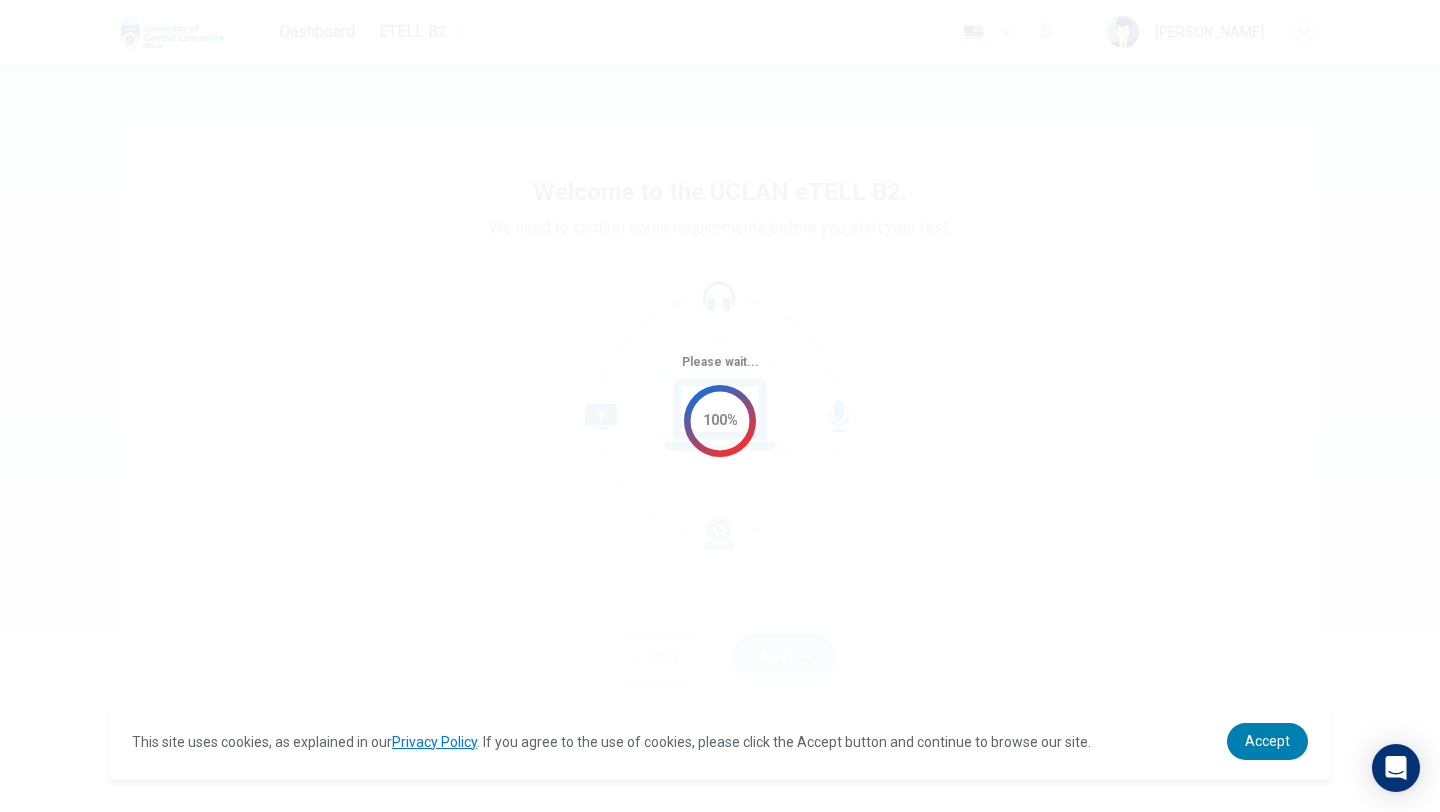 scroll, scrollTop: 0, scrollLeft: 0, axis: both 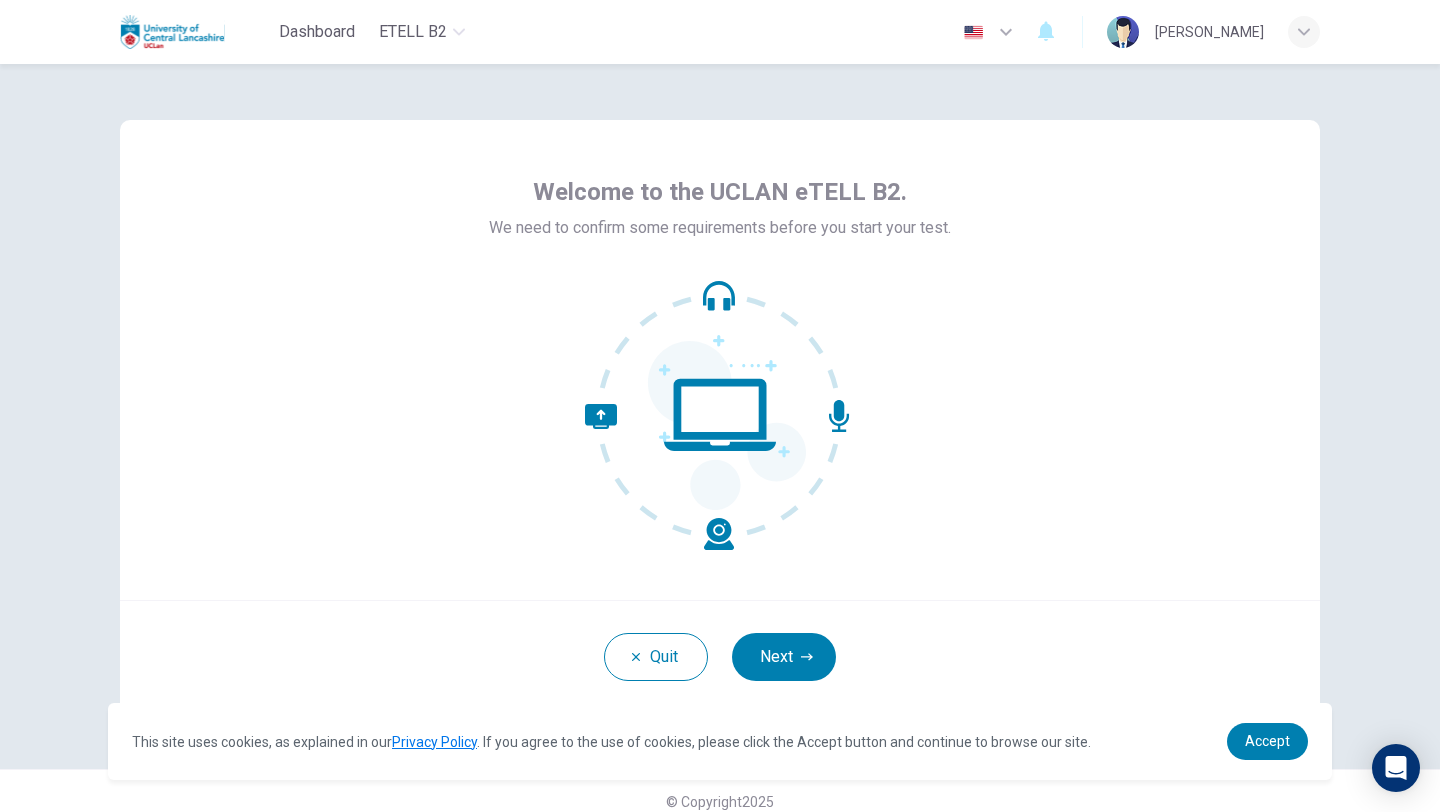 click on "Welcome to the UCLAN eTELL B2. We need to confirm some requirements before you start your test." at bounding box center (720, 360) 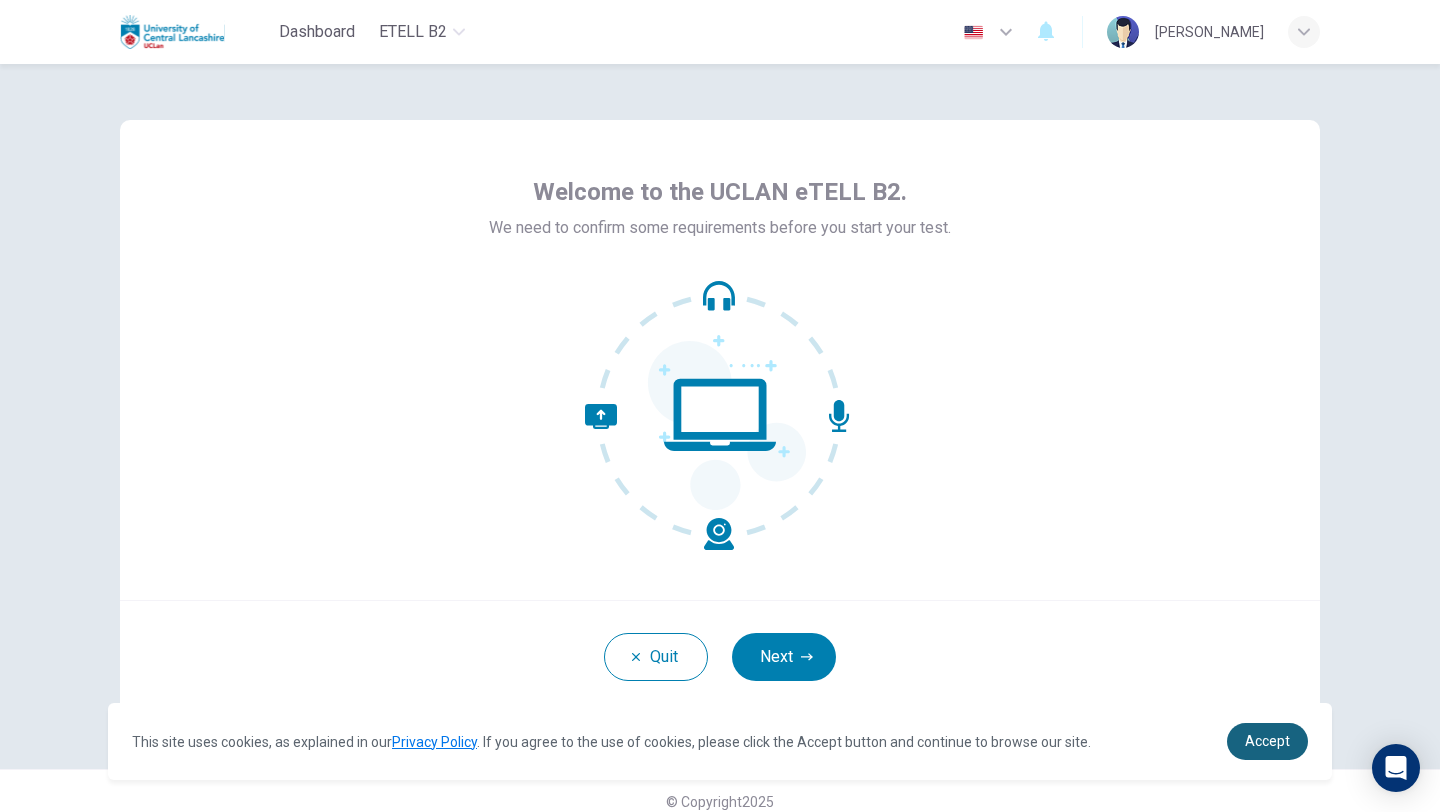 click on "Accept" at bounding box center [1267, 741] 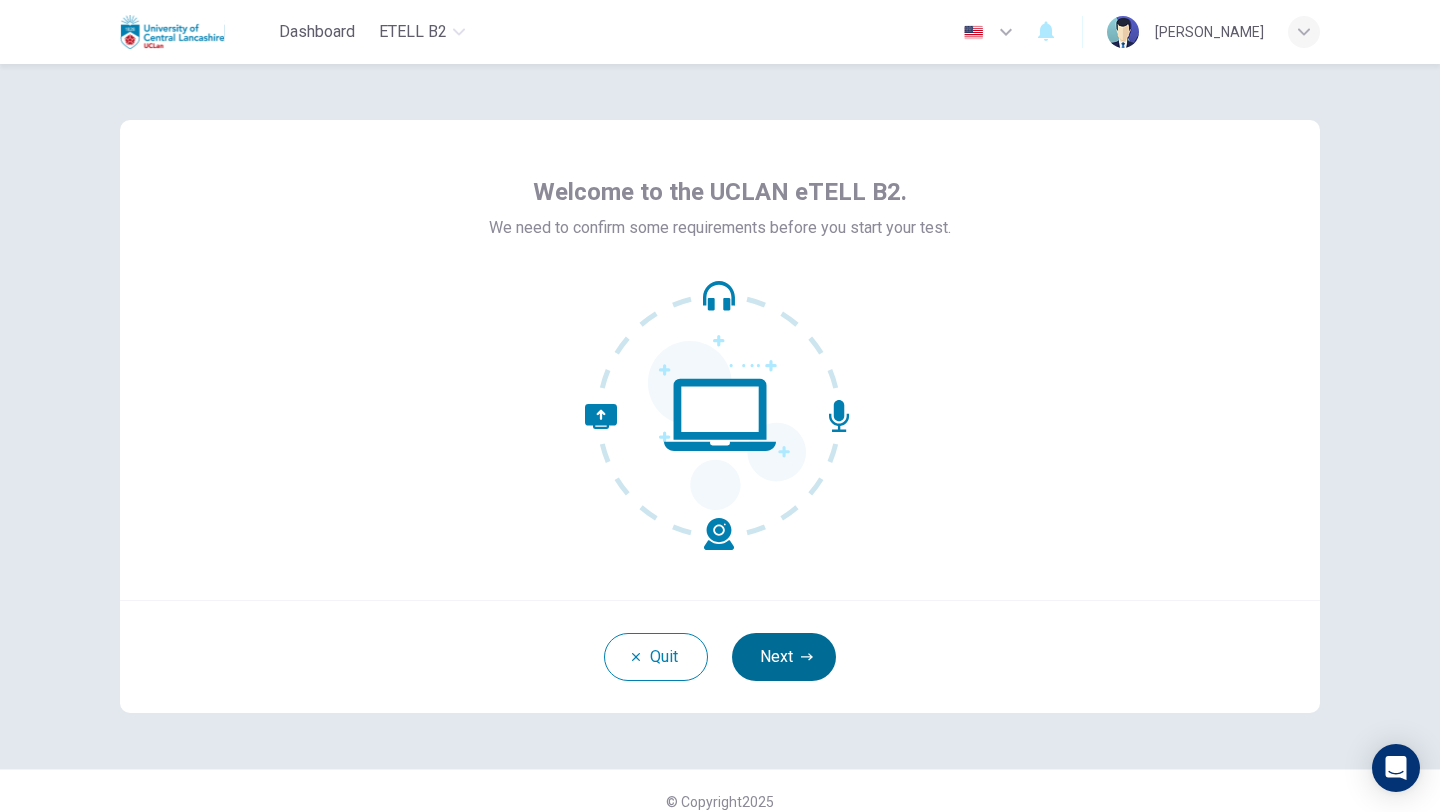 click on "Next" at bounding box center [784, 657] 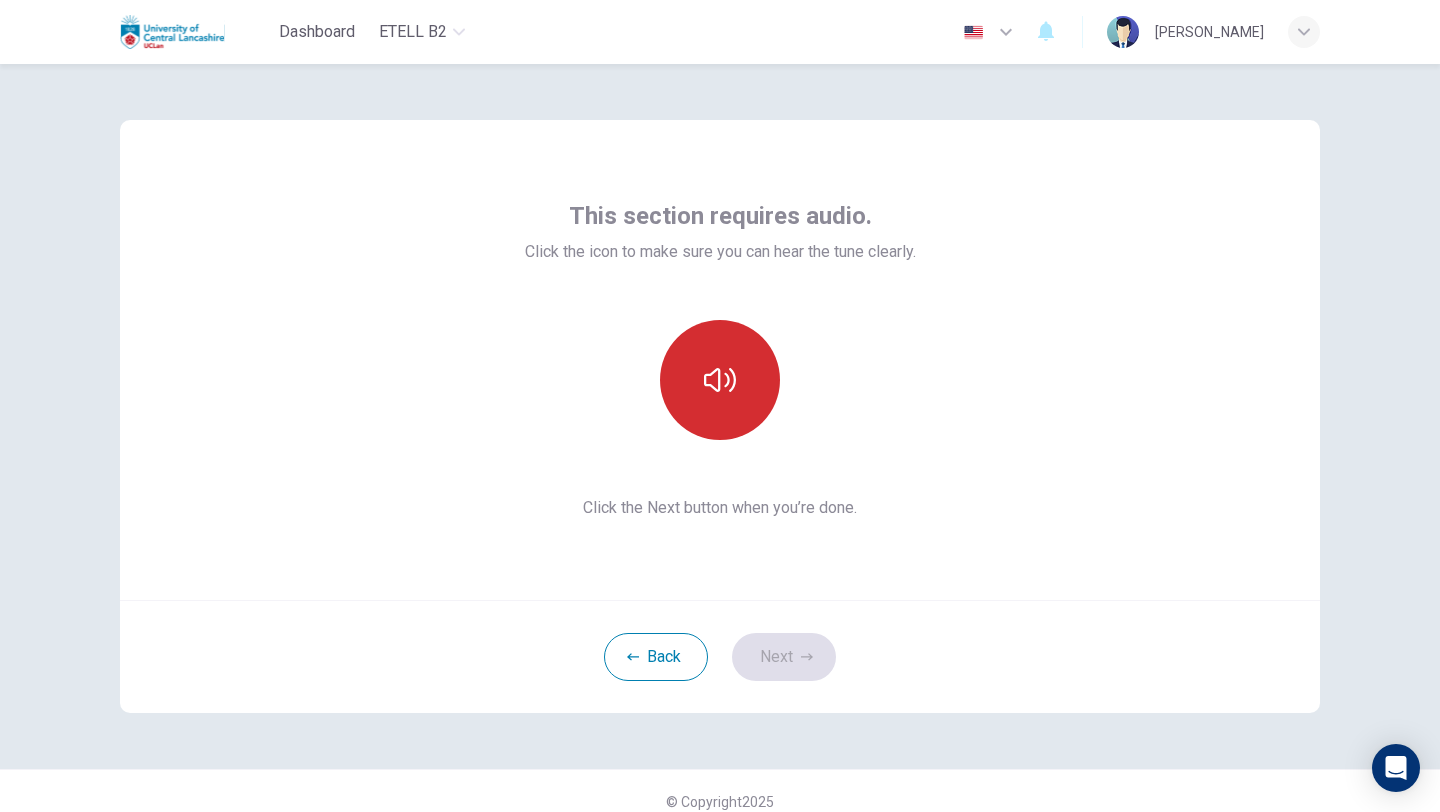 click 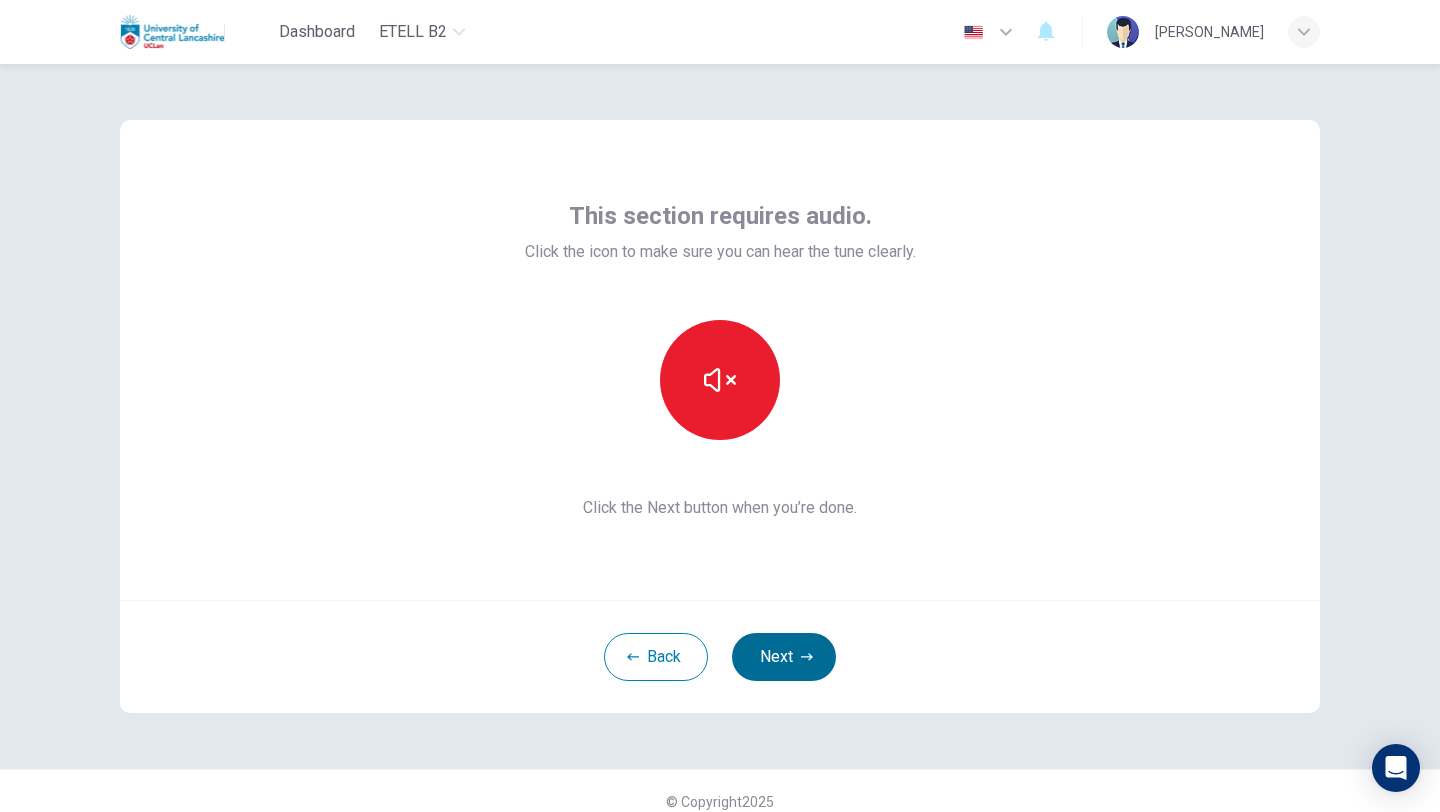 click on "Next" at bounding box center [784, 657] 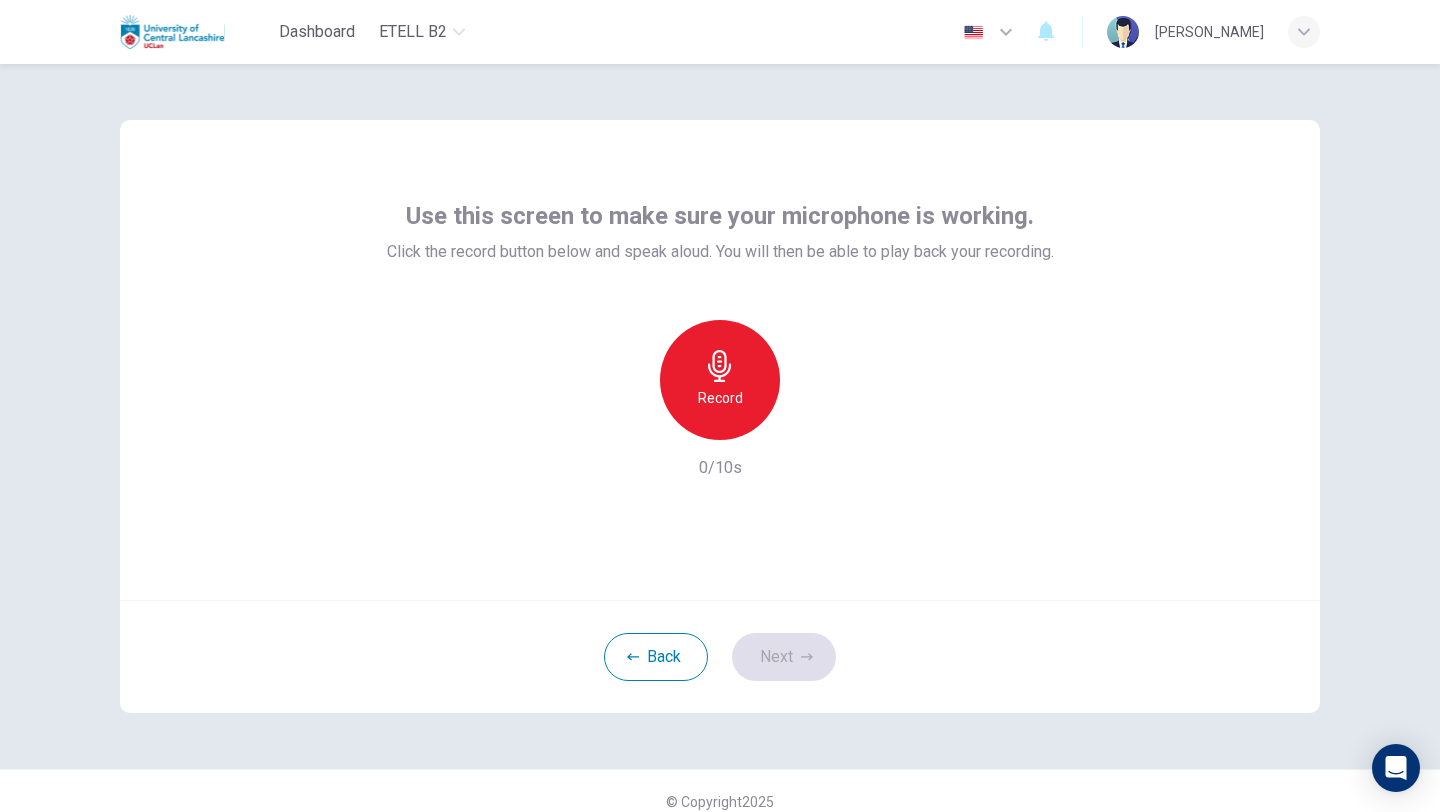 click 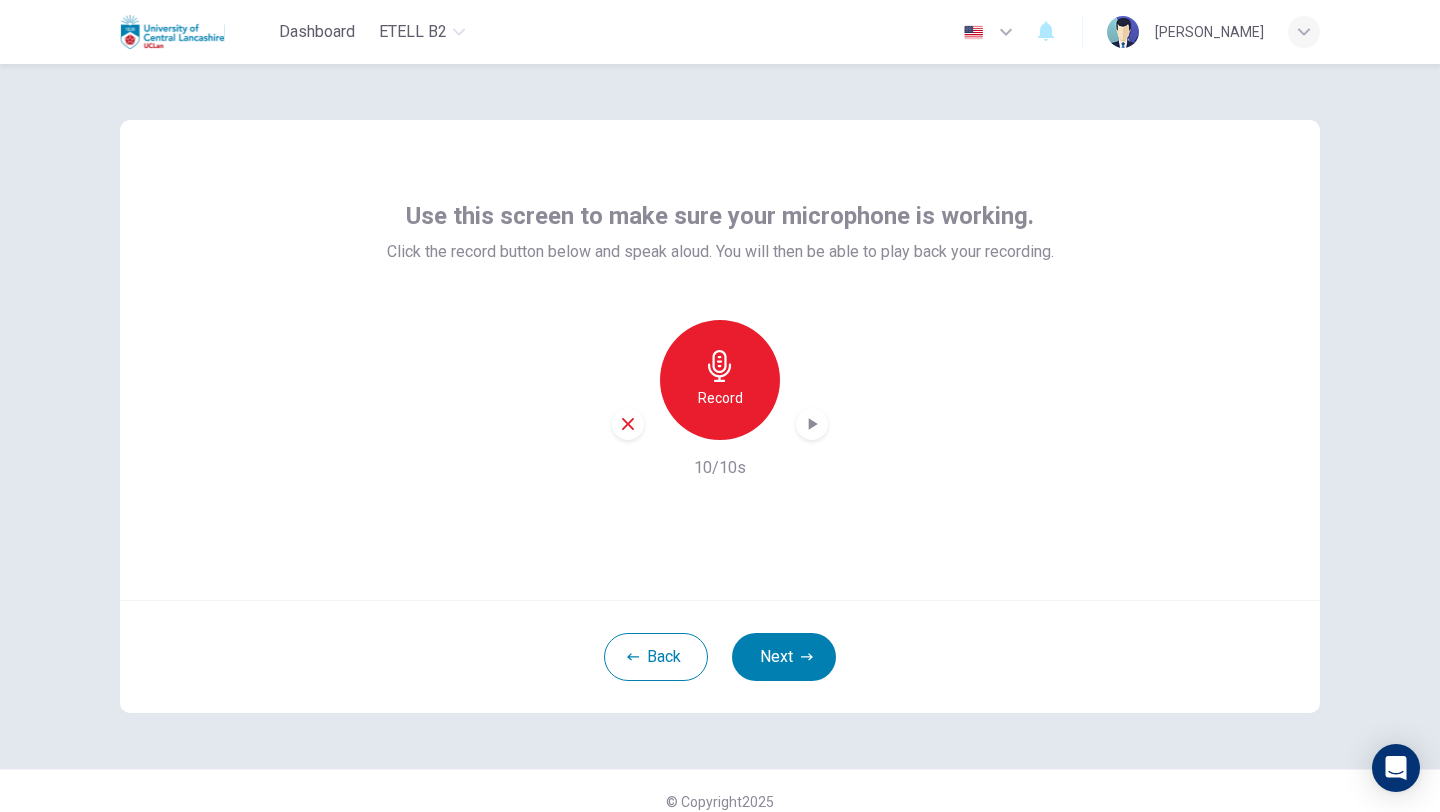 click 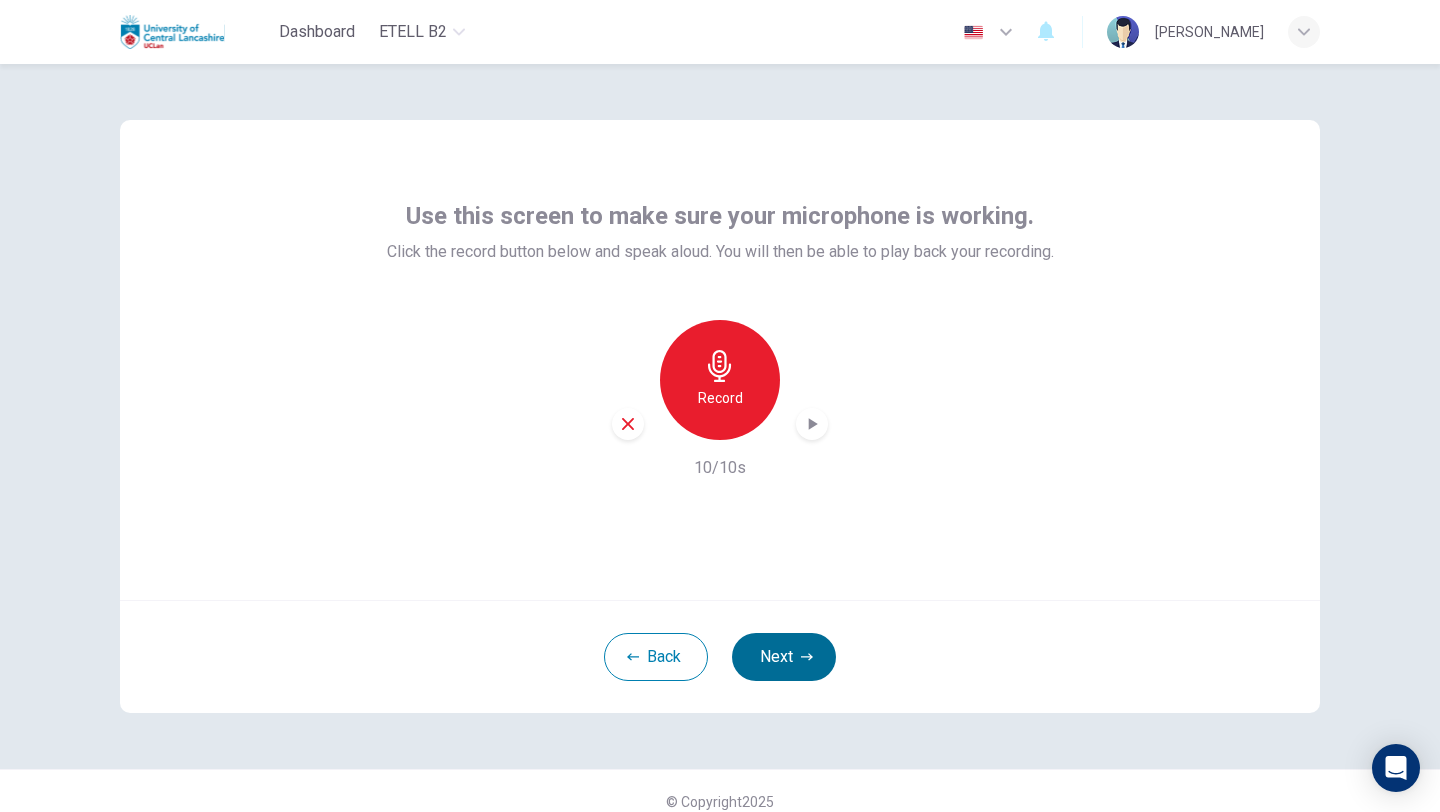 click on "Next" at bounding box center (784, 657) 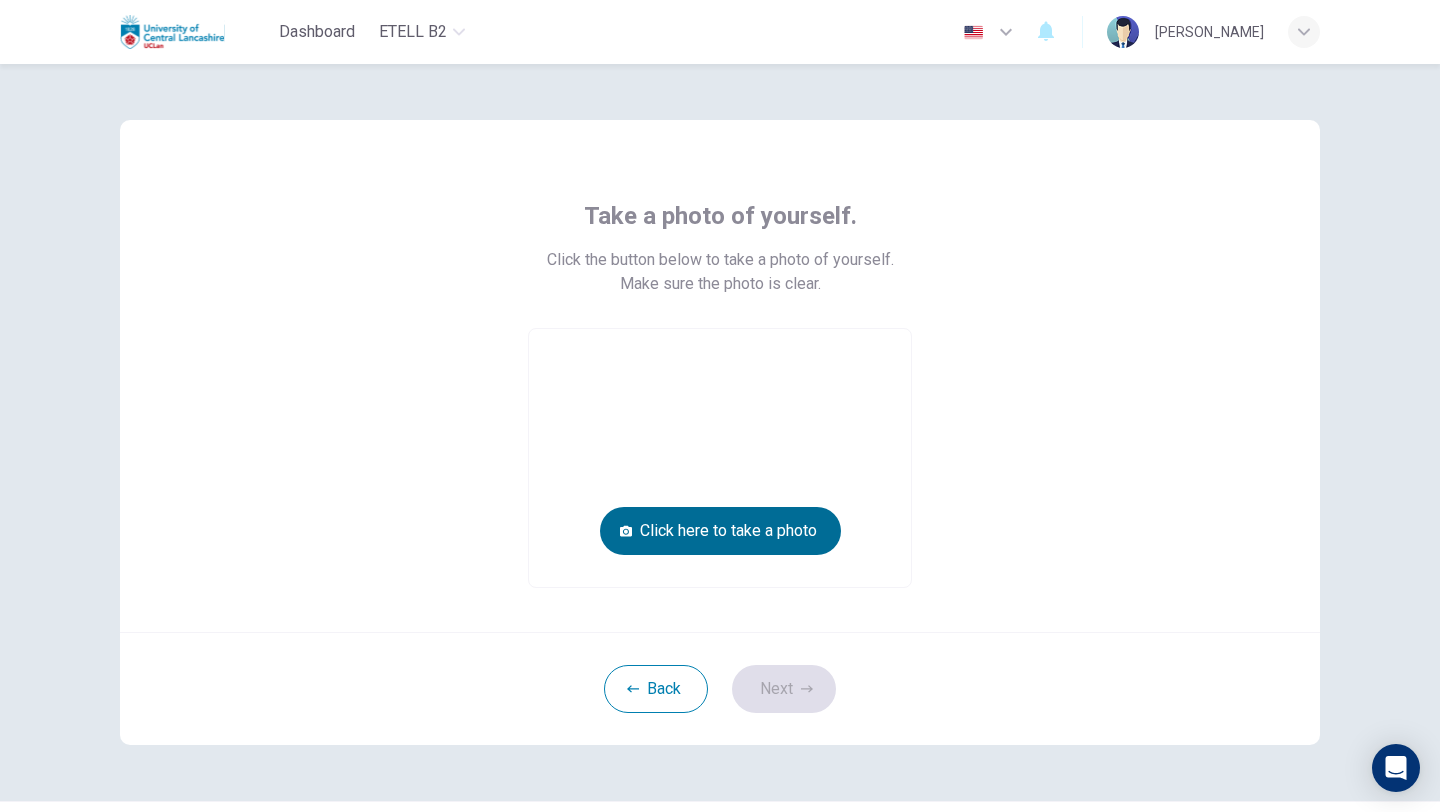 click on "Click here to take a photo" at bounding box center [720, 531] 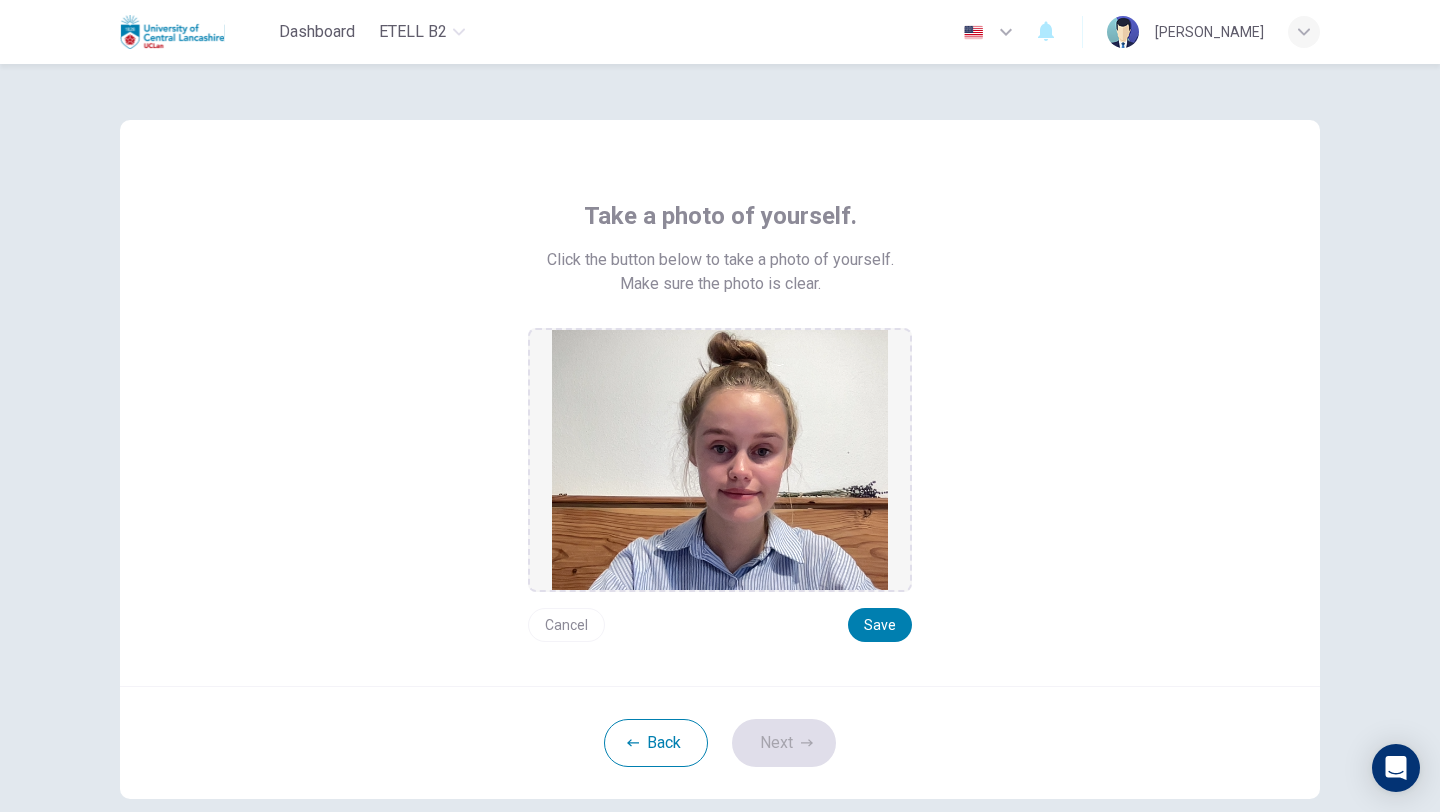 click on "Cancel" at bounding box center (566, 625) 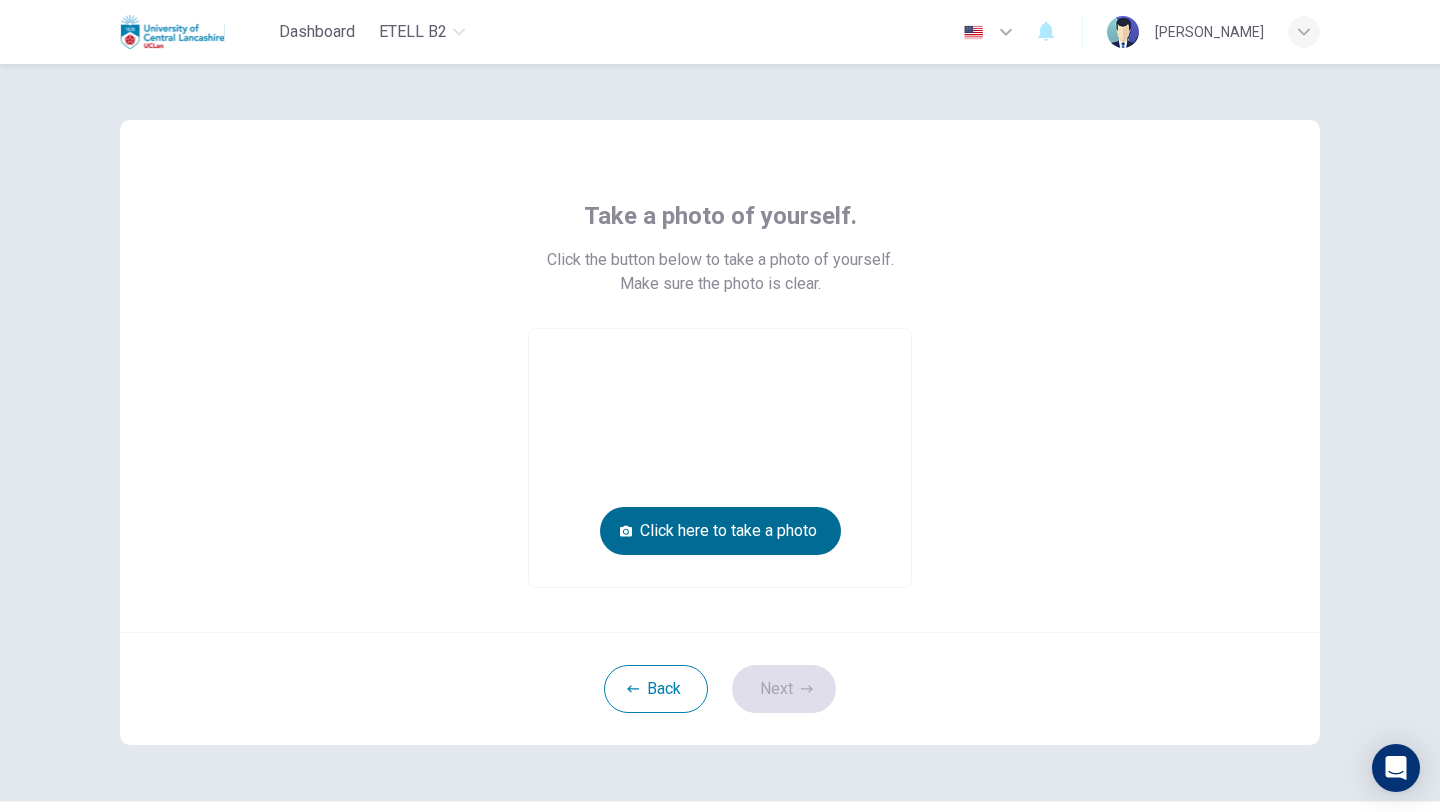 click on "Click here to take a photo" at bounding box center [720, 531] 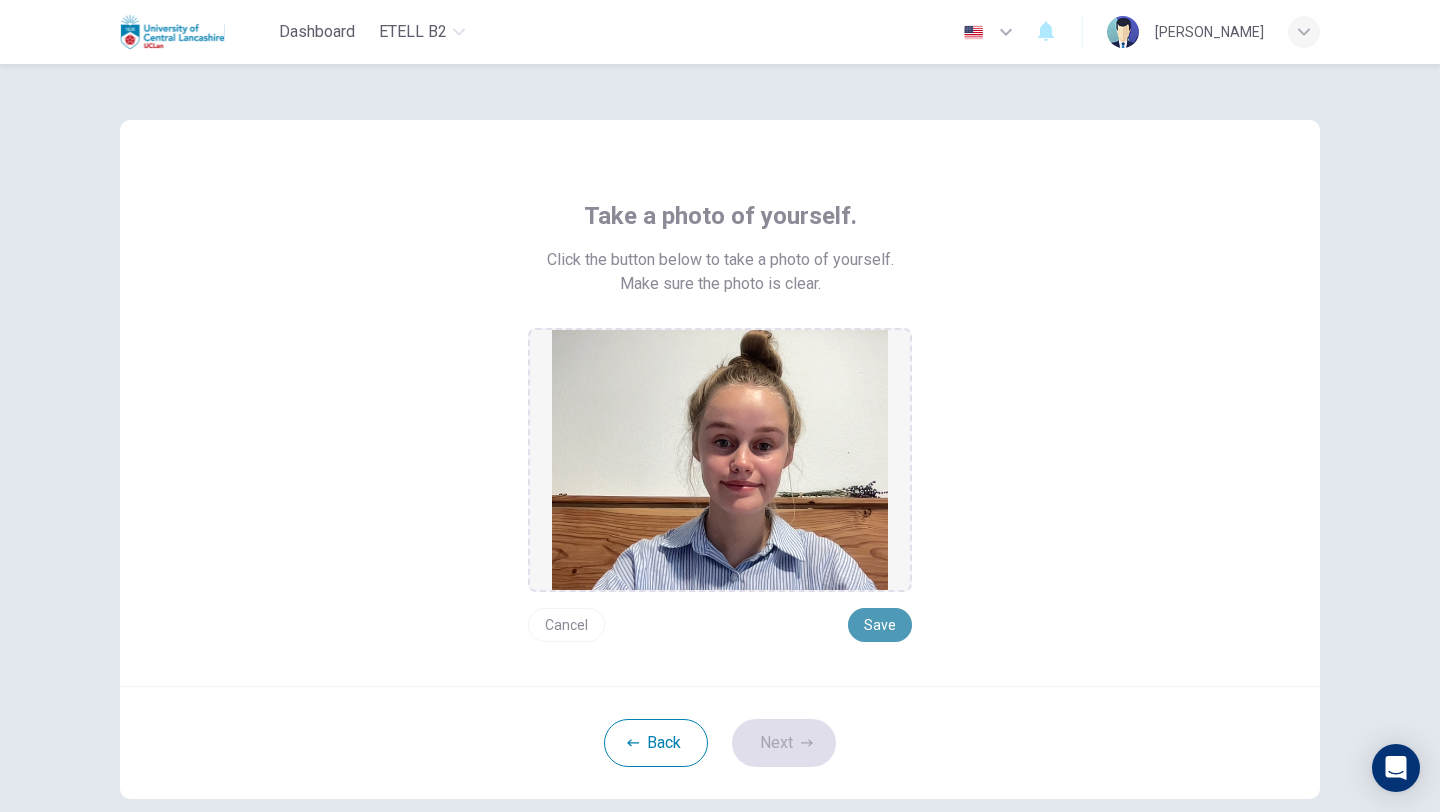 click on "Save" at bounding box center (880, 625) 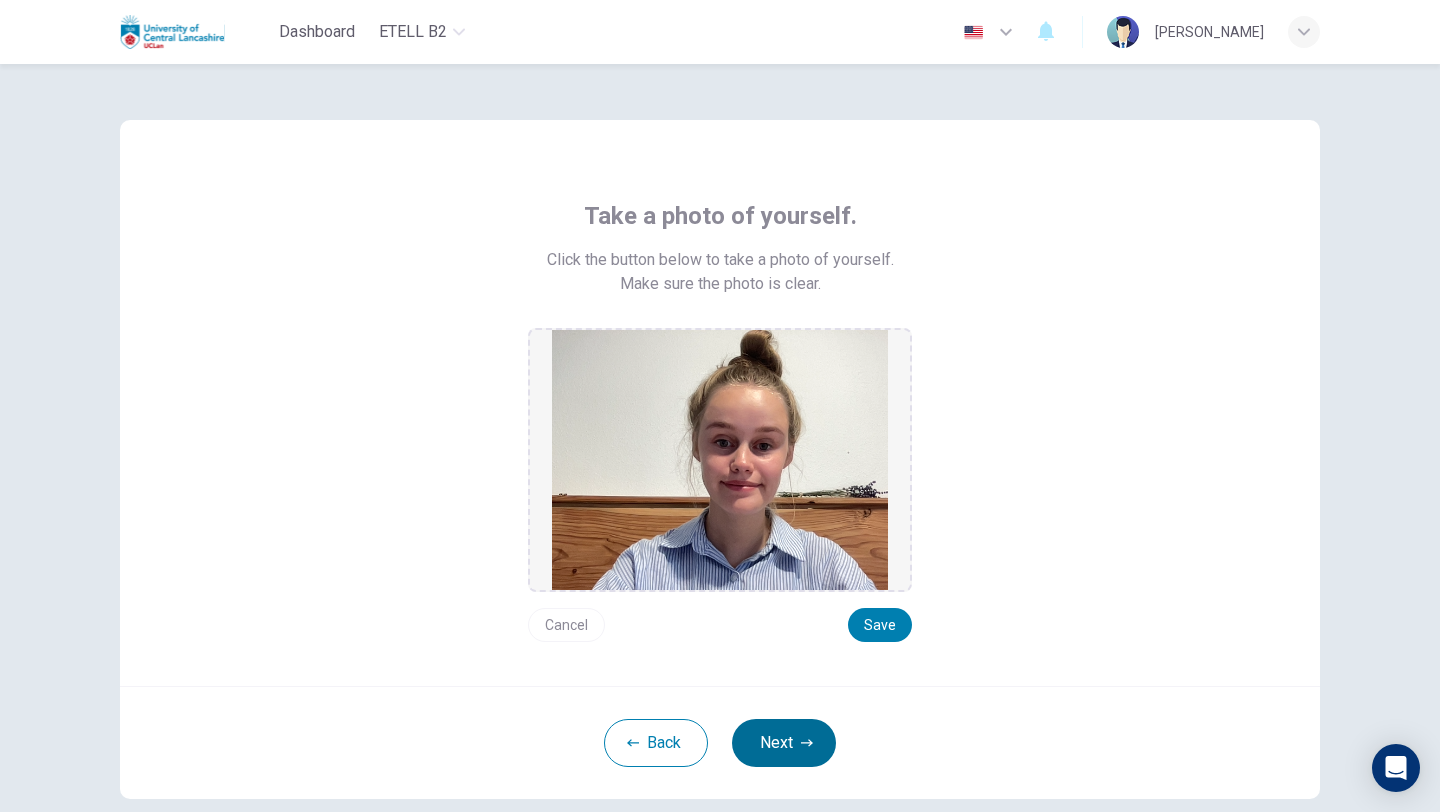 click on "Next" at bounding box center (784, 743) 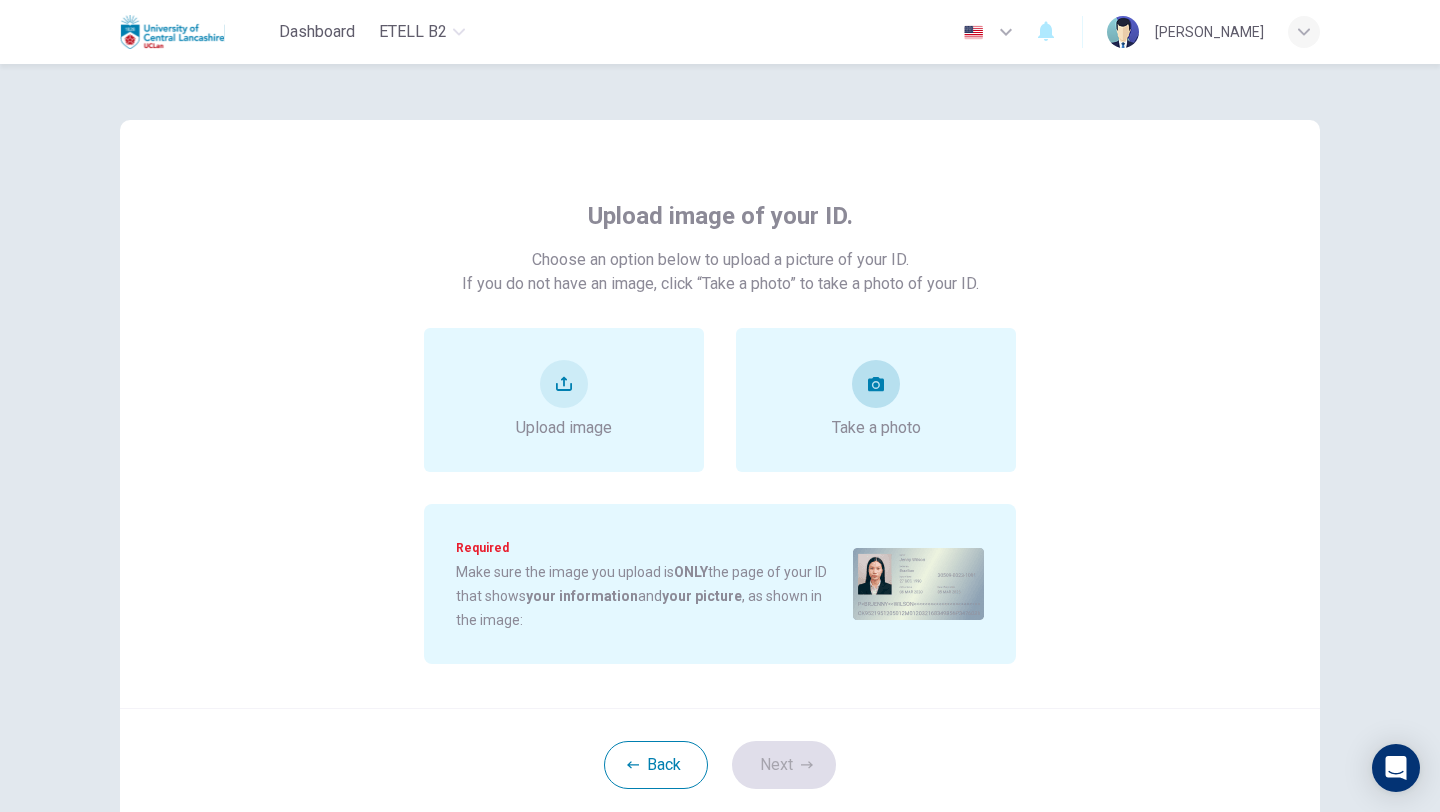 click at bounding box center (876, 384) 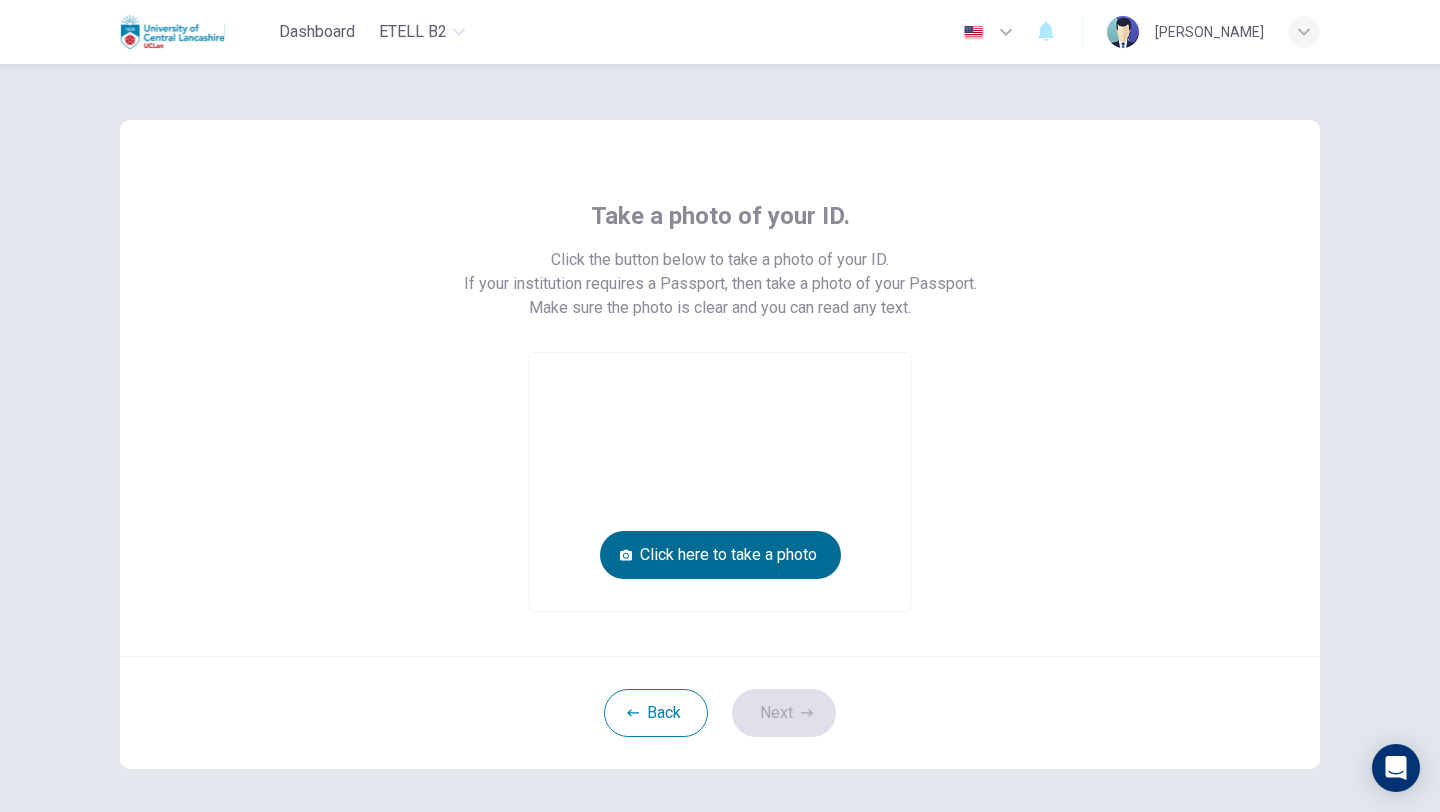 click on "Click here to take a photo" at bounding box center [720, 555] 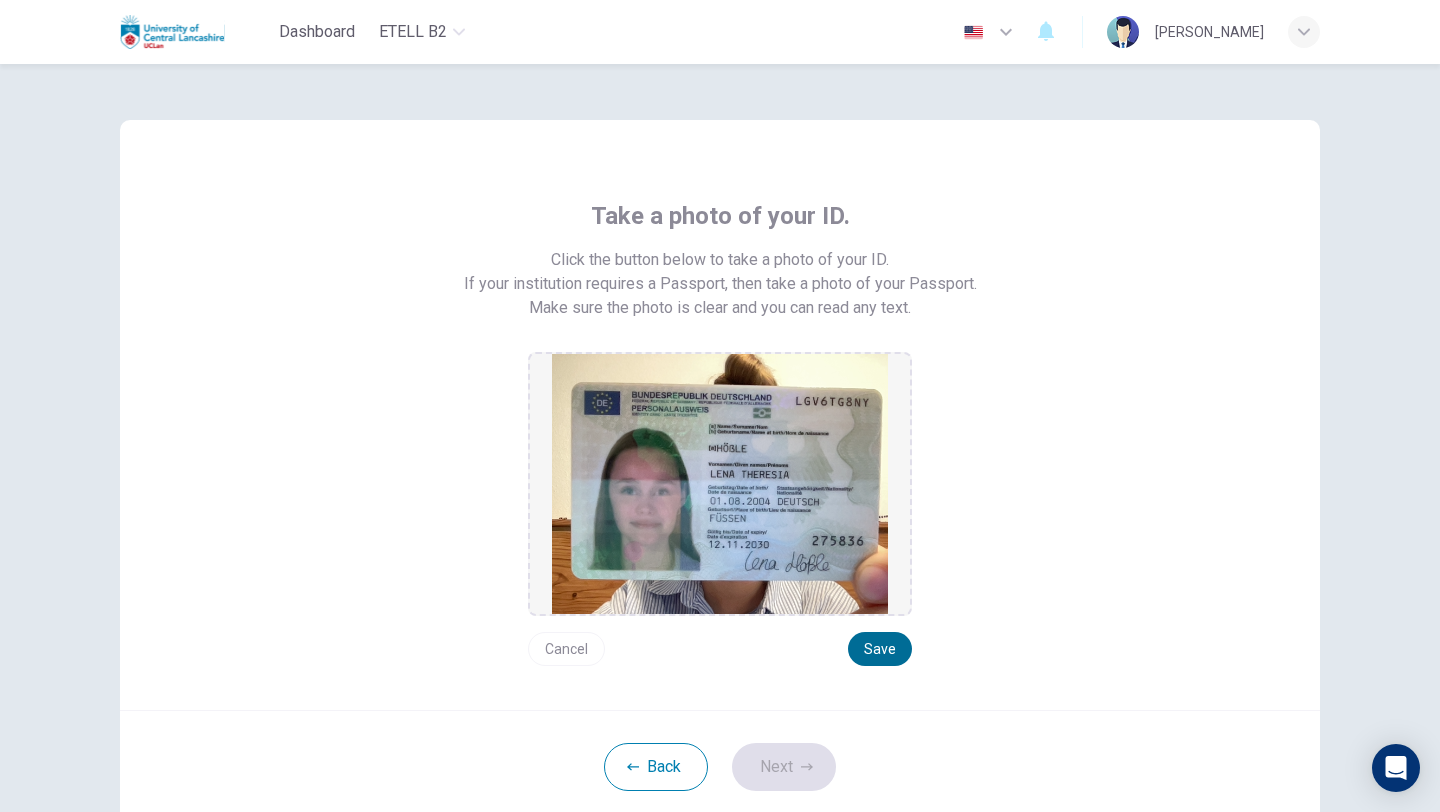 click on "Save" at bounding box center (880, 649) 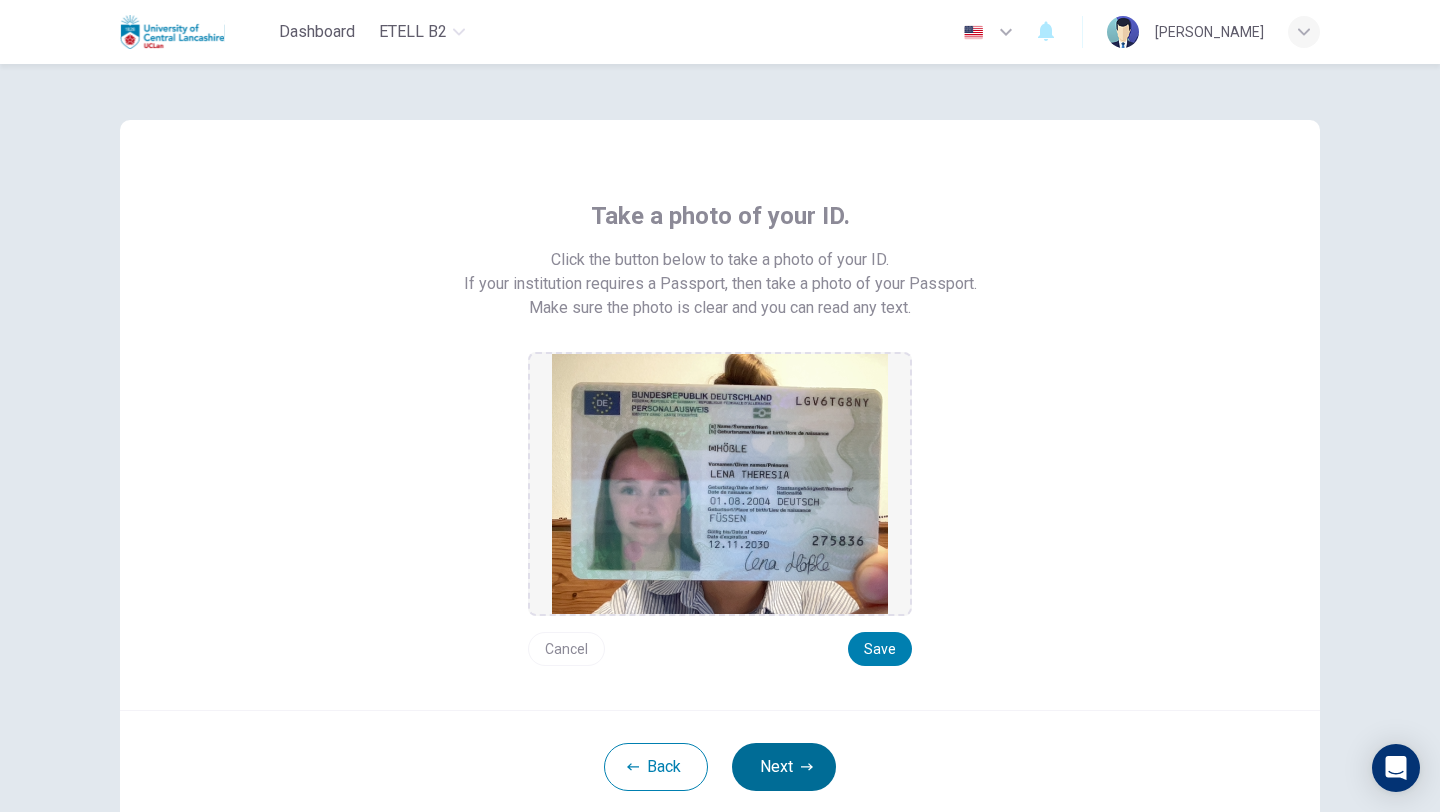 click on "Next" at bounding box center [784, 767] 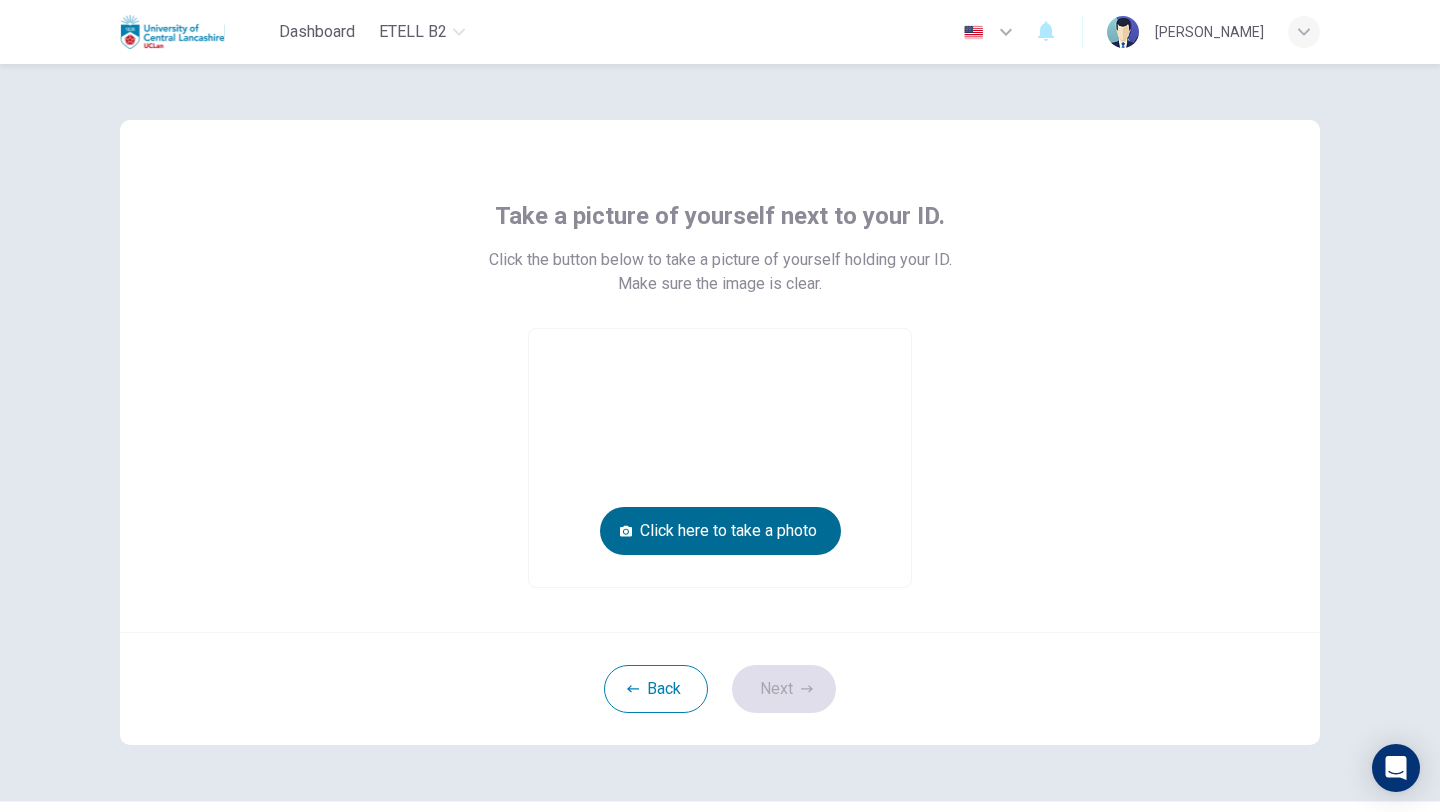 click on "Click here to take a photo" at bounding box center [720, 531] 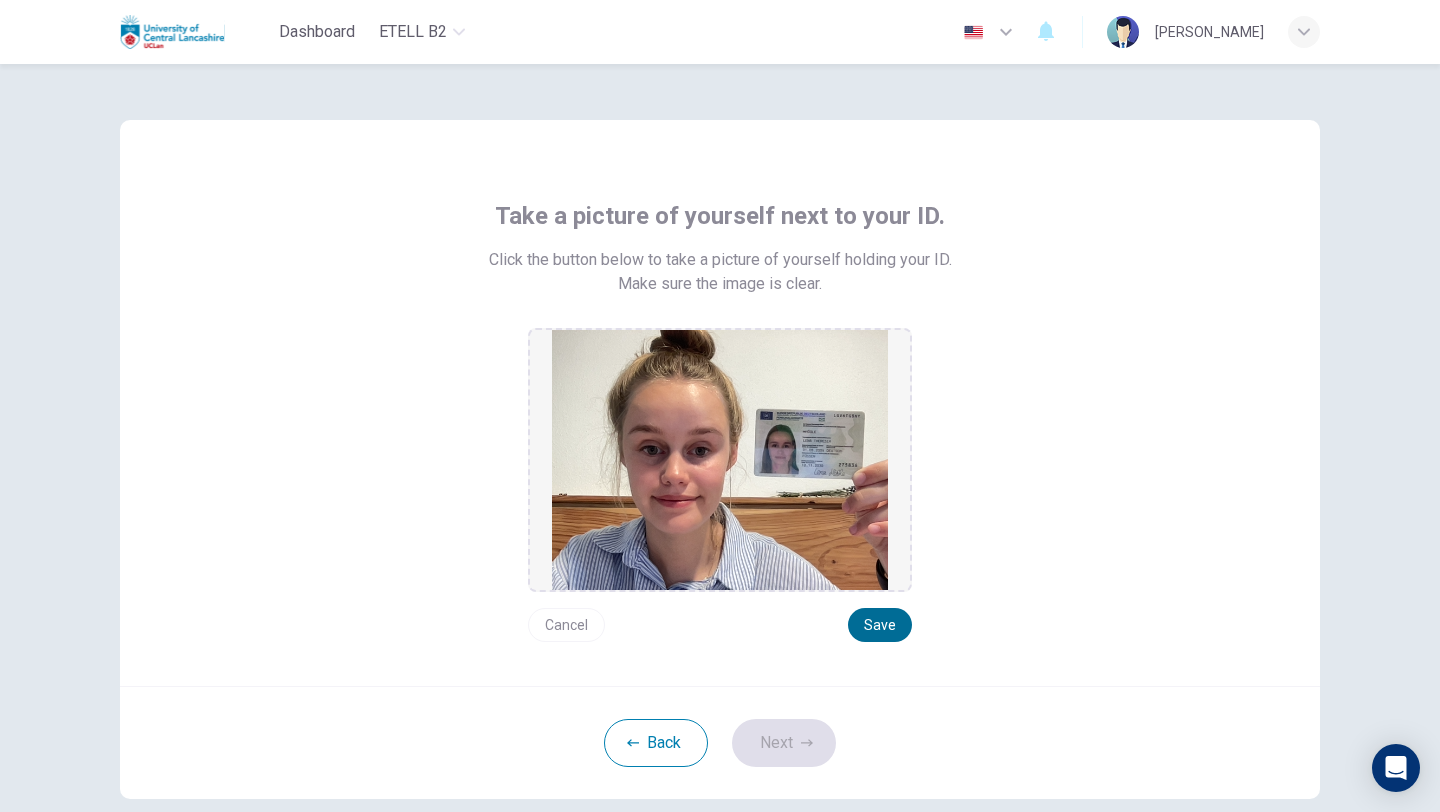 click on "Save" at bounding box center [880, 625] 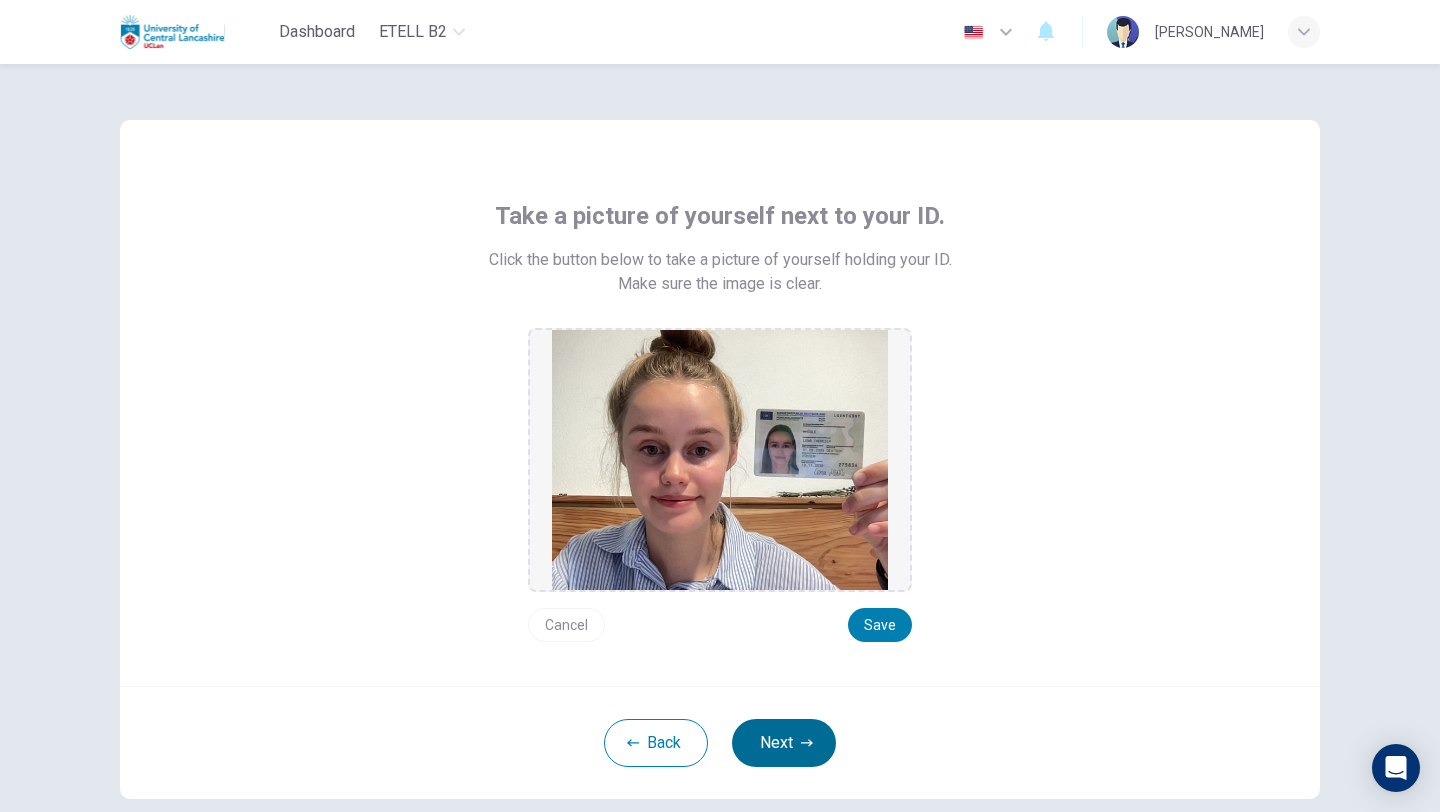click on "Next" at bounding box center (784, 743) 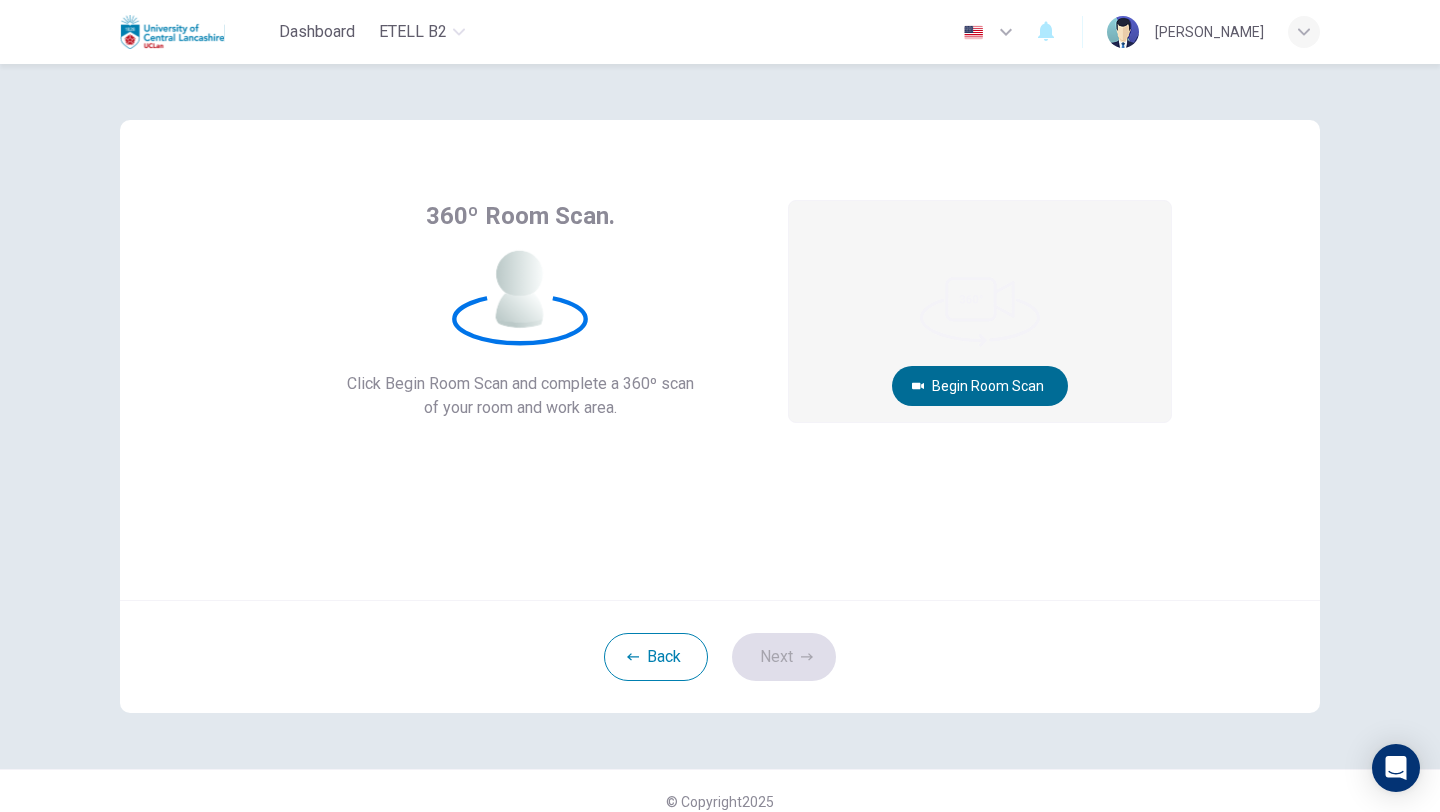 click on "Begin Room Scan" at bounding box center [980, 386] 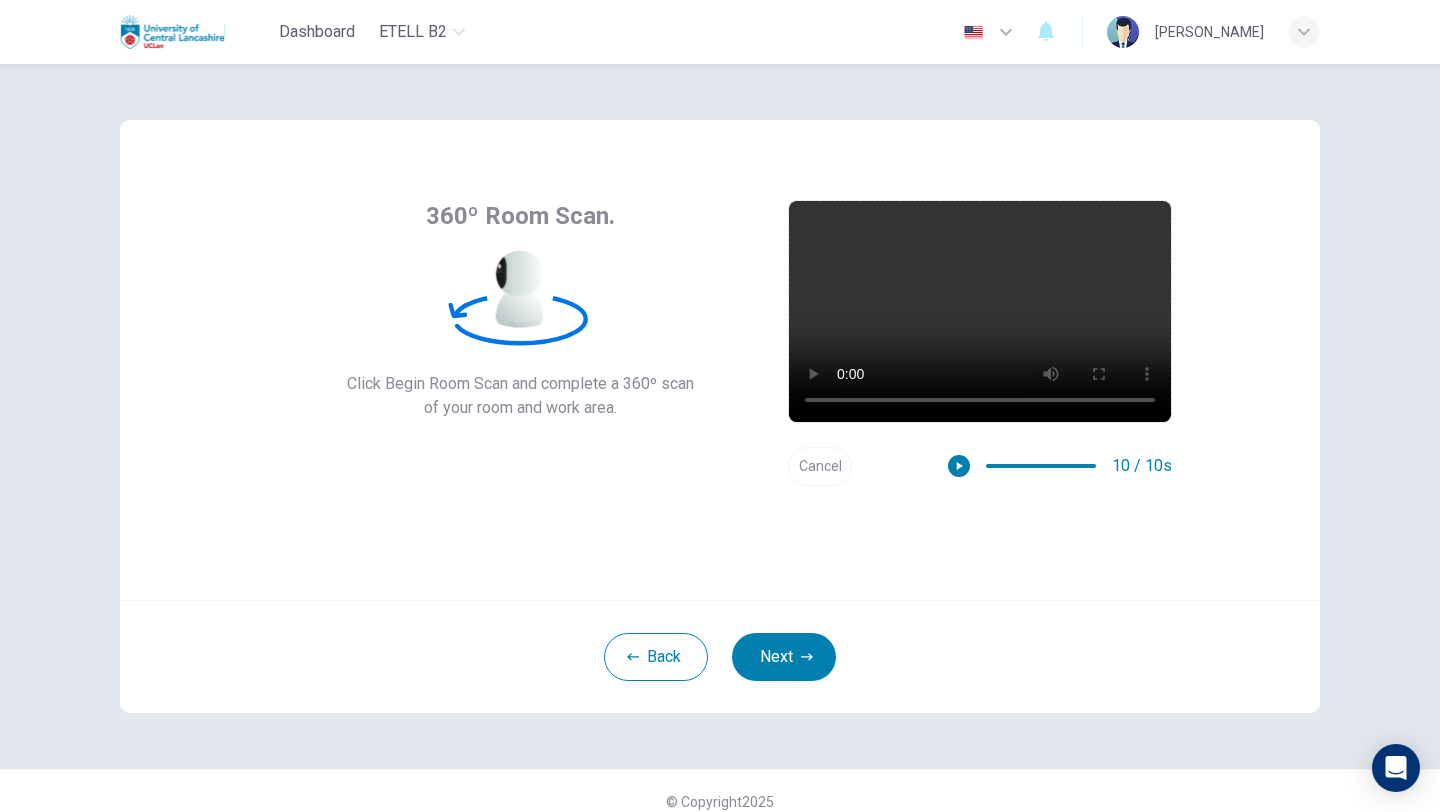 click on "Cancel" at bounding box center [820, 466] 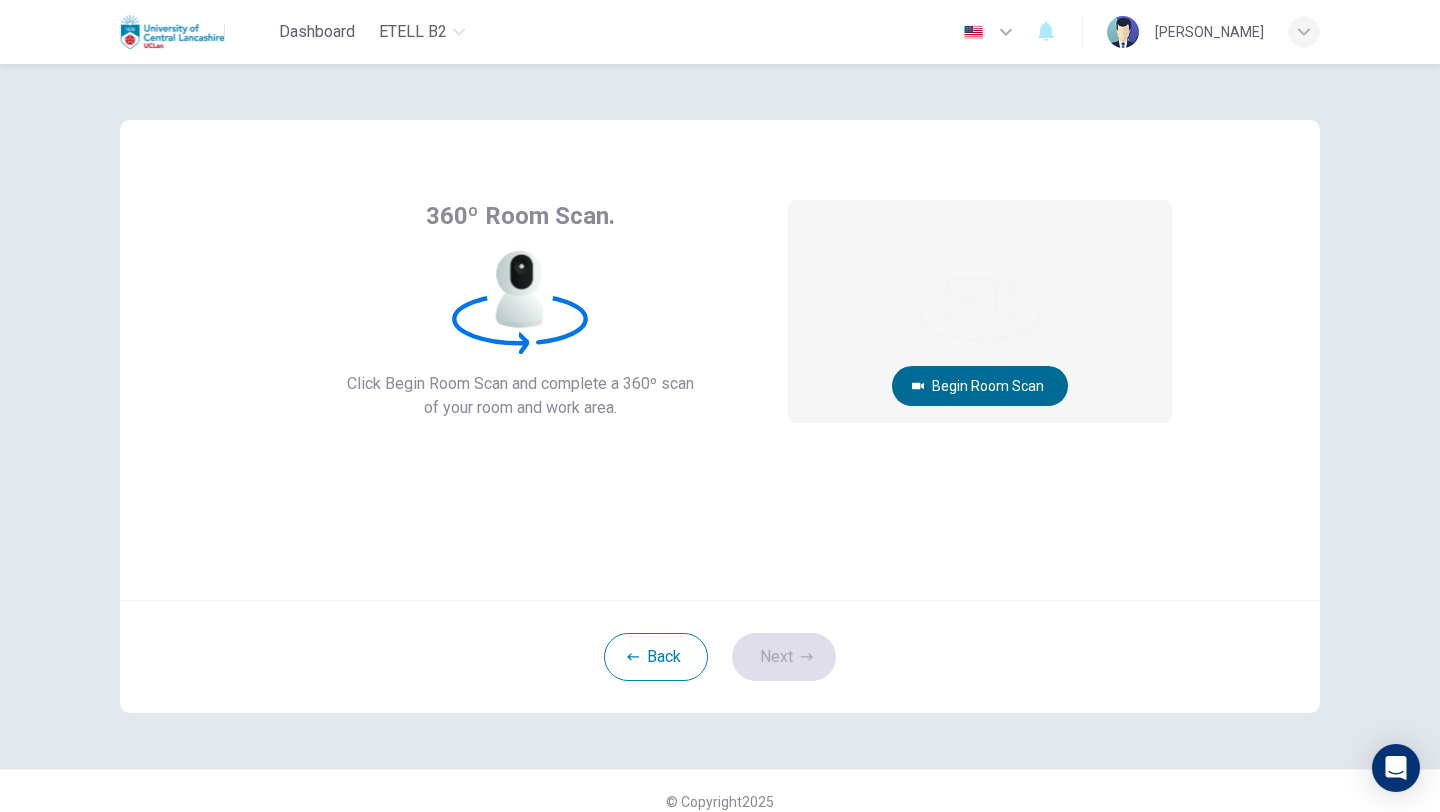 click on "Begin Room Scan" at bounding box center (980, 386) 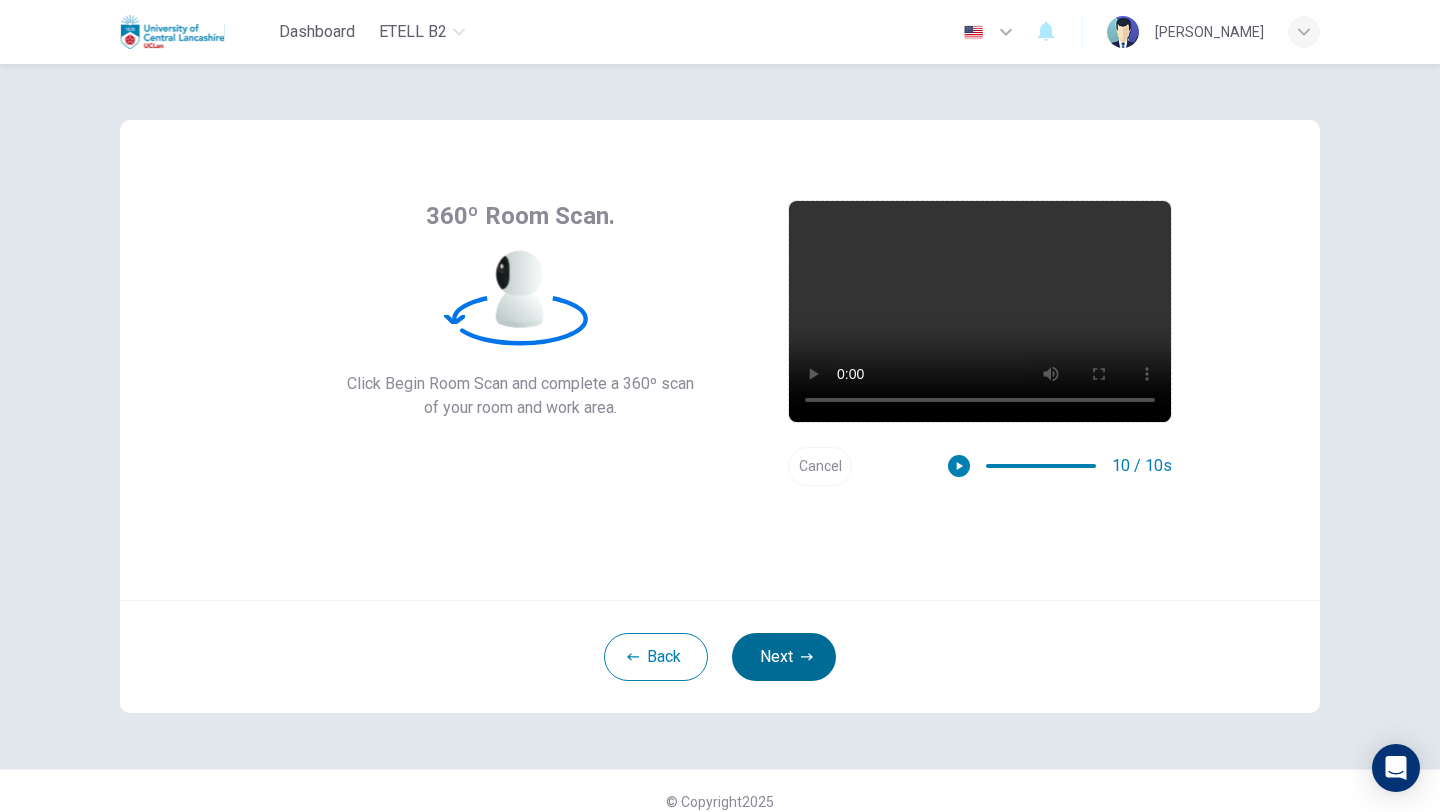 click on "Next" at bounding box center [784, 657] 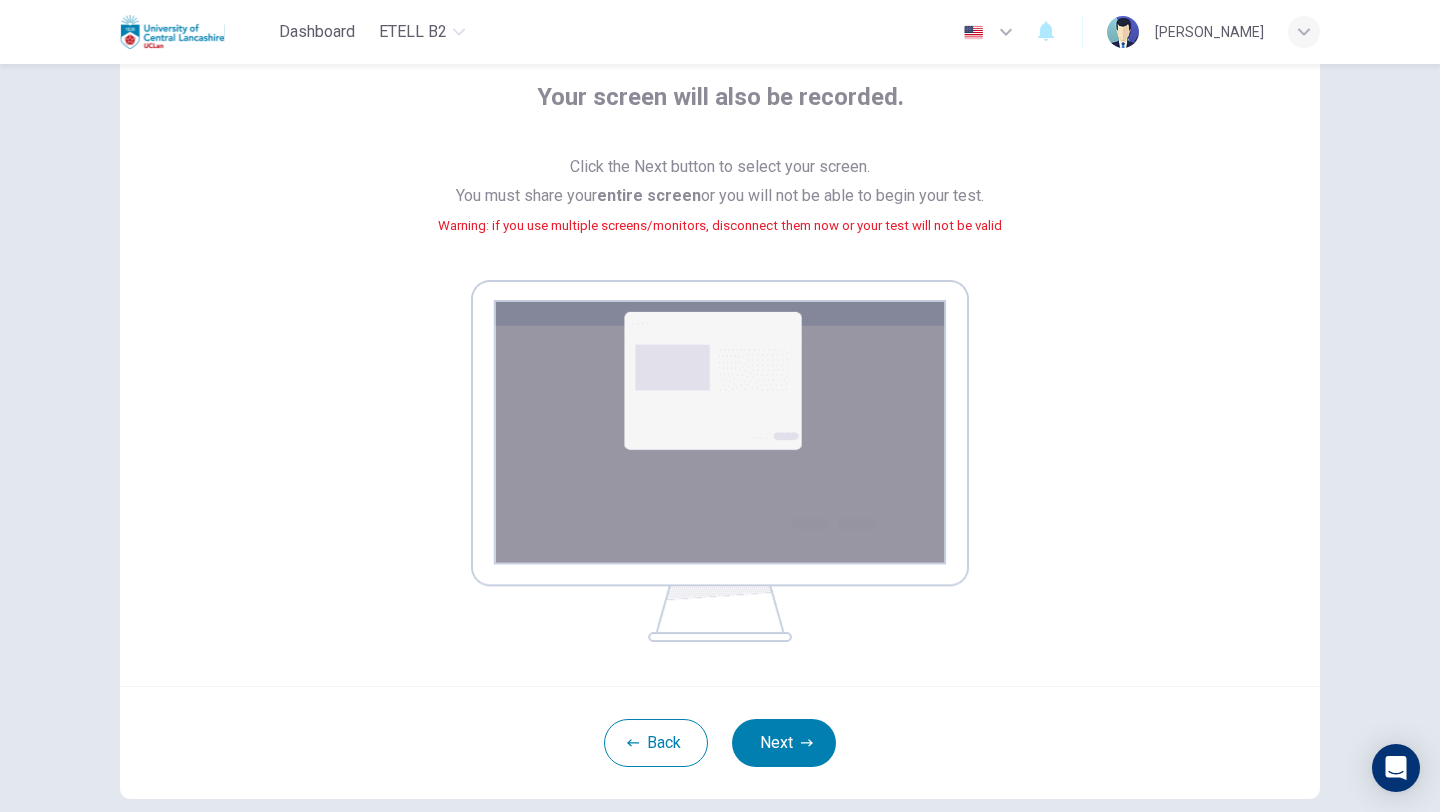 scroll, scrollTop: 117, scrollLeft: 0, axis: vertical 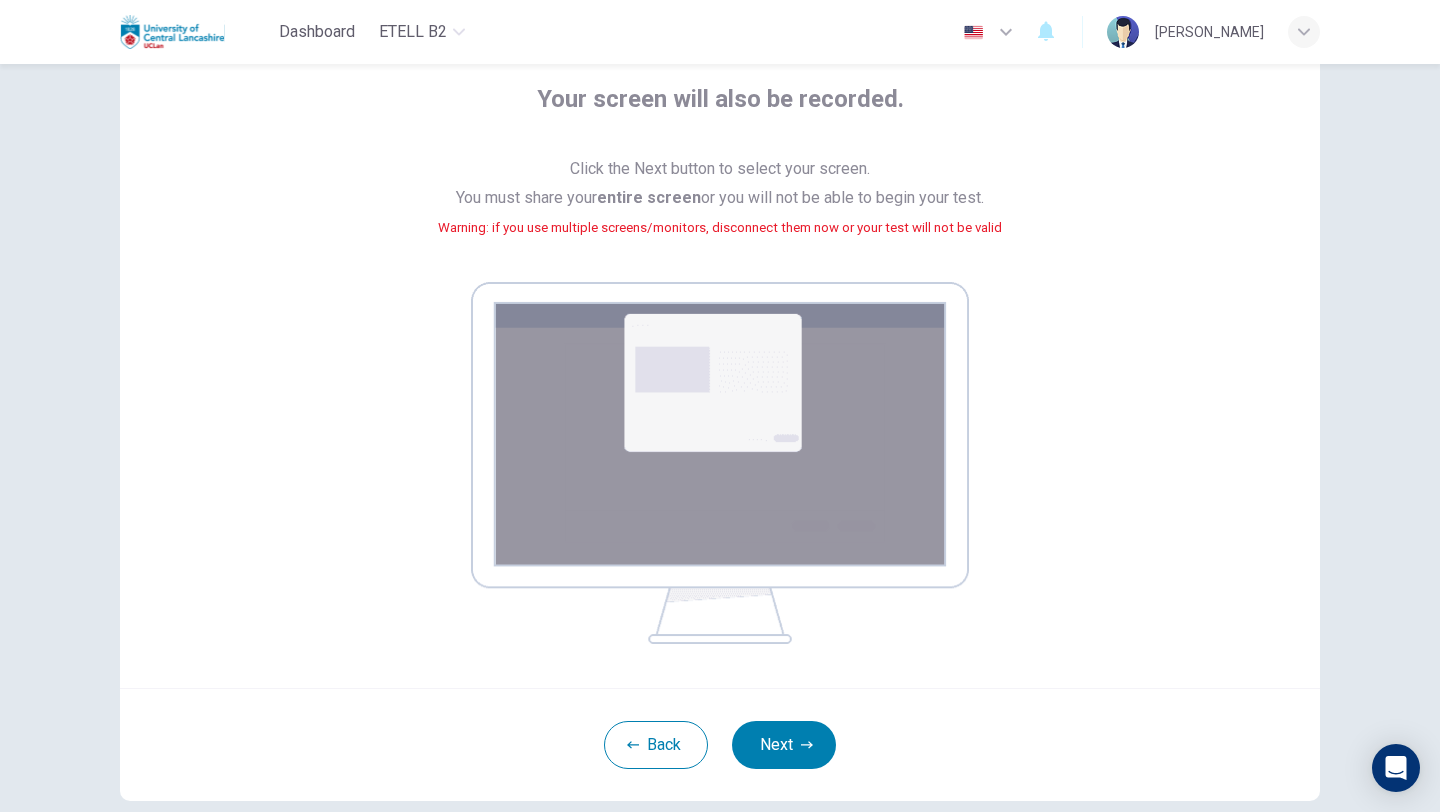 click on "Your screen will also be recorded. Click the Next button to select your screen.  You must share your  entire screen  or you will not be able to begin your test.    Warning: if you use multiple screens/monitors, disconnect them now or your test will not be valid" at bounding box center [720, 345] 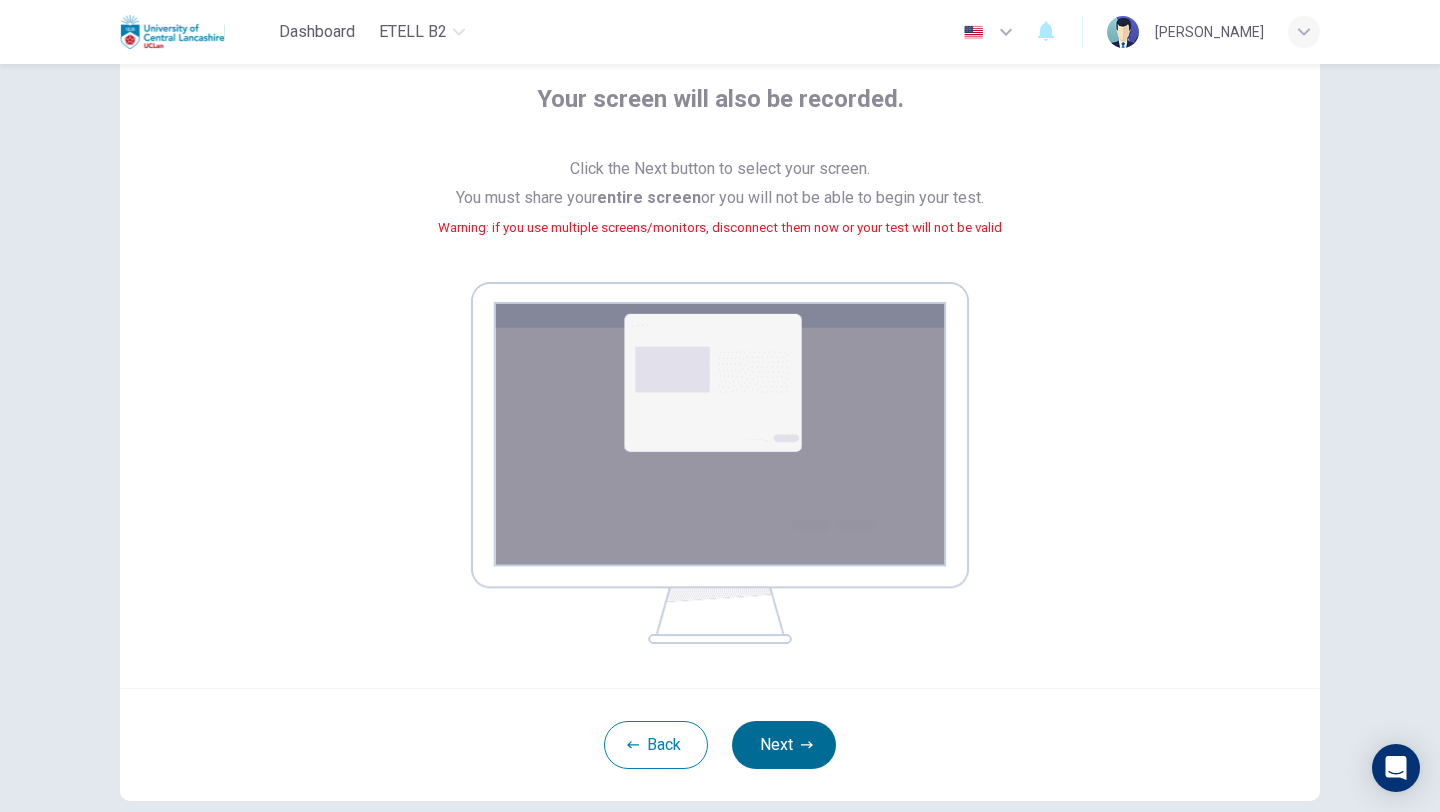 click on "Next" at bounding box center [784, 745] 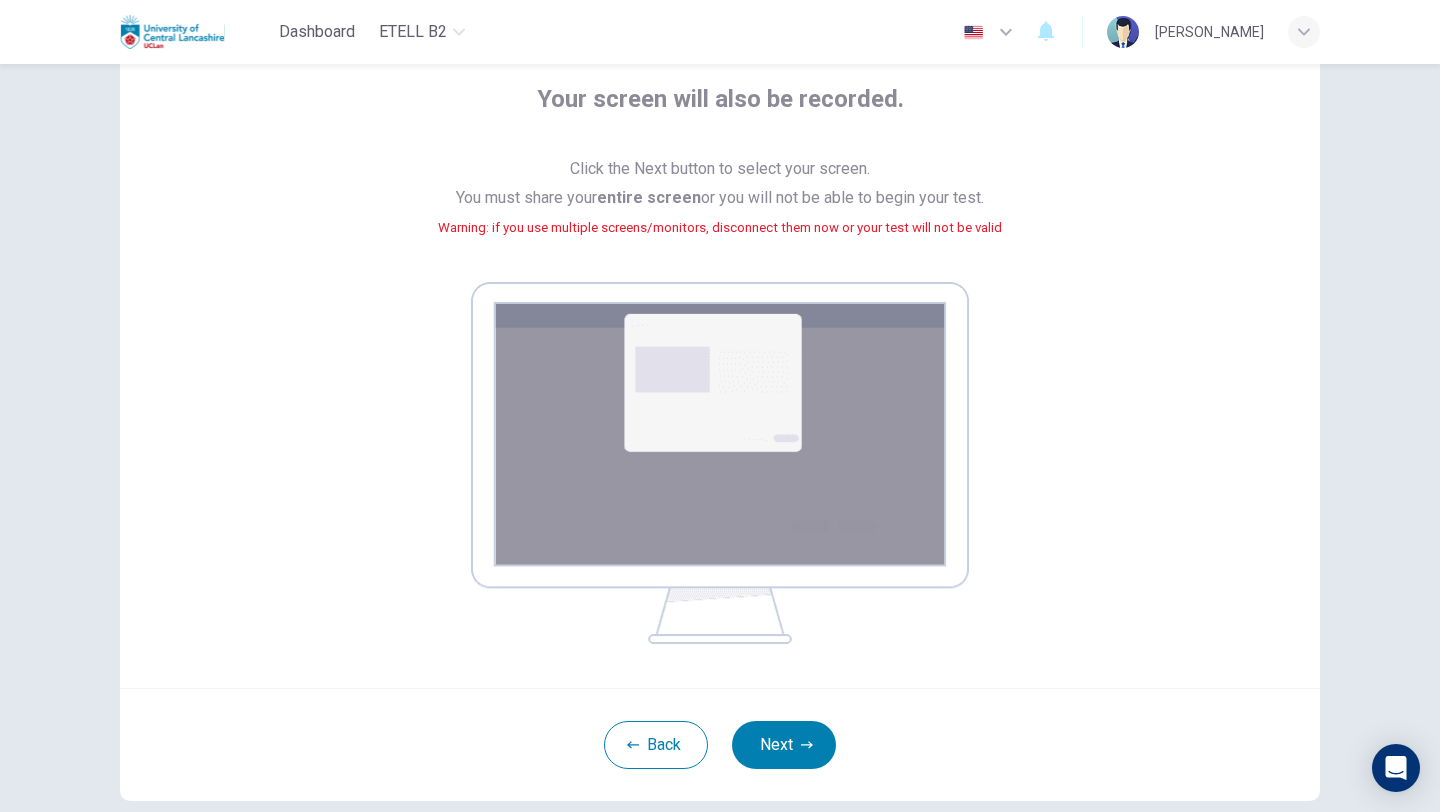 scroll, scrollTop: 21, scrollLeft: 0, axis: vertical 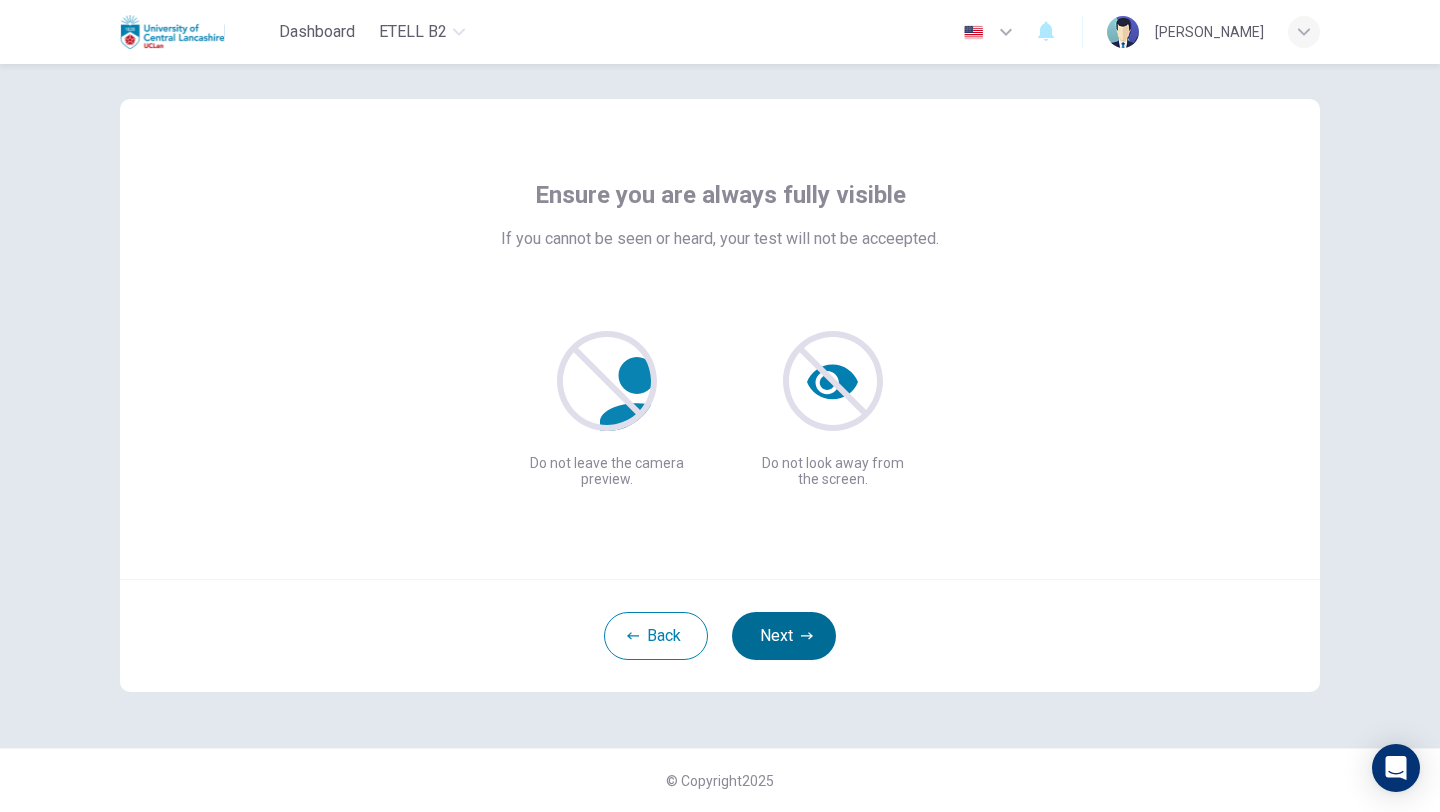 click on "Next" at bounding box center (784, 636) 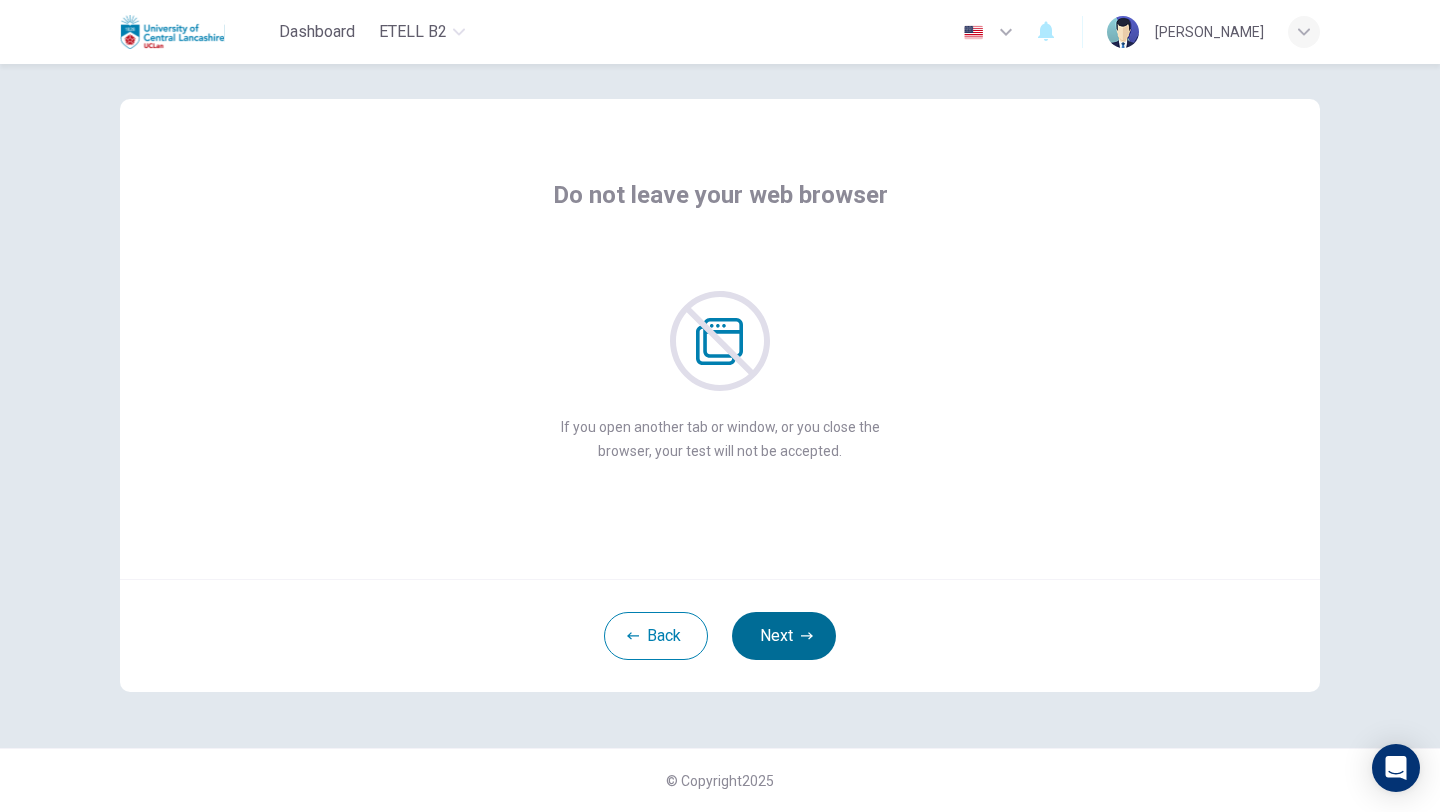click on "Next" at bounding box center [784, 636] 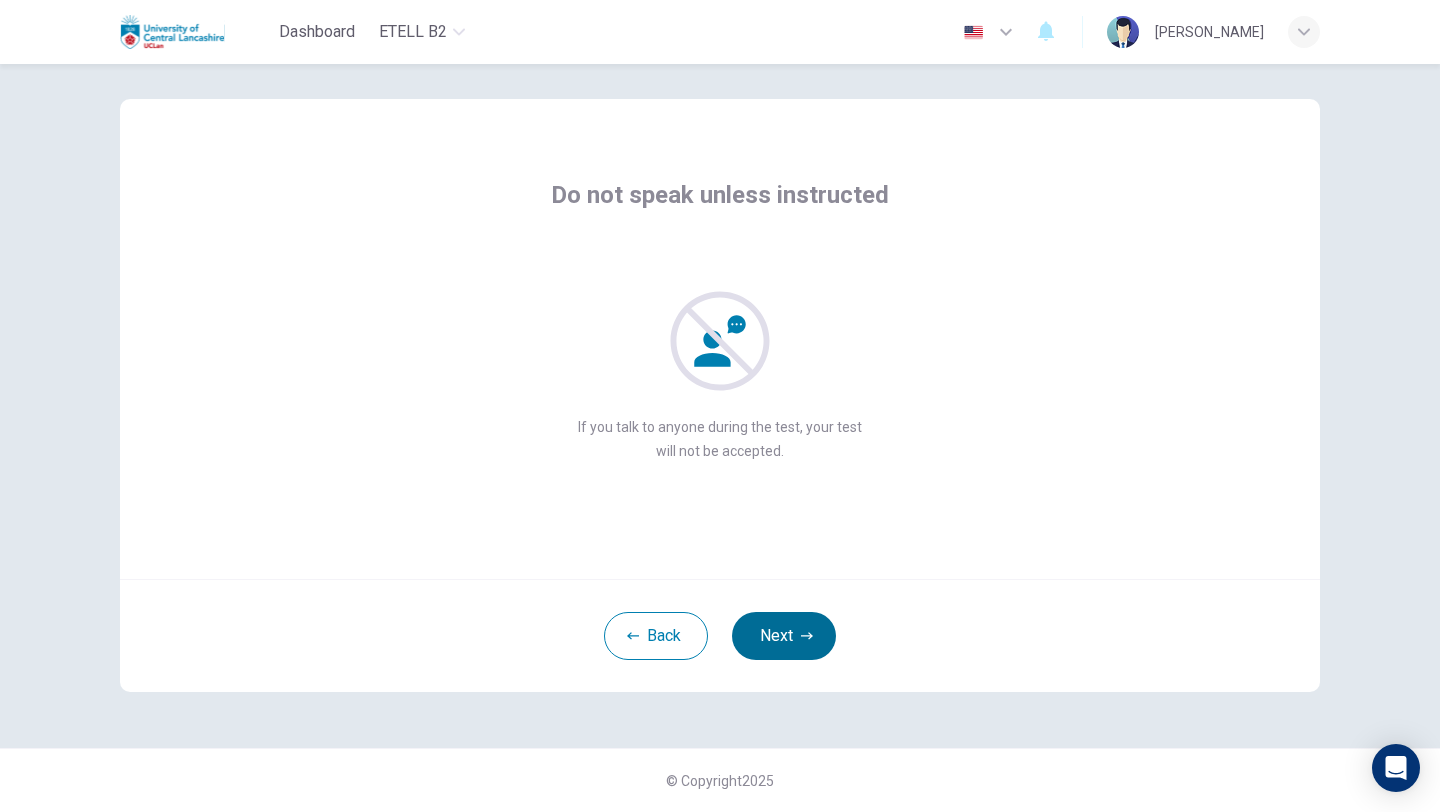 click on "Next" at bounding box center (784, 636) 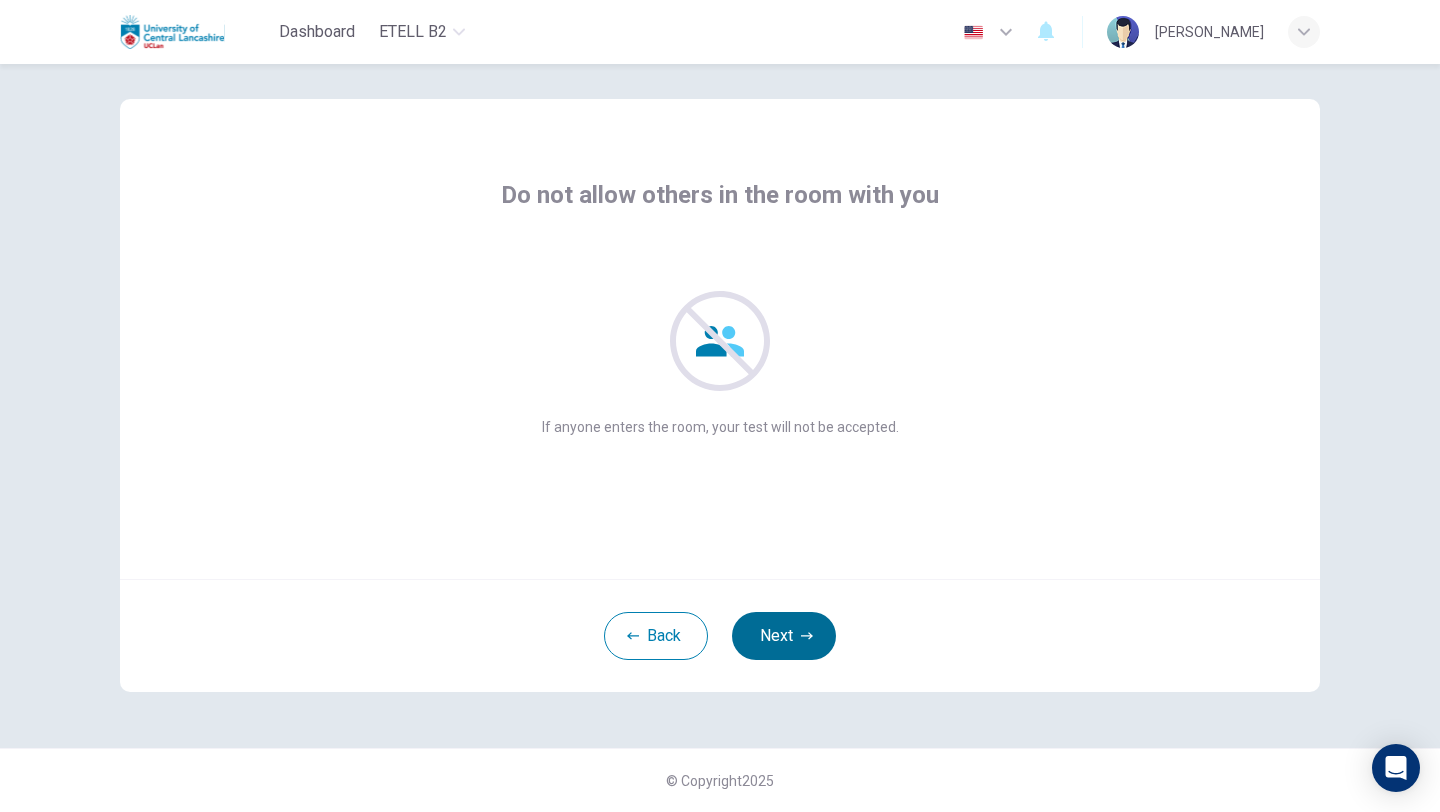 click on "Next" at bounding box center (784, 636) 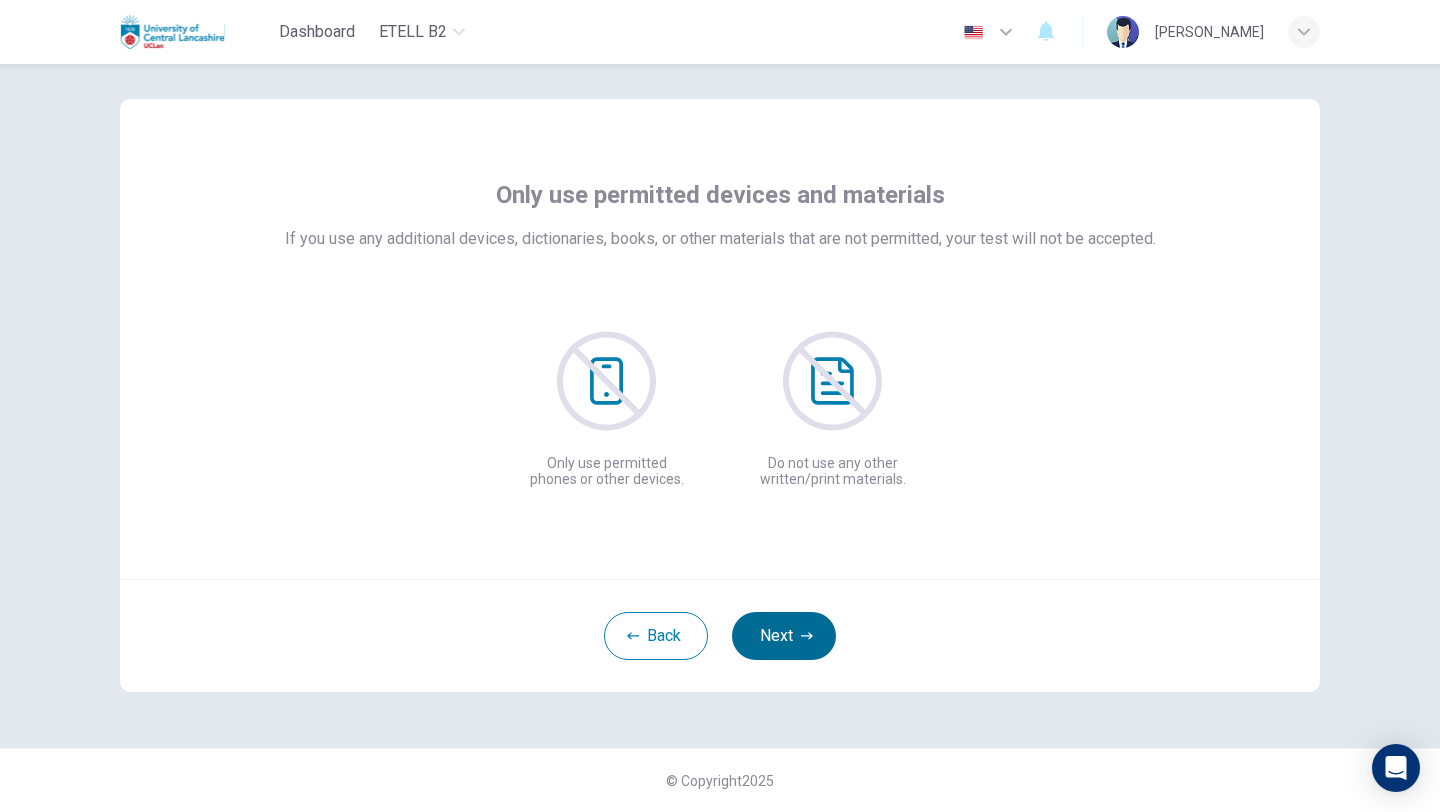click on "Next" at bounding box center (784, 636) 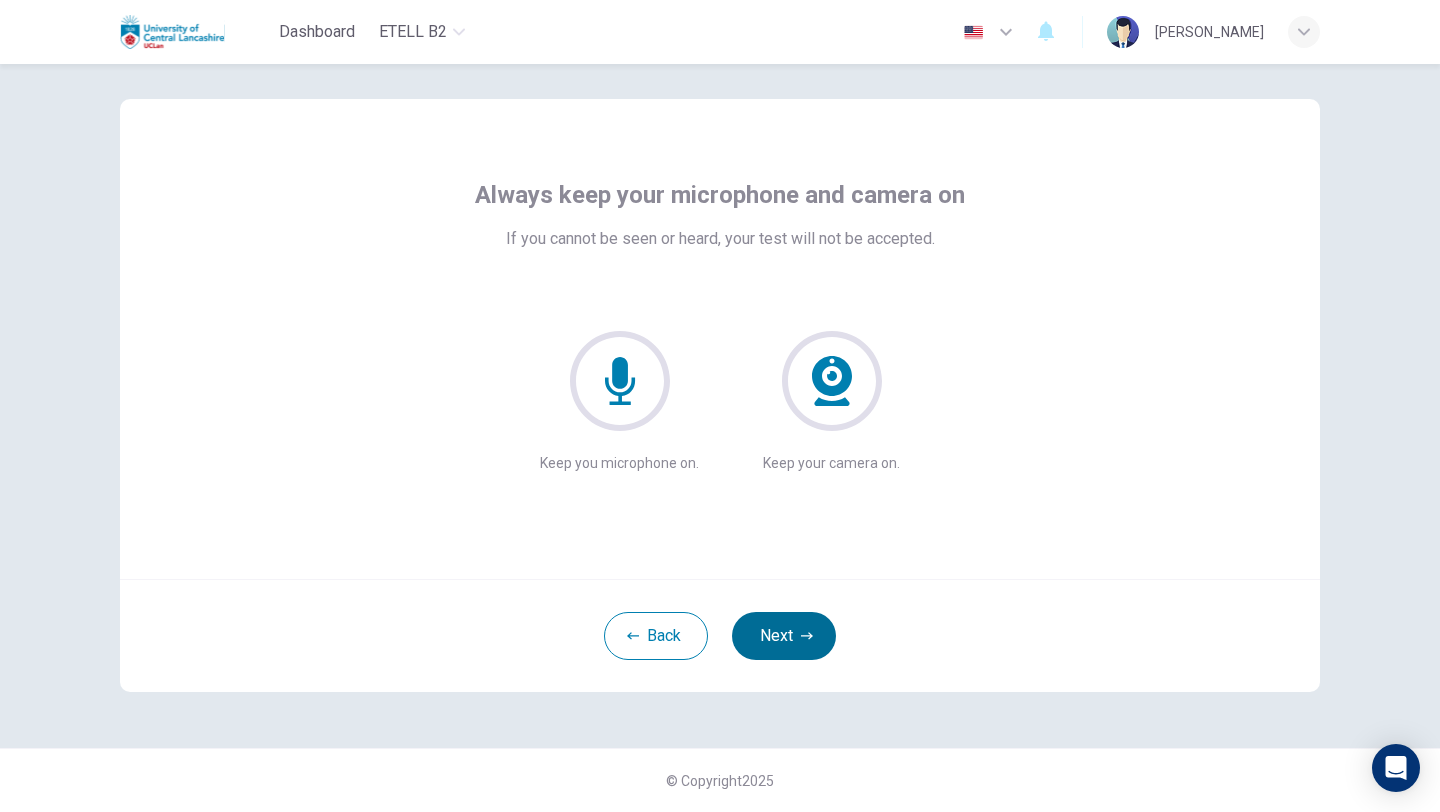 click on "Next" at bounding box center (784, 636) 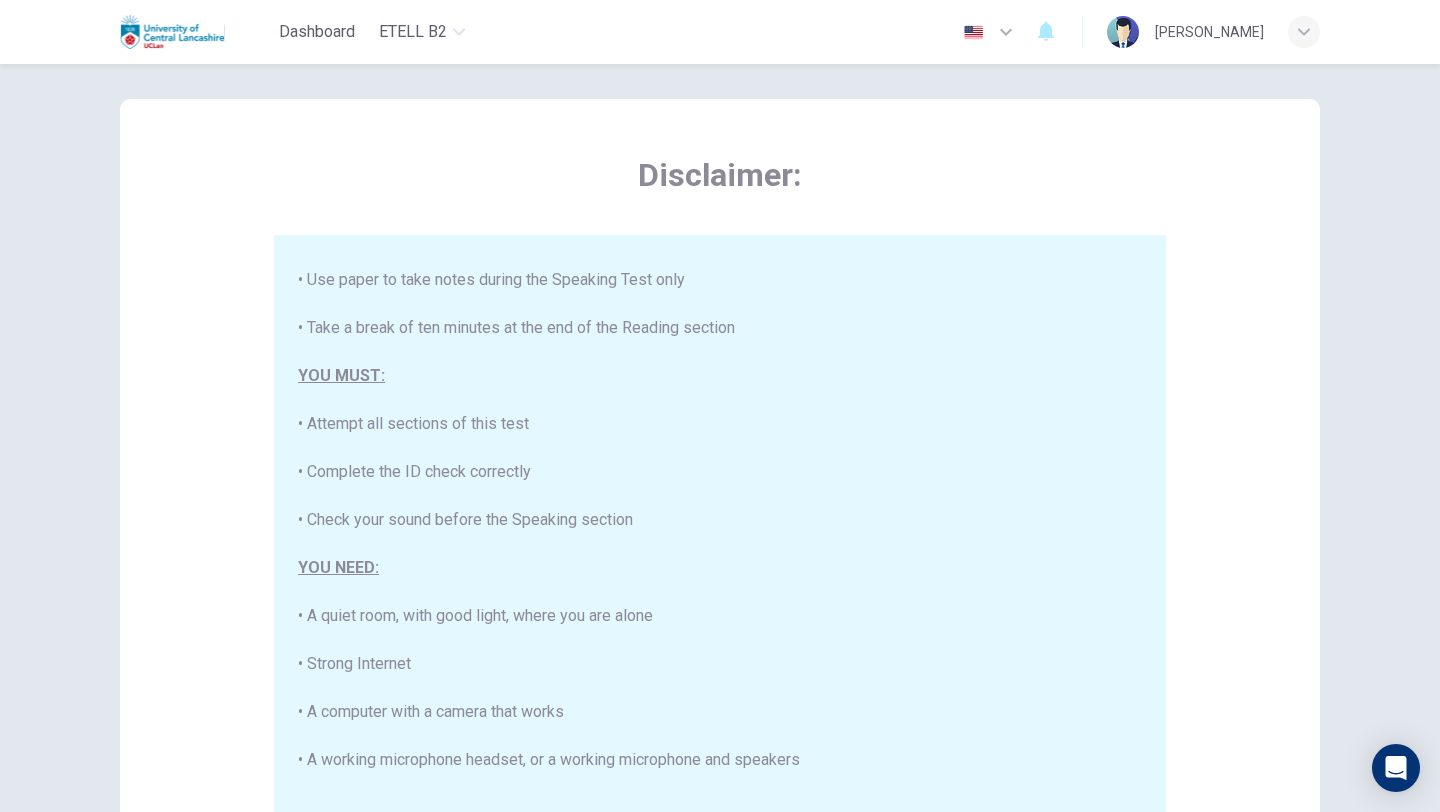 scroll, scrollTop: 381, scrollLeft: 0, axis: vertical 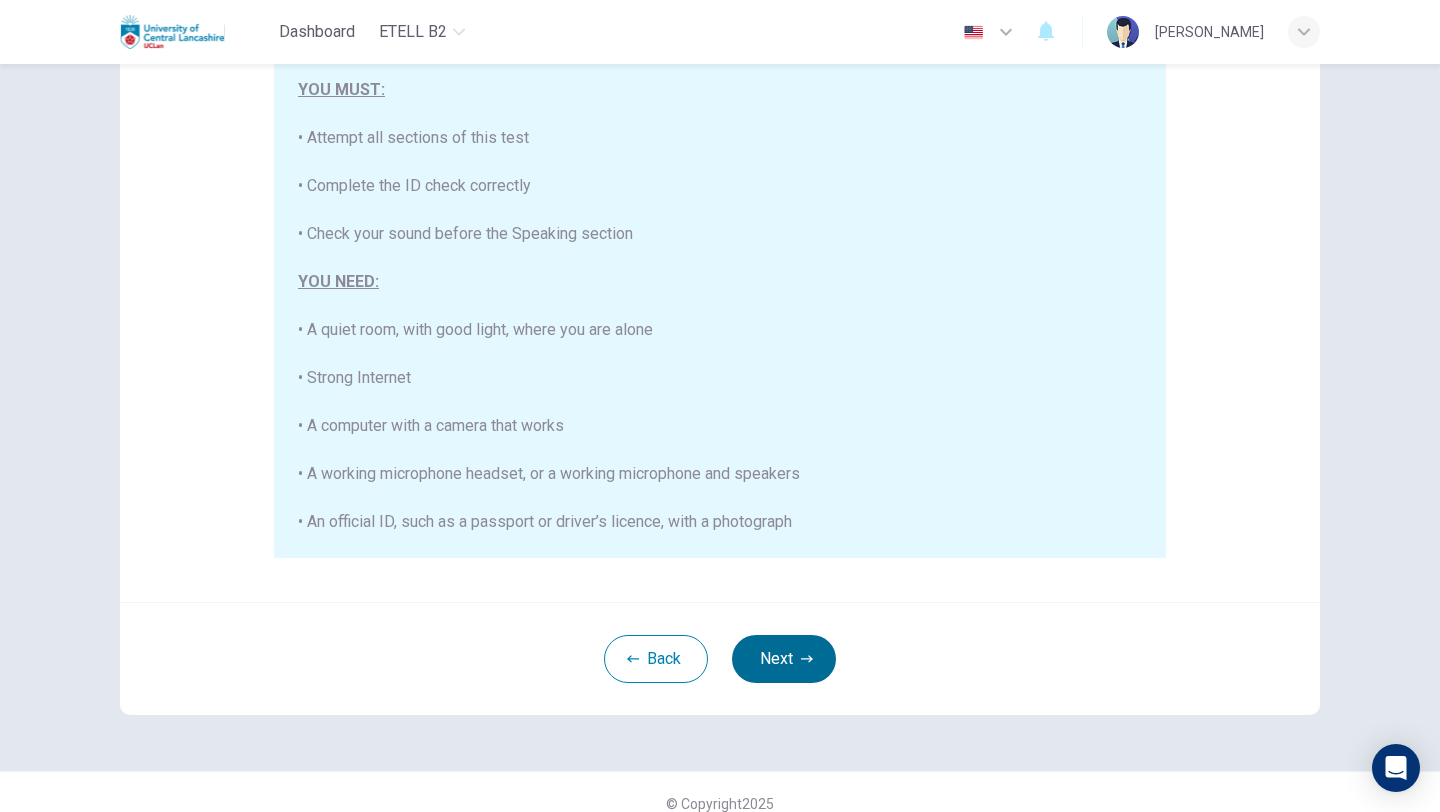 click on "Next" at bounding box center (784, 659) 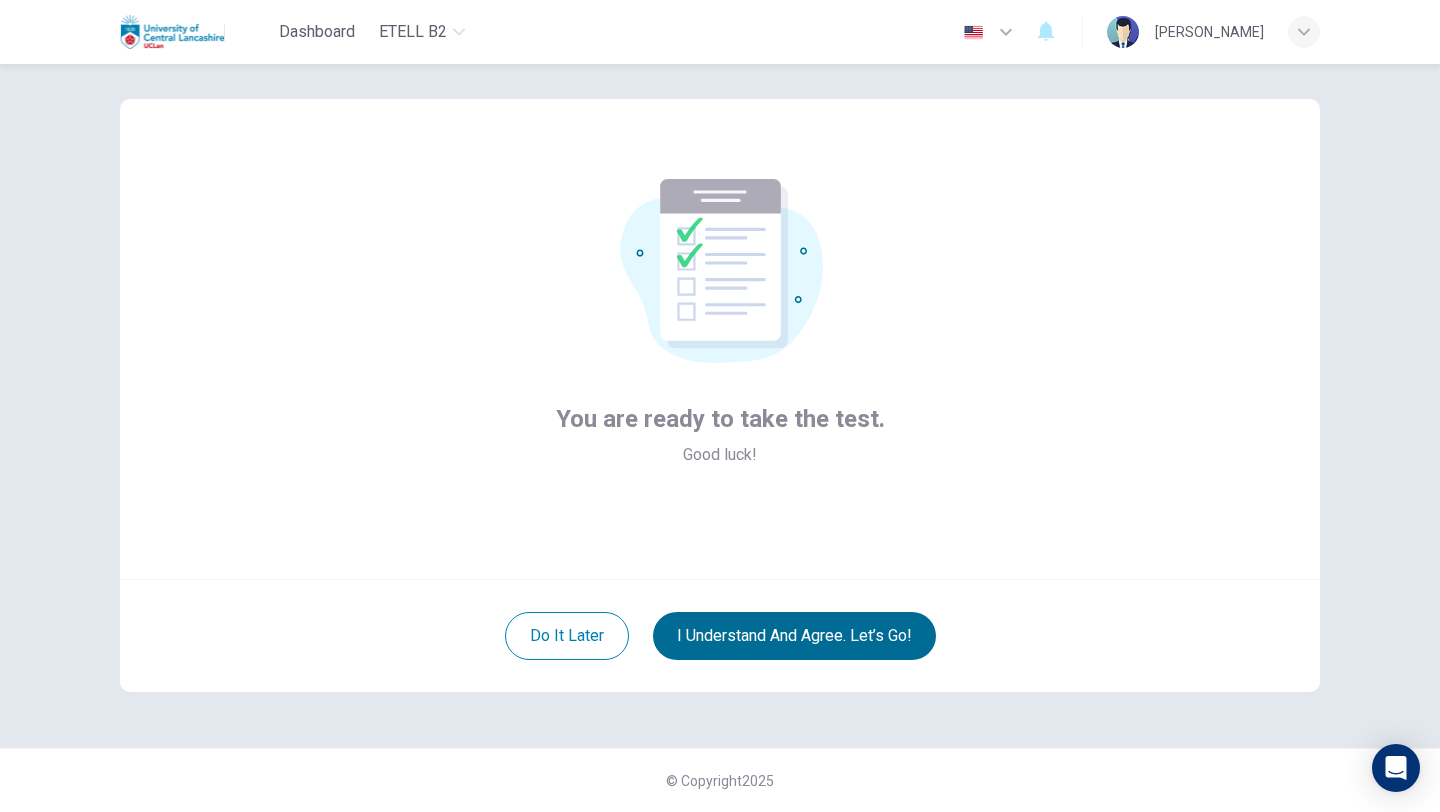 scroll, scrollTop: 21, scrollLeft: 0, axis: vertical 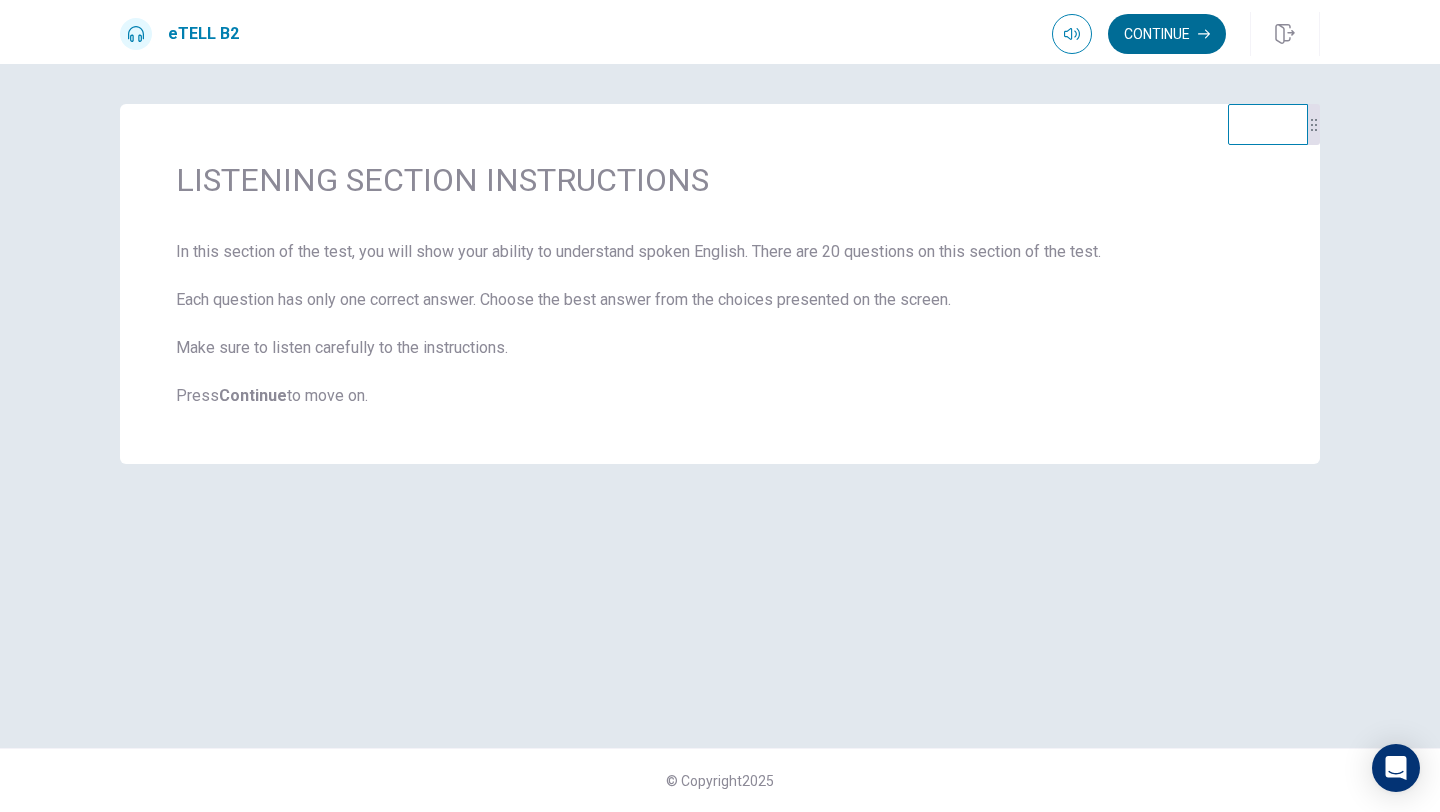 click on "Continue" at bounding box center [1167, 34] 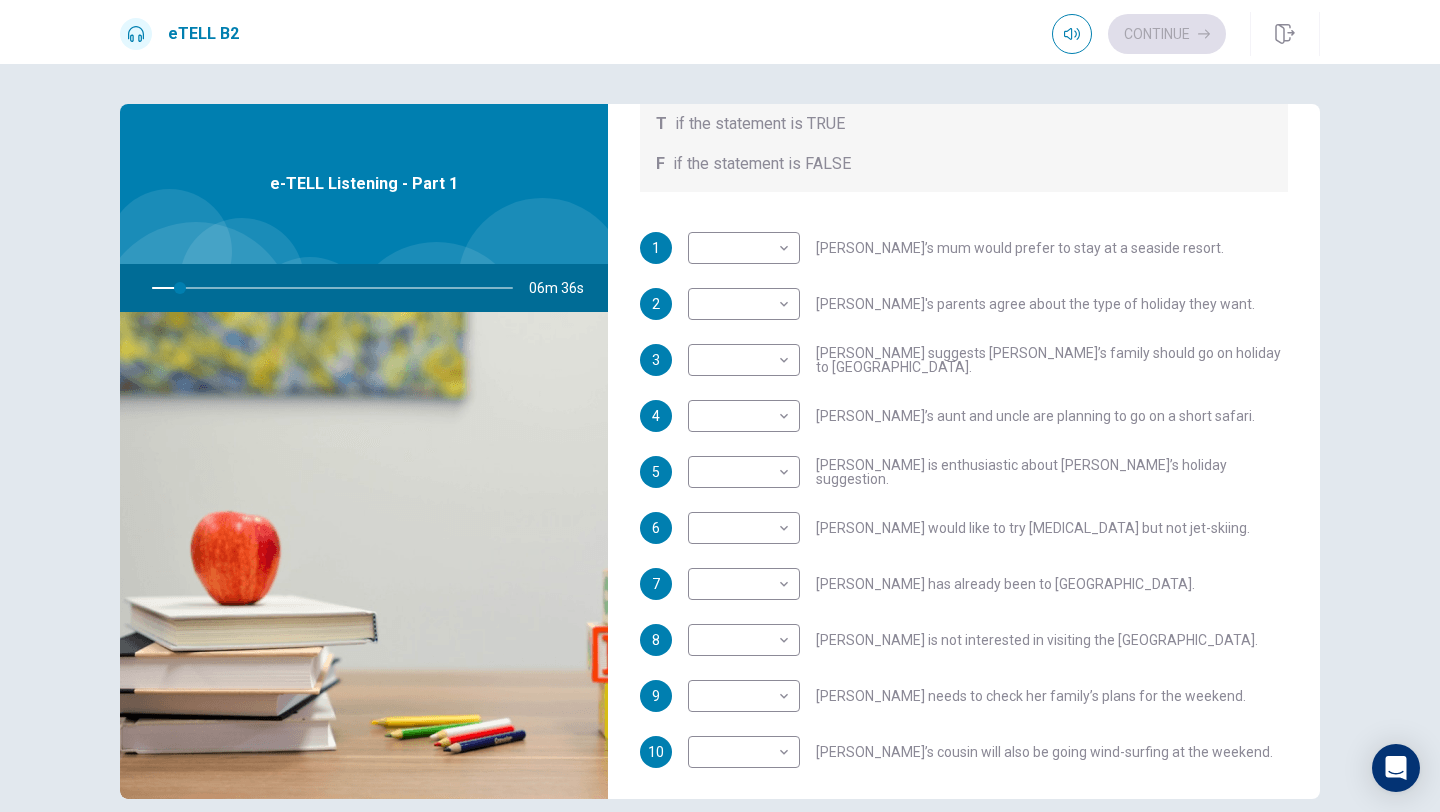 scroll, scrollTop: 353, scrollLeft: 0, axis: vertical 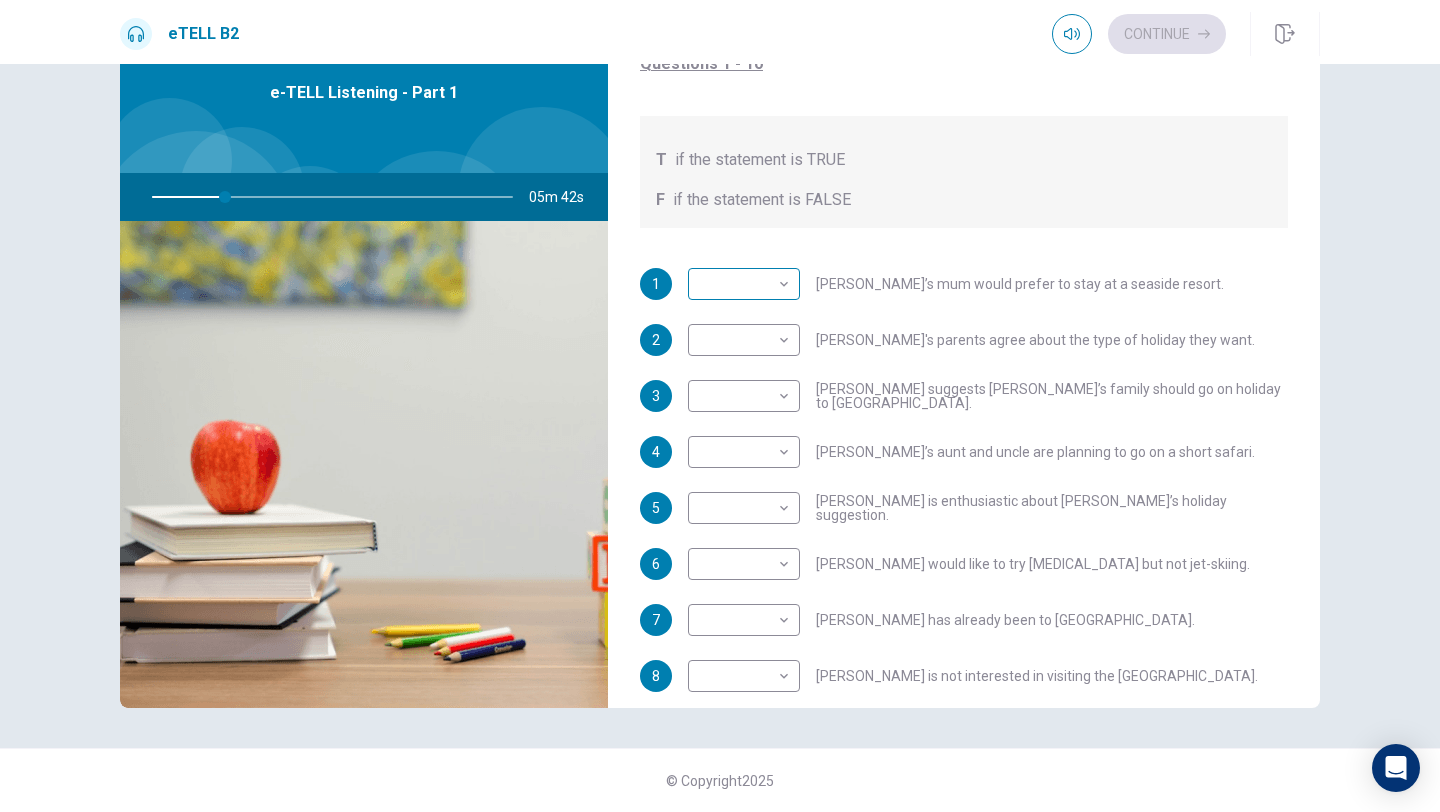 click on "This site uses cookies, as explained in our  Privacy Policy . If you agree to the use of cookies, please click the Accept button and continue to browse our site.   Privacy Policy Accept   eTELL B2 Continue Continue Question 1 For questions 1 – 10, mark each statement True (T) or False (F). You will hear Part One  TWICE.
You have one minute to read the questions for Part One.
Questions 1 - 10 T if the statement is TRUE F if the statement is FALSE 1 ​ ​ [PERSON_NAME]’s mum would prefer to stay at a seaside resort. 2 ​ ​ [PERSON_NAME]'s parents agree about the type of holiday they want.  3 ​ ​ [PERSON_NAME] suggests [PERSON_NAME]’s family should go on holiday to [GEOGRAPHIC_DATA]. 4 ​ ​ [PERSON_NAME]’s aunt and uncle are planning to go on a short safari. 5 ​ ​ [PERSON_NAME] is enthusiastic about [PERSON_NAME]’s holiday suggestion.  6 ​ ​  [PERSON_NAME] would like to try [MEDICAL_DATA] but not jet-skiing.  7 ​ ​ [PERSON_NAME] has already been to [GEOGRAPHIC_DATA]. 8 ​ ​ [PERSON_NAME] is not interested in visiting the [GEOGRAPHIC_DATA]. 9 ​ ​ 10 ​ ​ 05m 42s © Copyright" at bounding box center [720, 406] 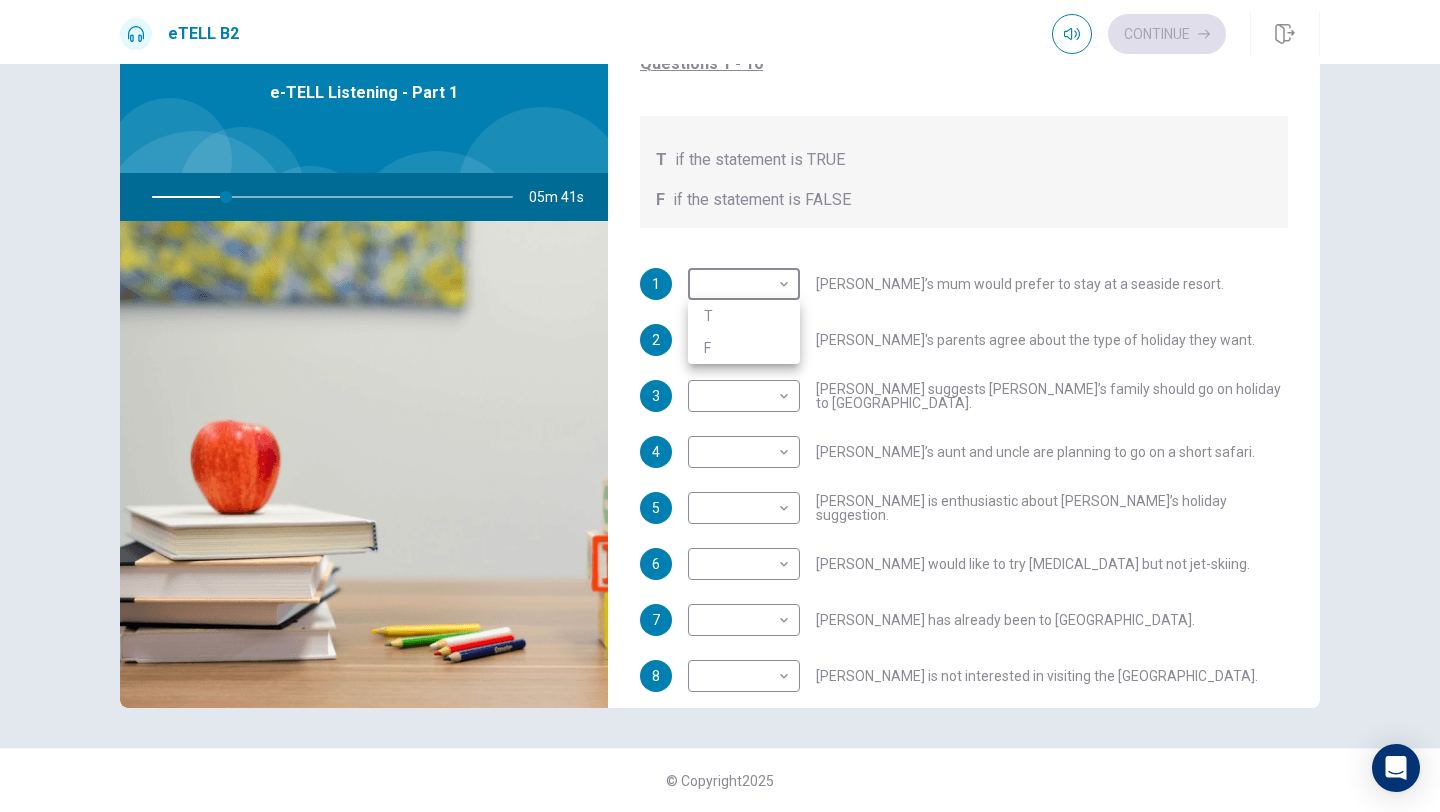 type on "**" 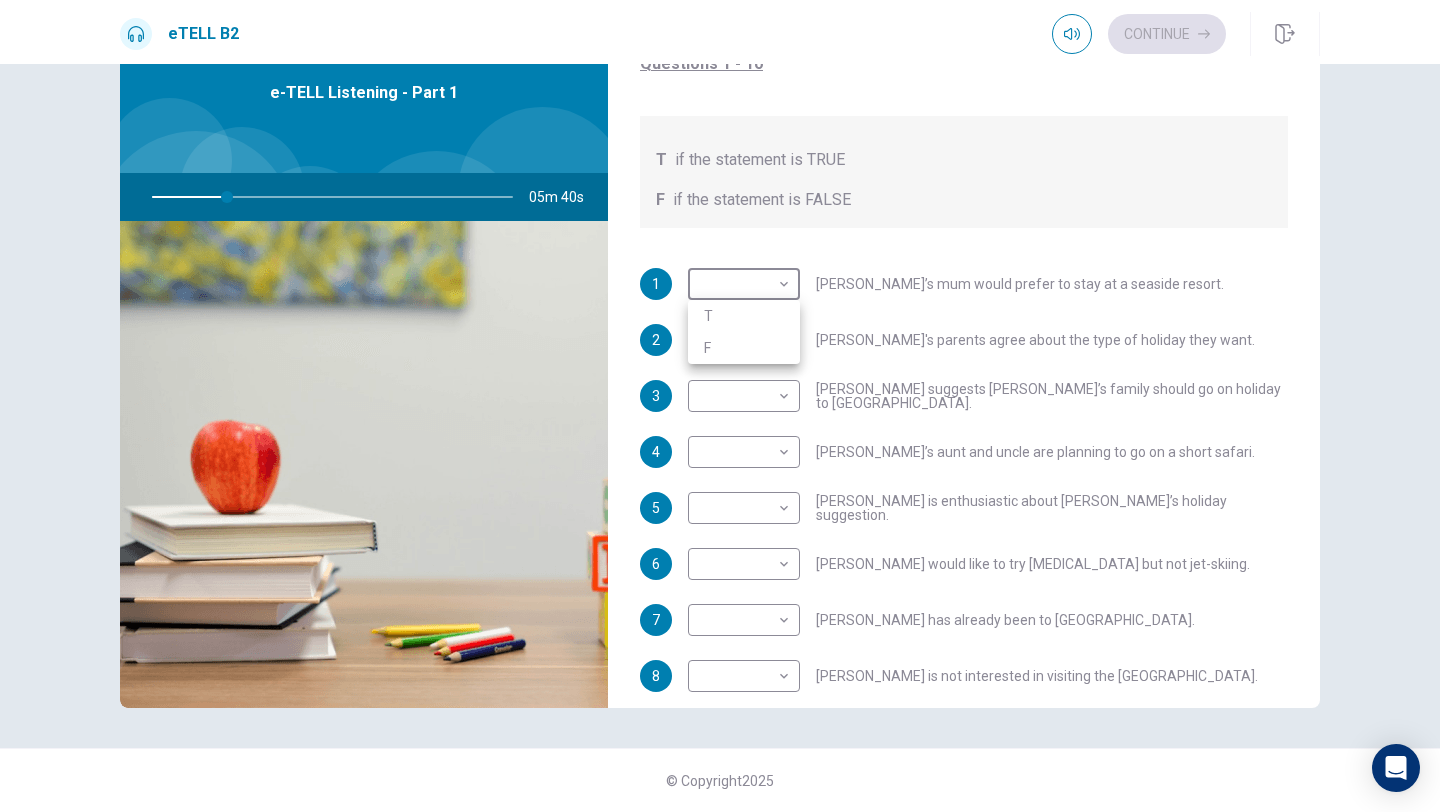 click on "T" at bounding box center [744, 316] 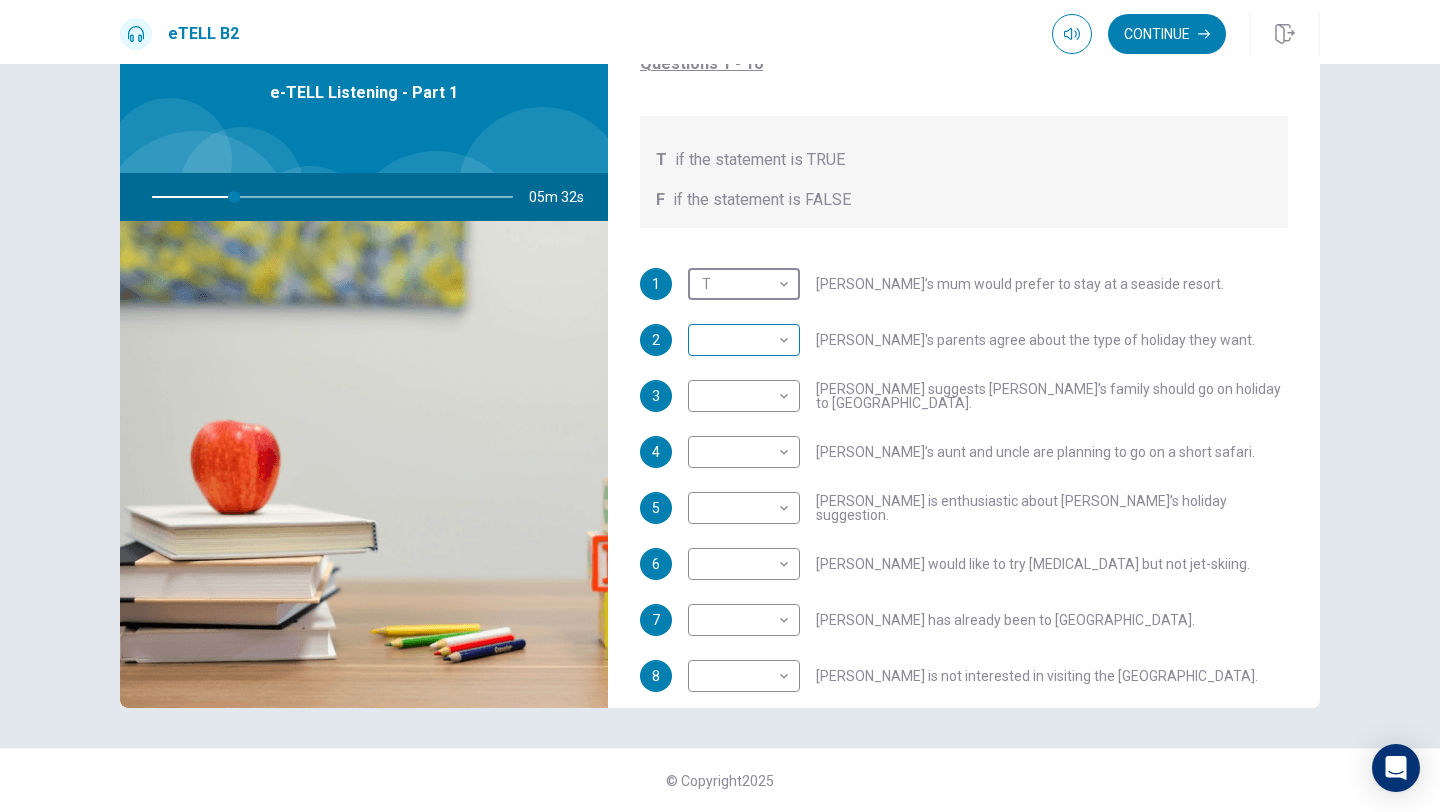 click on "This site uses cookies, as explained in our  Privacy Policy . If you agree to the use of cookies, please click the Accept button and continue to browse our site.   Privacy Policy Accept   eTELL B2 Continue Continue Question 1 For questions 1 – 10, mark each statement True (T) or False (F). You will hear Part One  TWICE.
You have one minute to read the questions for Part One.
Questions 1 - 10 T if the statement is TRUE F if the statement is FALSE 1 T * ​ [PERSON_NAME]’s mum would prefer to stay at a seaside resort. 2 ​ ​ [PERSON_NAME]'s parents agree about the type of holiday they want.  3 ​ ​ [PERSON_NAME] suggests [PERSON_NAME]’s family should go on holiday to [GEOGRAPHIC_DATA]. 4 ​ ​ [PERSON_NAME]’s aunt and uncle are planning to go on a short safari. 5 ​ ​ [PERSON_NAME] is enthusiastic about [PERSON_NAME]’s holiday suggestion.  6 ​ ​  [PERSON_NAME] would like to try [MEDICAL_DATA] but not jet-skiing.  7 ​ ​ [PERSON_NAME] has already been to [GEOGRAPHIC_DATA]. 8 ​ ​ [PERSON_NAME] is not interested in visiting the [GEOGRAPHIC_DATA]. 9 ​ ​ 10 ​ ​ 05m 32s © Copyright" at bounding box center [720, 406] 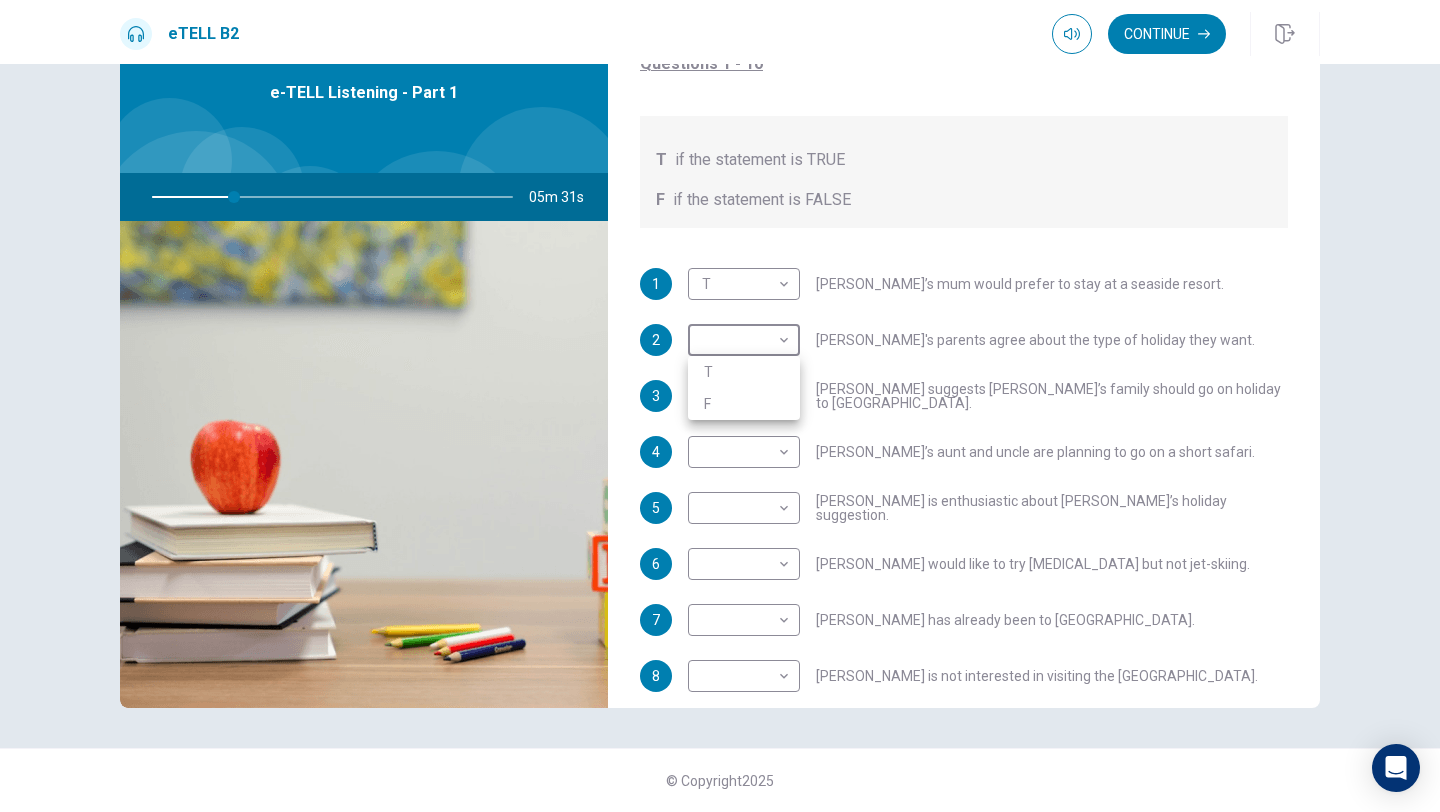 click on "F" at bounding box center (744, 404) 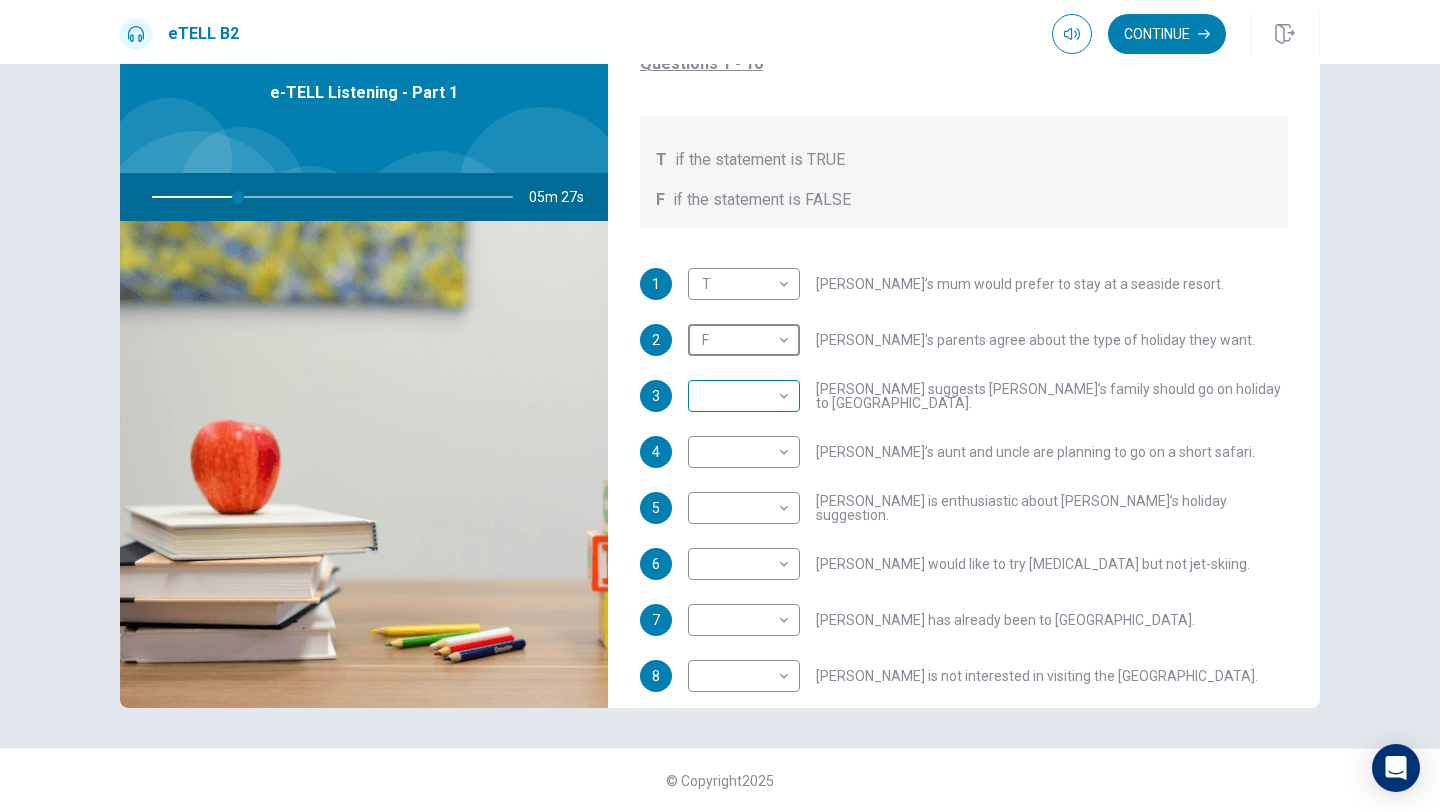 click on "This site uses cookies, as explained in our  Privacy Policy . If you agree to the use of cookies, please click the Accept button and continue to browse our site.   Privacy Policy Accept   eTELL B2 Continue Continue Question 1 For questions 1 – 10, mark each statement True (T) or False (F). You will hear Part One  TWICE.
You have one minute to read the questions for Part One.
Questions 1 - 10 T if the statement is TRUE F if the statement is FALSE 1 T * ​ [PERSON_NAME]’s mum would prefer to stay at a seaside resort. 2 F * ​ [PERSON_NAME]'s parents agree about the type of holiday they want.  3 ​ ​ [PERSON_NAME] suggests [PERSON_NAME]’s family should go on holiday to [GEOGRAPHIC_DATA]. 4 ​ ​ [PERSON_NAME]’s aunt and uncle are planning to go on a short safari. 5 ​ ​ [PERSON_NAME] is enthusiastic about [PERSON_NAME]’s holiday suggestion.  6 ​ ​  [PERSON_NAME] would like to try [MEDICAL_DATA] but not jet-skiing.  7 ​ ​ [PERSON_NAME] has already been to [GEOGRAPHIC_DATA]. 8 ​ ​ [PERSON_NAME] is not interested in visiting the [GEOGRAPHIC_DATA]. 9 ​ ​ 10 ​ ​ 05m 27s © Copyright" at bounding box center [720, 406] 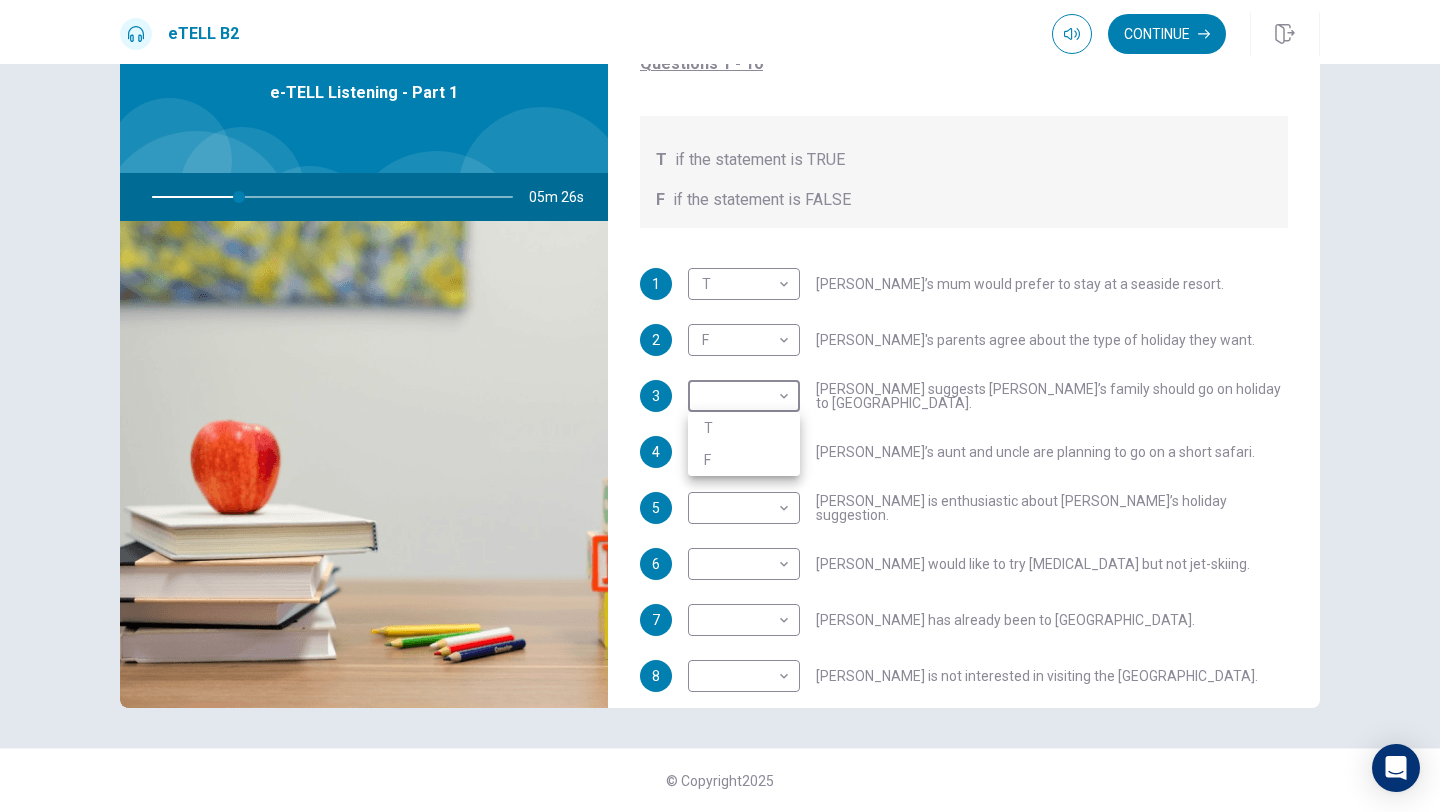 click on "T" at bounding box center (744, 428) 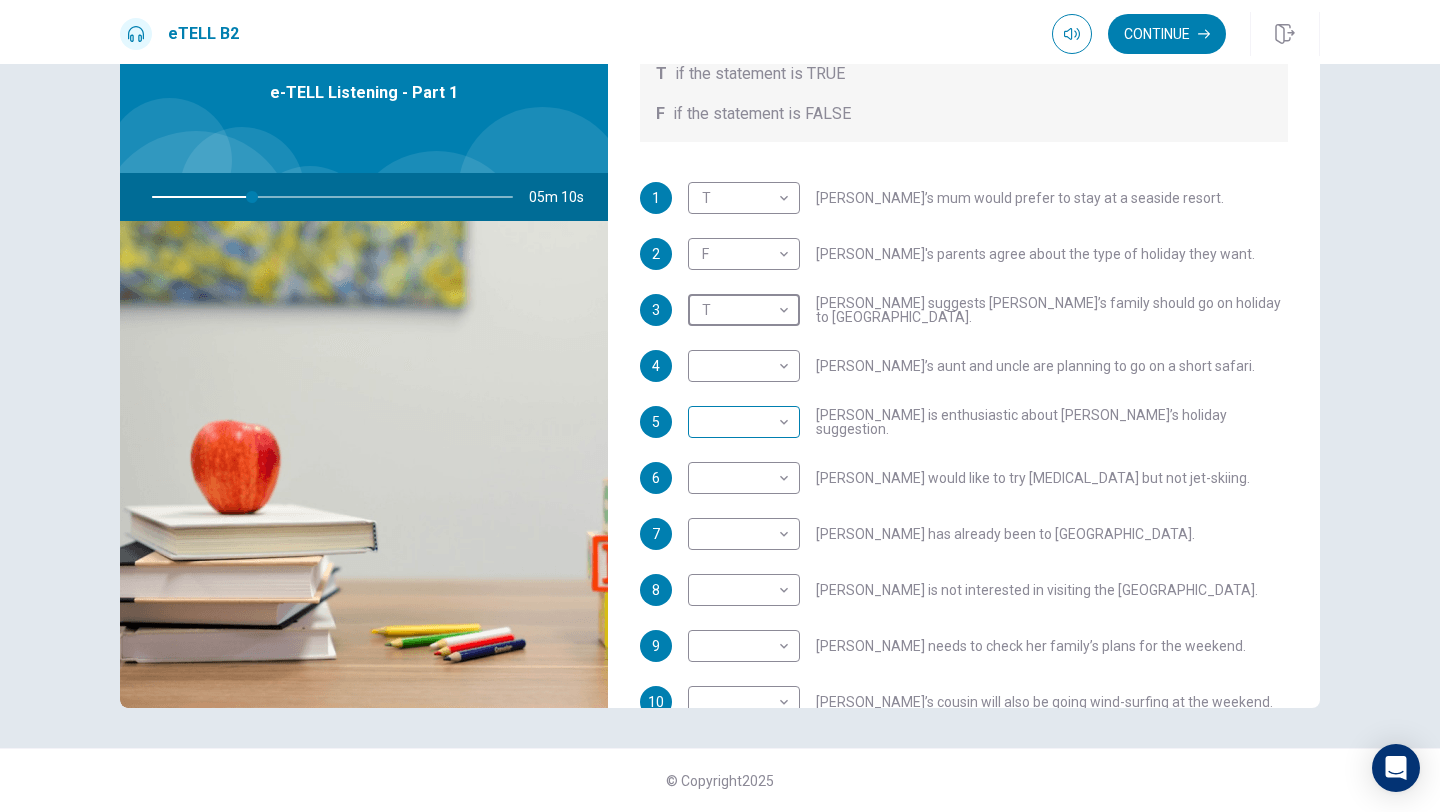 scroll, scrollTop: 275, scrollLeft: 0, axis: vertical 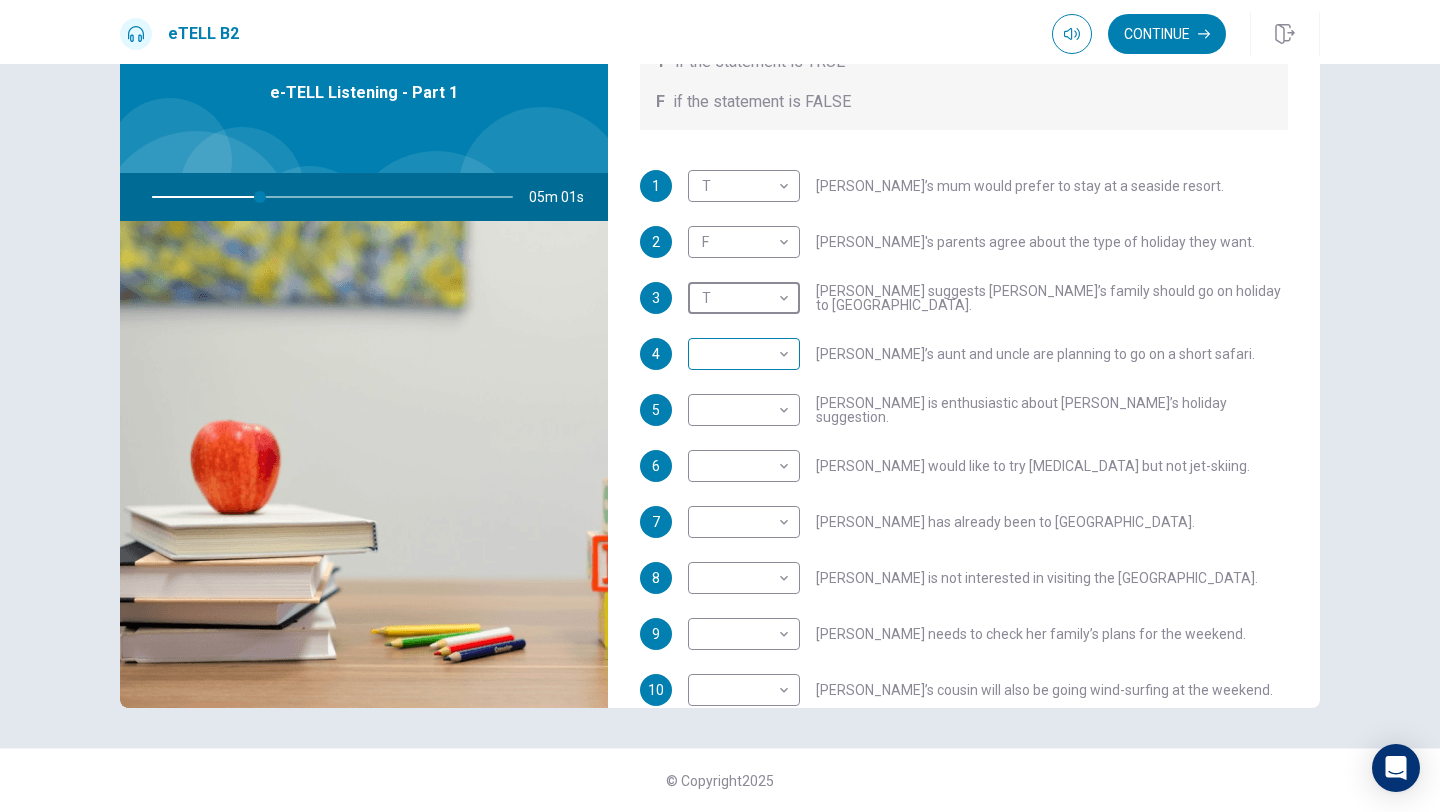 click on "This site uses cookies, as explained in our  Privacy Policy . If you agree to the use of cookies, please click the Accept button and continue to browse our site.   Privacy Policy Accept   eTELL B2 Continue Continue Question 1 For questions 1 – 10, mark each statement True (T) or False (F). You will hear Part One  TWICE.
You have one minute to read the questions for Part One.
Questions 1 - 10 T if the statement is TRUE F if the statement is FALSE 1 T * ​ [PERSON_NAME]’s mum would prefer to stay at a seaside resort. 2 F * ​ [PERSON_NAME]'s parents agree about the type of holiday they want.  3 T * ​ [PERSON_NAME] suggests [PERSON_NAME]’s family should go on holiday to [GEOGRAPHIC_DATA]. 4 ​ ​ [PERSON_NAME]’s aunt and uncle are planning to go on a short safari. 5 ​ ​ [PERSON_NAME] is enthusiastic about [PERSON_NAME]’s holiday suggestion.  6 ​ ​  [PERSON_NAME] would like to try [MEDICAL_DATA] but not jet-skiing.  7 ​ ​ [PERSON_NAME] has already been to [GEOGRAPHIC_DATA]. 8 ​ ​ [PERSON_NAME] is not interested in visiting the [GEOGRAPHIC_DATA]. 9 ​ ​ 10 ​ ​ 05m 01s © Copyright" at bounding box center [720, 406] 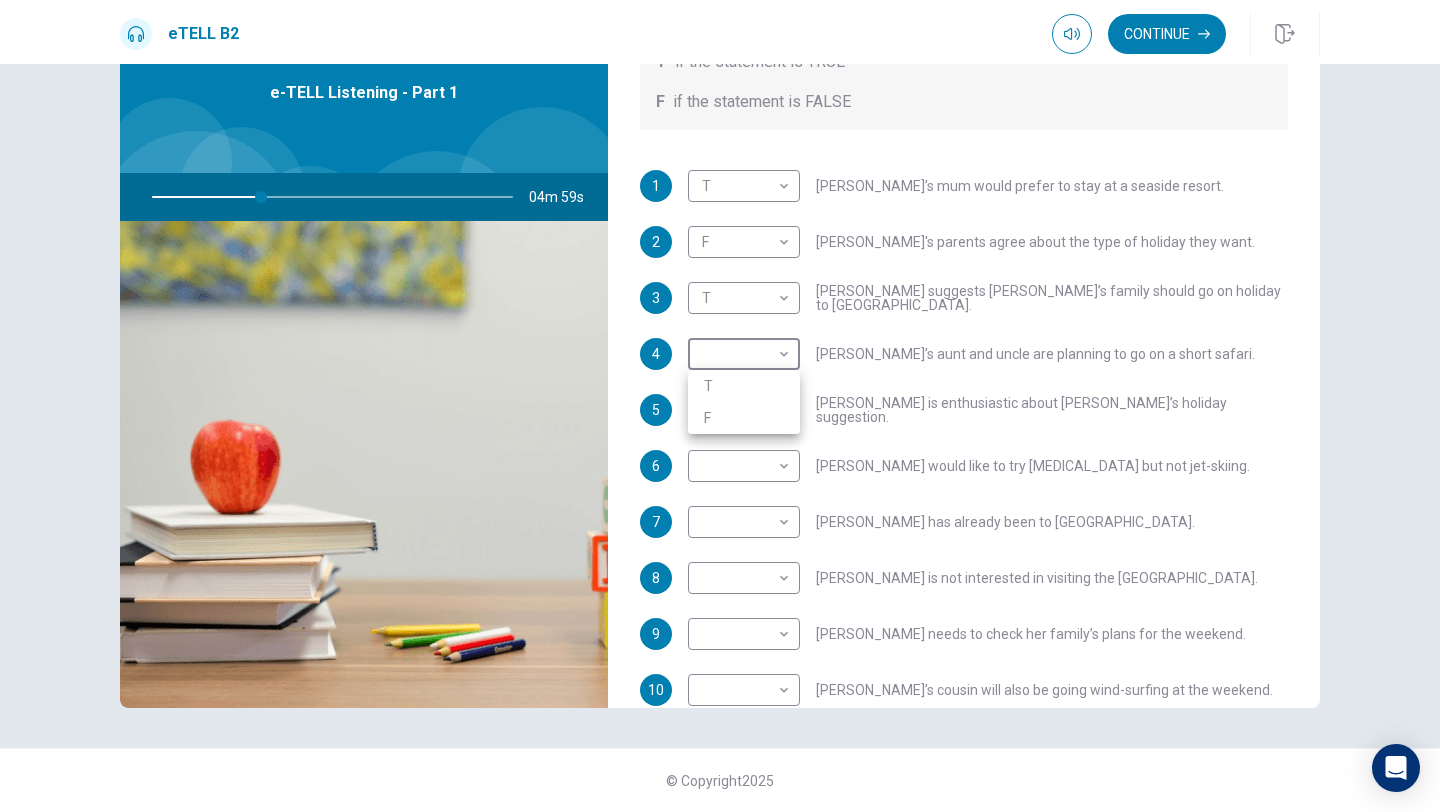 click at bounding box center (720, 406) 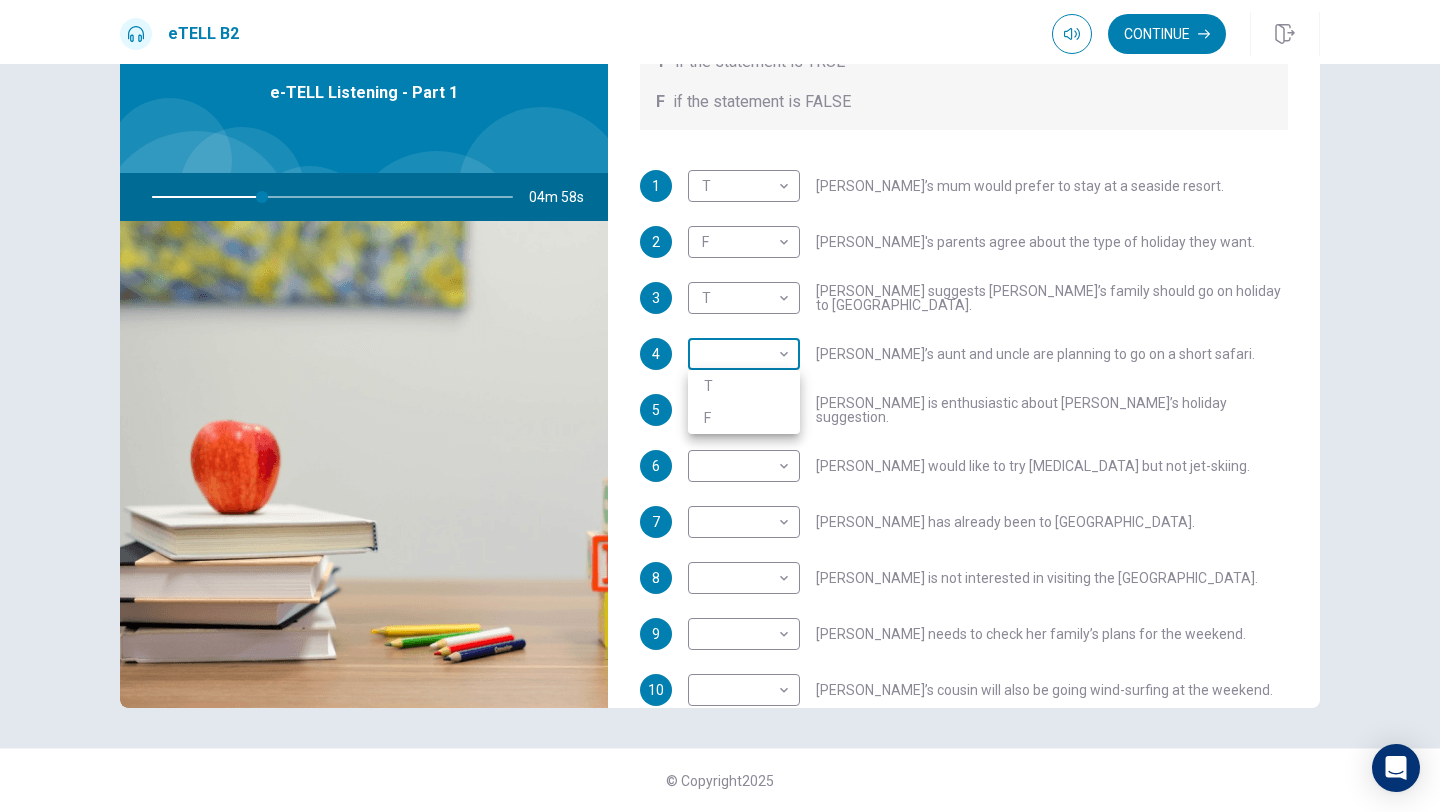 click on "This site uses cookies, as explained in our  Privacy Policy . If you agree to the use of cookies, please click the Accept button and continue to browse our site.   Privacy Policy Accept   eTELL B2 Continue Continue Question 1 For questions 1 – 10, mark each statement True (T) or False (F). You will hear Part One  TWICE.
You have one minute to read the questions for Part One.
Questions 1 - 10 T if the statement is TRUE F if the statement is FALSE 1 T * ​ [PERSON_NAME]’s mum would prefer to stay at a seaside resort. 2 F * ​ [PERSON_NAME]'s parents agree about the type of holiday they want.  3 T * ​ [PERSON_NAME] suggests [PERSON_NAME]’s family should go on holiday to [GEOGRAPHIC_DATA]. 4 ​ ​ [PERSON_NAME]’s aunt and uncle are planning to go on a short safari. 5 ​ ​ [PERSON_NAME] is enthusiastic about [PERSON_NAME]’s holiday suggestion.  6 ​ ​  [PERSON_NAME] would like to try [MEDICAL_DATA] but not jet-skiing.  7 ​ ​ [PERSON_NAME] has already been to [GEOGRAPHIC_DATA]. 8 ​ ​ [PERSON_NAME] is not interested in visiting the [GEOGRAPHIC_DATA]. 9 ​ ​ 10 ​ ​ 04m 58s © Copyright" at bounding box center [720, 406] 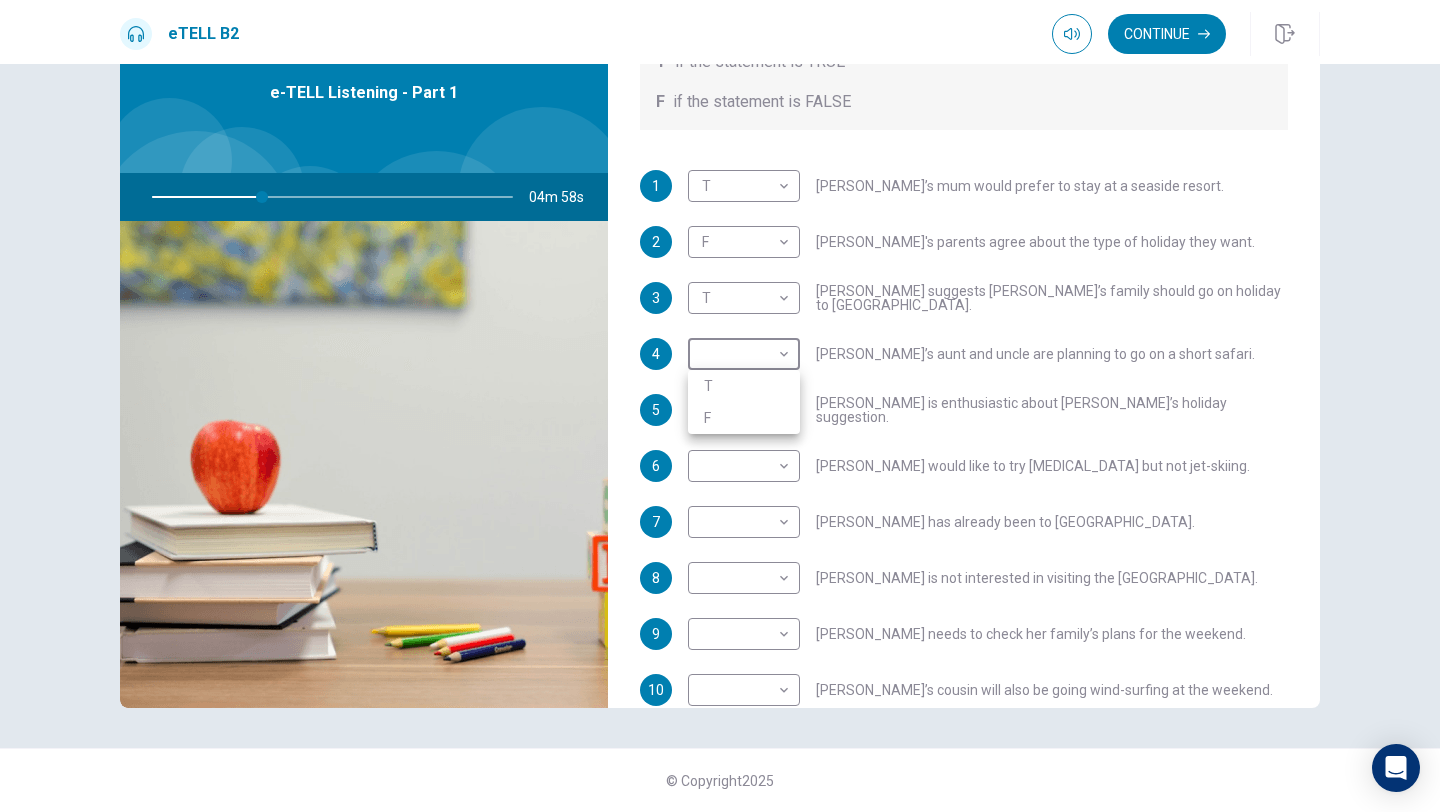 type on "**" 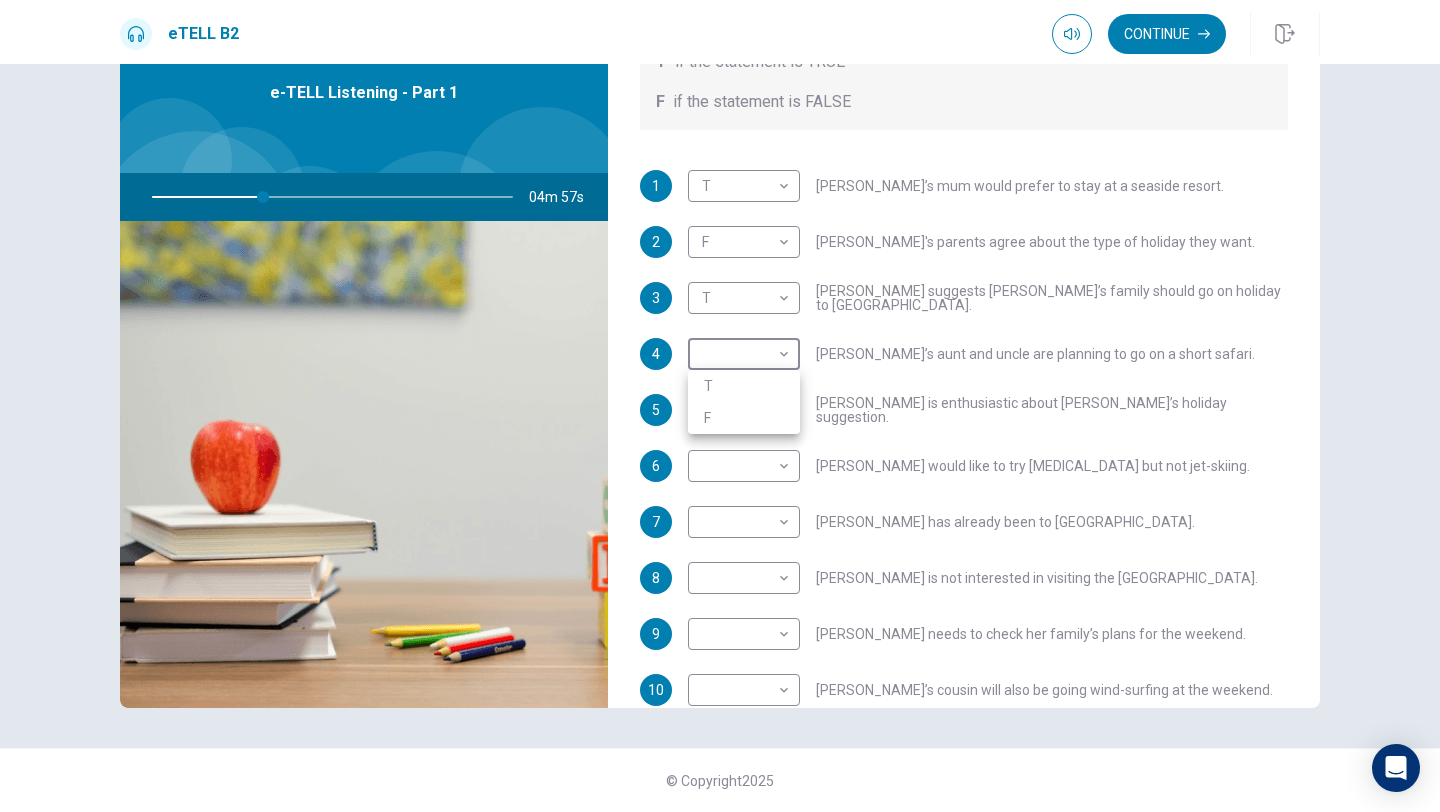 click on "F" at bounding box center (744, 418) 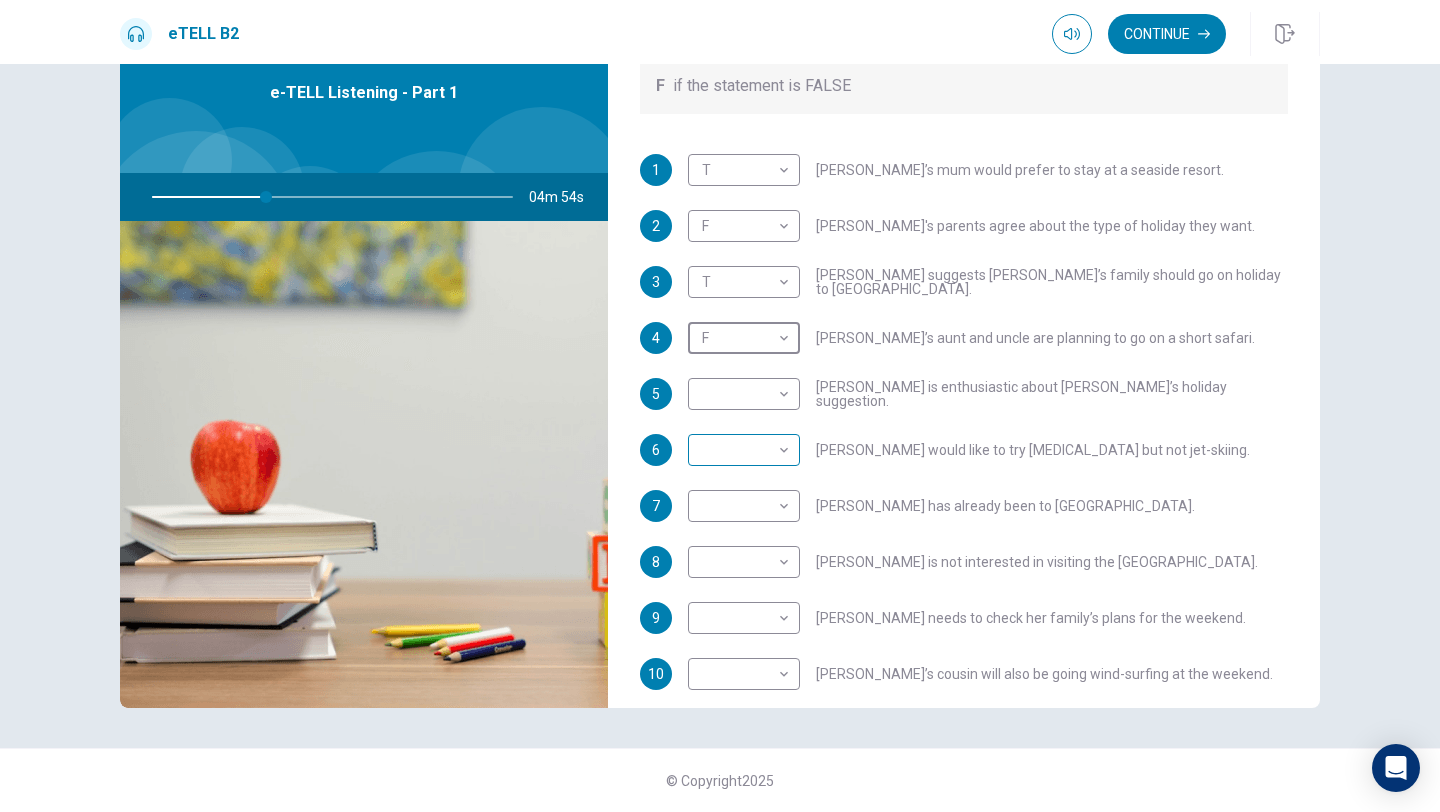 scroll, scrollTop: 297, scrollLeft: 0, axis: vertical 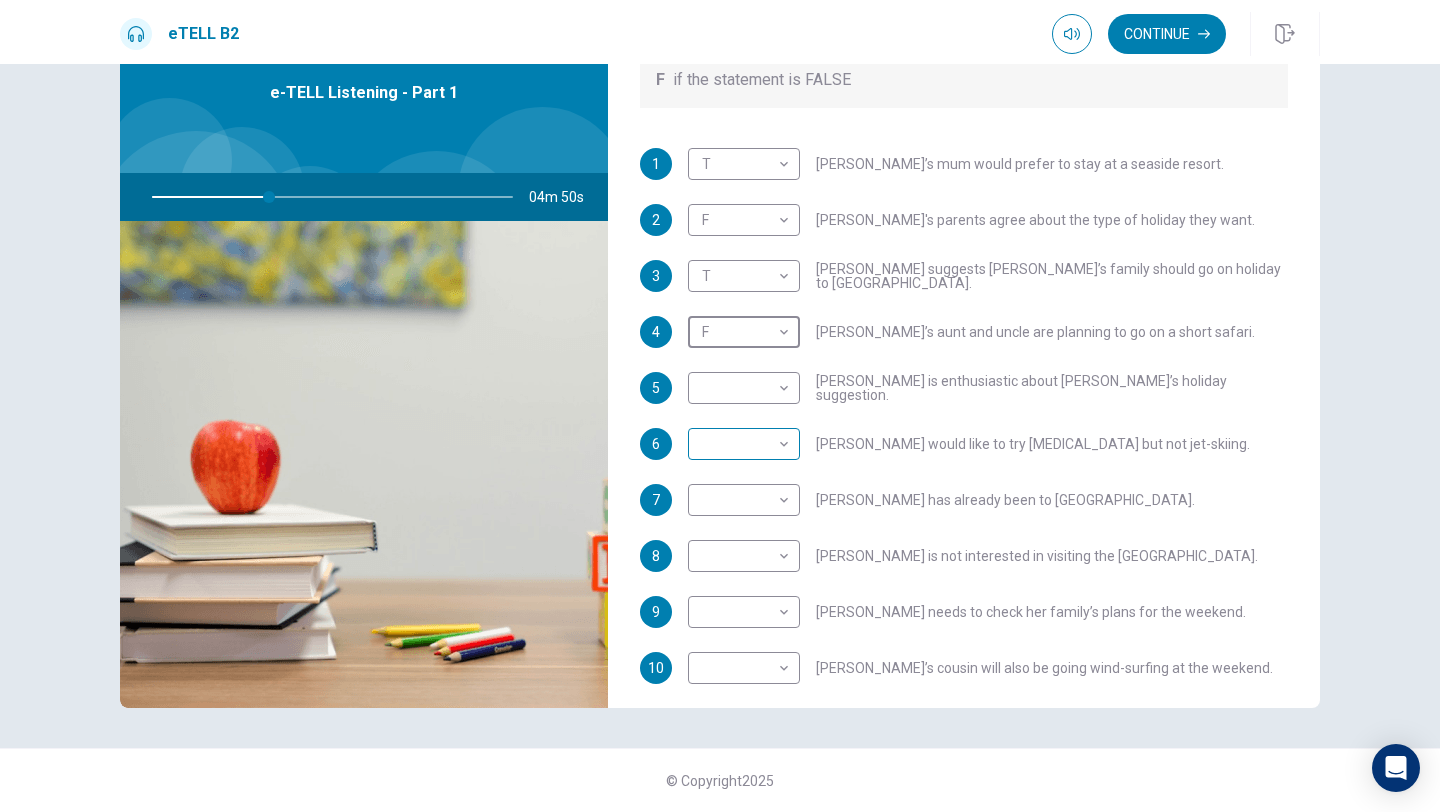 click on "This site uses cookies, as explained in our  Privacy Policy . If you agree to the use of cookies, please click the Accept button and continue to browse our site.   Privacy Policy Accept   eTELL B2 Continue Continue Question 1 For questions 1 – 10, mark each statement True (T) or False (F). You will hear Part One  TWICE.
You have one minute to read the questions for Part One.
Questions 1 - 10 T if the statement is TRUE F if the statement is FALSE 1 T * ​ [PERSON_NAME]’s mum would prefer to stay at a seaside resort. 2 F * ​ [PERSON_NAME]'s parents agree about the type of holiday they want.  3 T * ​ [PERSON_NAME] suggests [PERSON_NAME]’s family should go on holiday to [GEOGRAPHIC_DATA]. 4 F * ​ [PERSON_NAME]’s aunt and uncle are planning to go on a short safari. 5 ​ ​ [PERSON_NAME] is enthusiastic about [PERSON_NAME]’s holiday suggestion.  6 ​ ​  [PERSON_NAME] would like to try [MEDICAL_DATA] but not jet-skiing.  7 ​ ​ [PERSON_NAME] has already been to [GEOGRAPHIC_DATA]. 8 ​ ​ [PERSON_NAME] is not interested in visiting the [GEOGRAPHIC_DATA]. 9 ​ ​ 10 ​ ​ 04m 50s © Copyright" at bounding box center [720, 406] 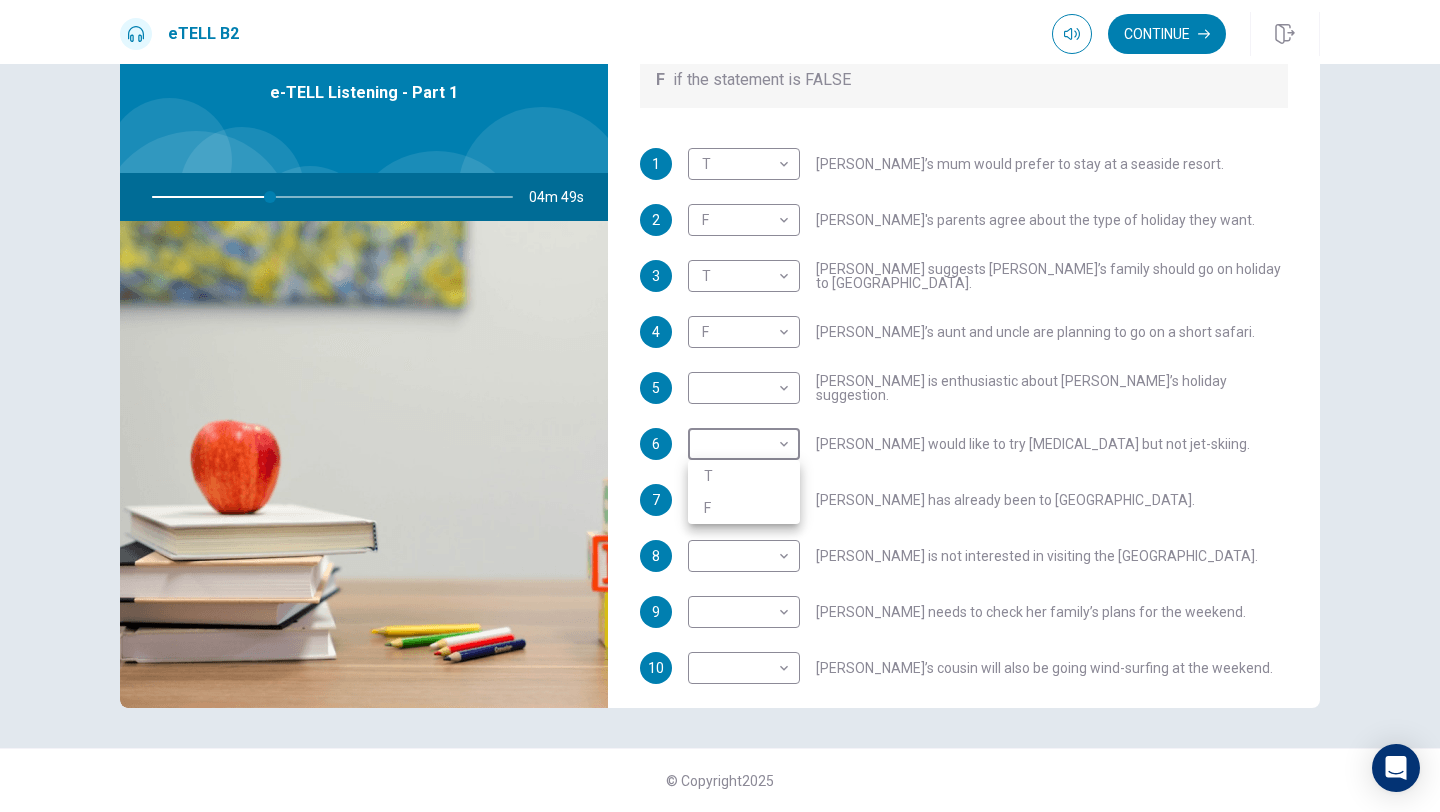 type on "**" 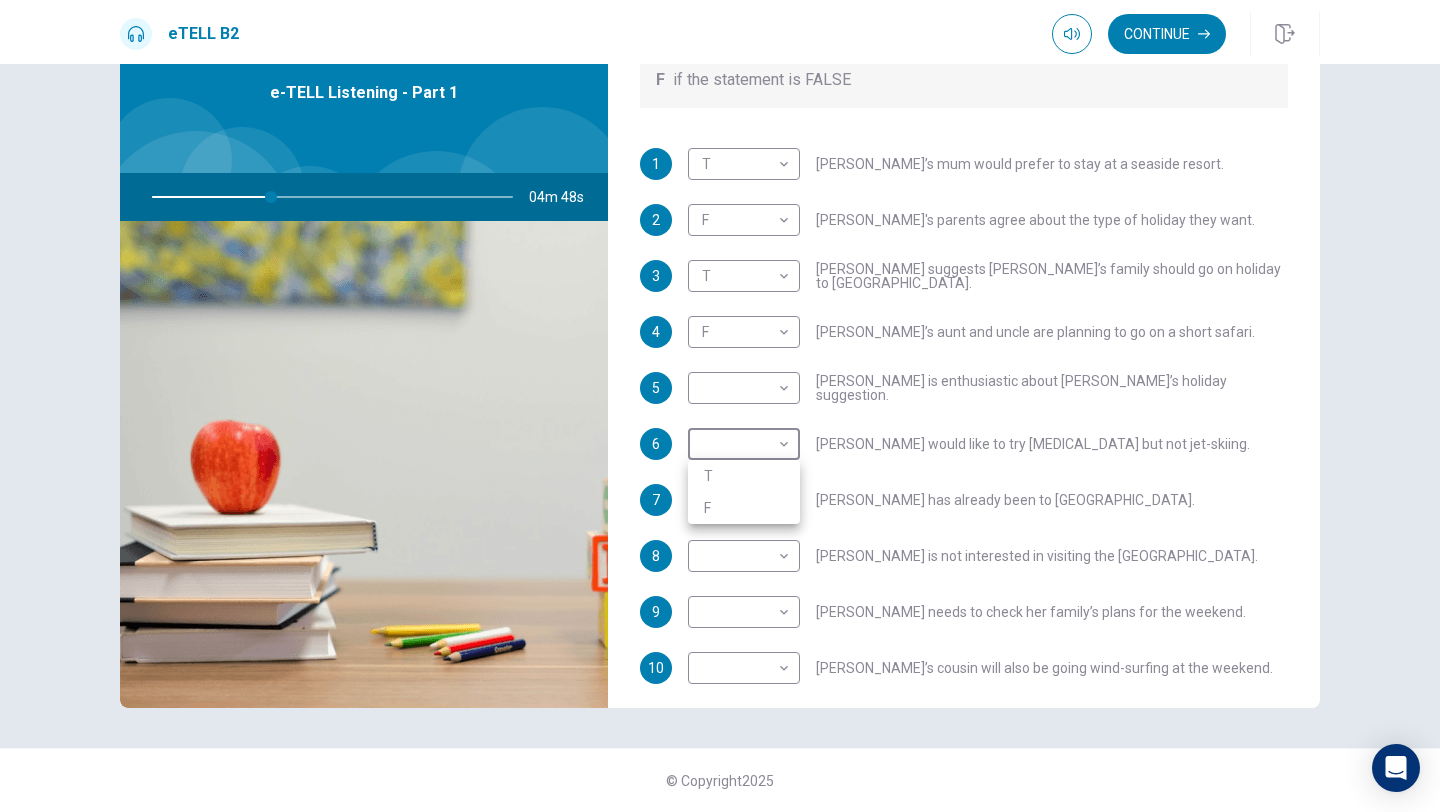 click on "F" at bounding box center (744, 508) 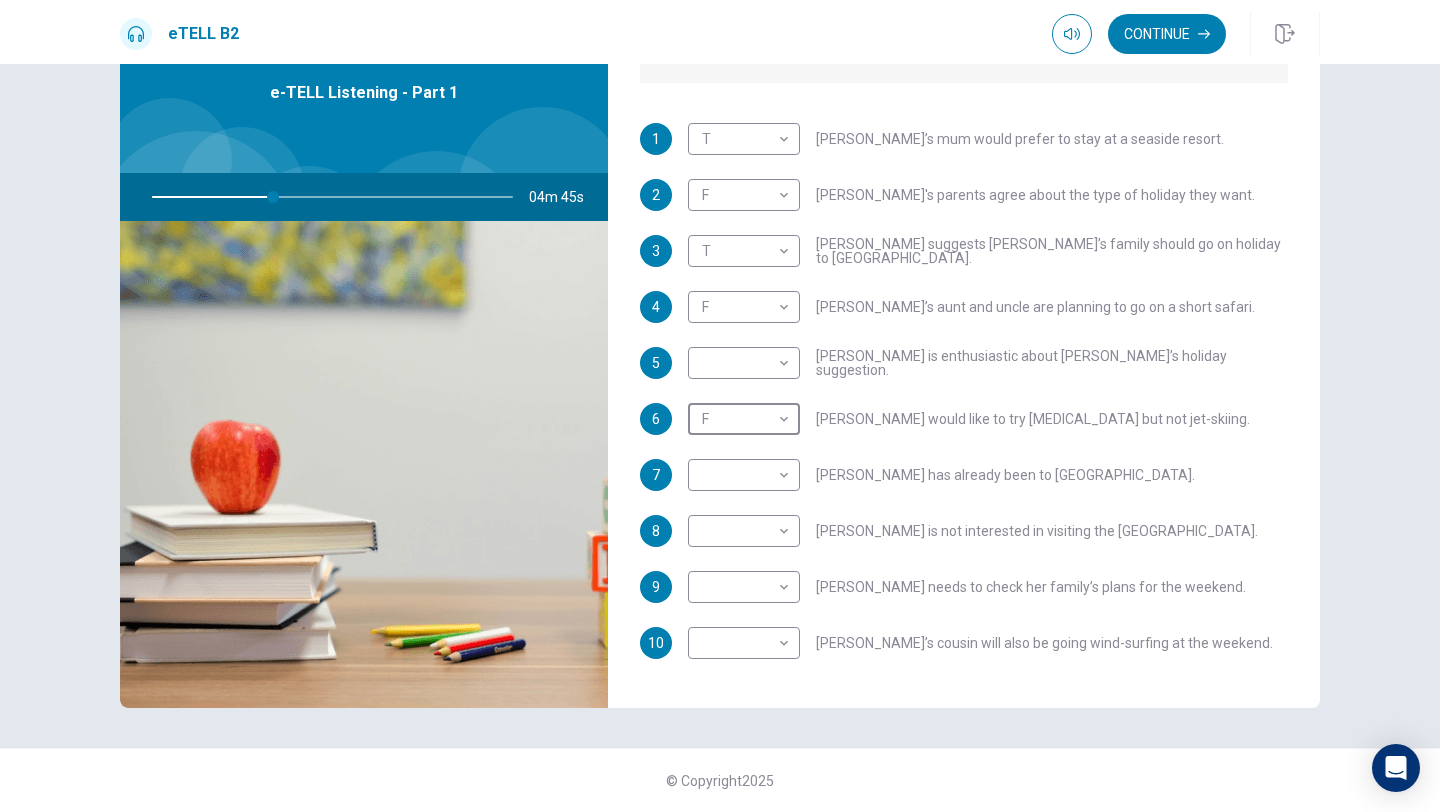scroll, scrollTop: 325, scrollLeft: 0, axis: vertical 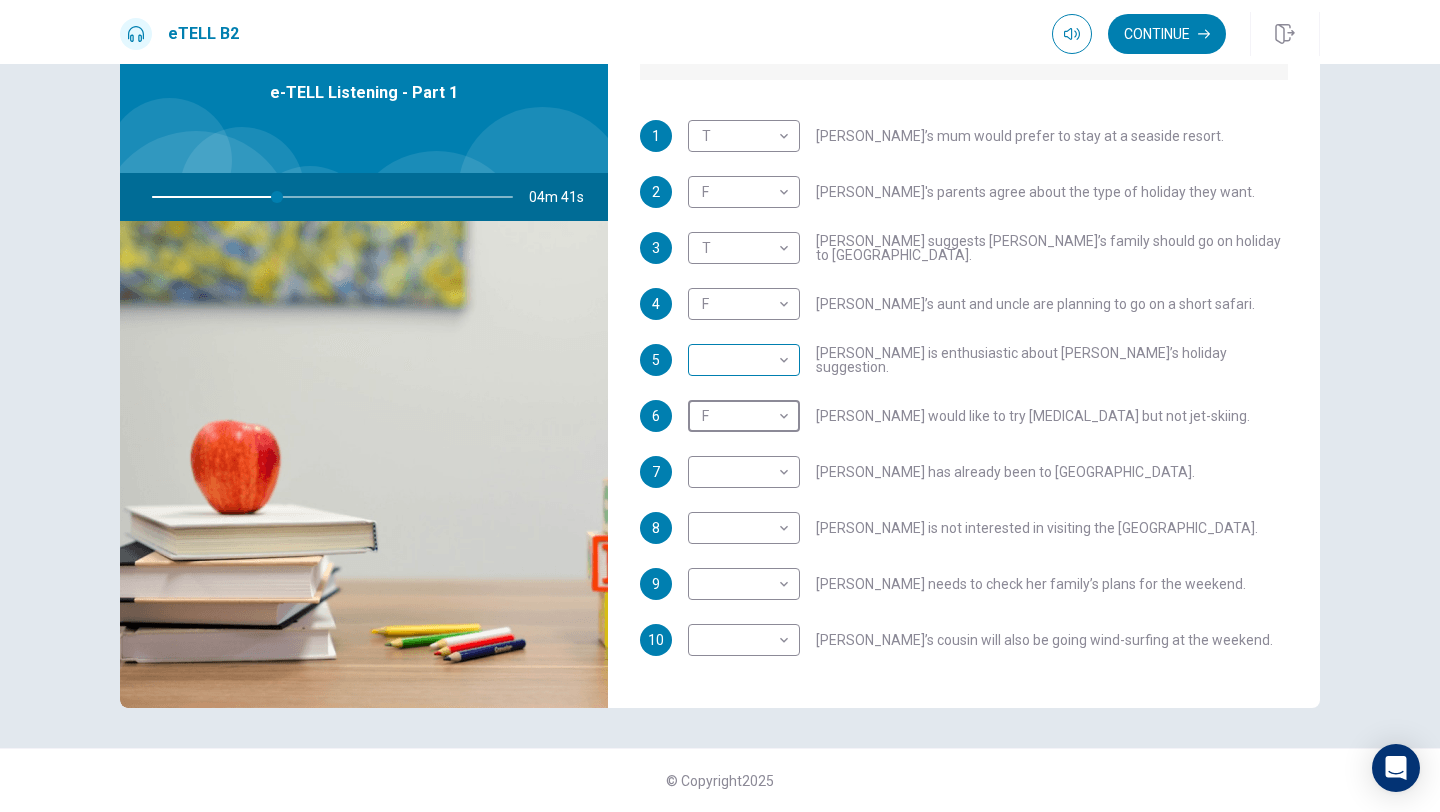 click on "This site uses cookies, as explained in our  Privacy Policy . If you agree to the use of cookies, please click the Accept button and continue to browse our site.   Privacy Policy Accept   eTELL B2 Continue Continue Question 1 For questions 1 – 10, mark each statement True (T) or False (F). You will hear Part One  TWICE.
You have one minute to read the questions for Part One.
Questions 1 - 10 T if the statement is TRUE F if the statement is FALSE 1 T * ​ [PERSON_NAME]’s mum would prefer to stay at a seaside resort. 2 F * ​ [PERSON_NAME]'s parents agree about the type of holiday they want.  3 T * ​ [PERSON_NAME] suggests [PERSON_NAME]’s family should go on holiday to [GEOGRAPHIC_DATA]. 4 F * ​ [PERSON_NAME]’s aunt and uncle are planning to go on a short safari. 5 ​ ​ [PERSON_NAME] is enthusiastic about [PERSON_NAME]’s holiday suggestion.  6 F * ​  [PERSON_NAME] would like to try [MEDICAL_DATA] but not jet-skiing.  7 ​ ​ [PERSON_NAME] has already been to [GEOGRAPHIC_DATA]. 8 ​ ​ [PERSON_NAME] is not interested in visiting the [GEOGRAPHIC_DATA]. 9 ​ ​ 10 ​ ​ 04m 41s © Copyright" at bounding box center [720, 406] 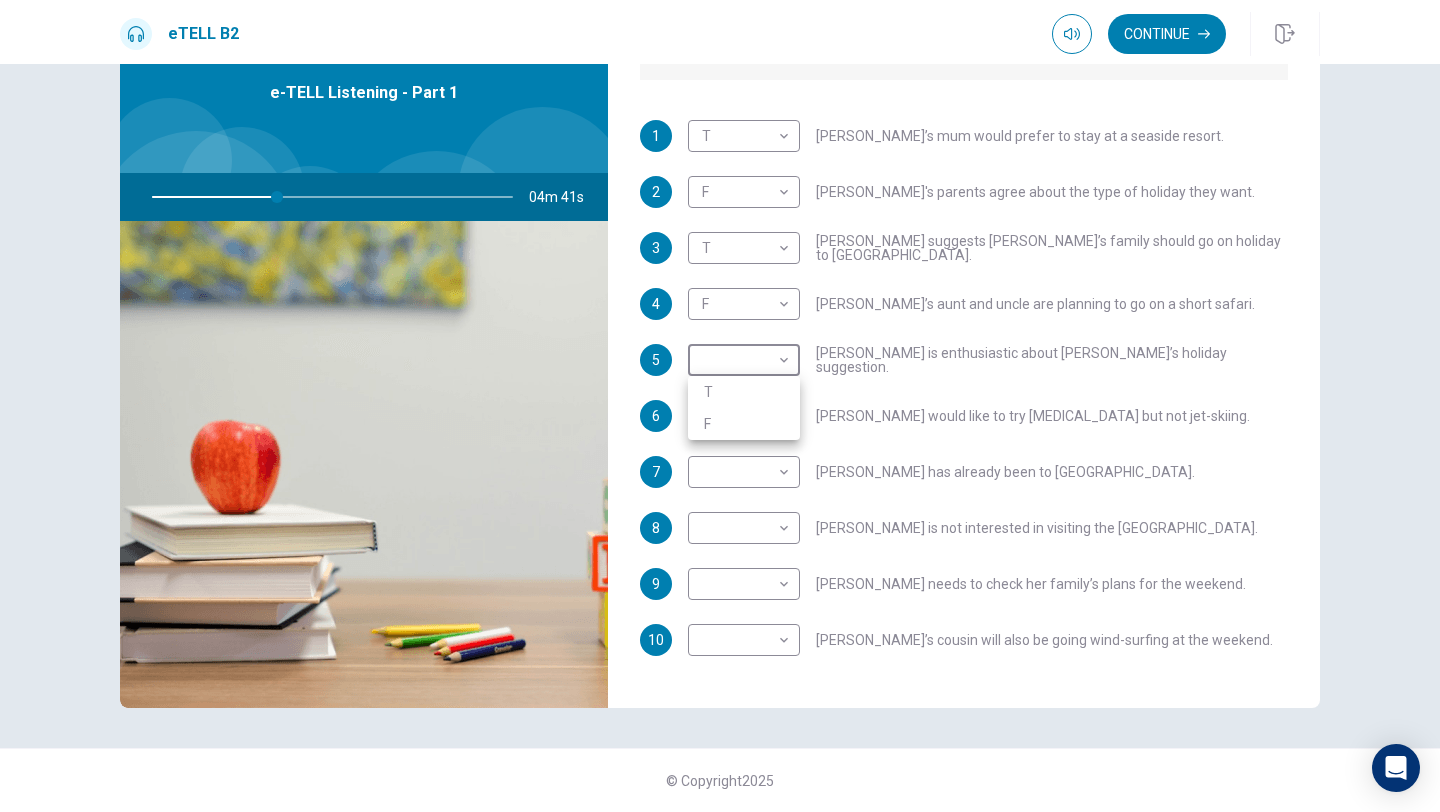 type on "**" 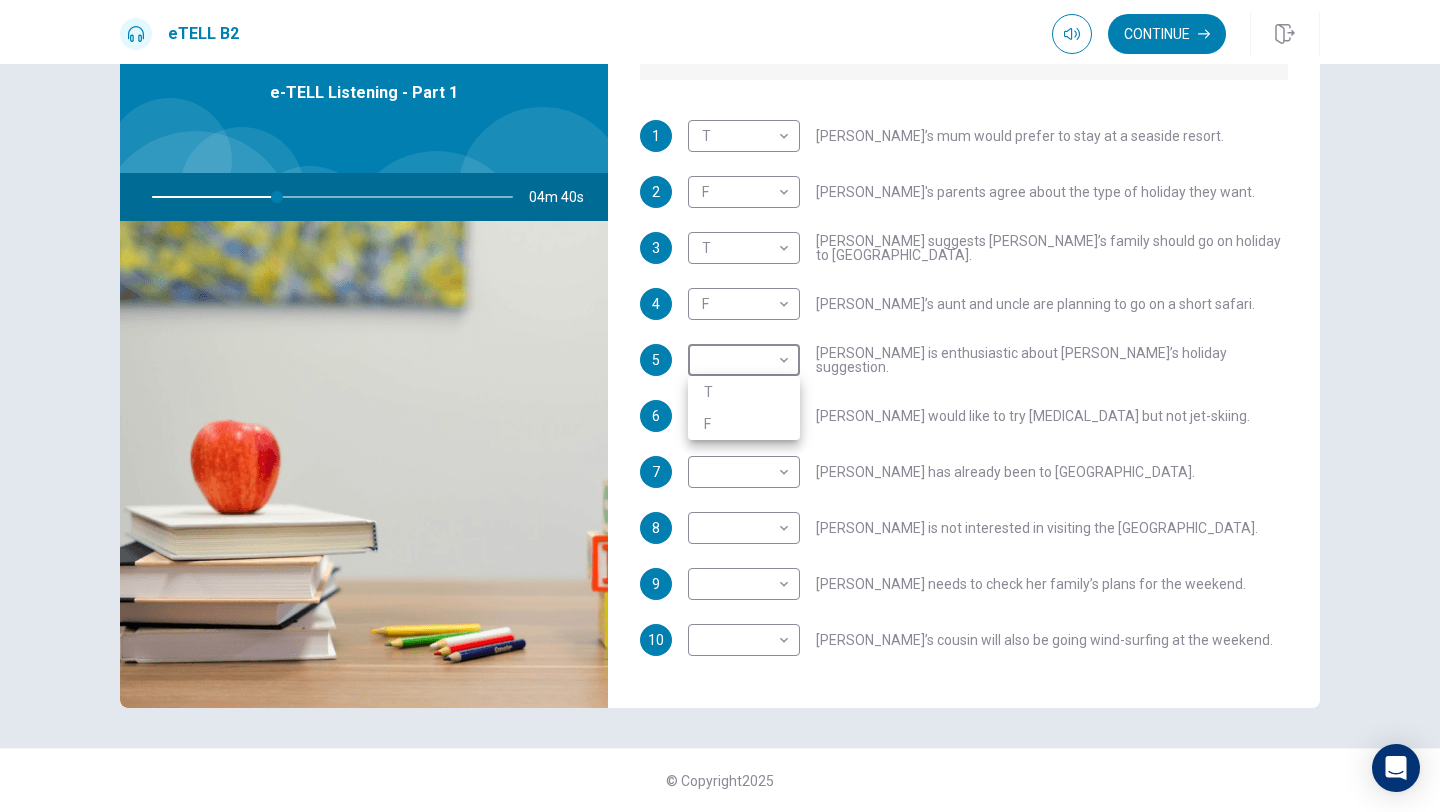 click on "T" at bounding box center (744, 392) 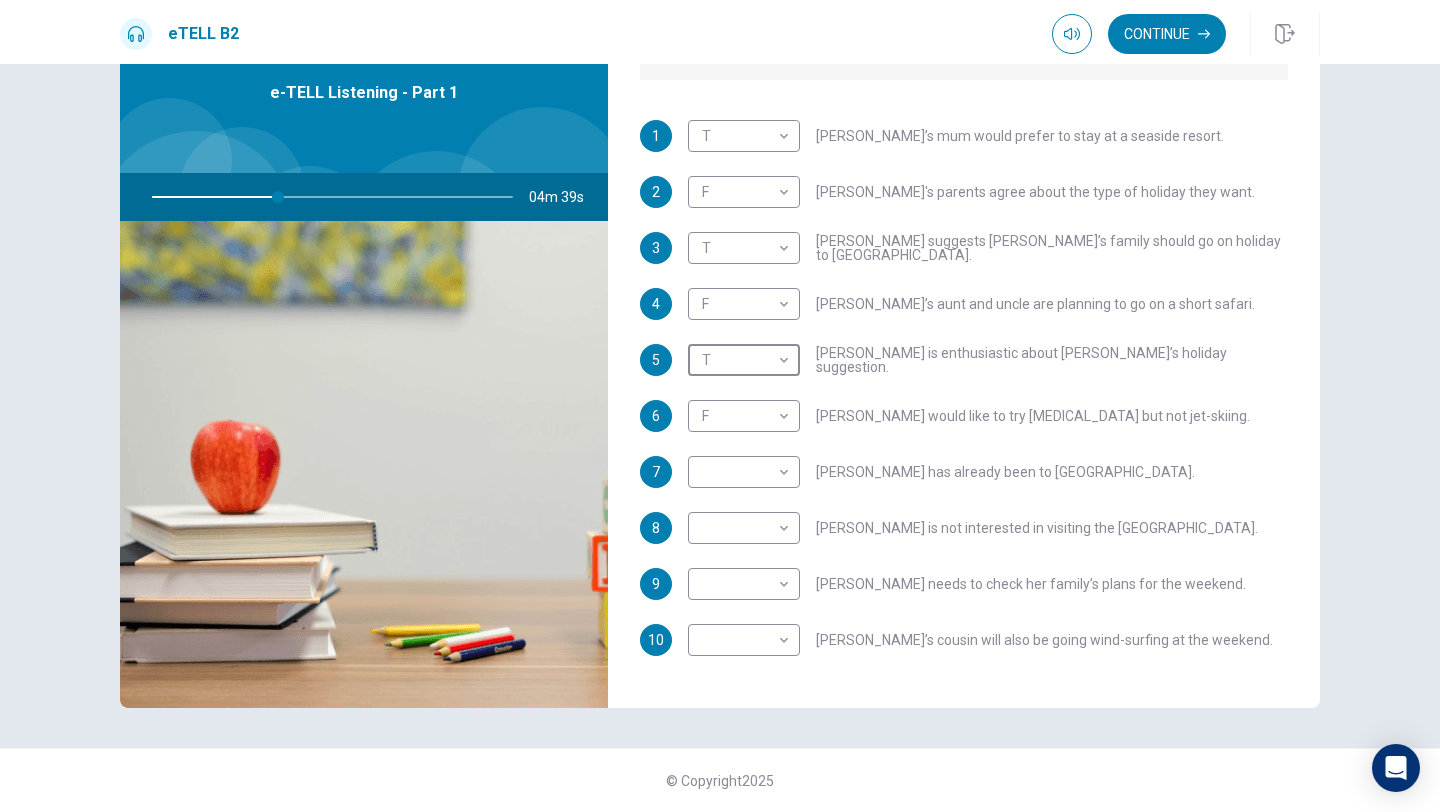 scroll, scrollTop: 353, scrollLeft: 0, axis: vertical 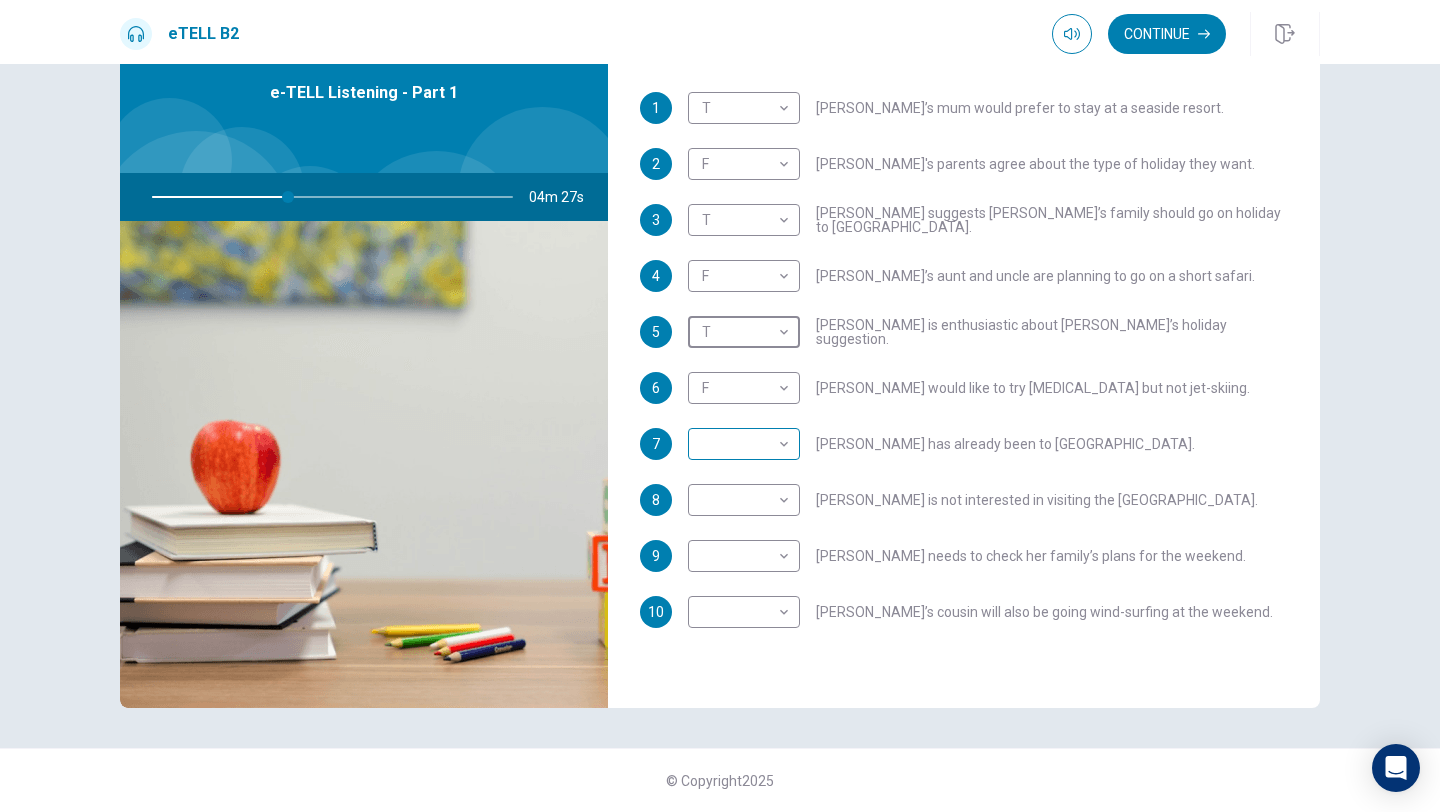 click on "This site uses cookies, as explained in our  Privacy Policy . If you agree to the use of cookies, please click the Accept button and continue to browse our site.   Privacy Policy Accept   eTELL B2 Continue Continue Question 1 For questions 1 – 10, mark each statement True (T) or False (F). You will hear Part One  TWICE.
You have one minute to read the questions for Part One.
Questions 1 - 10 T if the statement is TRUE F if the statement is FALSE 1 T * ​ [PERSON_NAME]’s mum would prefer to stay at a seaside resort. 2 F * ​ [PERSON_NAME]'s parents agree about the type of holiday they want.  3 T * ​ [PERSON_NAME] suggests [PERSON_NAME]’s family should go on holiday to [GEOGRAPHIC_DATA]. 4 F * ​ [PERSON_NAME]’s aunt and uncle are planning to go on a short safari. 5 T * ​ [PERSON_NAME] is enthusiastic about [PERSON_NAME]’s holiday suggestion.  6 F * ​  [PERSON_NAME] would like to try [MEDICAL_DATA] but not jet-skiing.  7 ​ ​ [PERSON_NAME] has already been to [GEOGRAPHIC_DATA]. 8 ​ ​ [PERSON_NAME] is not interested in visiting the [GEOGRAPHIC_DATA]. 9 ​ ​ 10 ​ ​ 04m 27s © Copyright" at bounding box center [720, 406] 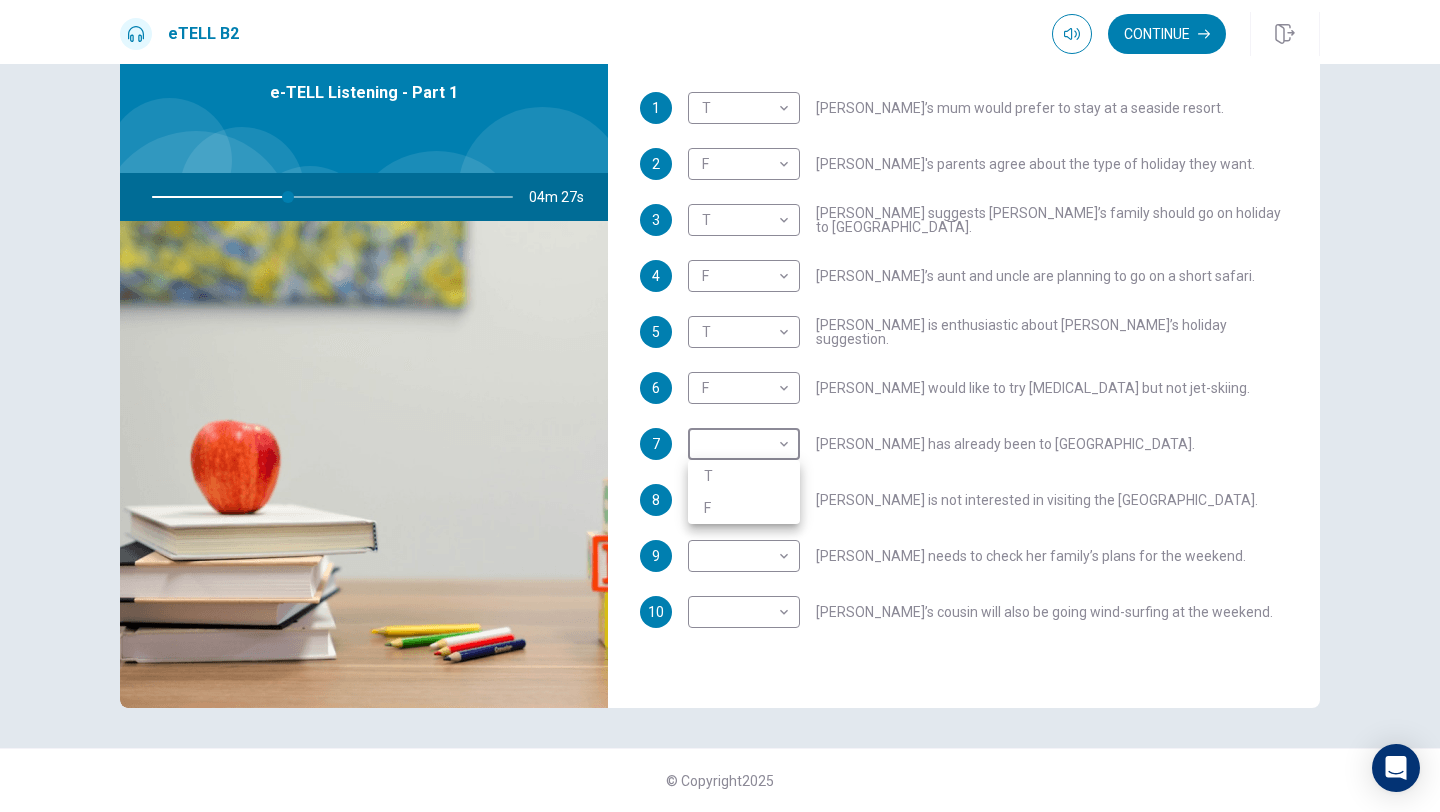 type on "**" 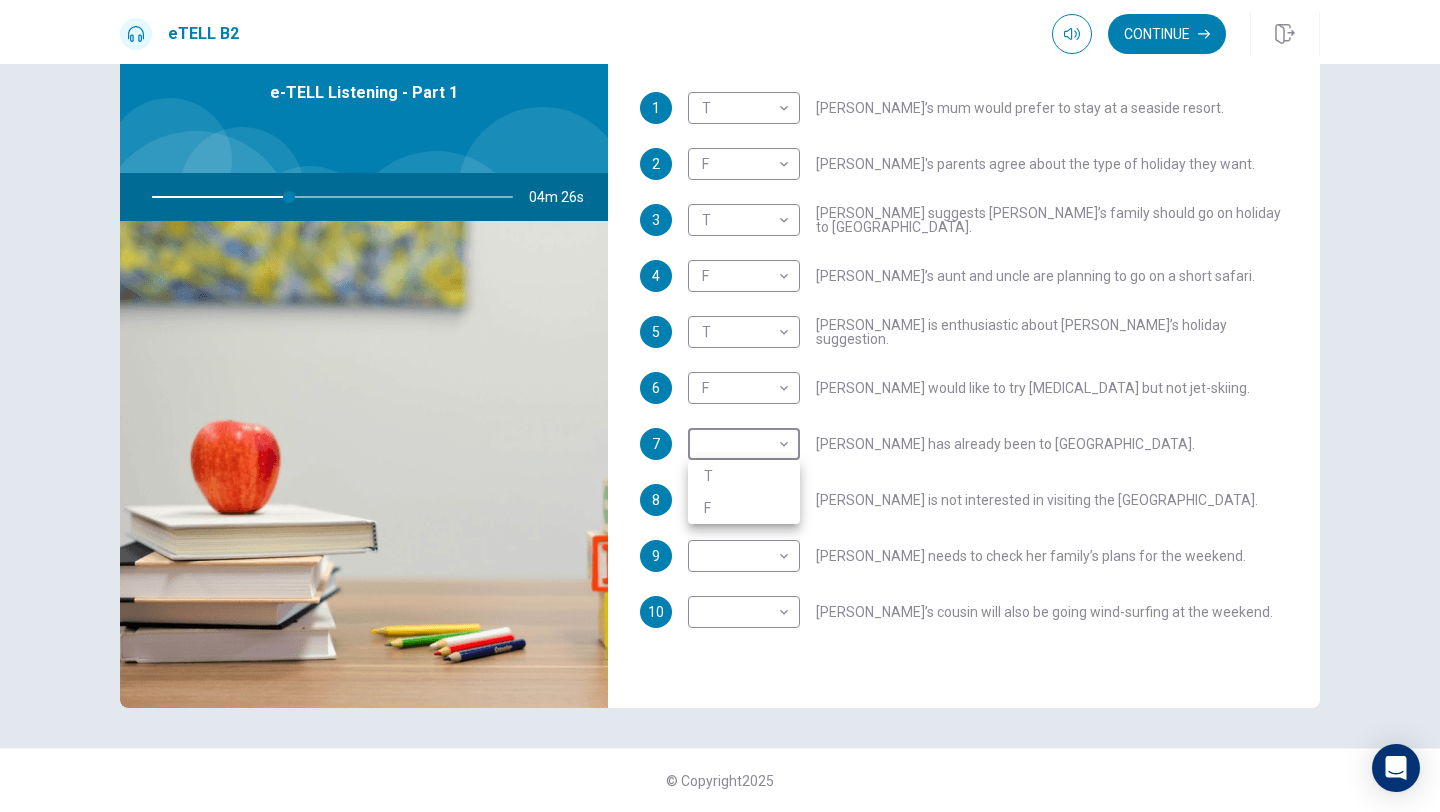 click on "F" at bounding box center (744, 508) 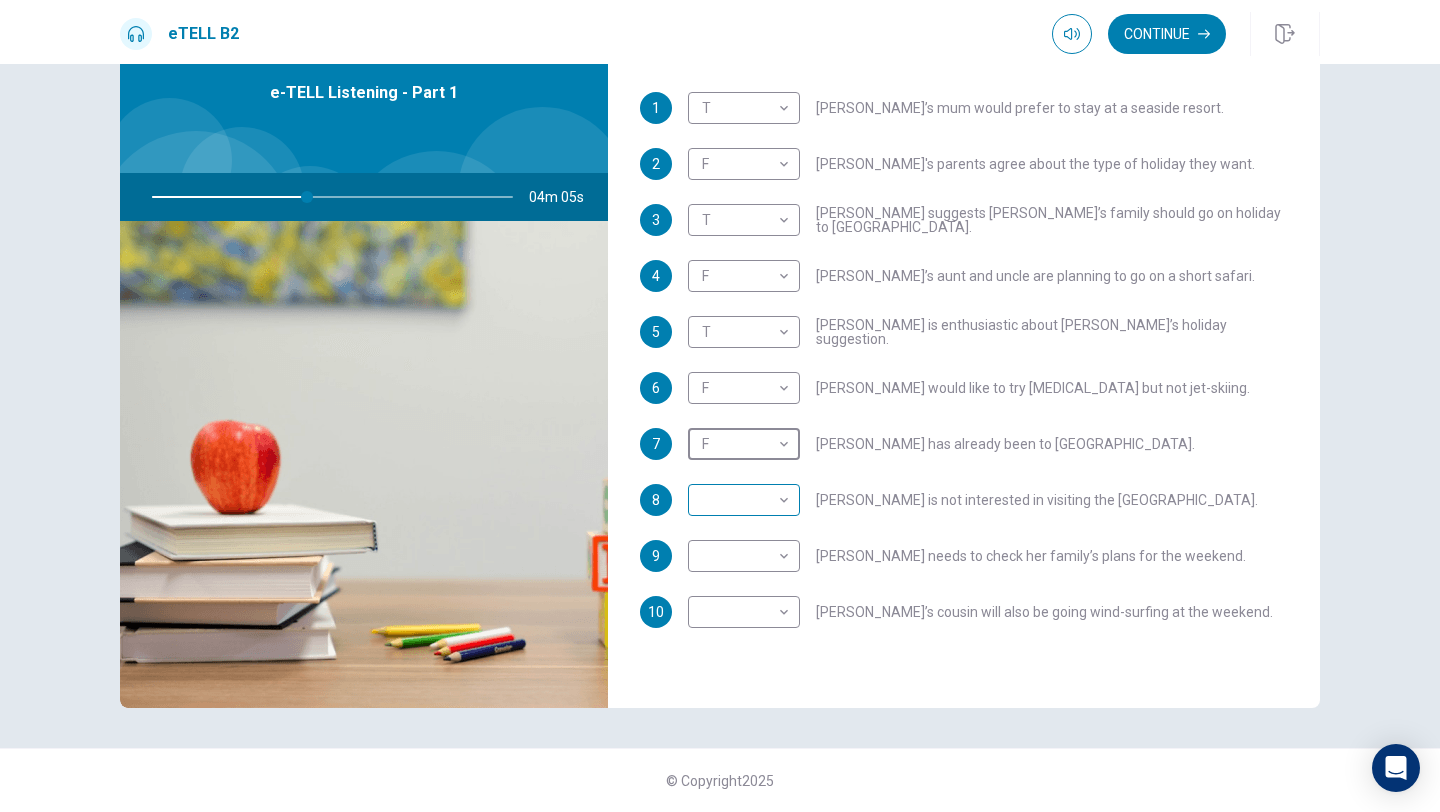 click on "This site uses cookies, as explained in our  Privacy Policy . If you agree to the use of cookies, please click the Accept button and continue to browse our site.   Privacy Policy Accept   eTELL B2 Continue Continue Question 1 For questions 1 – 10, mark each statement True (T) or False (F). You will hear Part One  TWICE.
You have one minute to read the questions for Part One.
Questions 1 - 10 T if the statement is TRUE F if the statement is FALSE 1 T * ​ [PERSON_NAME]’s mum would prefer to stay at a seaside resort. 2 F * ​ [PERSON_NAME]'s parents agree about the type of holiday they want.  3 T * ​ [PERSON_NAME] suggests [PERSON_NAME]’s family should go on holiday to [GEOGRAPHIC_DATA]. 4 F * ​ [PERSON_NAME]’s aunt and uncle are planning to go on a short safari. 5 T * ​ [PERSON_NAME] is enthusiastic about [PERSON_NAME]’s holiday suggestion.  6 F * ​  [PERSON_NAME] would like to try [MEDICAL_DATA] but not jet-skiing.  7 F * ​ [PERSON_NAME] has already been to [GEOGRAPHIC_DATA]. 8 ​ ​ [PERSON_NAME] is not interested in visiting the [GEOGRAPHIC_DATA]. 9 ​ ​ 10 ​ ​ 04m 05s © Copyright" at bounding box center (720, 406) 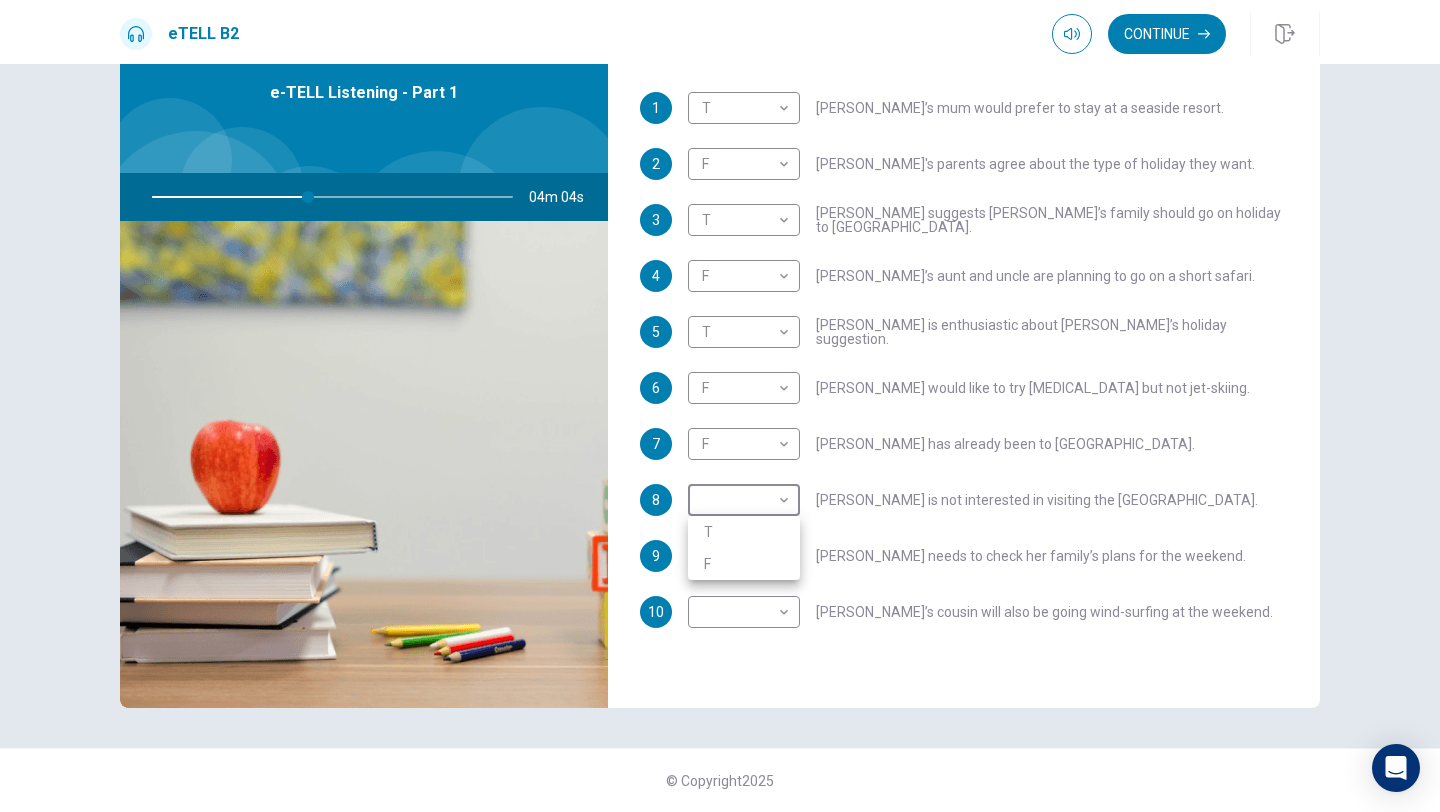 type on "**" 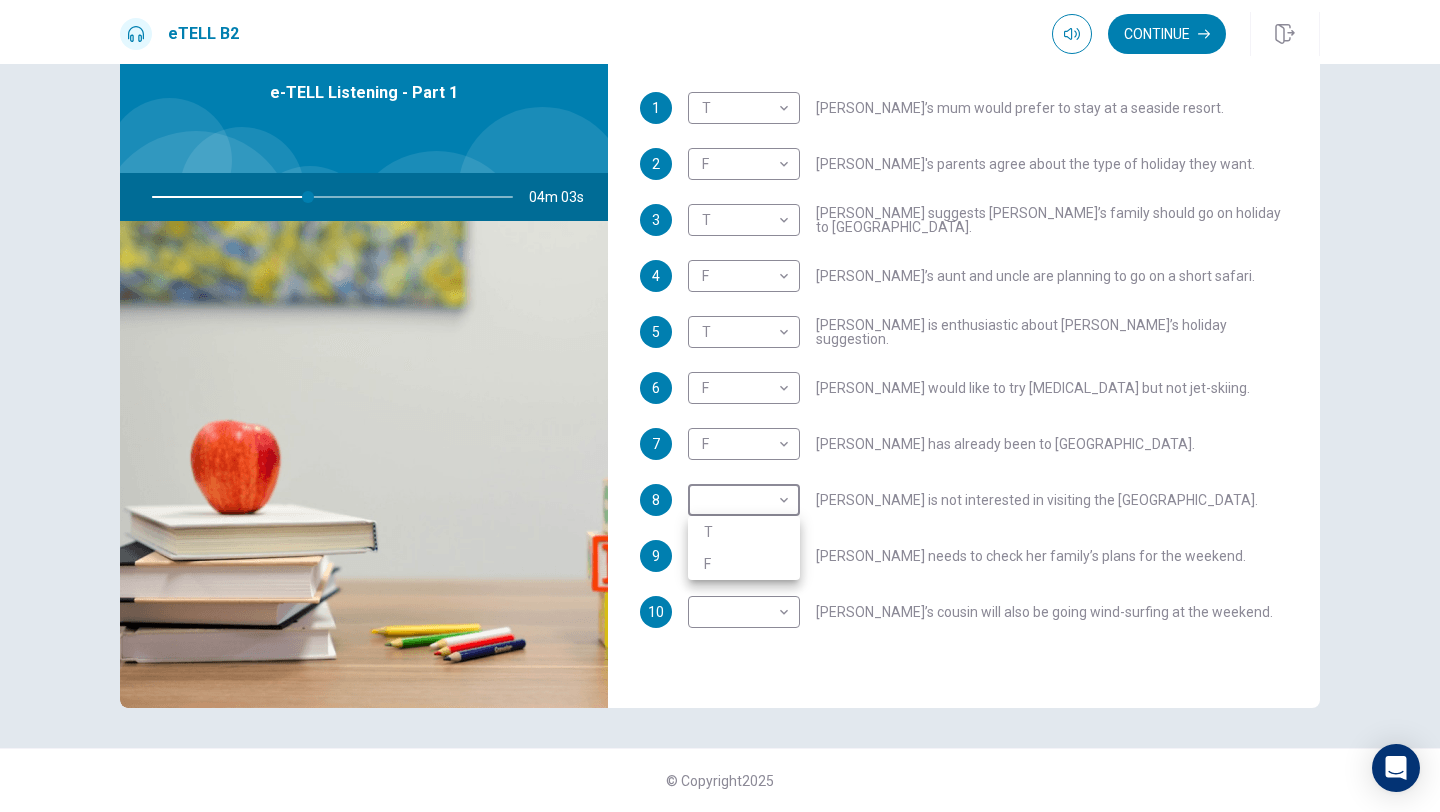 click on "T" at bounding box center (744, 532) 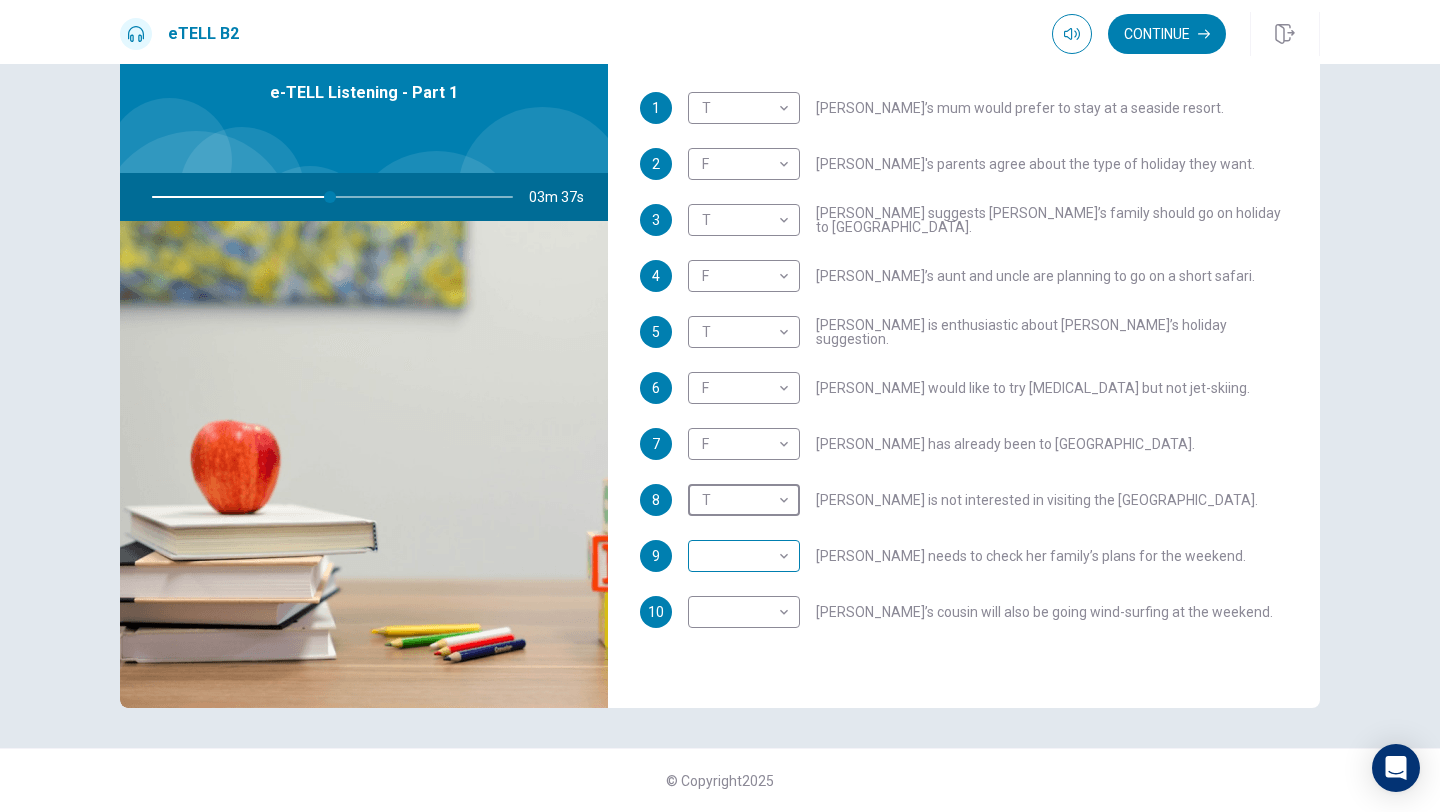click on "This site uses cookies, as explained in our  Privacy Policy . If you agree to the use of cookies, please click the Accept button and continue to browse our site.   Privacy Policy Accept   eTELL B2 Continue Continue Question 1 For questions 1 – 10, mark each statement True (T) or False (F). You will hear Part One  TWICE.
You have one minute to read the questions for Part One.
Questions 1 - 10 T if the statement is TRUE F if the statement is FALSE 1 T * ​ [PERSON_NAME]’s mum would prefer to stay at a seaside resort. 2 F * ​ [PERSON_NAME]'s parents agree about the type of holiday they want.  3 T * ​ [PERSON_NAME] suggests [PERSON_NAME]’s family should go on holiday to [GEOGRAPHIC_DATA]. 4 F * ​ [PERSON_NAME]’s aunt and uncle are planning to go on a short safari. 5 T * ​ [PERSON_NAME] is enthusiastic about [PERSON_NAME]’s holiday suggestion.  6 F * ​  [PERSON_NAME] would like to try [MEDICAL_DATA] but not jet-skiing.  7 F * ​ [PERSON_NAME] has already been to [GEOGRAPHIC_DATA]. 8 T * ​ [PERSON_NAME] is not interested in visiting the [GEOGRAPHIC_DATA]. 9 ​ ​ 10 ​ ​ 03m 37s © Copyright" at bounding box center (720, 406) 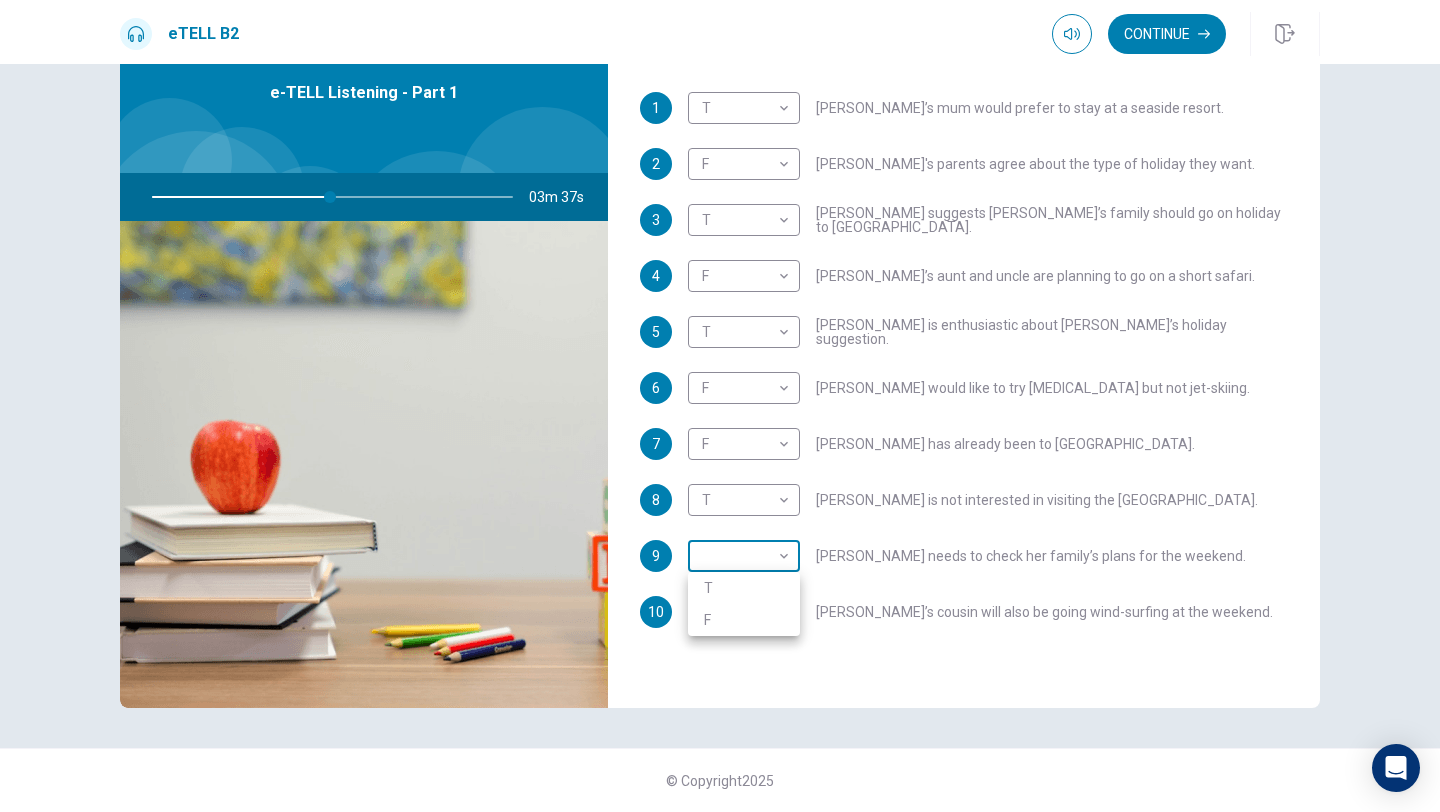 type on "**" 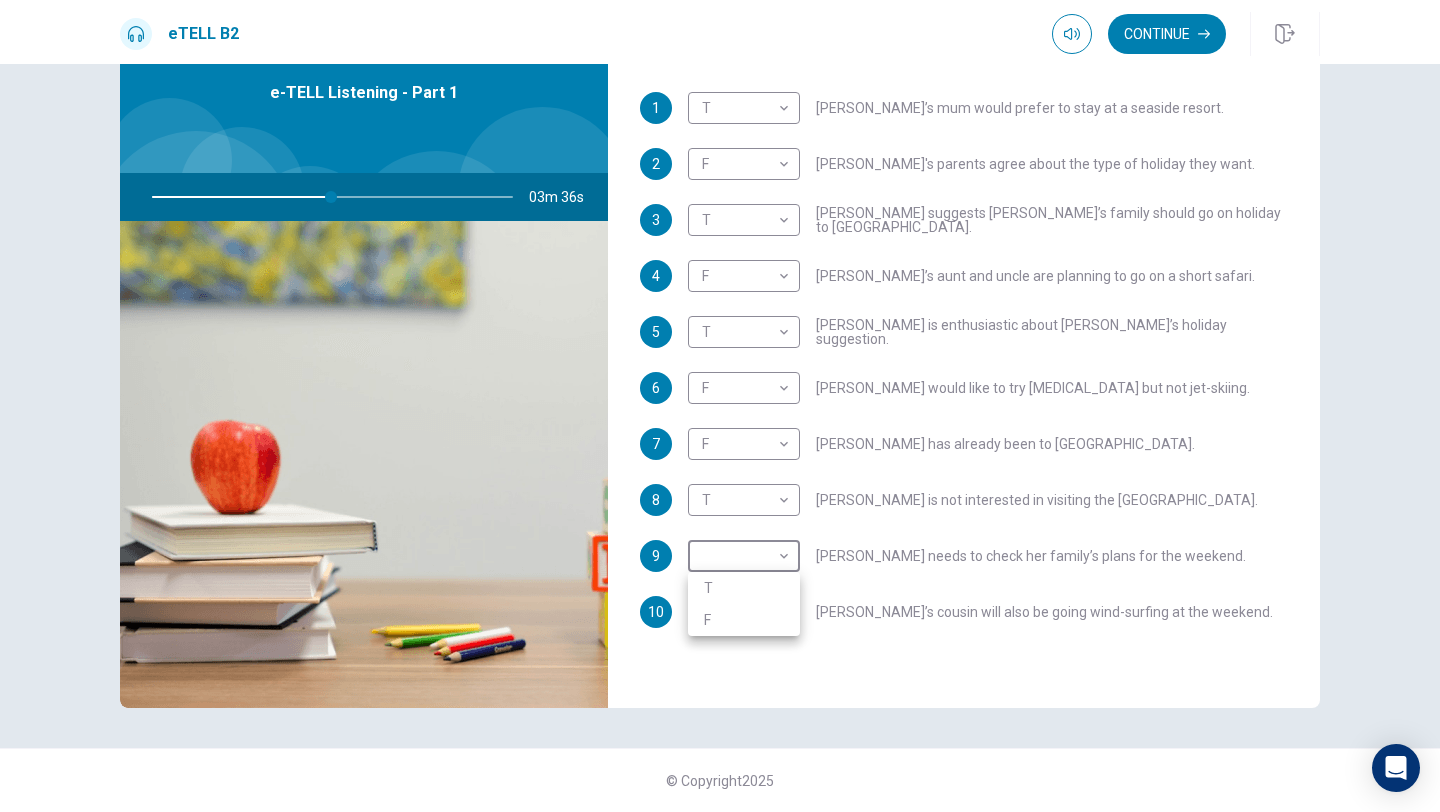 click on "T" at bounding box center (744, 588) 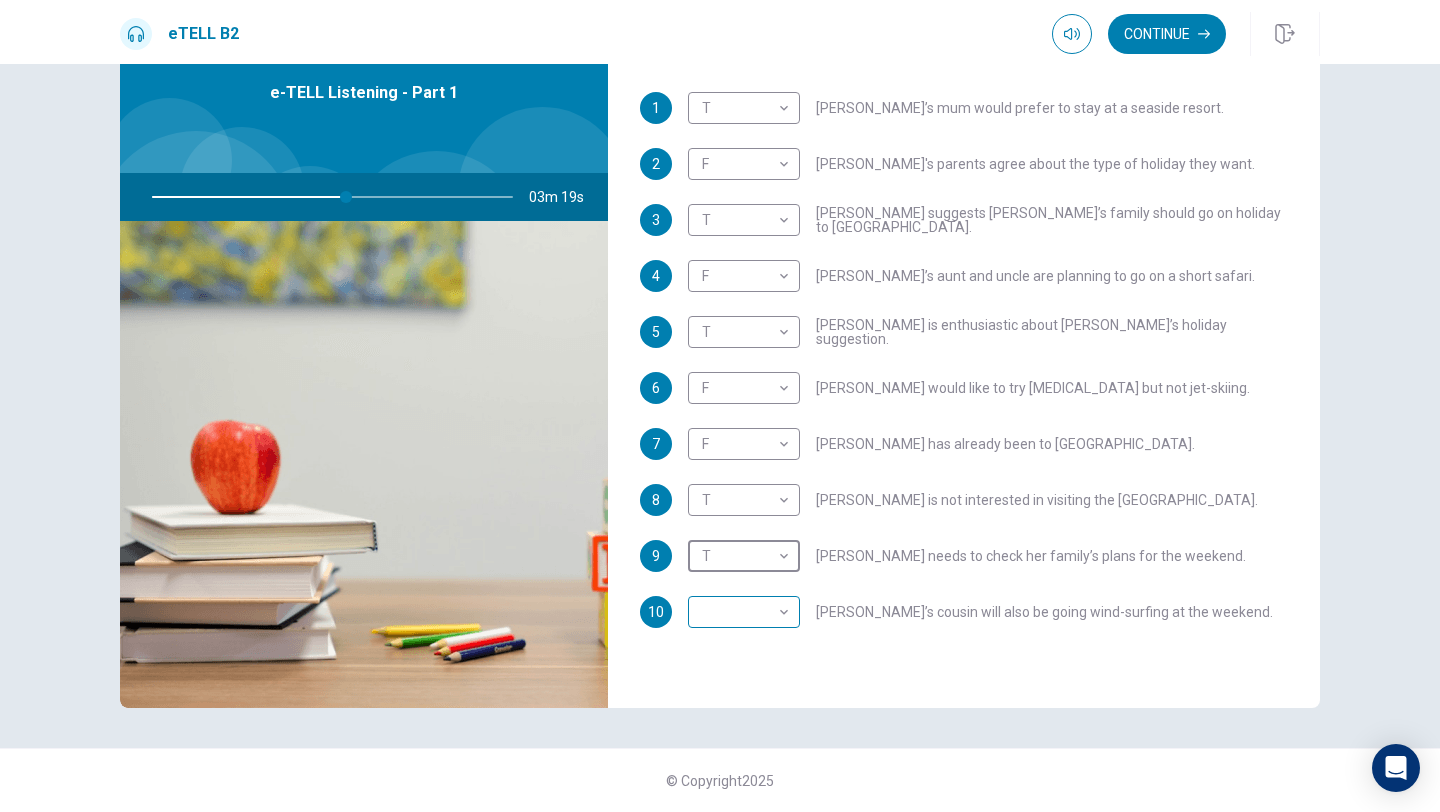 click on "This site uses cookies, as explained in our  Privacy Policy . If you agree to the use of cookies, please click the Accept button and continue to browse our site.   Privacy Policy Accept   eTELL B2 Continue Continue Question 1 For questions 1 – 10, mark each statement True (T) or False (F). You will hear Part One  TWICE.
You have one minute to read the questions for Part One.
Questions 1 - 10 T if the statement is TRUE F if the statement is FALSE 1 T * ​ [PERSON_NAME]’s mum would prefer to stay at a seaside resort. 2 F * ​ [PERSON_NAME]'s parents agree about the type of holiday they want.  3 T * ​ [PERSON_NAME] suggests [PERSON_NAME]’s family should go on holiday to [GEOGRAPHIC_DATA]. 4 F * ​ [PERSON_NAME]’s aunt and uncle are planning to go on a short safari. 5 T * ​ [PERSON_NAME] is enthusiastic about [PERSON_NAME]’s holiday suggestion.  6 F * ​  [PERSON_NAME] would like to try [MEDICAL_DATA] but not jet-skiing.  7 F * ​ [PERSON_NAME] has already been to [GEOGRAPHIC_DATA]. 8 T * ​ [PERSON_NAME] is not interested in visiting the [GEOGRAPHIC_DATA]. 9 T * ​ 10 ​ ​ 03m 19s © Copyright" at bounding box center (720, 406) 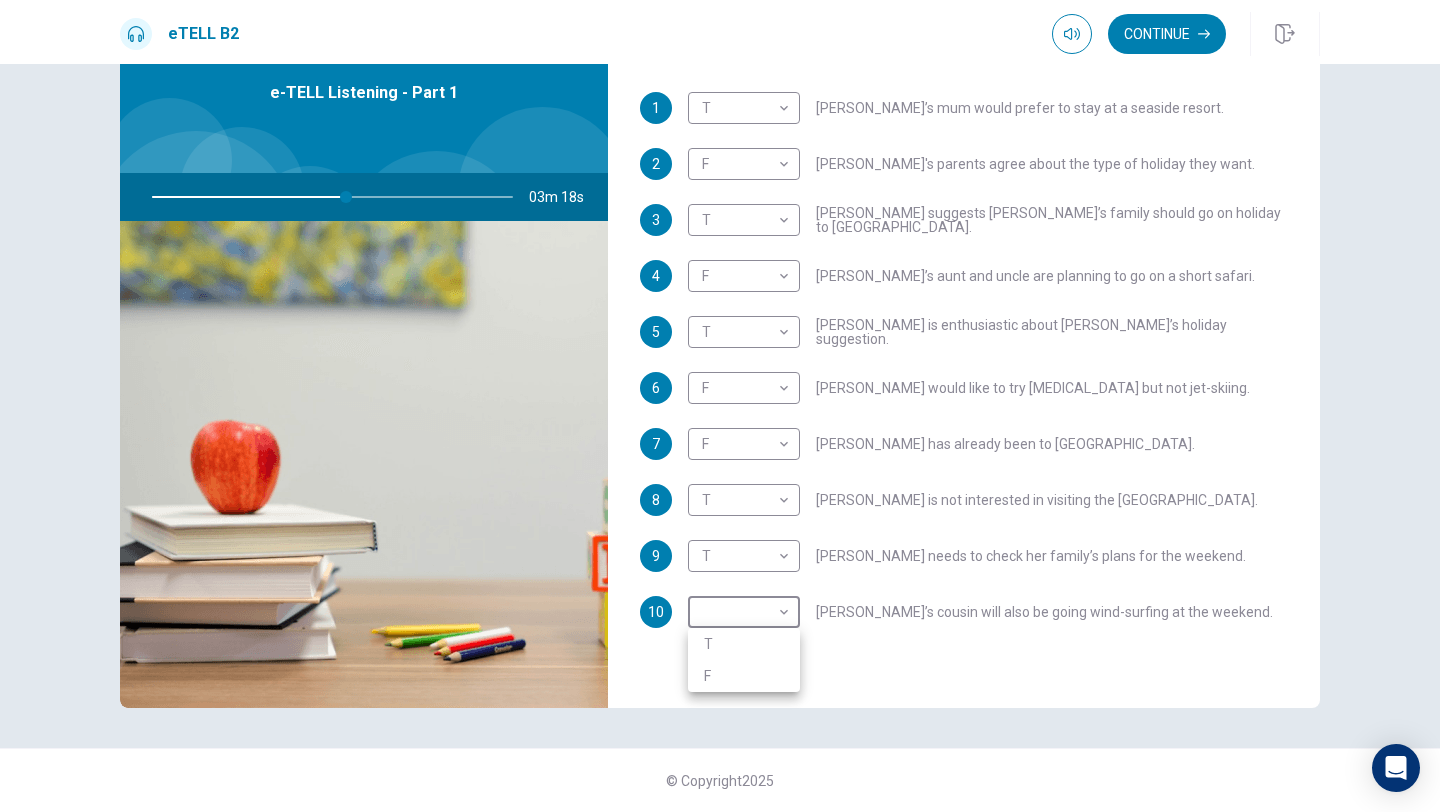 click on "T" at bounding box center (744, 644) 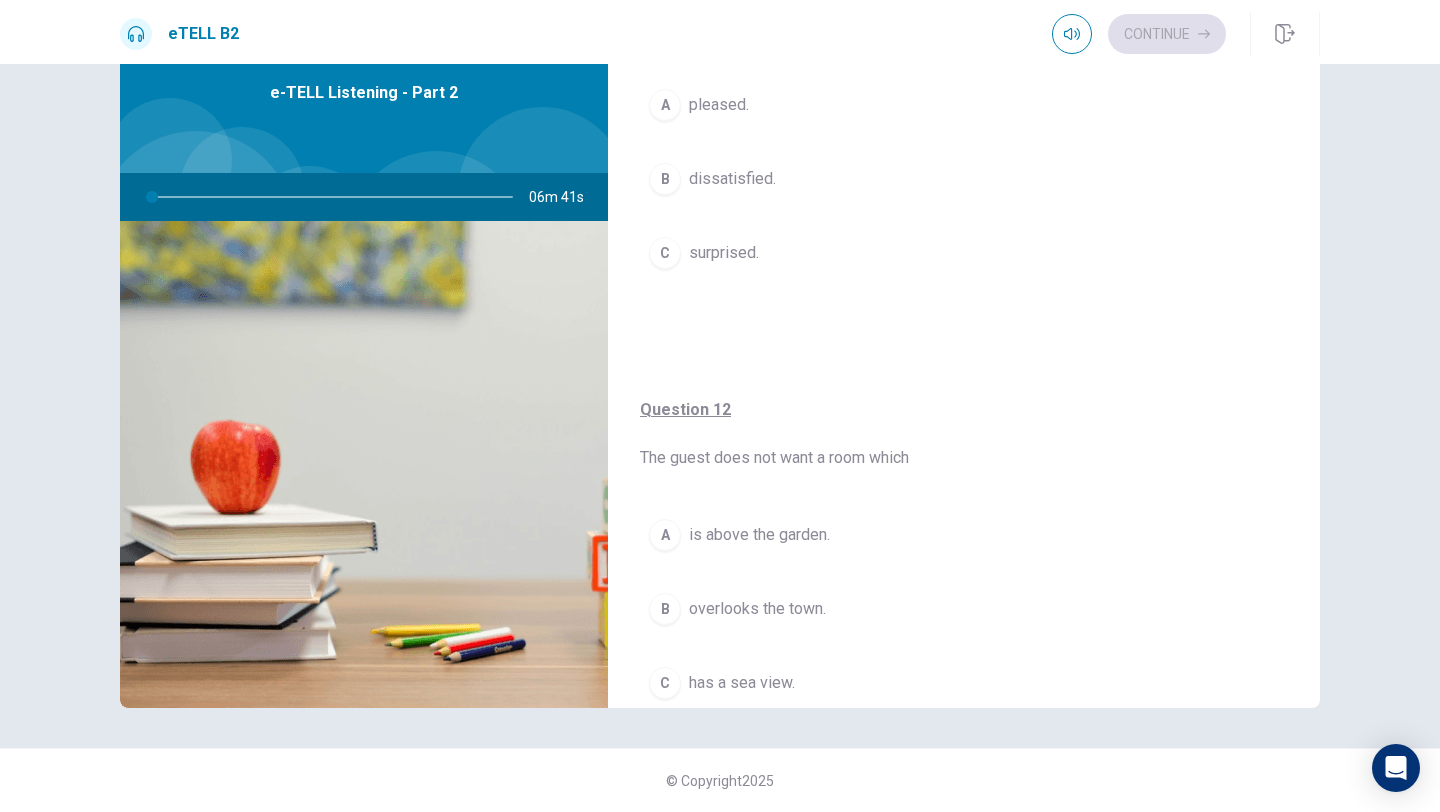 scroll, scrollTop: 0, scrollLeft: 0, axis: both 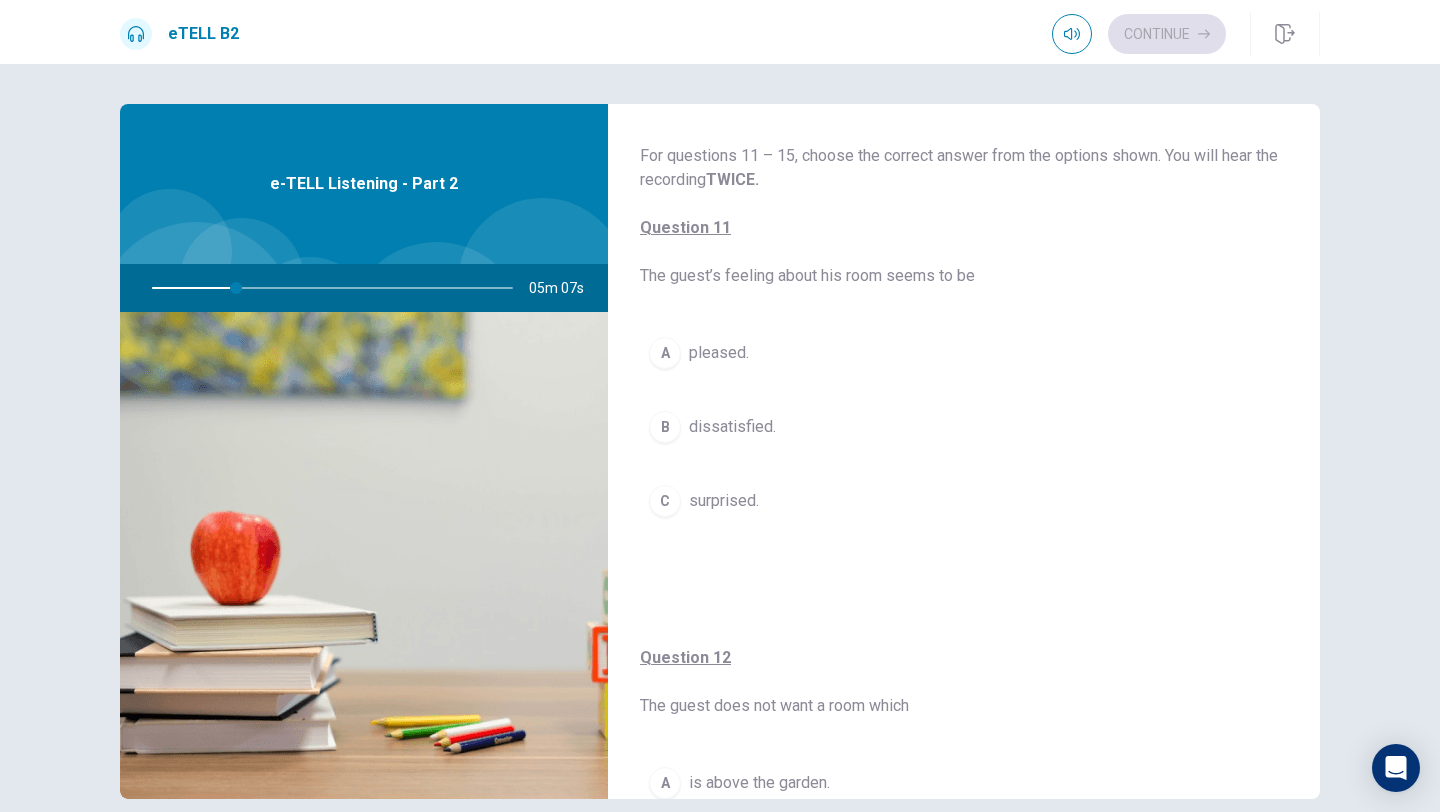 click on "B" at bounding box center [665, 427] 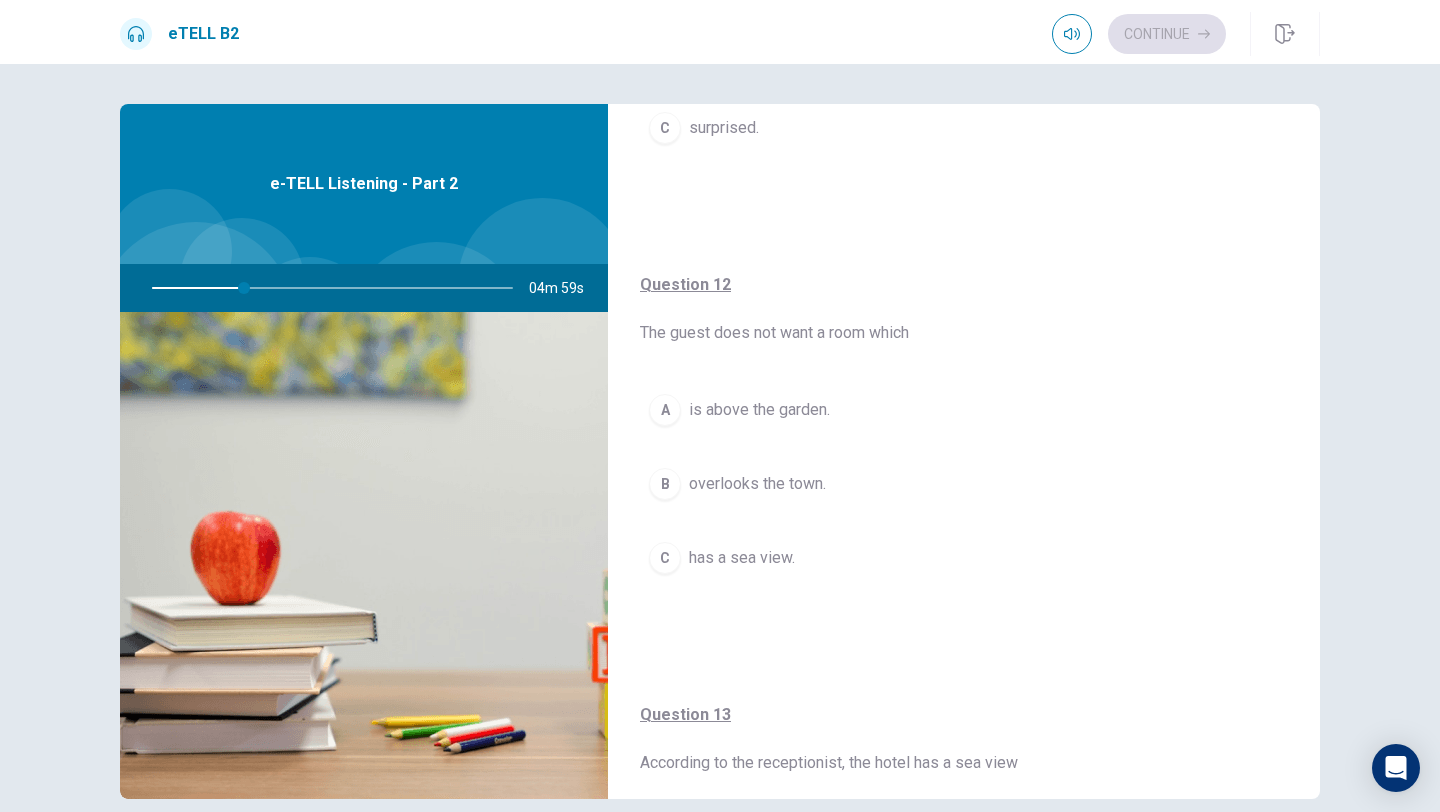 scroll, scrollTop: 376, scrollLeft: 0, axis: vertical 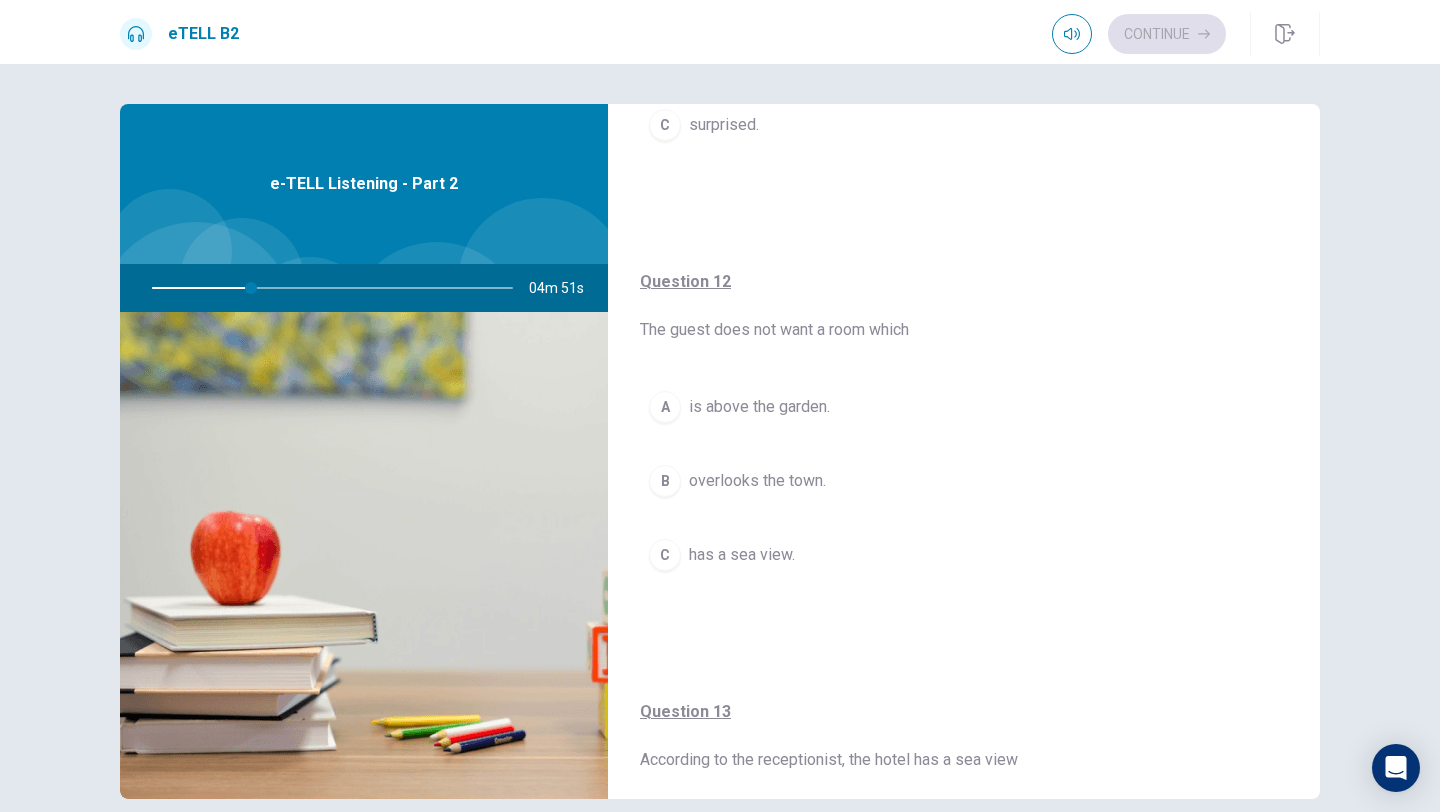 click on "B" at bounding box center (665, 481) 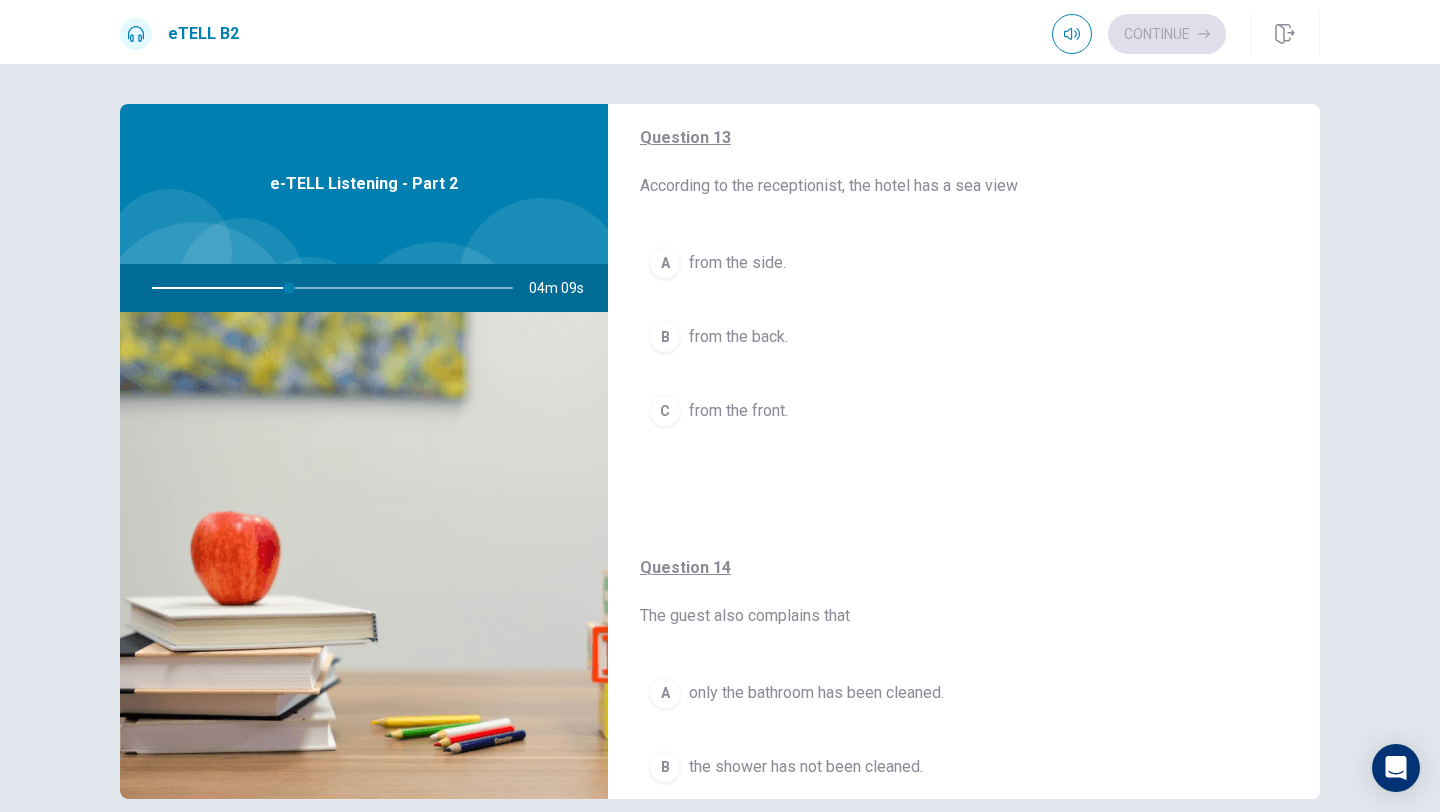 scroll, scrollTop: 952, scrollLeft: 0, axis: vertical 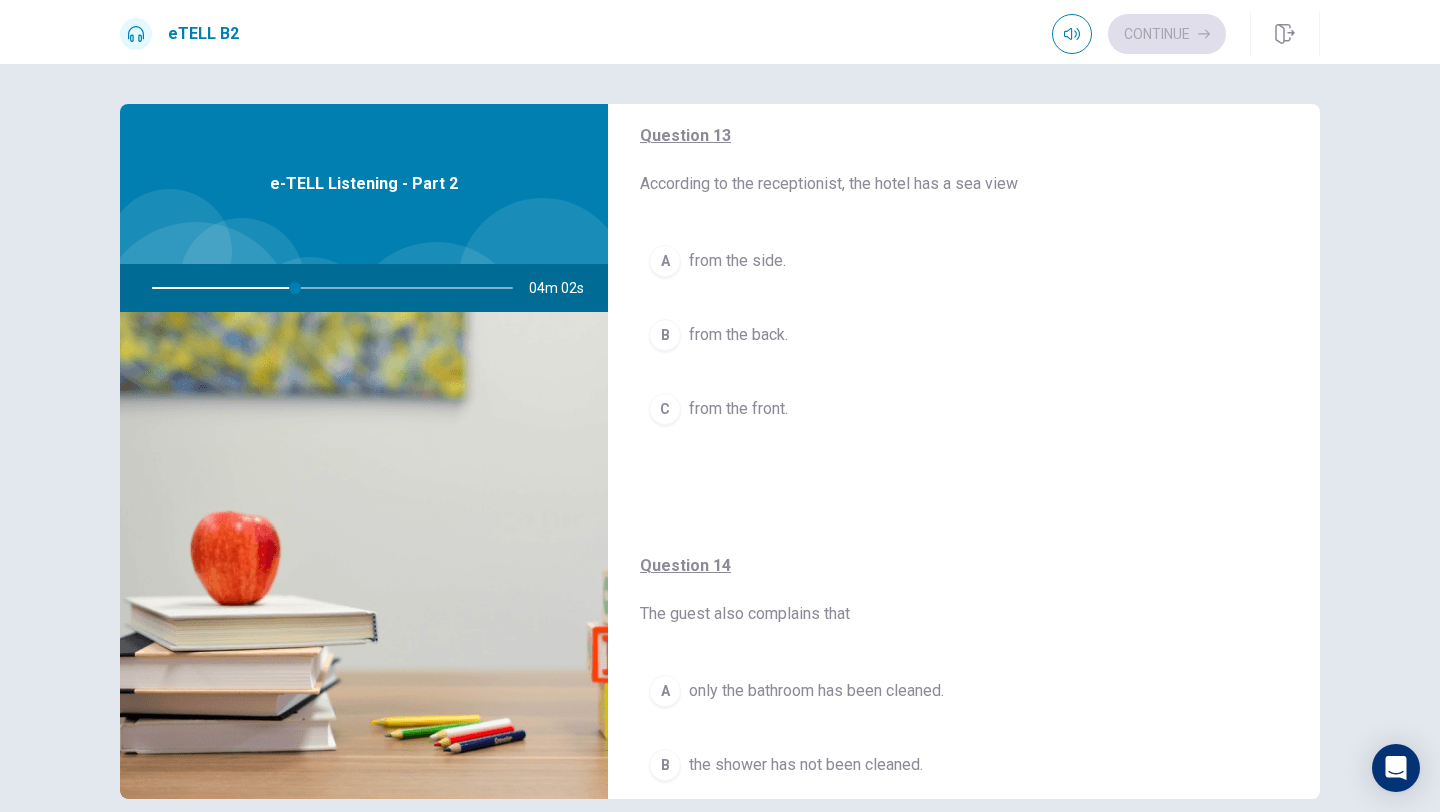click on "C" at bounding box center [665, 409] 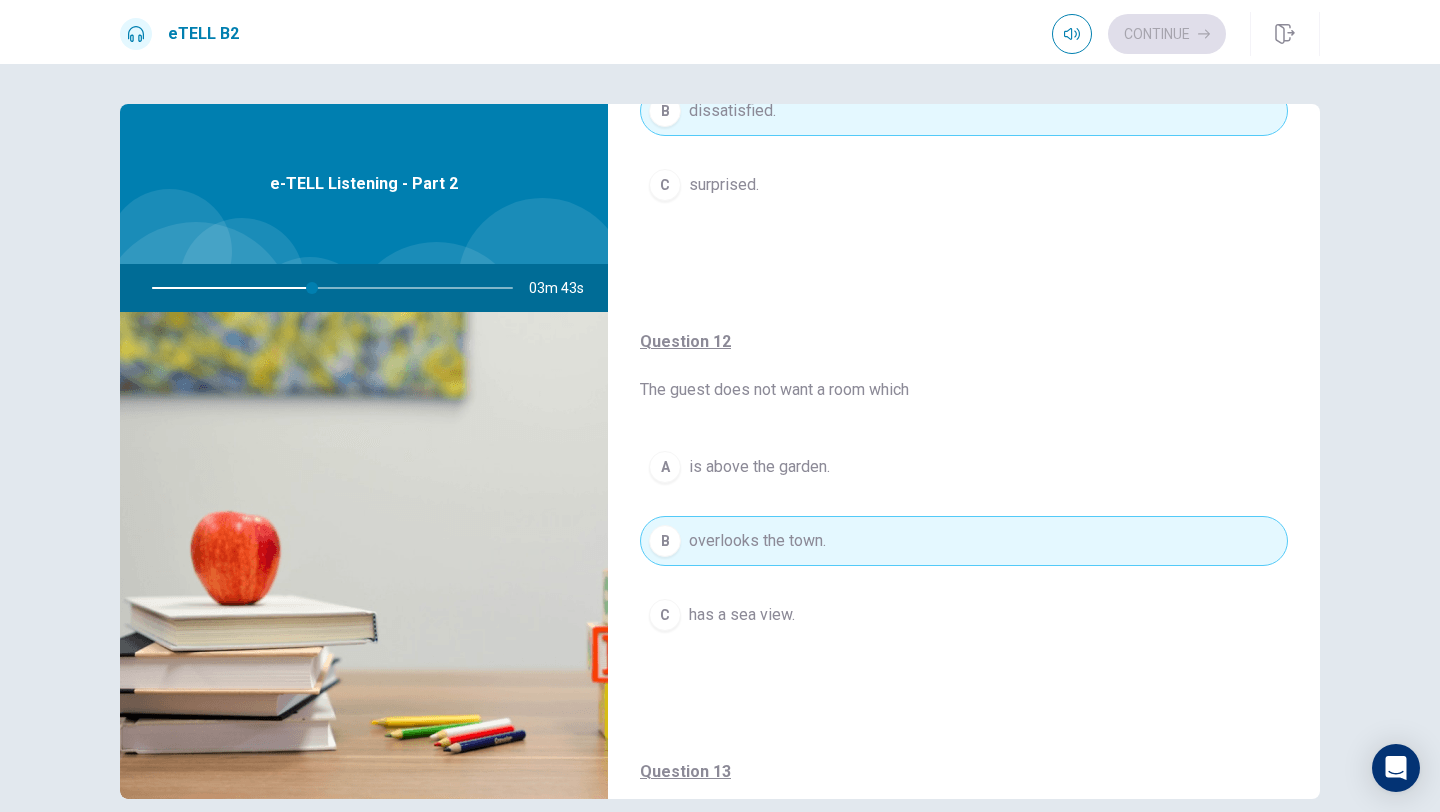 scroll, scrollTop: 310, scrollLeft: 0, axis: vertical 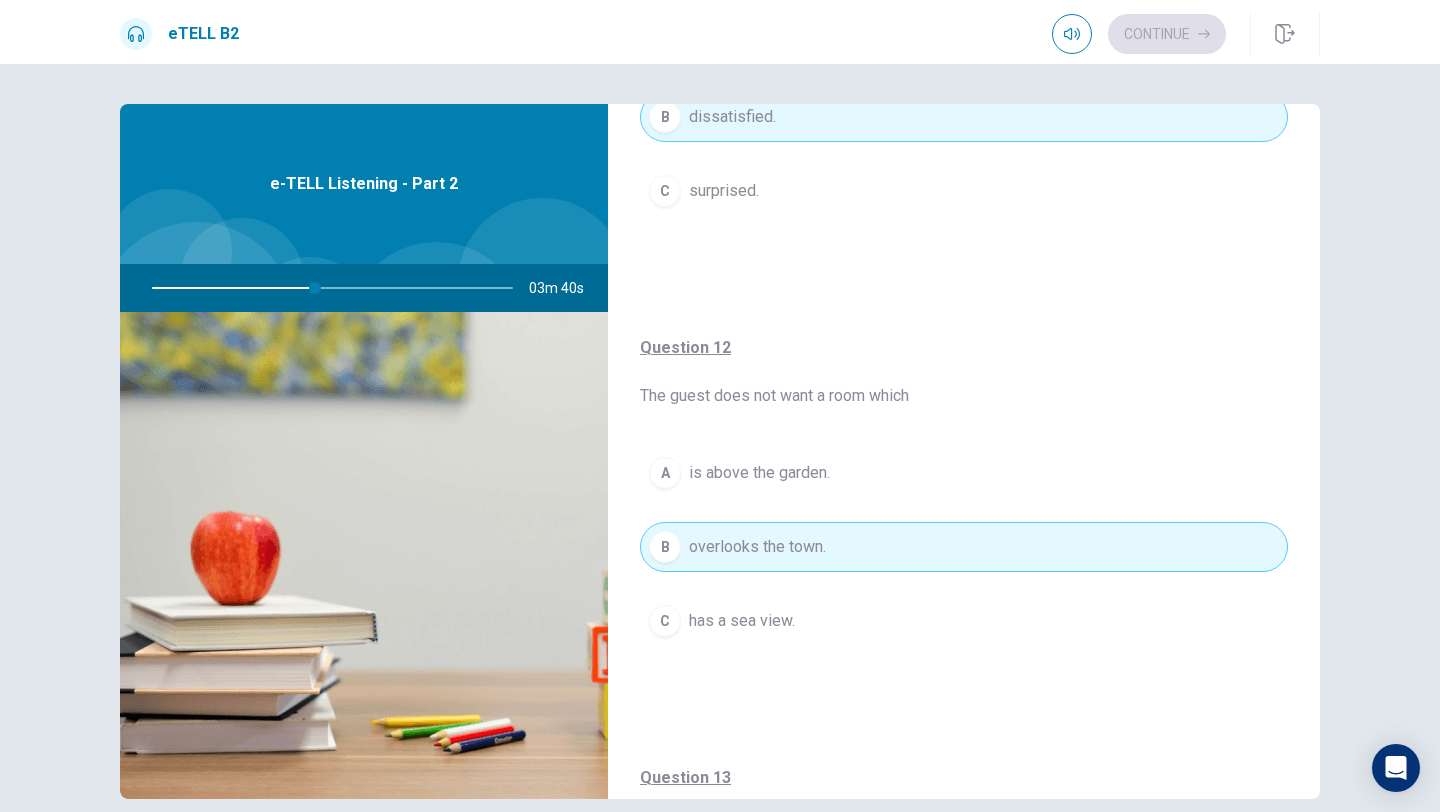 click on "is above the garden." at bounding box center [759, 473] 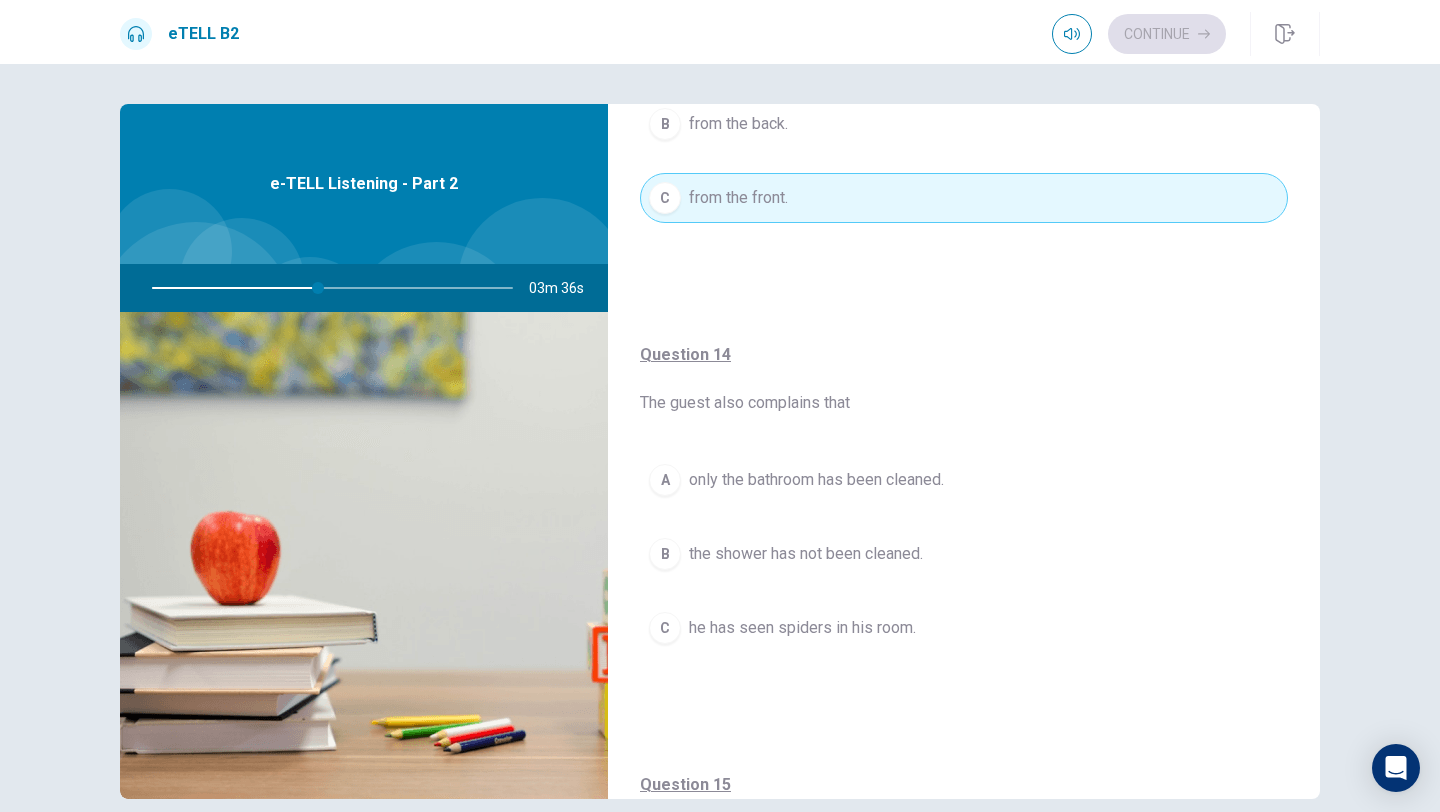 scroll, scrollTop: 1183, scrollLeft: 0, axis: vertical 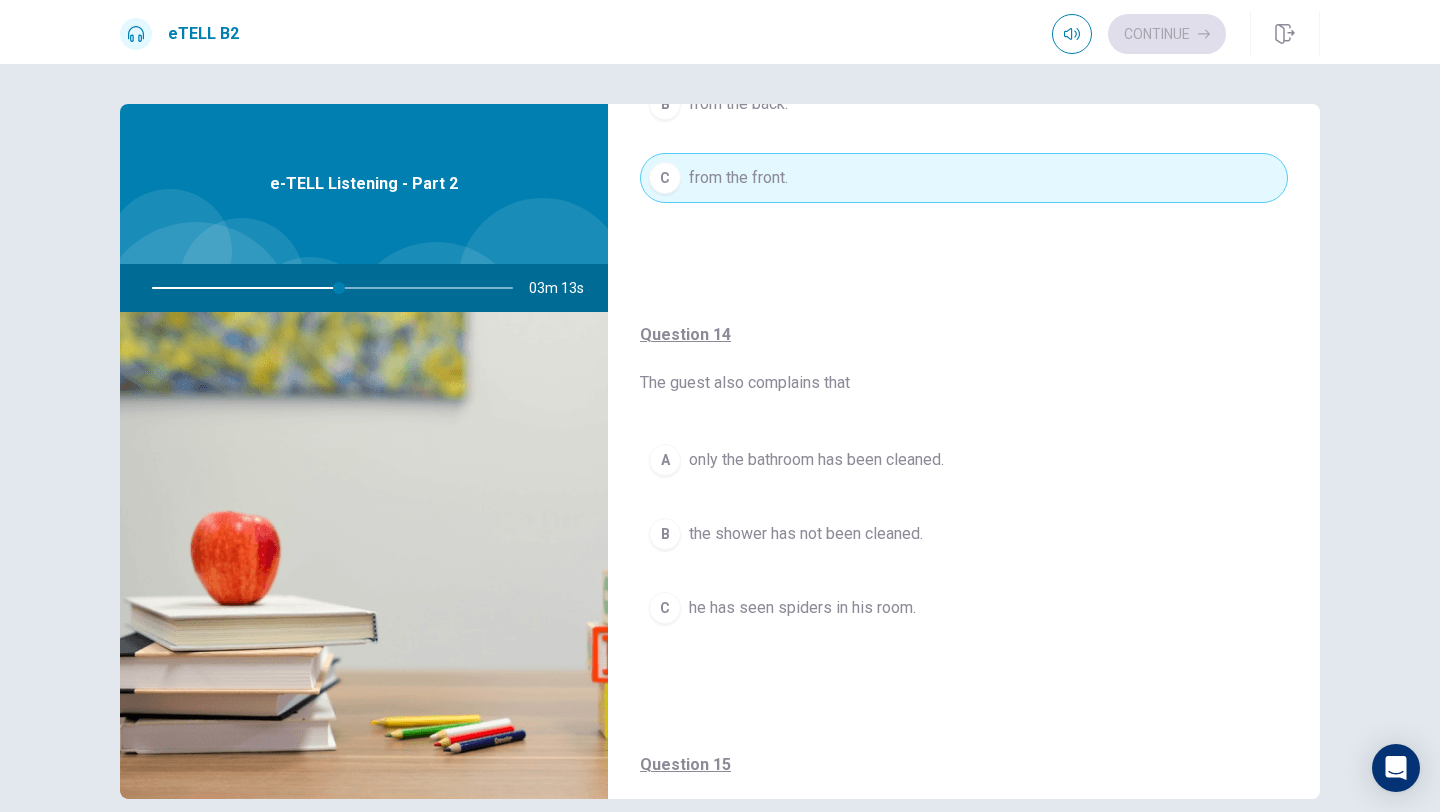 click on "C" at bounding box center [665, 608] 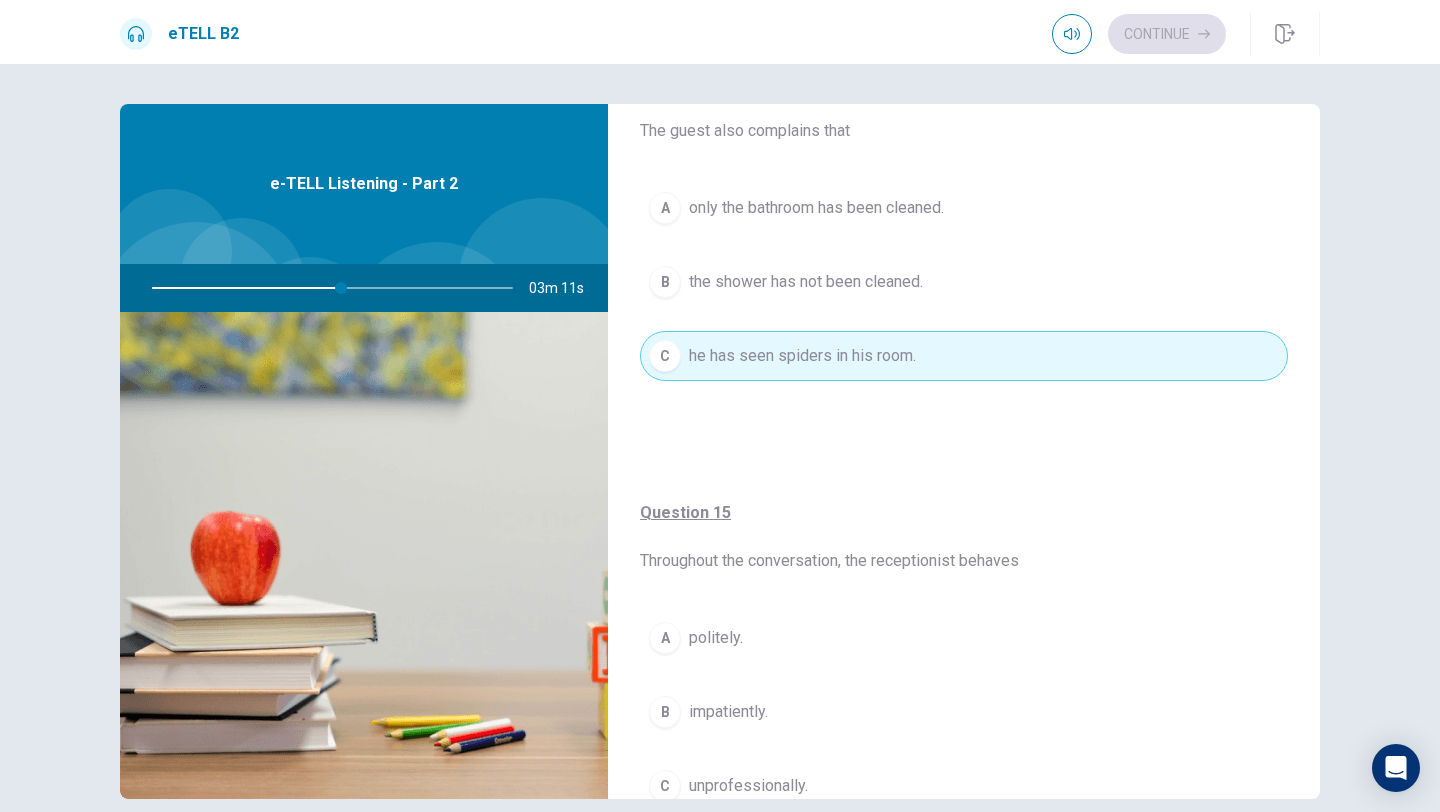 scroll, scrollTop: 1527, scrollLeft: 0, axis: vertical 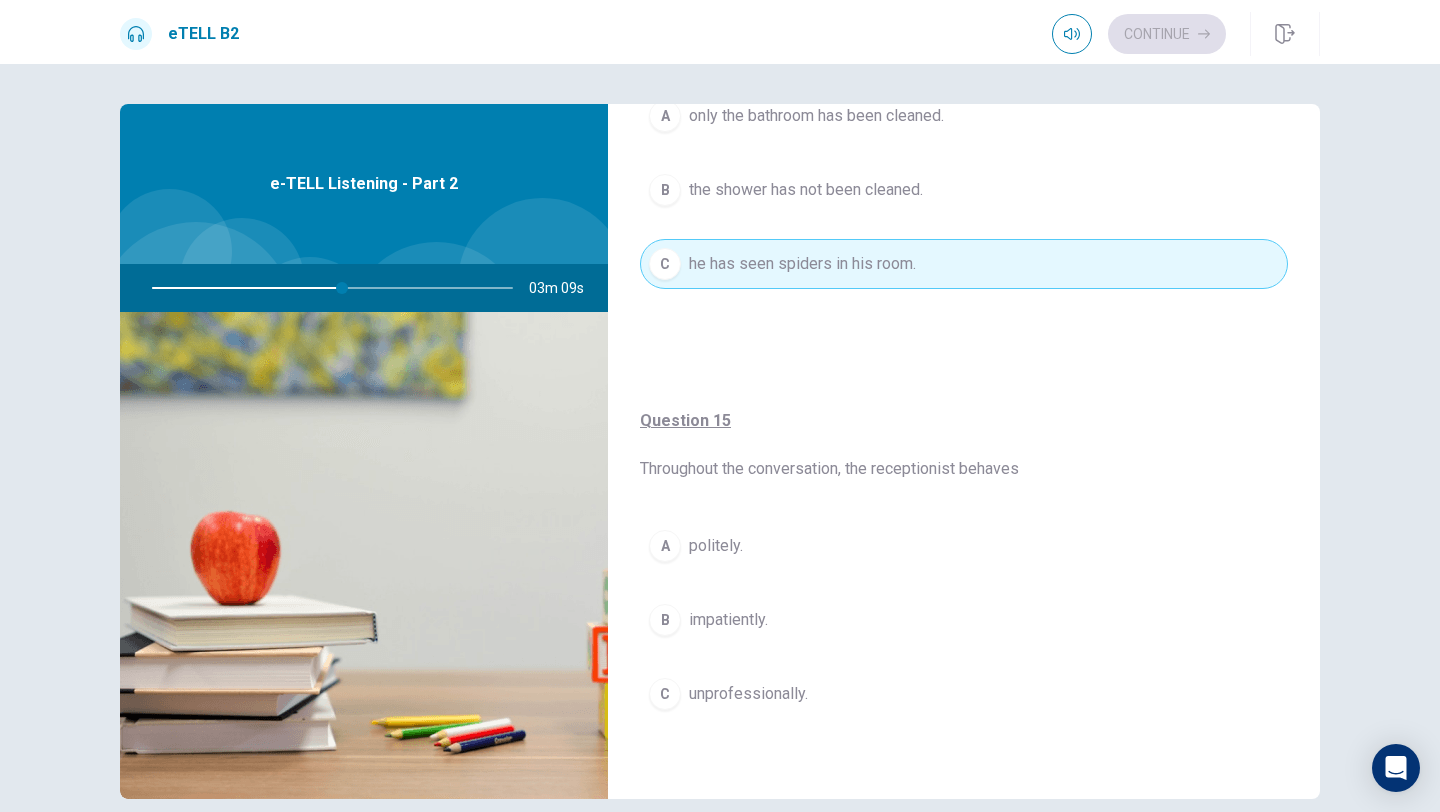 click on "A" at bounding box center [665, 546] 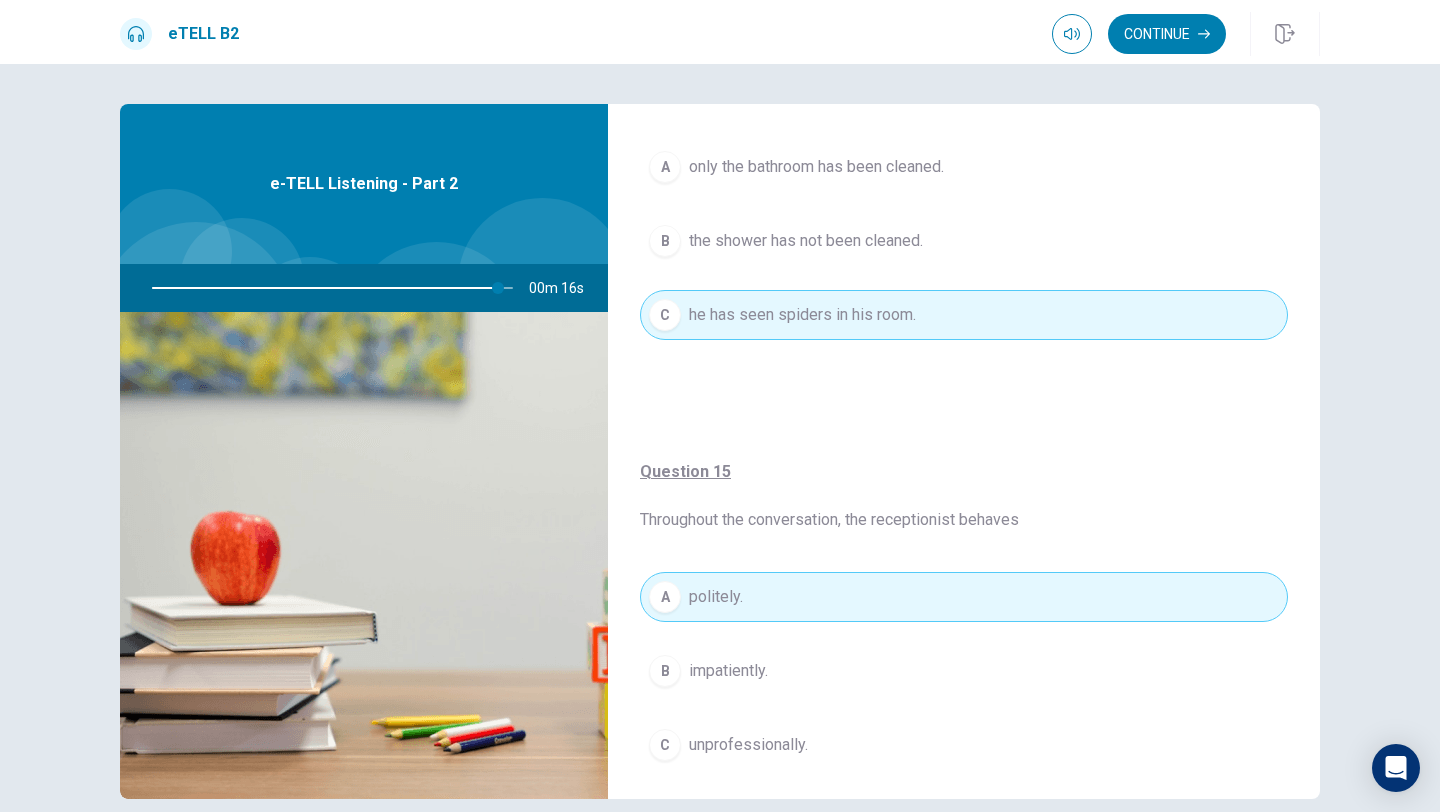 scroll, scrollTop: 1527, scrollLeft: 0, axis: vertical 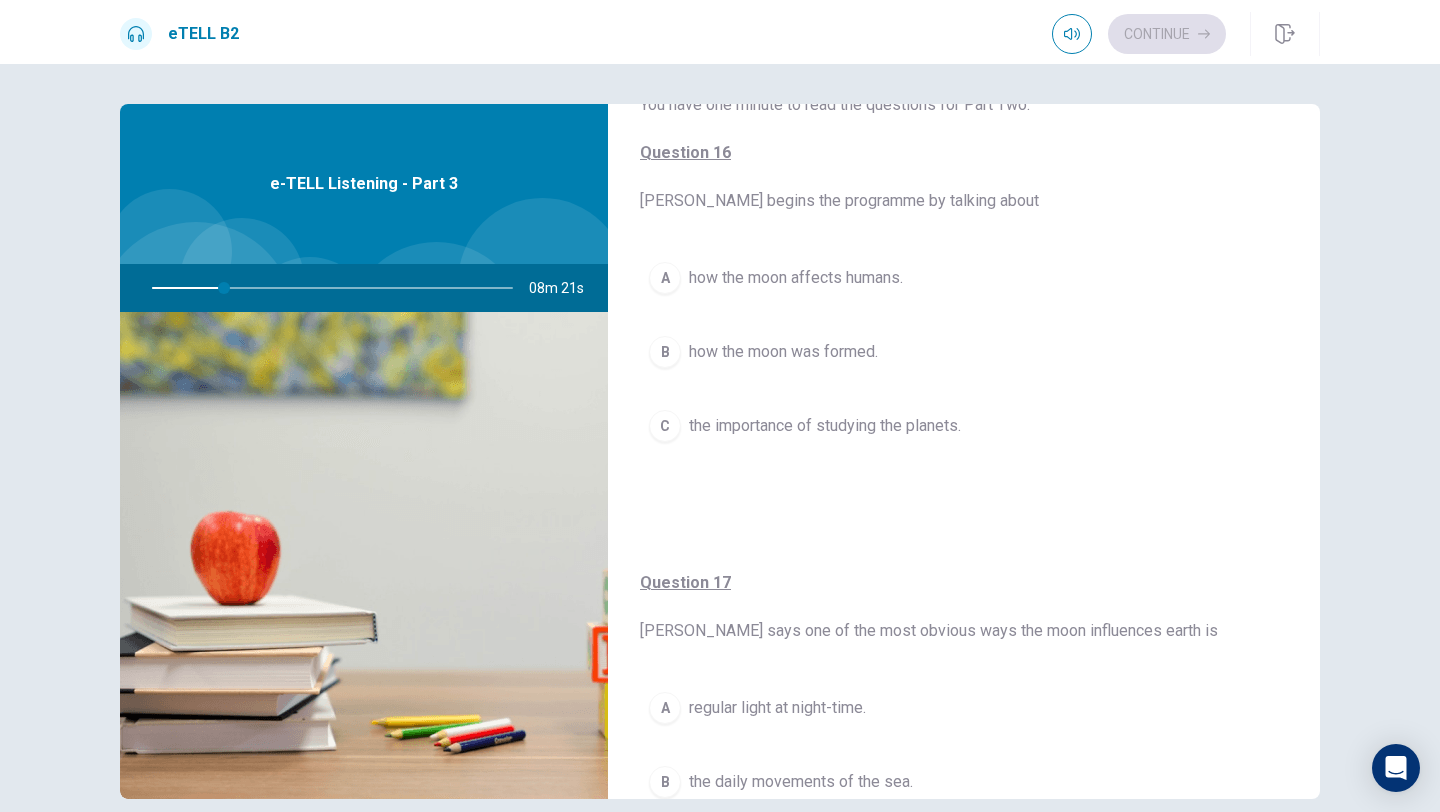 click on "A" at bounding box center (665, 278) 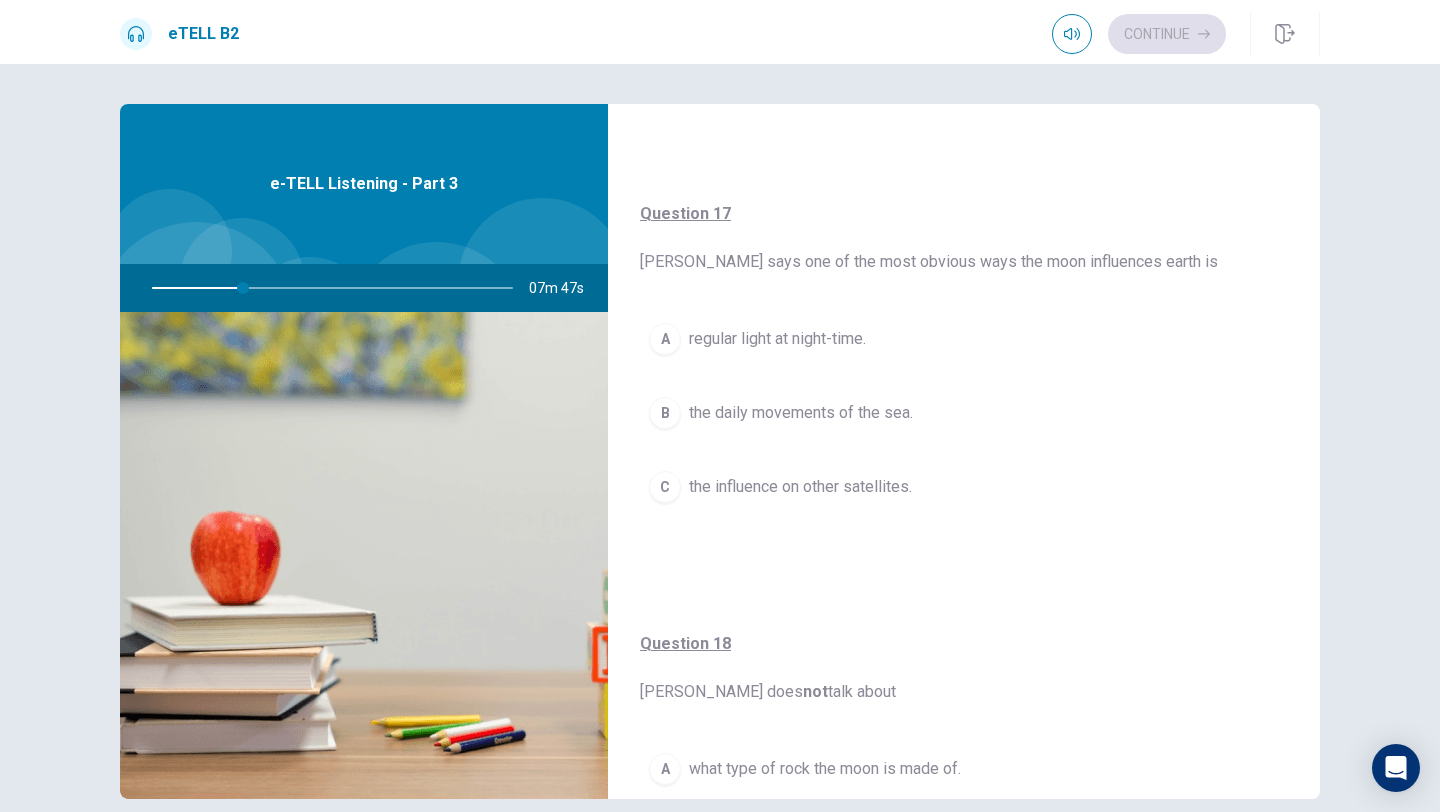 scroll, scrollTop: 494, scrollLeft: 0, axis: vertical 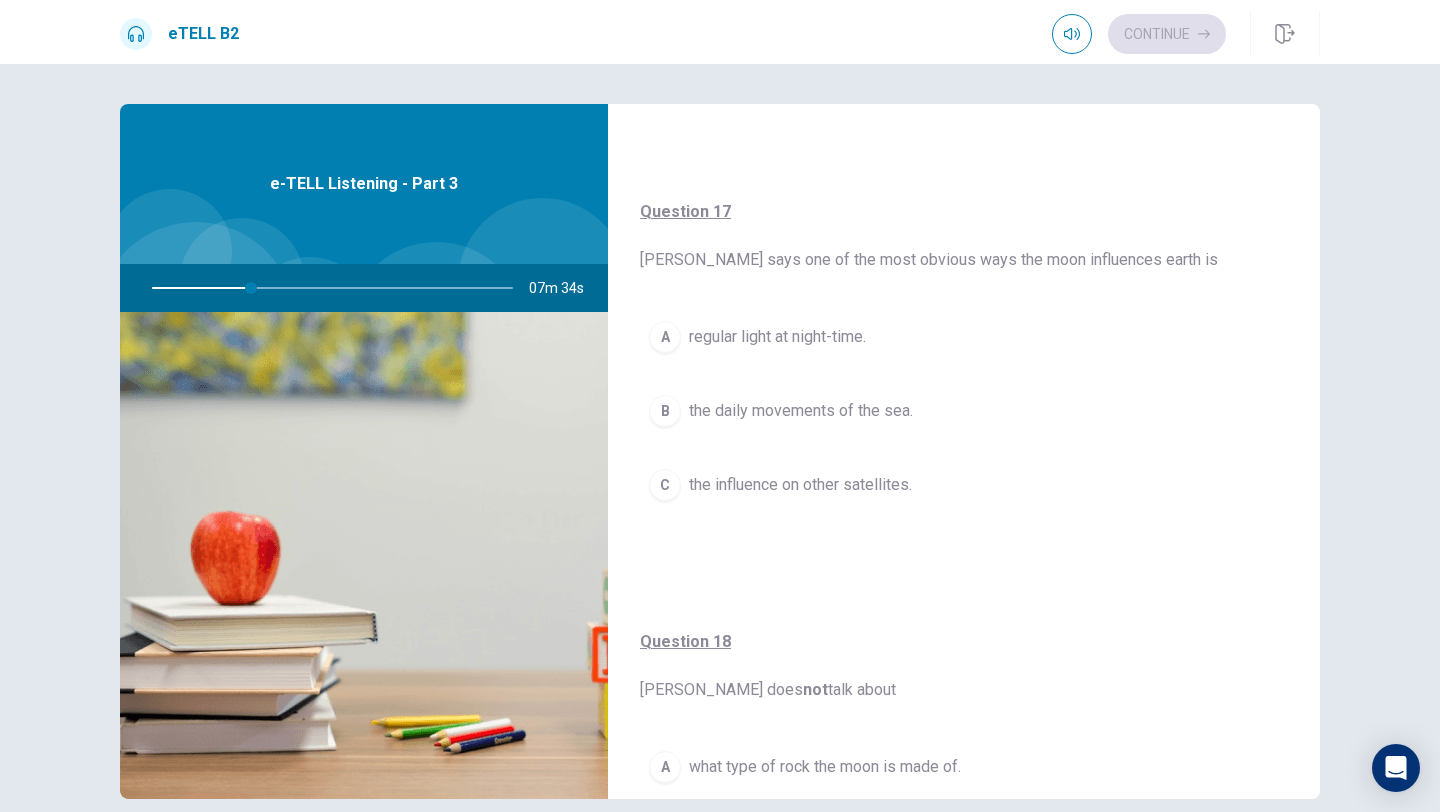 click on "B" at bounding box center (665, 411) 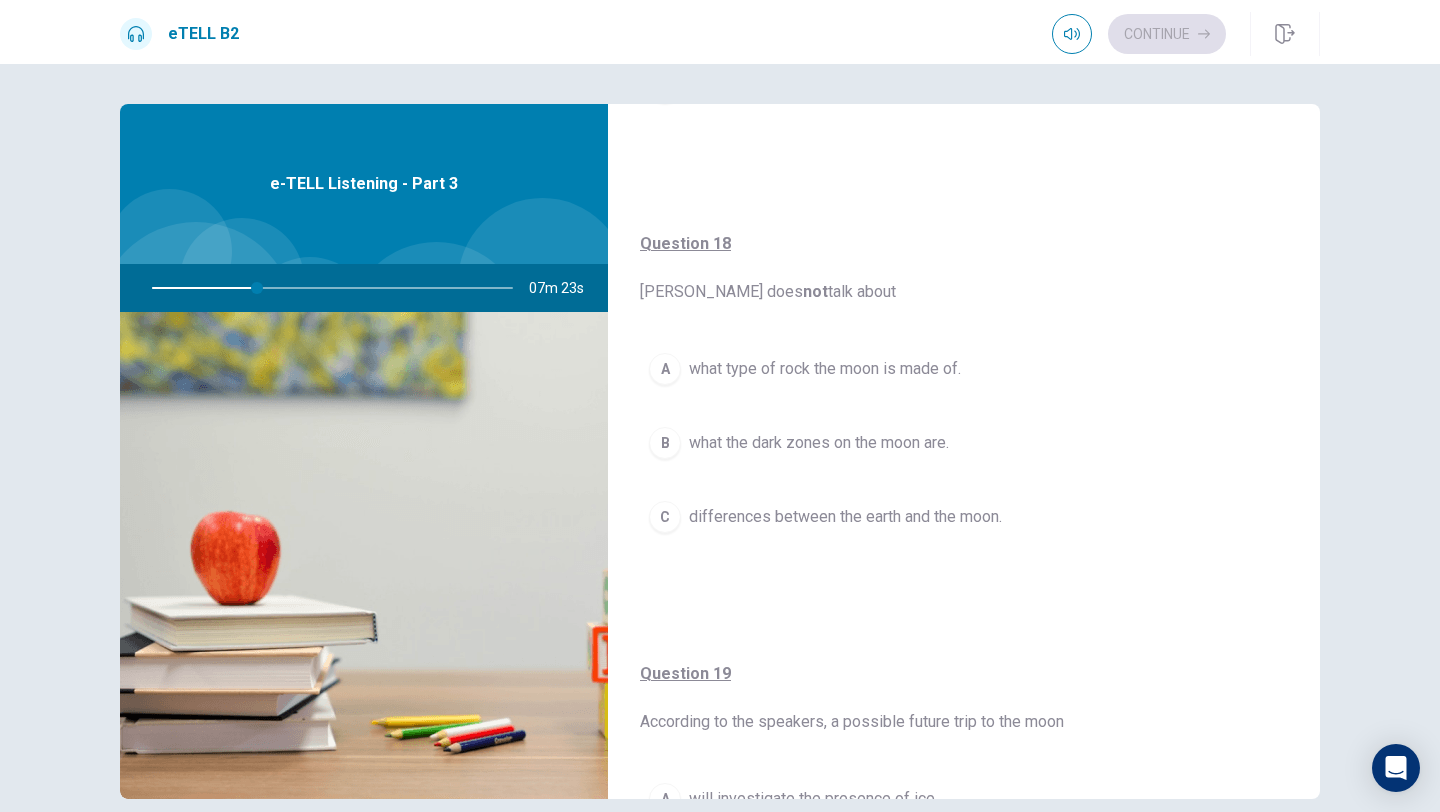 scroll, scrollTop: 889, scrollLeft: 0, axis: vertical 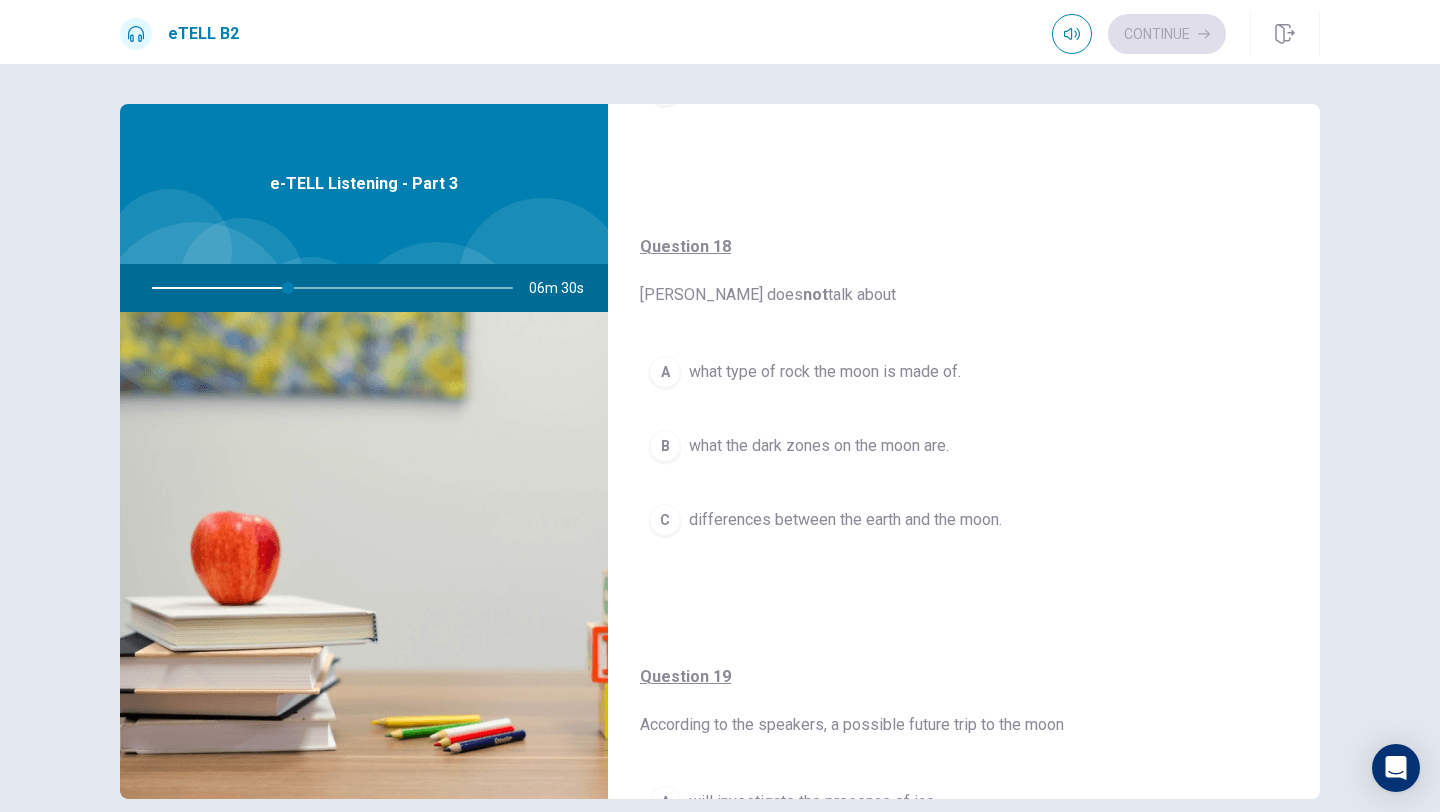 click on "B" at bounding box center [665, 446] 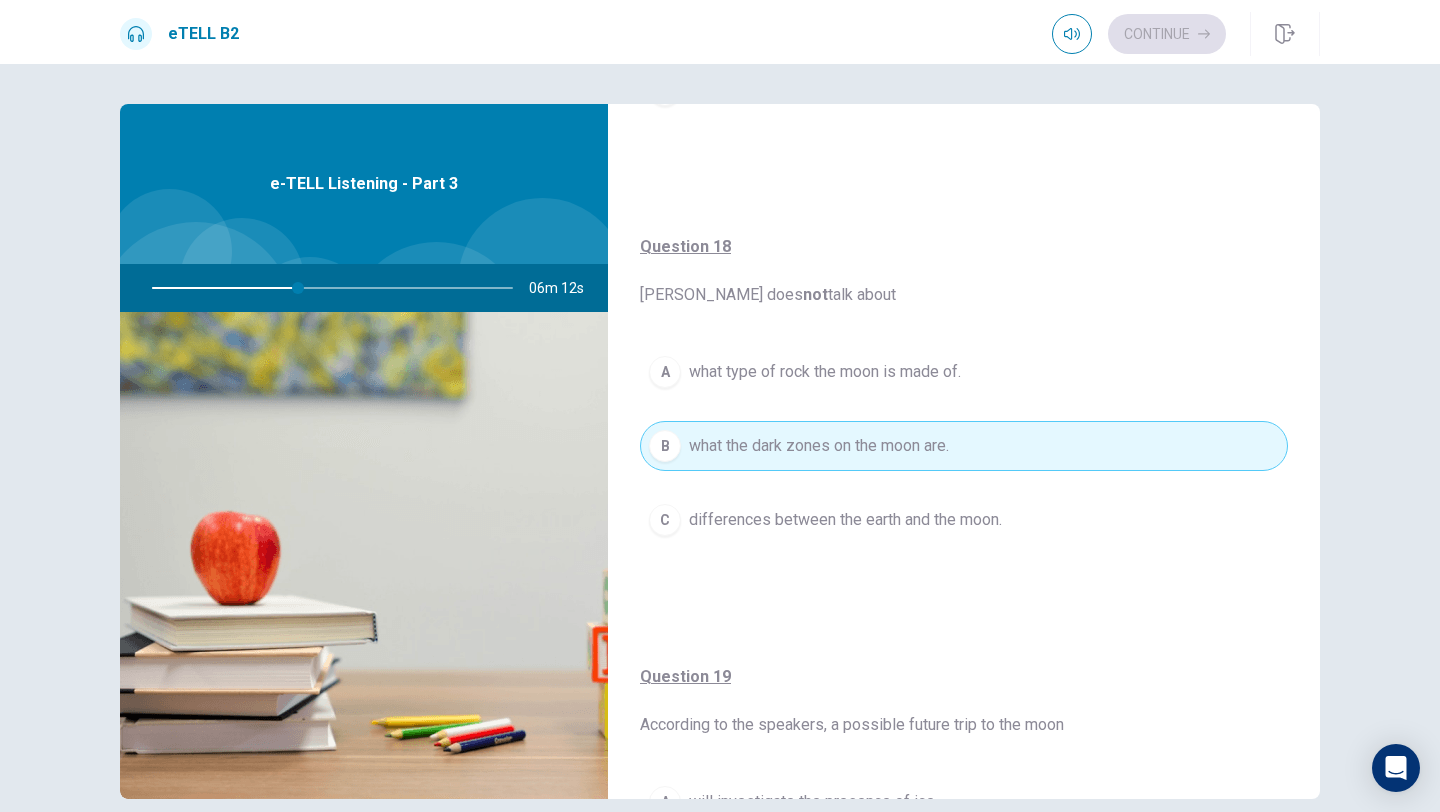 click on "A" at bounding box center [665, 372] 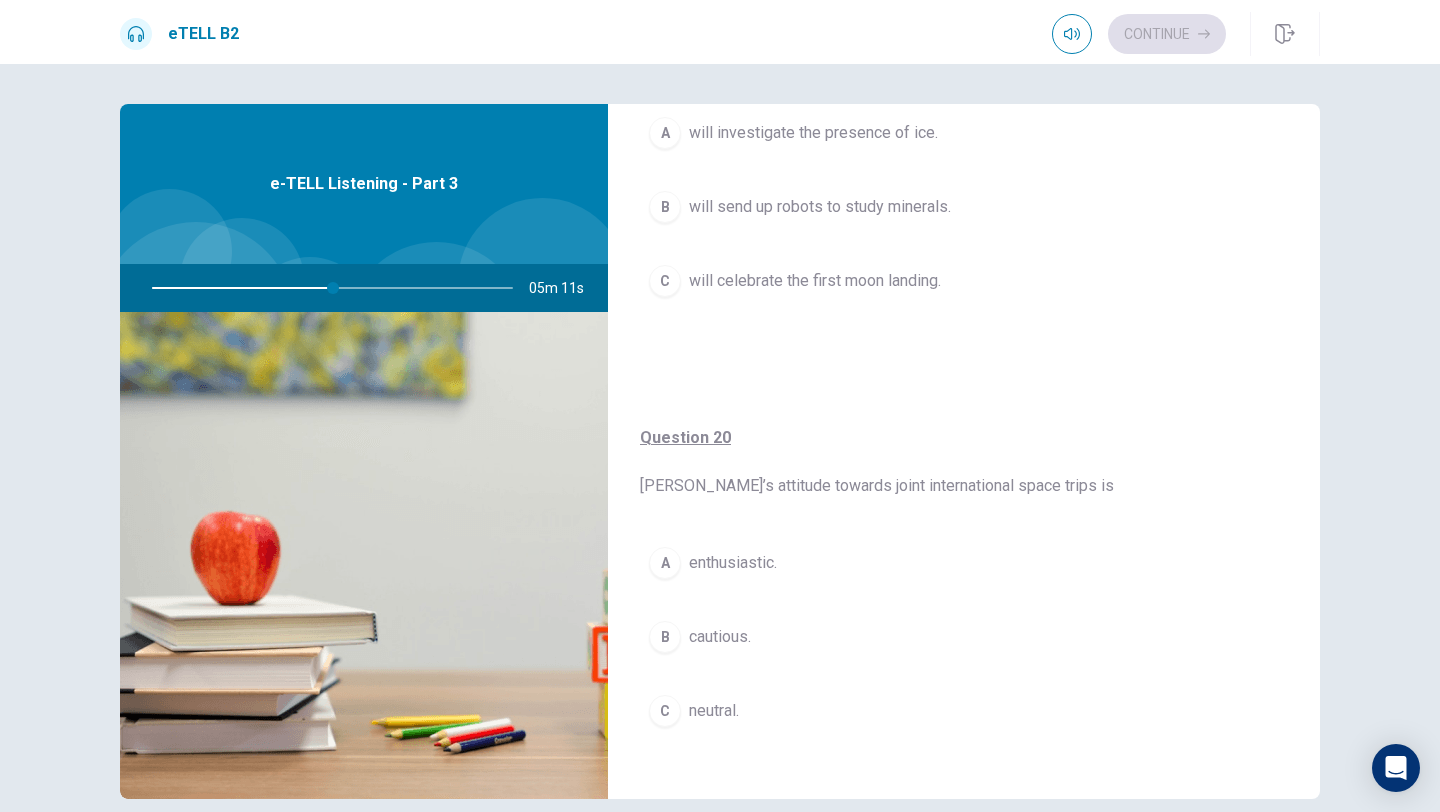 scroll, scrollTop: 1575, scrollLeft: 0, axis: vertical 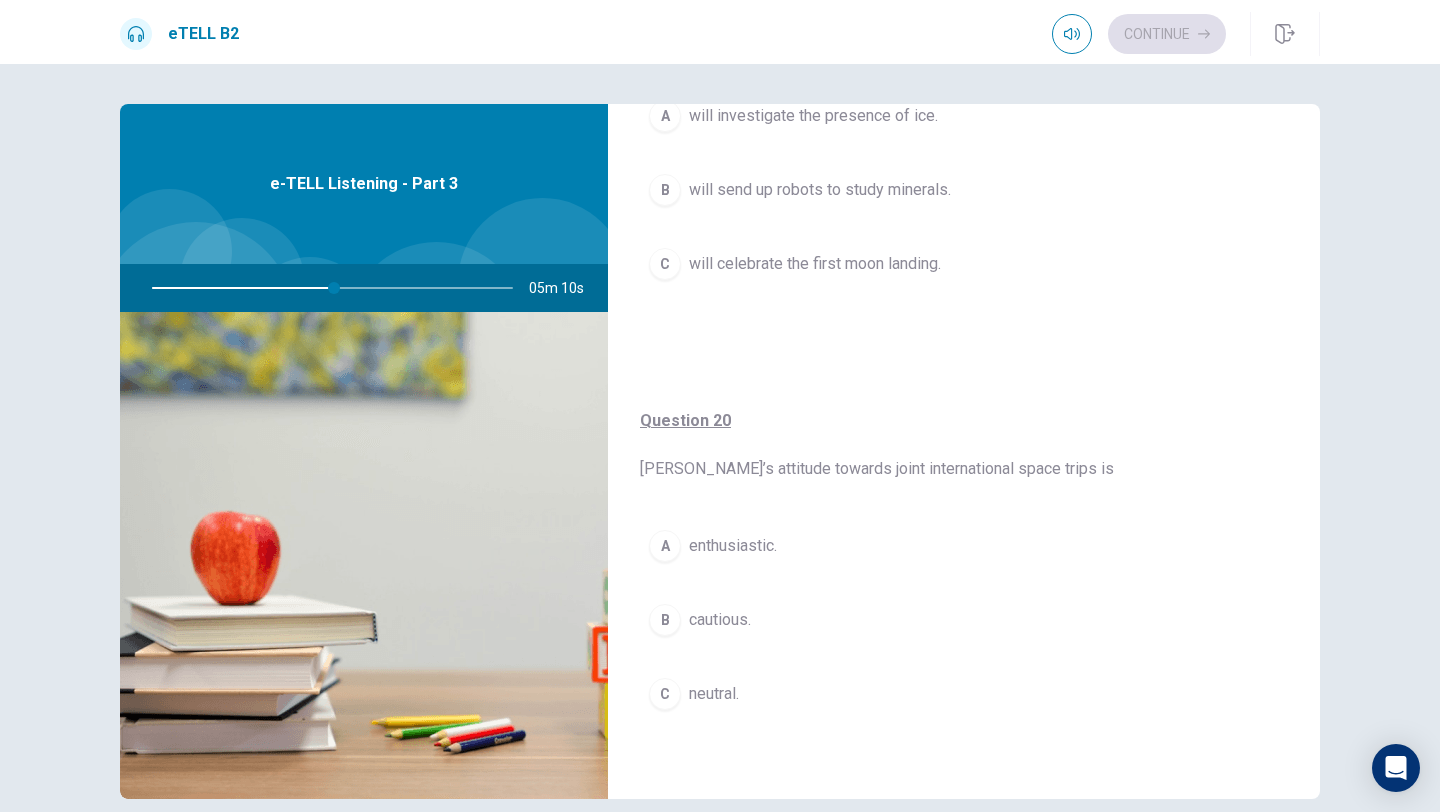 click on "A" at bounding box center (665, 546) 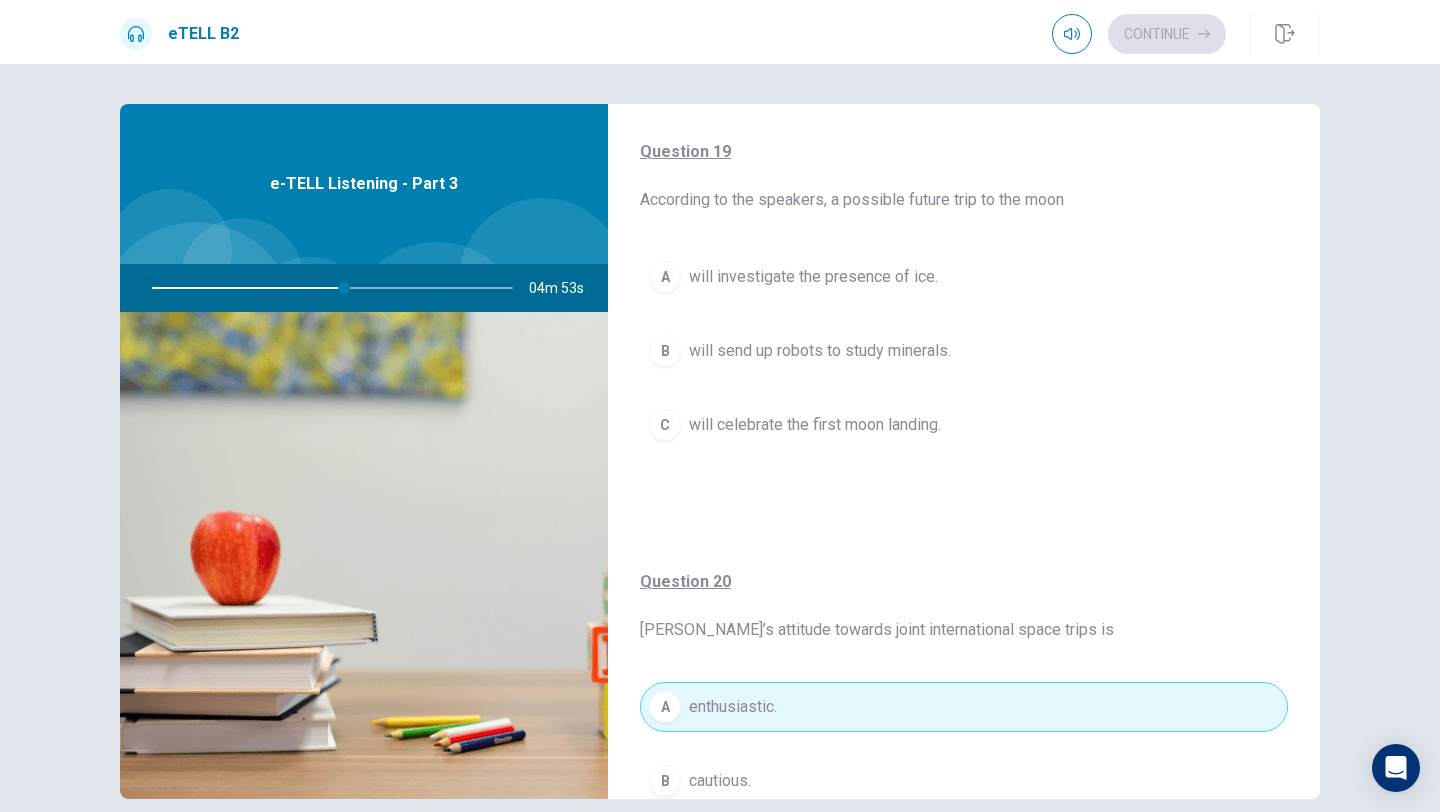scroll, scrollTop: 1405, scrollLeft: 0, axis: vertical 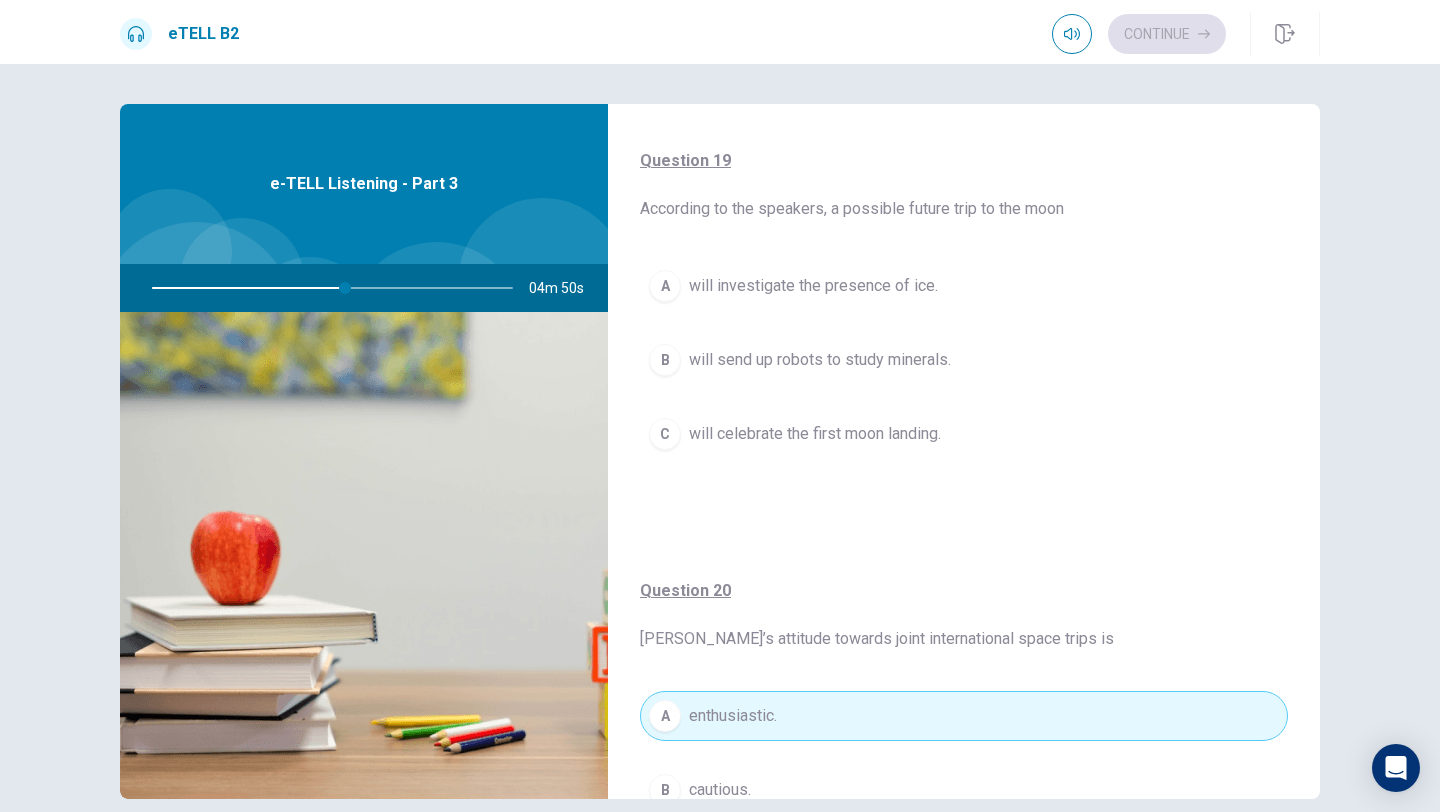click on "C" at bounding box center (665, 434) 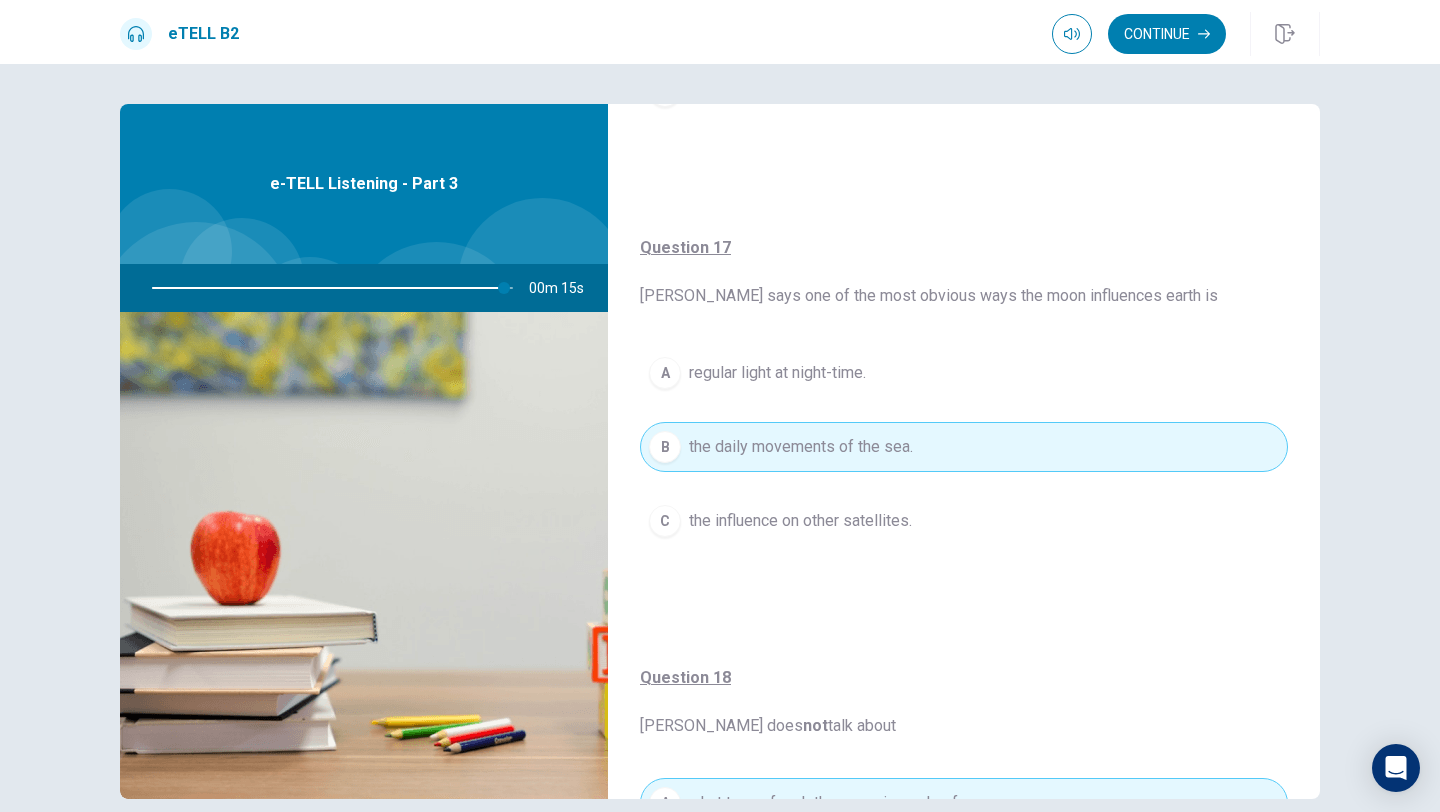 scroll, scrollTop: 460, scrollLeft: 0, axis: vertical 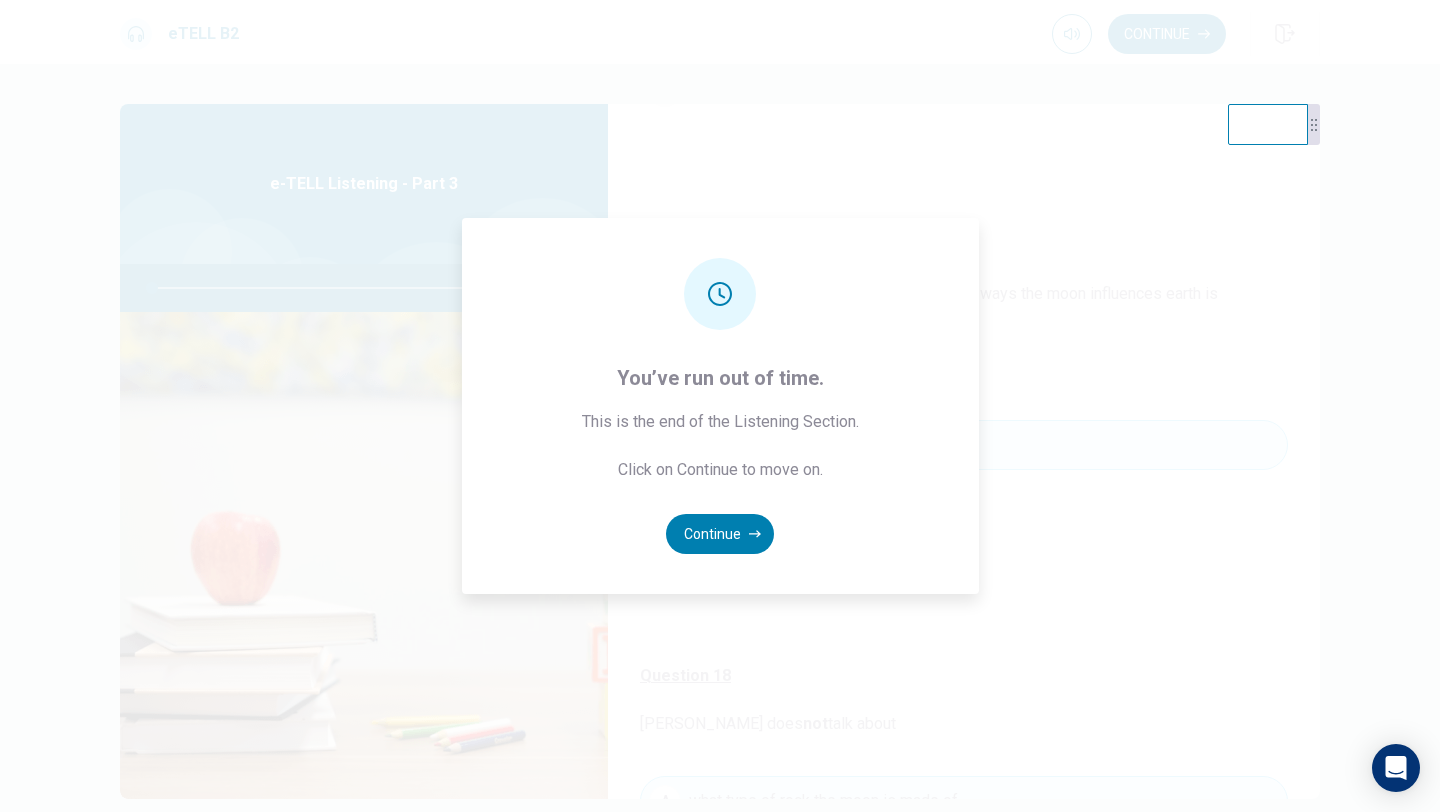 type on "*" 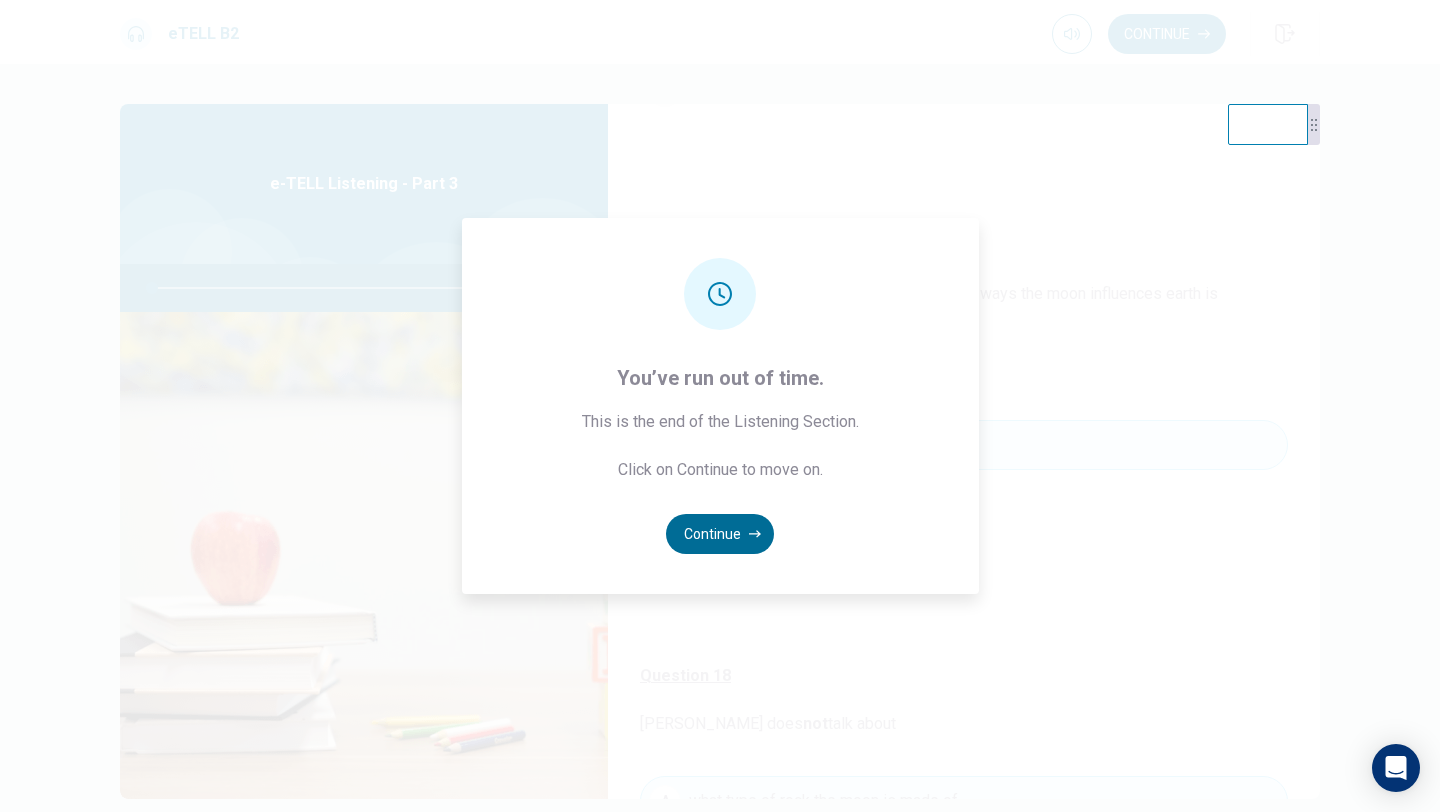 click on "Continue" at bounding box center (720, 534) 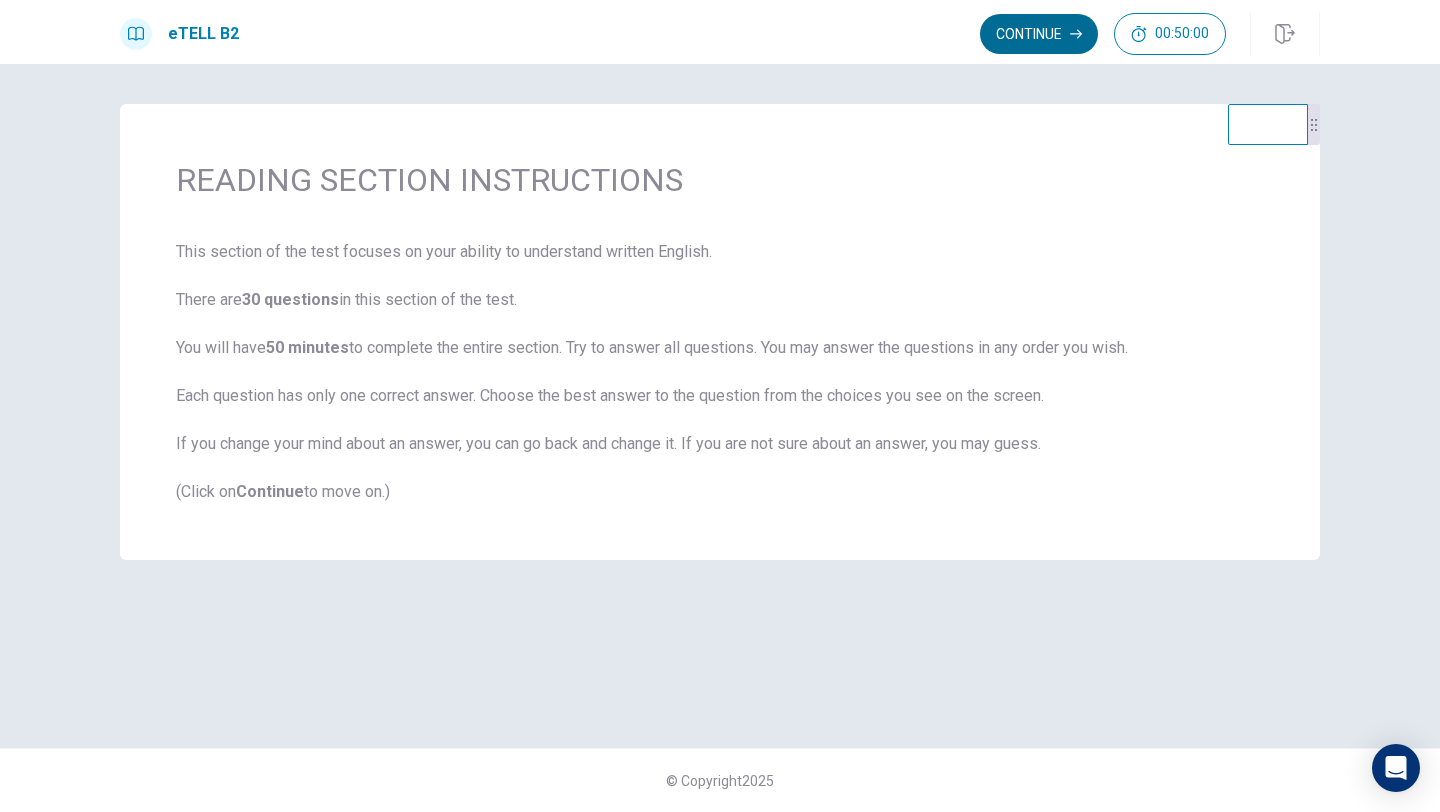 click on "Continue" at bounding box center [1039, 34] 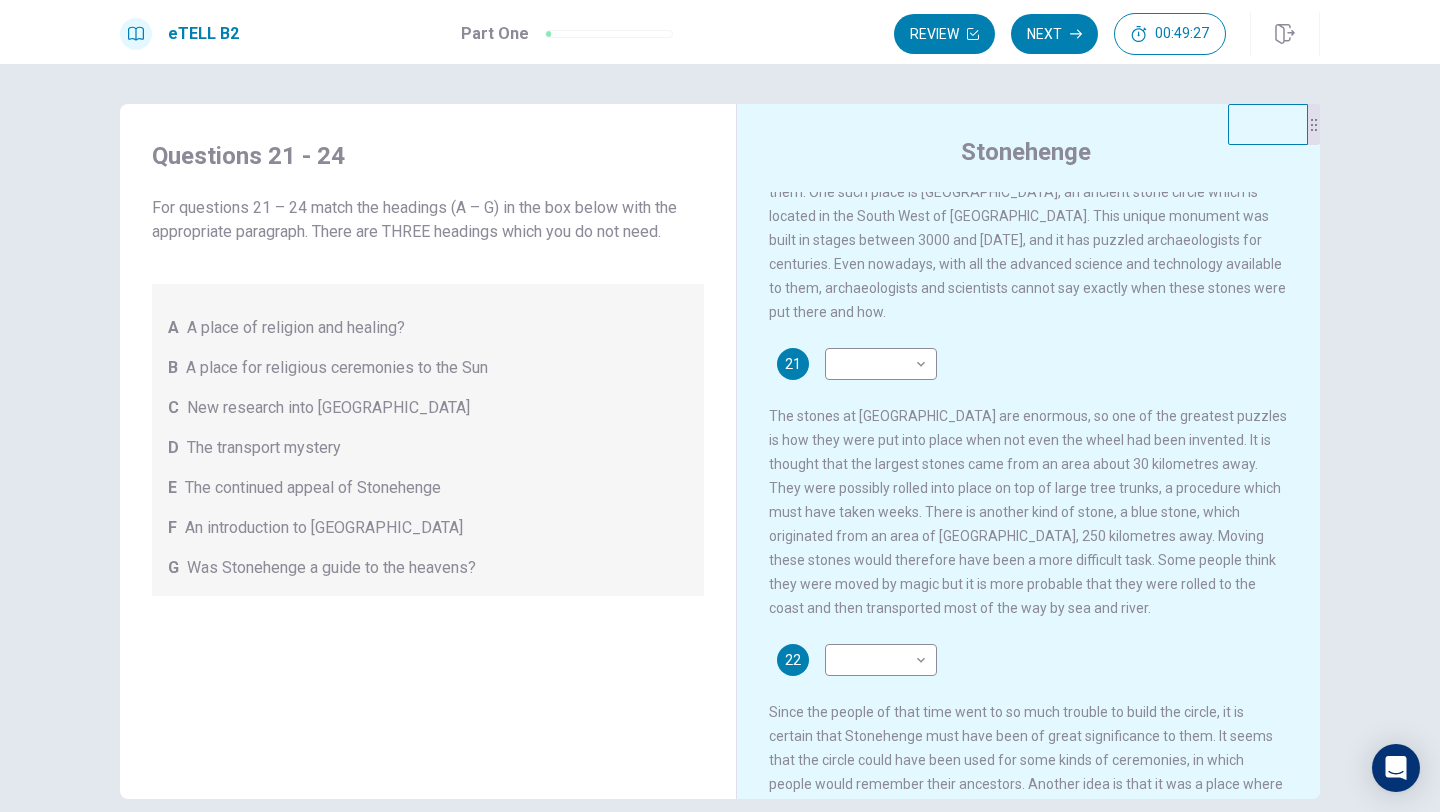 scroll, scrollTop: 86, scrollLeft: 0, axis: vertical 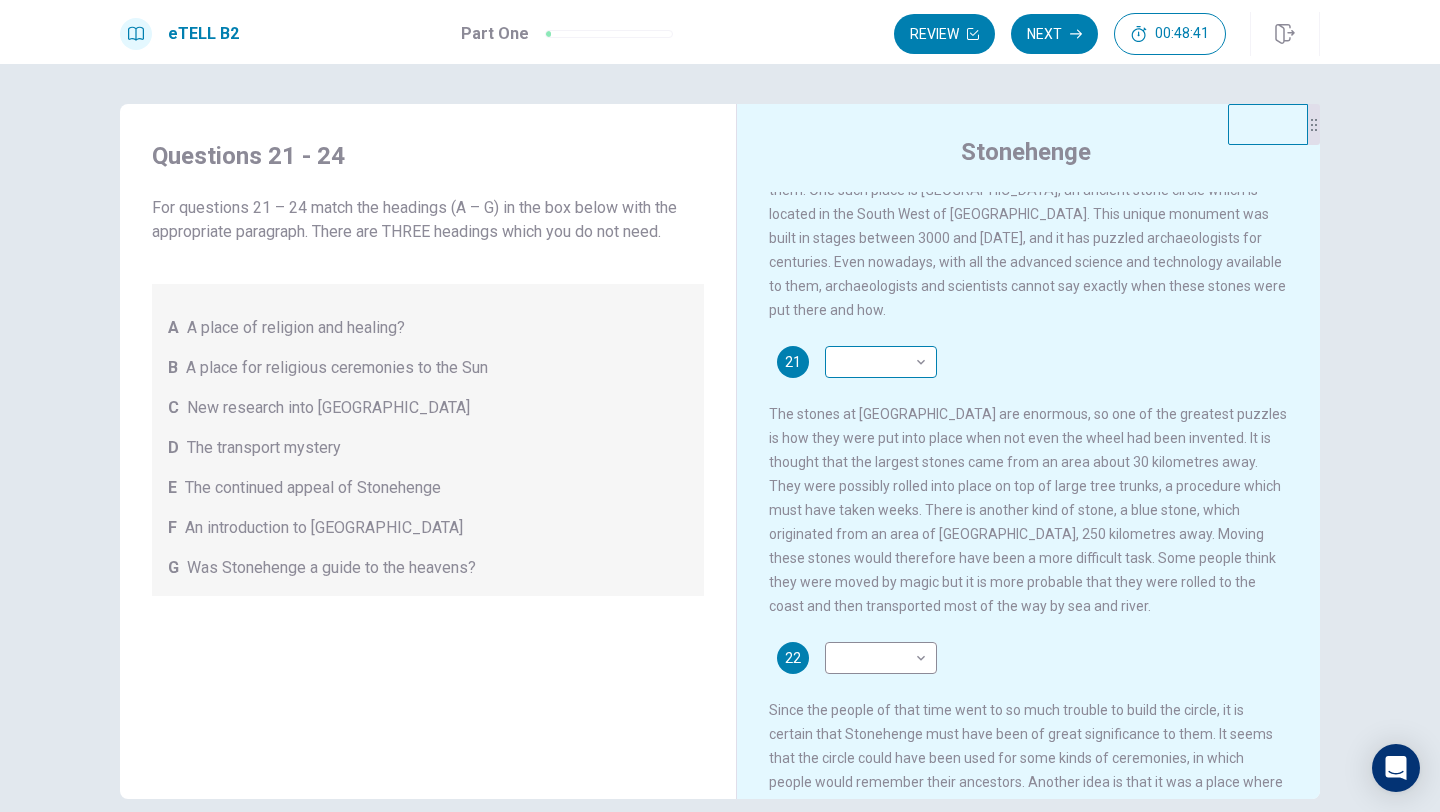click on "This site uses cookies, as explained in our  Privacy Policy . If you agree to the use of cookies, please click the Accept button and continue to browse our site.   Privacy Policy Accept   eTELL B2 Part One Review Next 00:48:41 Question 1 - 4 of 30 00:48:41 Review Next Questions 21 - 24 For questions 21 – 24 match the headings (A – G) in the box below with the appropriate paragraph. There are THREE headings which you do not need. A A place of religion and healing? B A place for religious ceremonies to the Sun C New research into [GEOGRAPHIC_DATA] D The transport mystery E The continued appeal of Stonehenge F An introduction to Stonehenge G Was Stonehenge a guide to the heavens? Stonehenge 21 ​ ​ 22 ​ ​ 23 ​ ​ 24 ​ ​ © Copyright  2025 Going somewhere? You are not allowed to open other tabs/pages or switch windows during a test. Doing this will be reported as cheating to the Administrators. Are you sure you want to leave this page? Please continue until you finish your test. 00:00 WARNING: Continue" at bounding box center [720, 406] 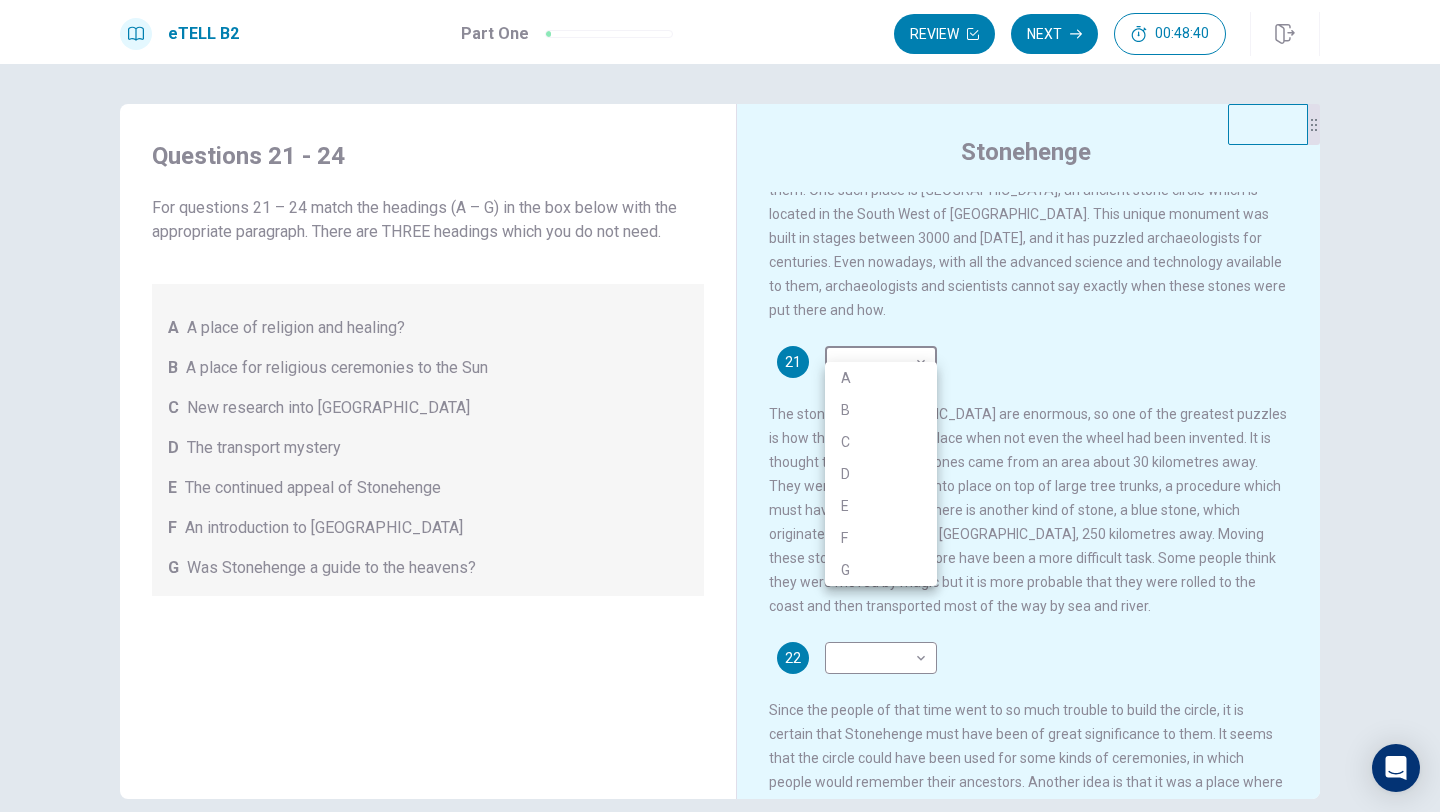 click on "D" at bounding box center (881, 474) 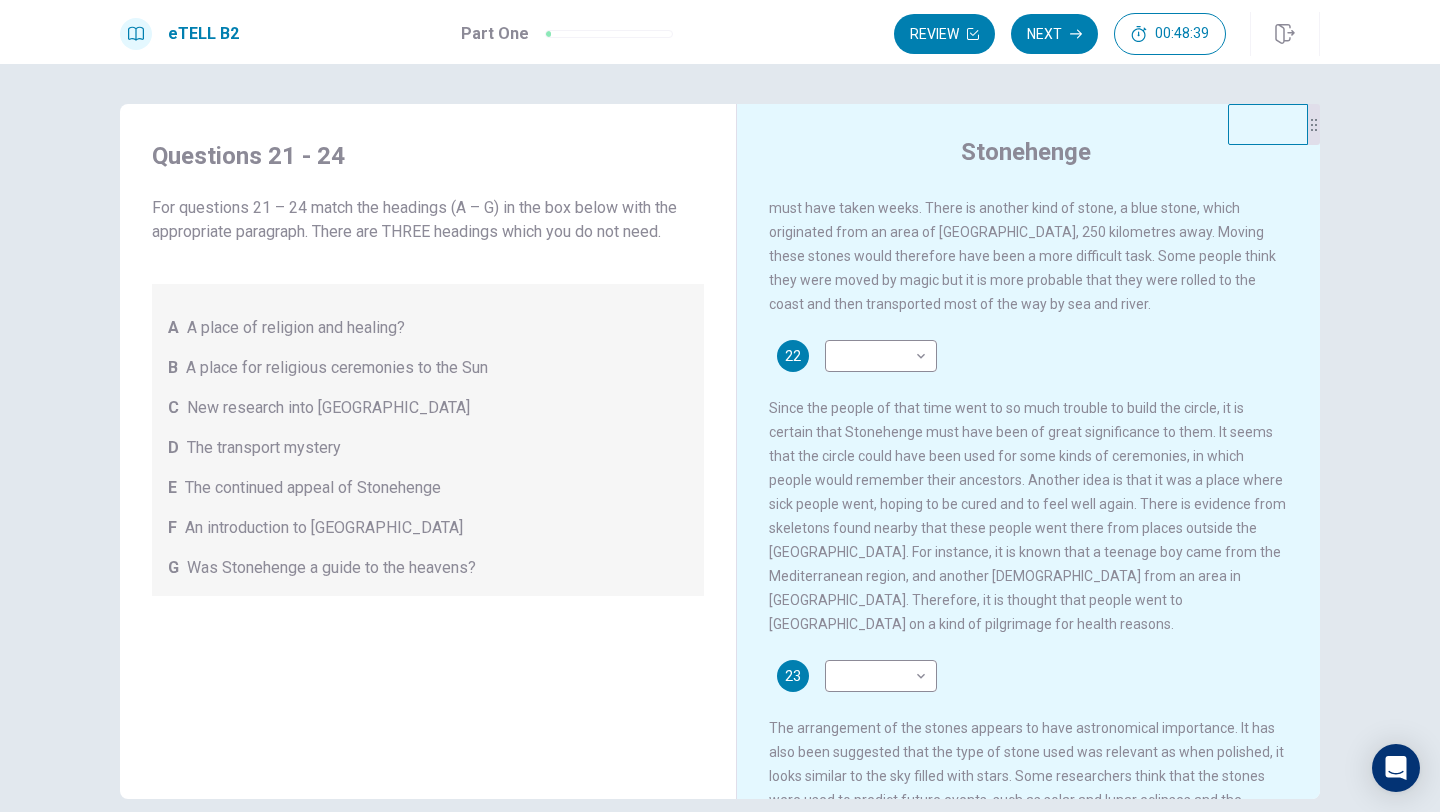 scroll, scrollTop: 399, scrollLeft: 0, axis: vertical 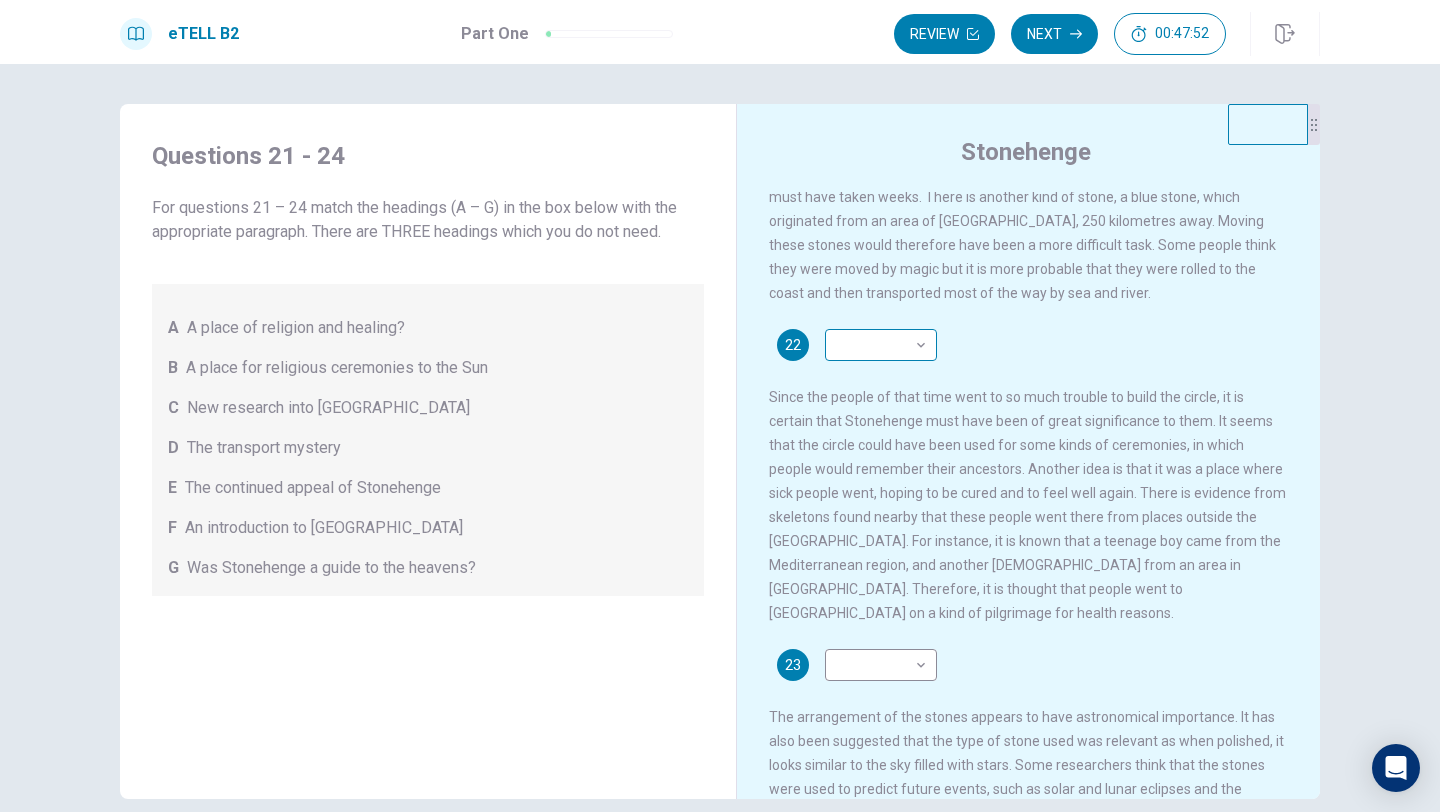 click on "This site uses cookies, as explained in our  Privacy Policy . If you agree to the use of cookies, please click the Accept button and continue to browse our site.   Privacy Policy Accept   eTELL B2 Part One Review Next 00:47:52 Question 1 - 4 of 30 00:47:52 Review Next Questions 21 - 24 For questions 21 – 24 match the headings (A – G) in the box below with the appropriate paragraph. There are THREE headings which you do not need. A A place of religion and healing? B A place for religious ceremonies to the Sun C New research into [GEOGRAPHIC_DATA] D The transport mystery E The continued appeal of Stonehenge F An introduction to Stonehenge G Was Stonehenge a guide to the heavens? Stonehenge 21 D * ​ 22 ​ ​ 23 ​ ​ 24 ​ ​ © Copyright  2025 Going somewhere? You are not allowed to open other tabs/pages or switch windows during a test. Doing this will be reported as cheating to the Administrators. Are you sure you want to leave this page? Please continue until you finish your test. 00:00 WARNING: Continue" at bounding box center (720, 406) 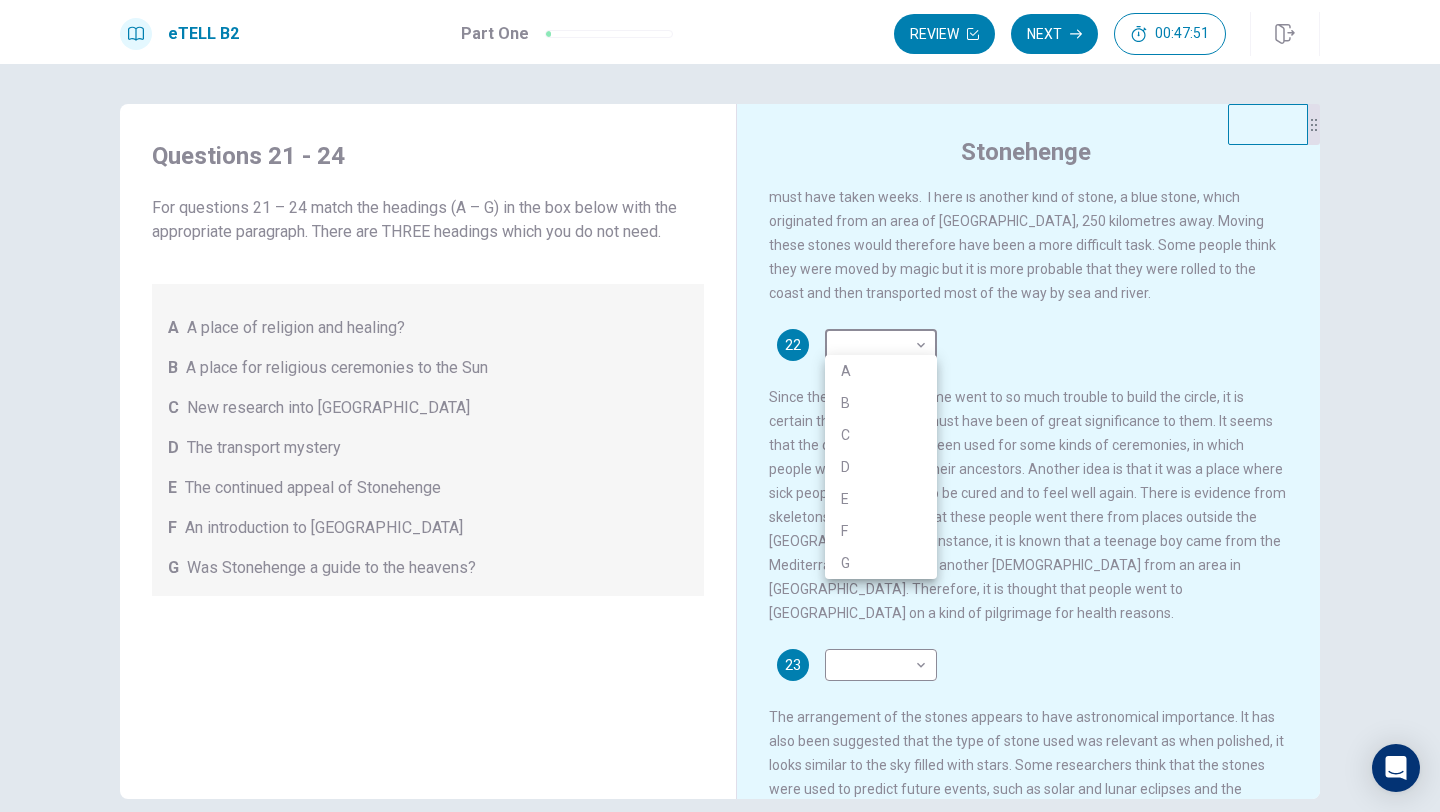 click on "A" at bounding box center [881, 371] 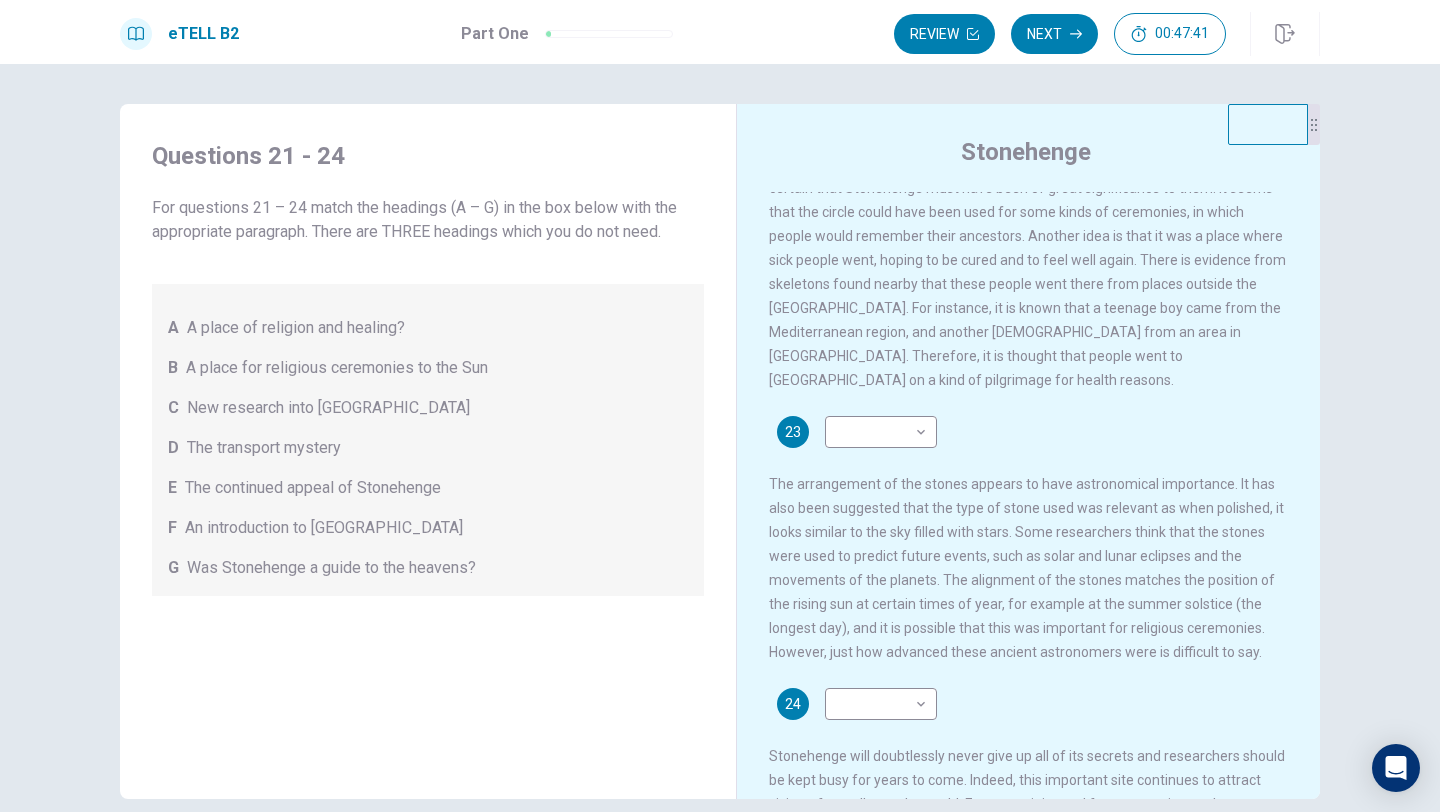 scroll, scrollTop: 650, scrollLeft: 0, axis: vertical 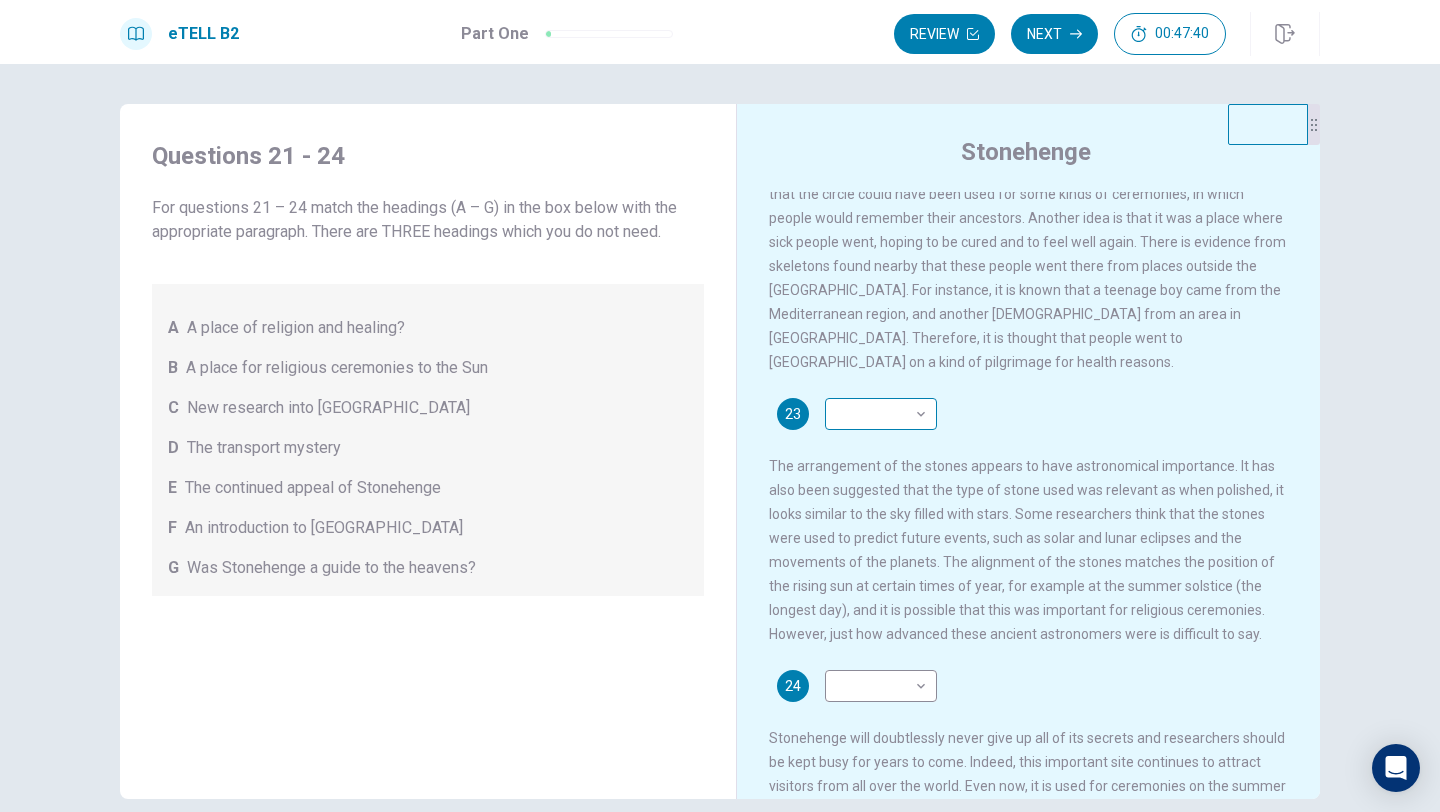 click on "This site uses cookies, as explained in our  Privacy Policy . If you agree to the use of cookies, please click the Accept button and continue to browse our site.   Privacy Policy Accept   eTELL B2 Part One Review Next 00:47:40 Question 1 - 4 of 30 00:47:40 Review Next Questions 21 - 24 For questions 21 – 24 match the headings (A – G) in the box below with the appropriate paragraph. There are THREE headings which you do not need. A A place of religion and healing? B A place for religious ceremonies to the Sun C New research into [GEOGRAPHIC_DATA] D The transport mystery E The continued appeal of Stonehenge F An introduction to Stonehenge G Was Stonehenge a guide to the heavens? Stonehenge 21 D * ​ 22 A * ​ 23 ​ ​ 24 ​ ​ © Copyright  2025 Going somewhere? You are not allowed to open other tabs/pages or switch windows during a test. Doing this will be reported as cheating to the Administrators. Are you sure you want to leave this page? Please continue until you finish your test. 00:00 WARNING: Continue" at bounding box center [720, 406] 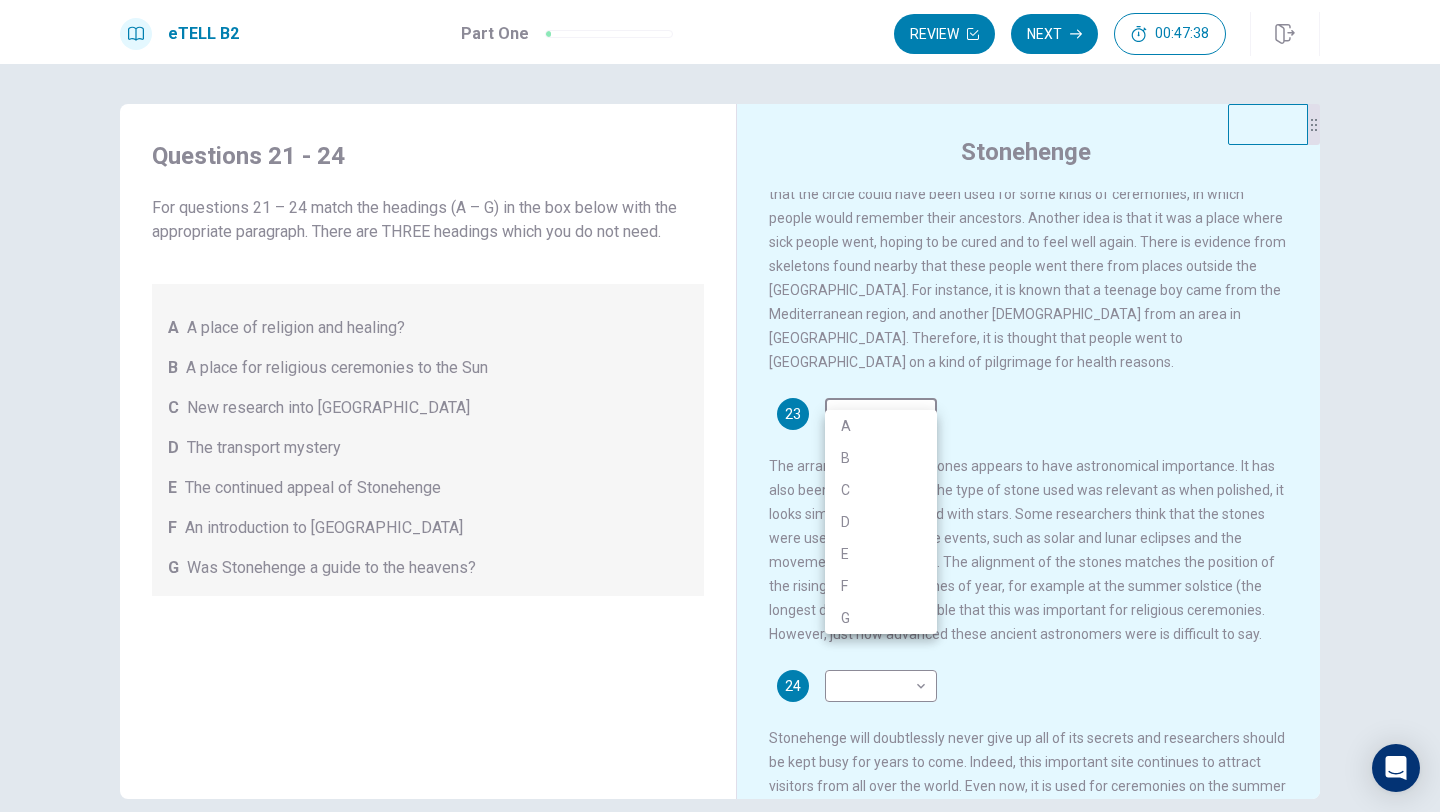 click at bounding box center (720, 406) 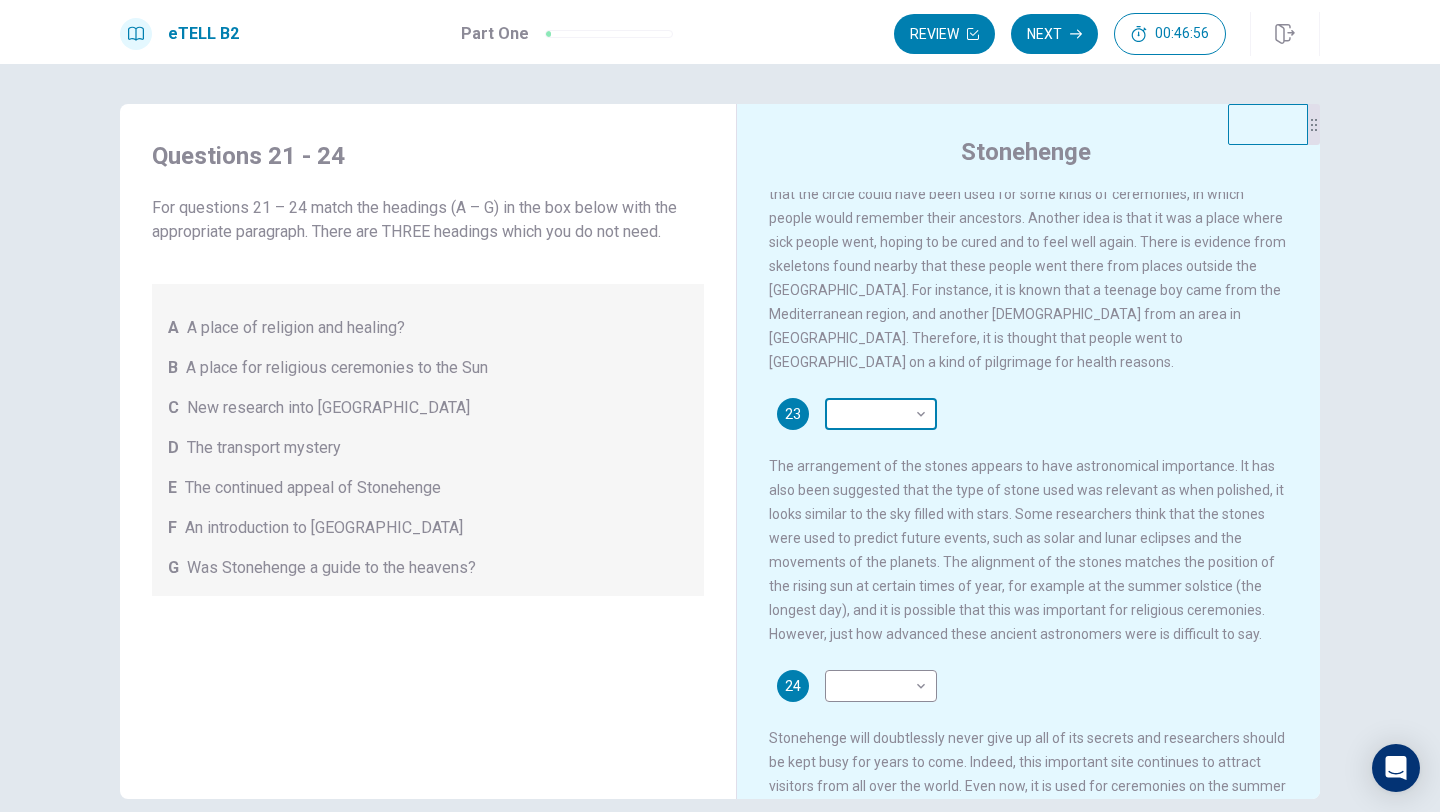 click on "This site uses cookies, as explained in our  Privacy Policy . If you agree to the use of cookies, please click the Accept button and continue to browse our site.   Privacy Policy Accept   eTELL B2 Part One Review Next 00:46:56 Question 1 - 4 of 30 00:46:56 Review Next Questions 21 - 24 For questions 21 – 24 match the headings (A – G) in the box below with the appropriate paragraph. There are THREE headings which you do not need. A A place of religion and healing? B A place for religious ceremonies to the Sun C New research into [GEOGRAPHIC_DATA] D The transport mystery E The continued appeal of Stonehenge F An introduction to Stonehenge G Was Stonehenge a guide to the heavens? Stonehenge 21 D * ​ 22 A * ​ 23 ​ ​ 24 ​ ​ © Copyright  2025 Going somewhere? You are not allowed to open other tabs/pages or switch windows during a test. Doing this will be reported as cheating to the Administrators. Are you sure you want to leave this page? Please continue until you finish your test. 00:00 WARNING: Continue" at bounding box center (720, 406) 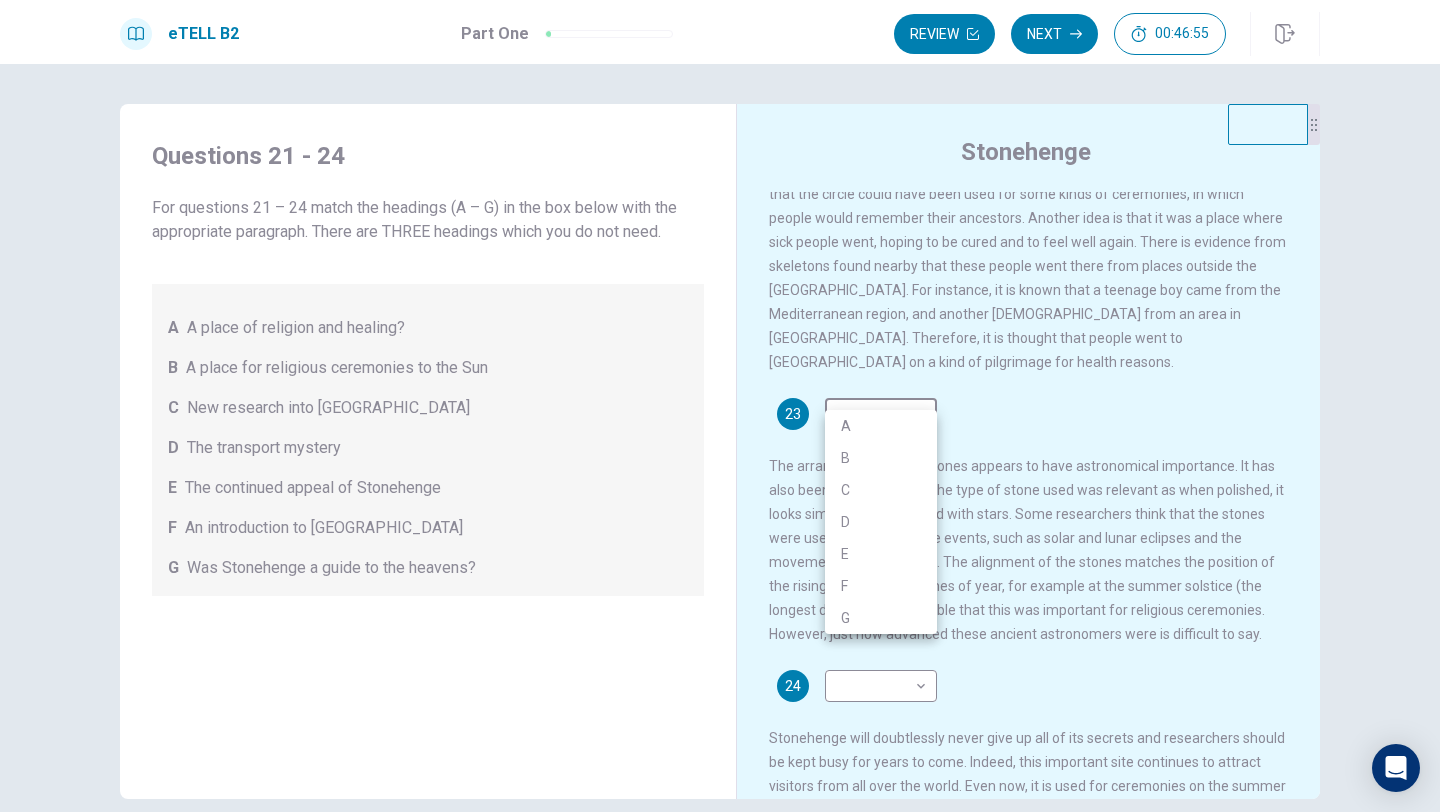 click on "G" at bounding box center (881, 618) 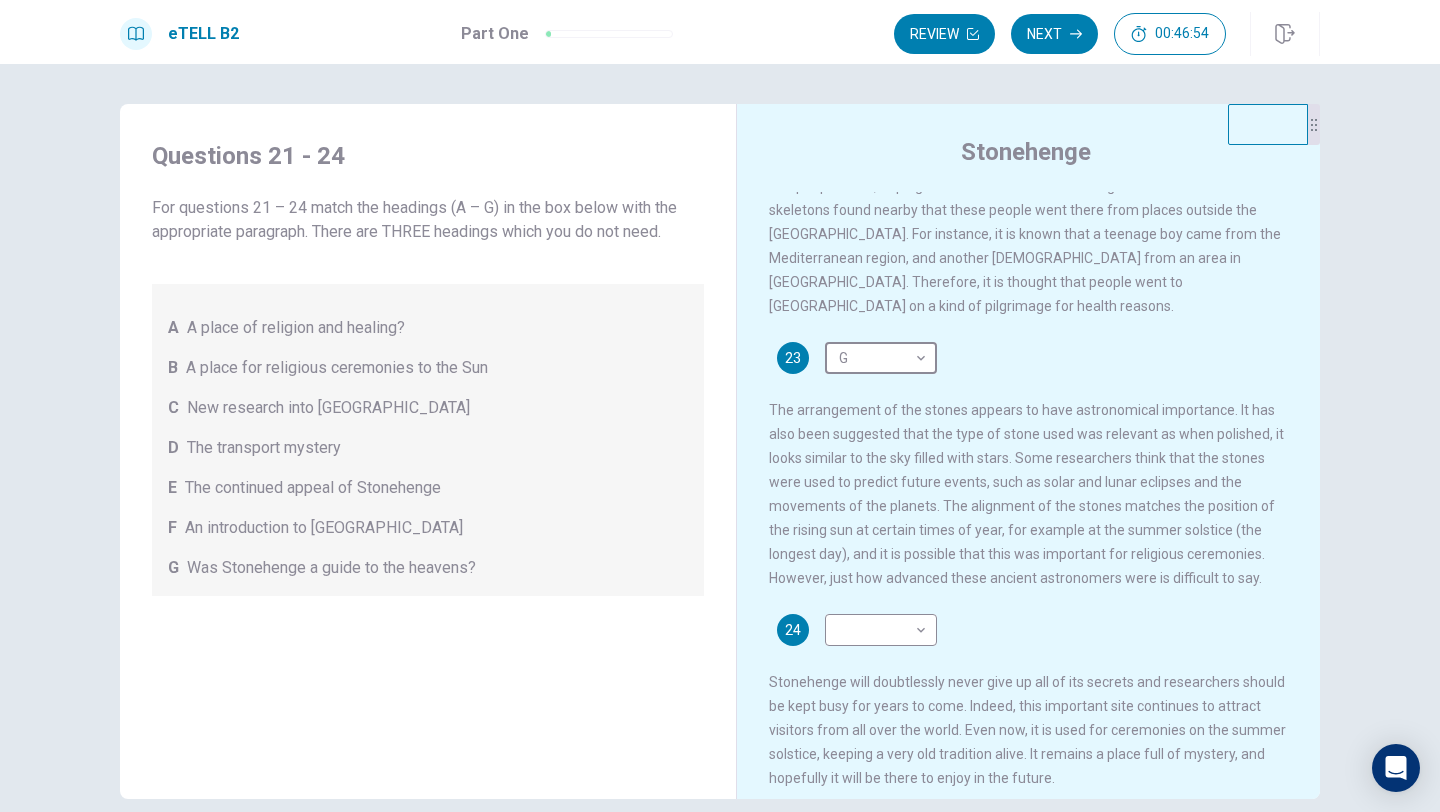 scroll, scrollTop: 716, scrollLeft: 0, axis: vertical 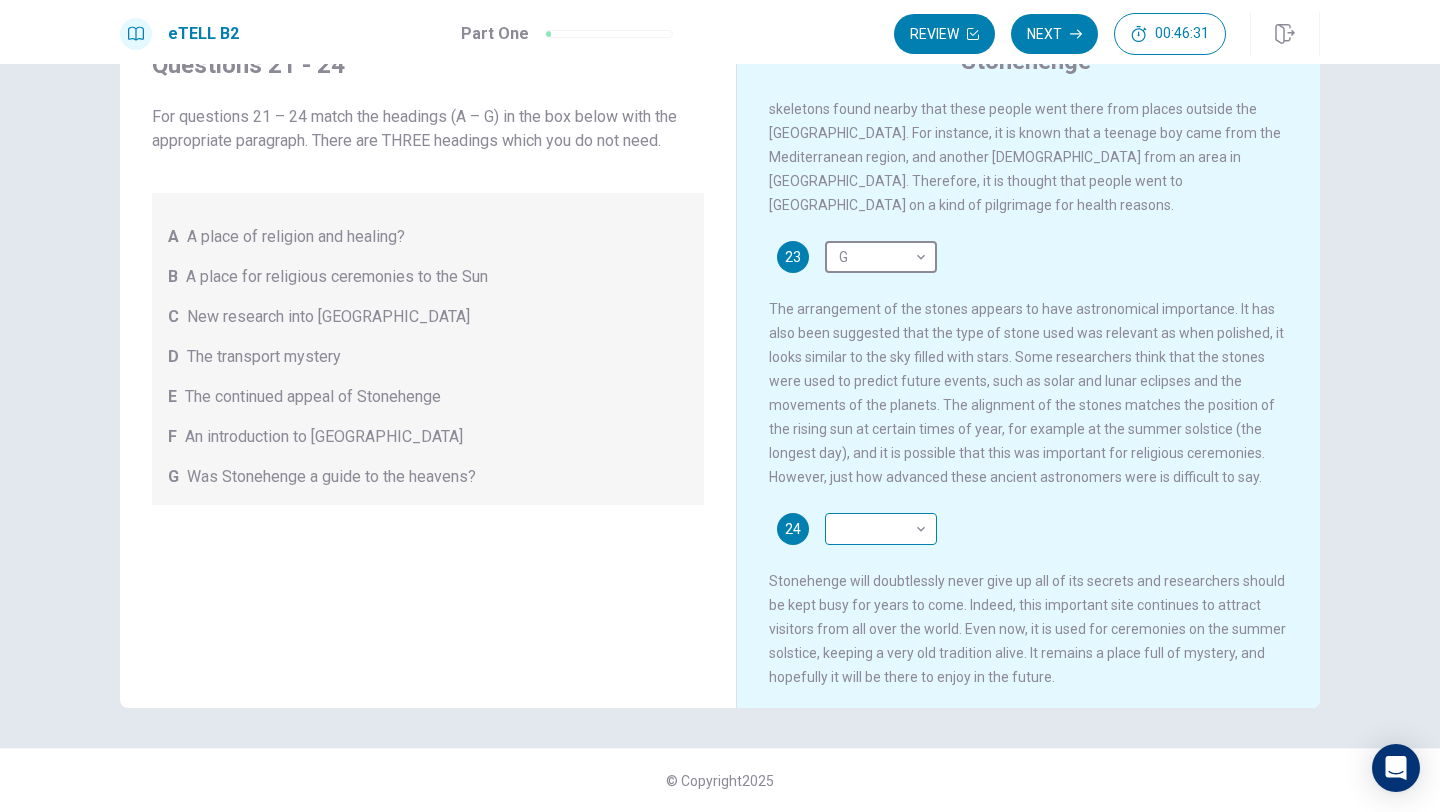 click on "This site uses cookies, as explained in our  Privacy Policy . If you agree to the use of cookies, please click the Accept button and continue to browse our site.   Privacy Policy Accept   eTELL B2 Part One Review Next 00:46:31 Question 1 - 4 of 30 00:46:31 Review Next Questions 21 - 24 For questions 21 – 24 match the headings (A – G) in the box below with the appropriate paragraph. There are THREE headings which you do not need. A A place of religion and healing? B A place for religious ceremonies to the Sun C New research into [GEOGRAPHIC_DATA] D The transport mystery E The continued appeal of Stonehenge F An introduction to Stonehenge G Was Stonehenge a guide to the heavens? Stonehenge 21 D * ​ 22 A * ​ 23 G * ​ 24 ​ ​ © Copyright  2025 Going somewhere? You are not allowed to open other tabs/pages or switch windows during a test. Doing this will be reported as cheating to the Administrators. Are you sure you want to leave this page? Please continue until you finish your test. 00:00 WARNING: Continue" at bounding box center (720, 406) 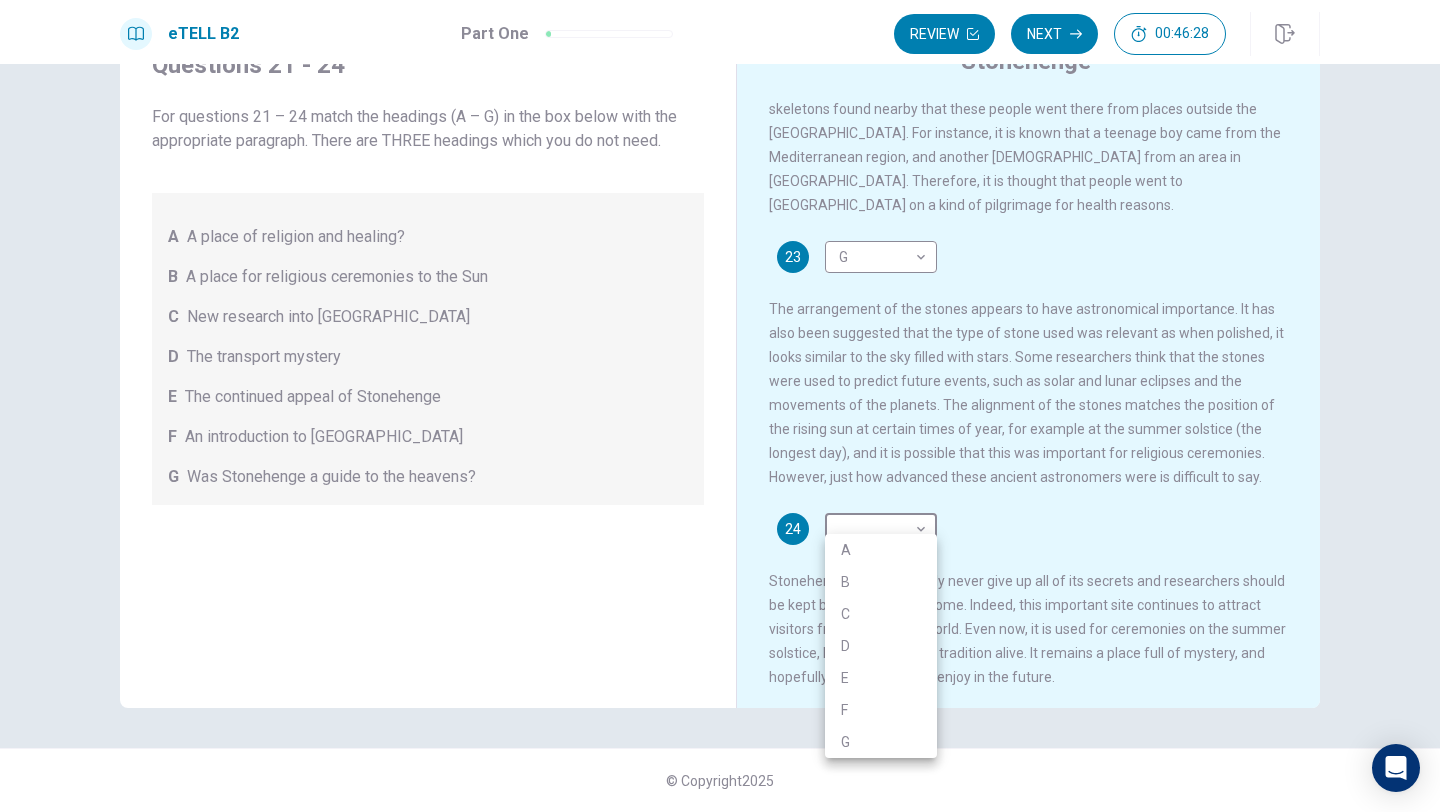 click on "E" at bounding box center (881, 678) 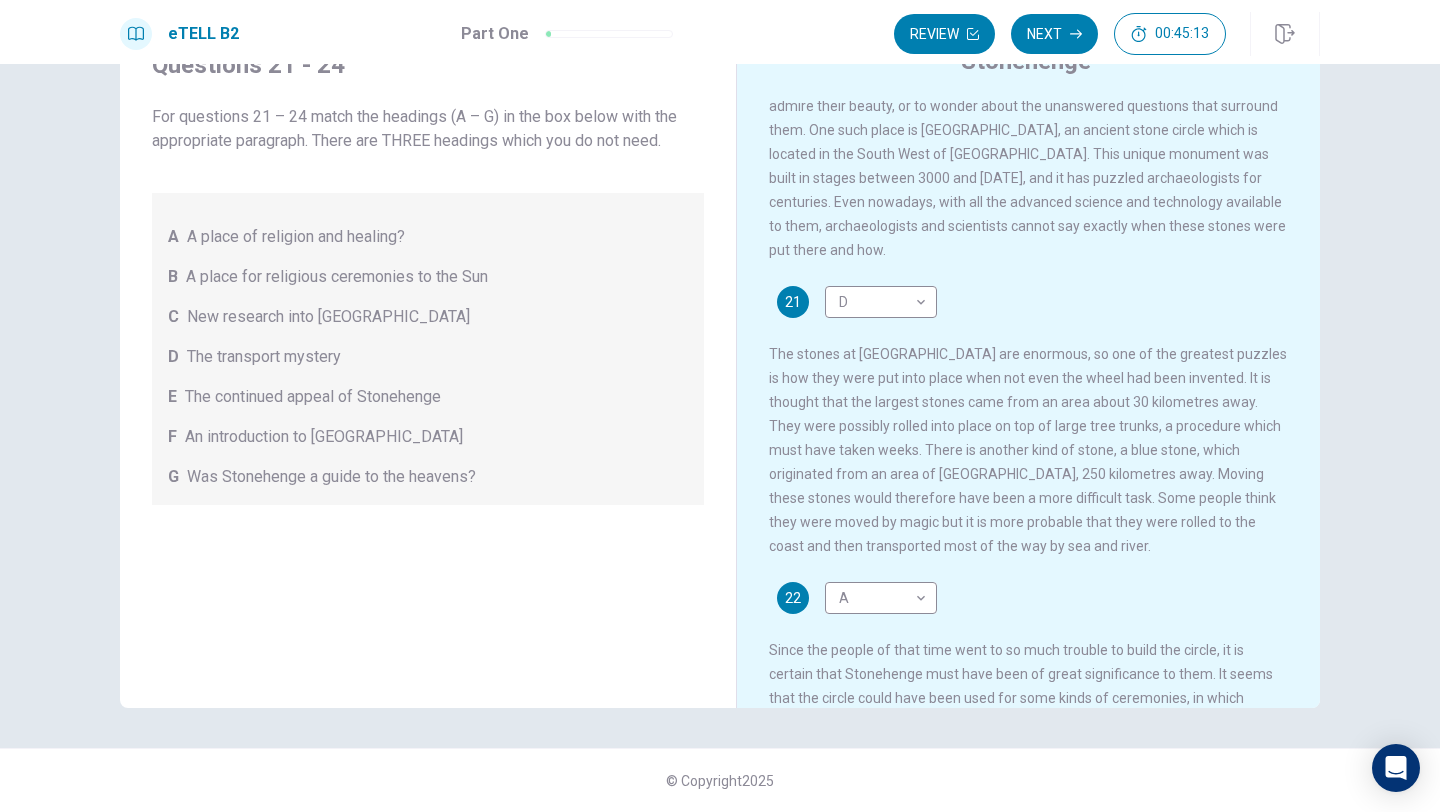 scroll, scrollTop: 0, scrollLeft: 0, axis: both 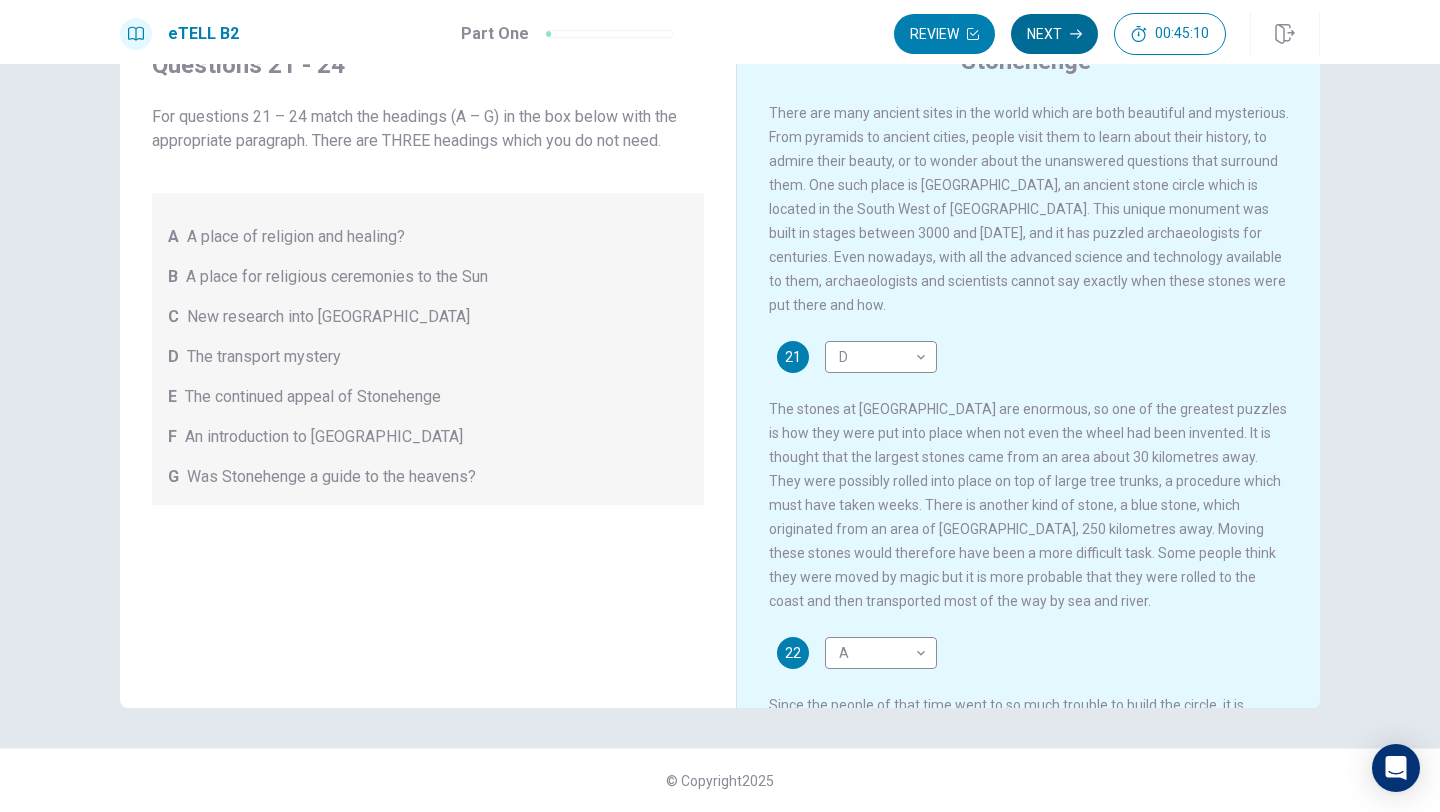 click on "Next" at bounding box center [1054, 34] 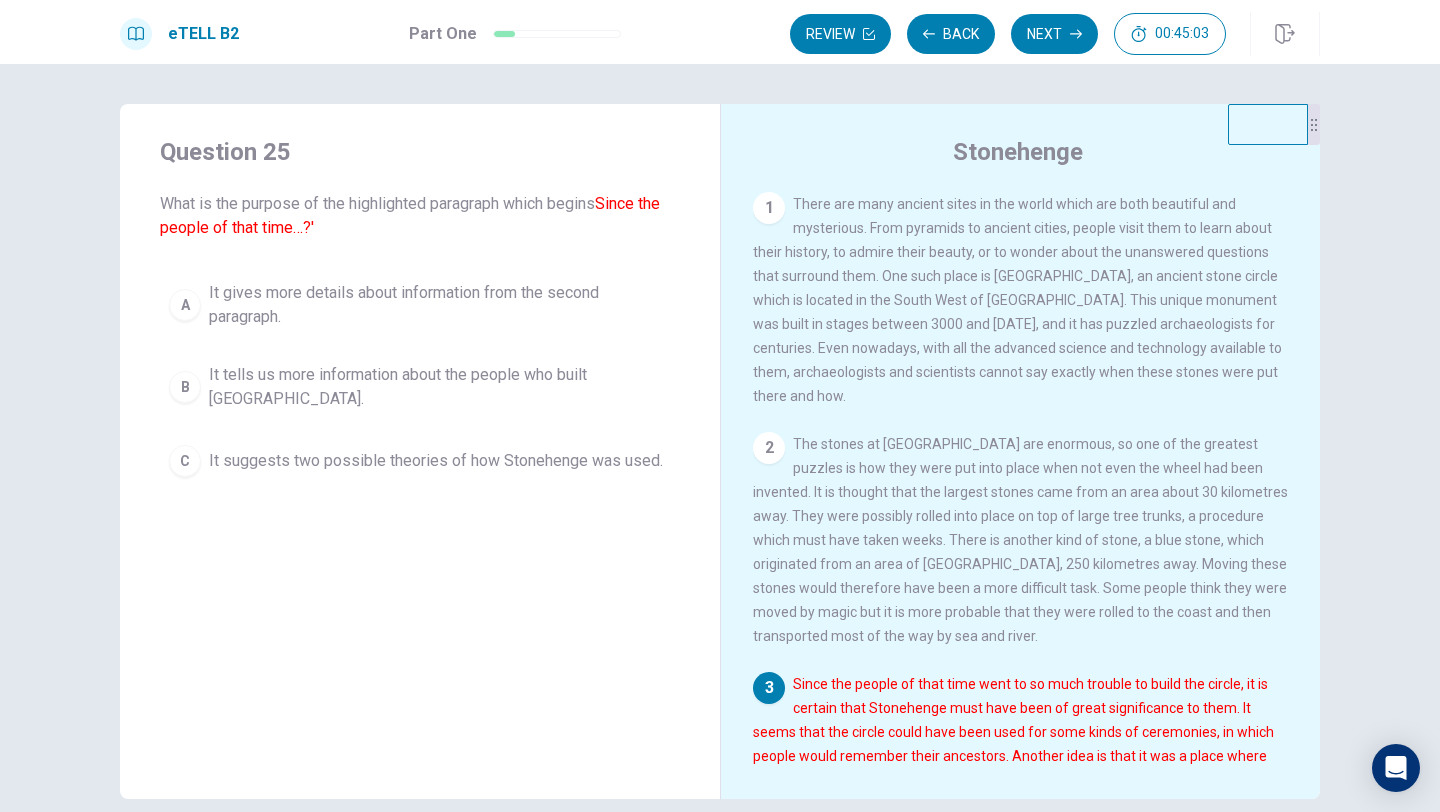 scroll, scrollTop: 91, scrollLeft: 0, axis: vertical 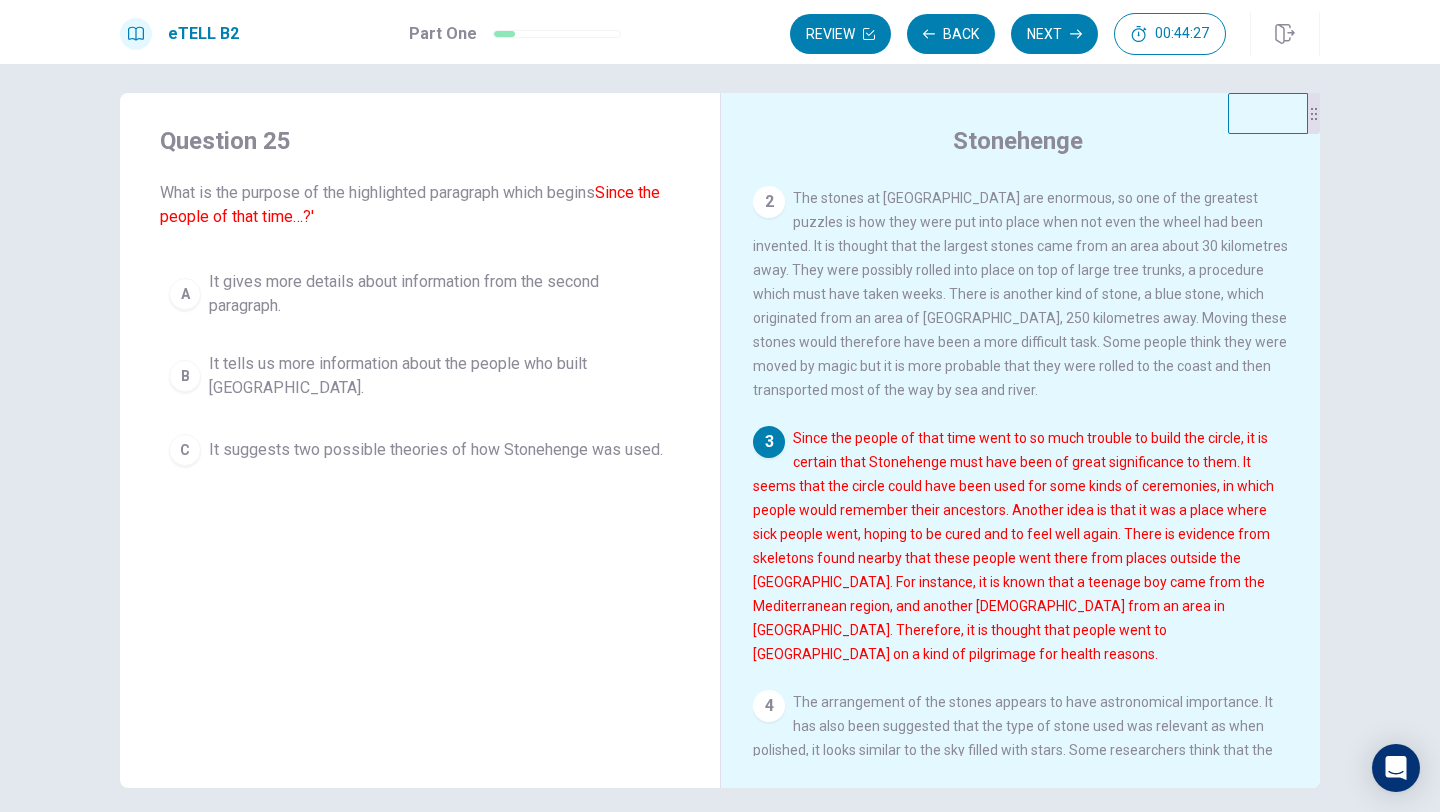 click on "C" at bounding box center [185, 450] 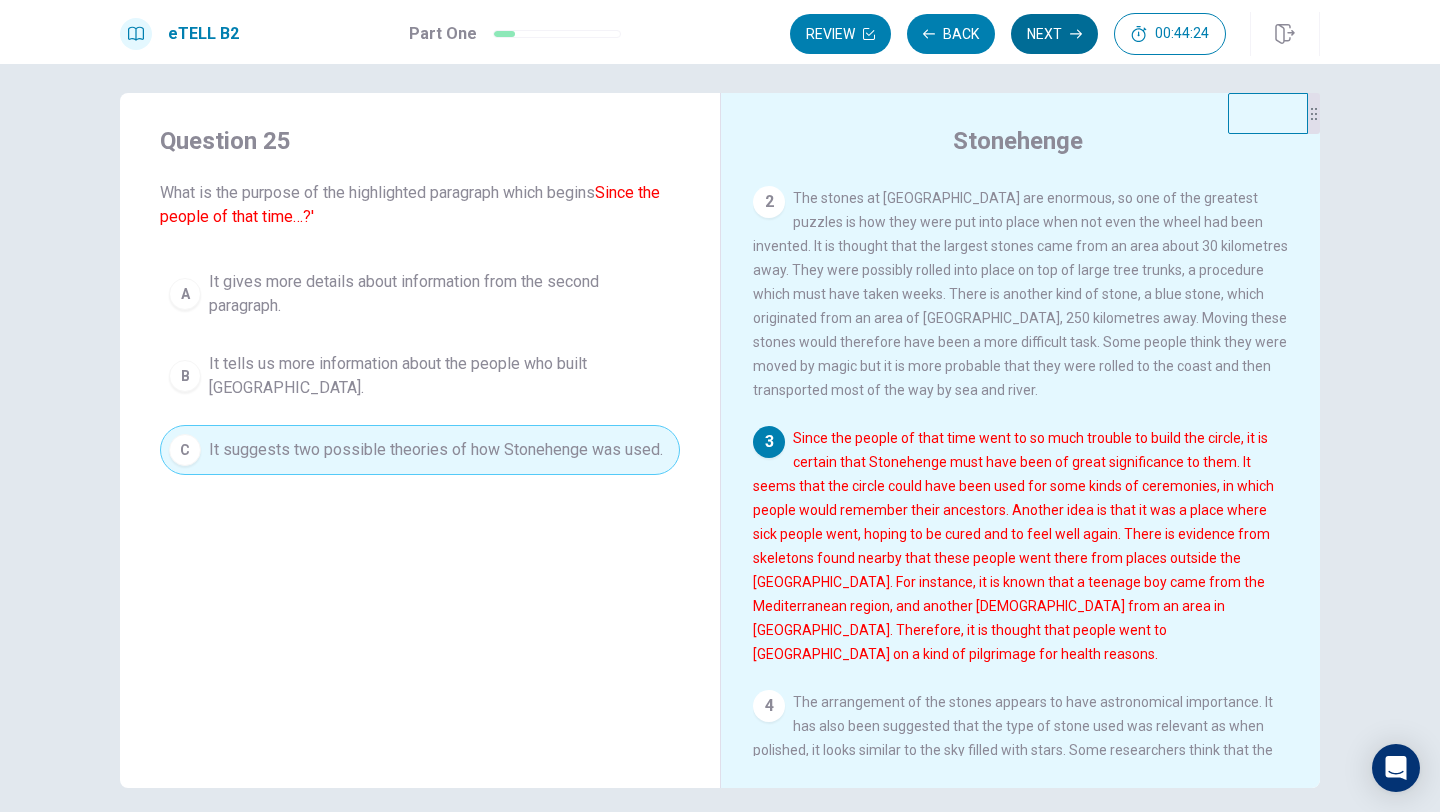 click 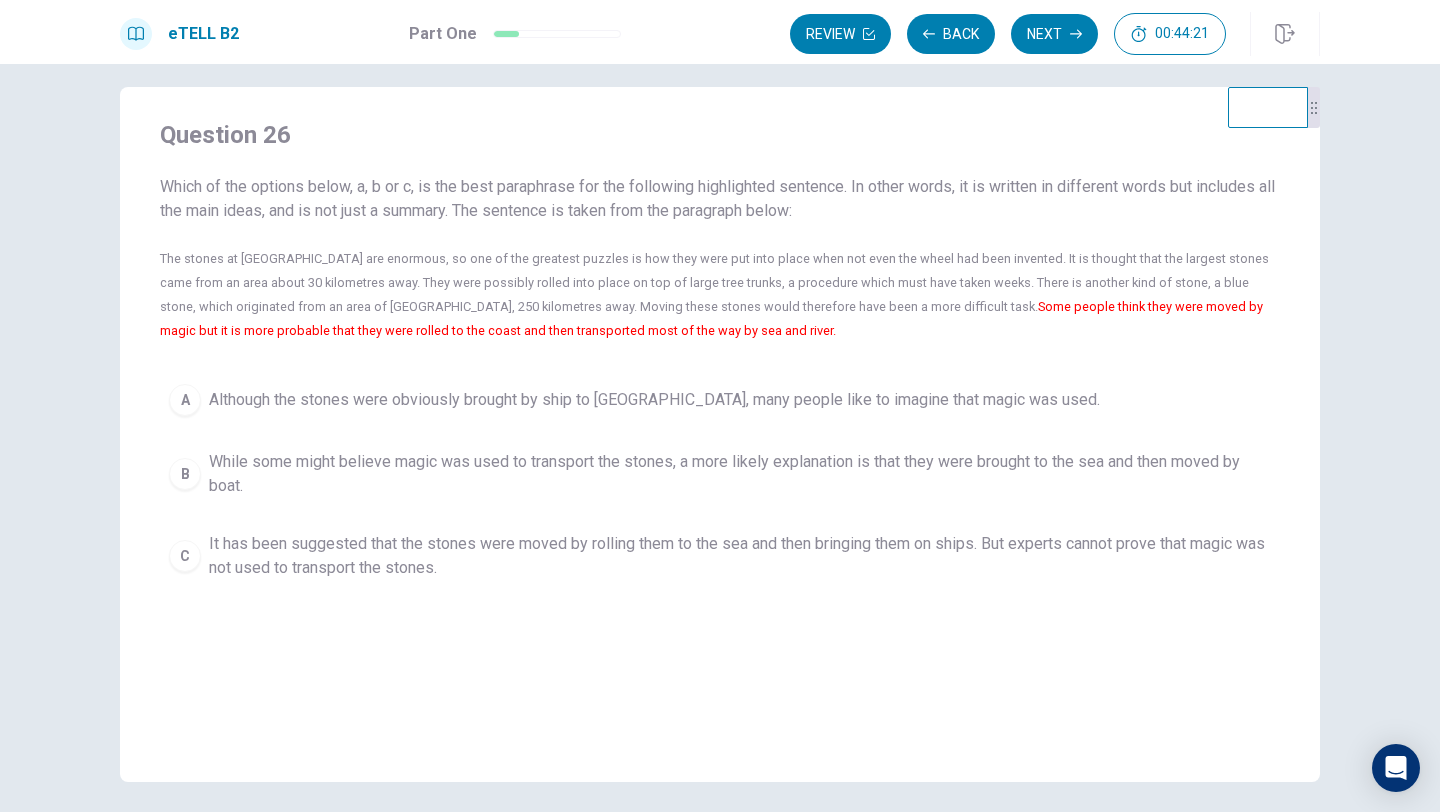scroll, scrollTop: 13, scrollLeft: 0, axis: vertical 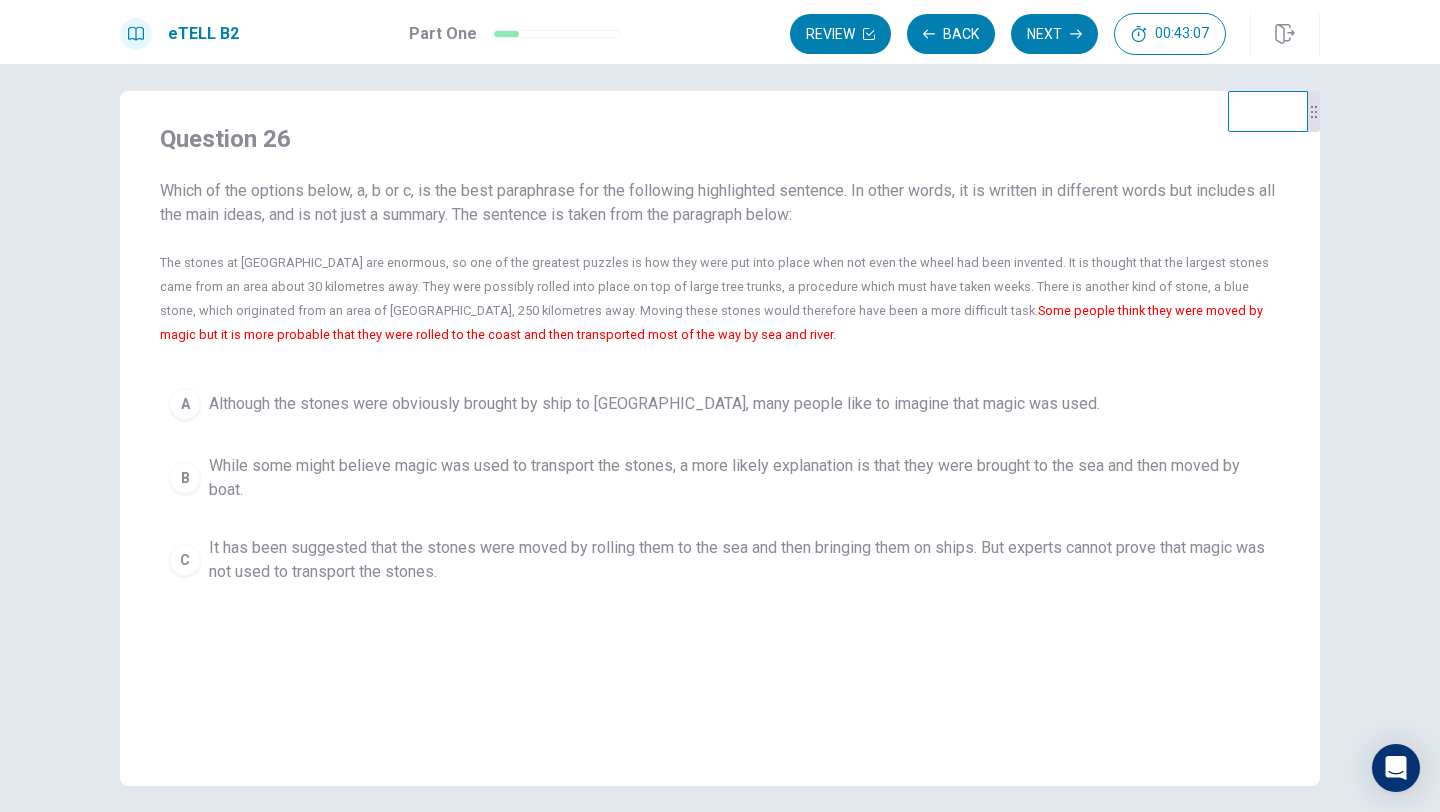 click on "B" at bounding box center [185, 478] 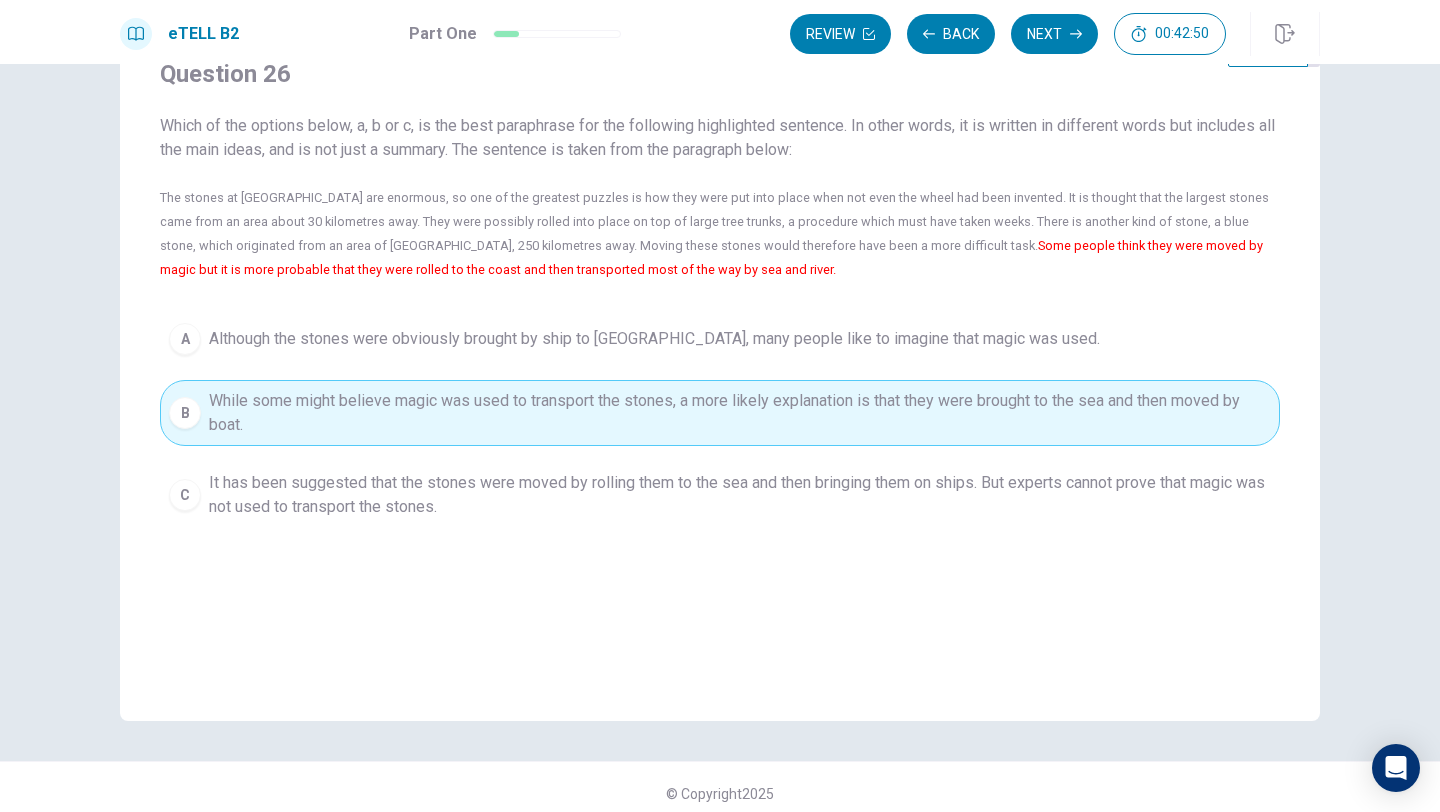 scroll, scrollTop: 42, scrollLeft: 0, axis: vertical 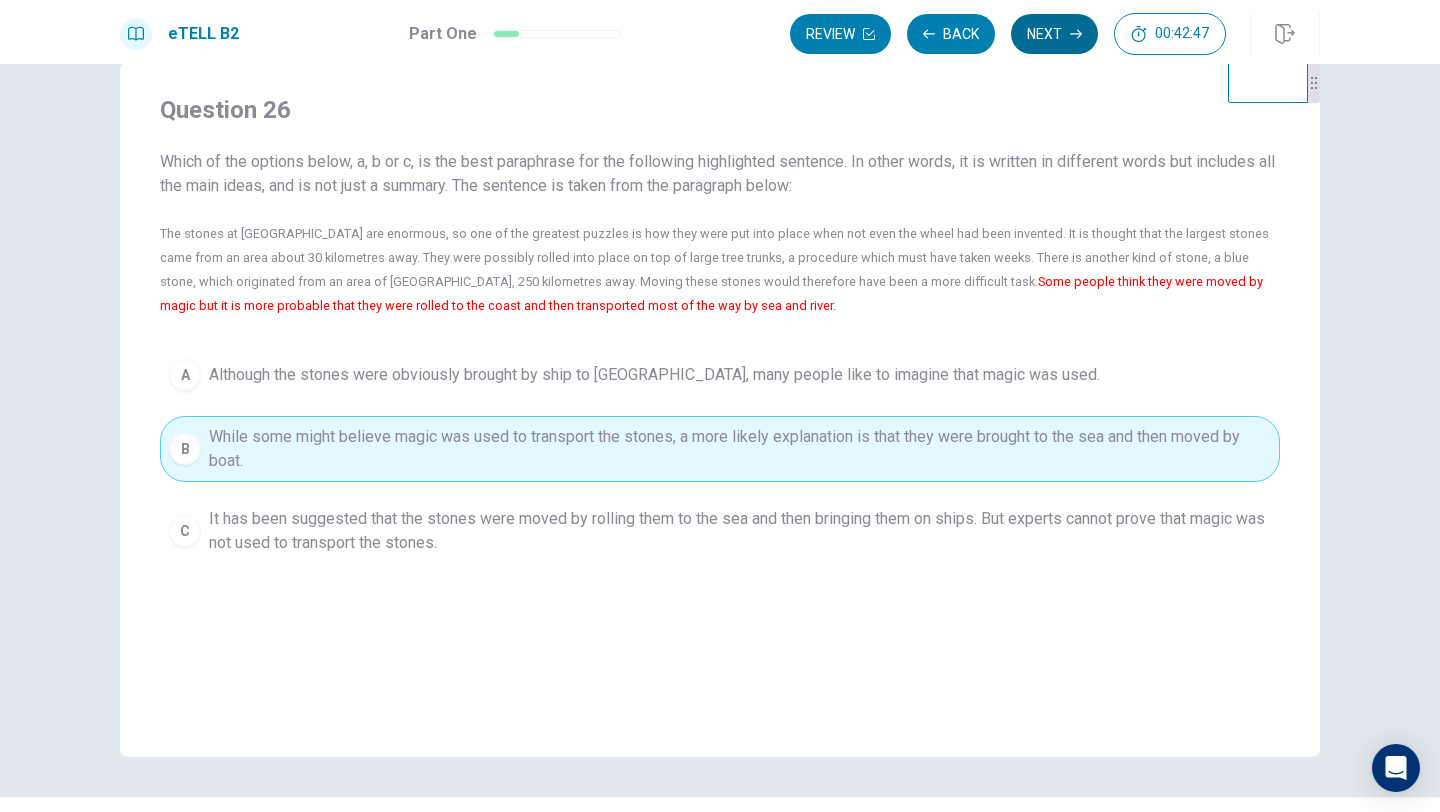 click on "Next" at bounding box center (1054, 34) 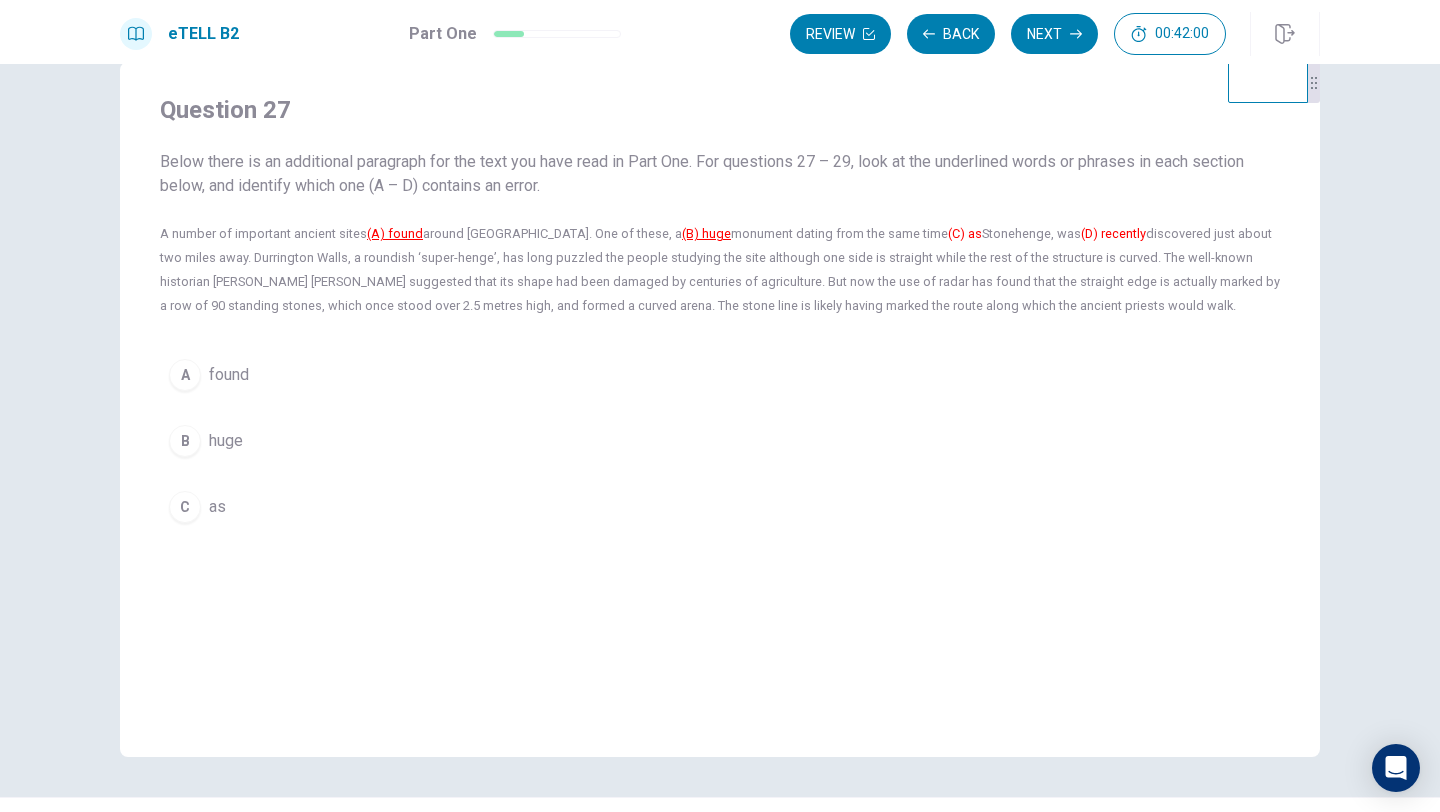 click on "A" at bounding box center (185, 375) 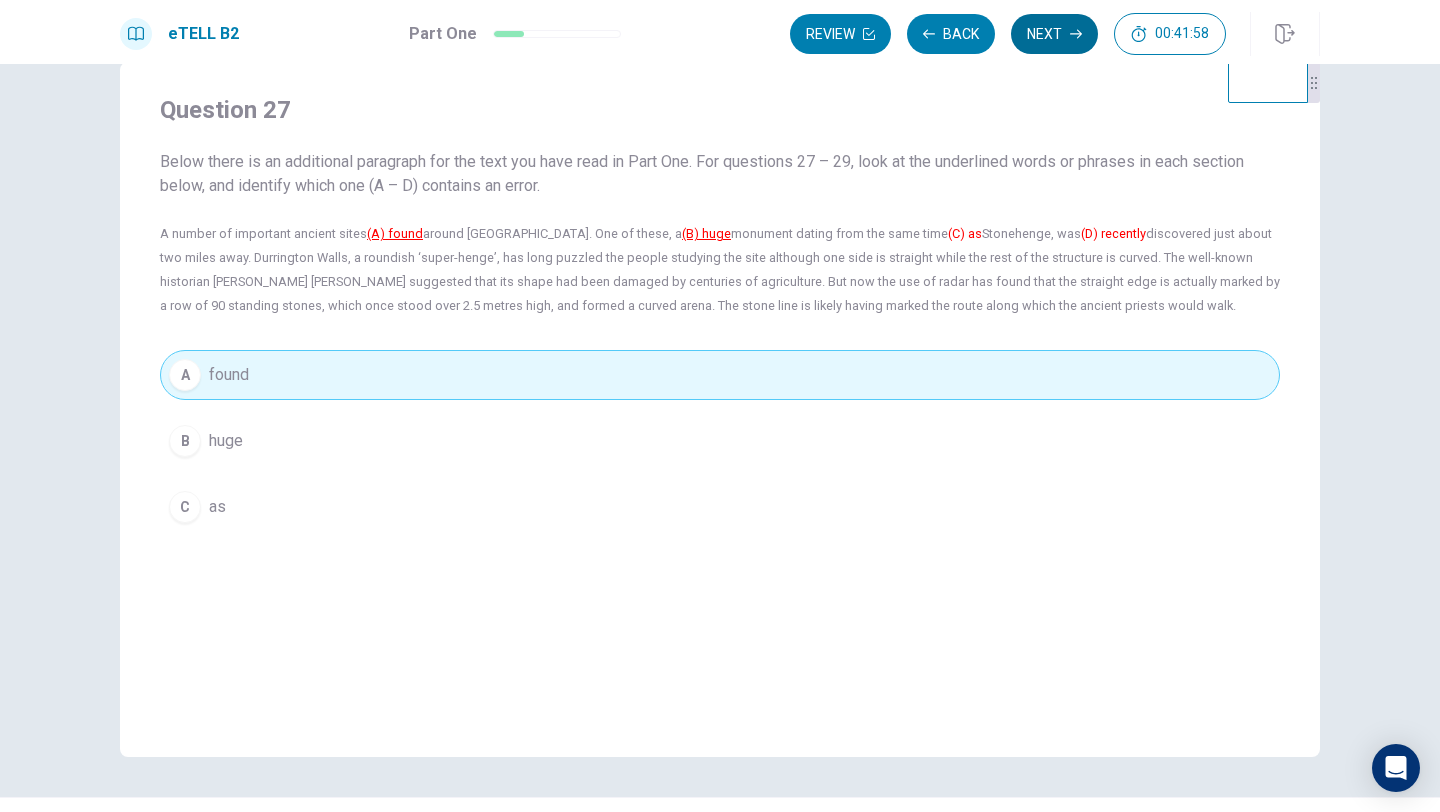 click on "Next" at bounding box center (1054, 34) 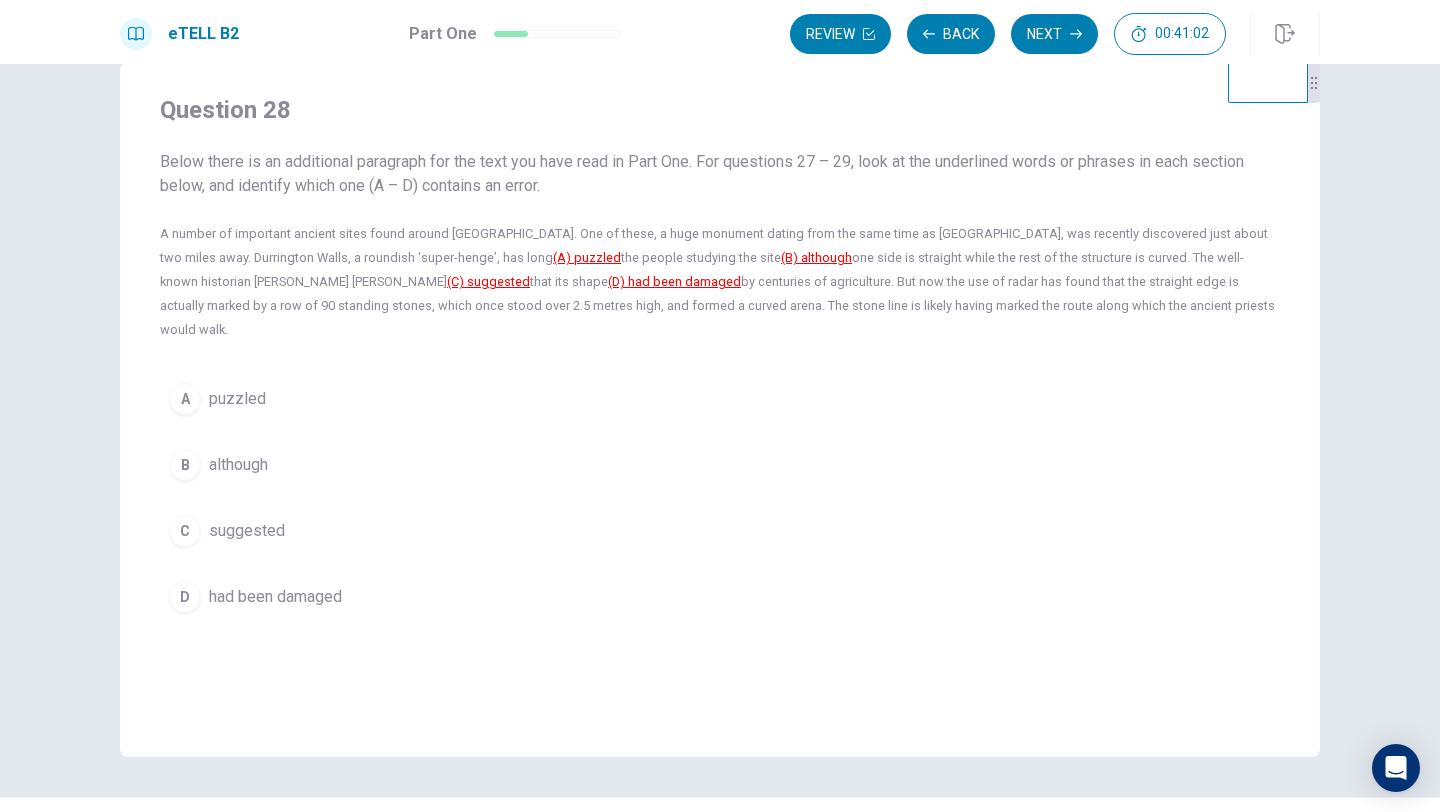 click on "B" at bounding box center (185, 465) 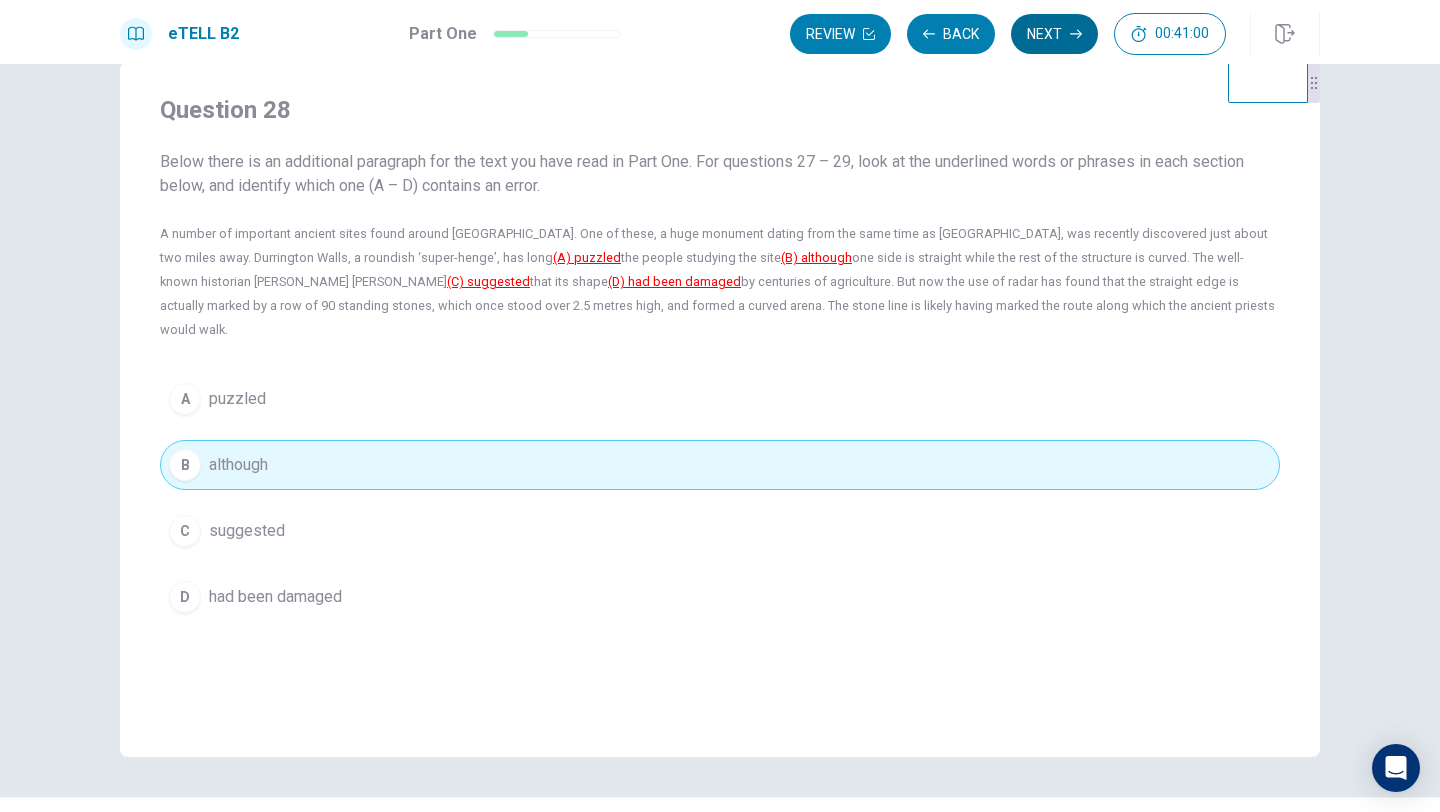 click on "Next" at bounding box center [1054, 34] 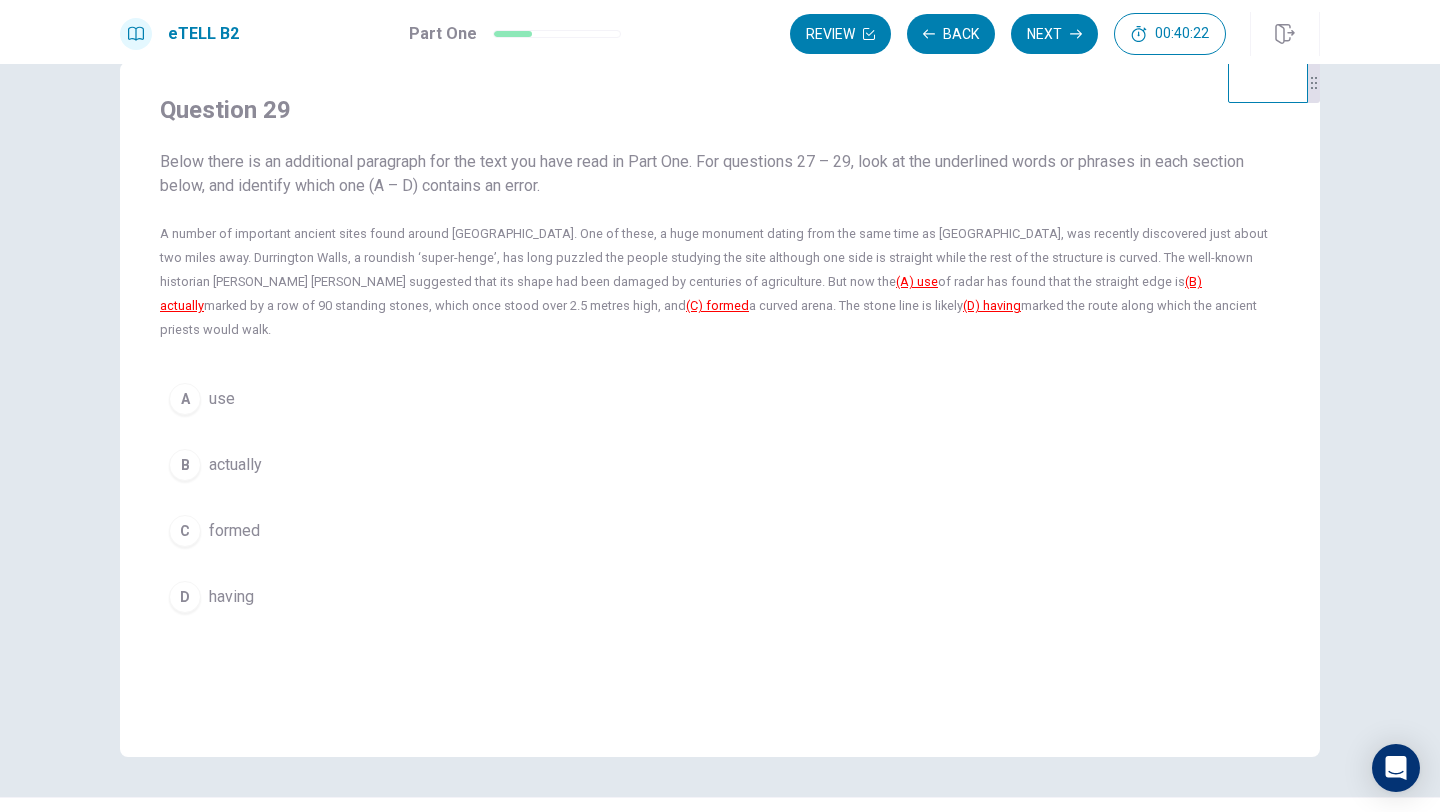 click on "D" at bounding box center (185, 597) 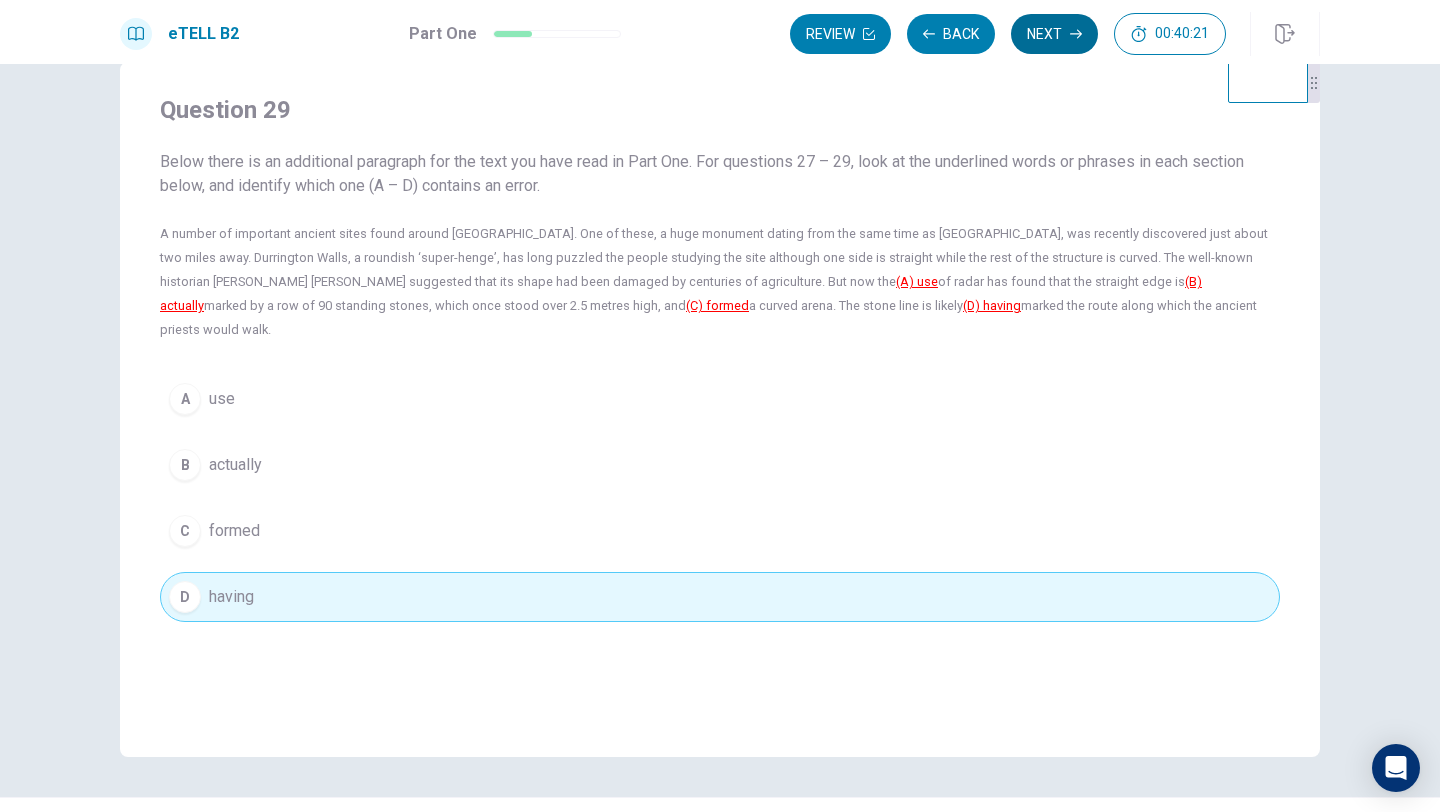 click 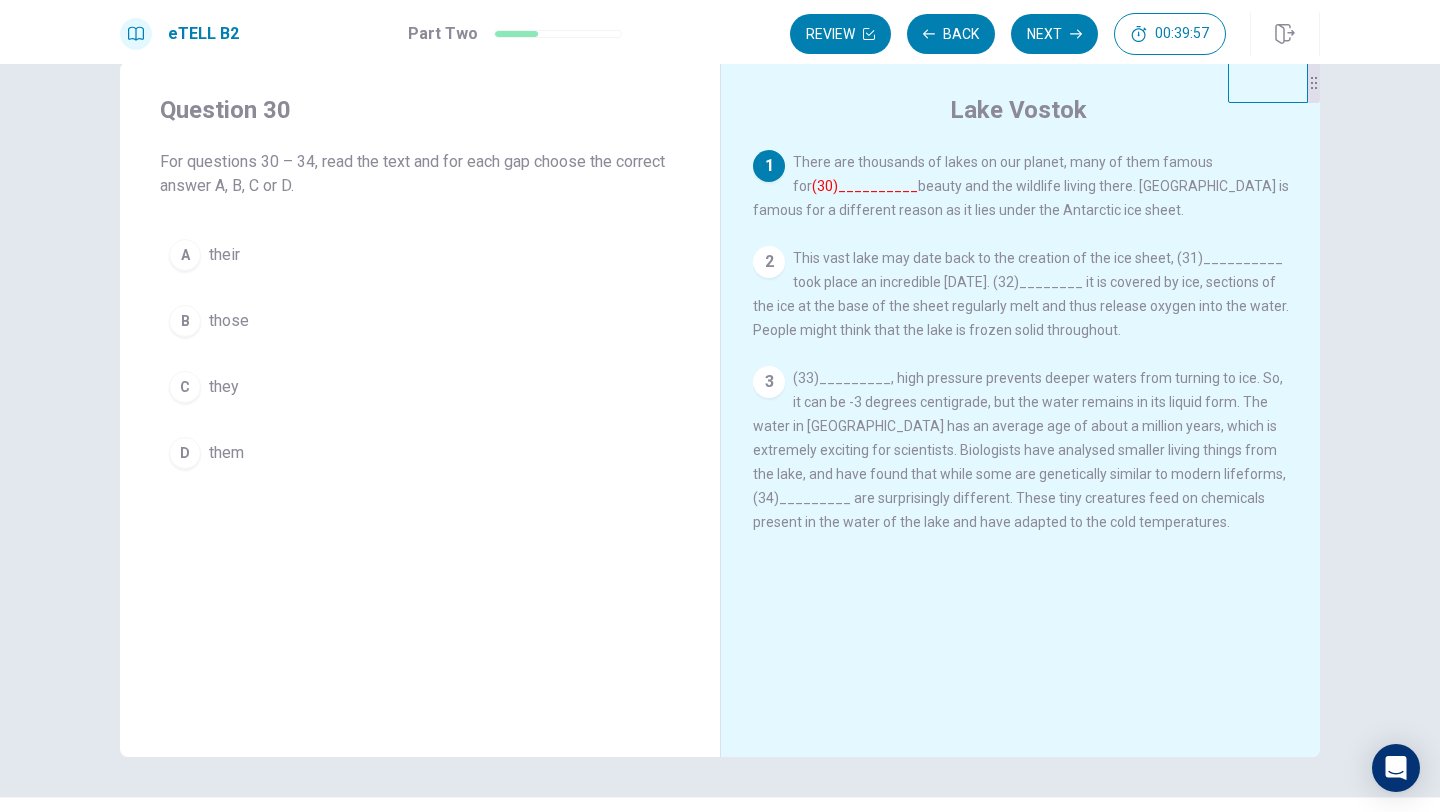 click on "A" at bounding box center [185, 255] 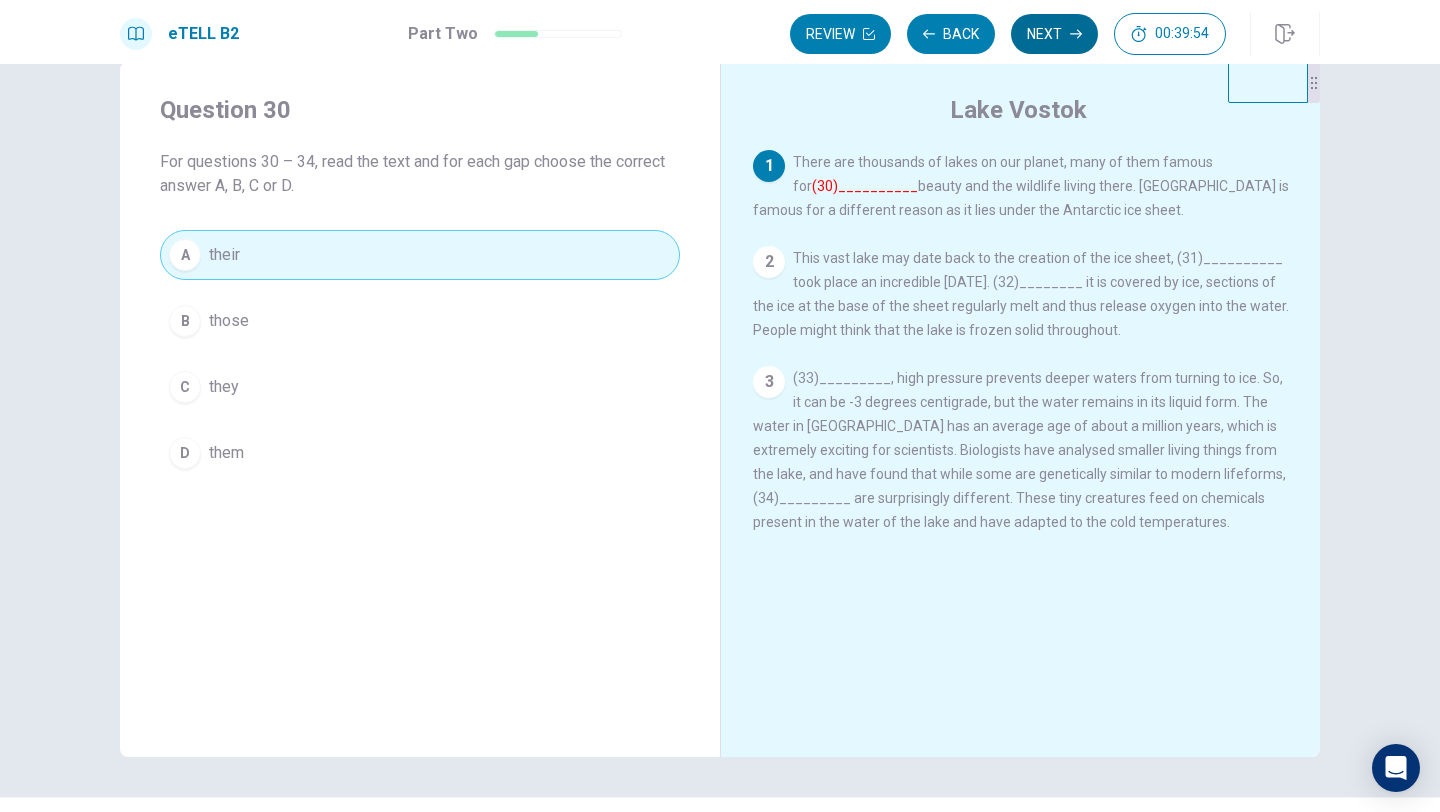 click on "Next" at bounding box center (1054, 34) 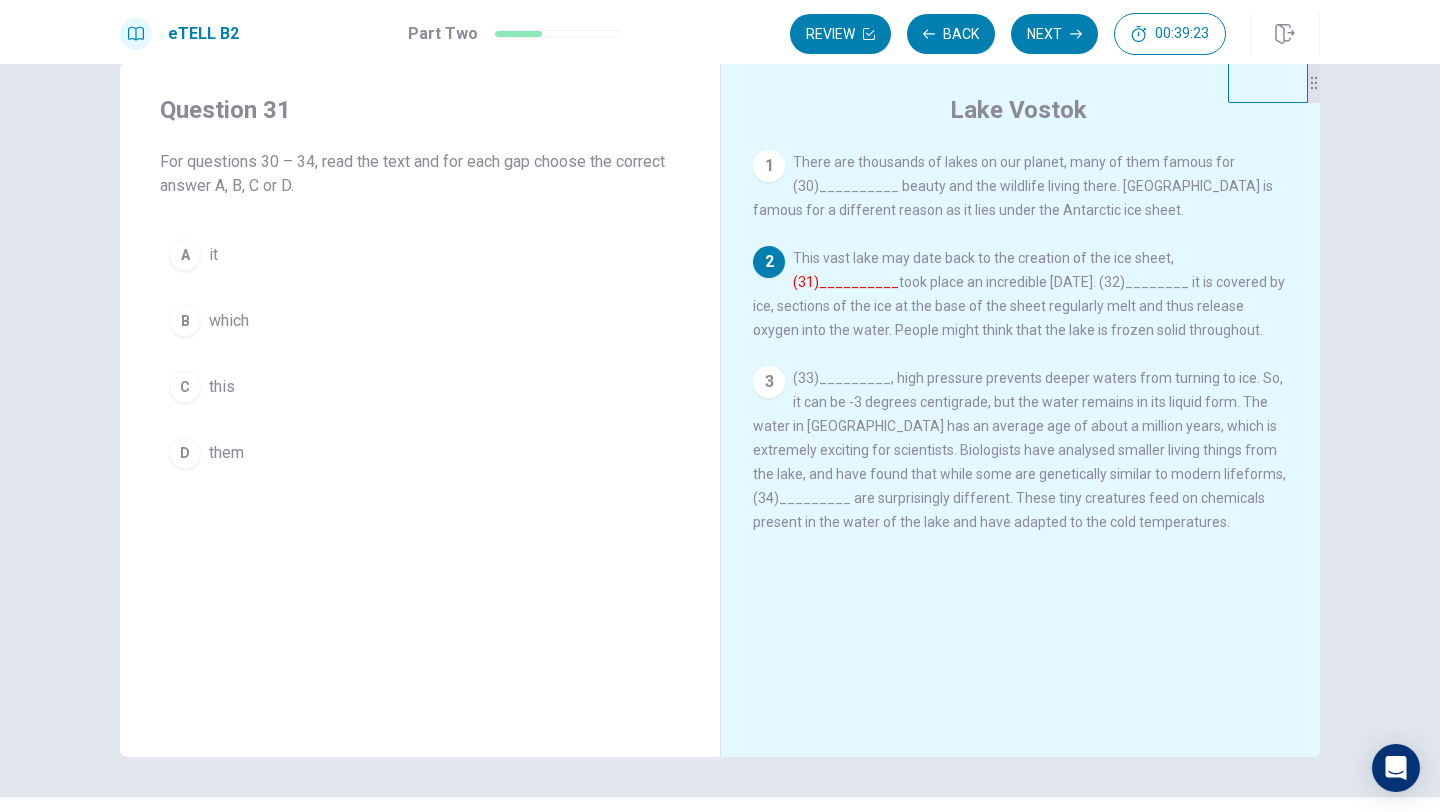 click on "B" at bounding box center [185, 321] 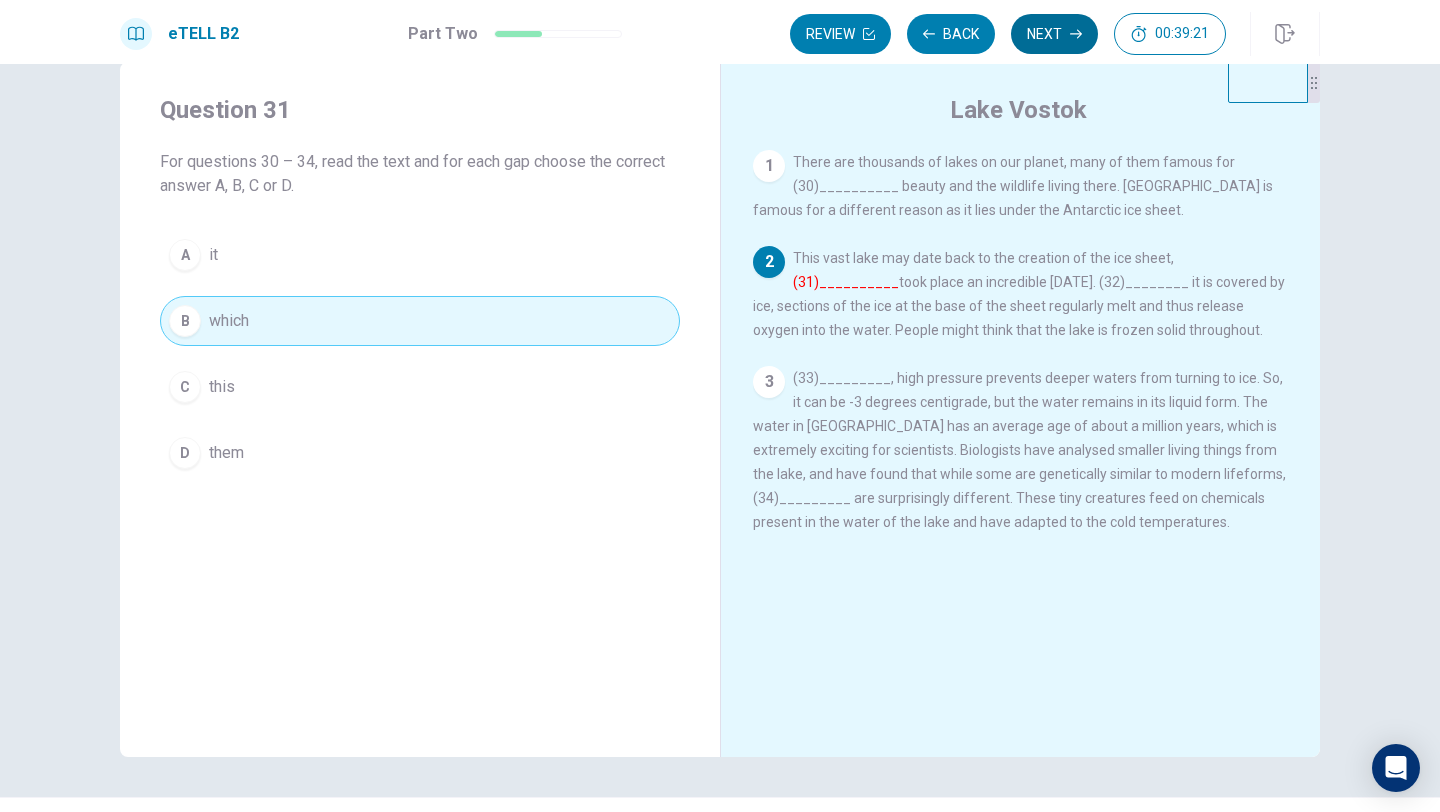 click on "Next" at bounding box center [1054, 34] 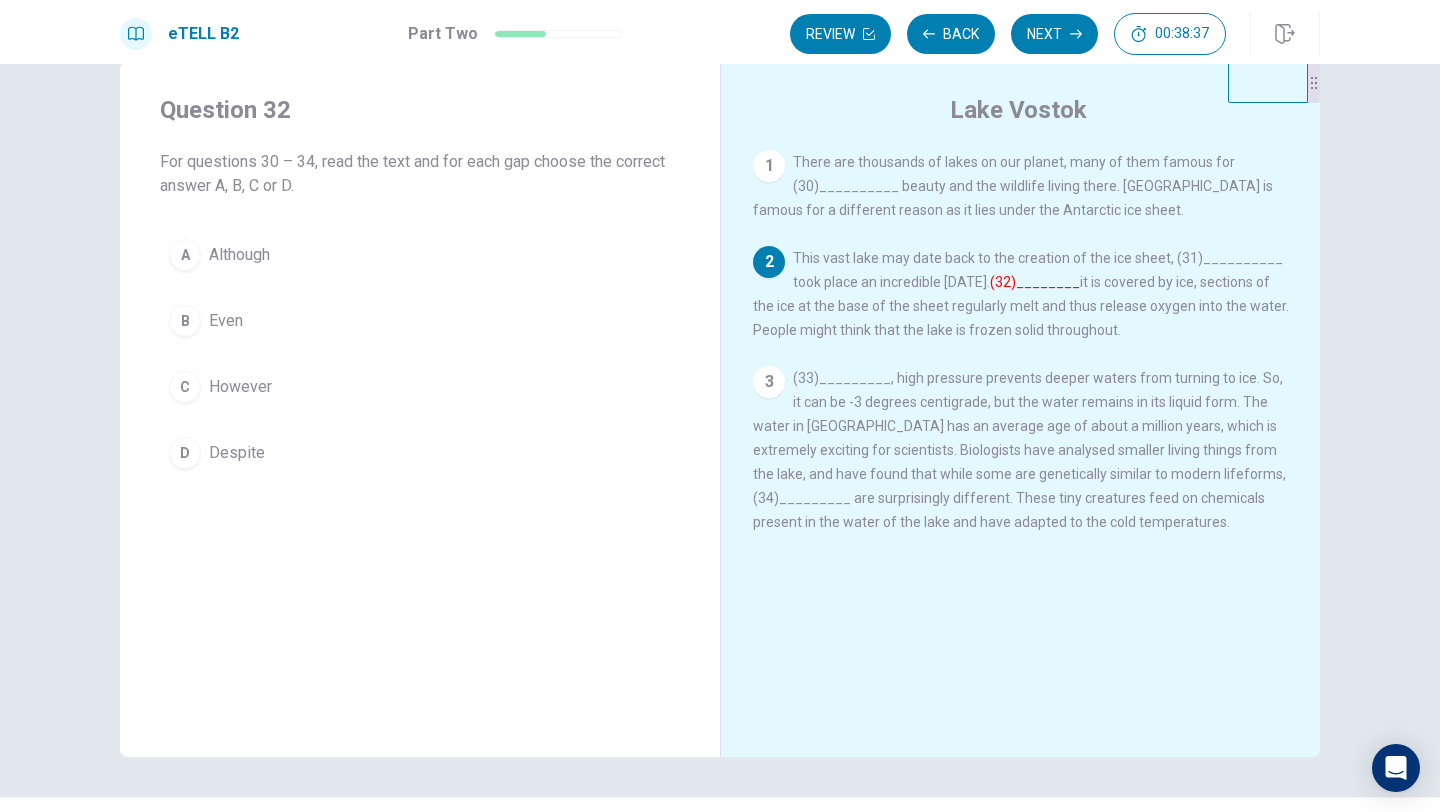 click on "A" at bounding box center [185, 255] 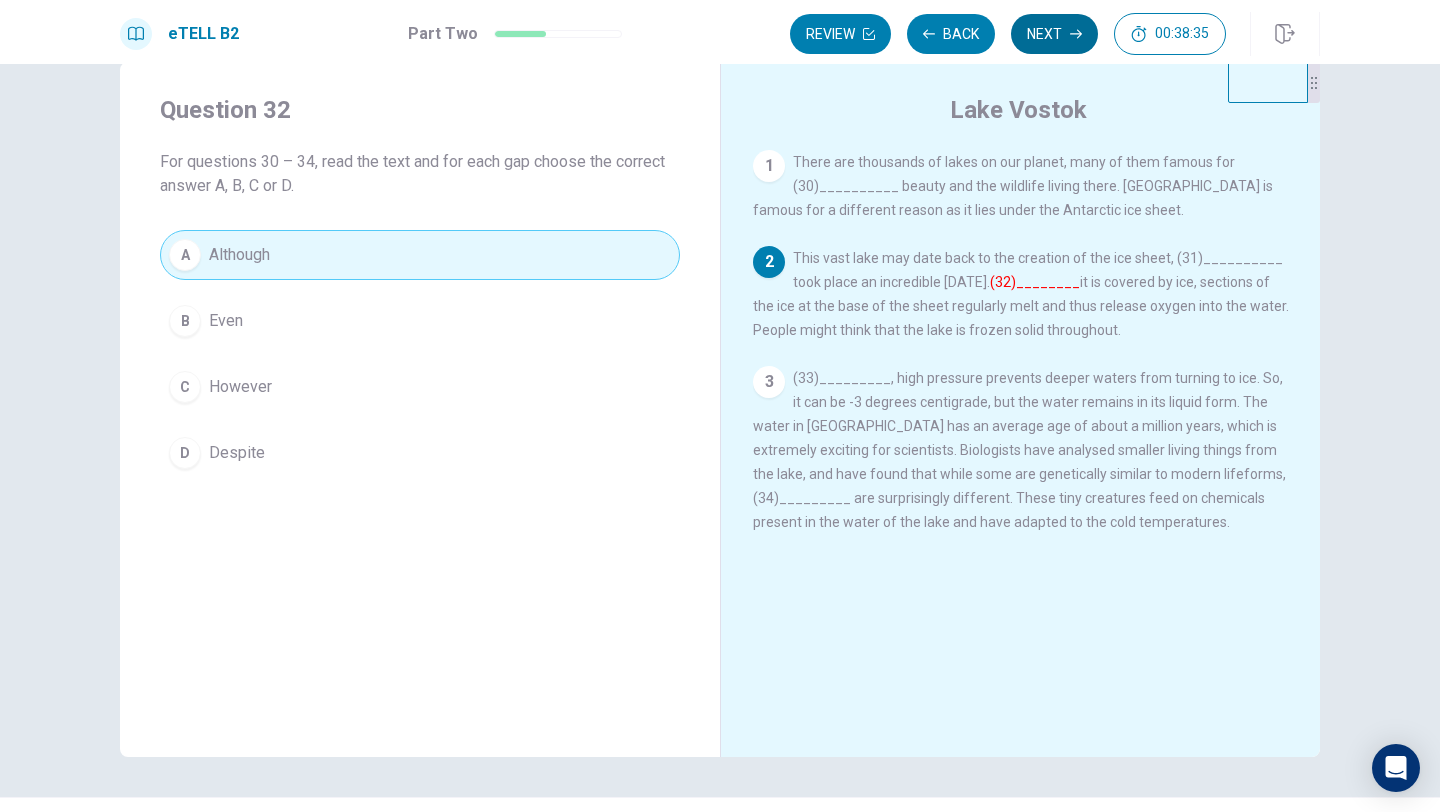 click on "Next" at bounding box center (1054, 34) 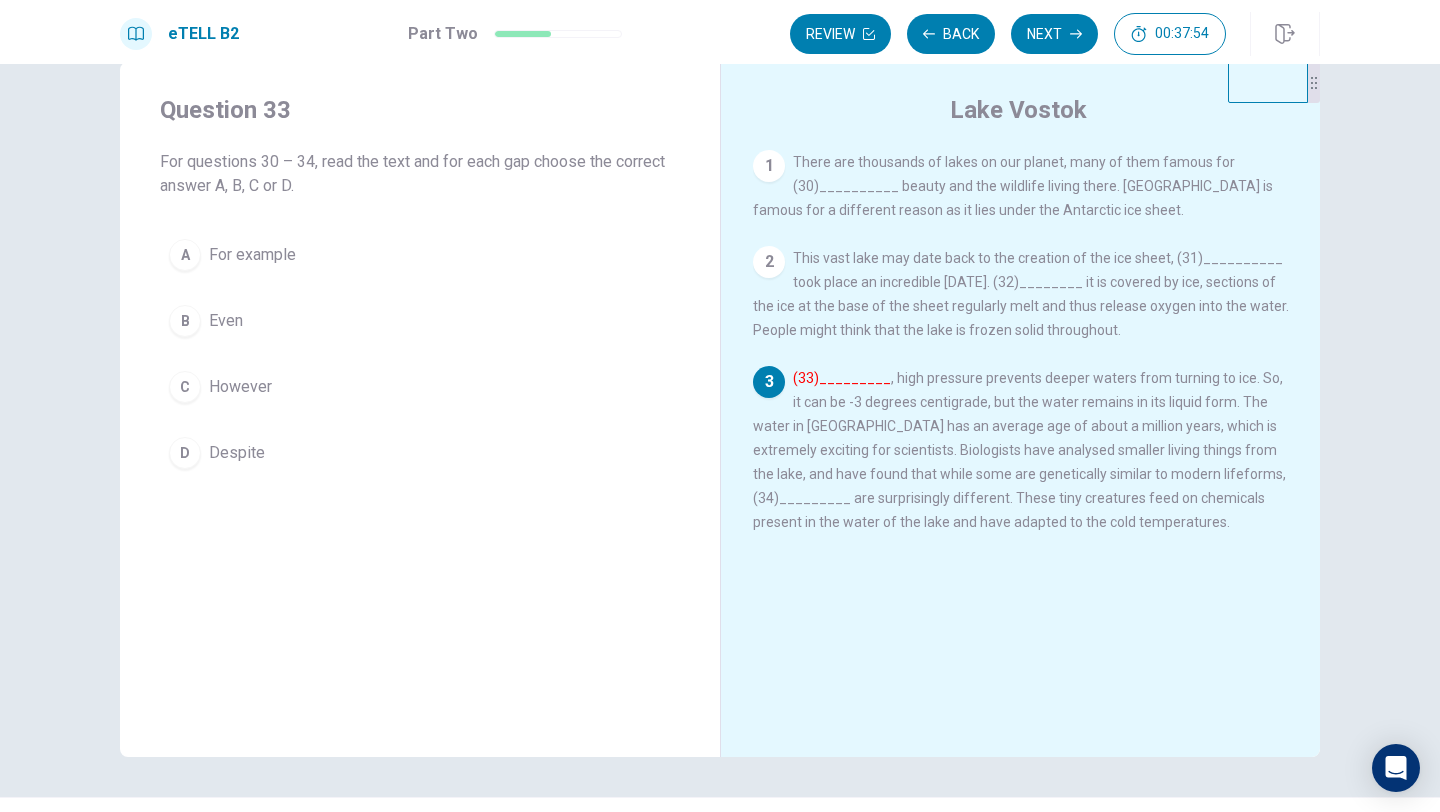 click on "C" at bounding box center (185, 387) 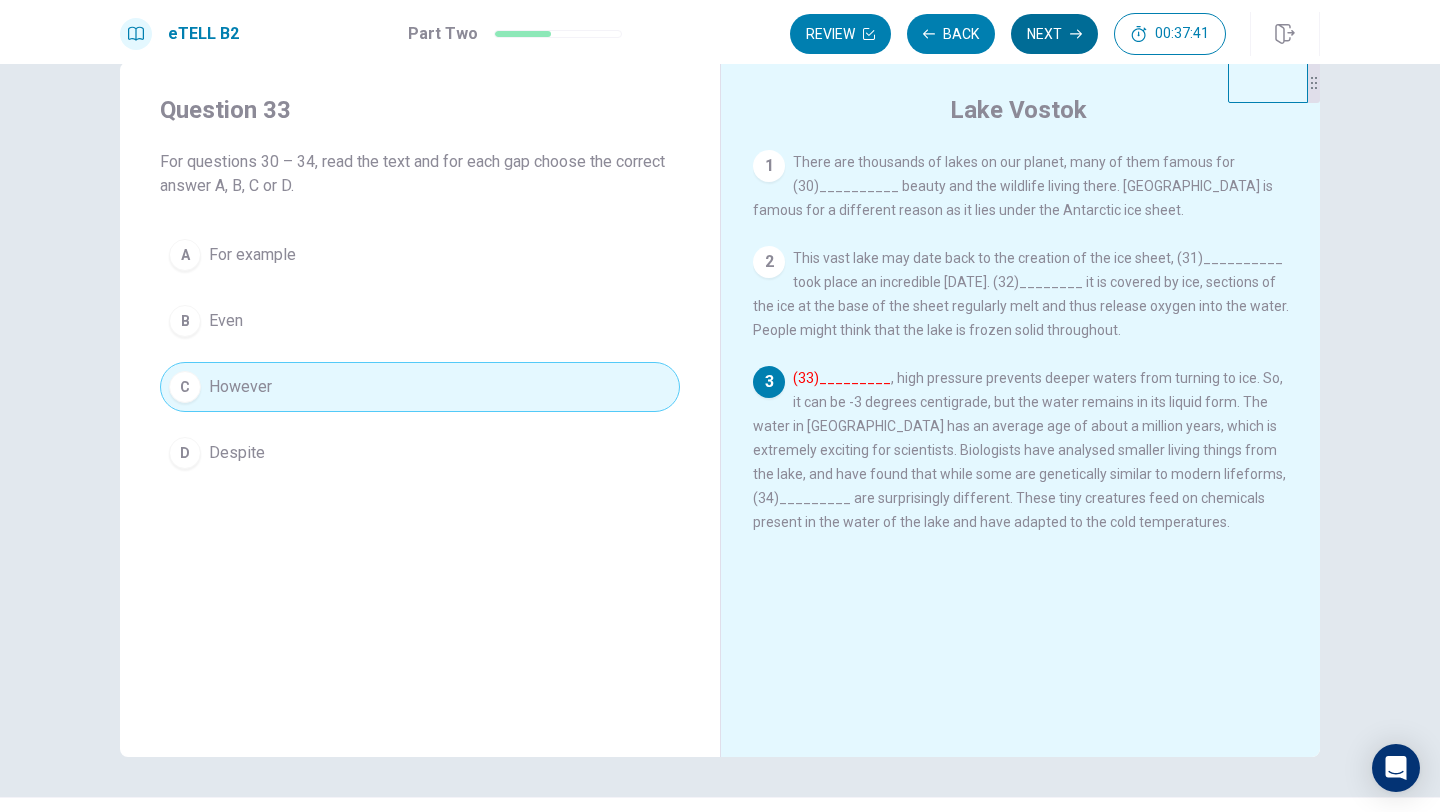click on "Next" at bounding box center [1054, 34] 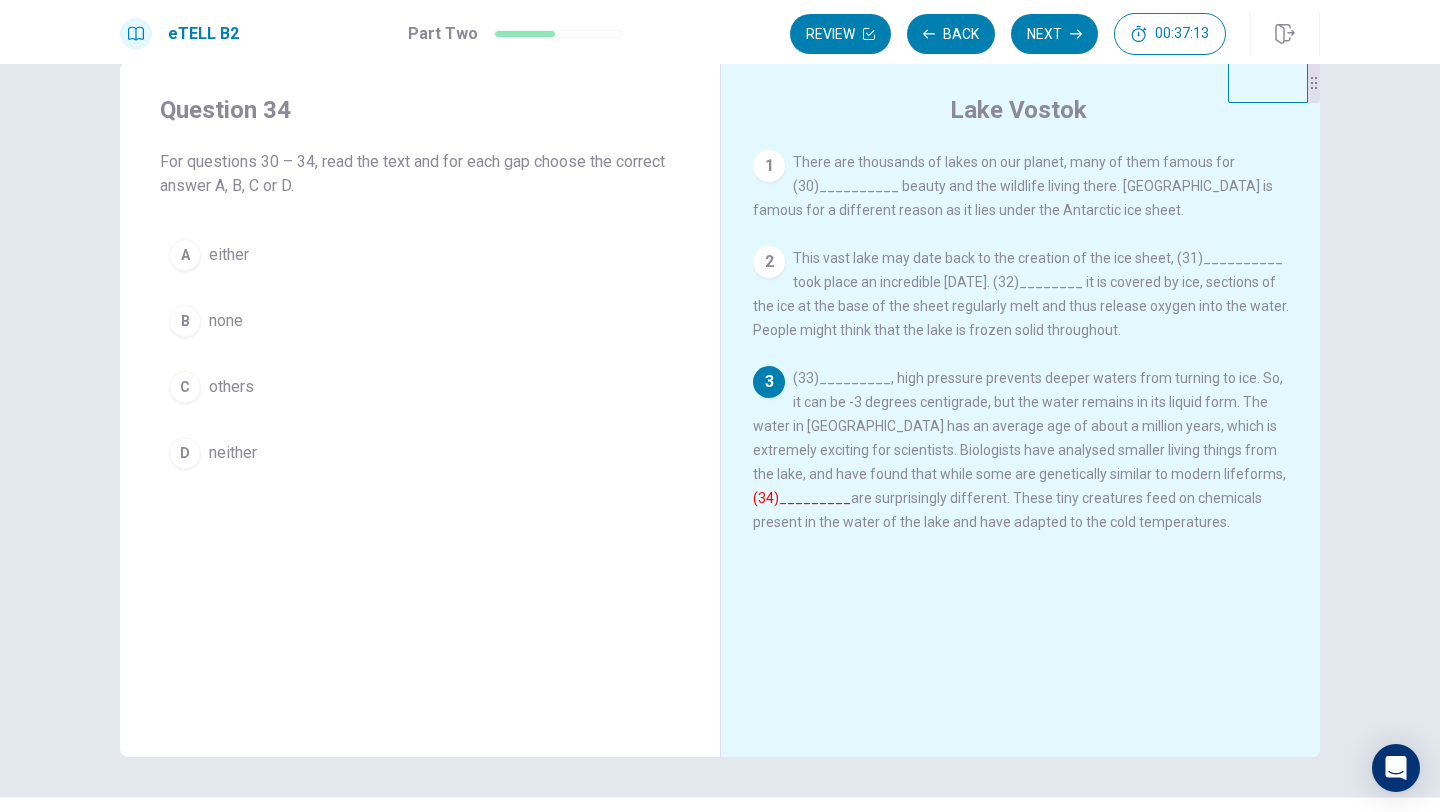 click on "C" at bounding box center [185, 387] 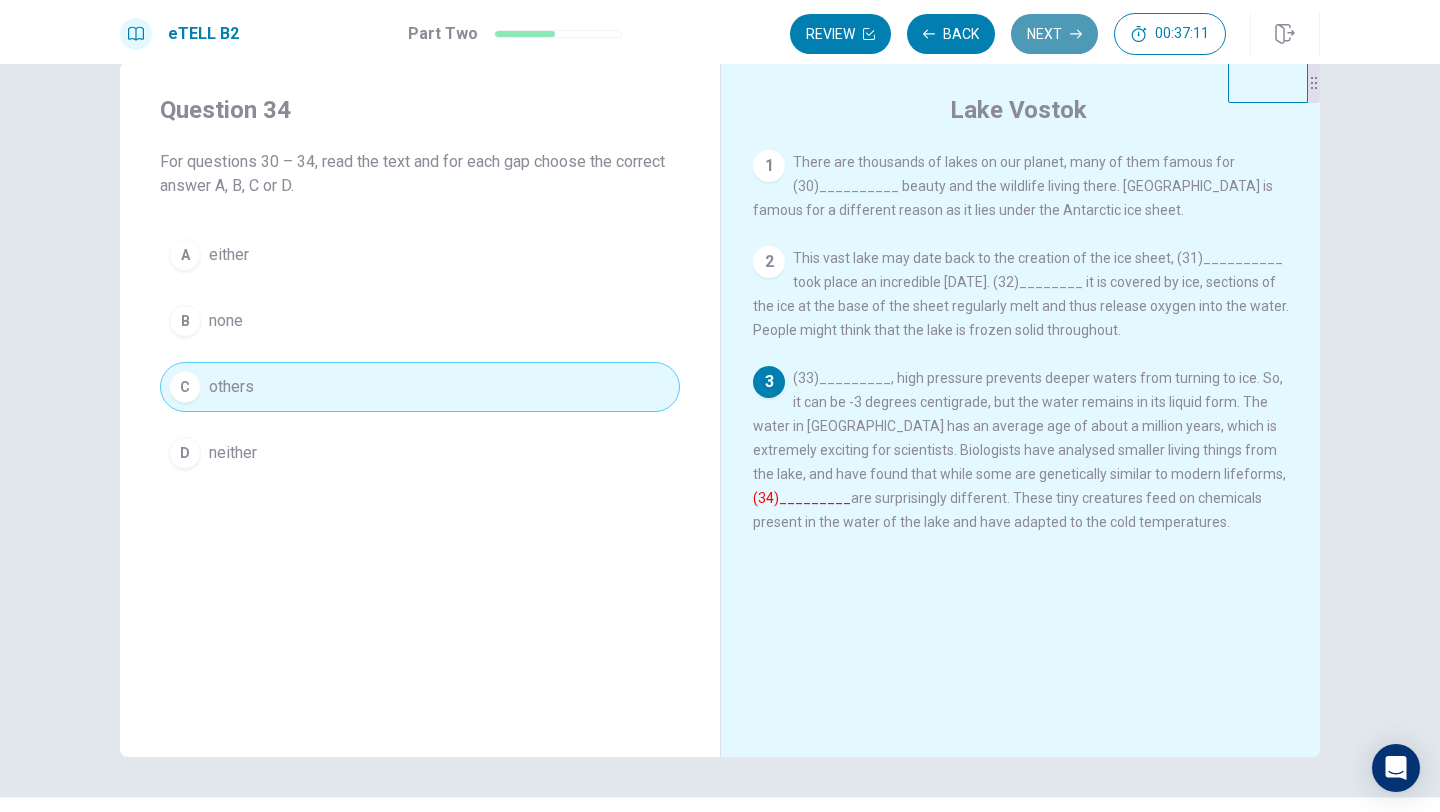 click on "Next" at bounding box center (1054, 34) 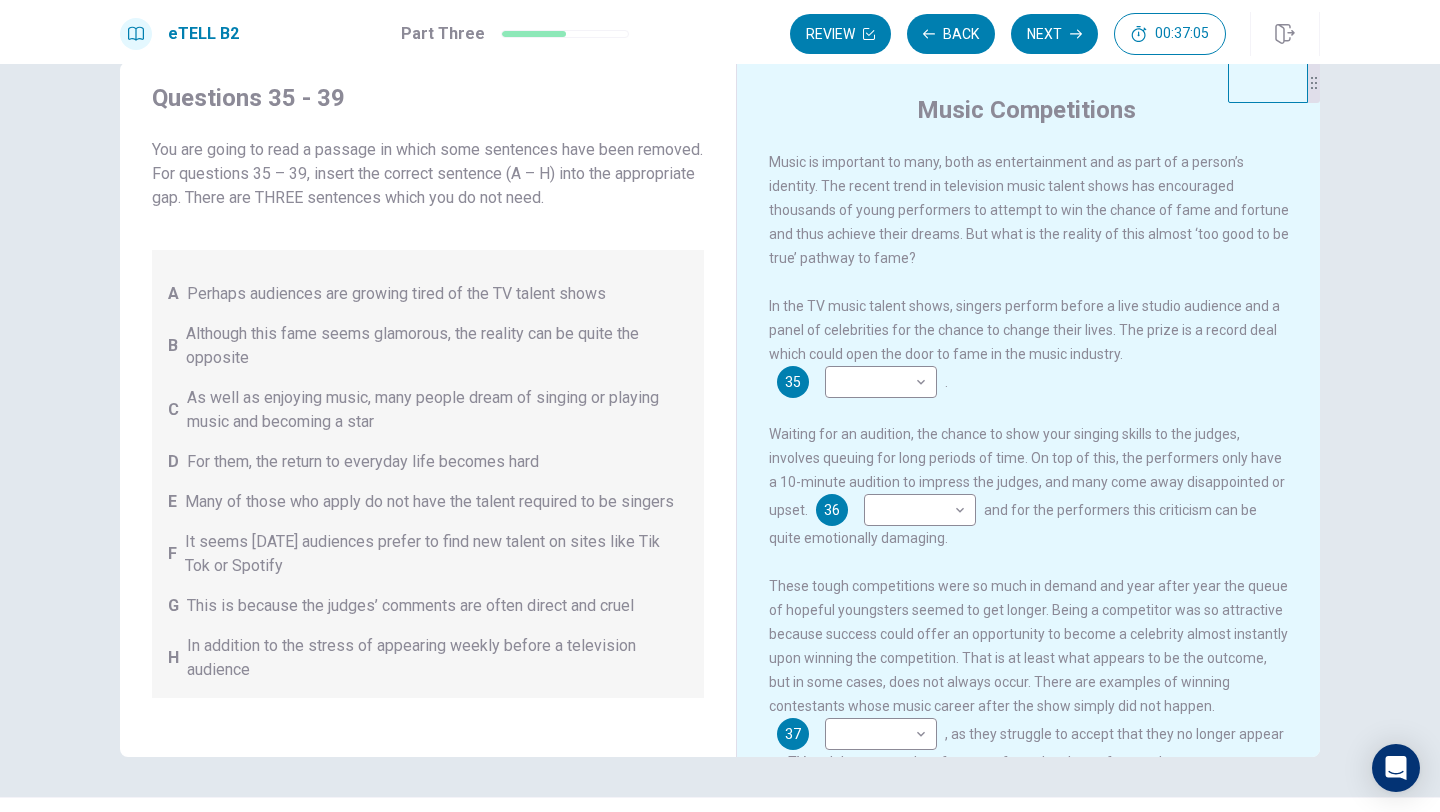 scroll, scrollTop: 0, scrollLeft: 0, axis: both 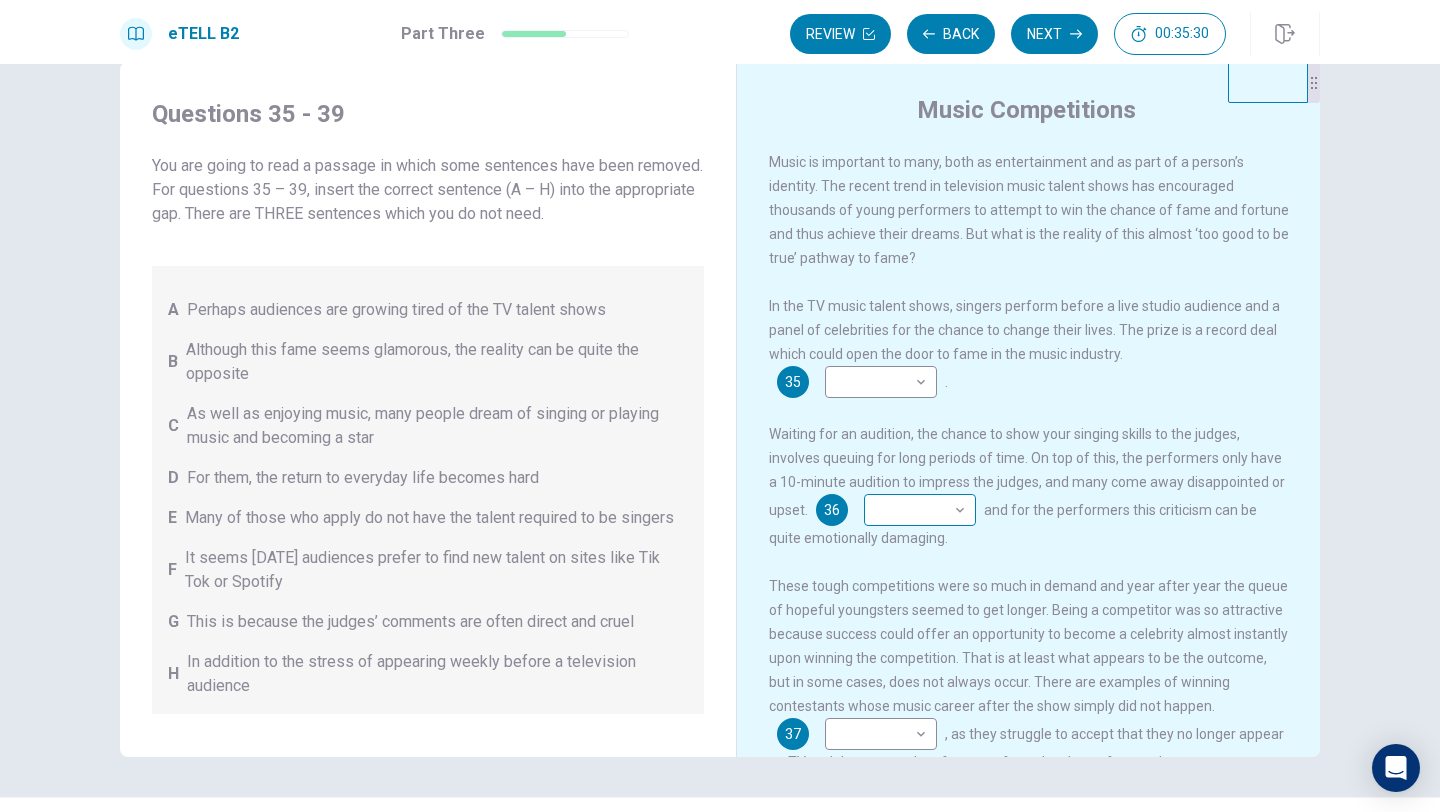 click on "This site uses cookies, as explained in our  Privacy Policy . If you agree to the use of cookies, please click the Accept button and continue to browse our site.   Privacy Policy Accept   eTELL B2 Part Three Review Back Next 00:35:30 Question 15 - 19 of 30 00:35:30 Review Back Next Questions 35 - 39 You are going to read a passage in which some sentences have been  removed. For questions 35 – 39, insert the correct sentence (A – H) into the  appropriate gap. There are THREE sentences which you do not need. A Perhaps audiences are growing tired of the TV talent shows B Although this fame seems glamorous, the reality can be quite the opposite C As well as enjoying music, many people dream of singing or playing music and becoming a star D For them, the return to everyday life becomes hard E Many of those who apply do not have the talent required to be singers F It seems [DATE] audiences prefer to find new talent on sites like Tik Tok or Spotify G H Music Competitions 35 ​ ​ . 36 ​ ​ 37 ​ ​ 38" at bounding box center (720, 406) 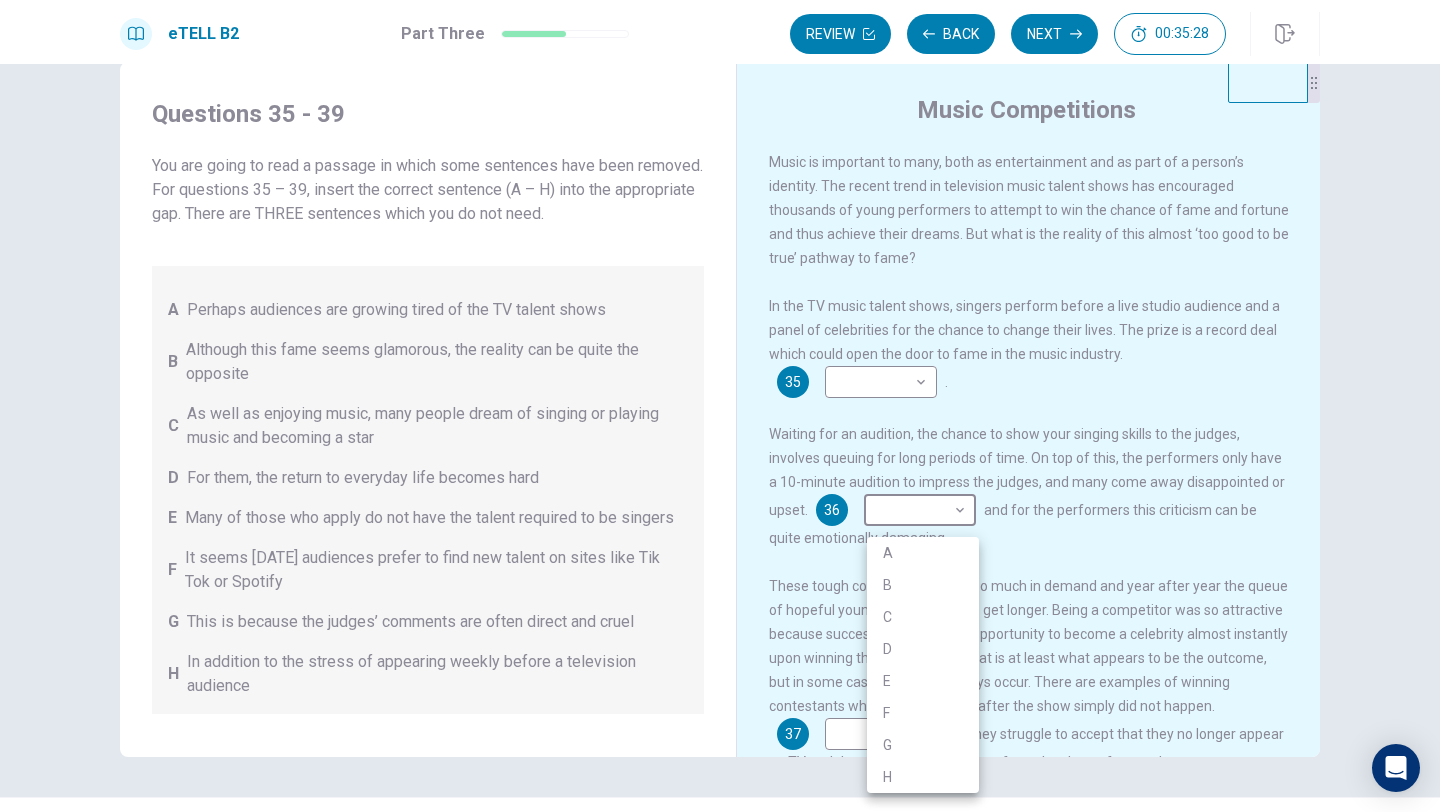 click on "G" at bounding box center [923, 745] 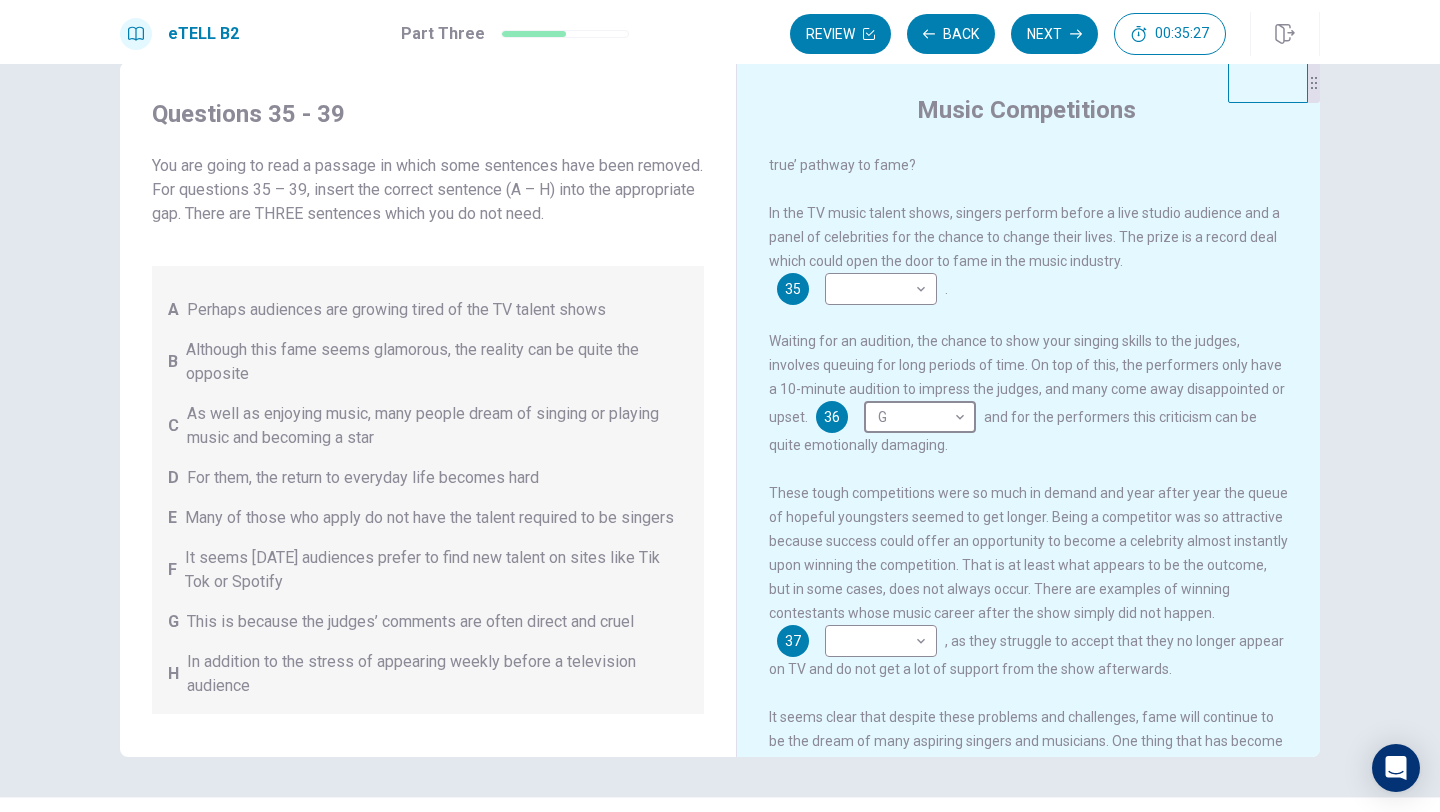 scroll, scrollTop: 112, scrollLeft: 0, axis: vertical 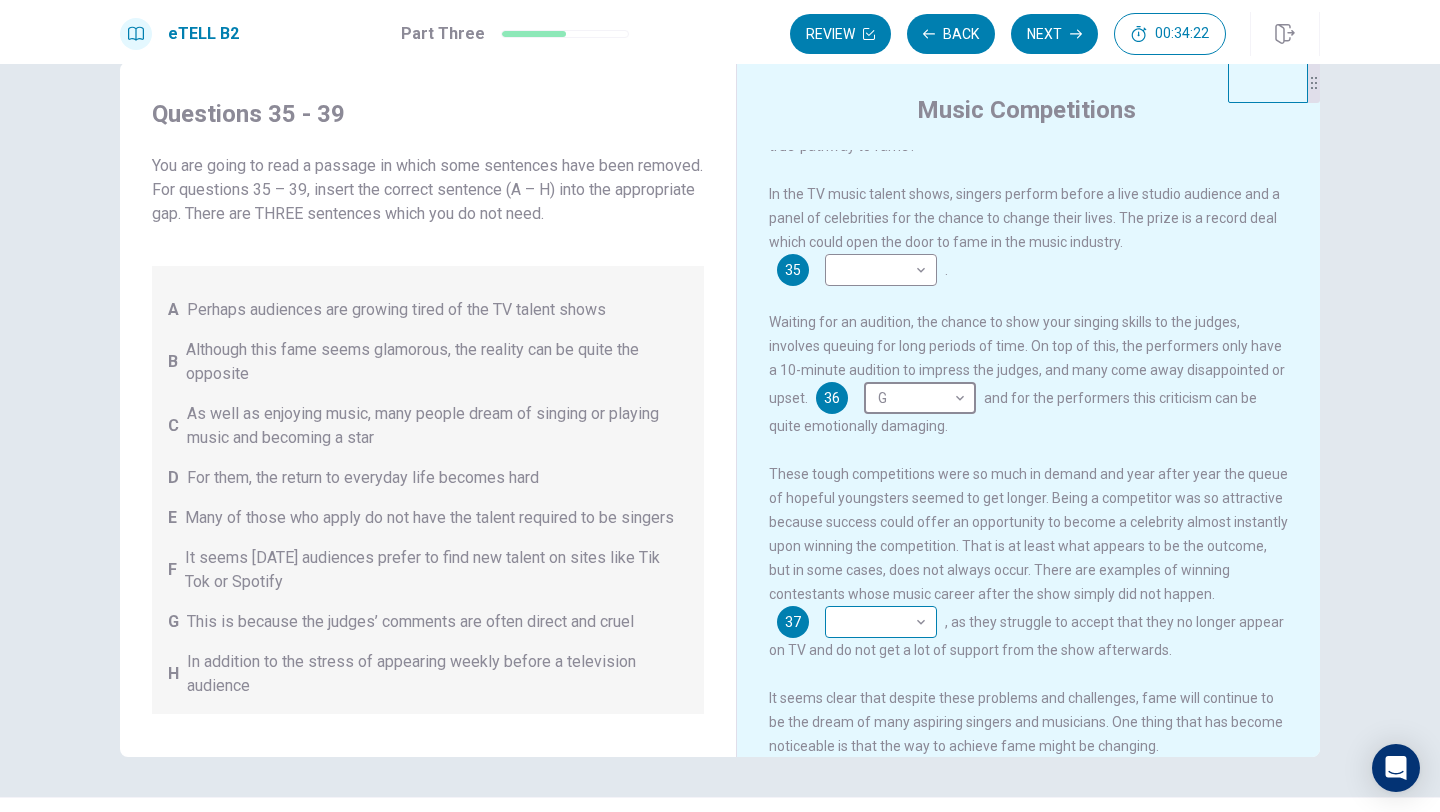 click on "This site uses cookies, as explained in our  Privacy Policy . If you agree to the use of cookies, please click the Accept button and continue to browse our site.   Privacy Policy Accept   eTELL B2 Part Three Review Back Next 00:34:22 Question 15 - 19 of 30 00:34:22 Review Back Next Questions 35 - 39 You are going to read a passage in which some sentences have been  removed. For questions 35 – 39, insert the correct sentence (A – H) into the  appropriate gap. There are THREE sentences which you do not need. A Perhaps audiences are growing tired of the TV talent shows B Although this fame seems glamorous, the reality can be quite the opposite C As well as enjoying music, many people dream of singing or playing music and becoming a star D For them, the return to everyday life becomes hard E Many of those who apply do not have the talent required to be singers F It seems [DATE] audiences prefer to find new talent on sites like Tik Tok or Spotify G H Music Competitions 35 ​ ​ . 36 G * ​ 37 ​ ​ 38" at bounding box center [720, 406] 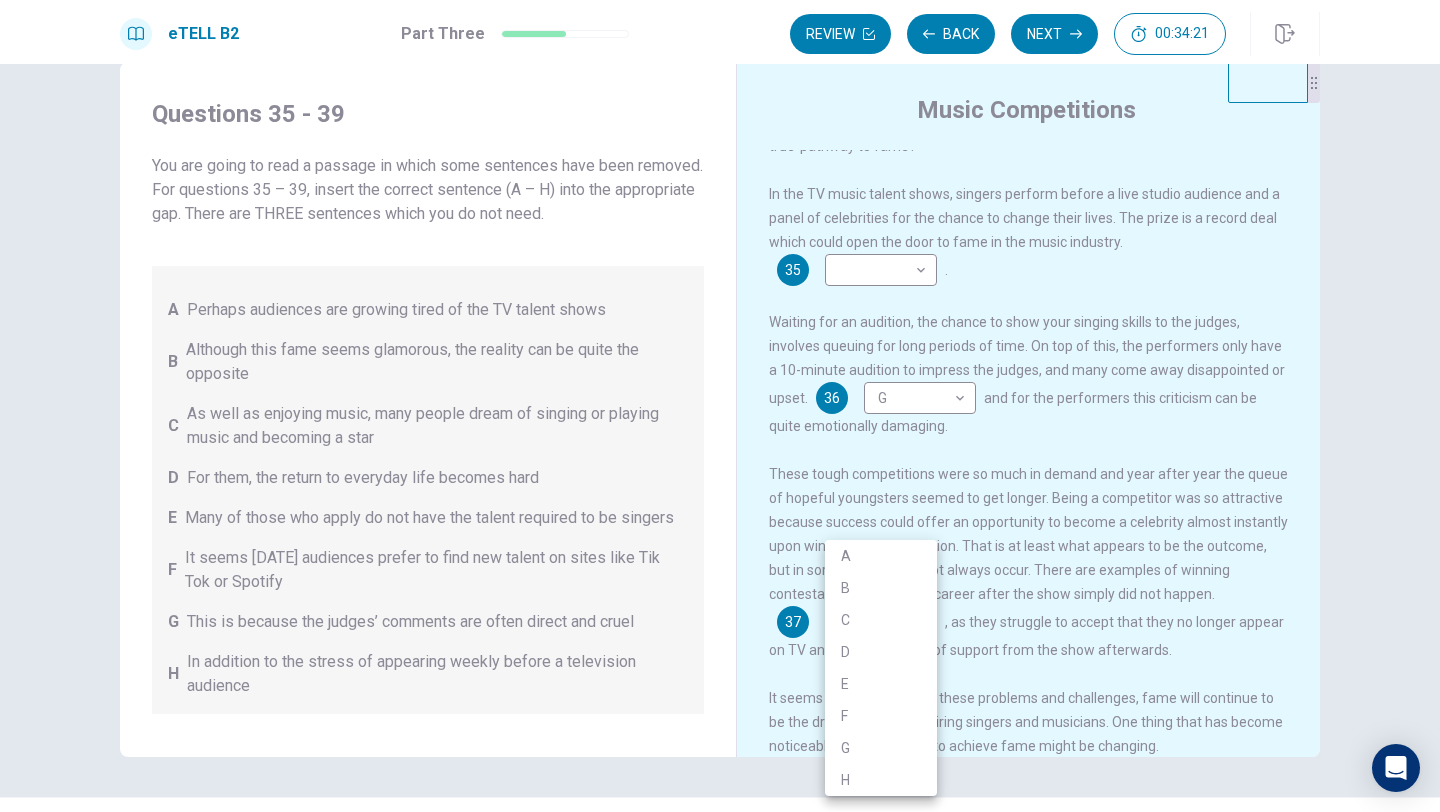 click on "D" at bounding box center (881, 652) 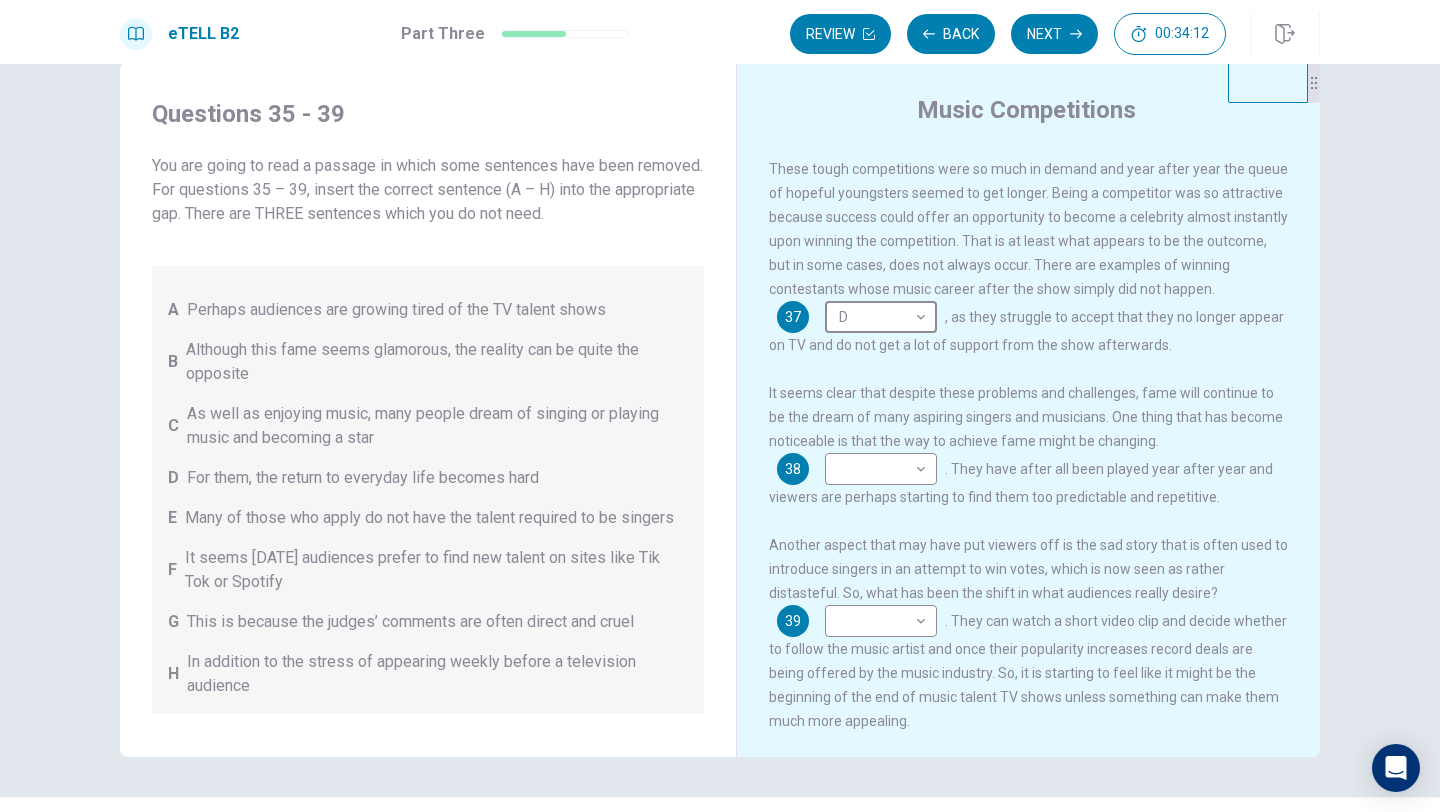 scroll, scrollTop: 445, scrollLeft: 0, axis: vertical 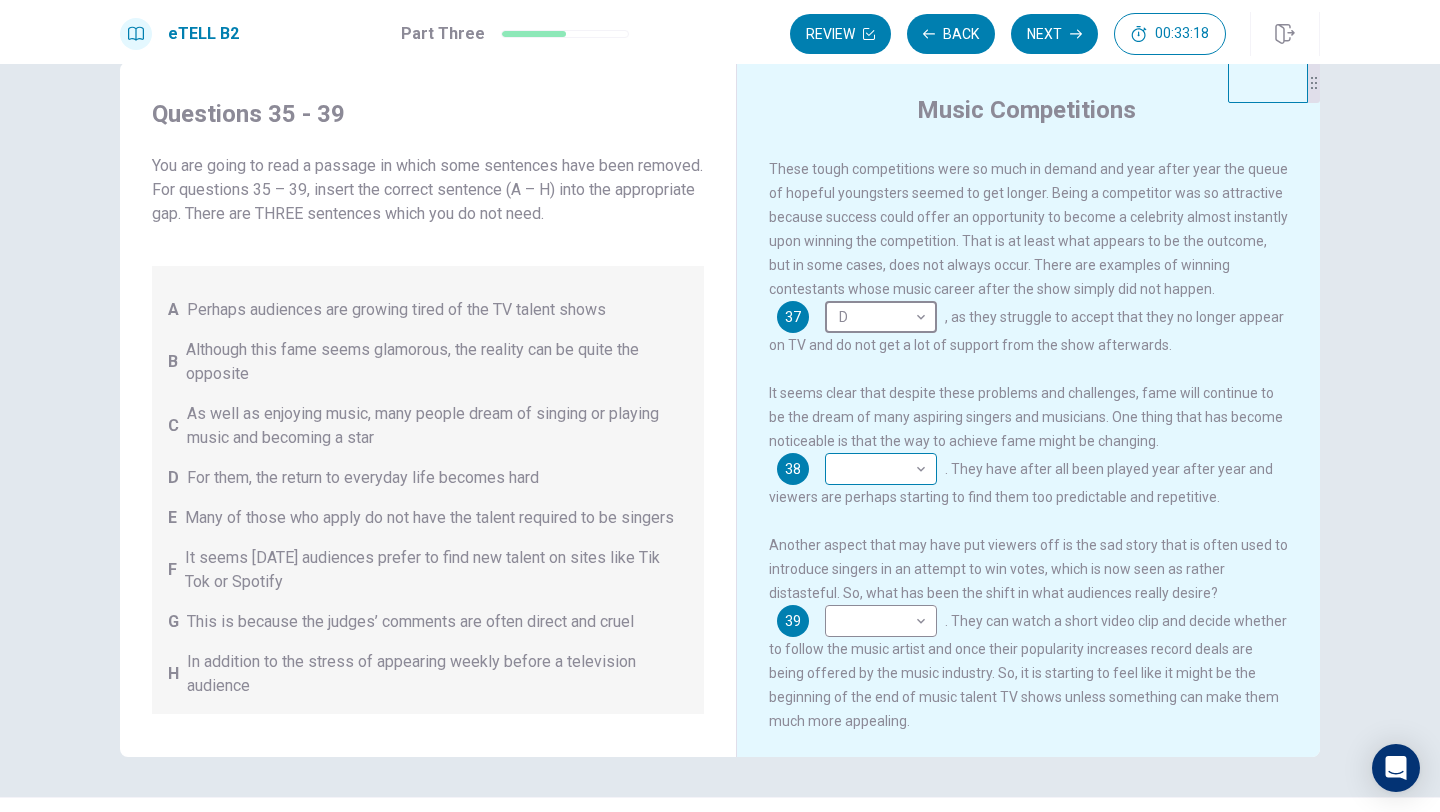 click on "This site uses cookies, as explained in our  Privacy Policy . If you agree to the use of cookies, please click the Accept button and continue to browse our site.   Privacy Policy Accept   eTELL B2 Part Three Review Back Next 00:33:18 Question 15 - 19 of 30 00:33:18 Review Back Next Questions 35 - 39 You are going to read a passage in which some sentences have been  removed. For questions 35 – 39, insert the correct sentence (A – H) into the  appropriate gap. There are THREE sentences which you do not need. A Perhaps audiences are growing tired of the TV talent shows B Although this fame seems glamorous, the reality can be quite the opposite C As well as enjoying music, many people dream of singing or playing music and becoming a star D For them, the return to everyday life becomes hard E Many of those who apply do not have the talent required to be singers F It seems [DATE] audiences prefer to find new talent on sites like Tik Tok or Spotify G H Music Competitions 35 ​ ​ . 36 G * ​ 37 D * ​ 38" at bounding box center (720, 406) 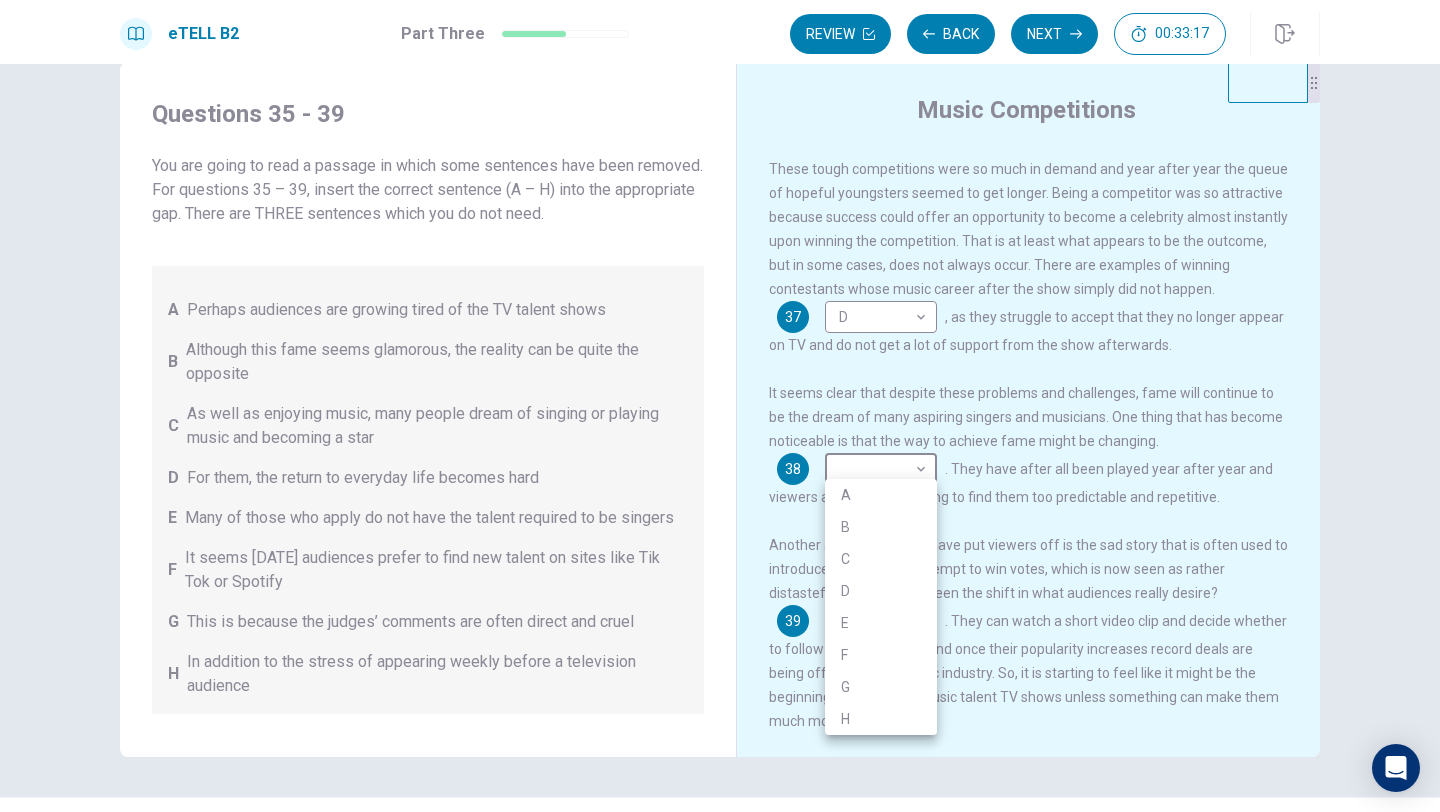 click on "A" at bounding box center (881, 495) 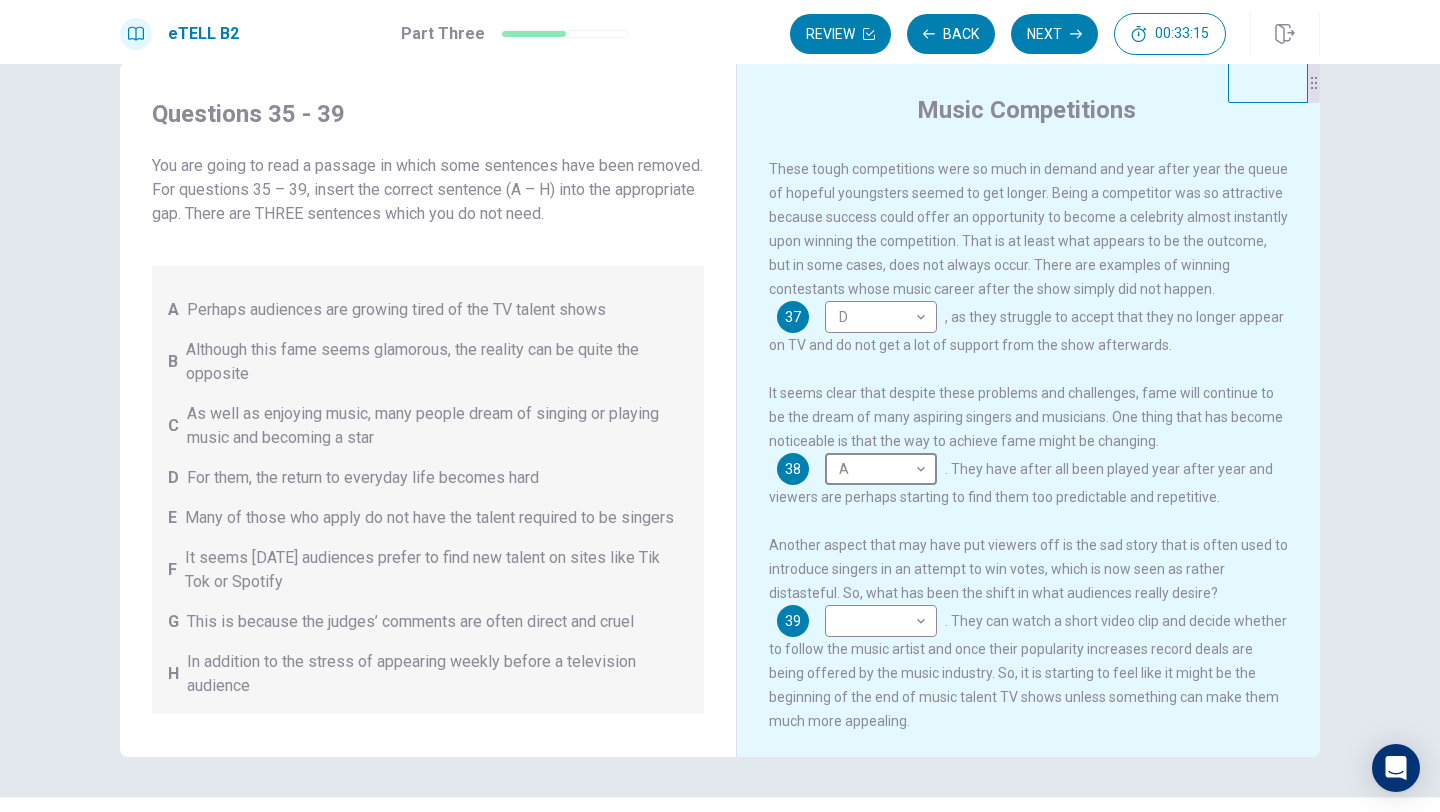 scroll, scrollTop: 447, scrollLeft: 0, axis: vertical 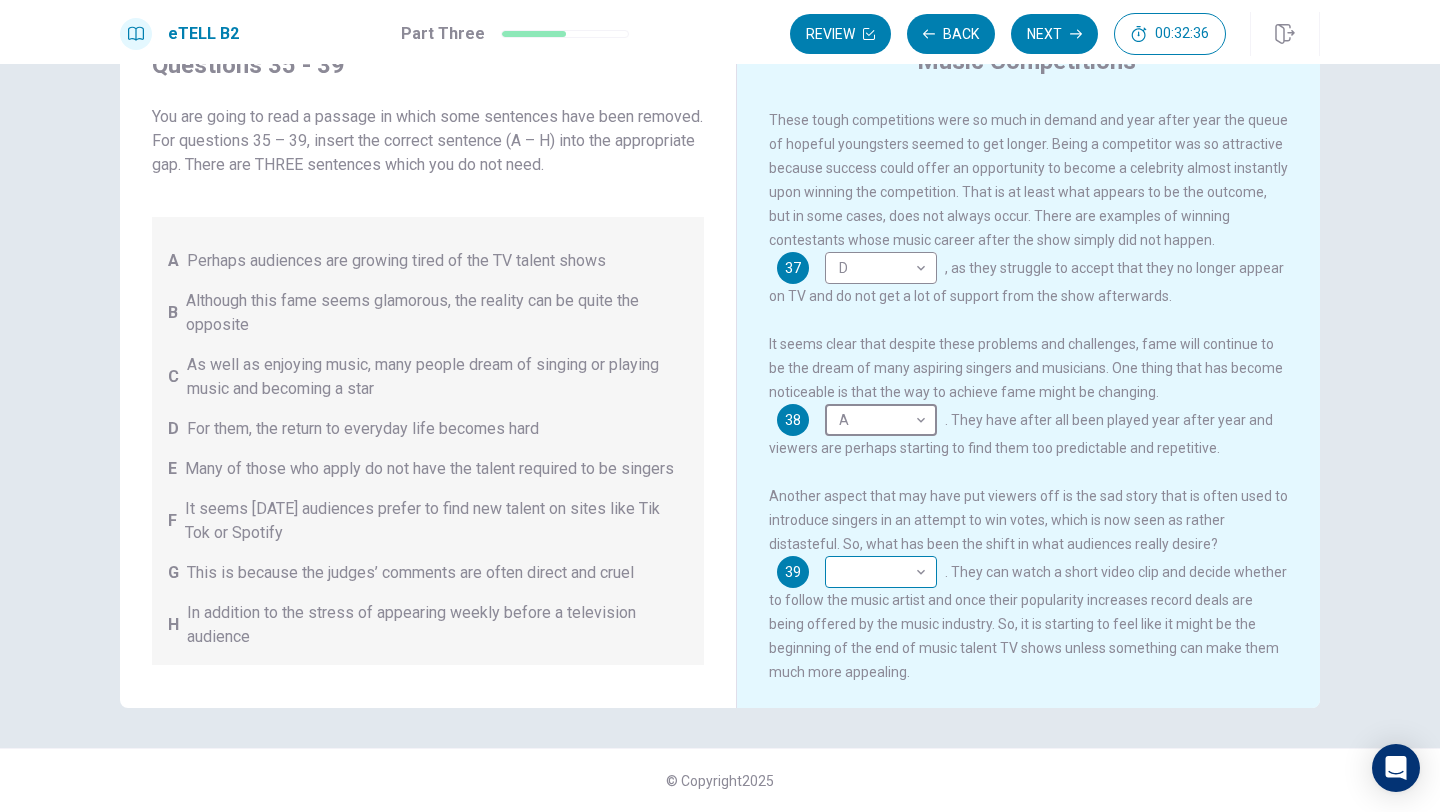 click on "​ ​" at bounding box center [881, 572] 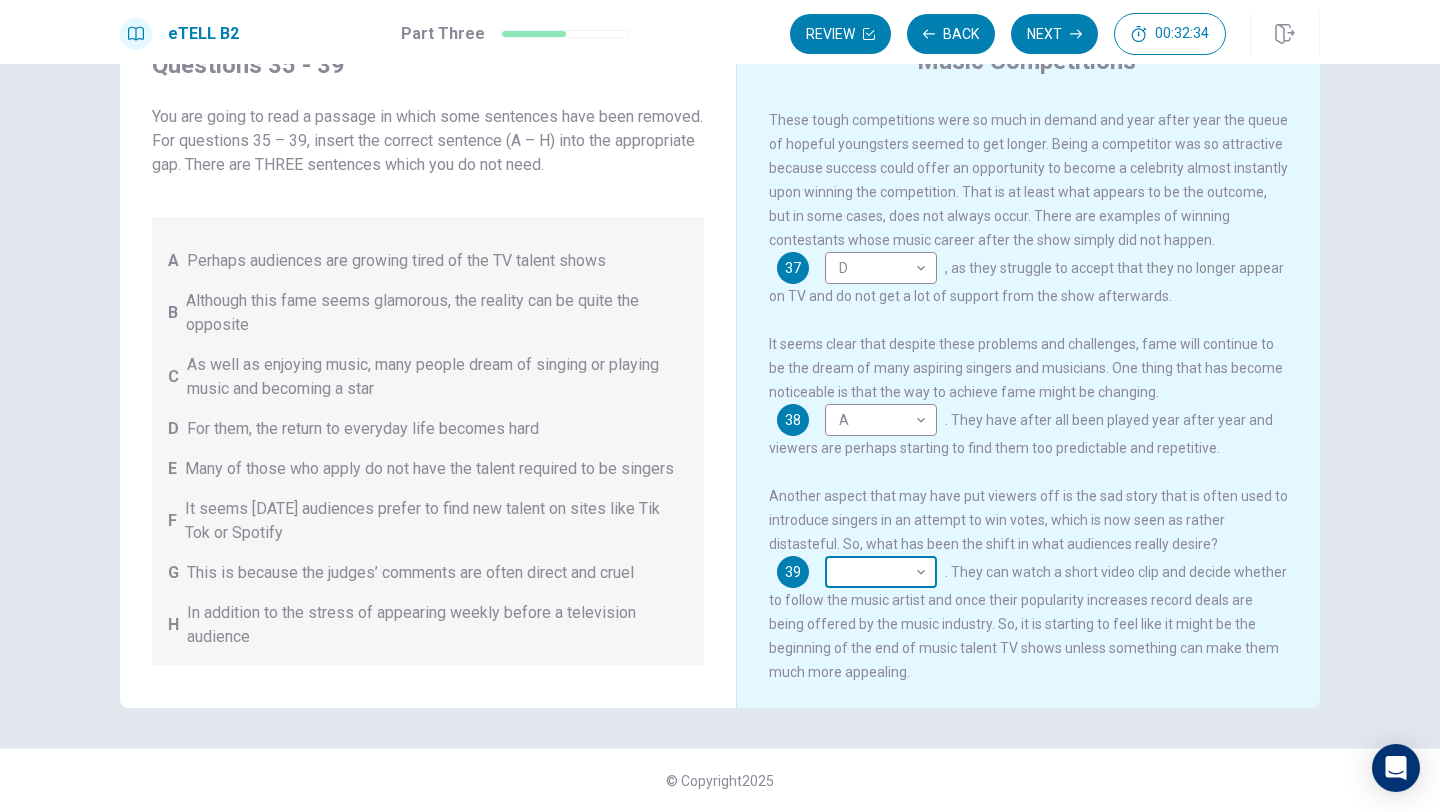 click on "This site uses cookies, as explained in our  Privacy Policy . If you agree to the use of cookies, please click the Accept button and continue to browse our site.   Privacy Policy Accept   eTELL B2 Part Three Review Back Next 00:32:34 Question 15 - 19 of 30 00:32:34 Review Back Next Questions 35 - 39 You are going to read a passage in which some sentences have been  removed. For questions 35 – 39, insert the correct sentence (A – H) into the  appropriate gap. There are THREE sentences which you do not need. A Perhaps audiences are growing tired of the TV talent shows B Although this fame seems glamorous, the reality can be quite the opposite C As well as enjoying music, many people dream of singing or playing music and becoming a star D For them, the return to everyday life becomes hard E Many of those who apply do not have the talent required to be singers F It seems [DATE] audiences prefer to find new talent on sites like Tik Tok or Spotify G H Music Competitions 35 ​ ​ . 36 G * ​ 37 D * ​ 38" at bounding box center [720, 406] 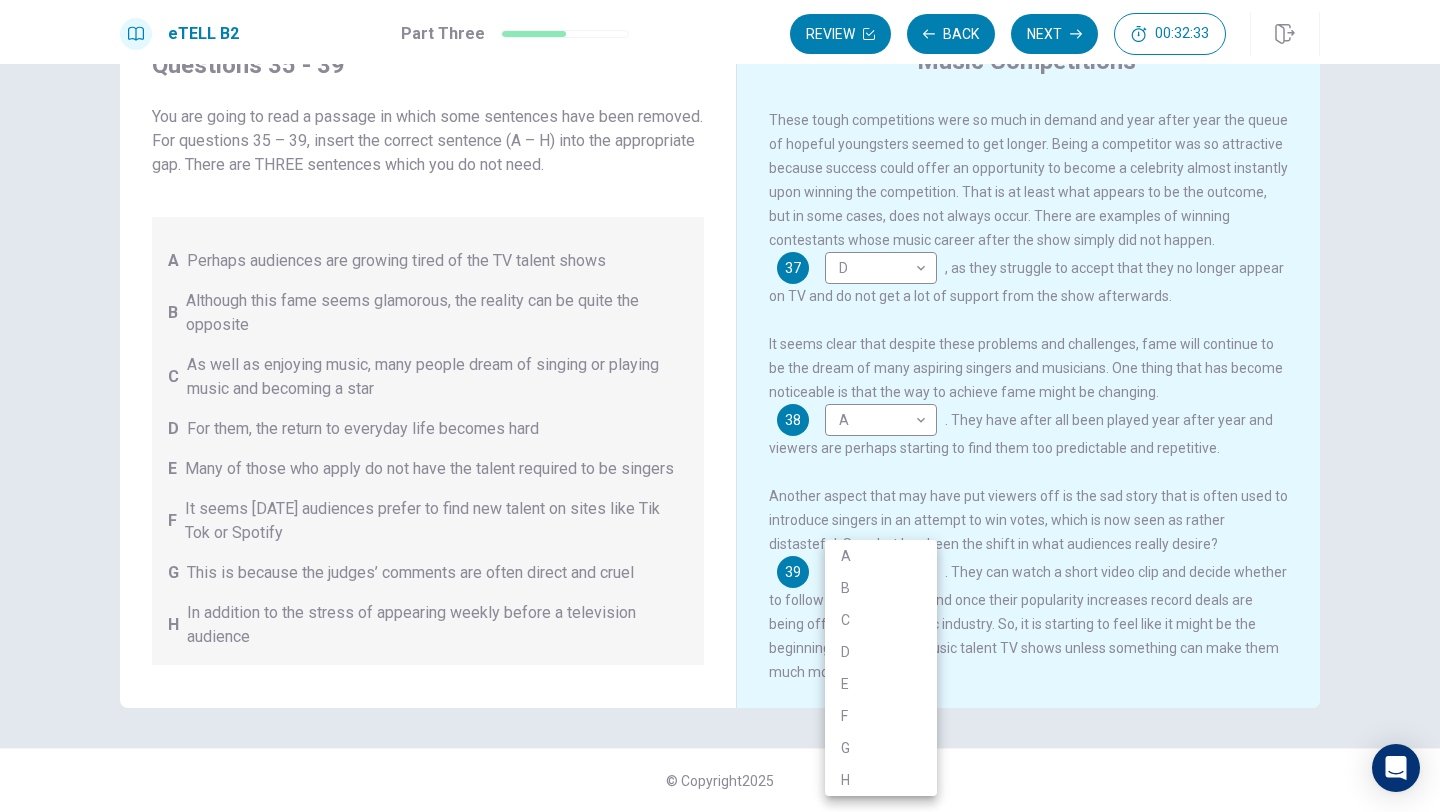 click on "F" at bounding box center (881, 716) 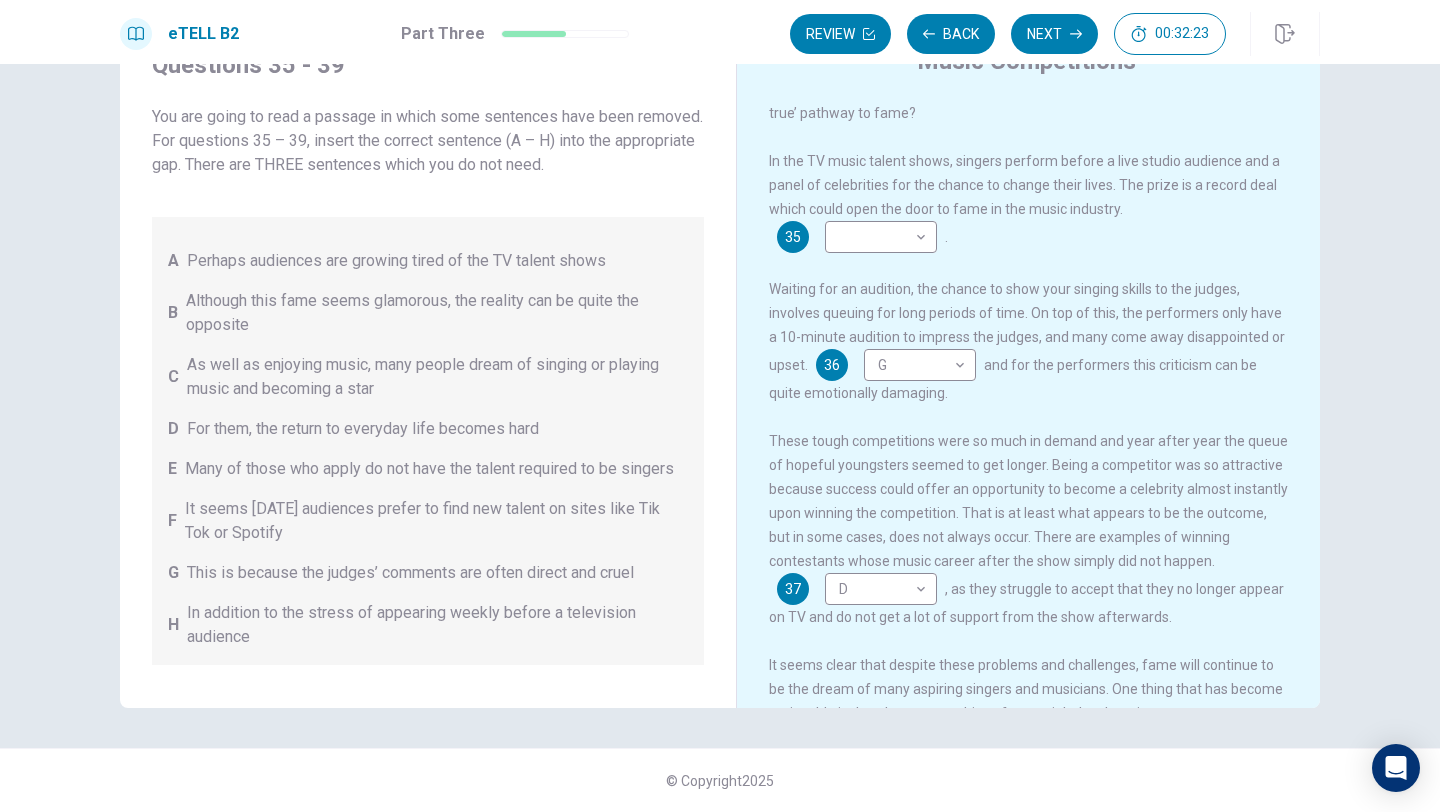 scroll, scrollTop: 89, scrollLeft: 0, axis: vertical 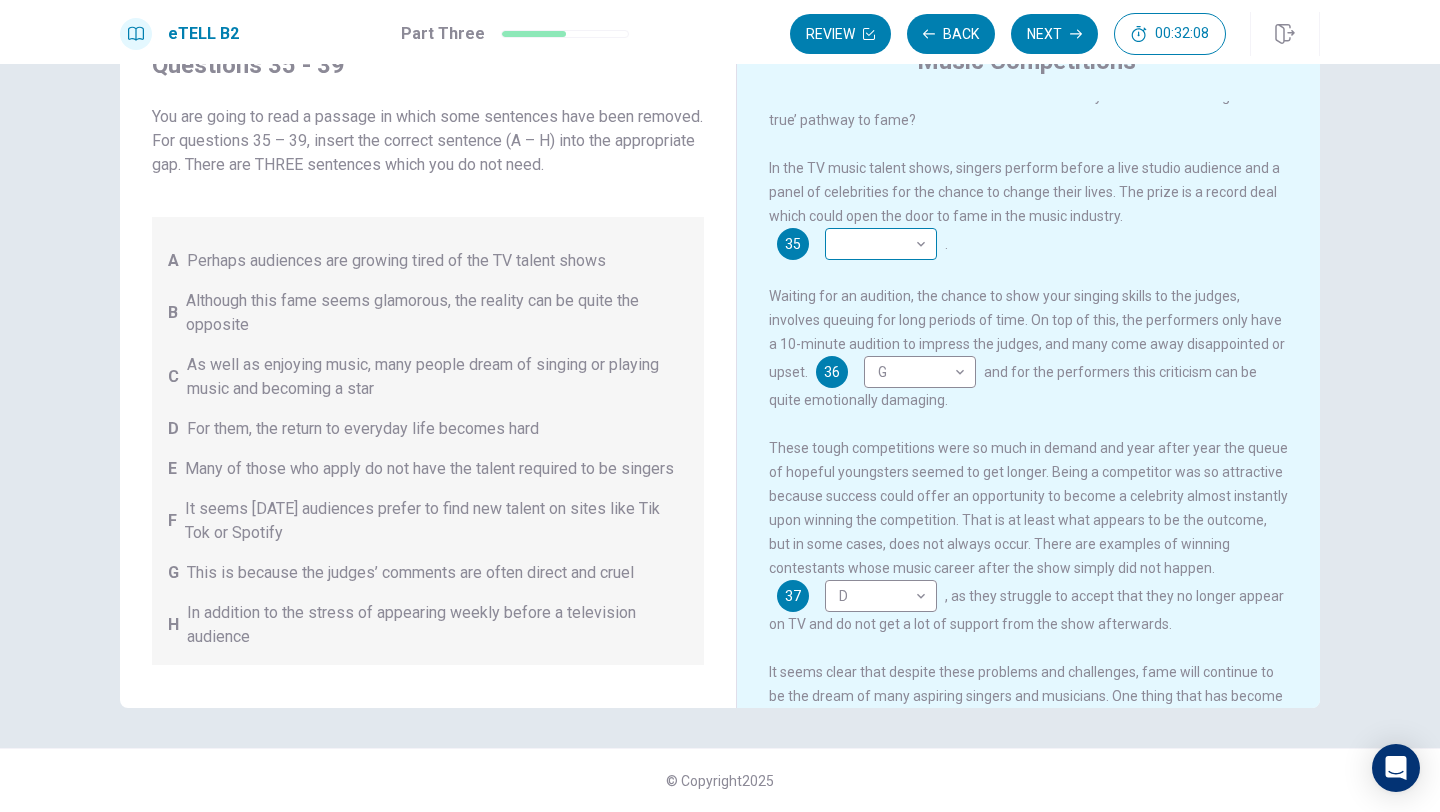 click on "This site uses cookies, as explained in our  Privacy Policy . If you agree to the use of cookies, please click the Accept button and continue to browse our site.   Privacy Policy Accept   eTELL B2 Part Three Review Back Next 00:32:08 Question 15 - 19 of 30 00:32:08 Review Back Next Questions 35 - 39 You are going to read a passage in which some sentences have been  removed. For questions 35 – 39, insert the correct sentence (A – H) into the  appropriate gap. There are THREE sentences which you do not need. A Perhaps audiences are growing tired of the TV talent shows B Although this fame seems glamorous, the reality can be quite the opposite C As well as enjoying music, many people dream of singing or playing music and becoming a star D For them, the return to everyday life becomes hard E Many of those who apply do not have the talent required to be singers F It seems [DATE] audiences prefer to find new talent on sites like Tik Tok or Spotify G H Music Competitions 35 ​ ​ . 36 G * ​ 37 D * ​ 38" at bounding box center (720, 406) 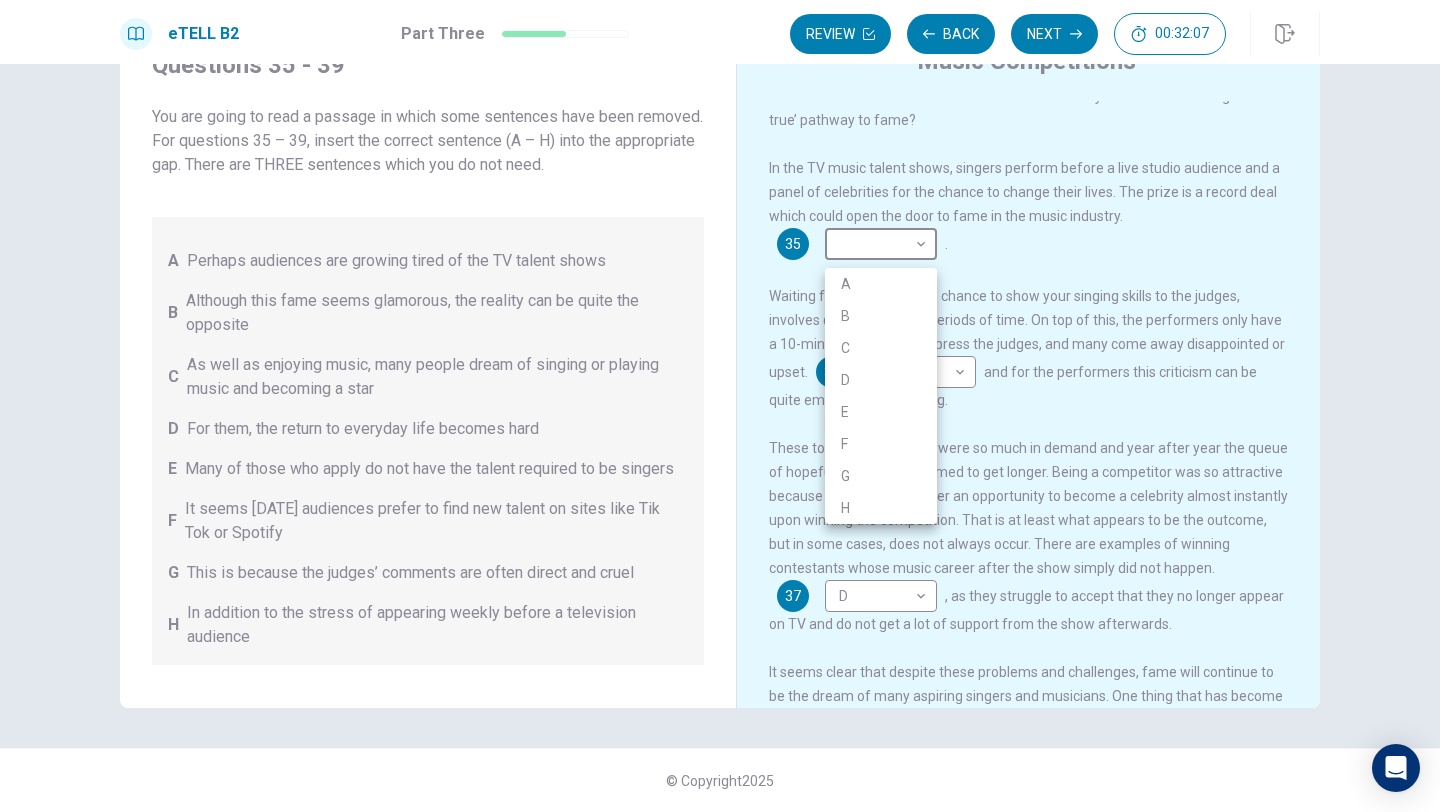 click on "B" at bounding box center (881, 316) 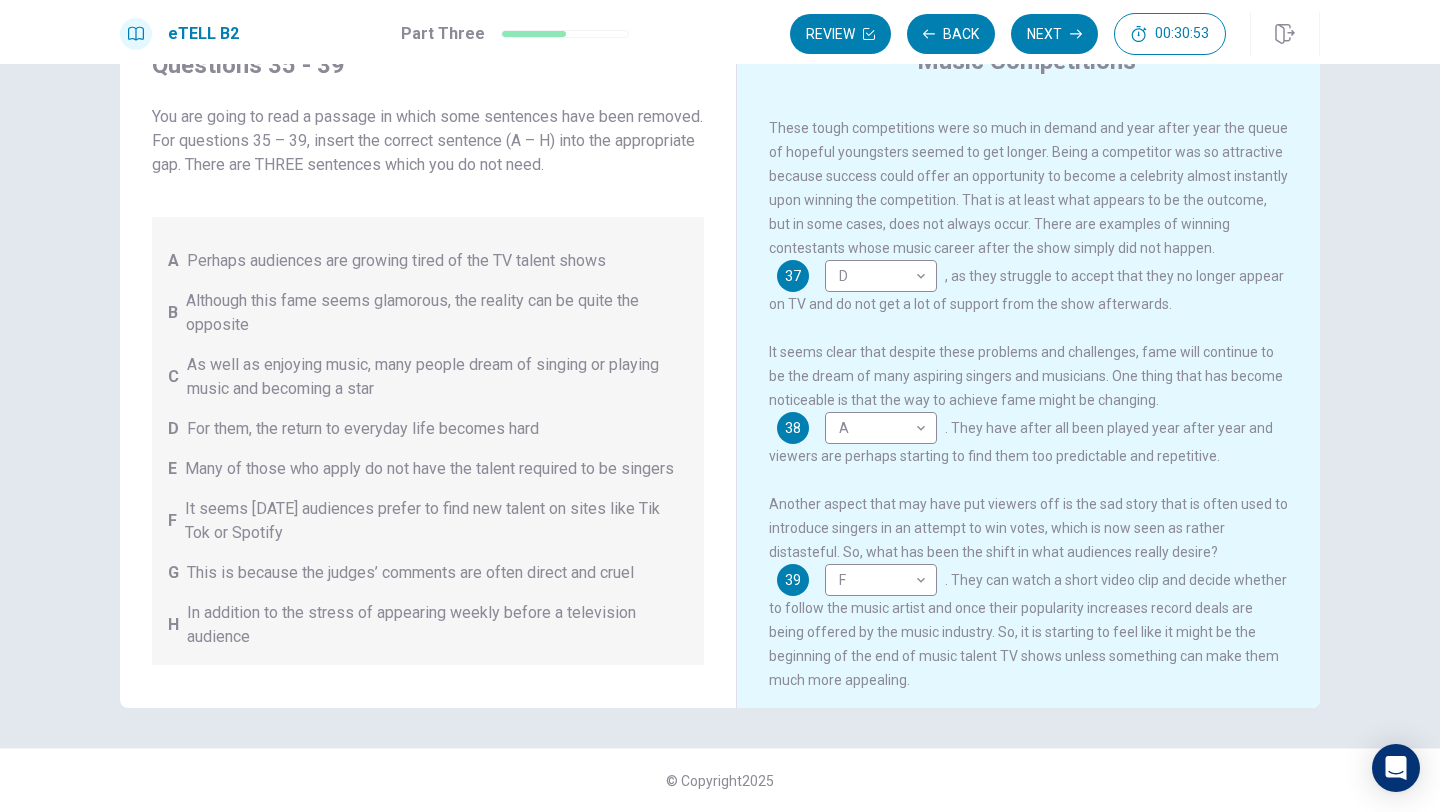 scroll, scrollTop: 447, scrollLeft: 0, axis: vertical 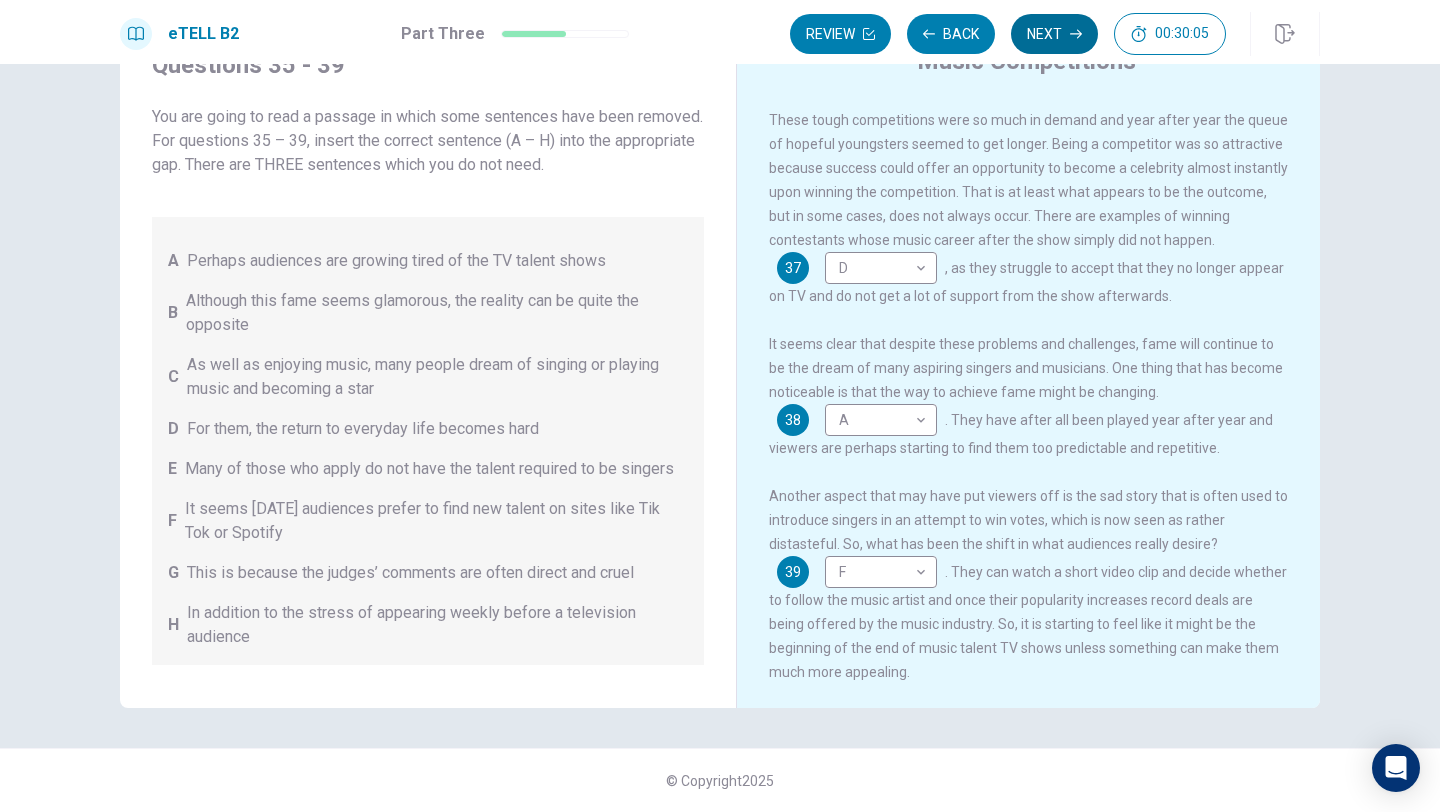 click on "Next" at bounding box center [1054, 34] 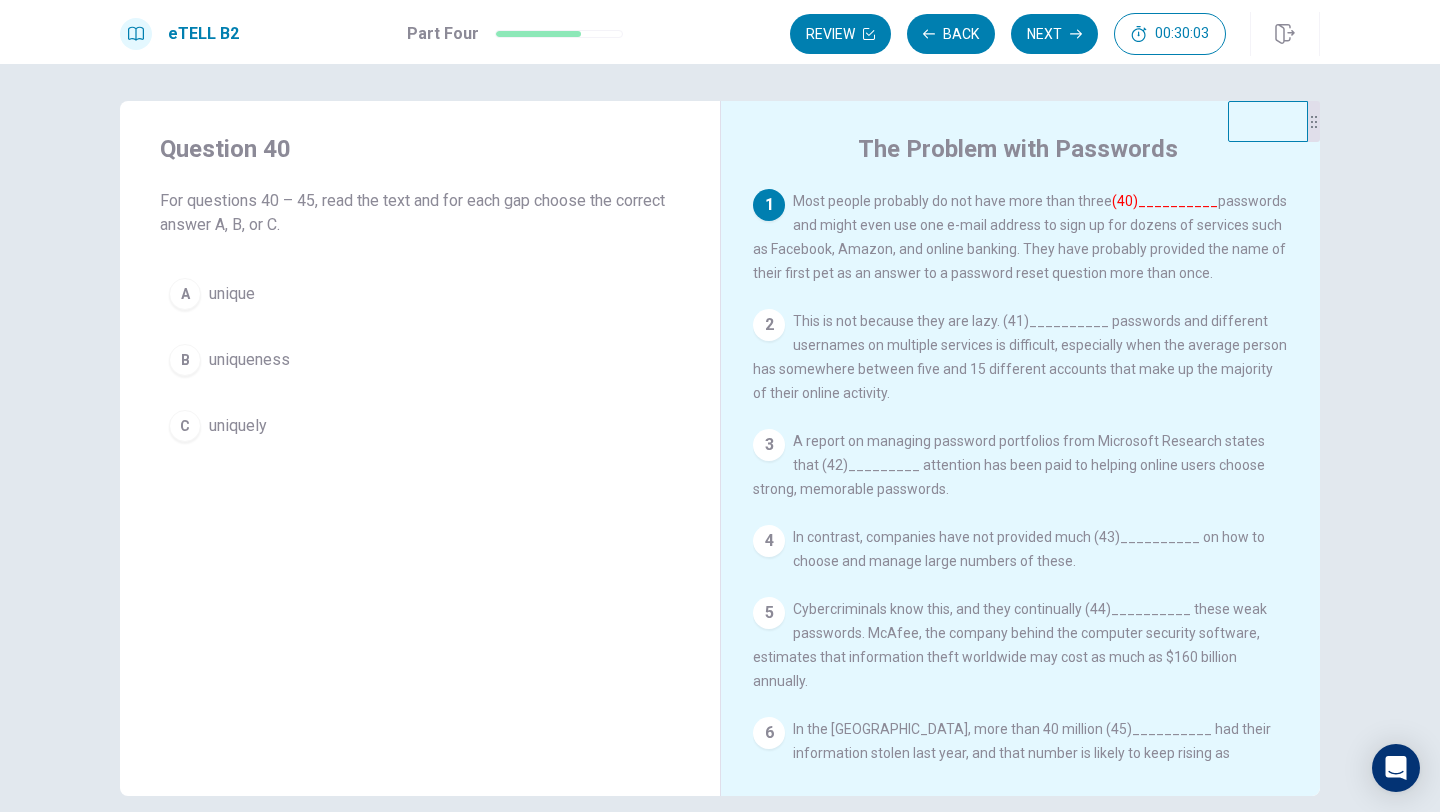 scroll, scrollTop: 0, scrollLeft: 0, axis: both 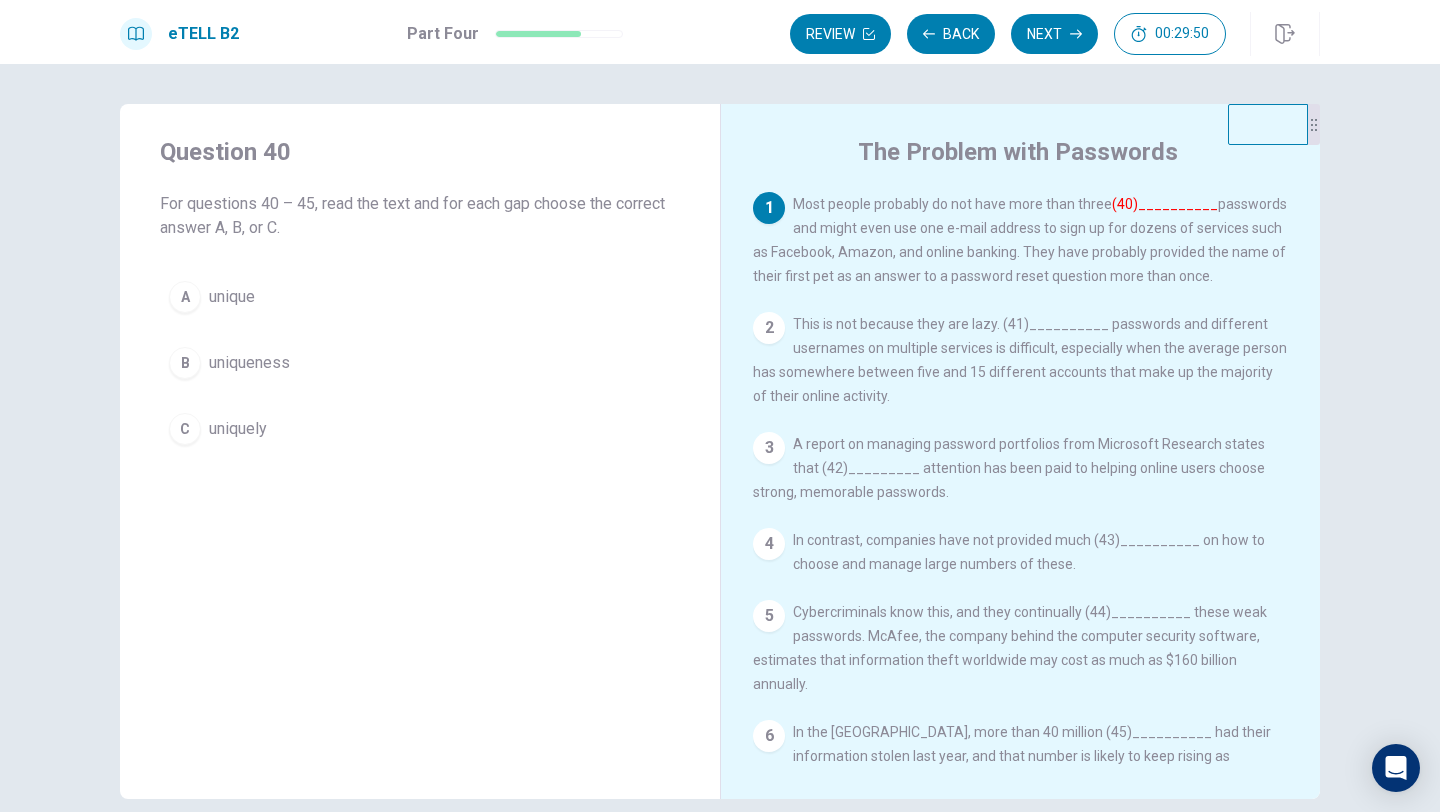 click on "A" at bounding box center (185, 297) 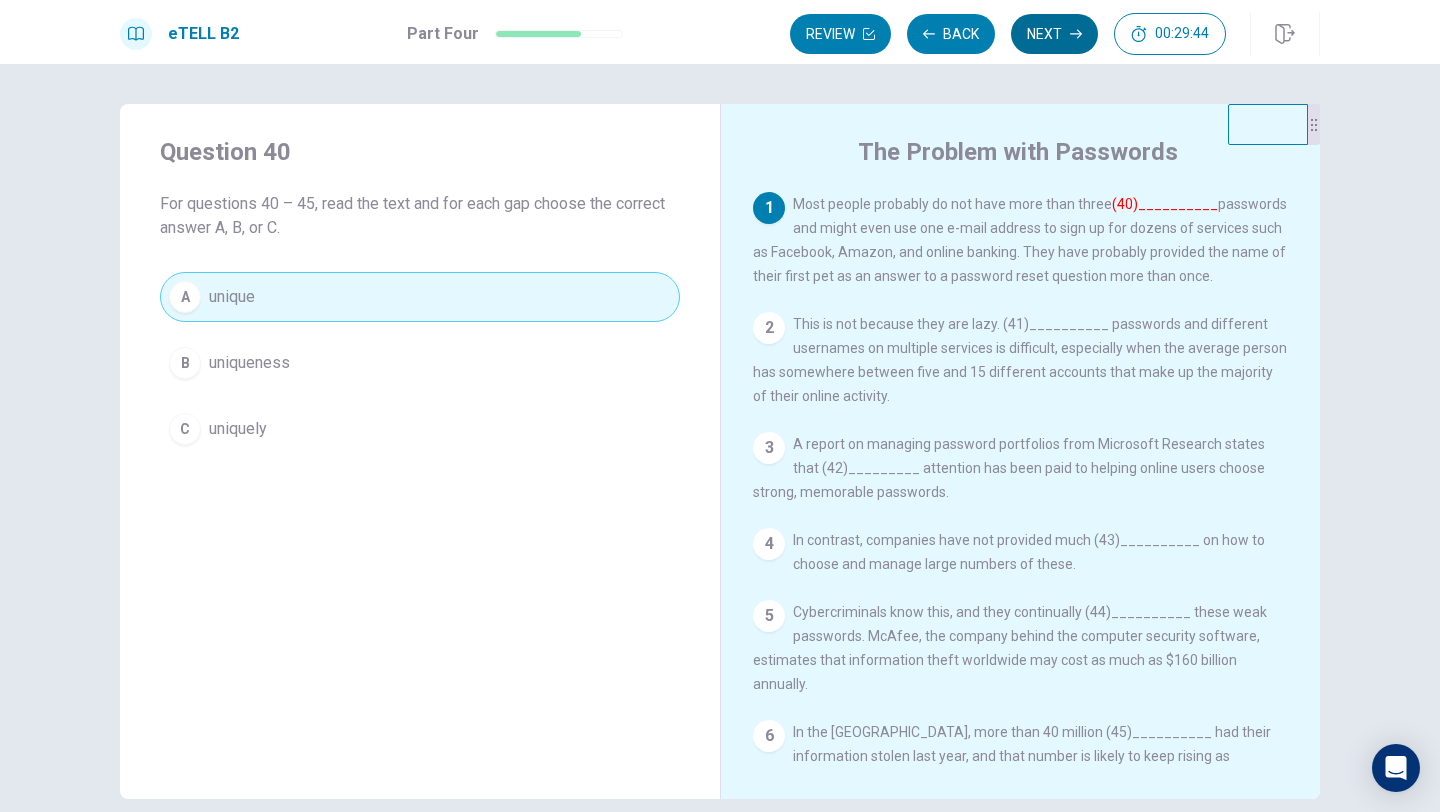 click on "Next" at bounding box center [1054, 34] 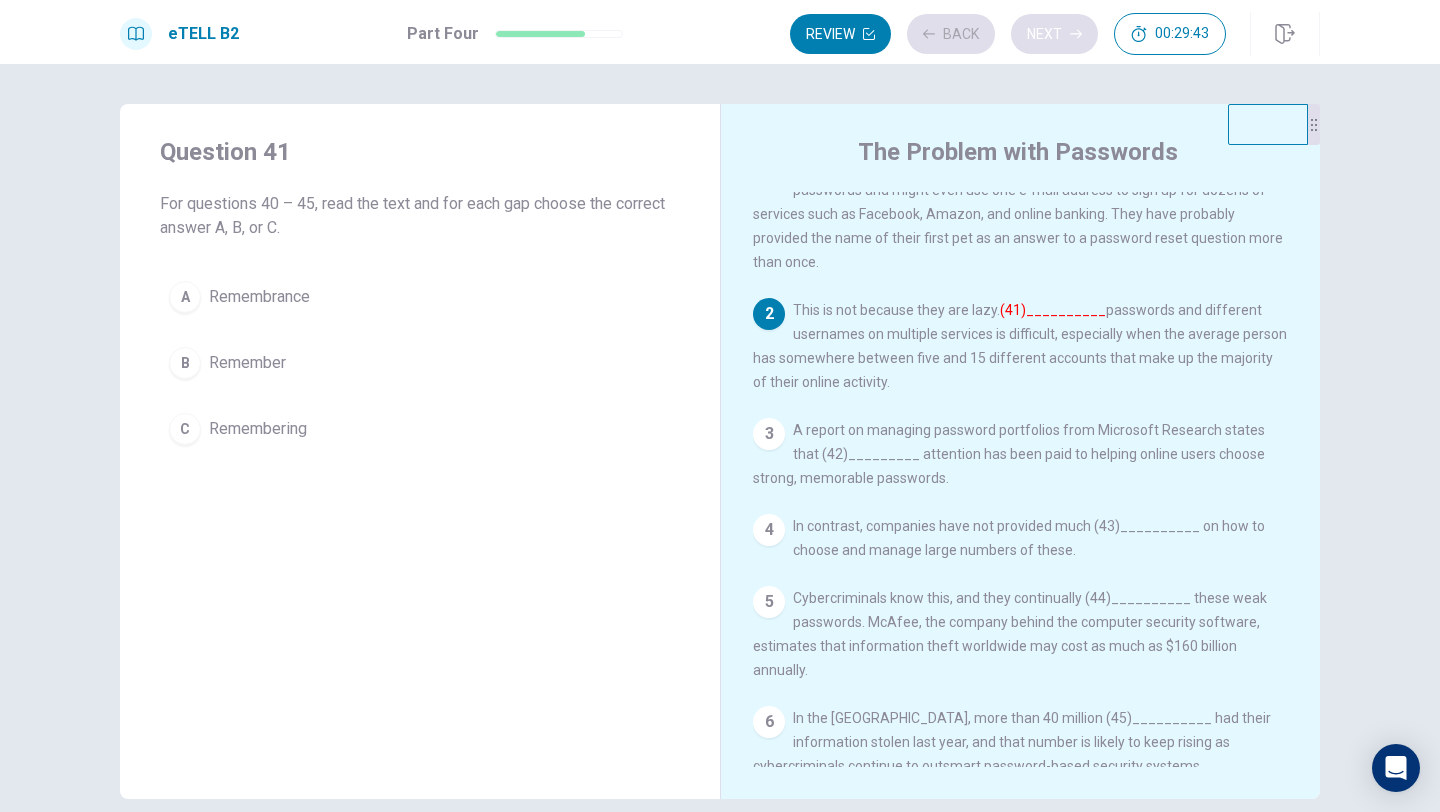 scroll, scrollTop: 44, scrollLeft: 0, axis: vertical 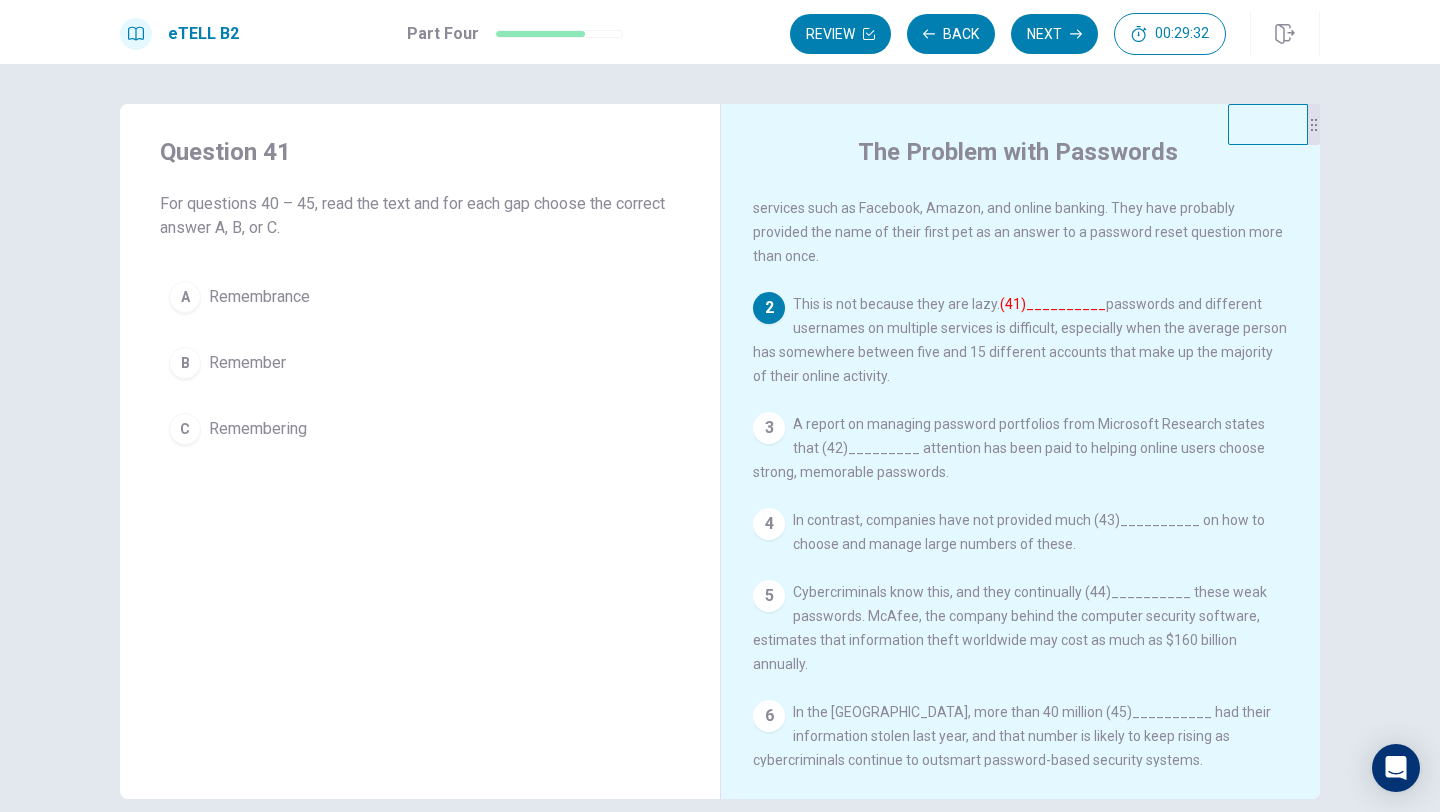 click on "C" at bounding box center [185, 429] 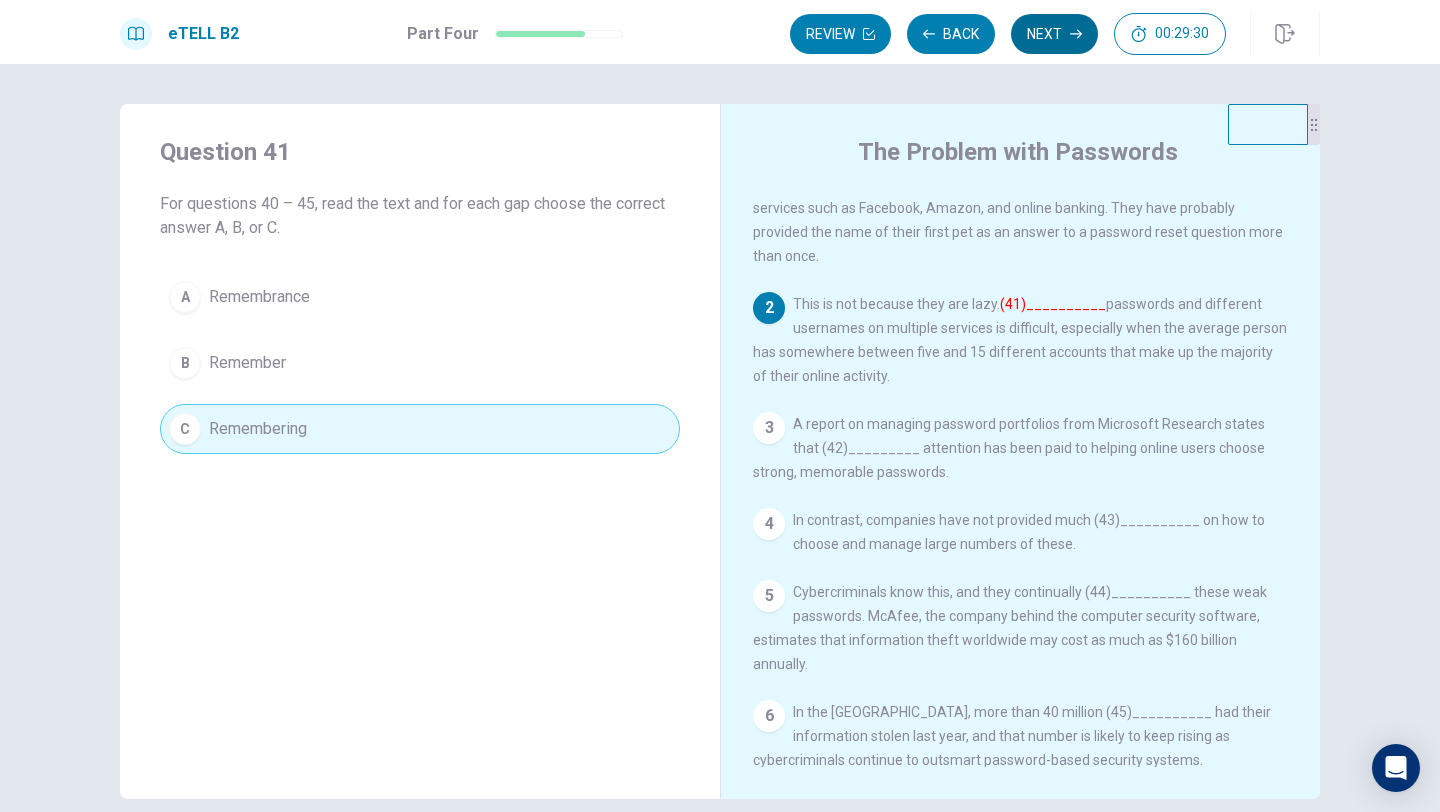 click on "Next" at bounding box center (1054, 34) 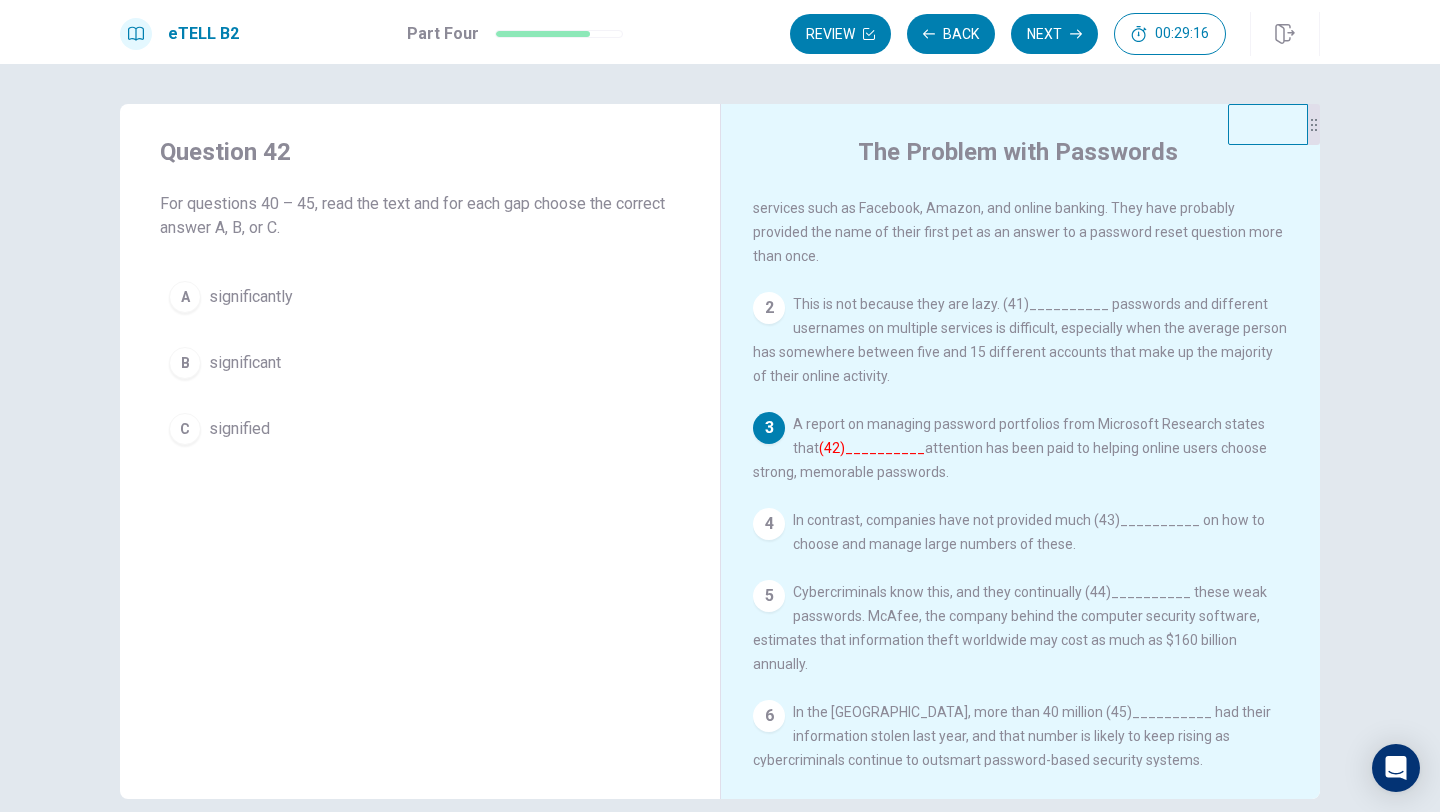 click on "B" at bounding box center (185, 363) 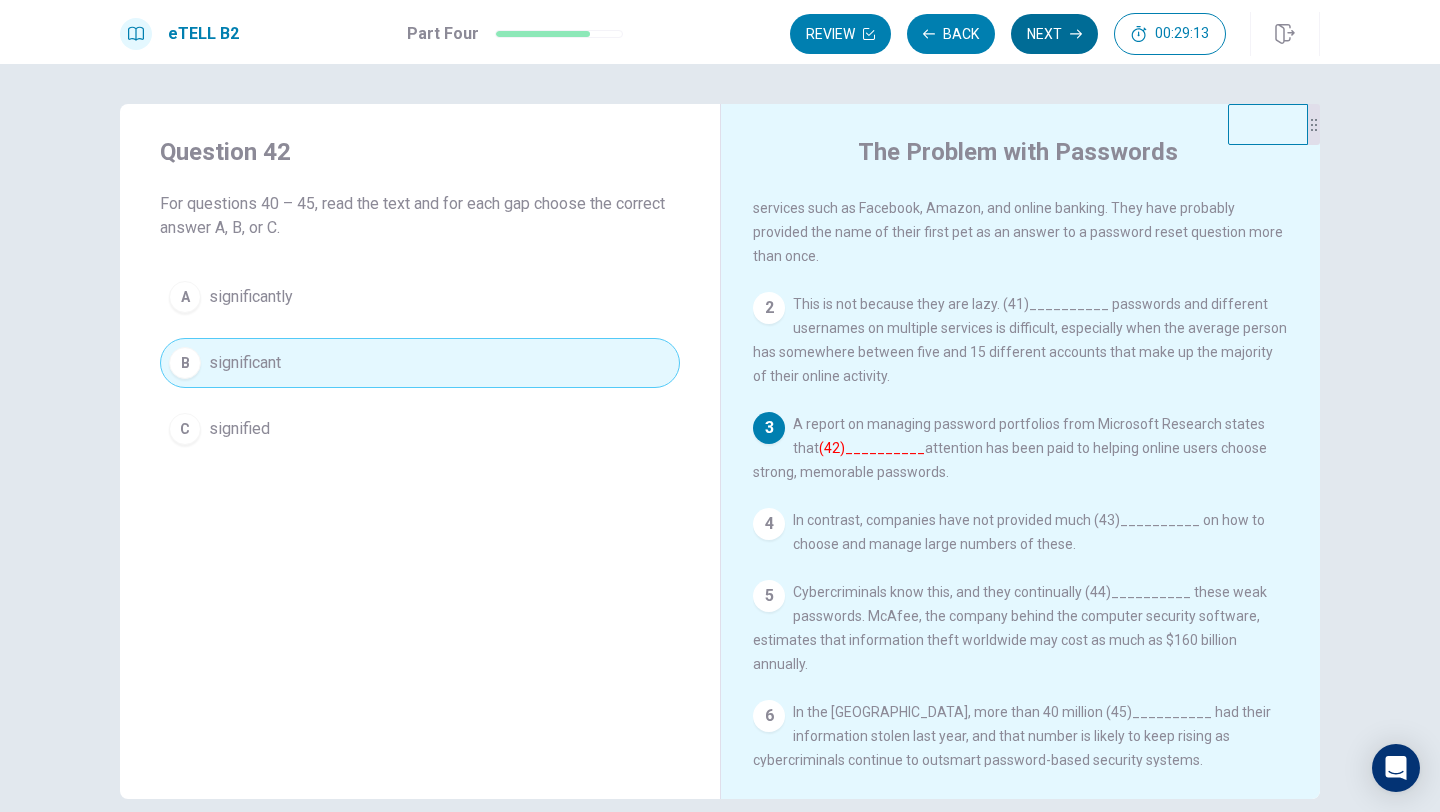 click 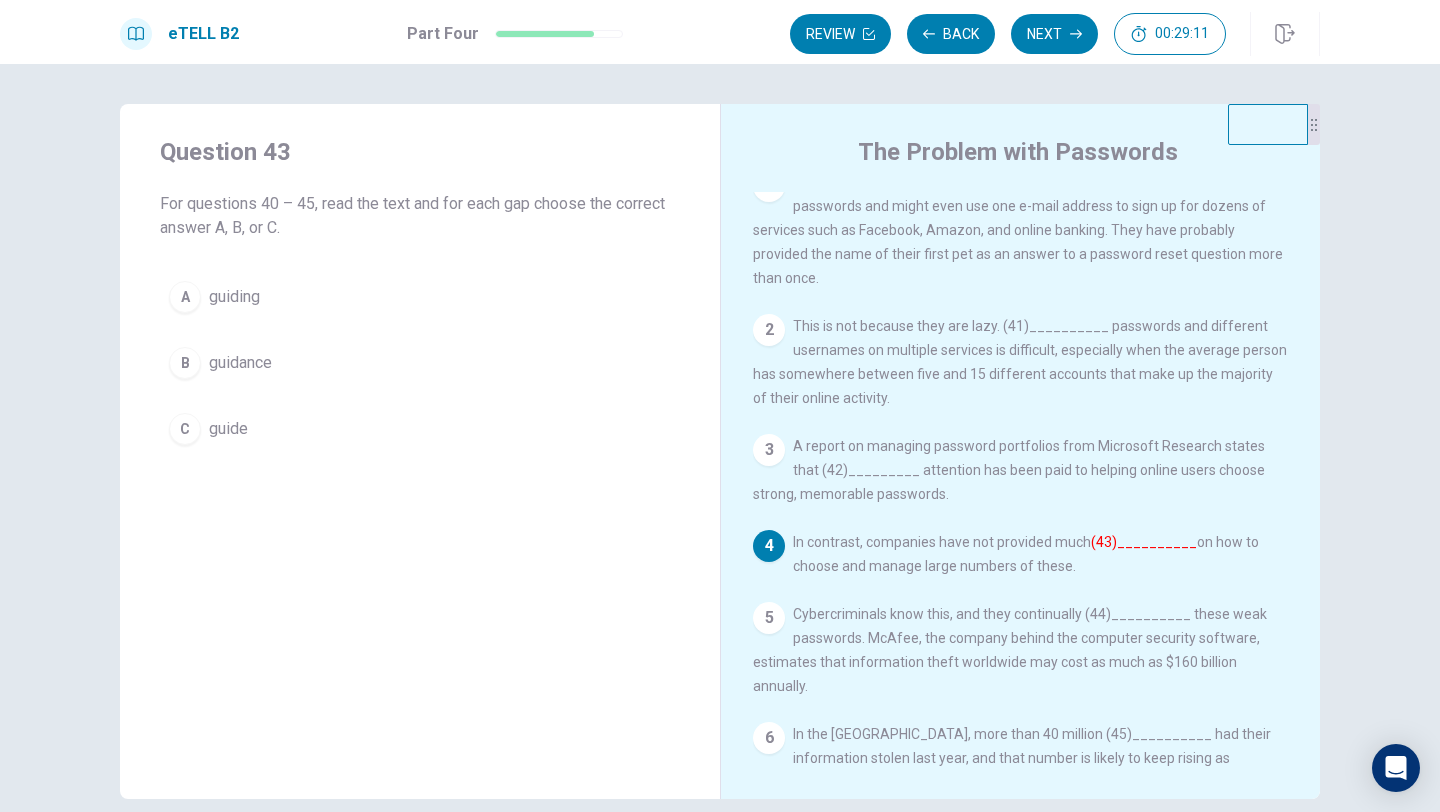 scroll, scrollTop: 44, scrollLeft: 0, axis: vertical 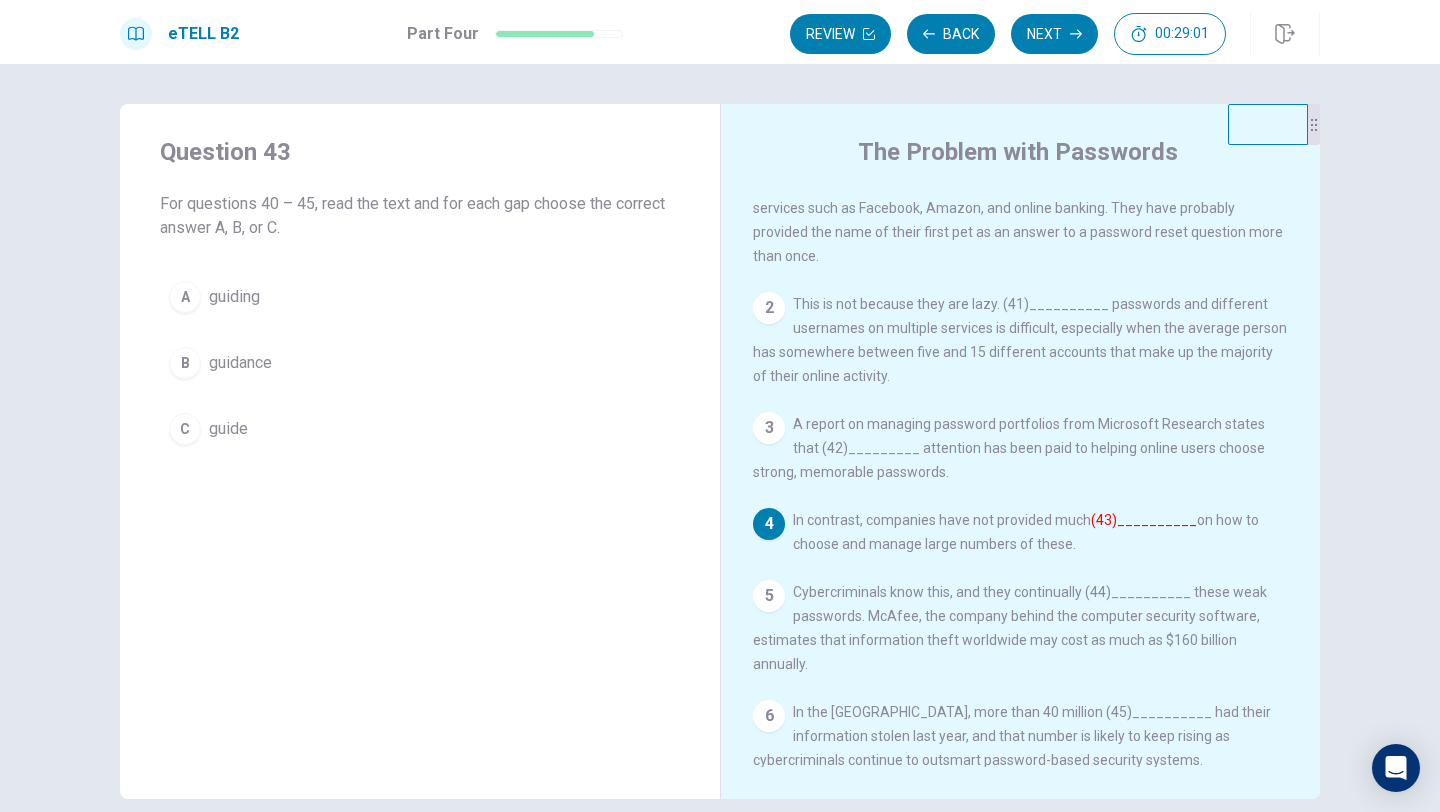 click on "B guidance" at bounding box center [420, 363] 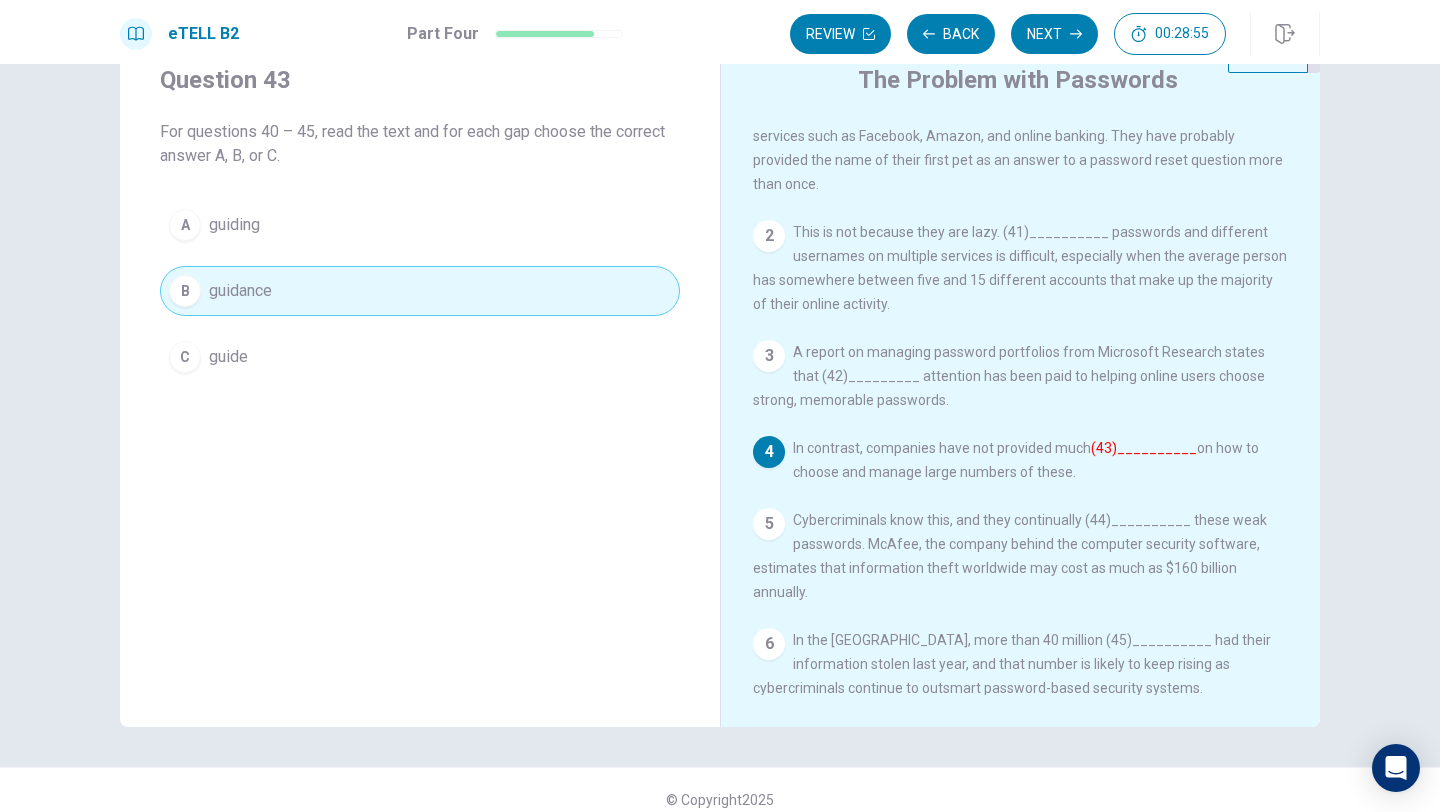 scroll, scrollTop: 83, scrollLeft: 0, axis: vertical 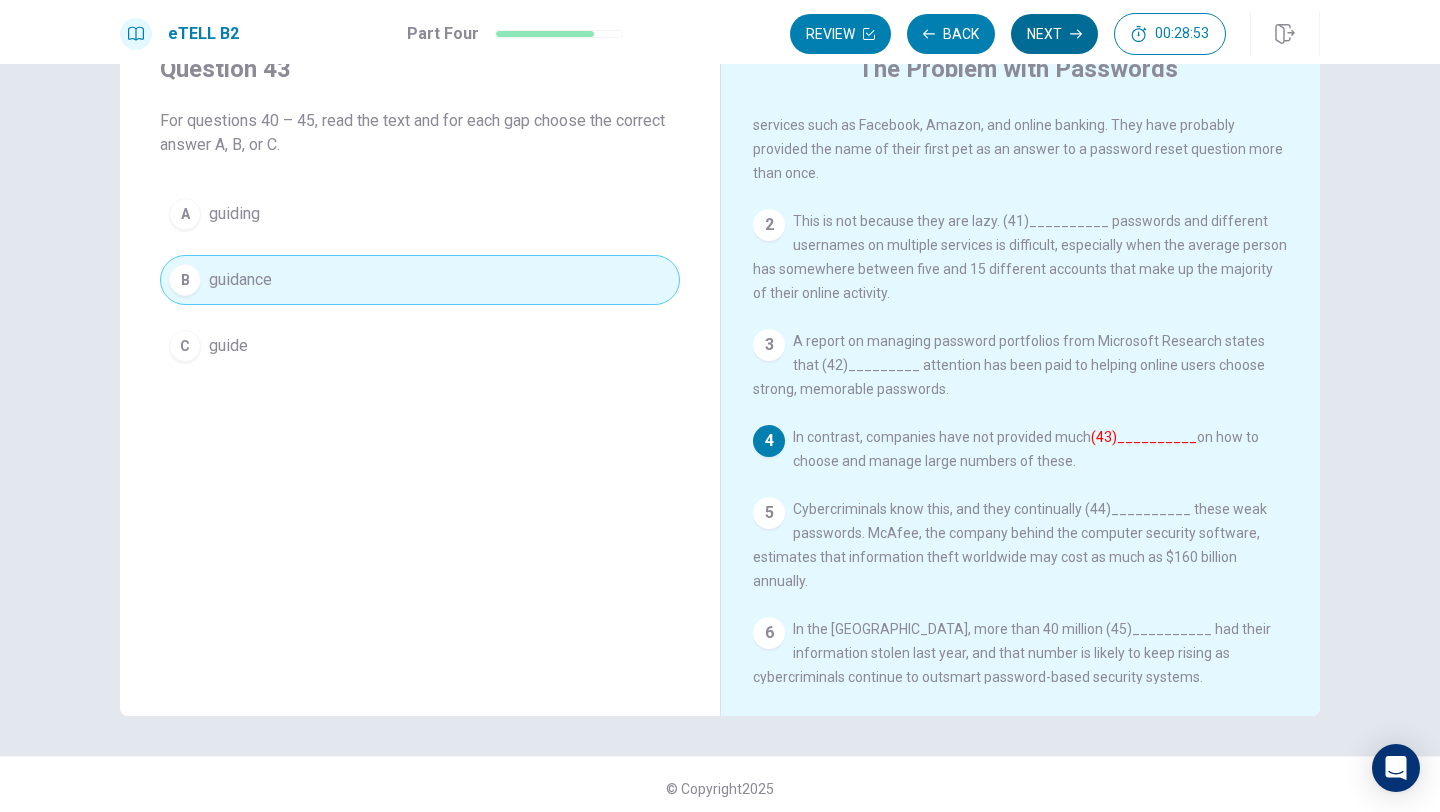 click on "Next" at bounding box center (1054, 34) 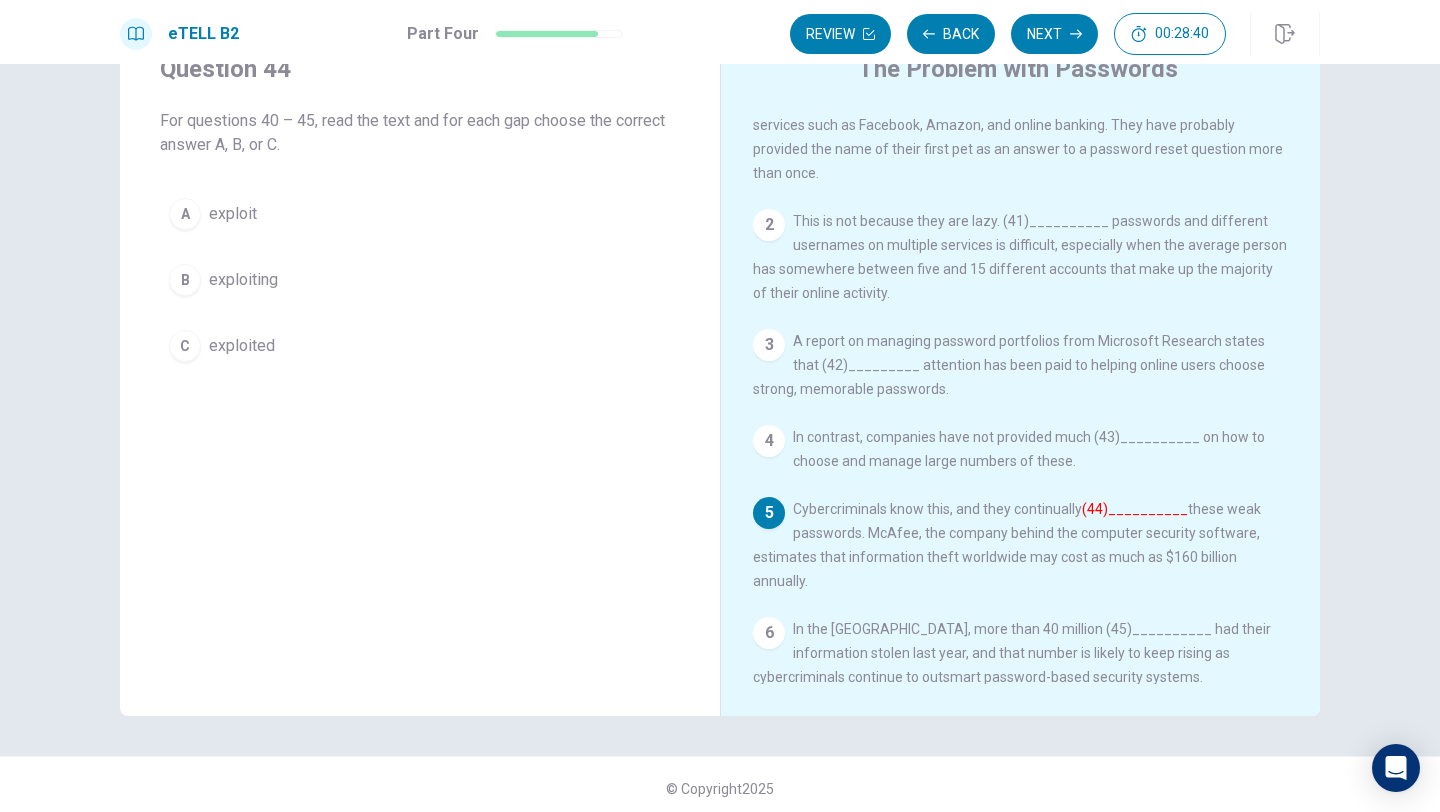 click on "A" at bounding box center (185, 214) 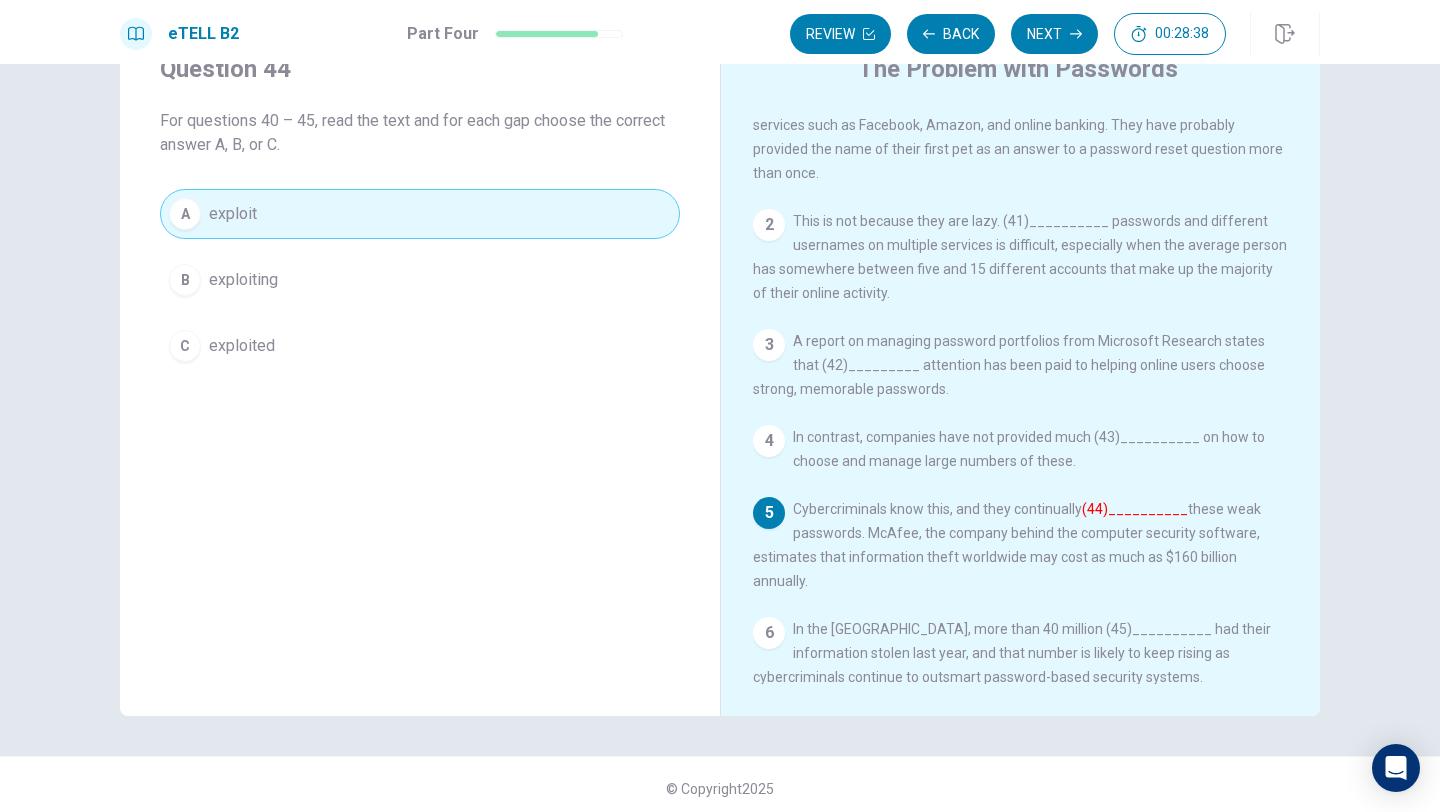scroll, scrollTop: 91, scrollLeft: 0, axis: vertical 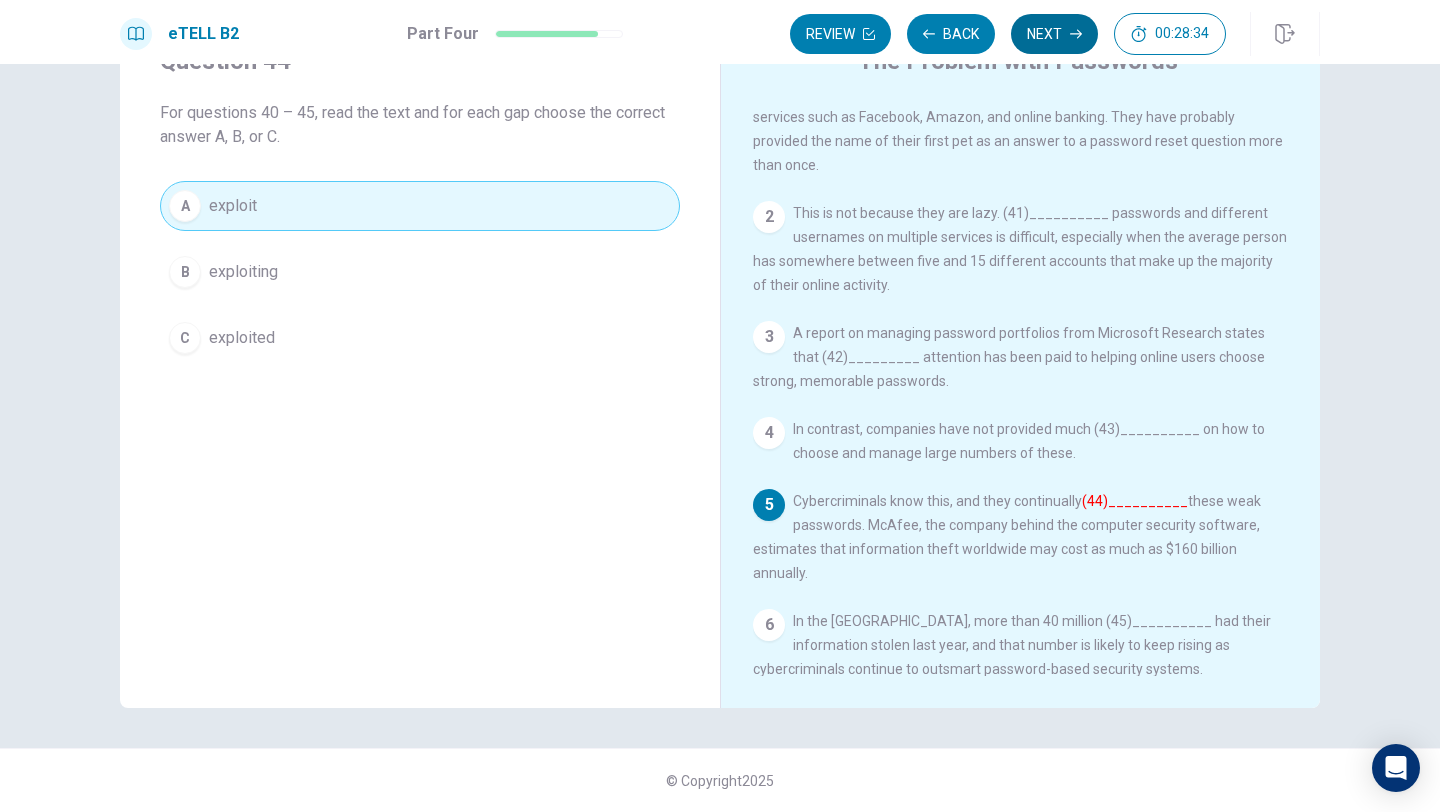 click on "Next" at bounding box center [1054, 34] 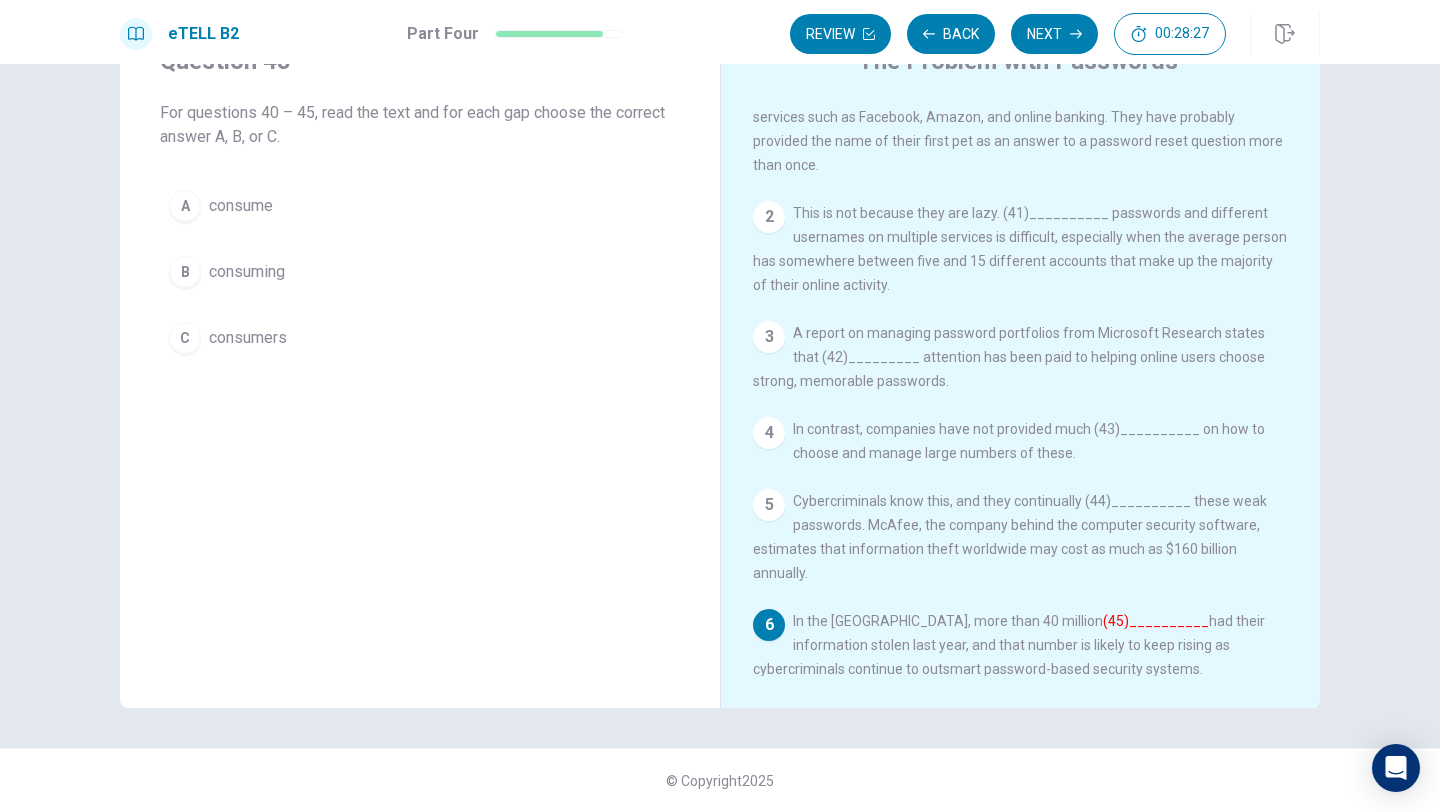 click on "C" at bounding box center (185, 338) 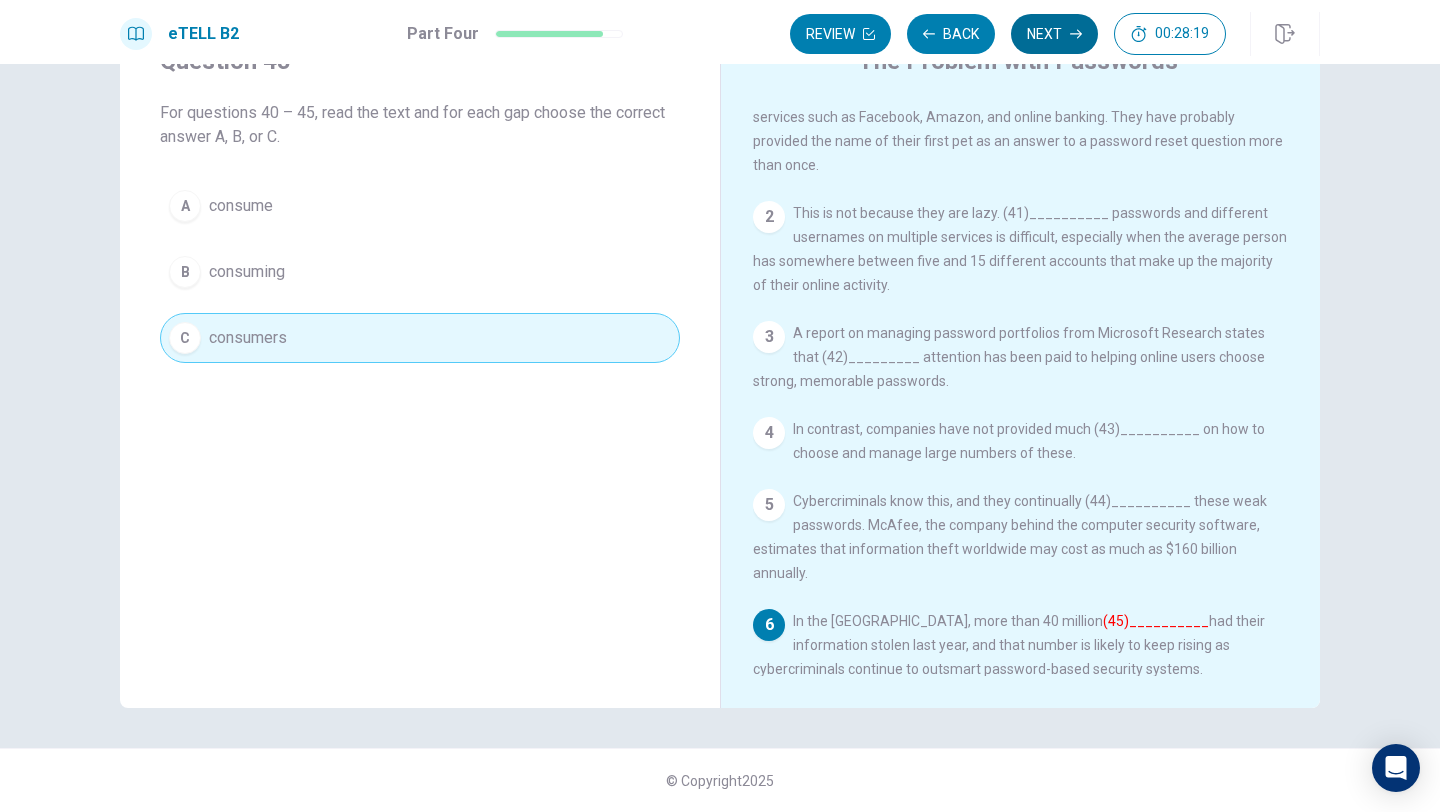 click on "Next" at bounding box center (1054, 34) 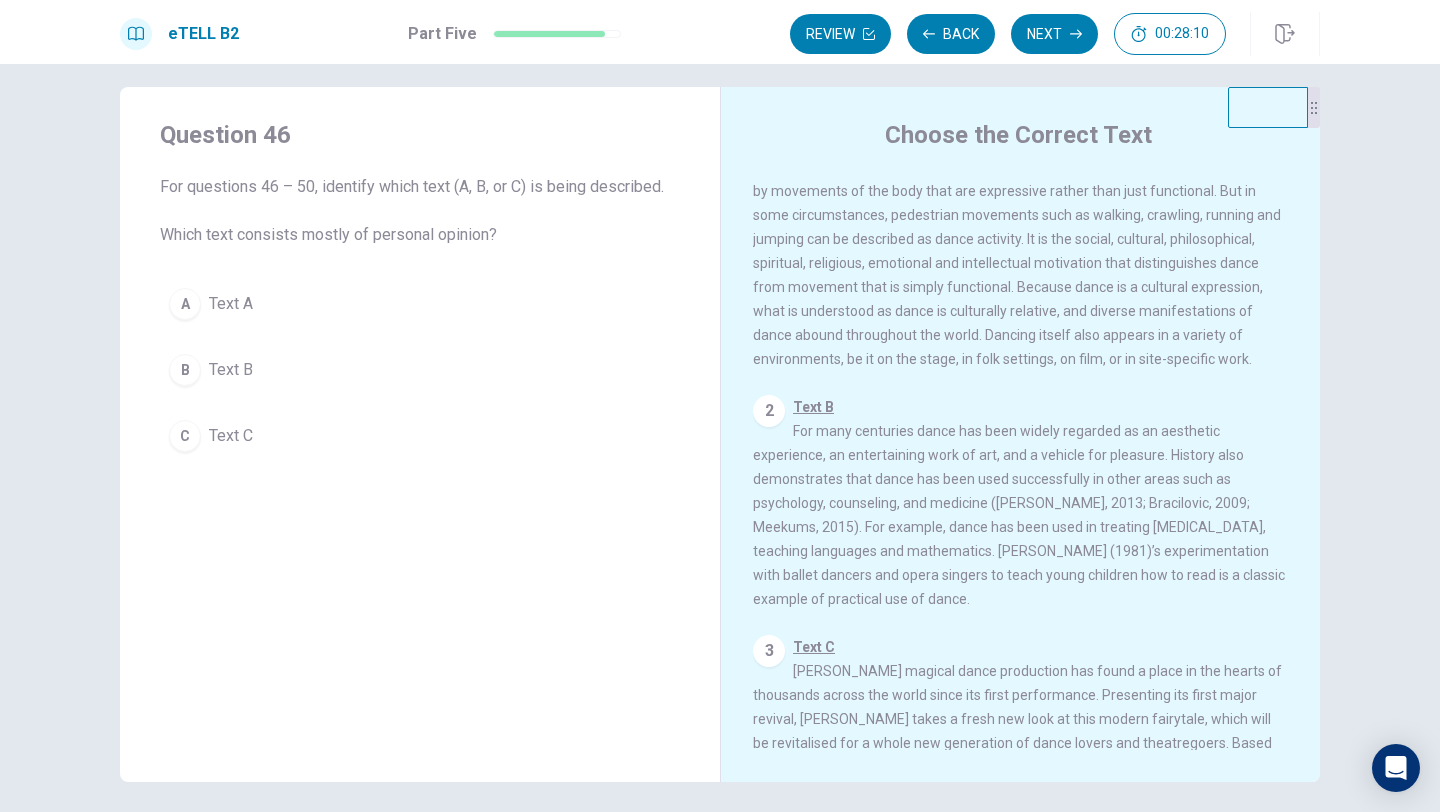 scroll, scrollTop: 0, scrollLeft: 0, axis: both 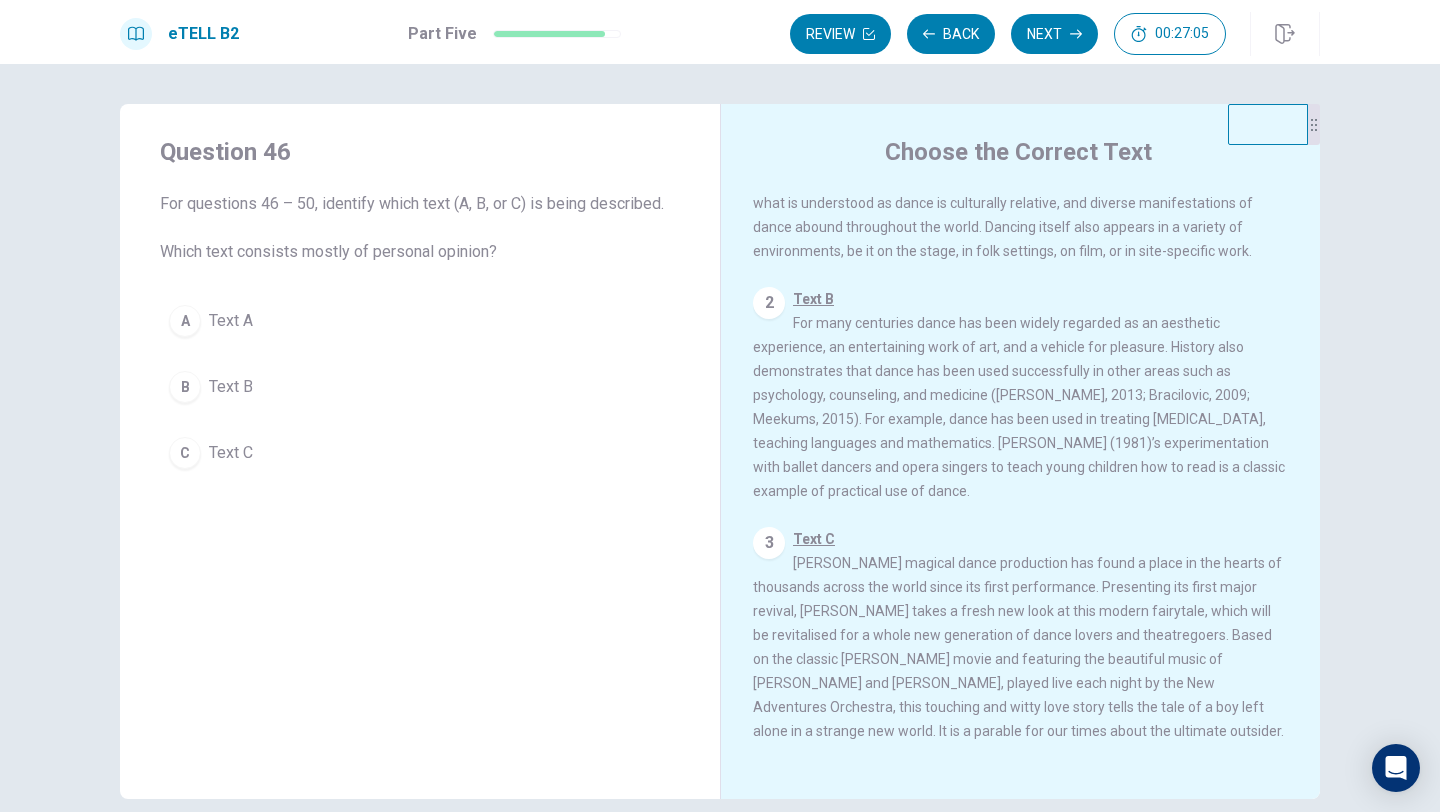 click on "C" at bounding box center [185, 453] 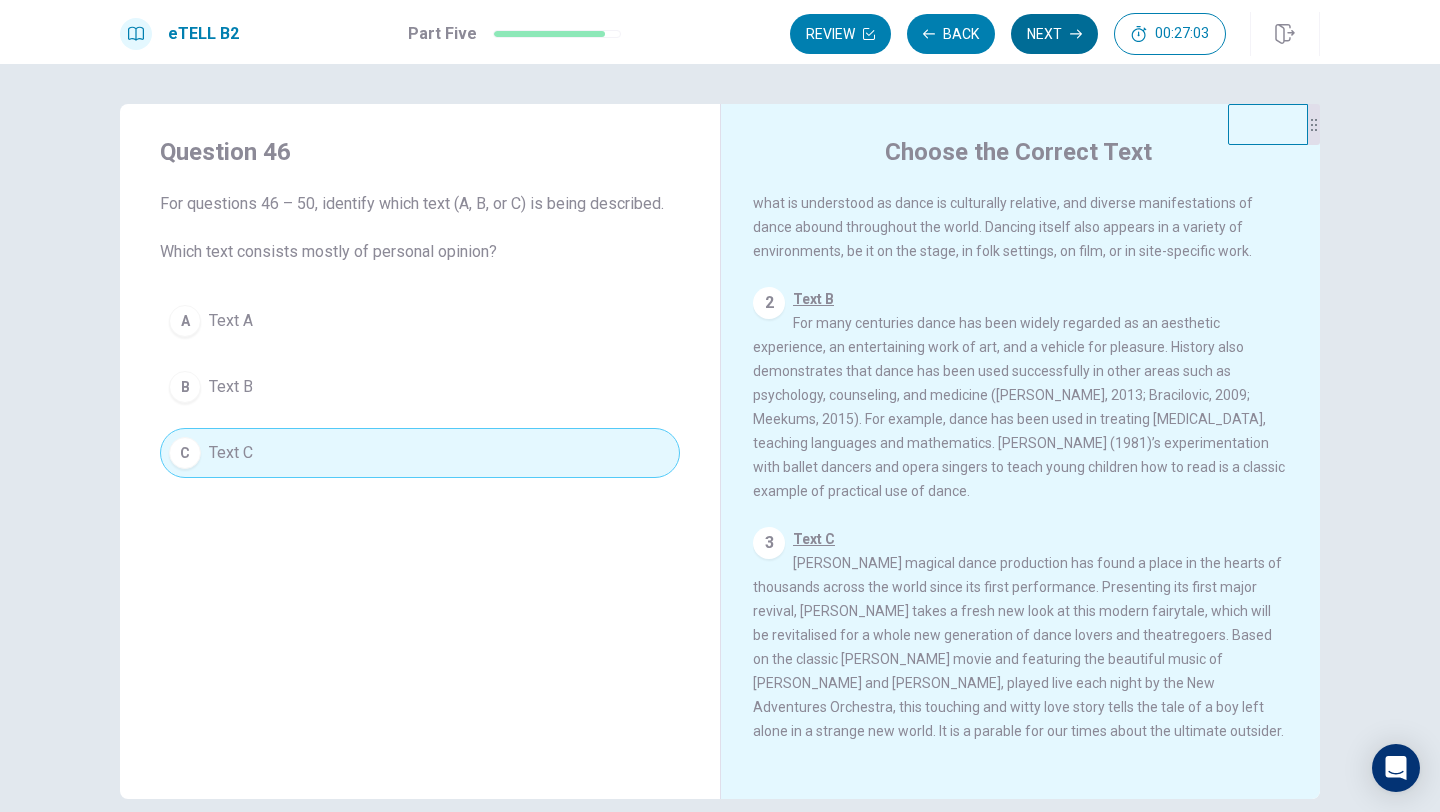 click on "Next" at bounding box center (1054, 34) 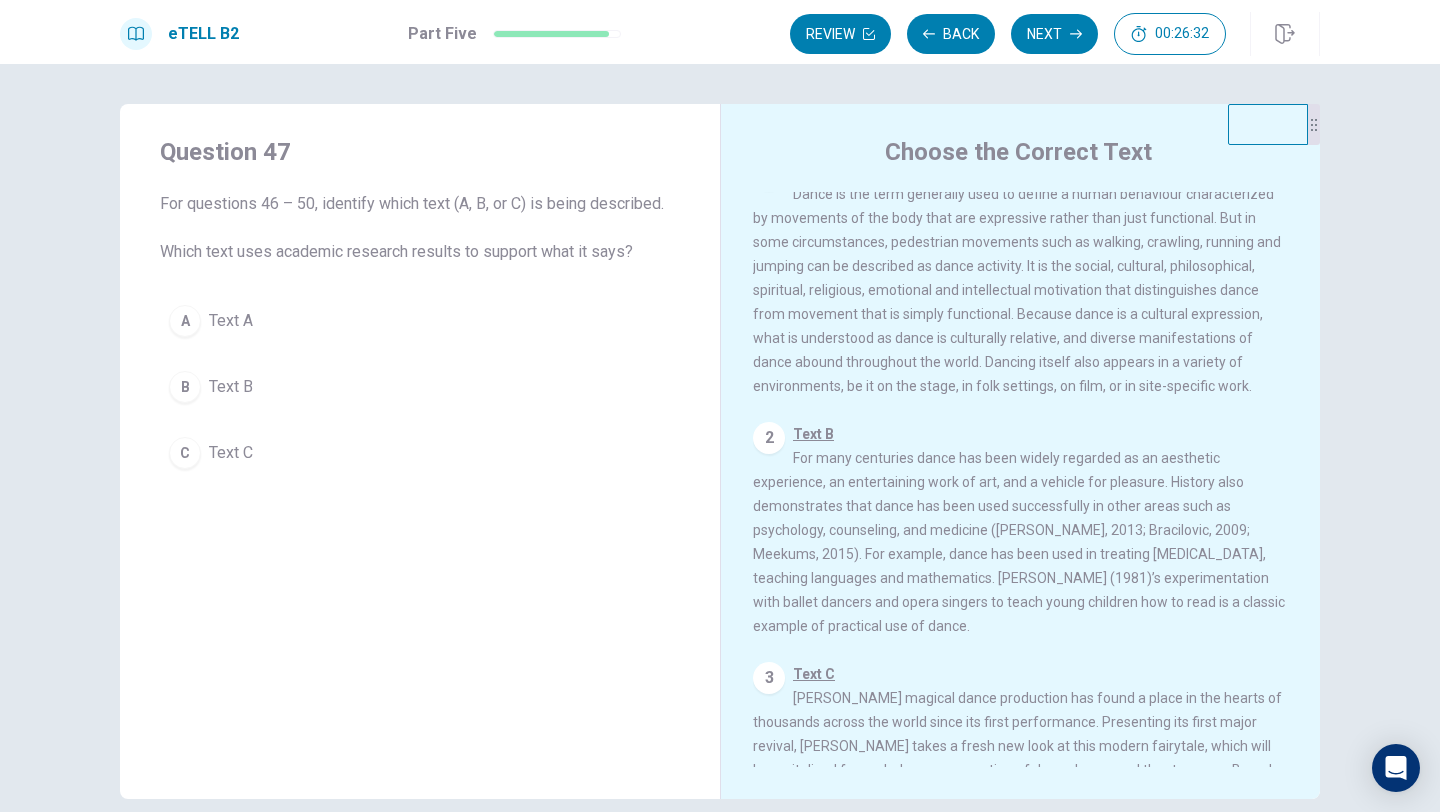 scroll, scrollTop: 95, scrollLeft: 0, axis: vertical 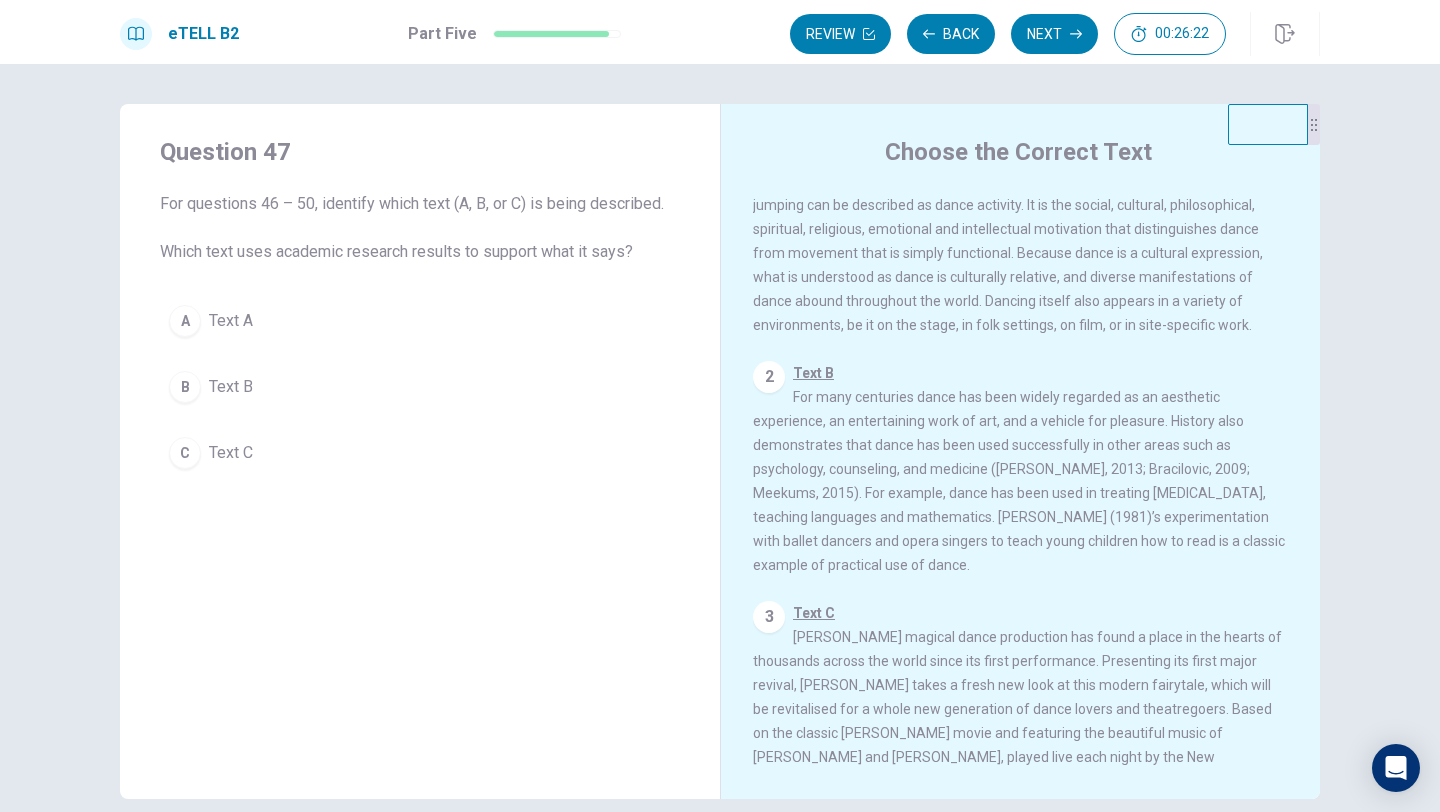 click on "B" at bounding box center [185, 387] 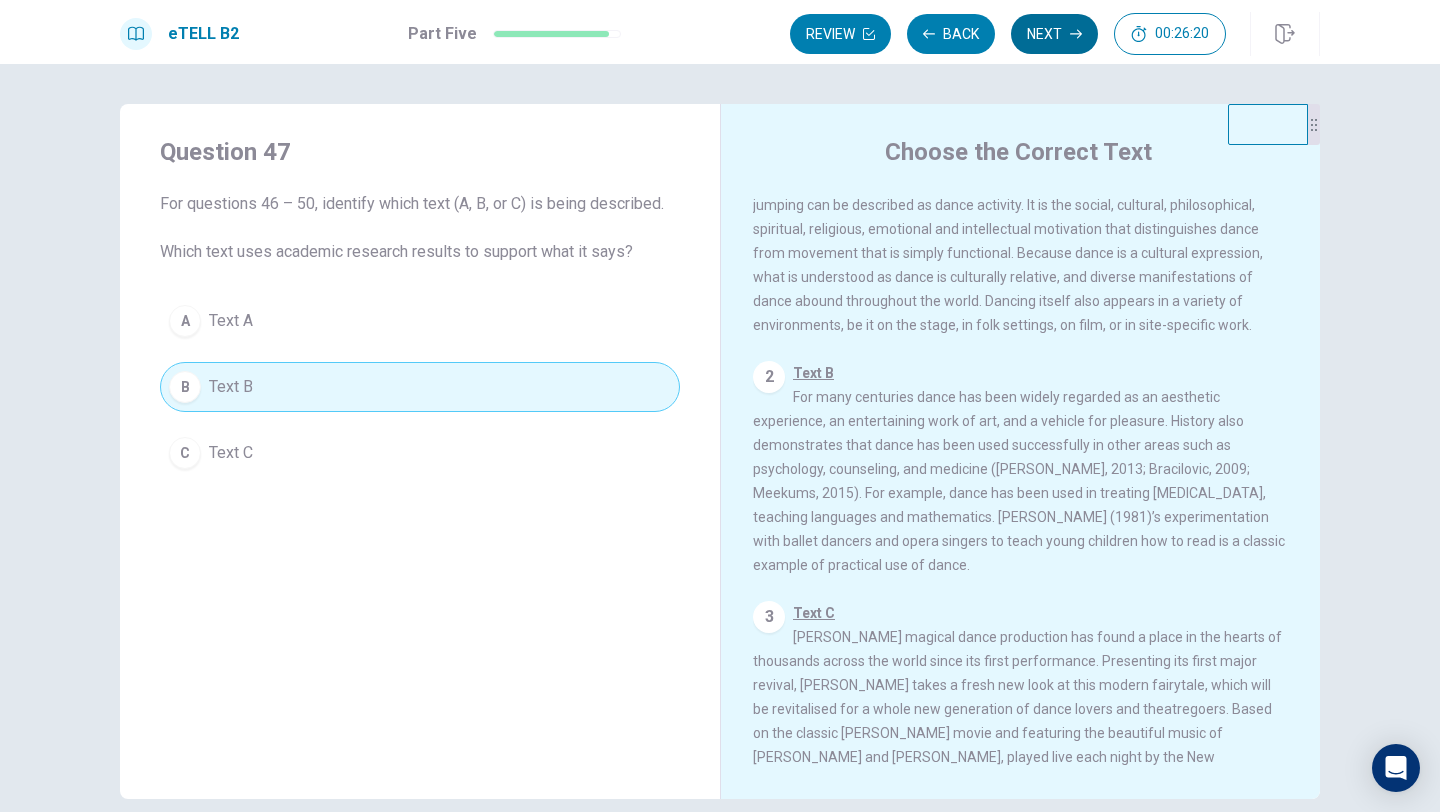 click on "Next" at bounding box center (1054, 34) 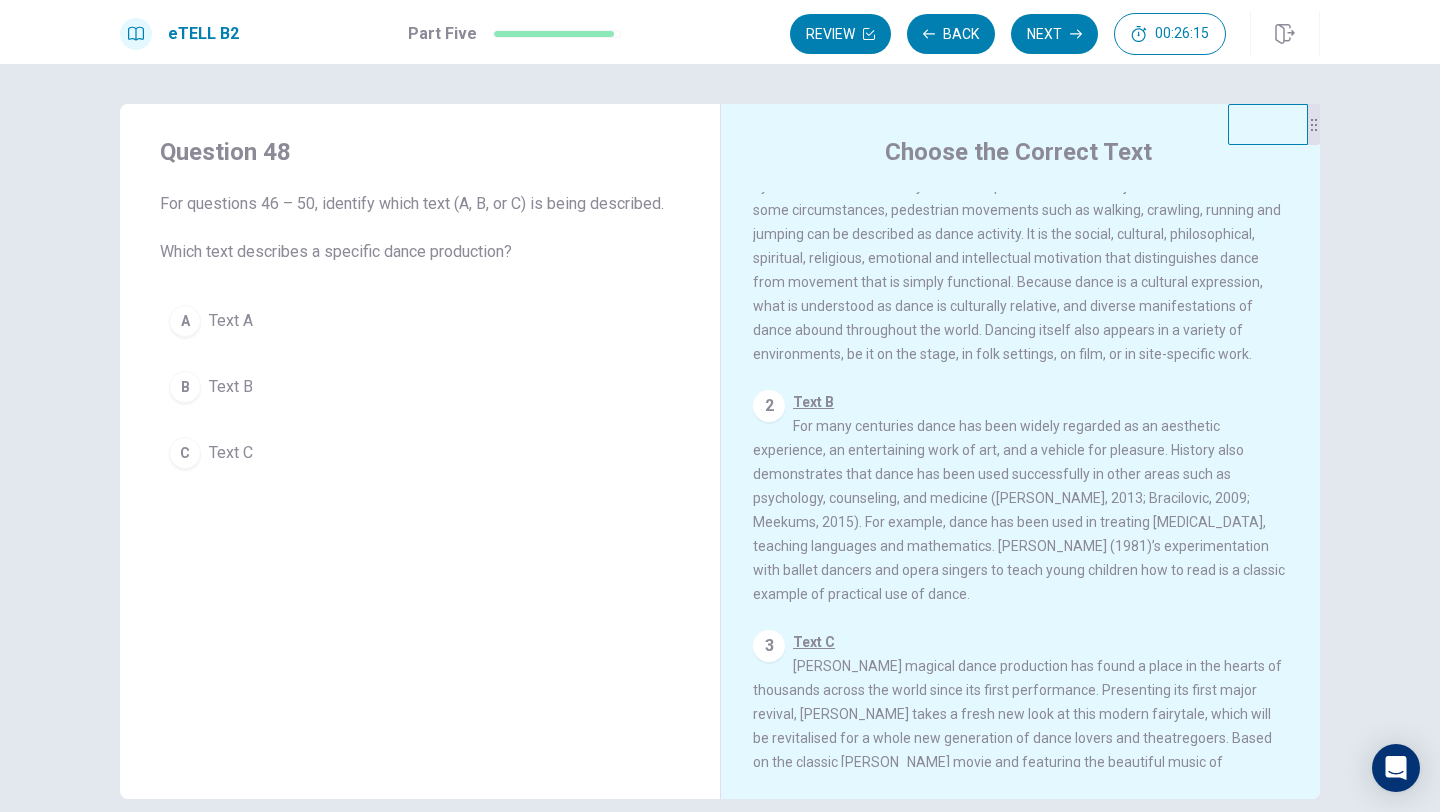 scroll, scrollTop: 172, scrollLeft: 0, axis: vertical 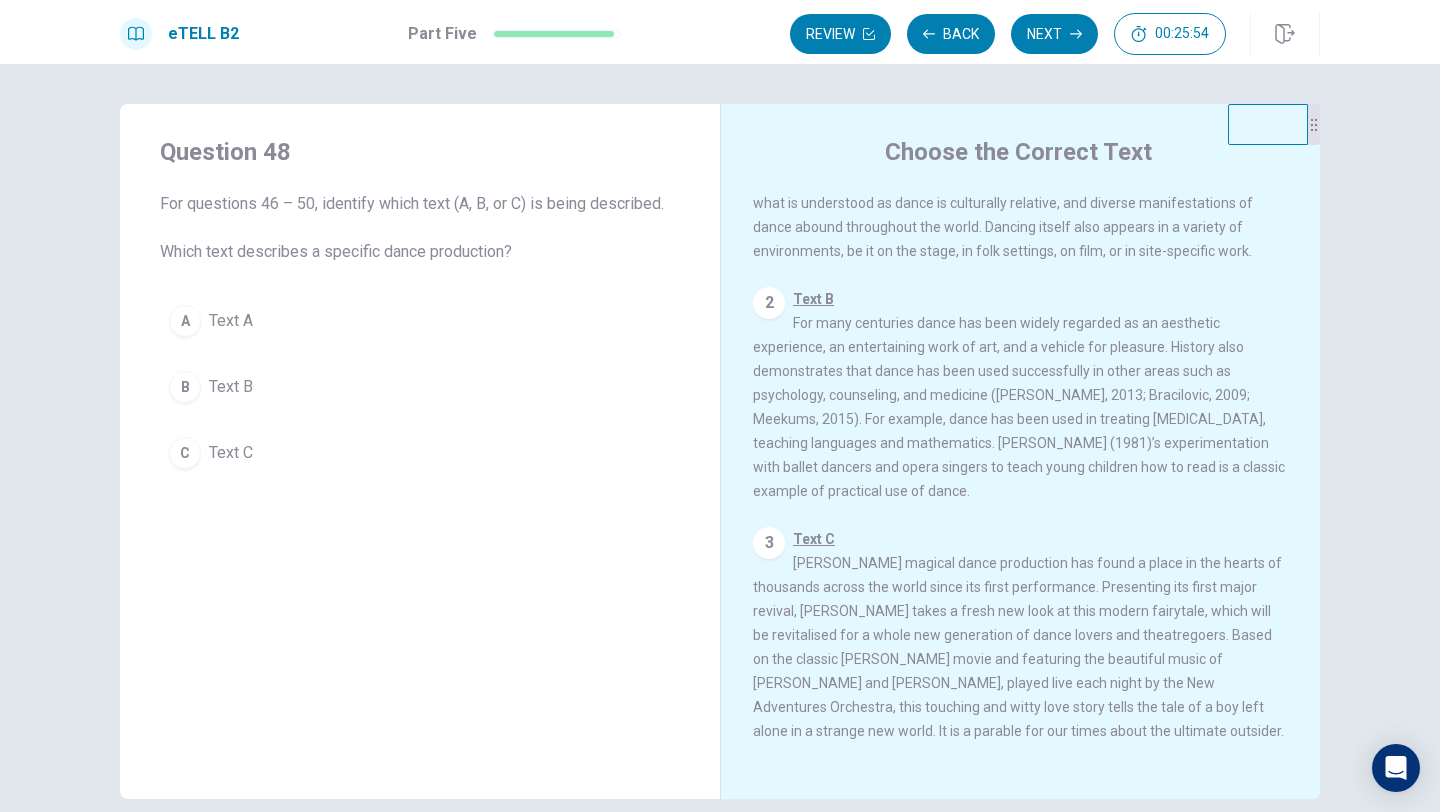 click on "C" at bounding box center (185, 453) 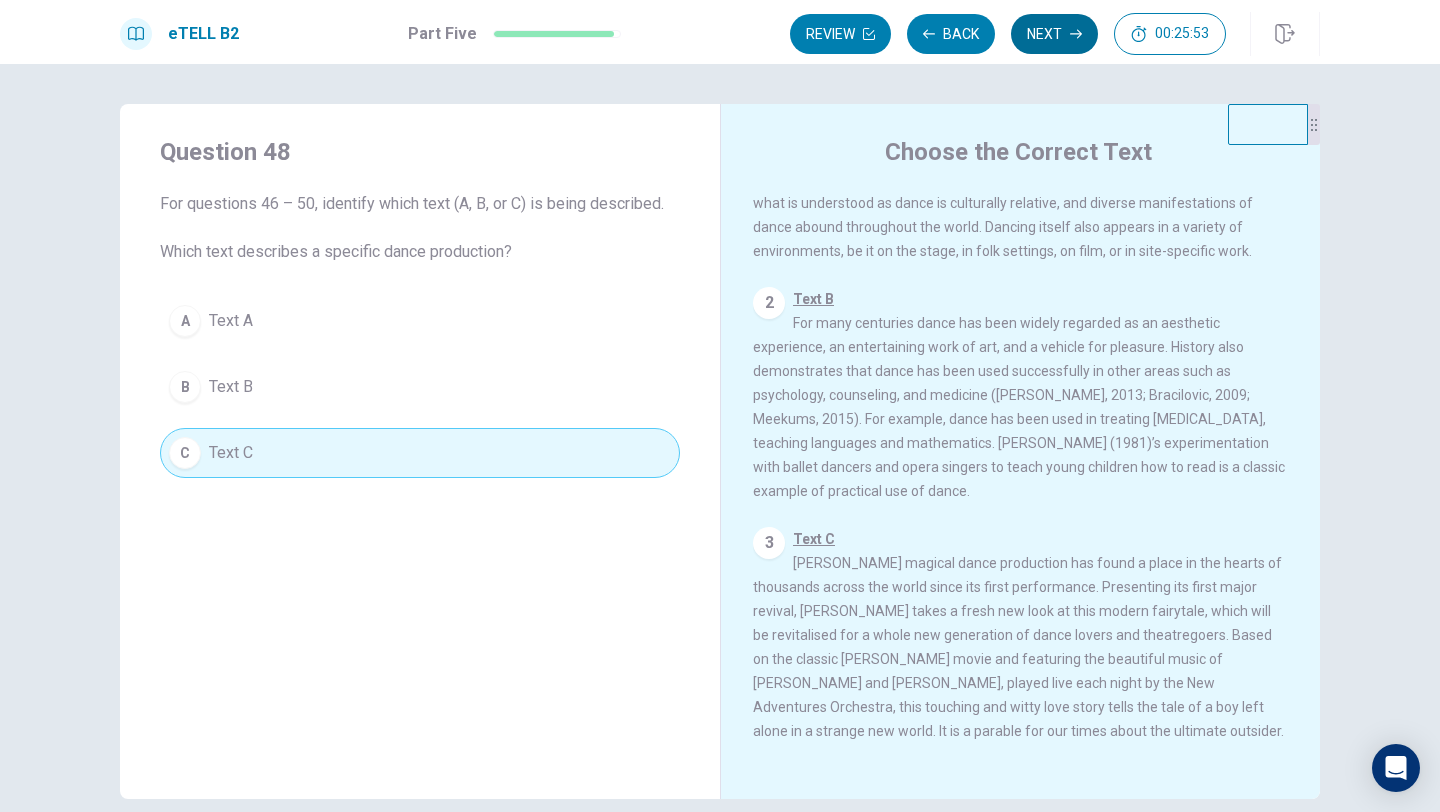 click on "Next" at bounding box center (1054, 34) 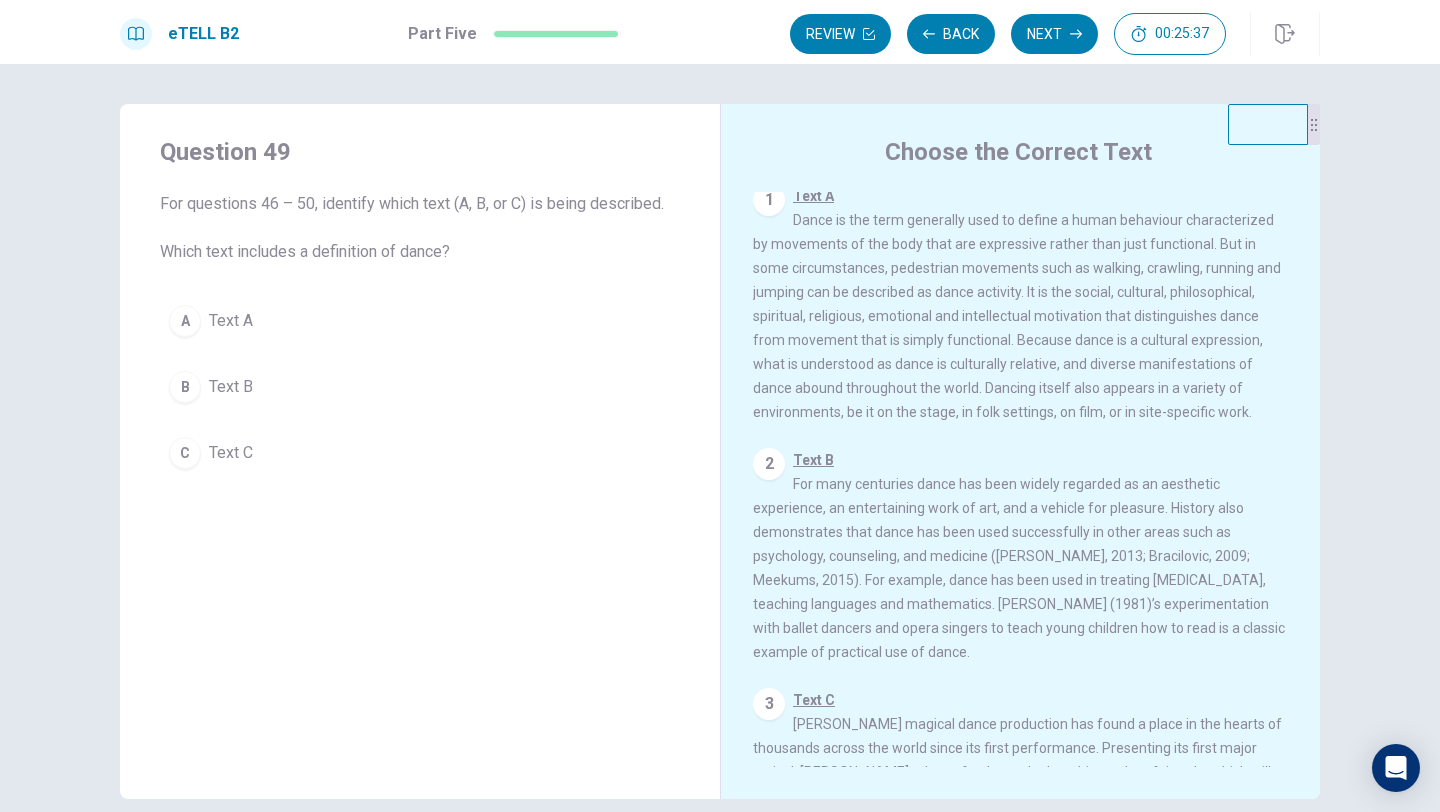 scroll, scrollTop: 0, scrollLeft: 0, axis: both 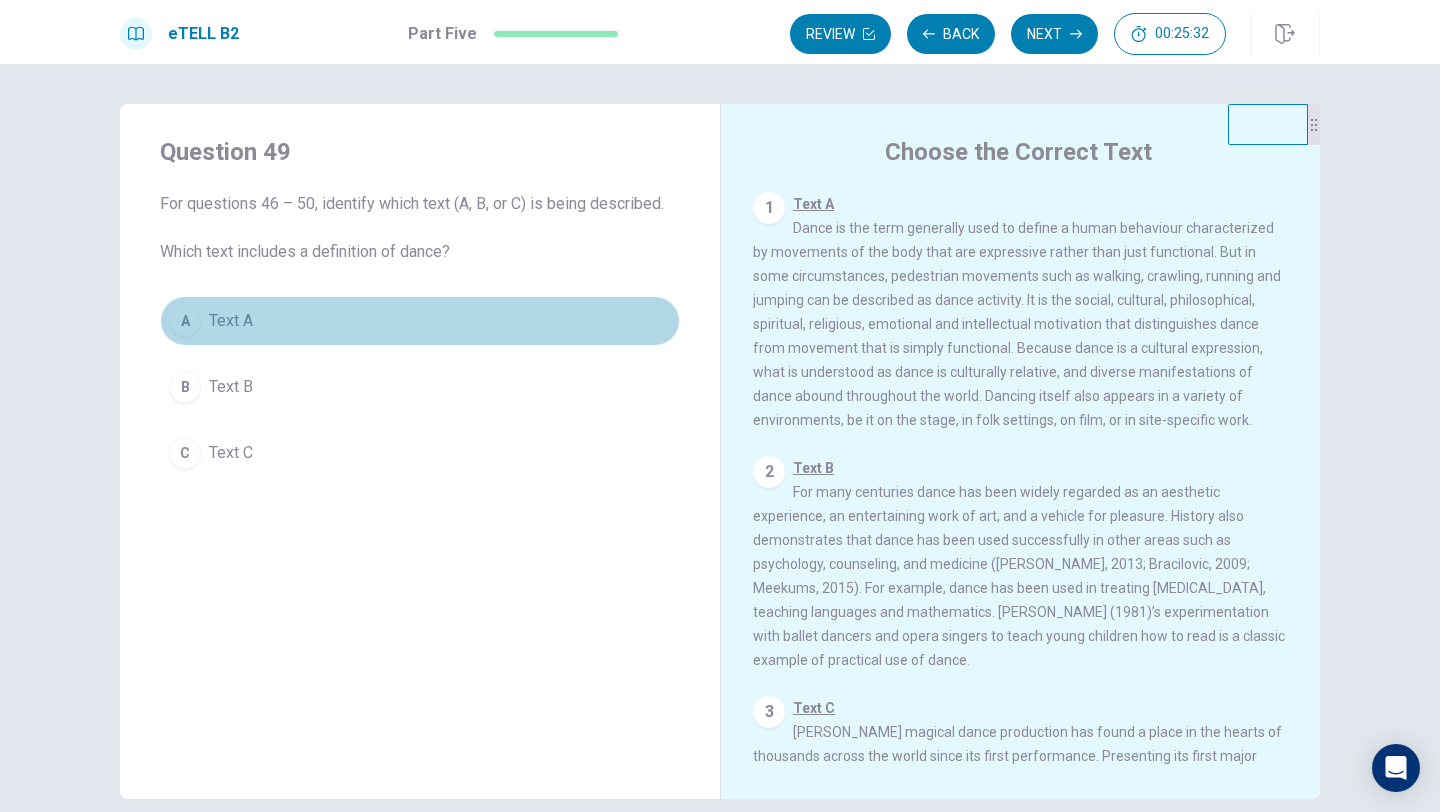 click on "A" at bounding box center [185, 321] 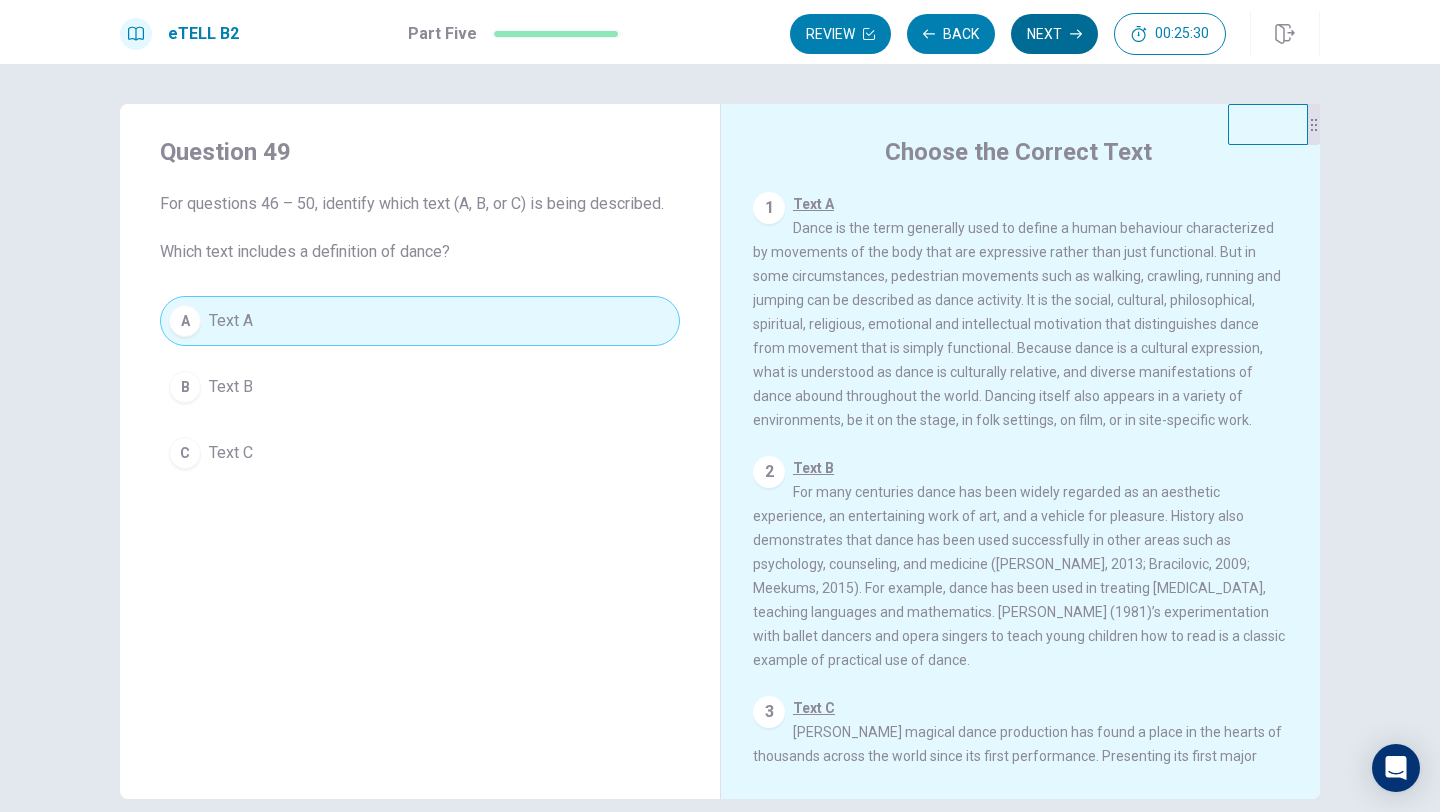 click on "Next" at bounding box center [1054, 34] 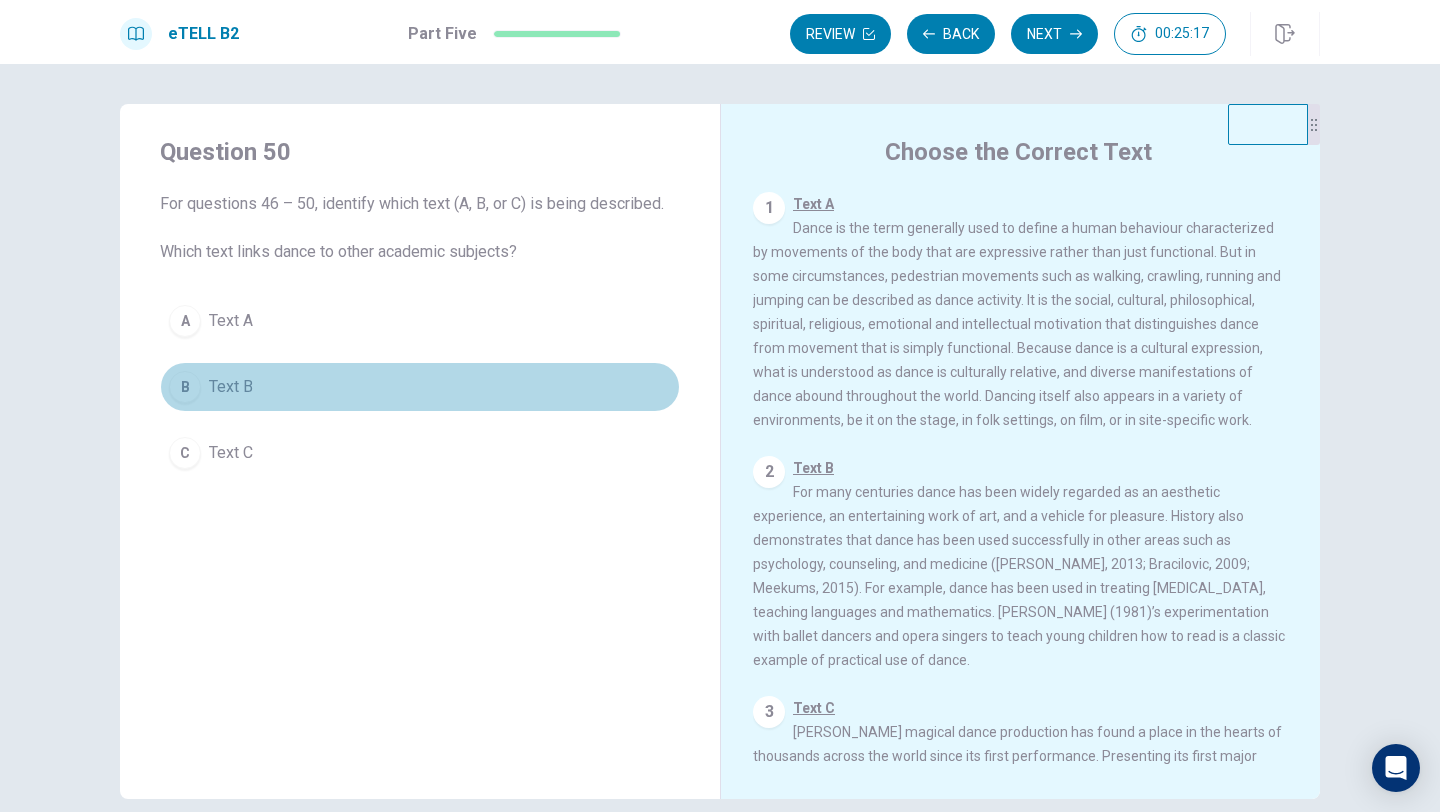 click on "B" at bounding box center (185, 387) 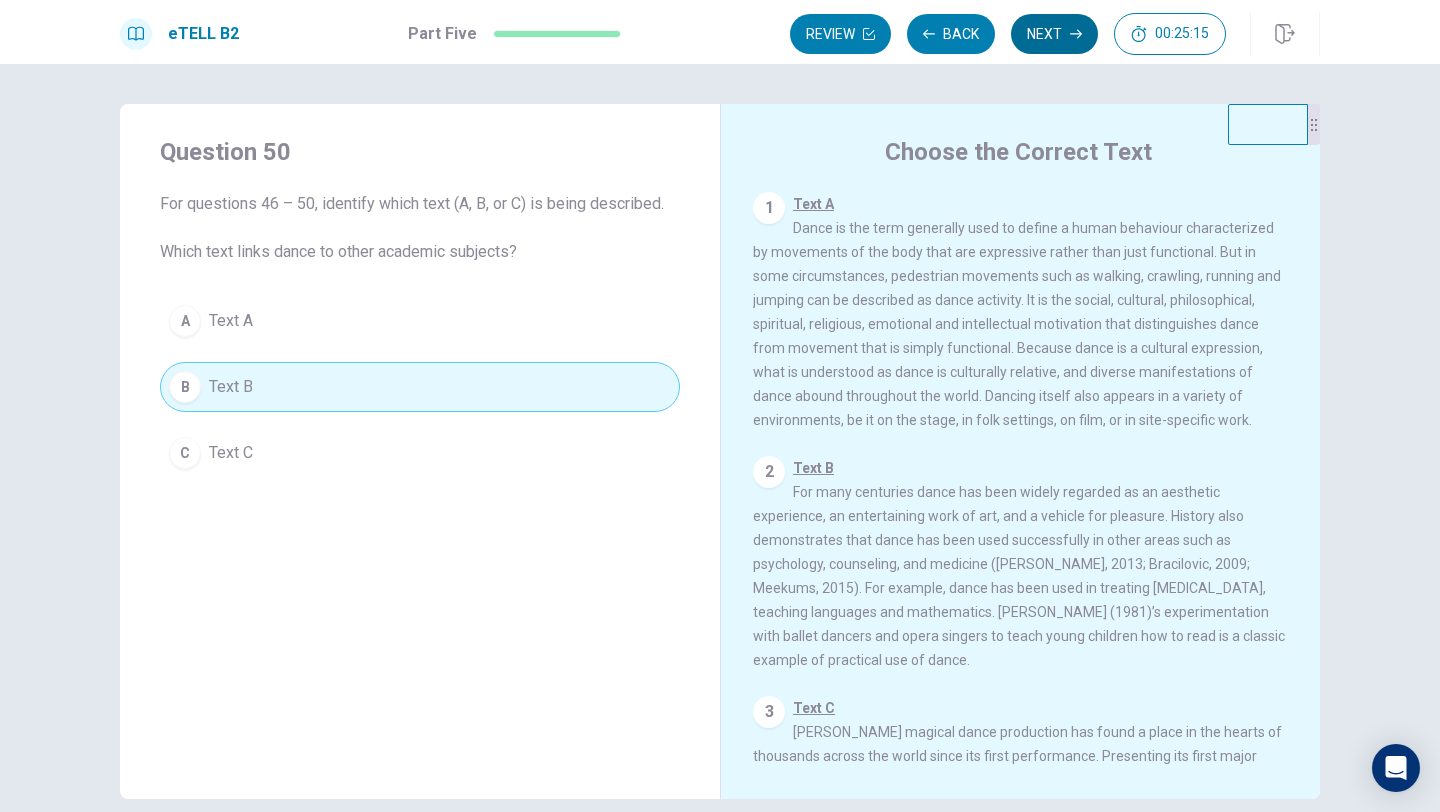 click on "Next" at bounding box center [1054, 34] 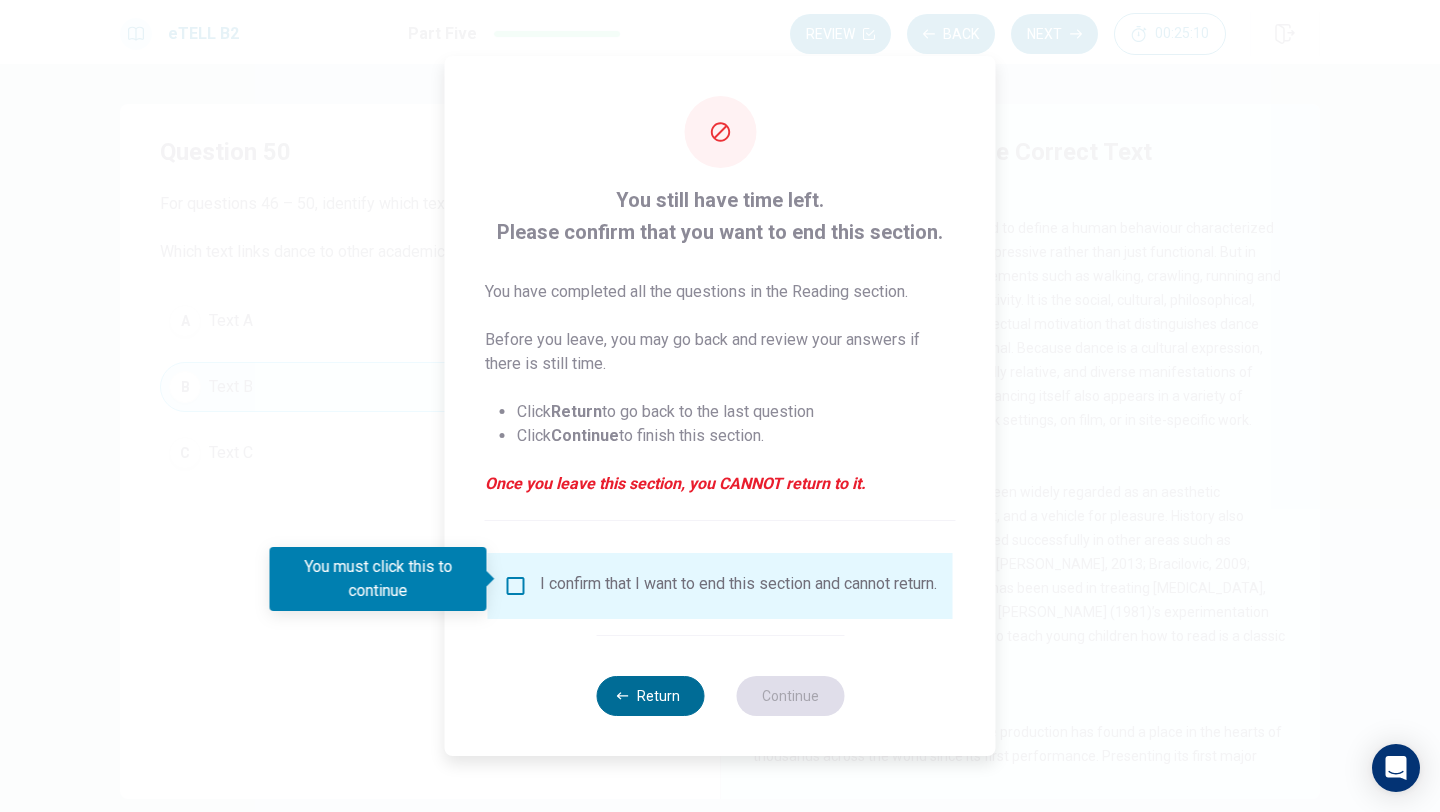 click on "Return" at bounding box center (650, 696) 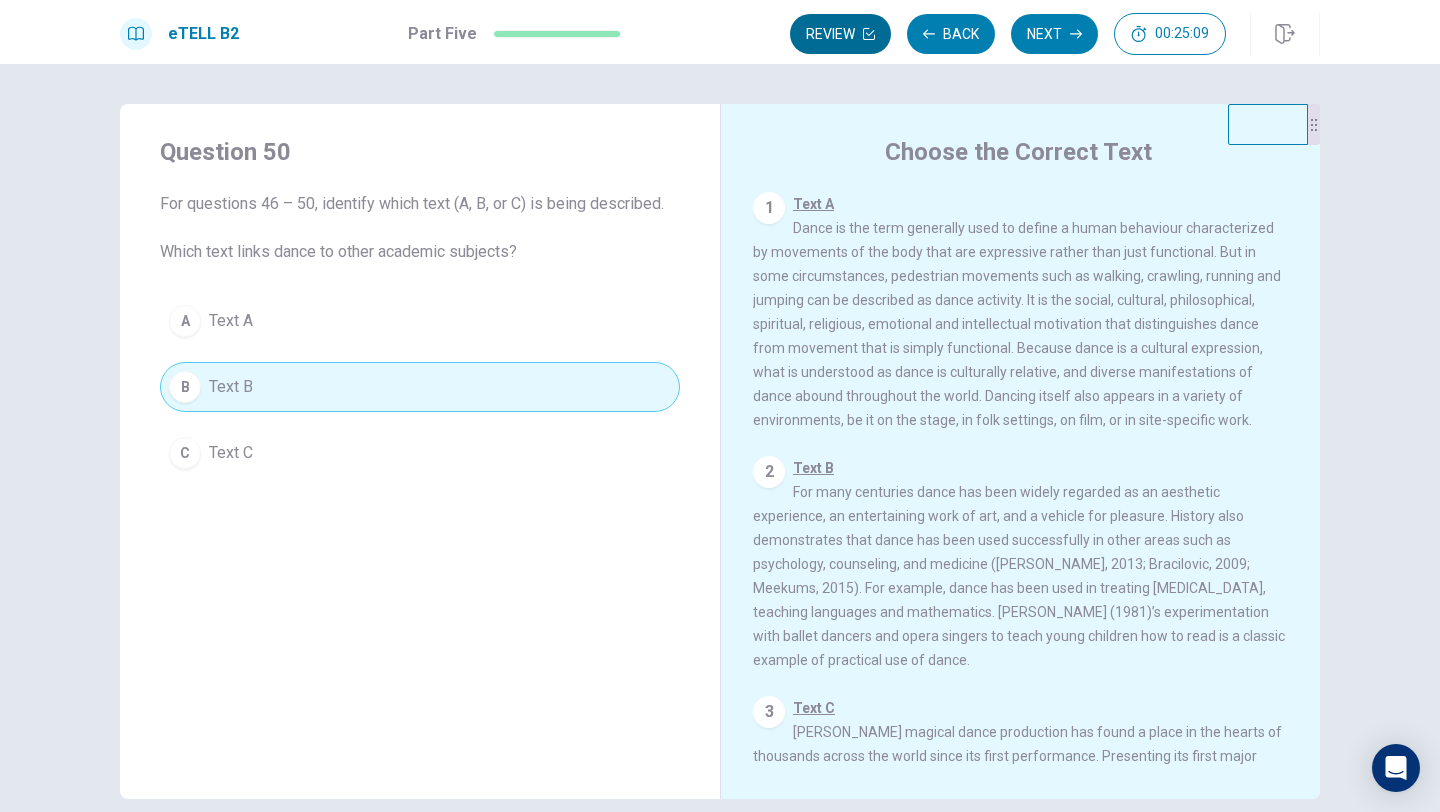click on "Review" at bounding box center [840, 34] 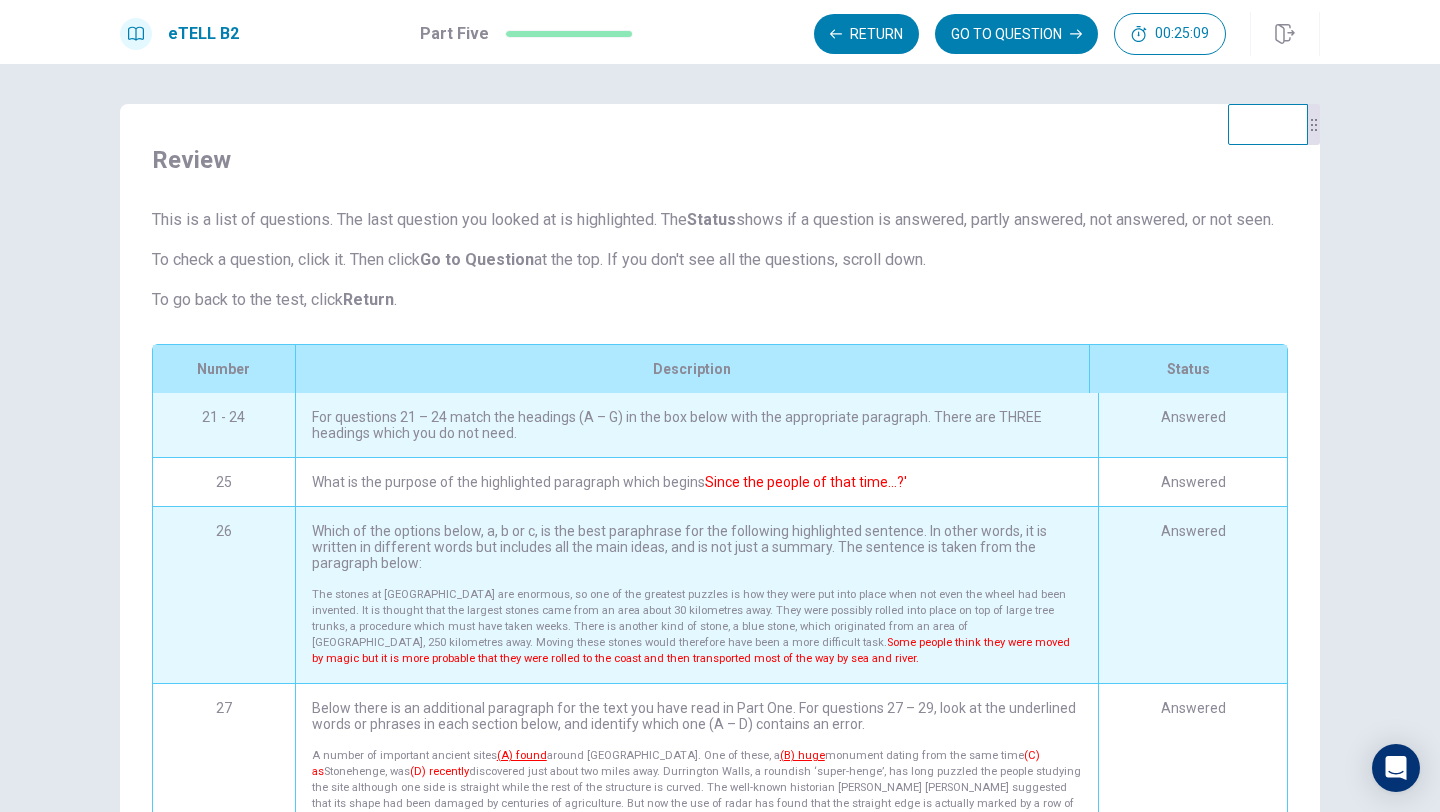scroll, scrollTop: 162, scrollLeft: 0, axis: vertical 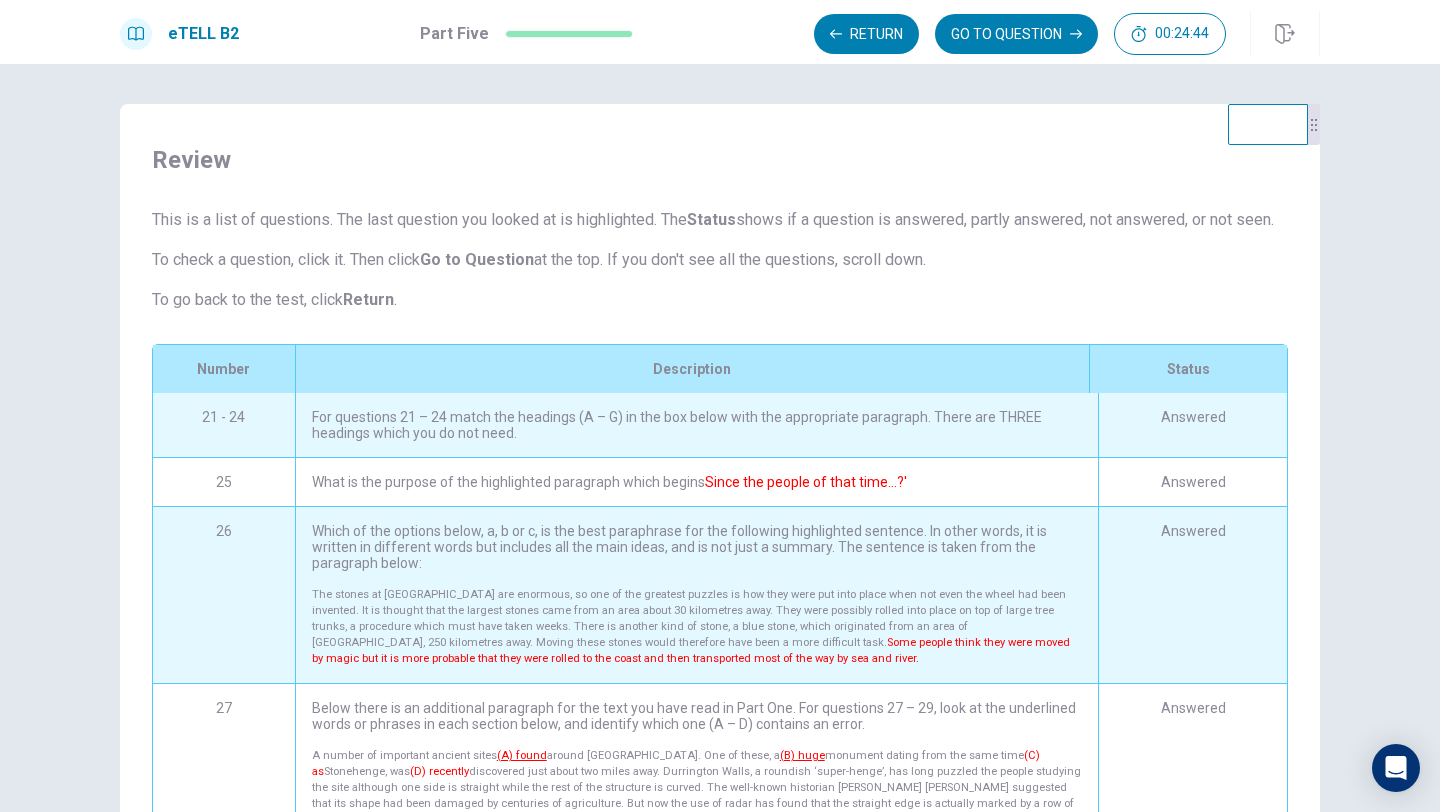 click on "For questions 21 – 24 match the headings (A – G) in the box below with the appropriate paragraph. There are THREE headings which you do not need." at bounding box center [696, 425] 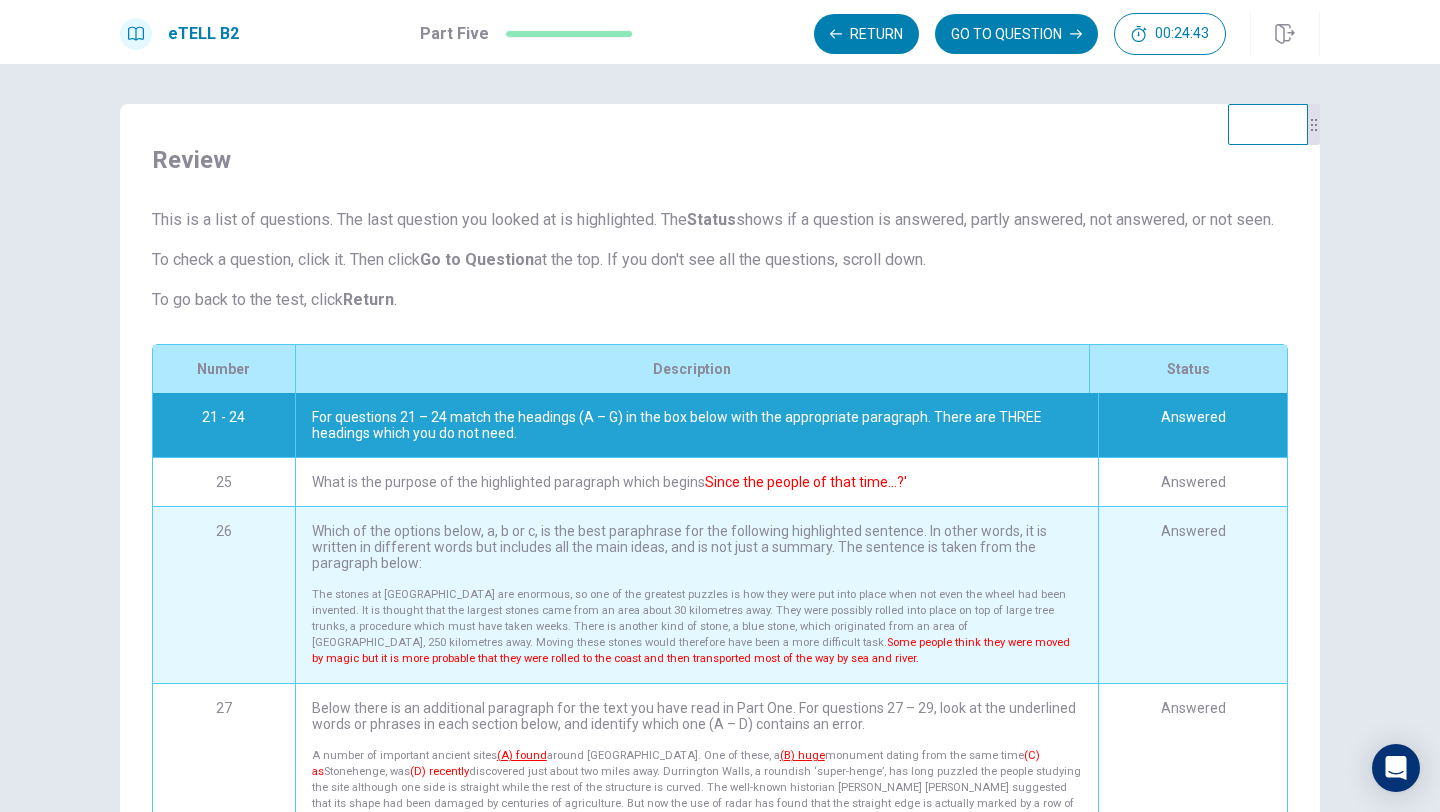 click on "For questions 21 – 24 match the headings (A – G) in the box below with the appropriate paragraph. There are THREE headings which you do not need." at bounding box center (696, 425) 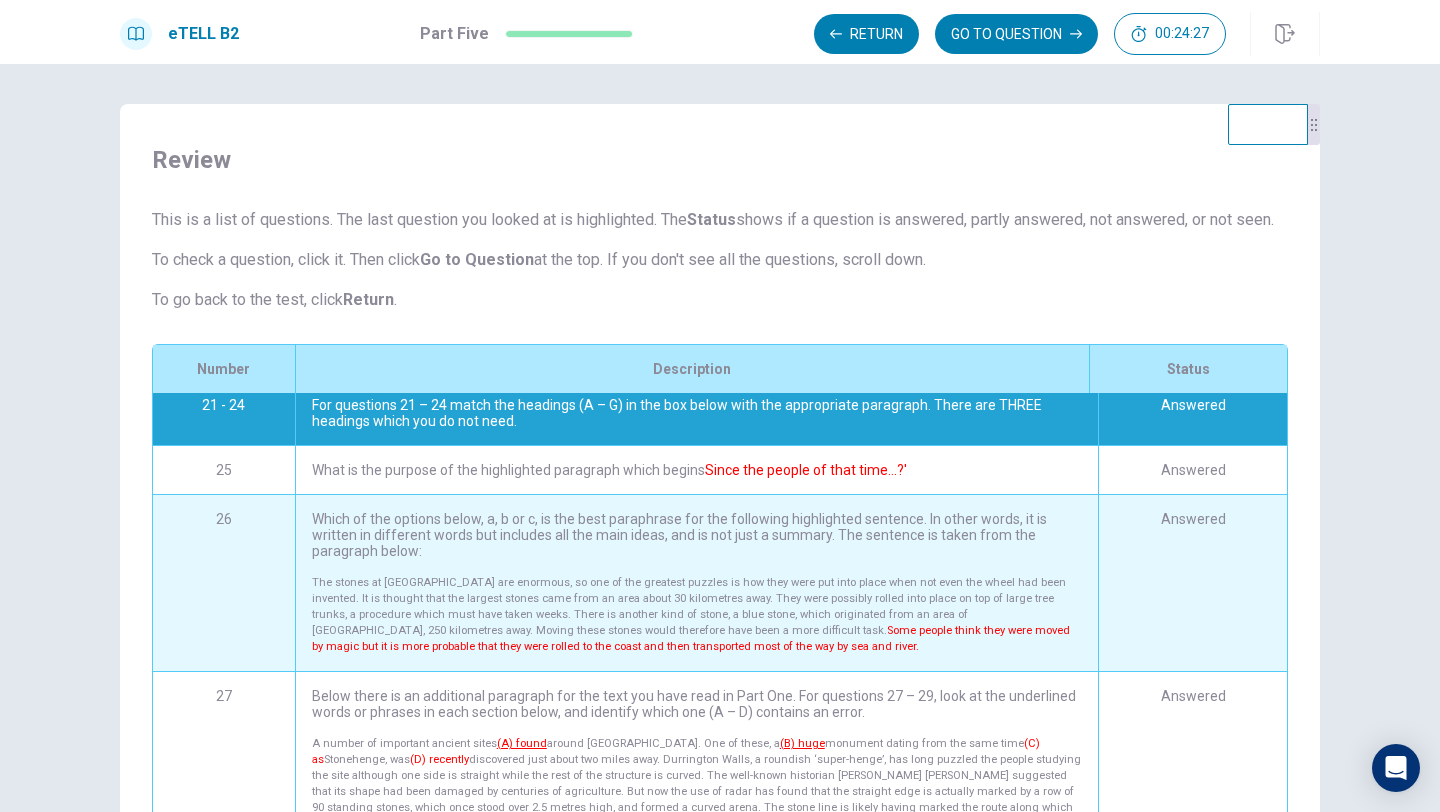 scroll, scrollTop: 0, scrollLeft: 0, axis: both 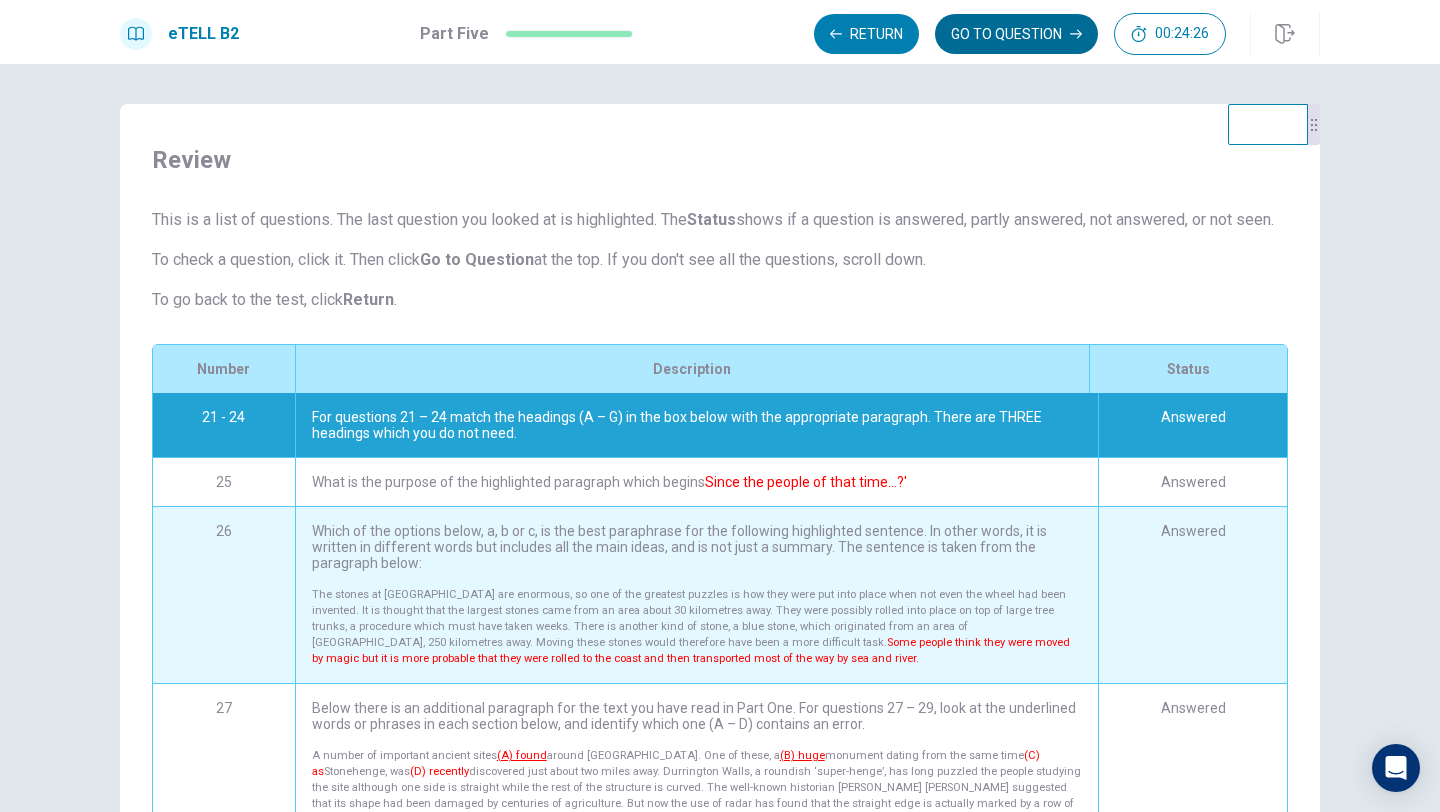 click on "GO TO QUESTION" at bounding box center (1016, 34) 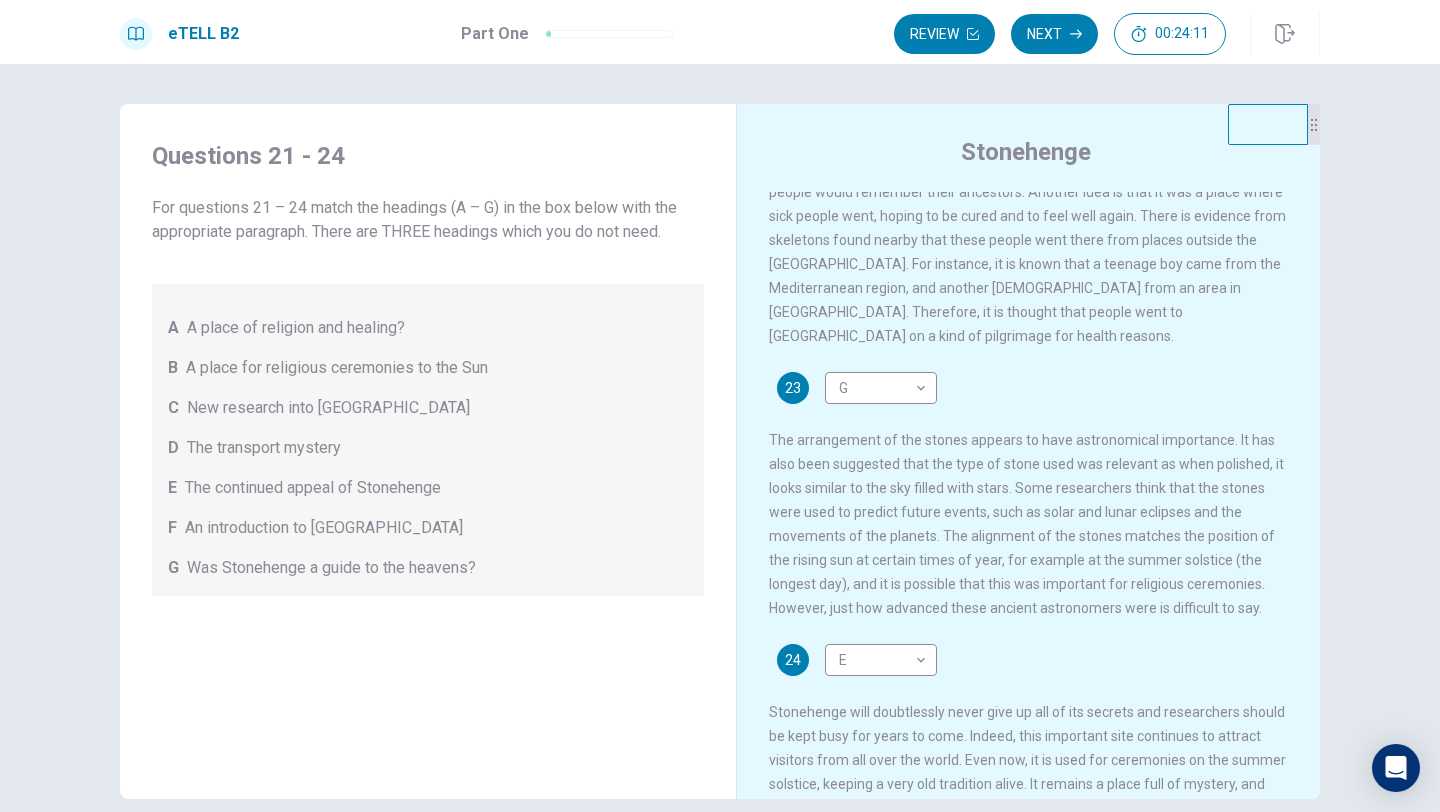 scroll, scrollTop: 716, scrollLeft: 0, axis: vertical 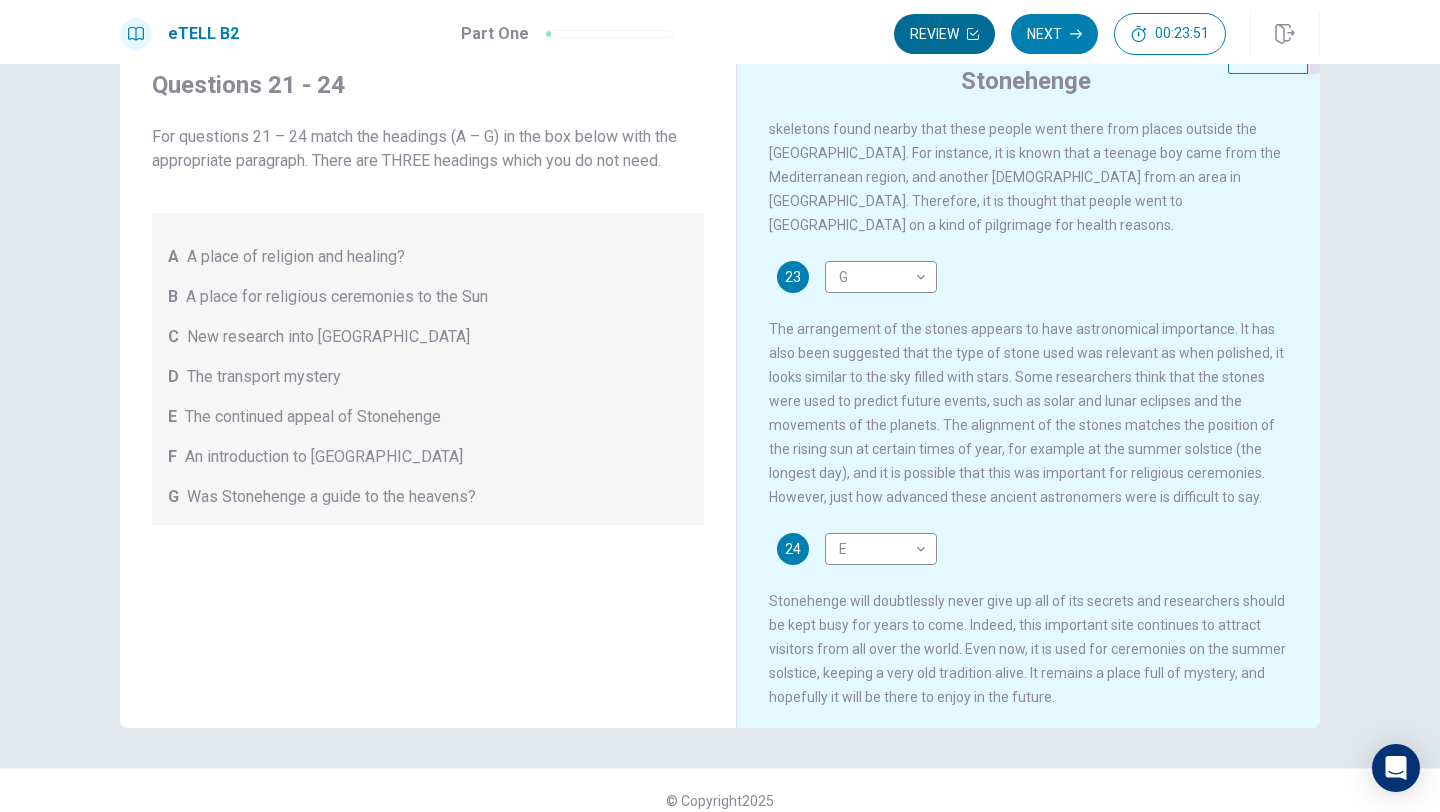 click on "Review" at bounding box center [944, 34] 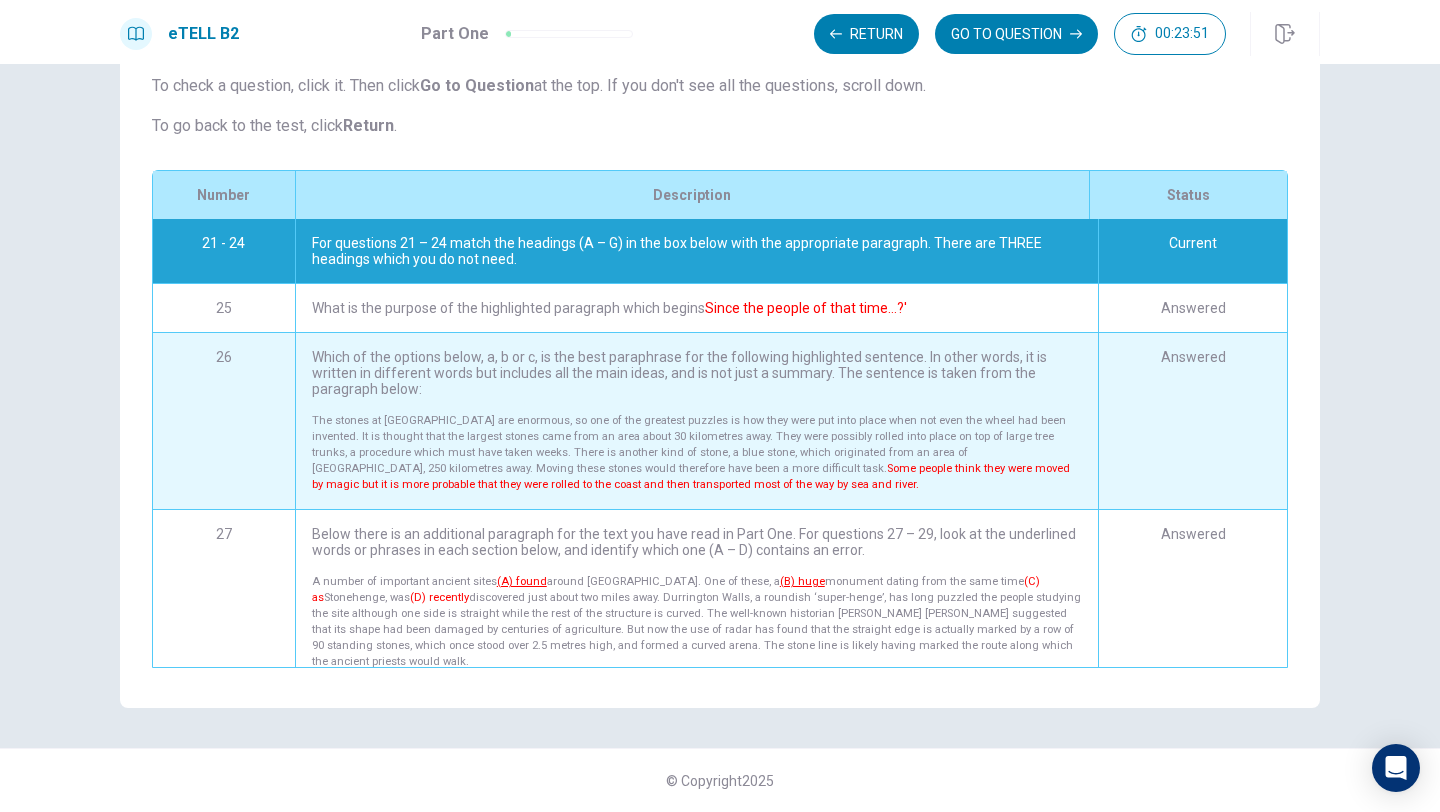 scroll, scrollTop: 198, scrollLeft: 0, axis: vertical 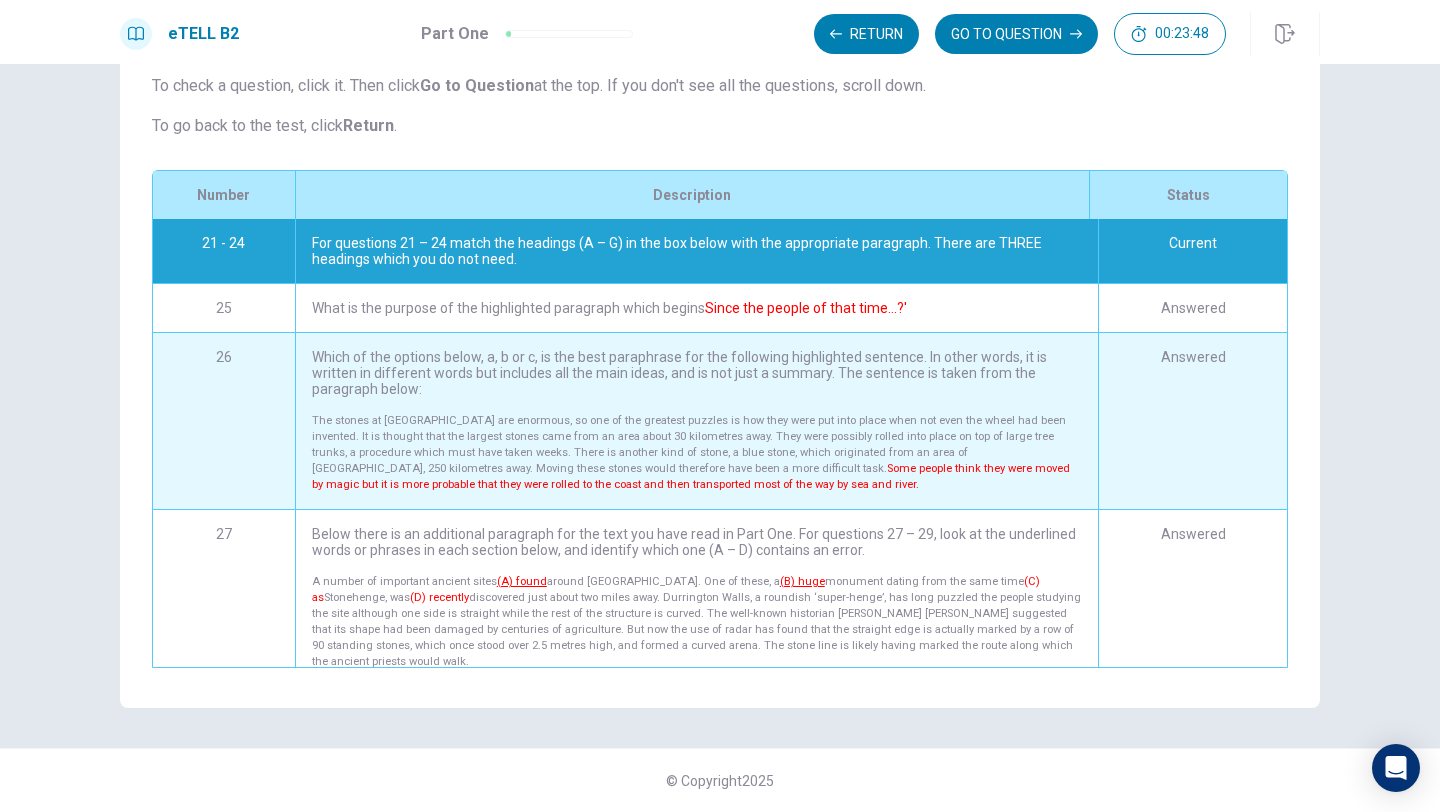 click on "For questions 21 – 24 match the headings (A – G) in the box below with the appropriate paragraph. There are THREE headings which you do not need." at bounding box center (696, 251) 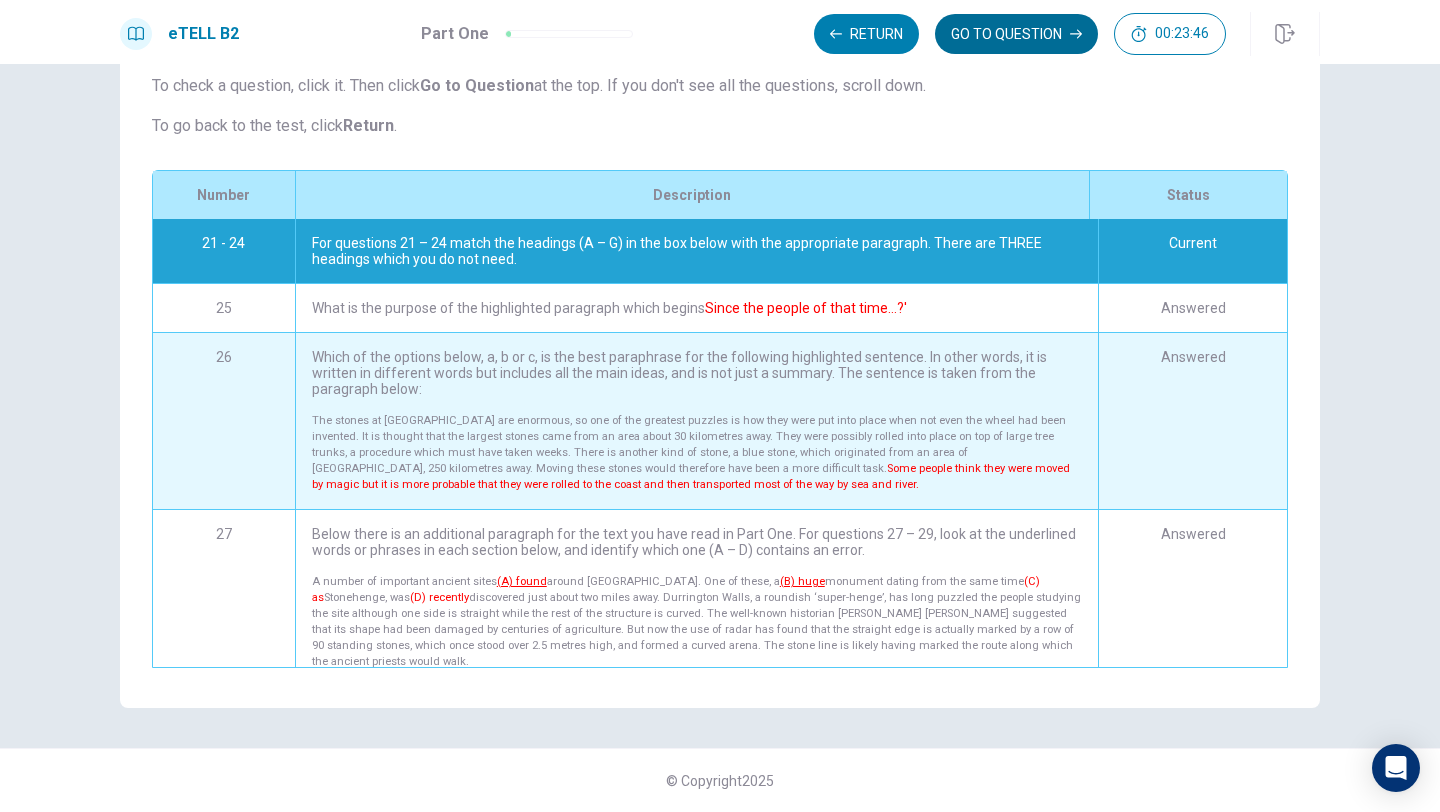 click on "GO TO QUESTION" at bounding box center (1016, 34) 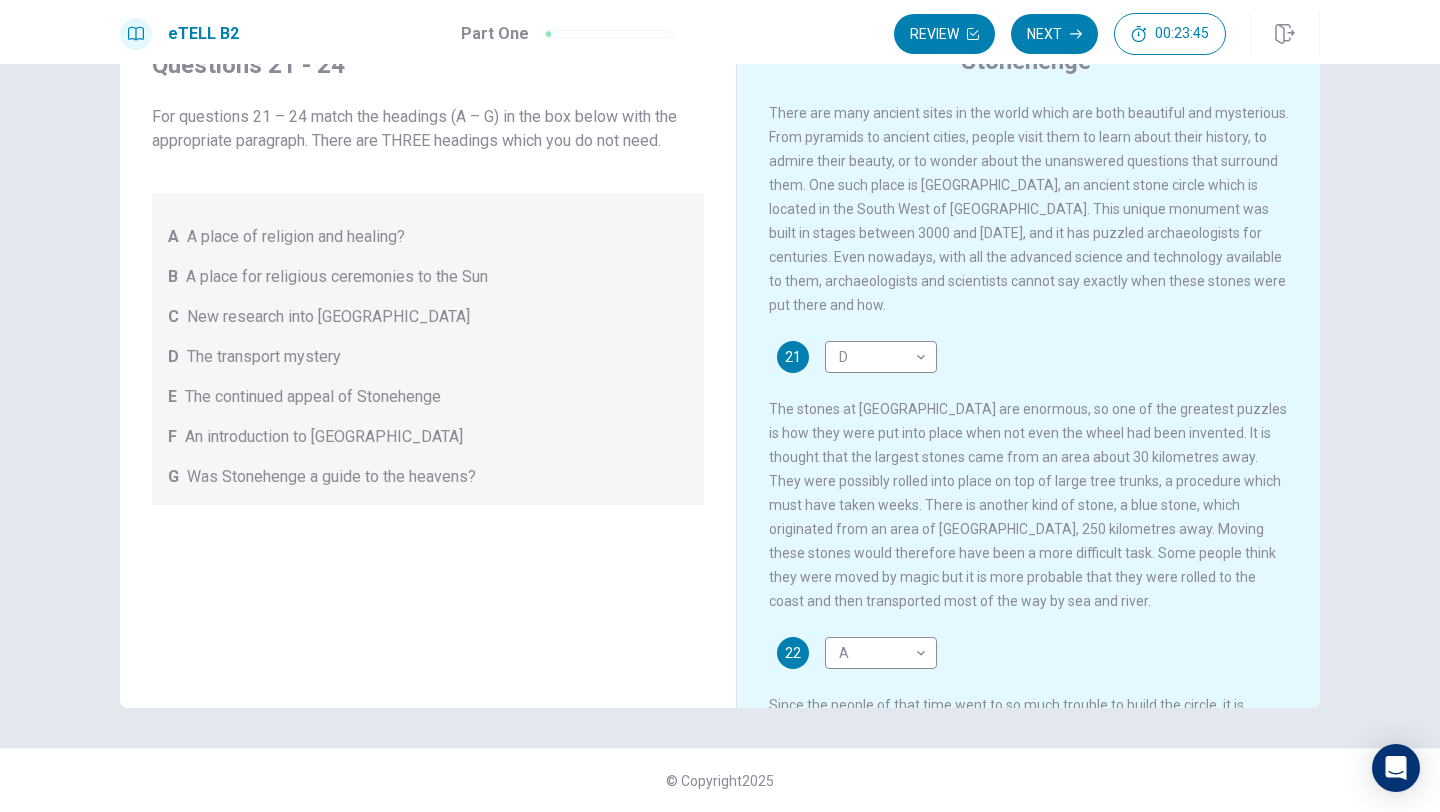 scroll, scrollTop: 91, scrollLeft: 0, axis: vertical 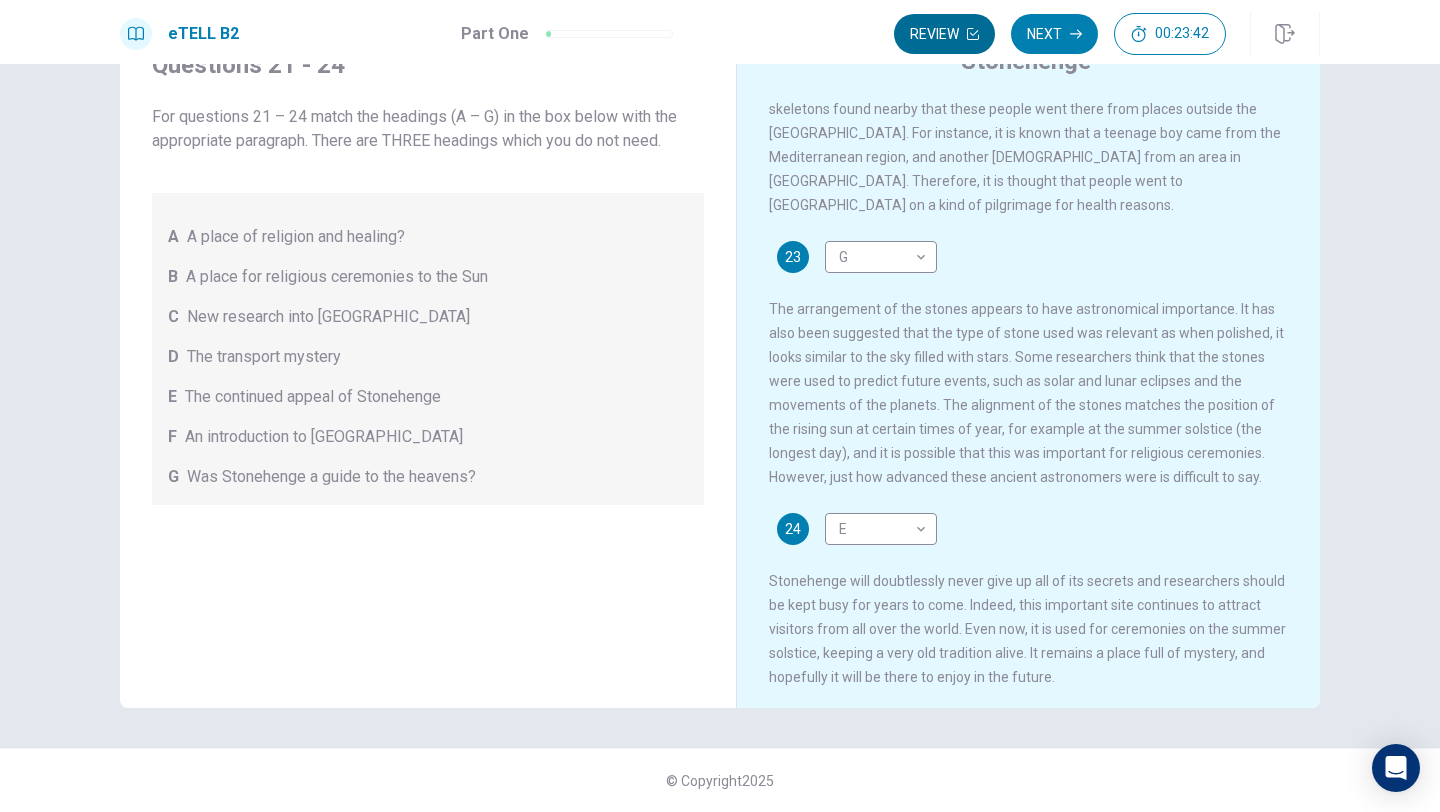 click on "Review" at bounding box center (944, 34) 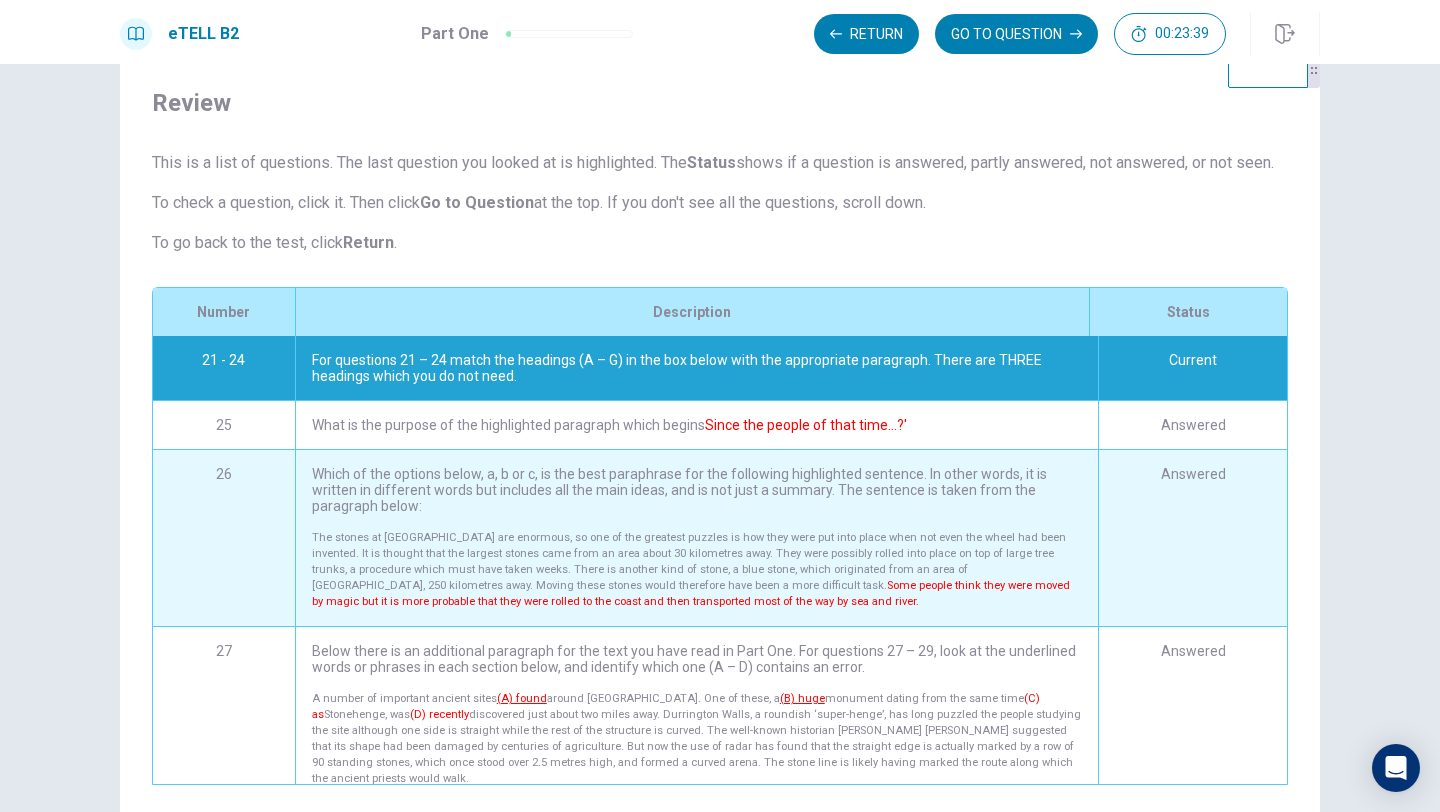 scroll, scrollTop: 0, scrollLeft: 0, axis: both 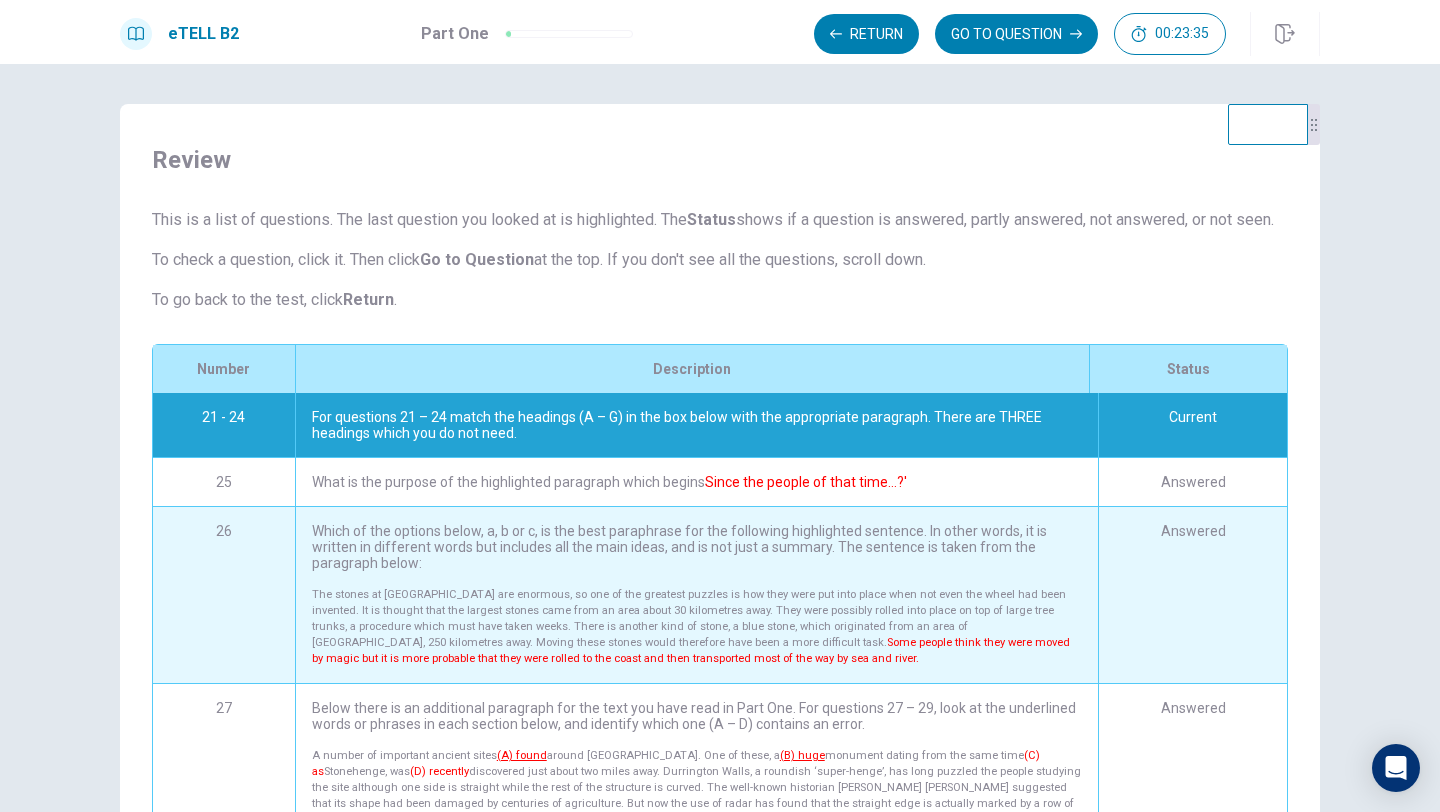 click on "What is the purpose of the highlighted paragraph which begins  Since the people of that time…?'" at bounding box center [696, 482] 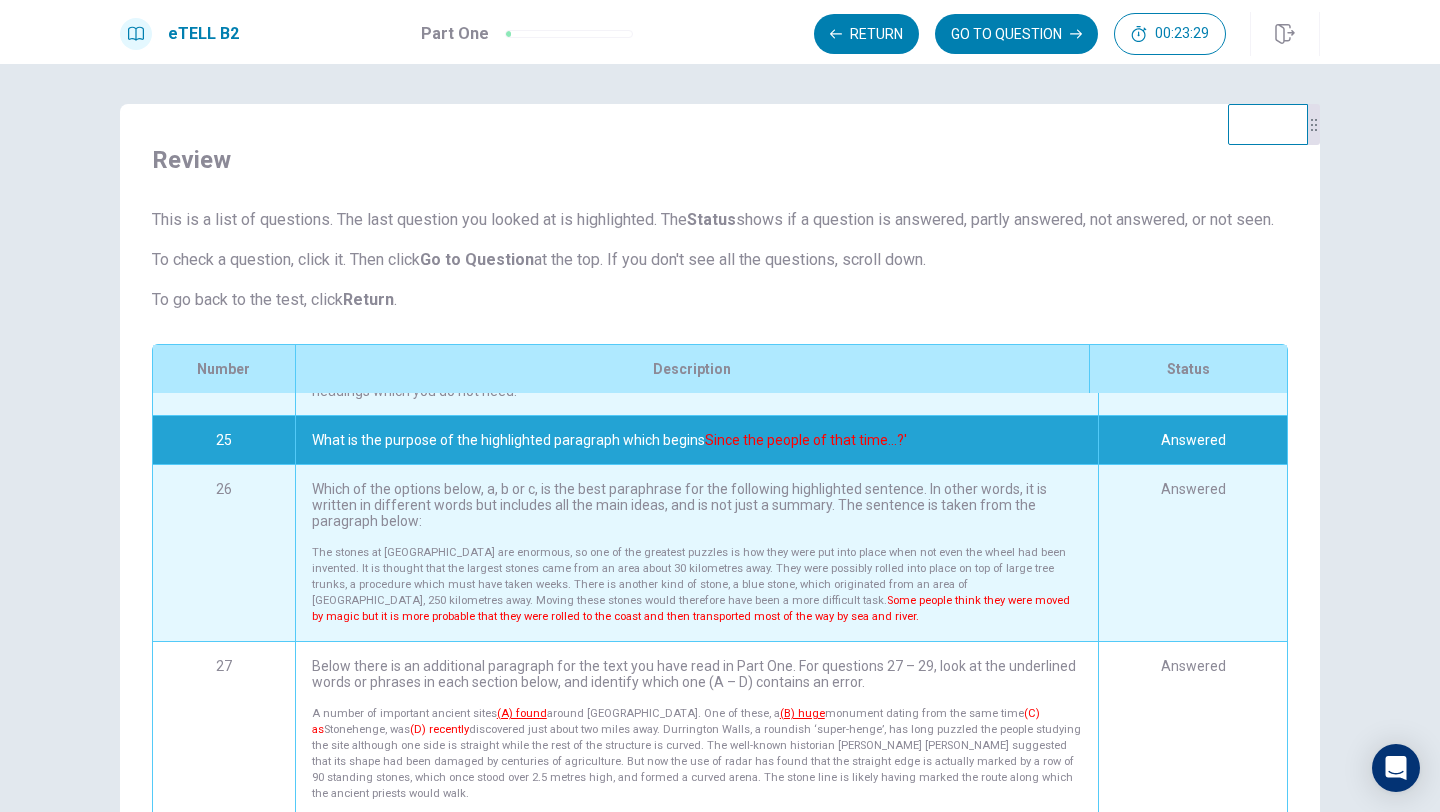 scroll, scrollTop: 36, scrollLeft: 0, axis: vertical 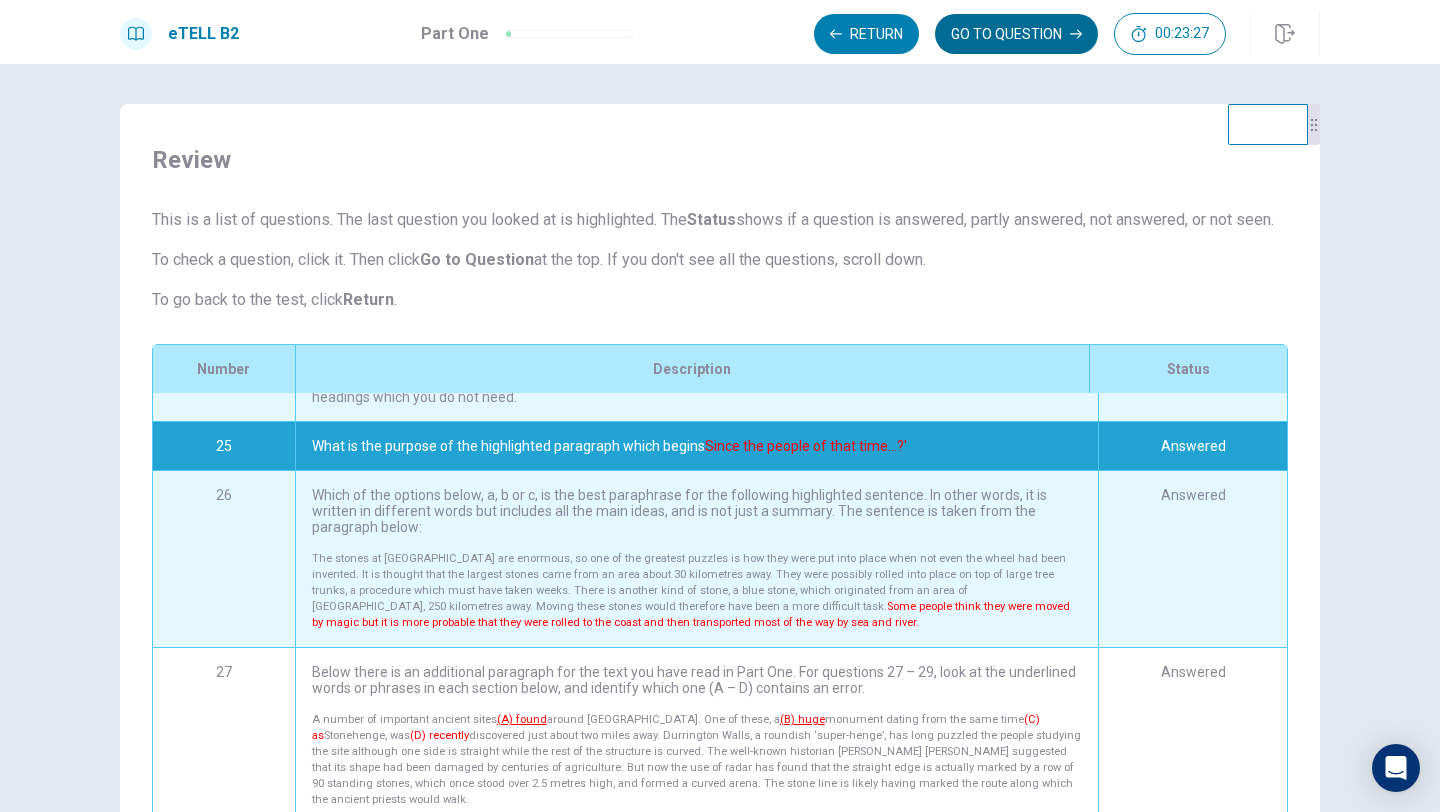 click on "GO TO QUESTION" at bounding box center [1016, 34] 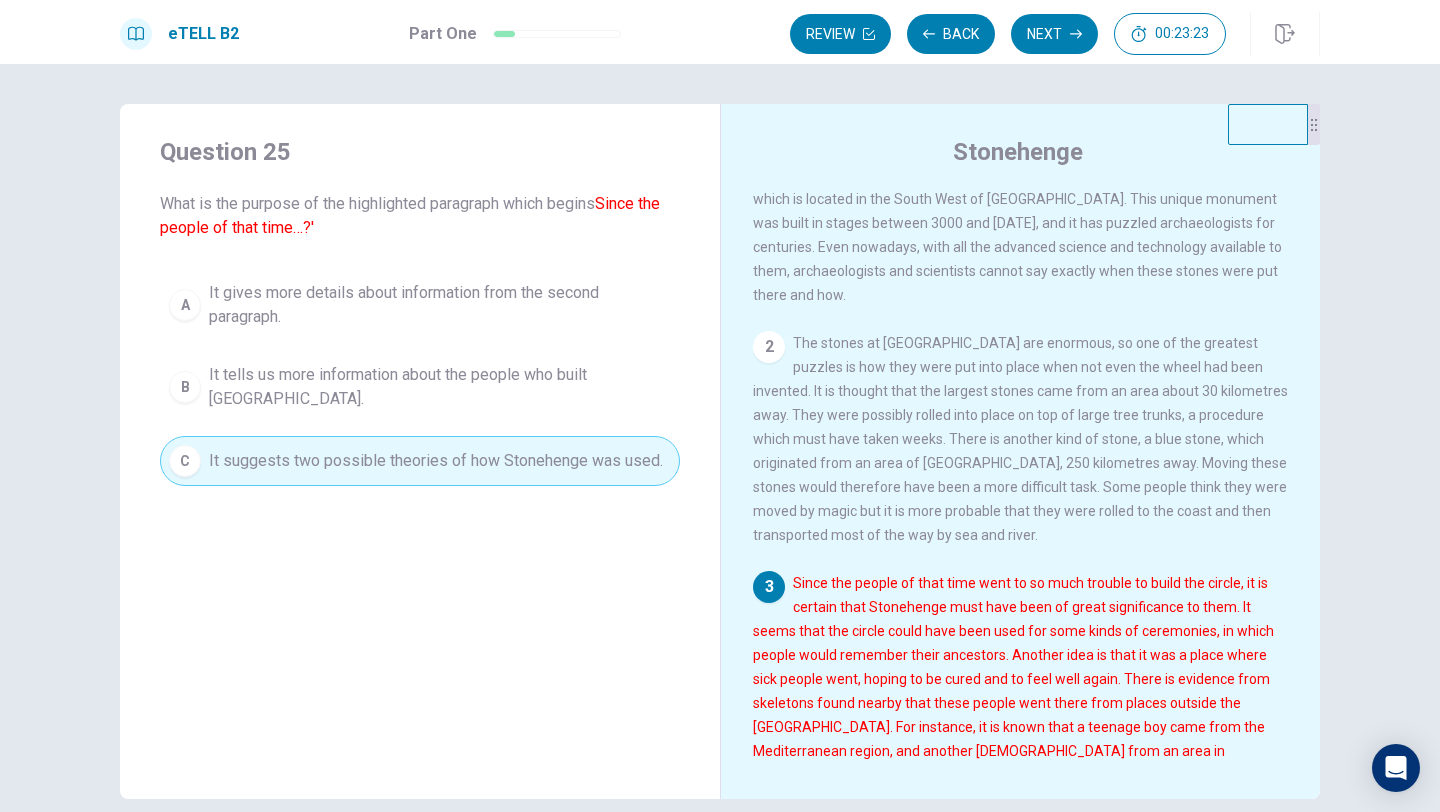 scroll, scrollTop: 107, scrollLeft: 0, axis: vertical 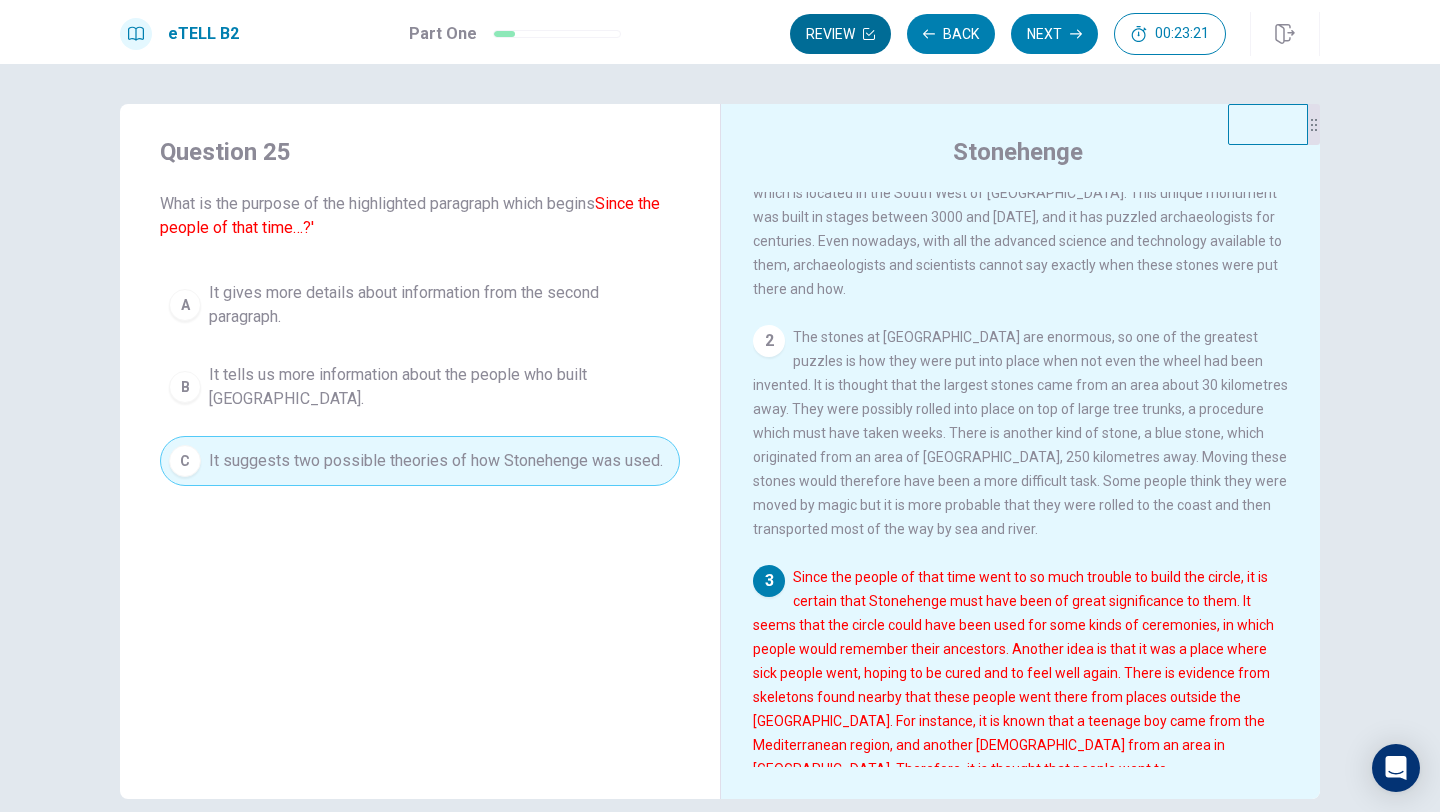 click on "Review" at bounding box center (840, 34) 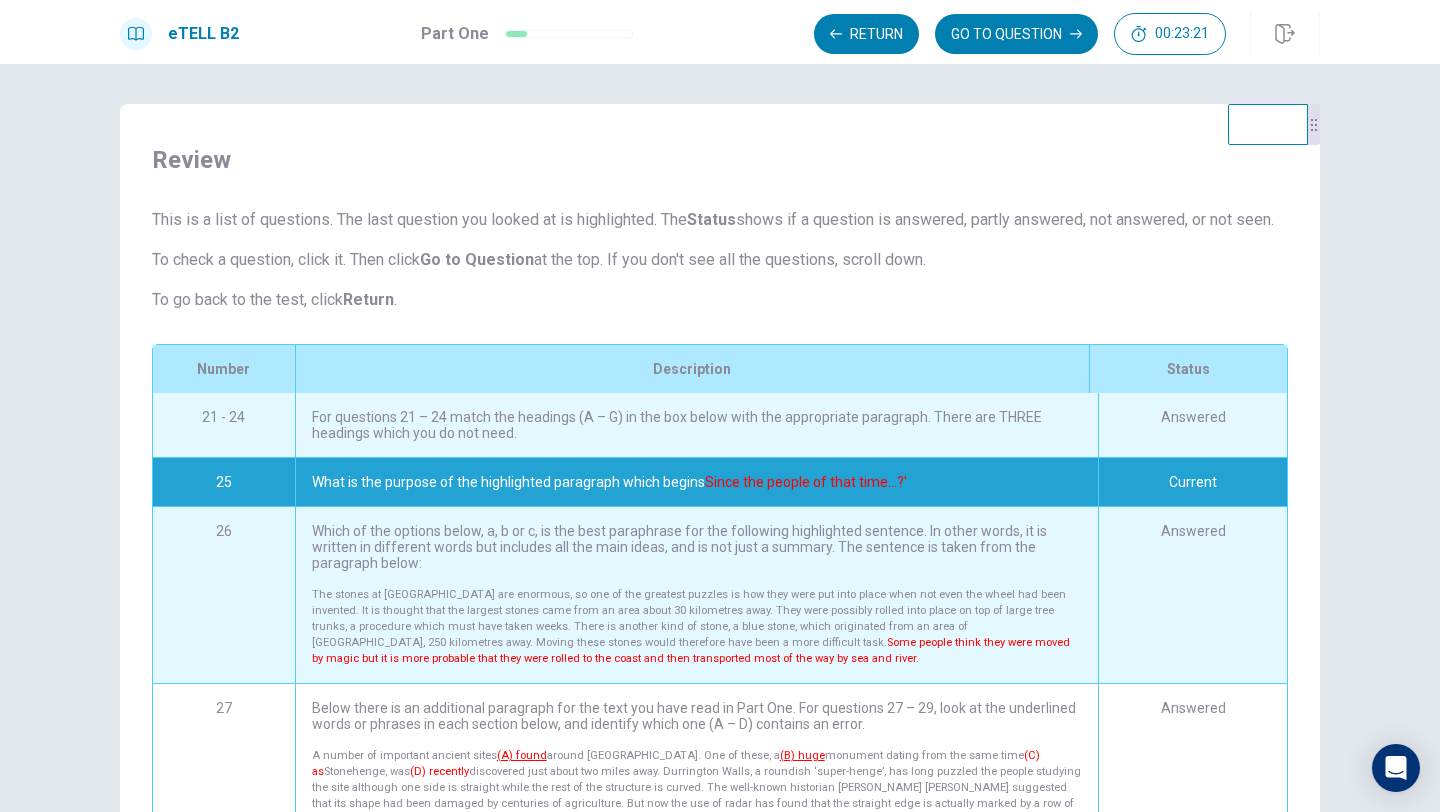 scroll, scrollTop: 162, scrollLeft: 0, axis: vertical 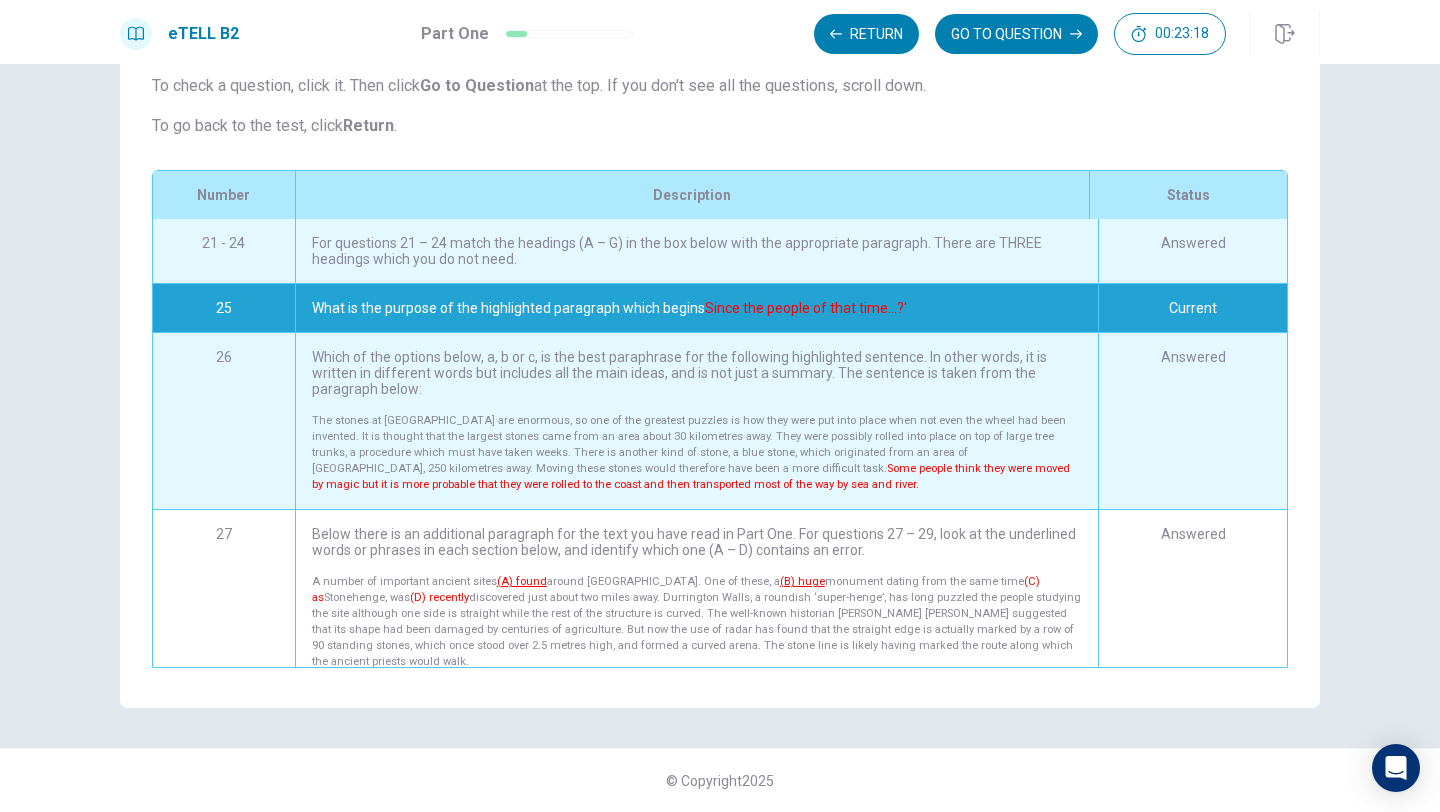 click on "The stones at [GEOGRAPHIC_DATA] are enormous, so one of the greatest puzzles is how they were put into place when not even the wheel had been invented. It is thought that the largest stones came from an area about 30 kilometres away. They were possibly rolled into place on top of large tree trunks, a procedure which must have taken weeks. There is another kind of stone, a blue stone, which originated from an area of [GEOGRAPHIC_DATA], 250 kilometres away. Moving these stones would therefore have been a more difficult task.  Some people think they were moved by magic but it is more probable that they were rolled to the coast and then transported most of the way by sea and river." at bounding box center [697, 453] 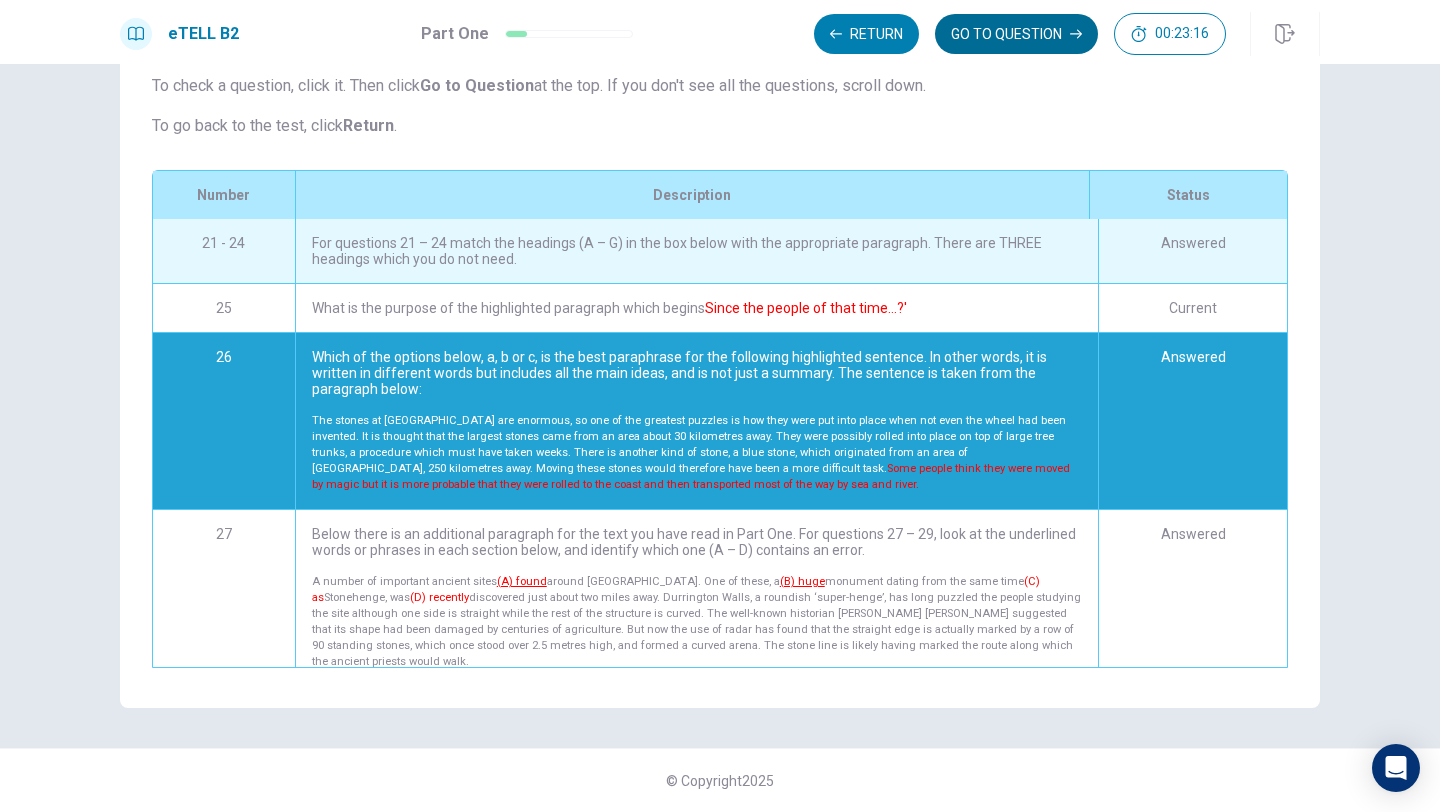 click on "GO TO QUESTION" at bounding box center [1016, 34] 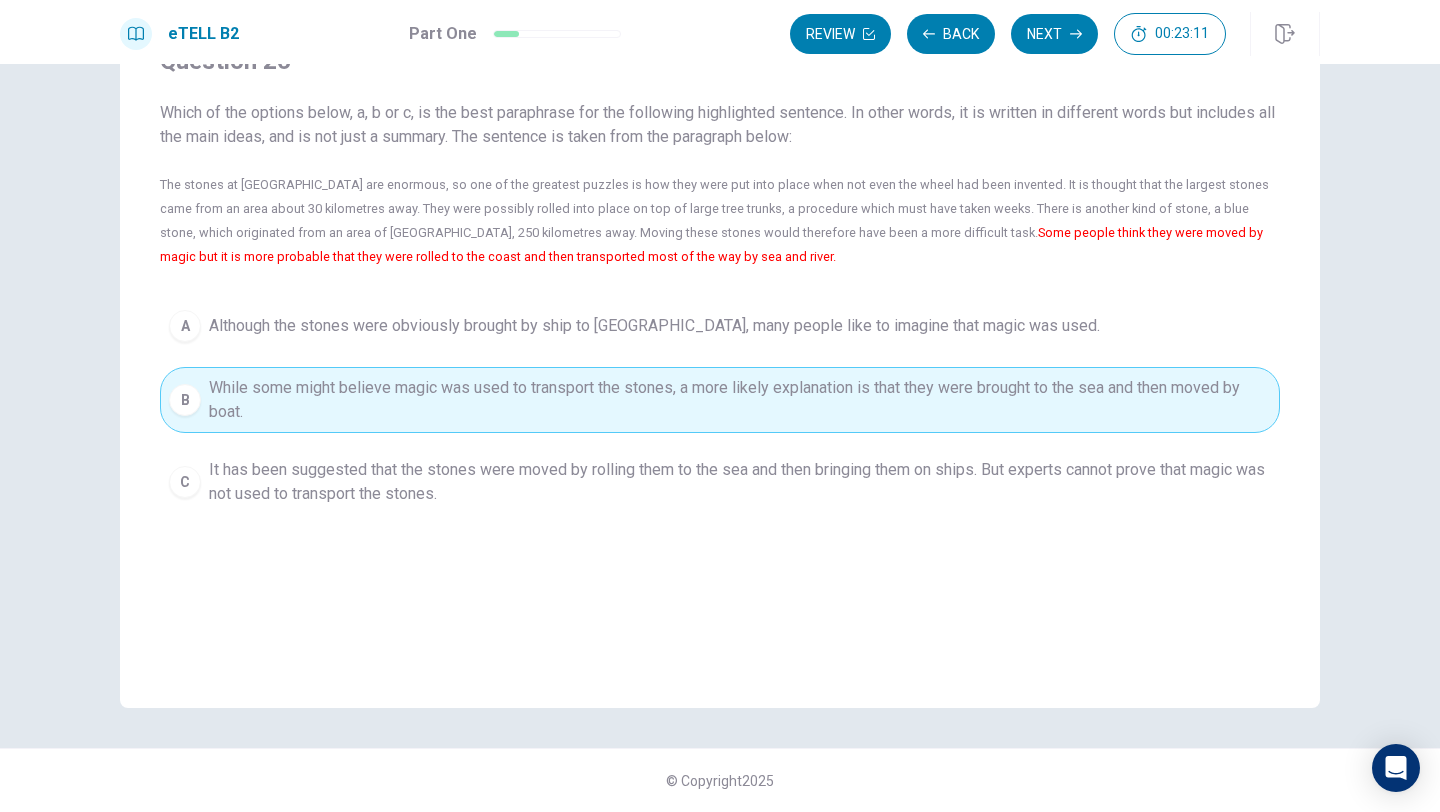 scroll, scrollTop: 77, scrollLeft: 0, axis: vertical 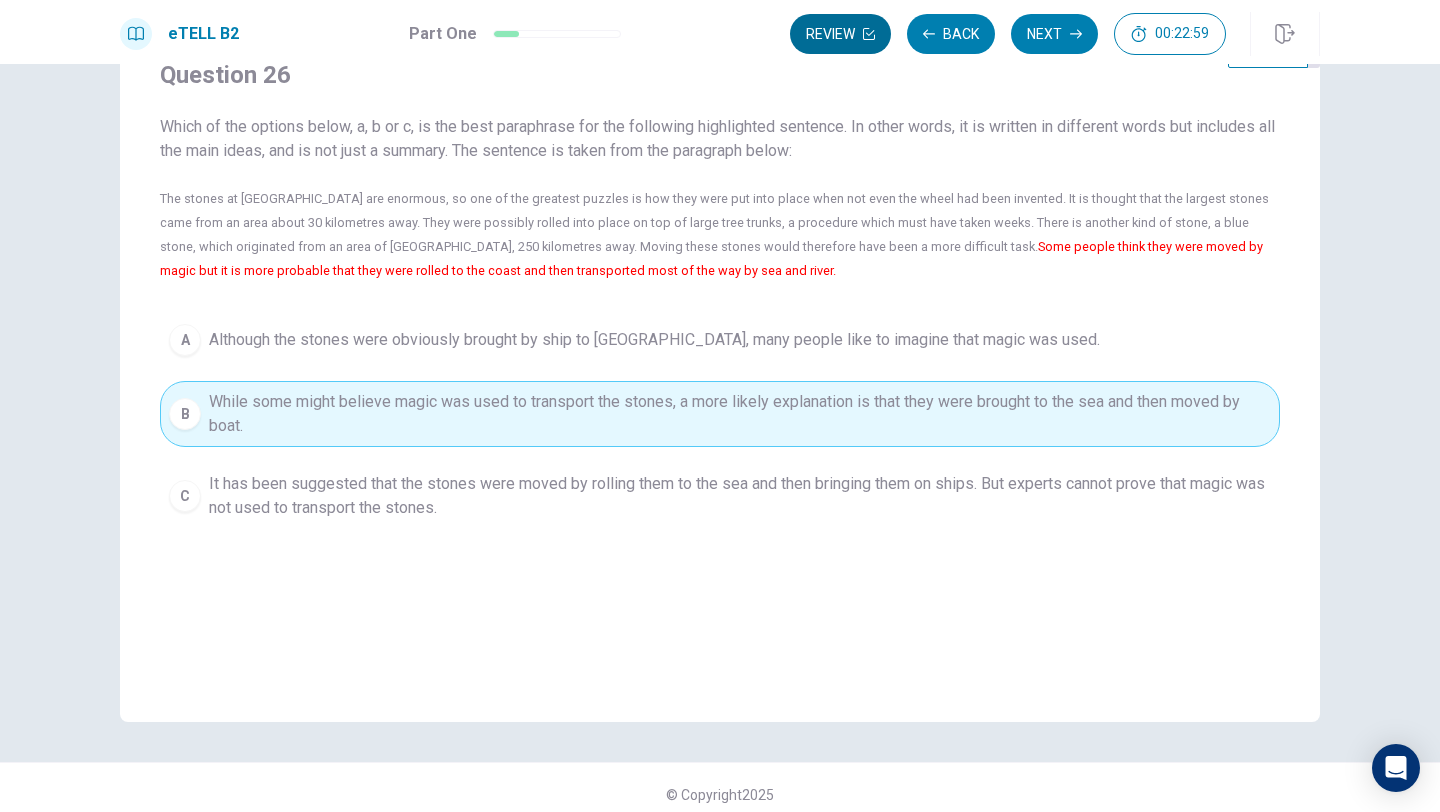 click on "Review" at bounding box center (840, 34) 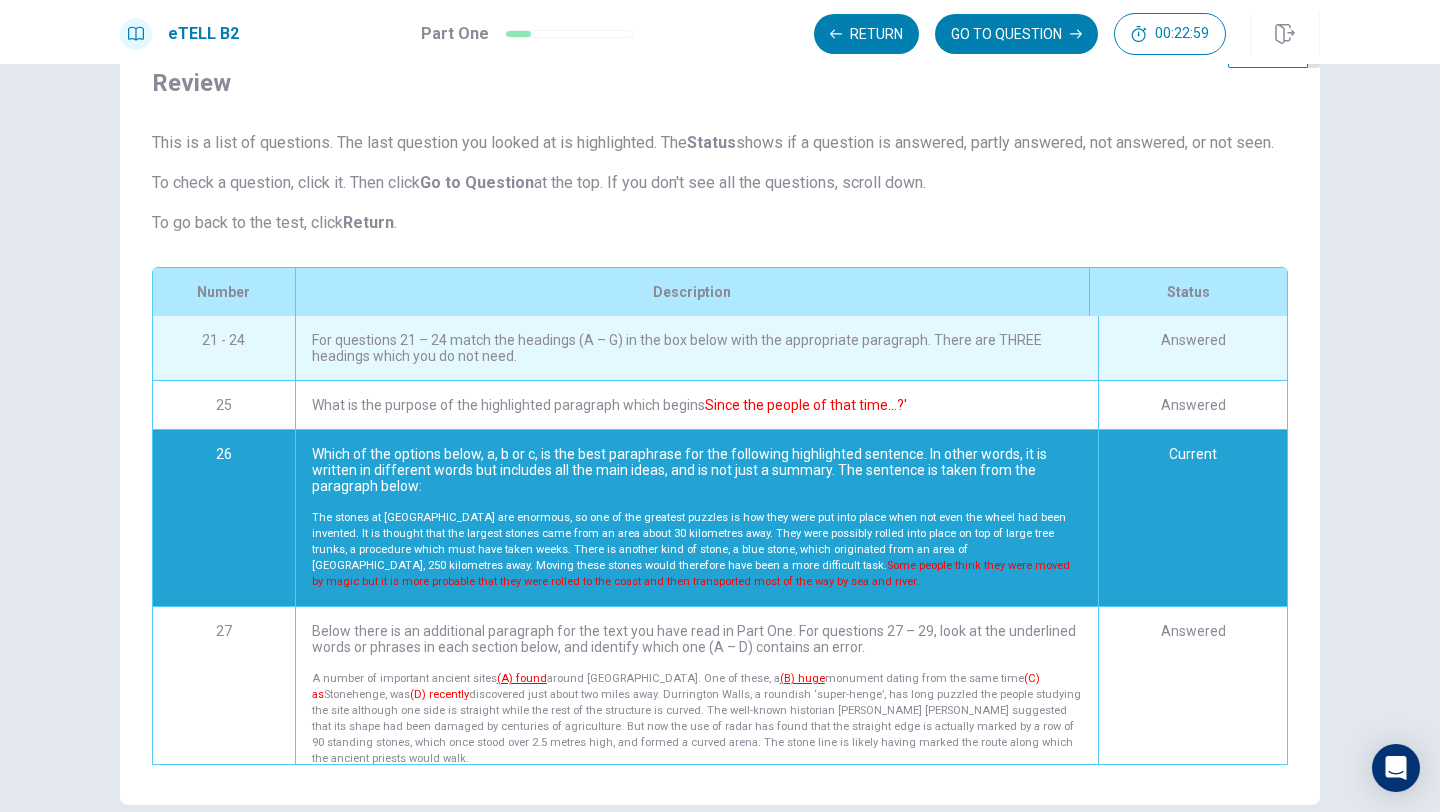 scroll, scrollTop: 195, scrollLeft: 0, axis: vertical 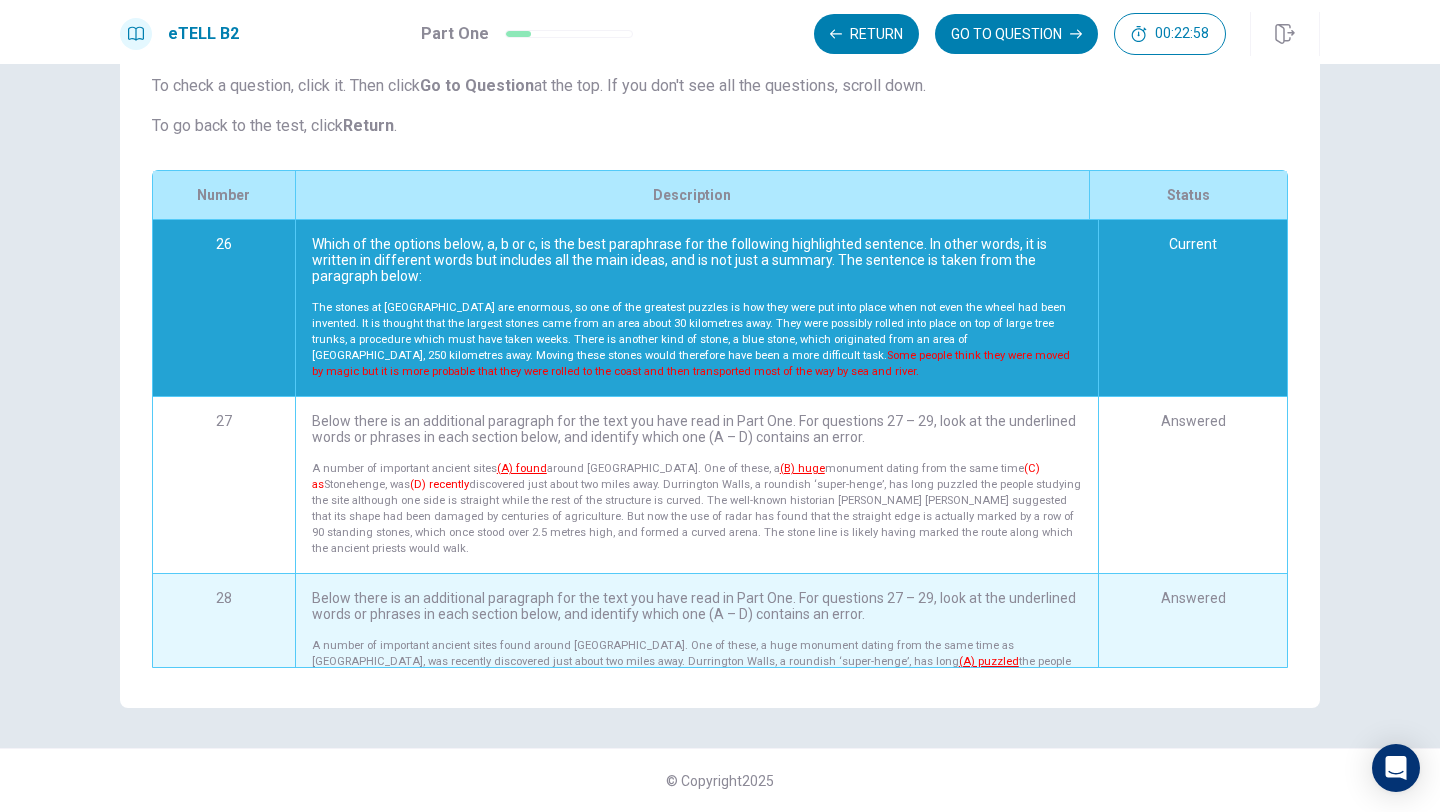 click on "Below there is an additional paragraph for the text you have read in Part One. For questions 27 – 29, look at the underlined words or phrases in each section below, and identify which one (A – D) contains an error.
A number of important ancient sites  (A) found  around [GEOGRAPHIC_DATA]. One of these, a  (B) huge  monument dating from the same time  (C) as  [GEOGRAPHIC_DATA], was  (D) recently  discovered just about two miles away. Durrington Walls, a roundish ‘super-henge’, has long puzzled the people studying the site although one side is straight while the rest of the structure is curved. The well-known historian [PERSON_NAME] [PERSON_NAME] suggested that its shape had been damaged by centuries of agriculture. But now the use of radar has found that the straight edge is actually marked by a row of 90 standing stones, which once stood over 2.5 metres high, and formed a curved arena. The stone line is likely having marked the route along which the ancient priests would walk." at bounding box center (696, 485) 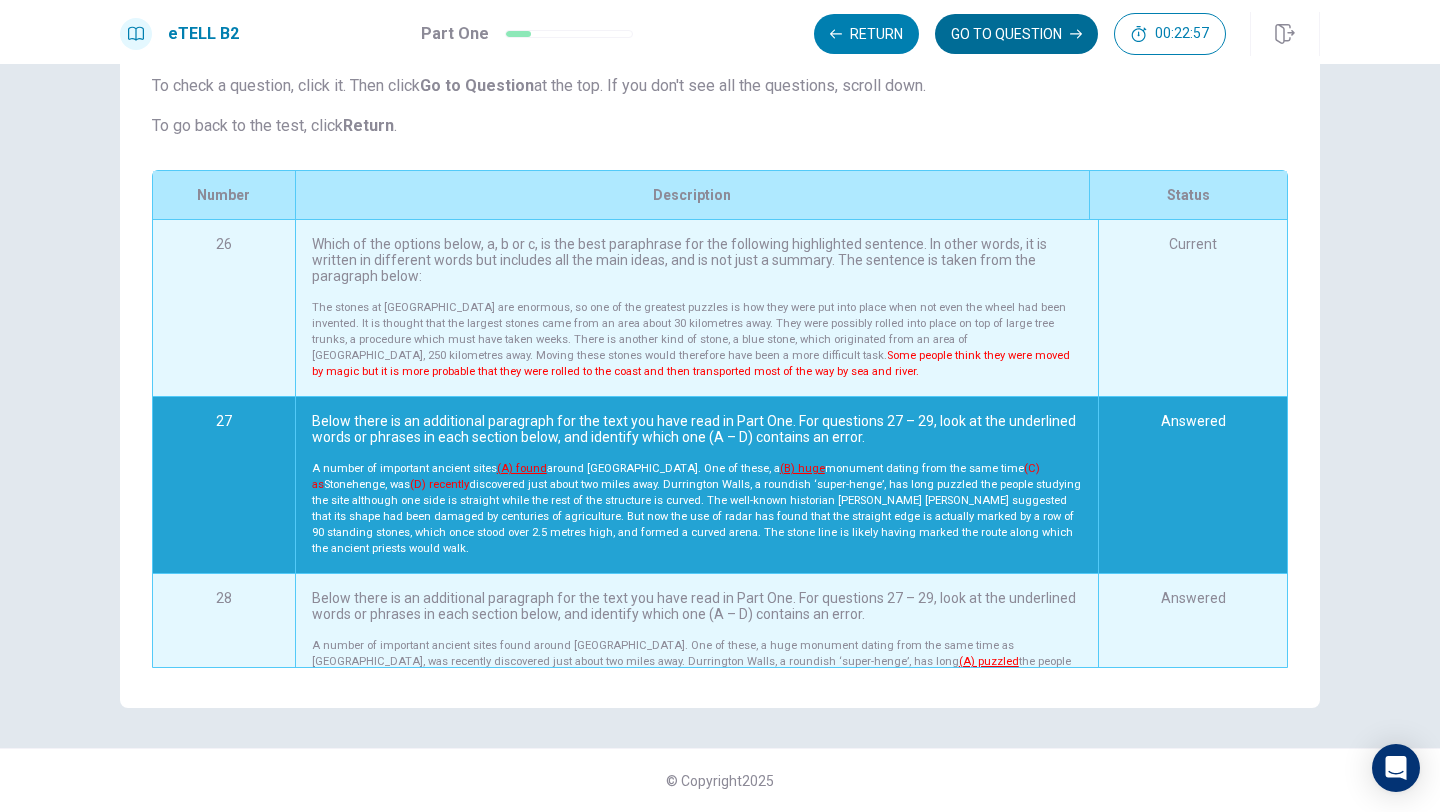 click on "GO TO QUESTION" at bounding box center (1016, 34) 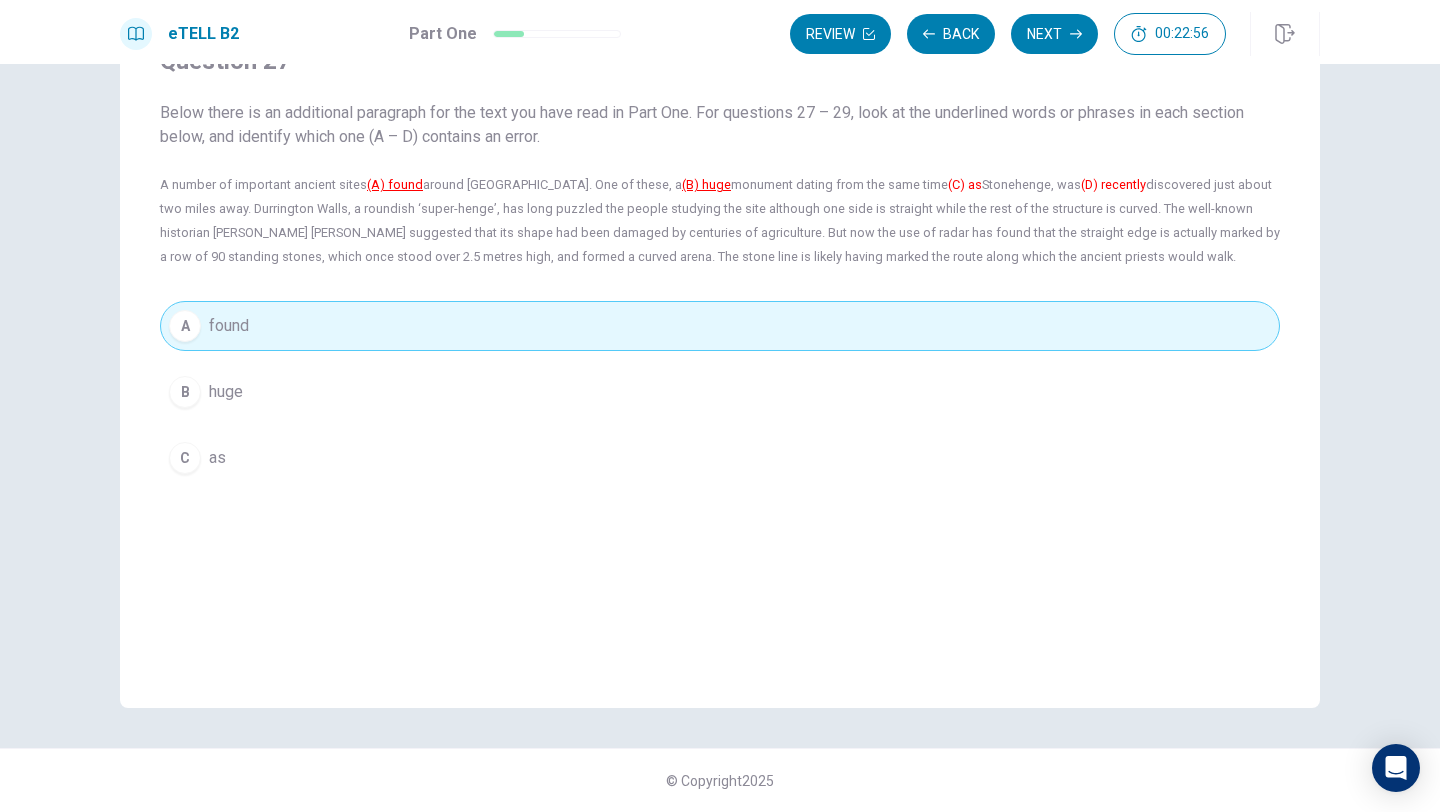 scroll, scrollTop: 0, scrollLeft: 0, axis: both 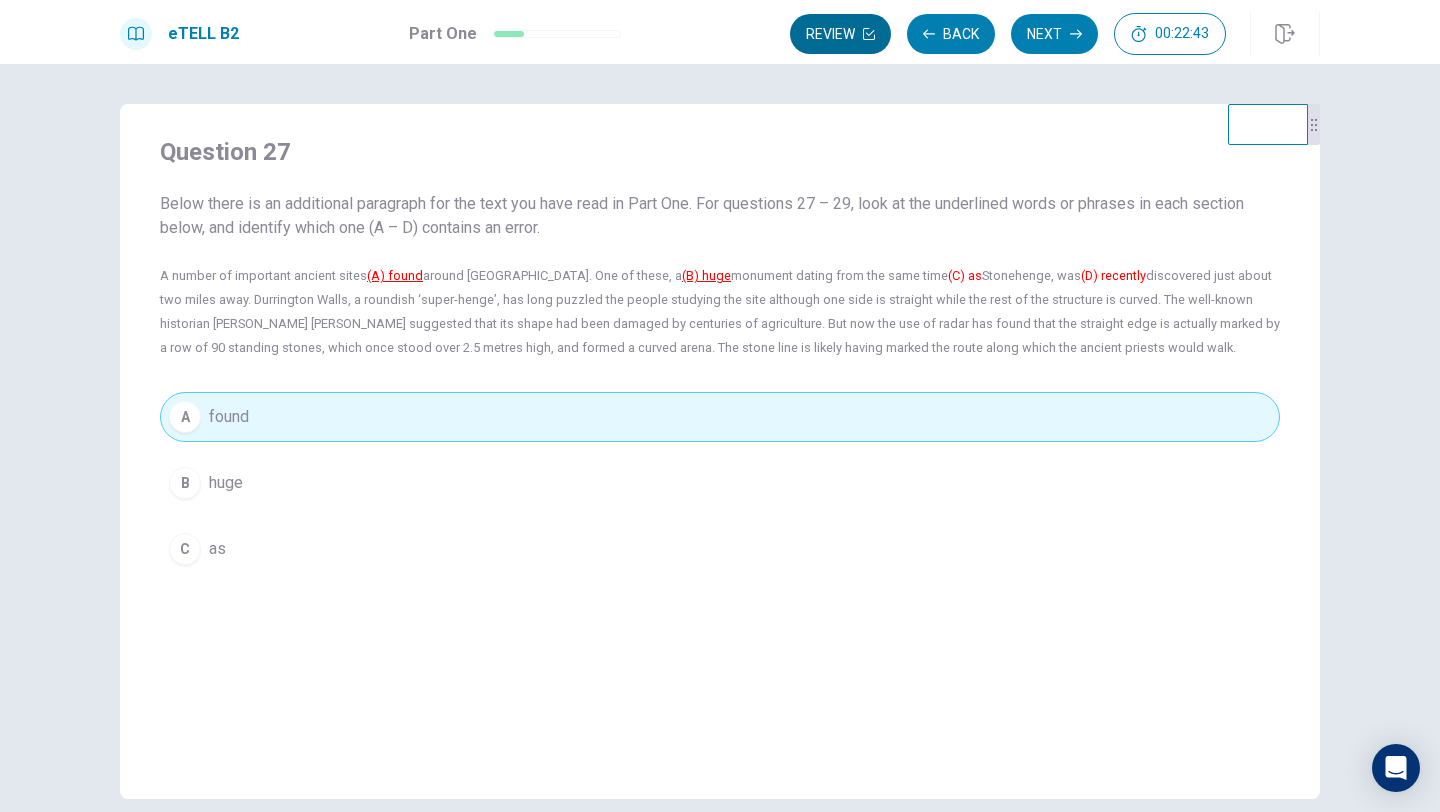 click on "Review" at bounding box center [840, 34] 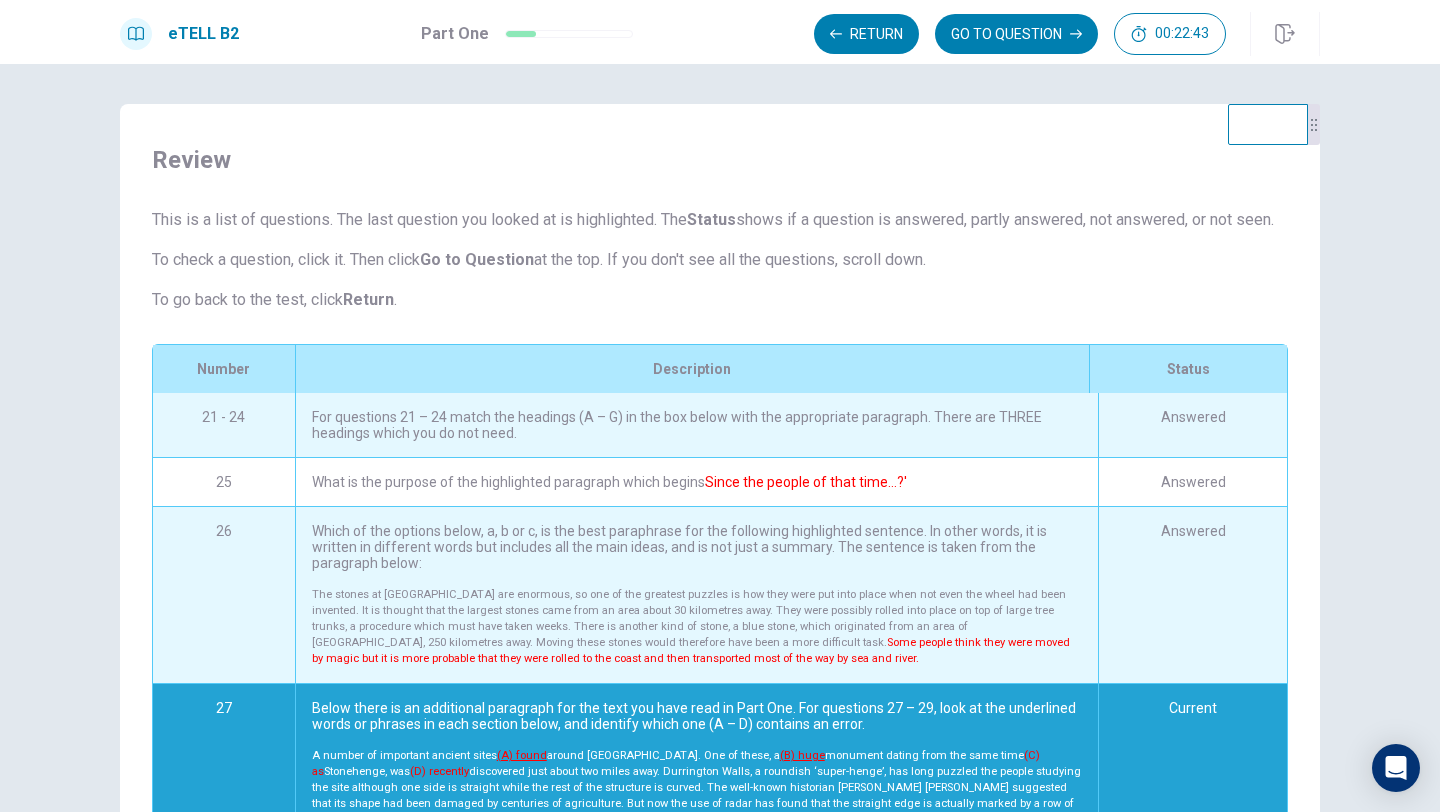 scroll, scrollTop: 51, scrollLeft: 0, axis: vertical 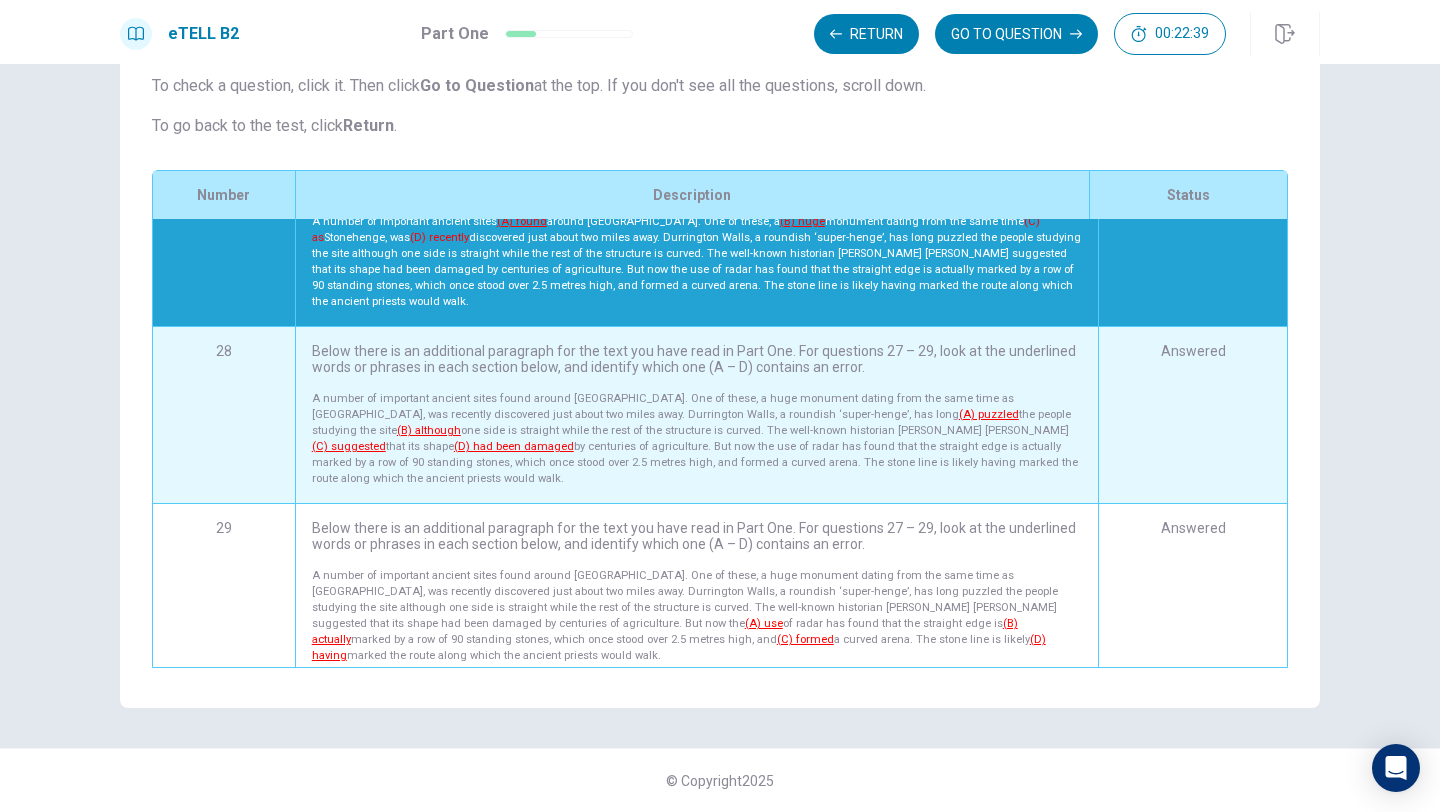 click on "A number of important ancient sites found around [GEOGRAPHIC_DATA]. One of these, a huge monument dating from the same time as [GEOGRAPHIC_DATA], was recently discovered just about two miles away. Durrington Walls, a roundish ‘super-henge’, has long   (A) puzzled  the people studying the site  (B) although  one side is straight while the rest of the structure is curved. The well-known historian [PERSON_NAME] [PERSON_NAME]  (C) suggested  that its shape  (D) had been damaged  by centuries of agriculture. But now the use of radar has found that the straight edge is actually marked by a row of 90 standing stones, which once stood over 2.5 metres high, and formed a curved arena. The stone line is likely having marked the route along which the ancient priests would walk." at bounding box center (697, 439) 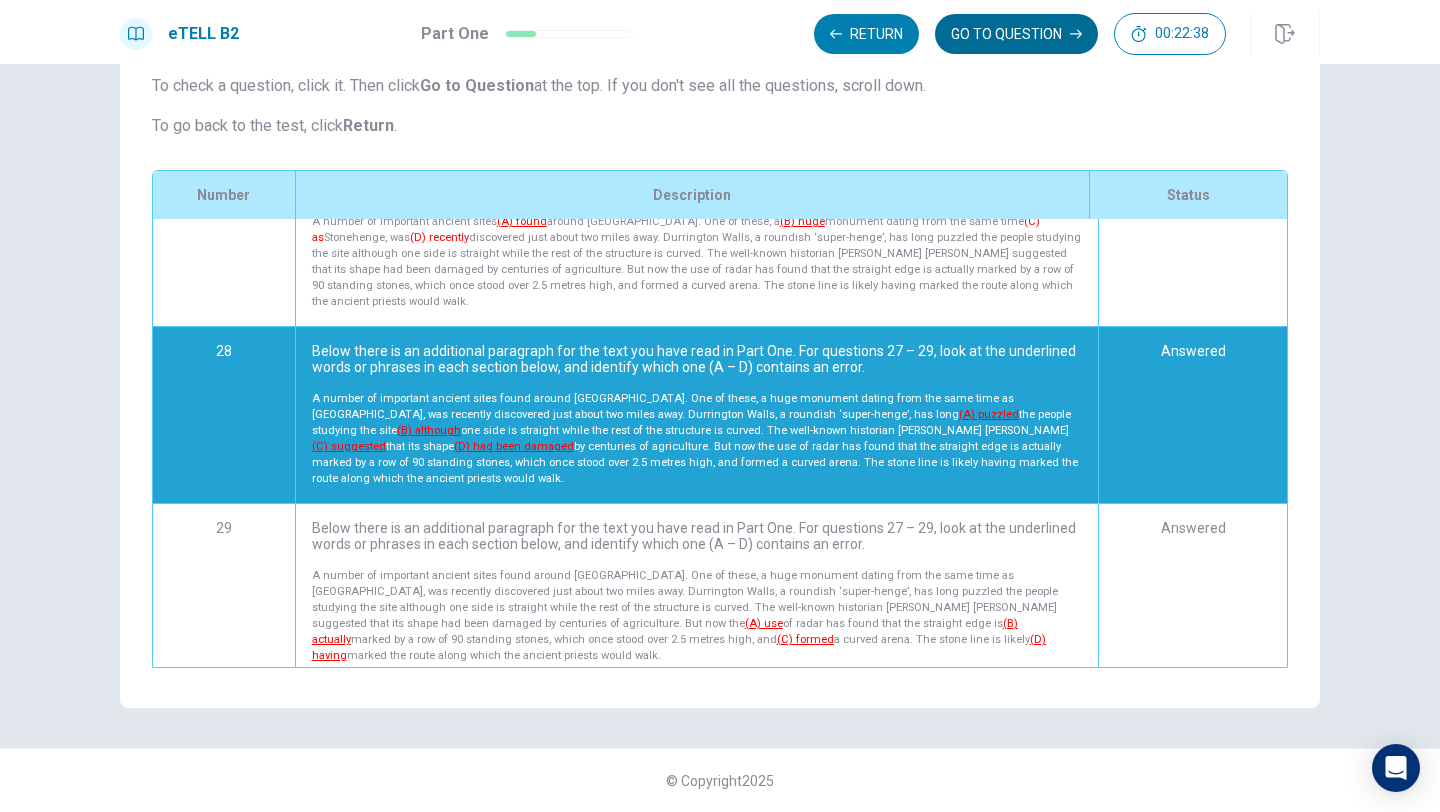 click on "GO TO QUESTION" at bounding box center [1016, 34] 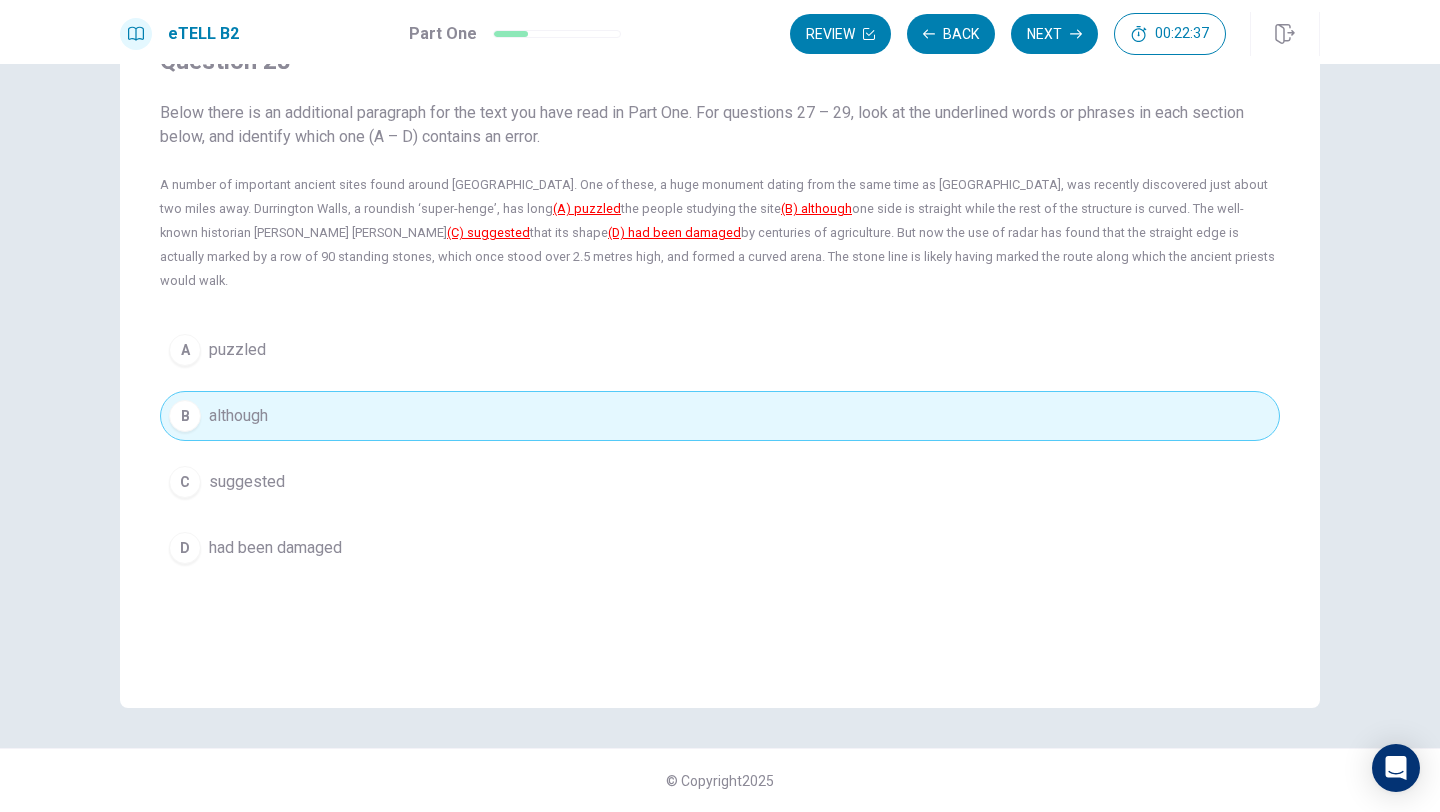 scroll, scrollTop: 91, scrollLeft: 0, axis: vertical 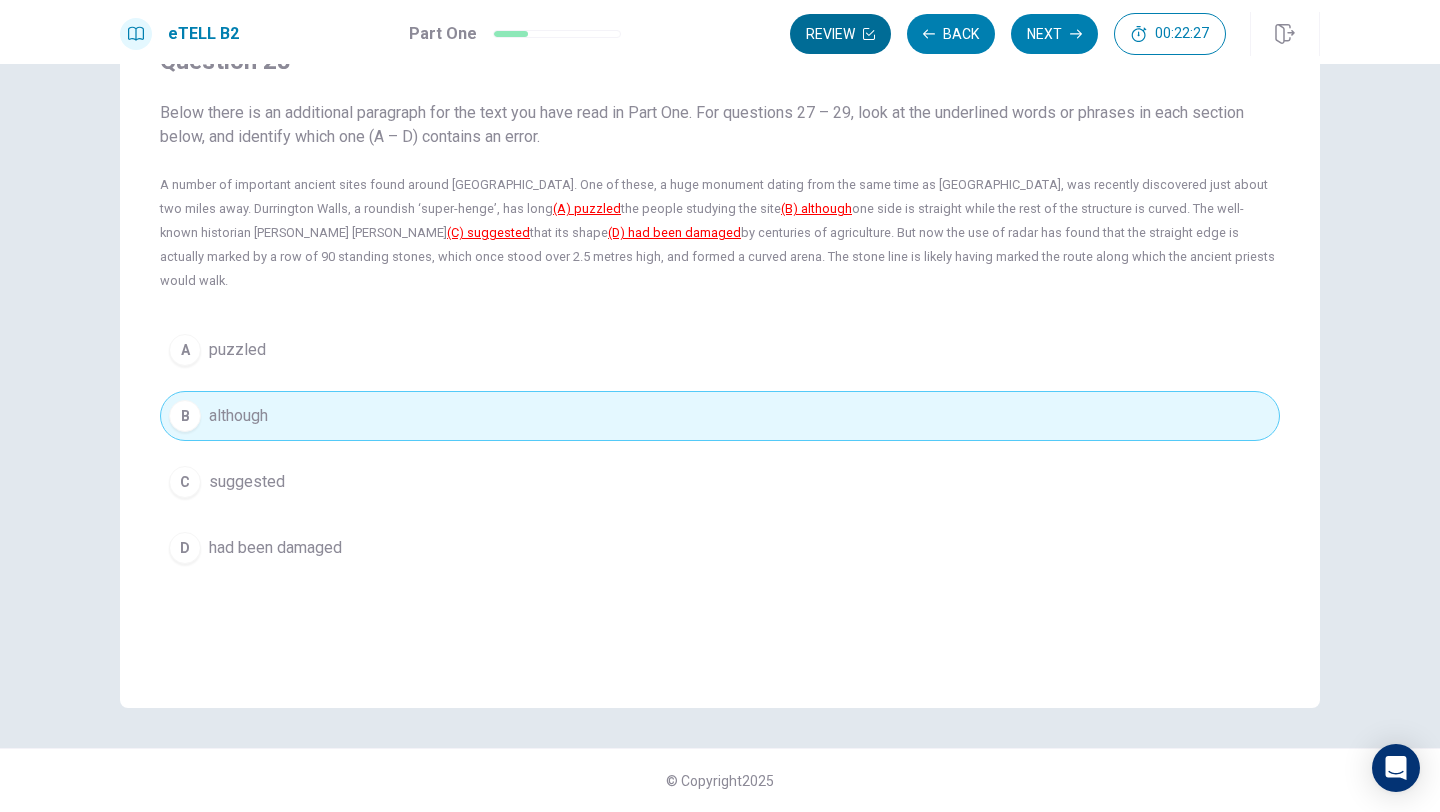 click on "Review" at bounding box center [840, 34] 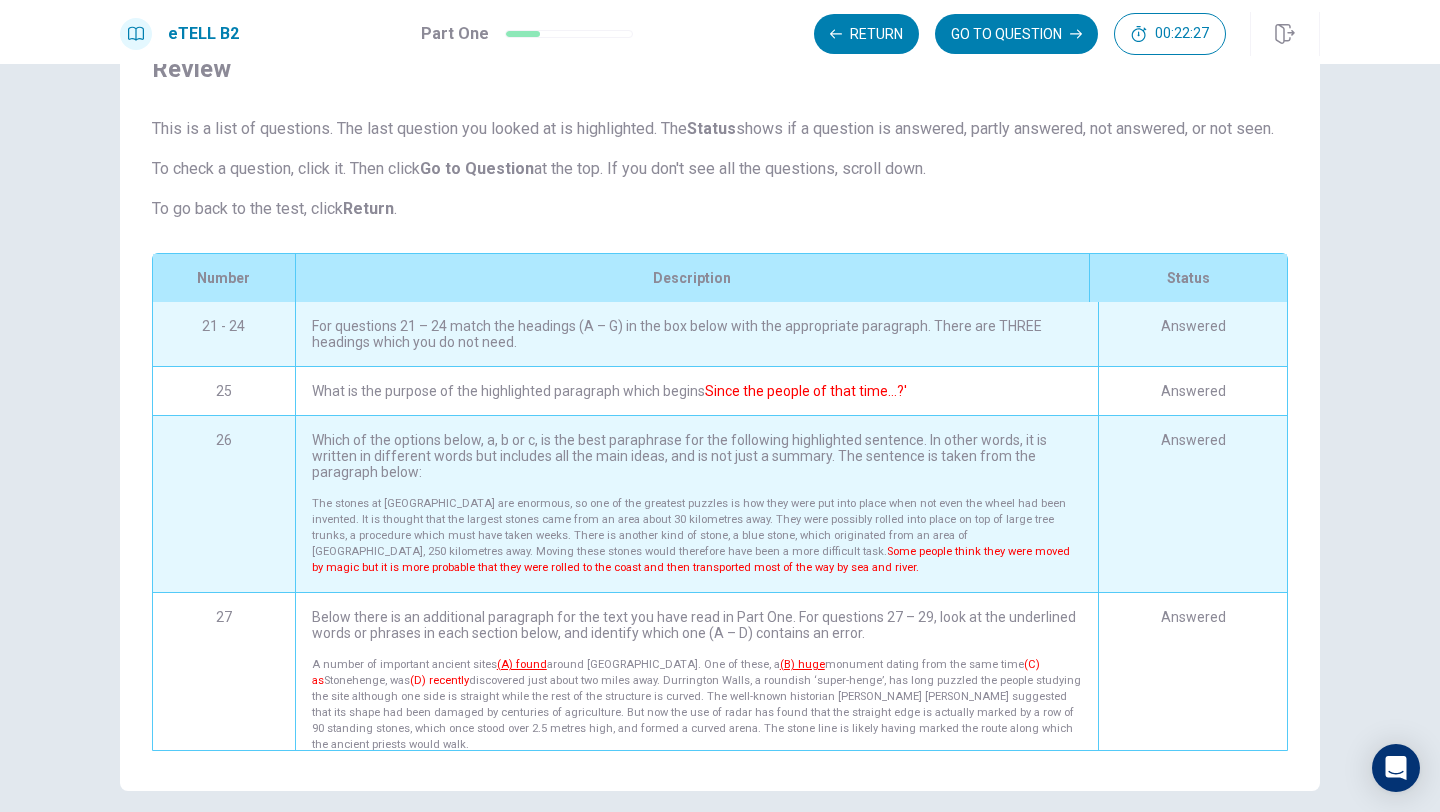 scroll, scrollTop: 198, scrollLeft: 0, axis: vertical 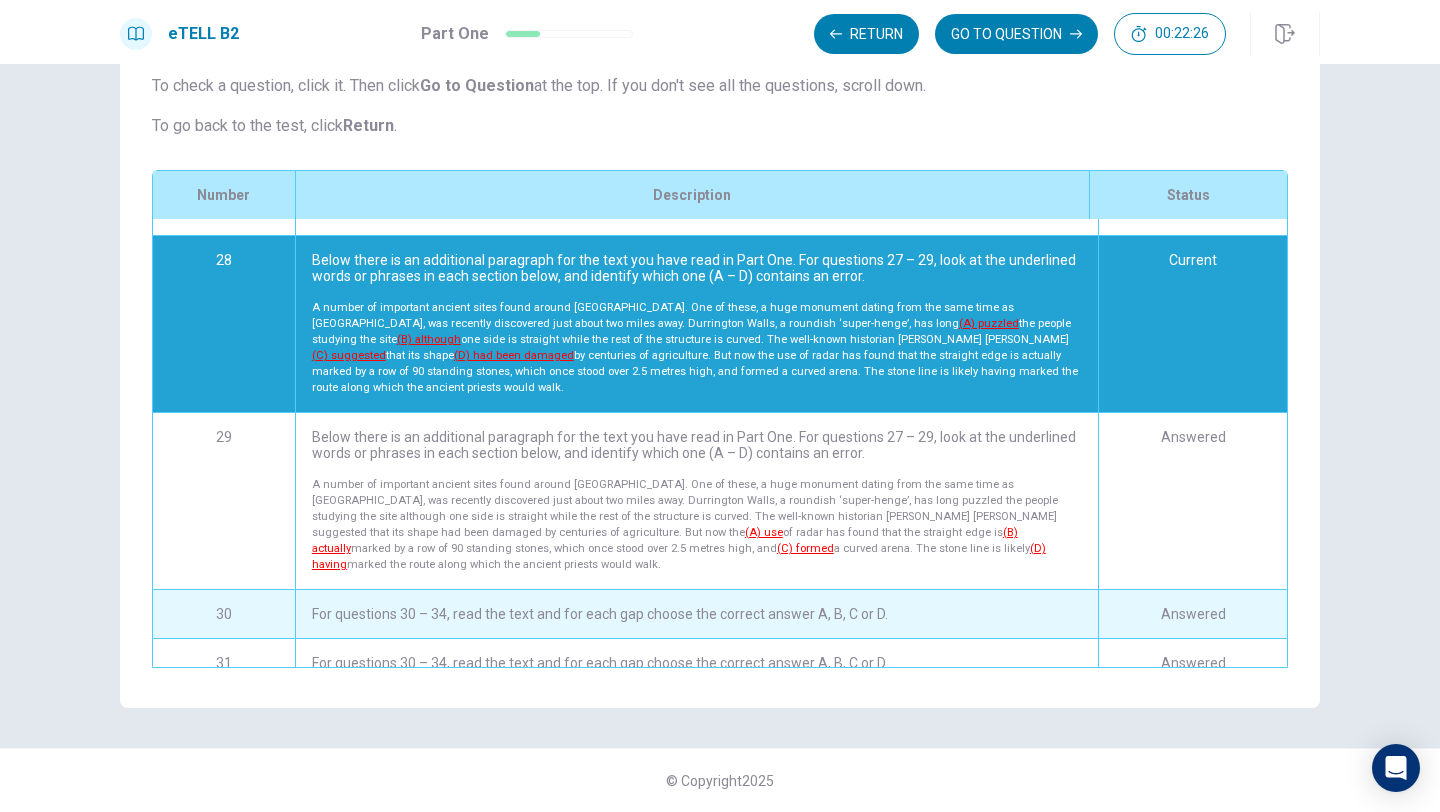 click on "Below there is an additional paragraph for the text you have read in Part One. For questions 27 – 29, look at the underlined words or phrases in each section below, and identify which one (A – D) contains an error.
A number of important ancient sites found around [GEOGRAPHIC_DATA]. One of these, a huge monument dating from the same time as [GEOGRAPHIC_DATA], was recently discovered just about two miles away. Durrington Walls, a roundish ‘super-henge’, has long puzzled the people studying the site although one side is straight while the rest of the structure is curved. The well-known historian [PERSON_NAME] [PERSON_NAME] suggested that its shape had been damaged by centuries of agriculture. But now the  (A) use  of radar has found that the straight edge is  (B) actually  marked by a row of 90 standing stones, which once stood over 2.5 metres high, and  (C) formed  a curved arena. The stone line is likely   (D) having  marked the route along which the ancient priests would walk." at bounding box center (696, 501) 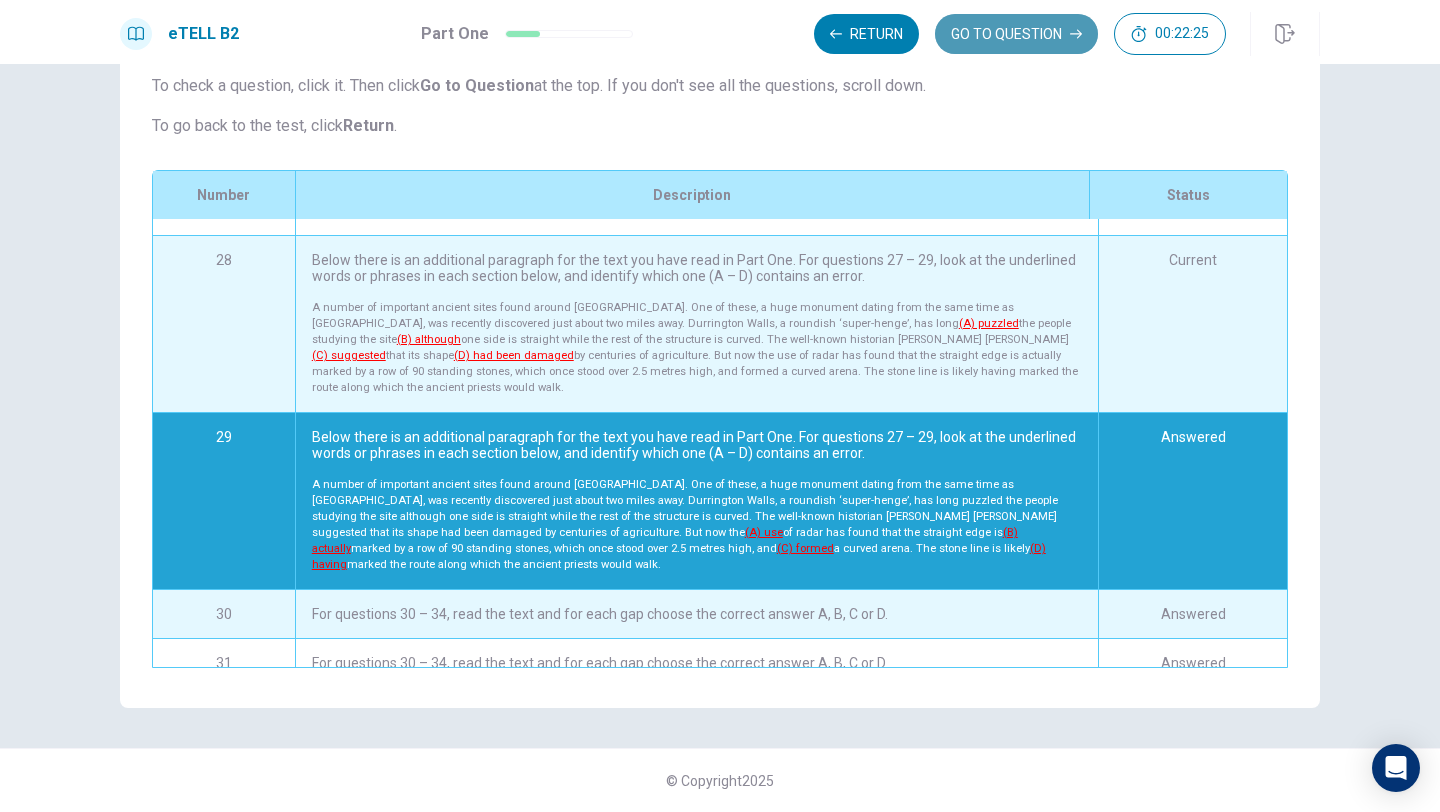 click on "GO TO QUESTION" at bounding box center (1016, 34) 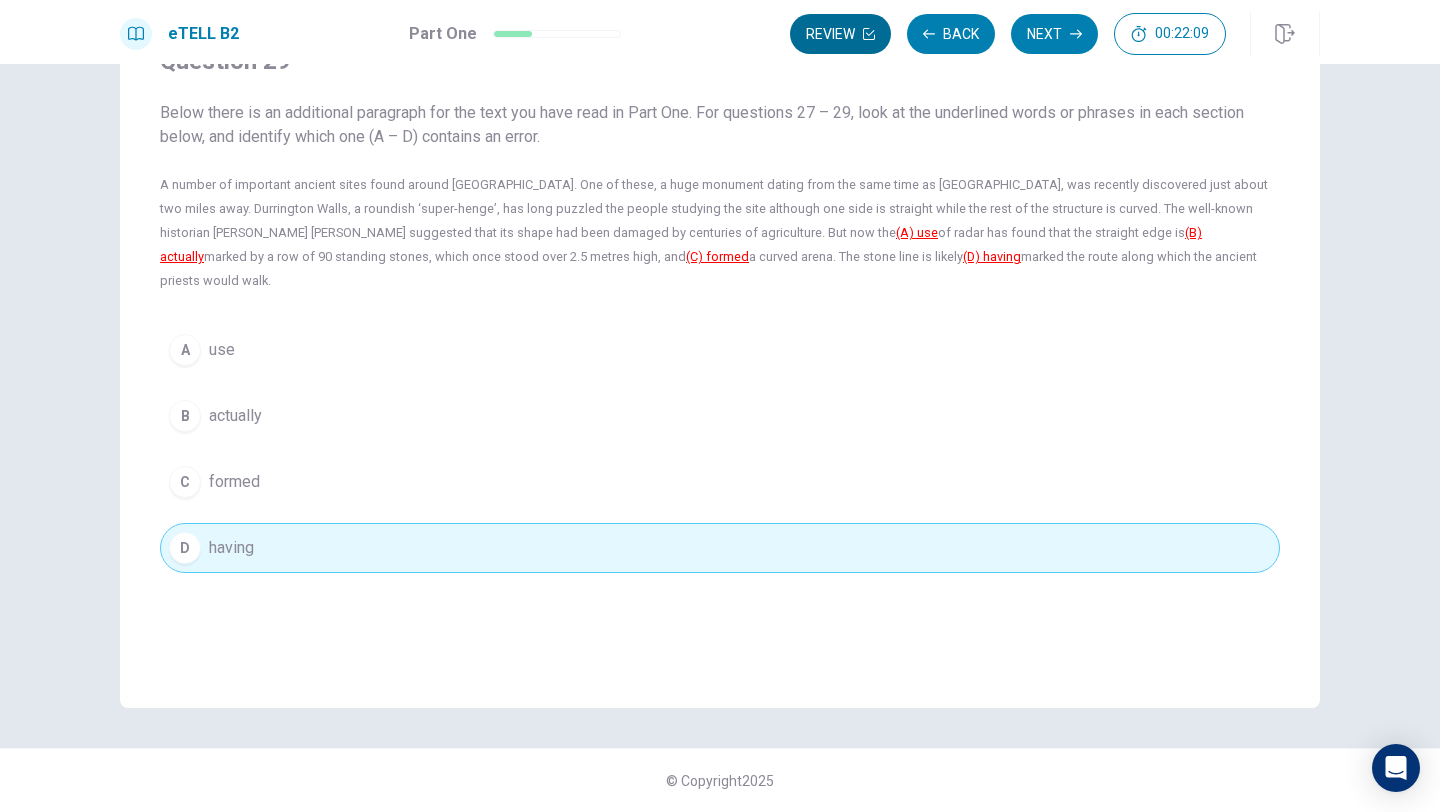 click 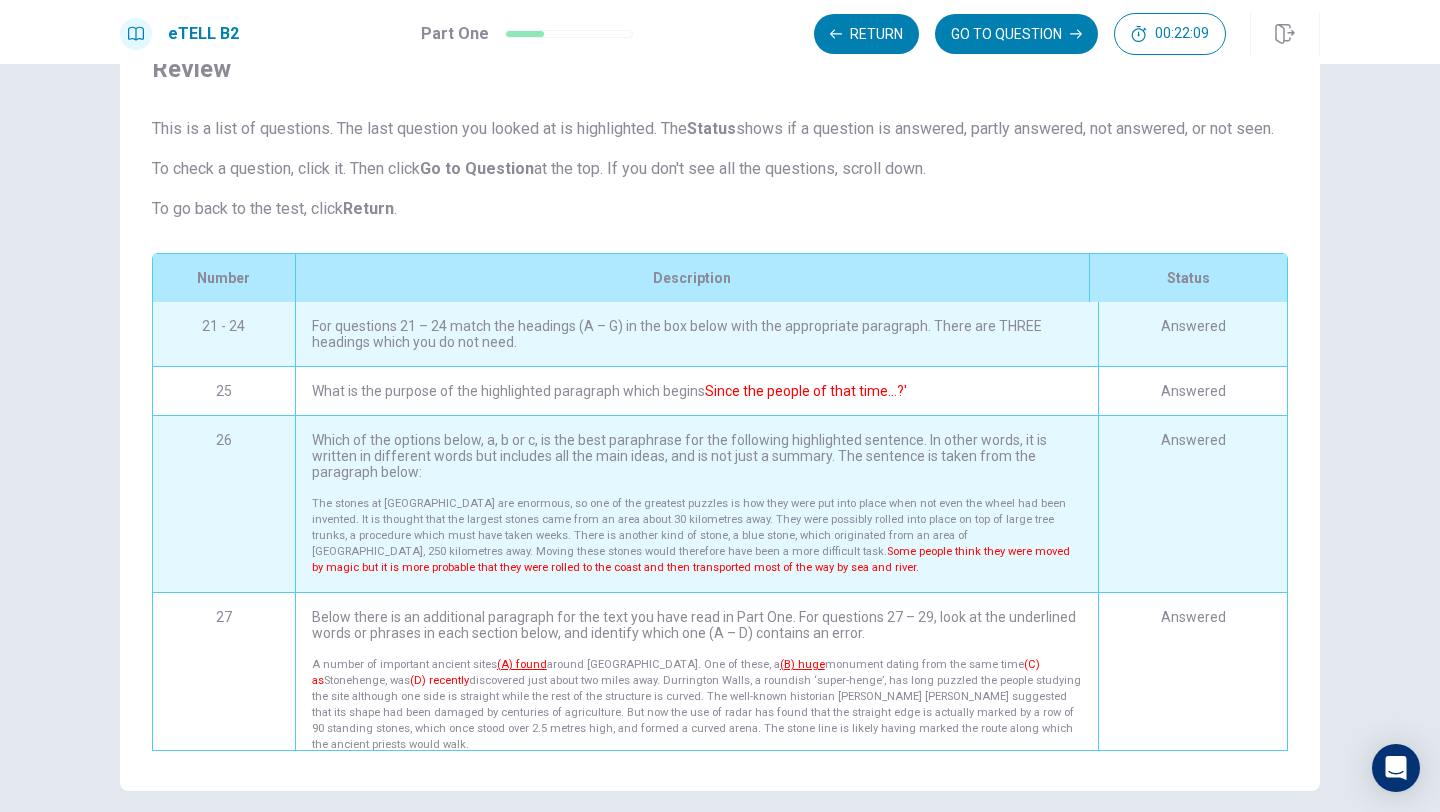 scroll, scrollTop: 198, scrollLeft: 0, axis: vertical 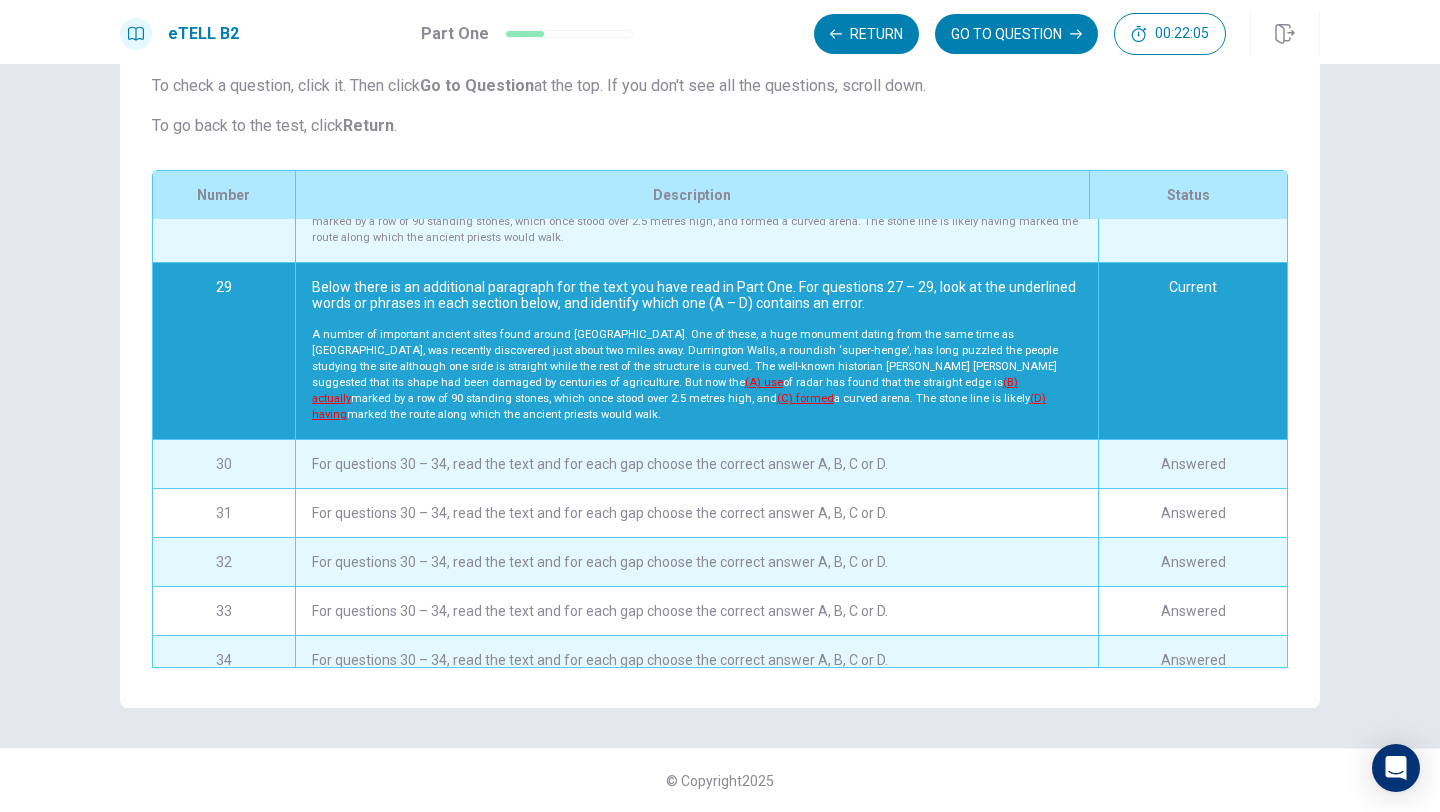 click on "For questions 30 – 34, read the text and for each gap choose the correct answer A, B, C or D." at bounding box center (696, 464) 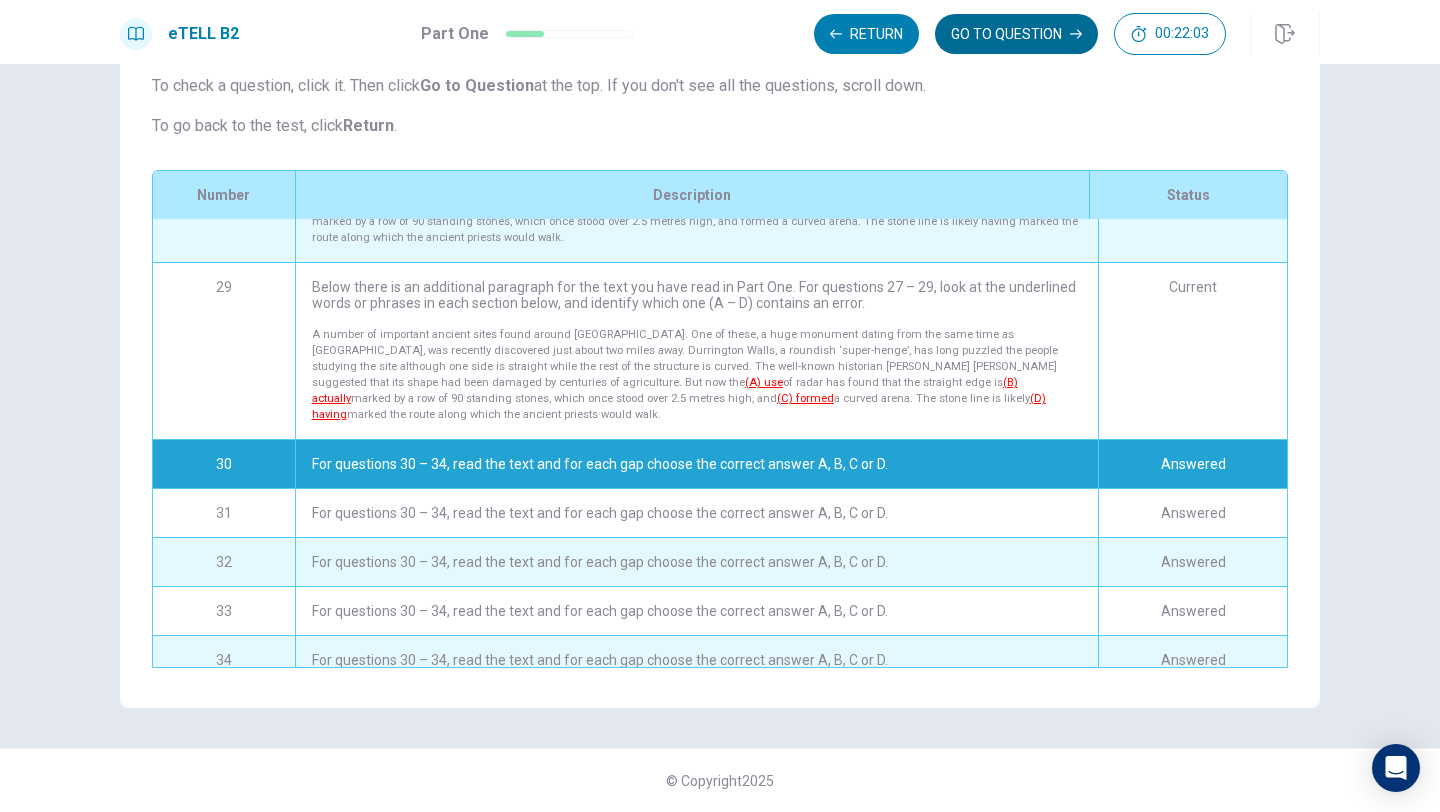 click on "GO TO QUESTION" at bounding box center (1016, 34) 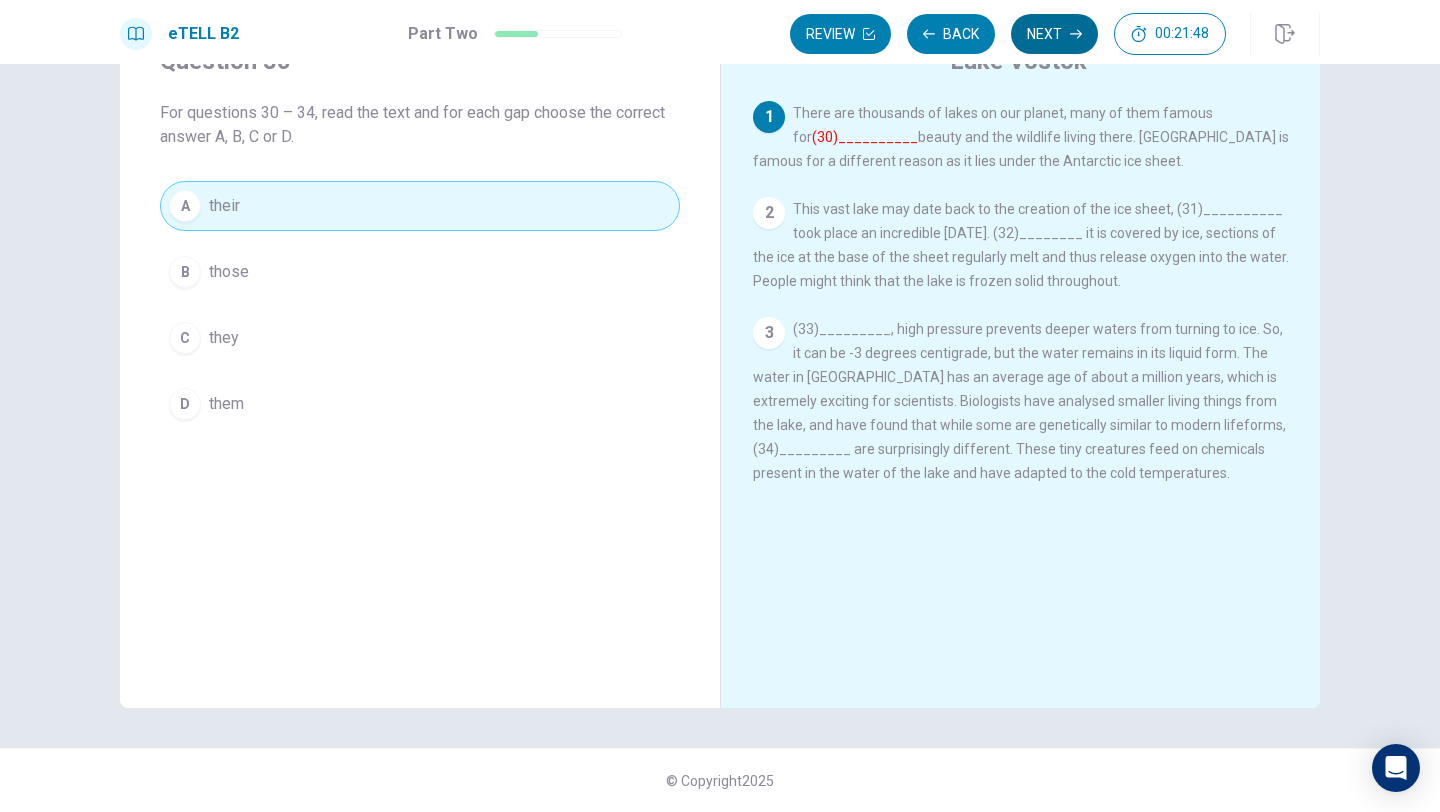 click on "Next" at bounding box center [1054, 34] 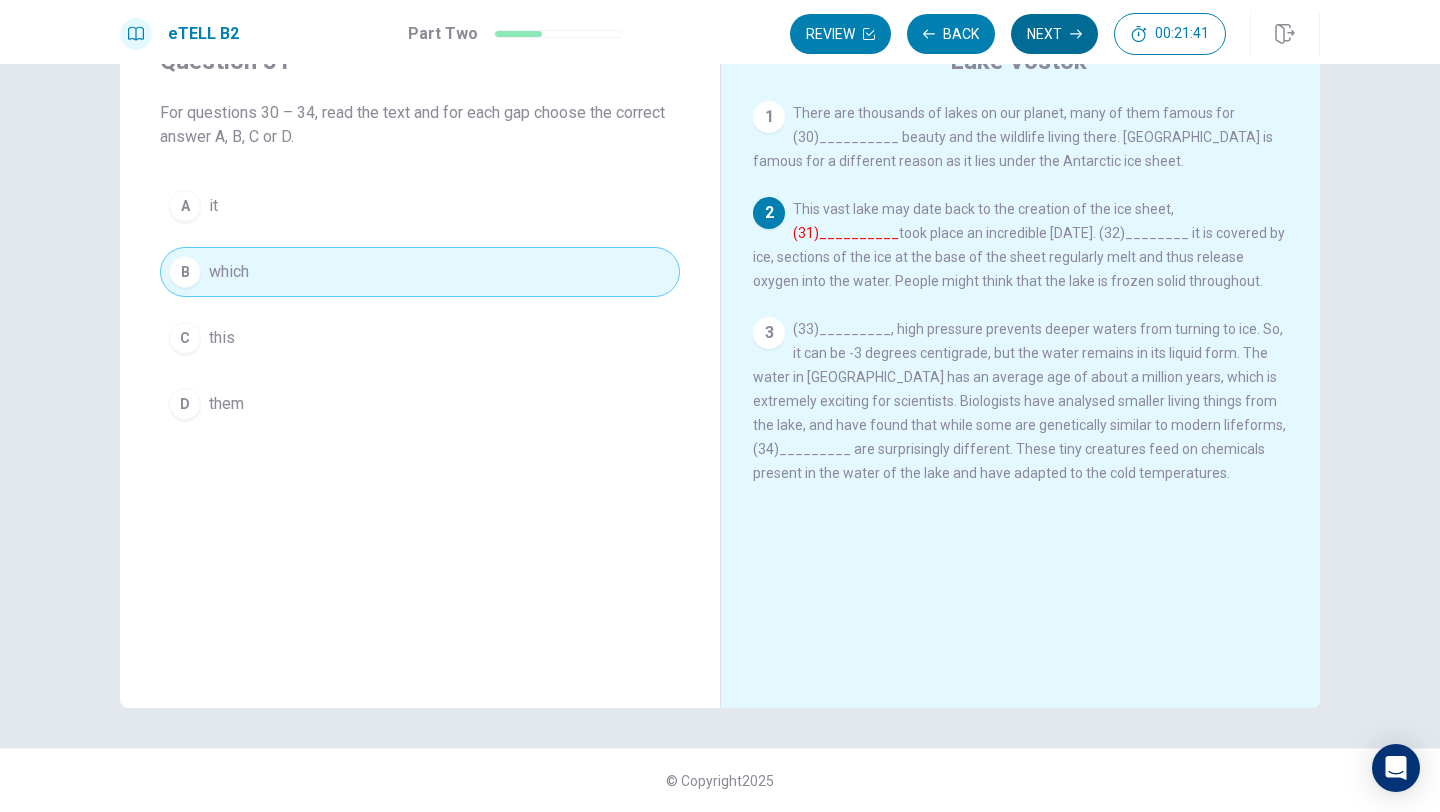 click on "Next" at bounding box center [1054, 34] 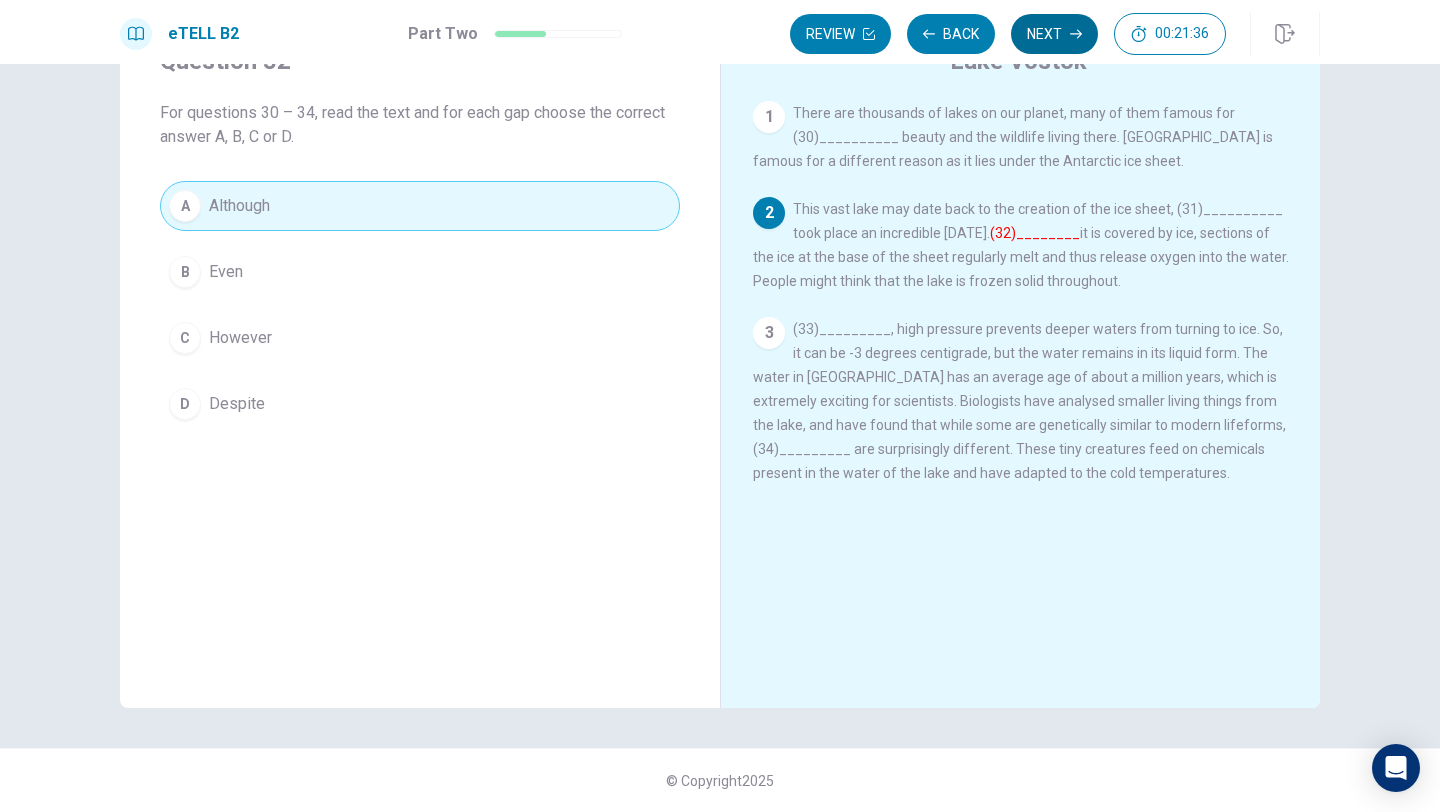 click on "Next" at bounding box center [1054, 34] 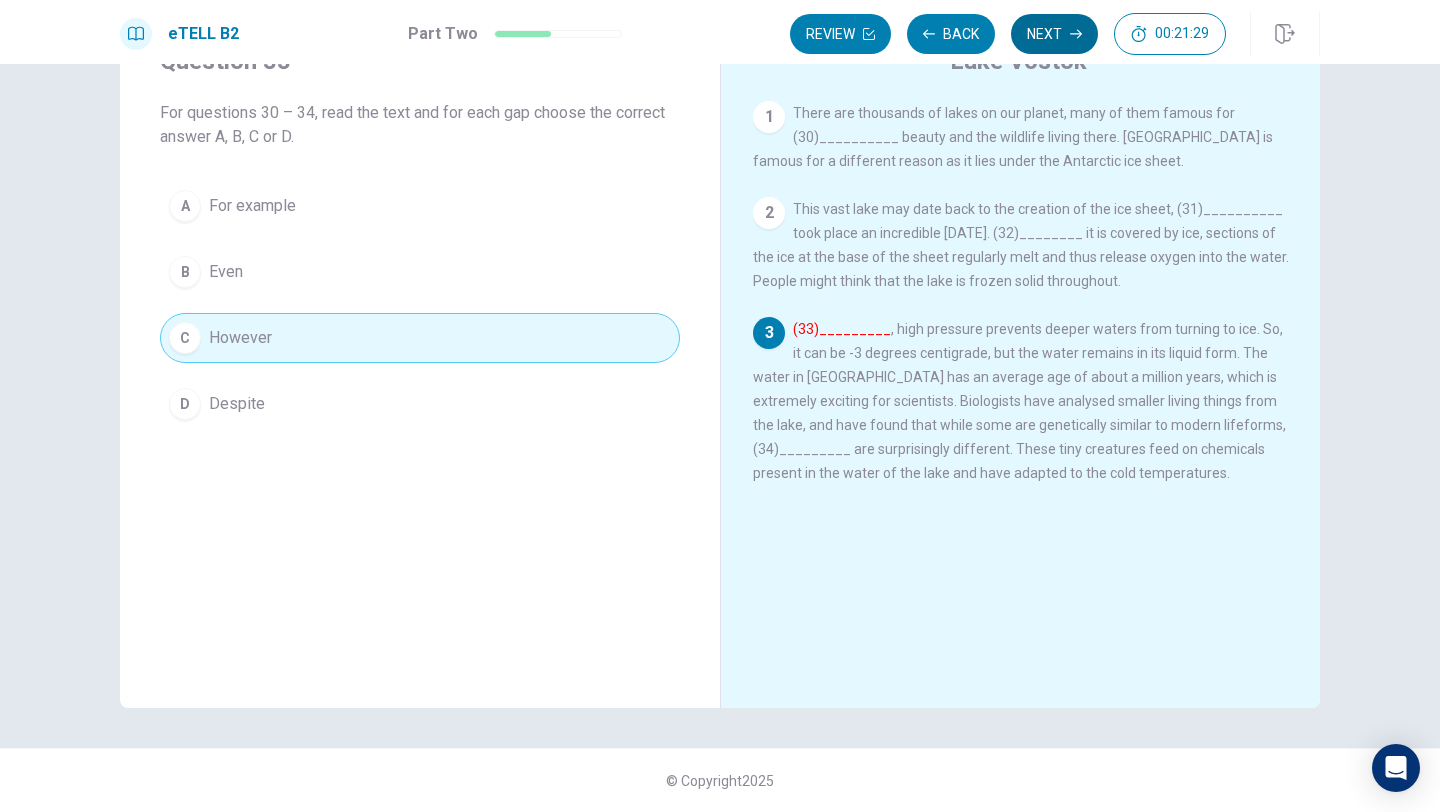 click on "Next" at bounding box center [1054, 34] 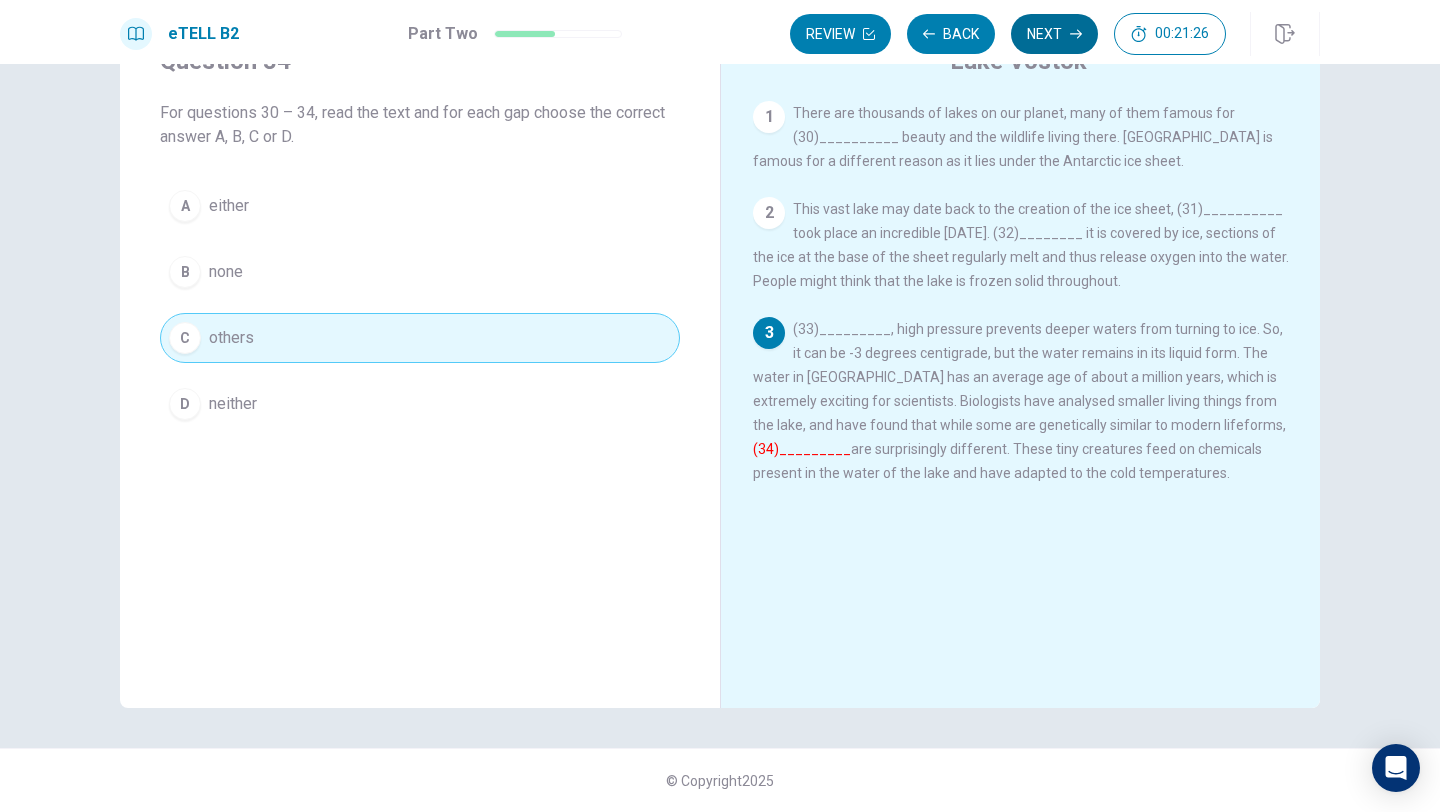 click on "Next" at bounding box center (1054, 34) 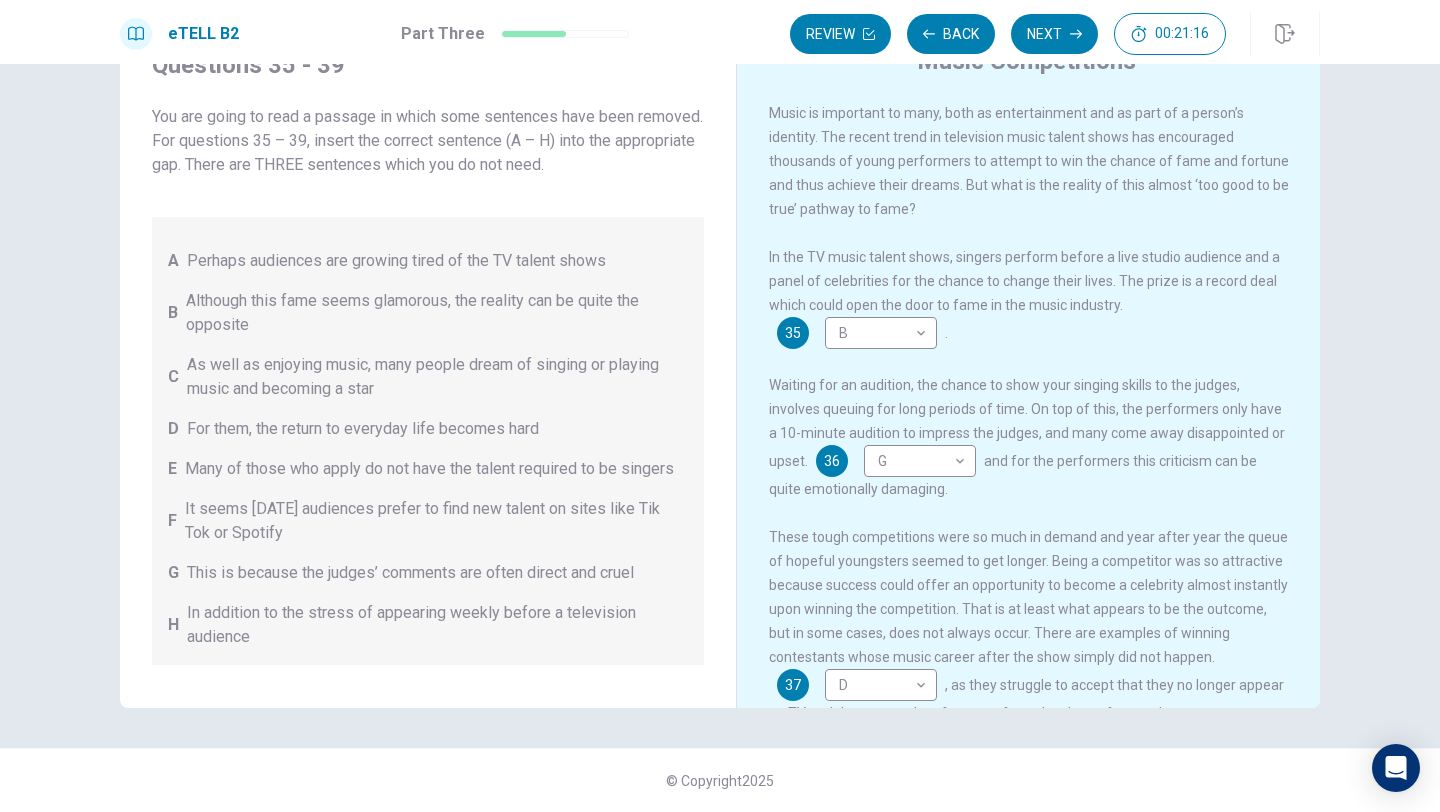 scroll, scrollTop: 0, scrollLeft: 0, axis: both 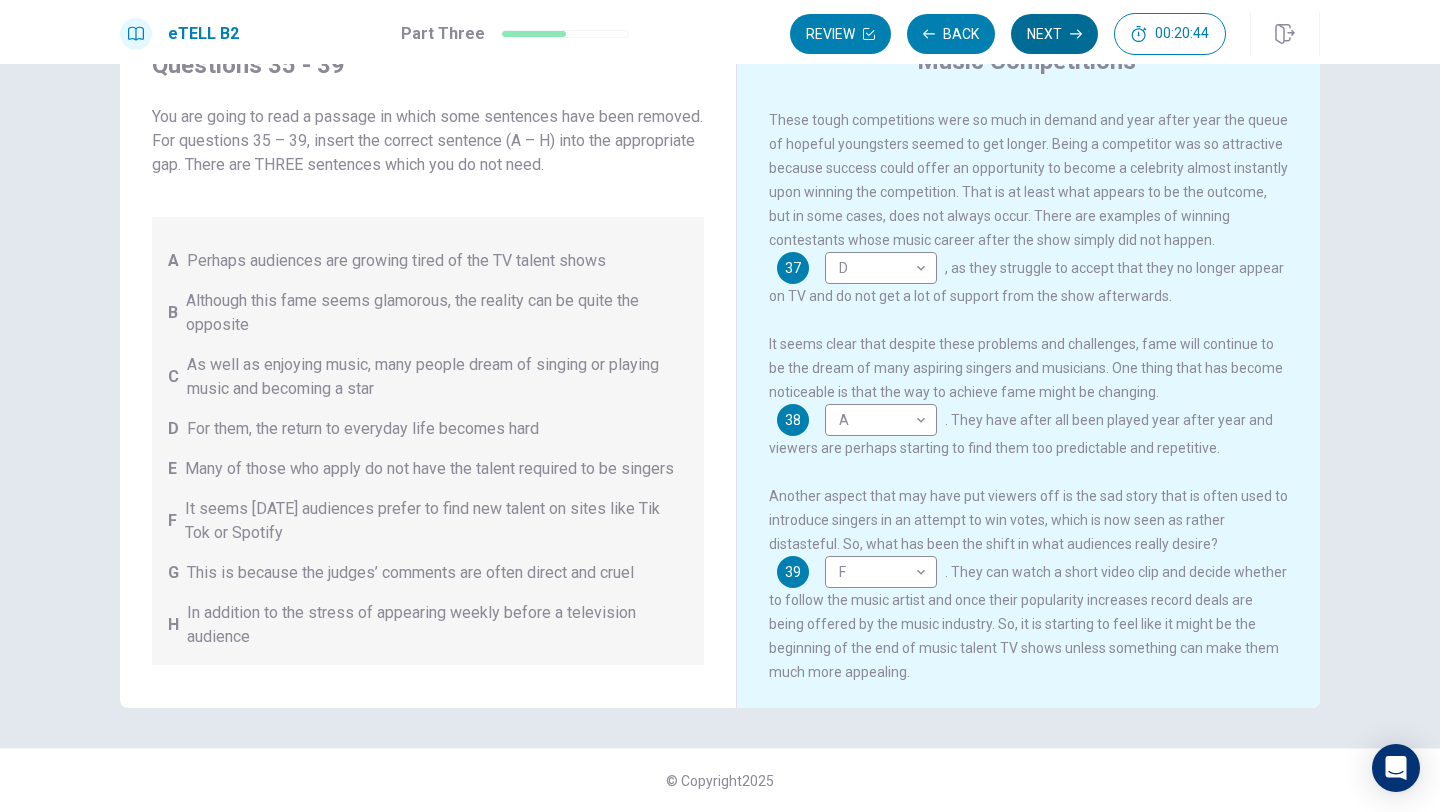 click on "Next" at bounding box center (1054, 34) 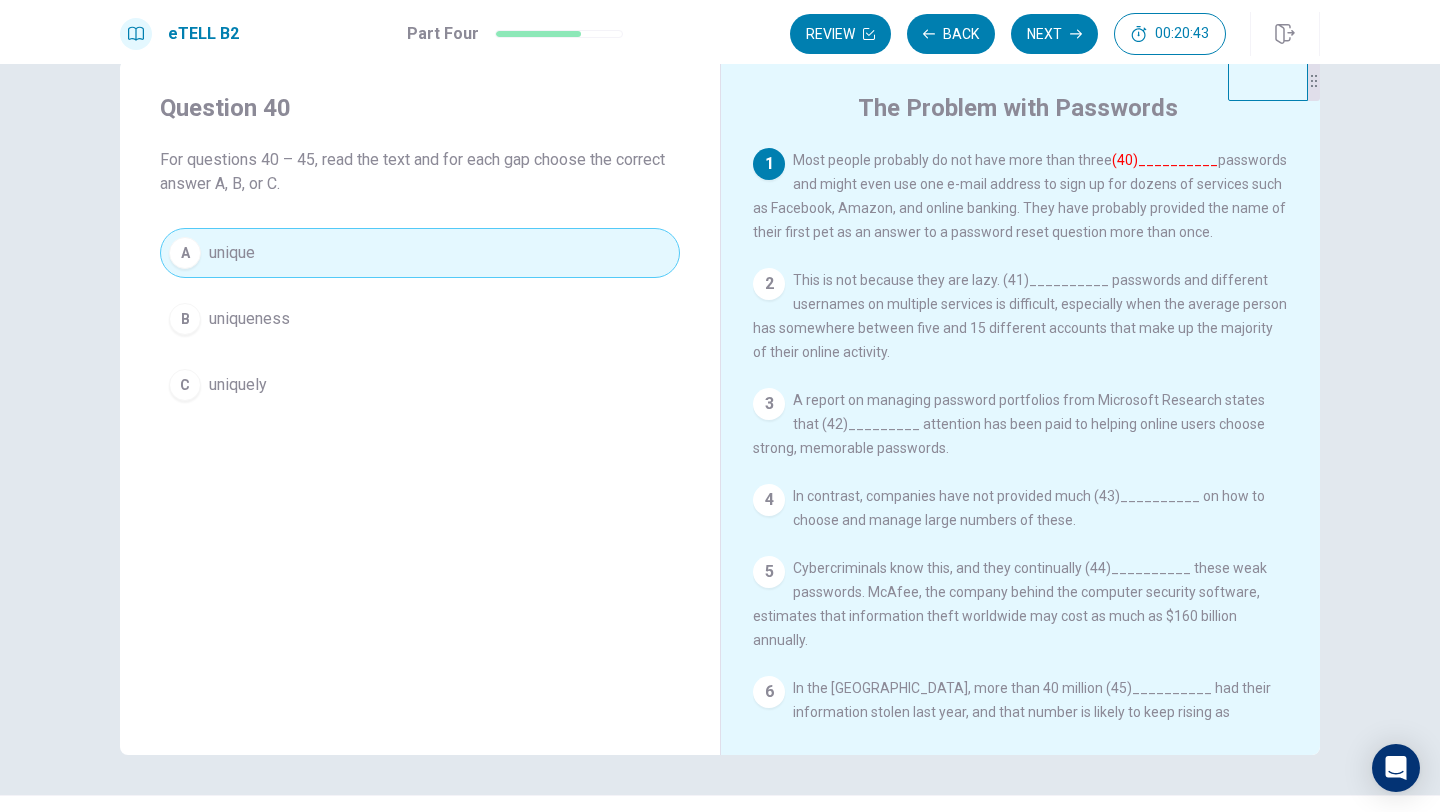 scroll, scrollTop: 41, scrollLeft: 0, axis: vertical 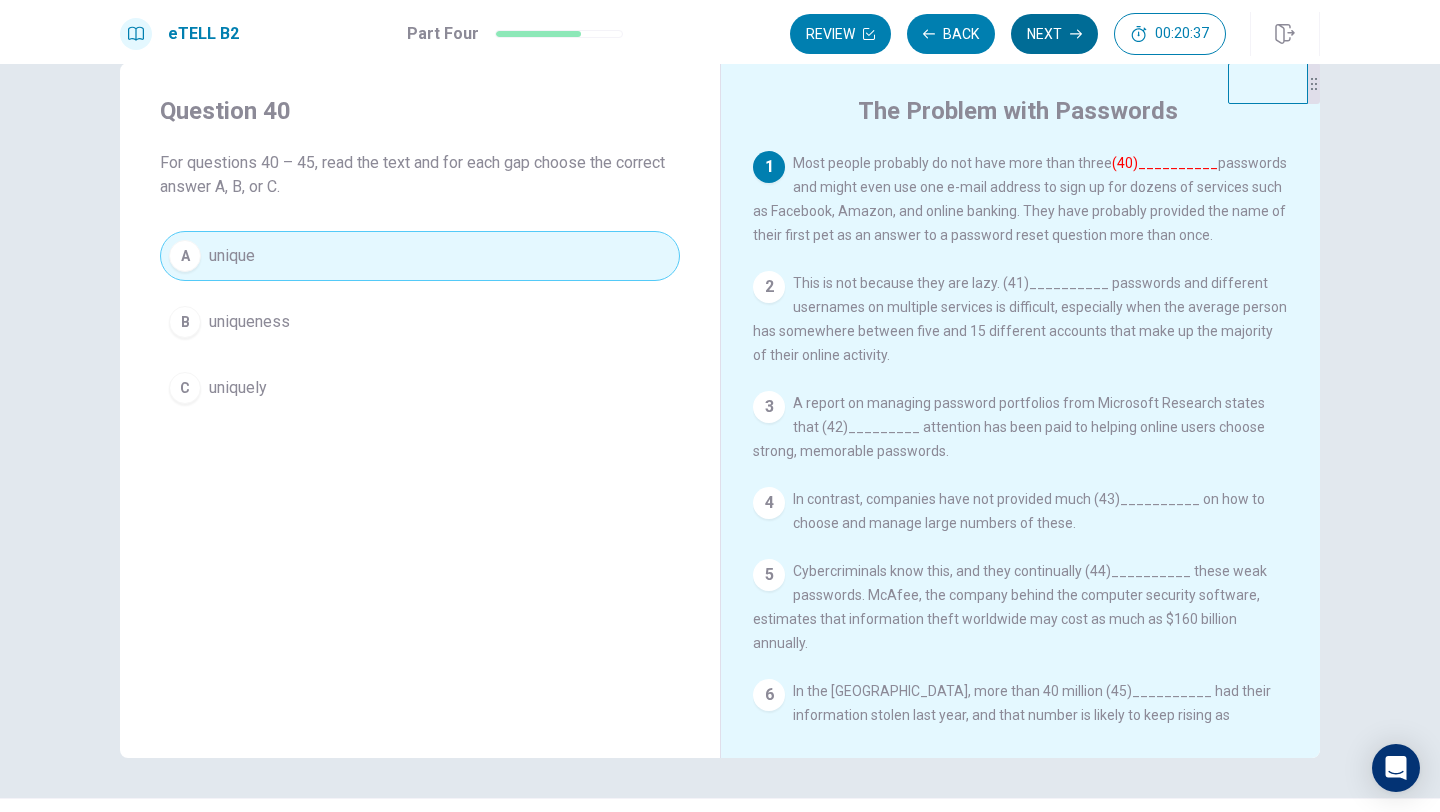 click on "Next" at bounding box center (1054, 34) 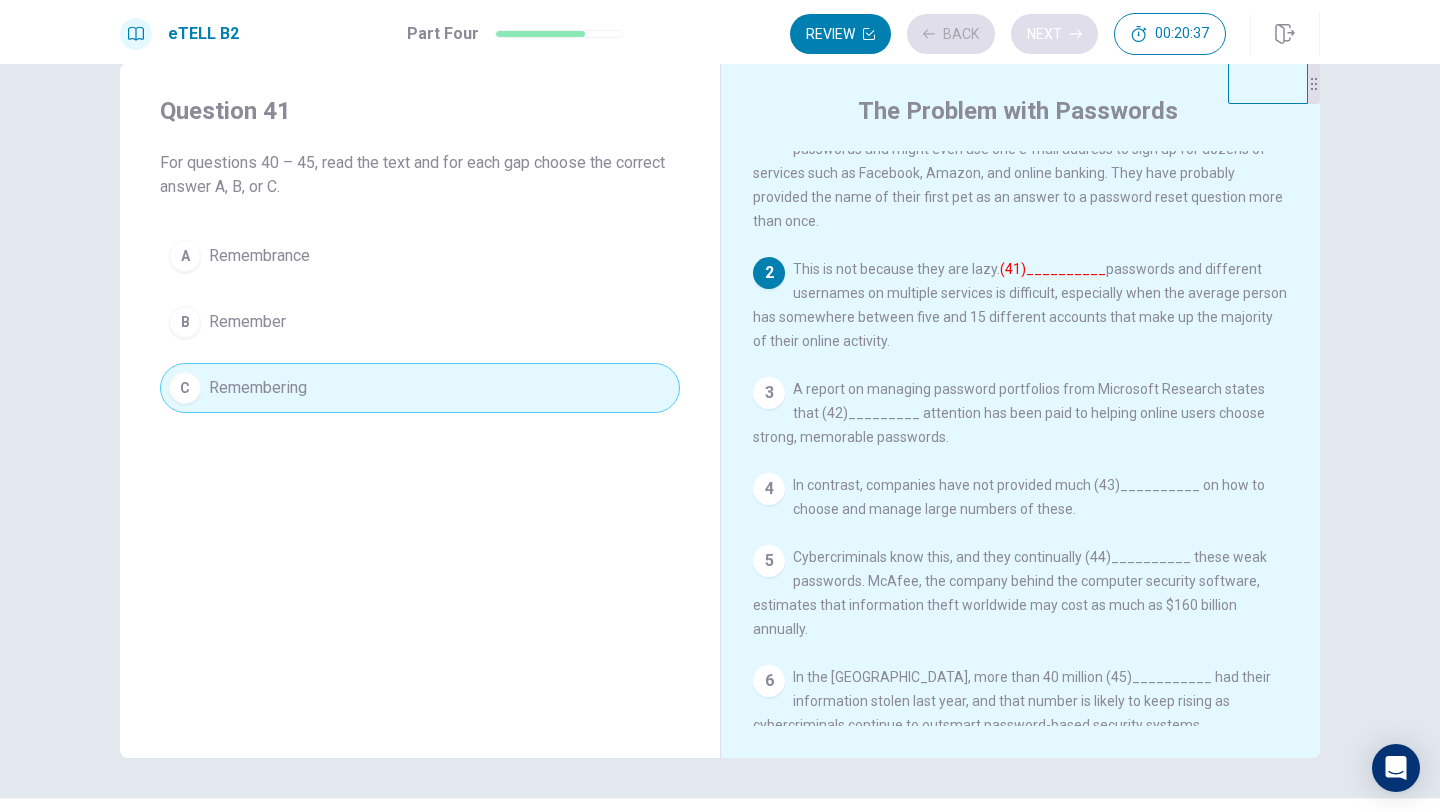 scroll, scrollTop: 44, scrollLeft: 0, axis: vertical 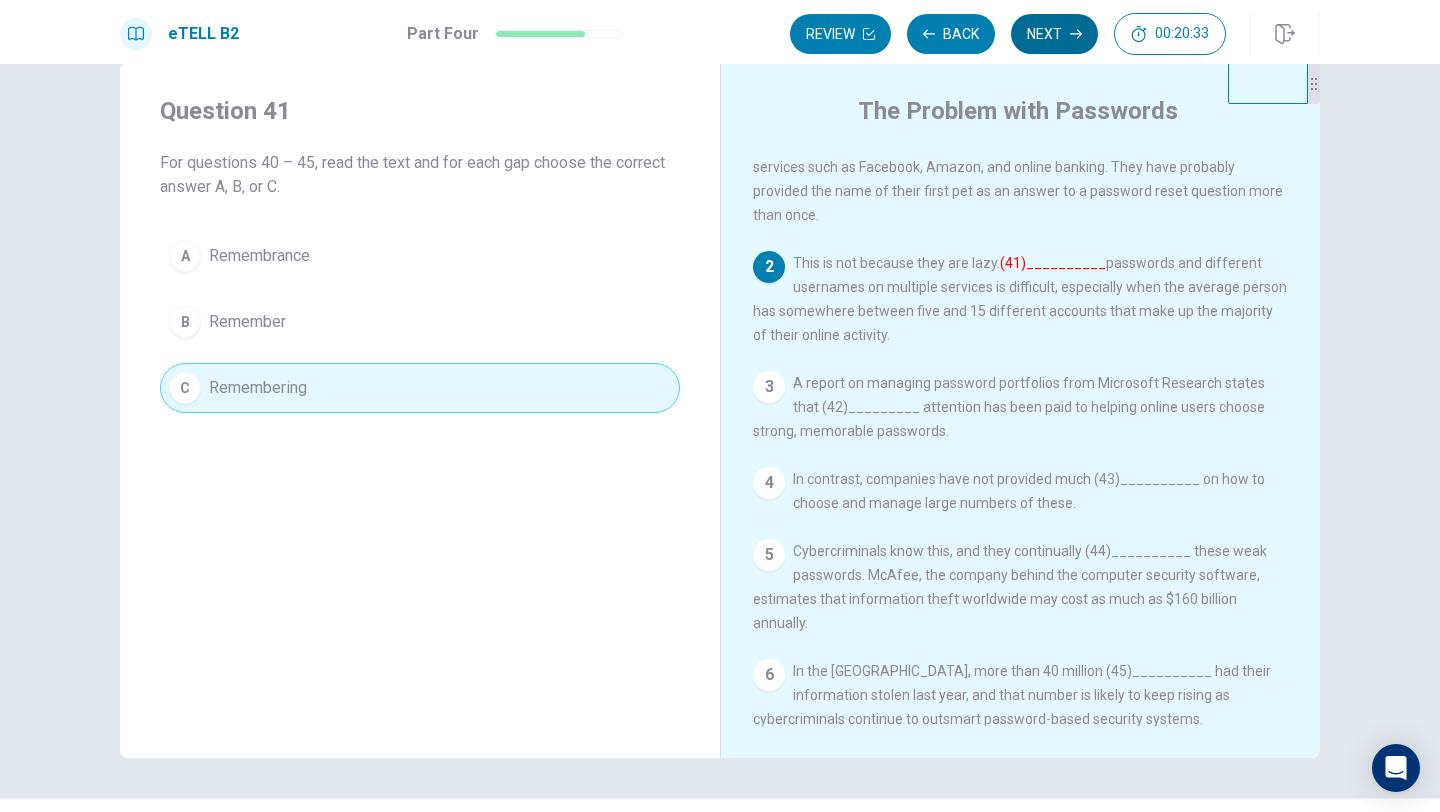 click on "Next" at bounding box center (1054, 34) 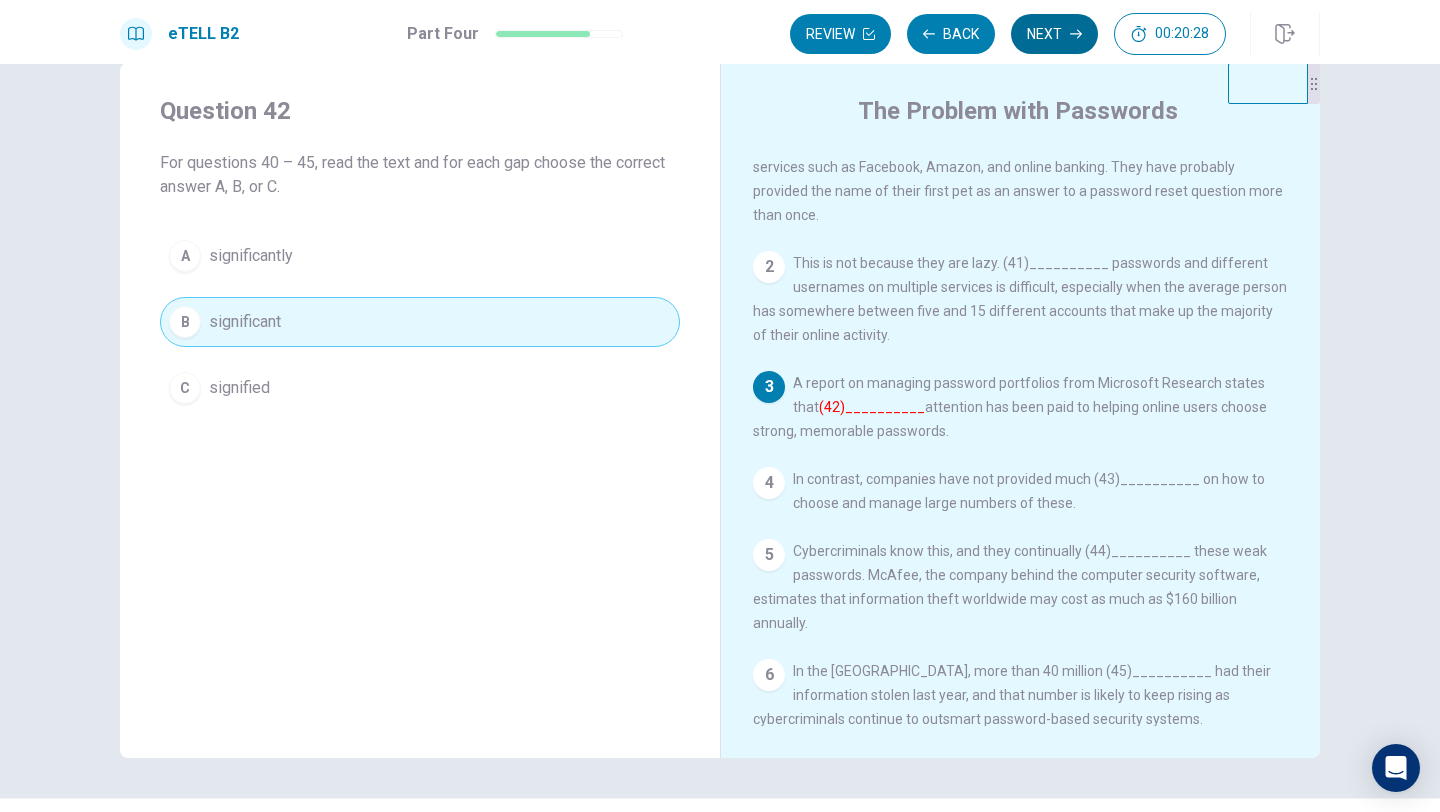 click on "Next" at bounding box center [1054, 34] 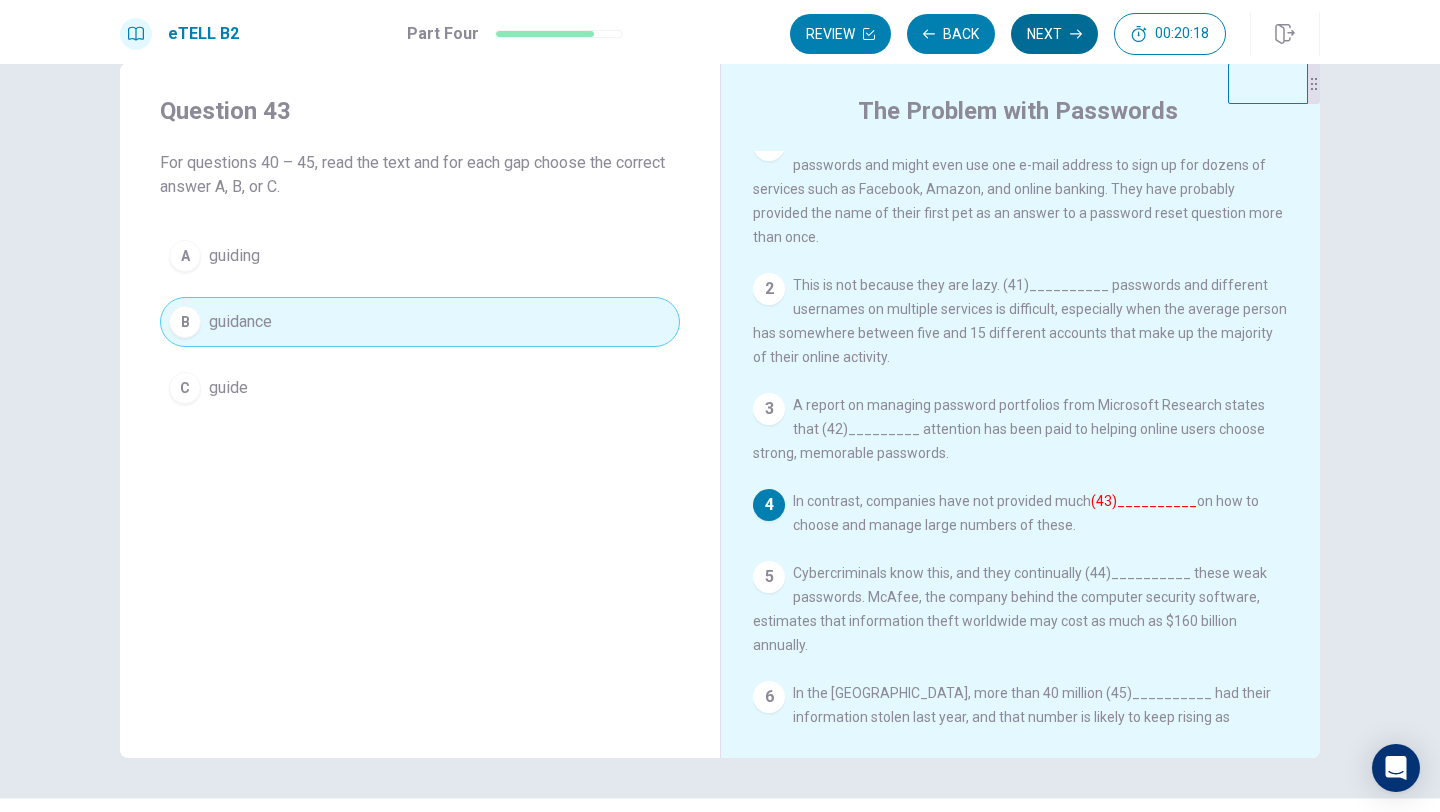 click on "Next" at bounding box center (1054, 34) 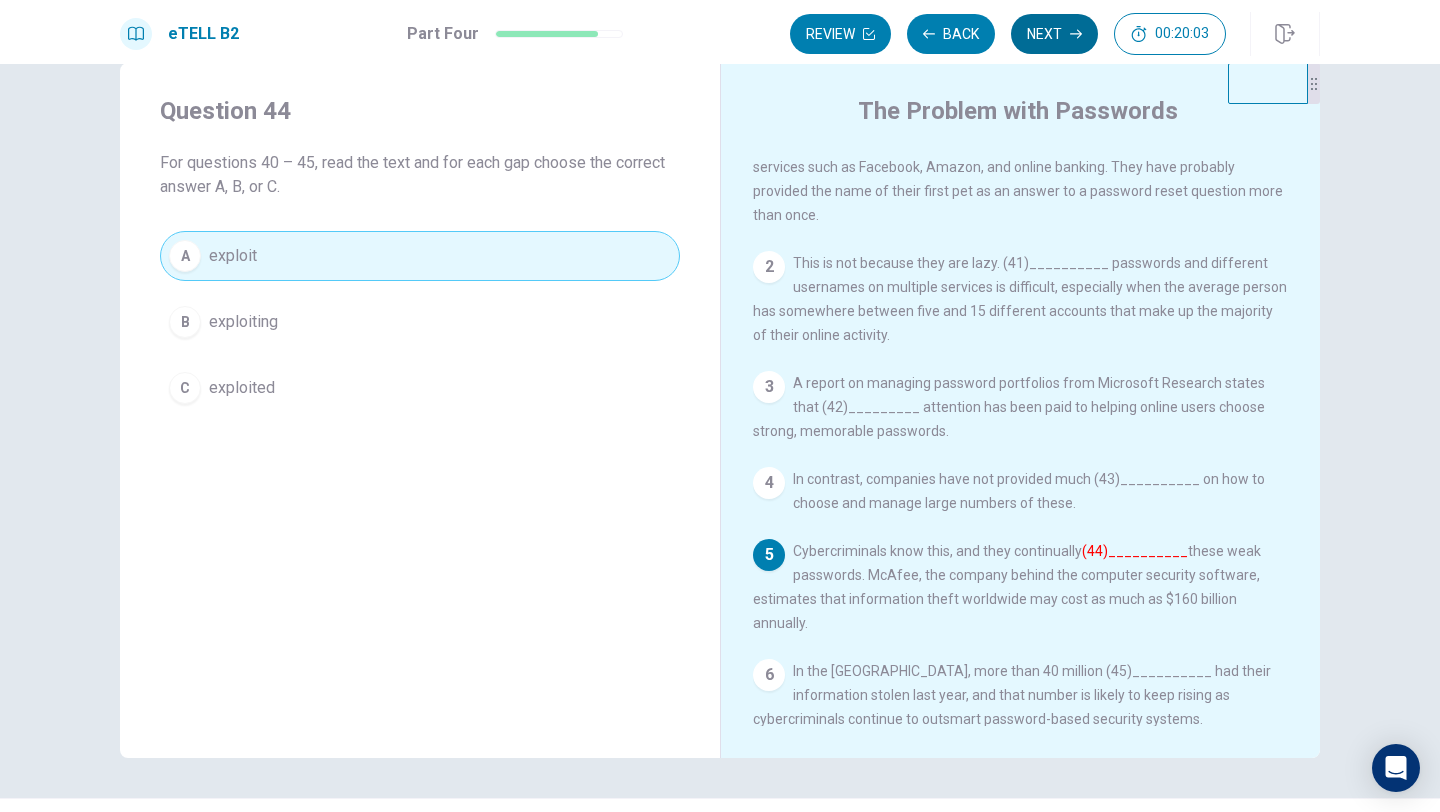 click on "Next" at bounding box center [1054, 34] 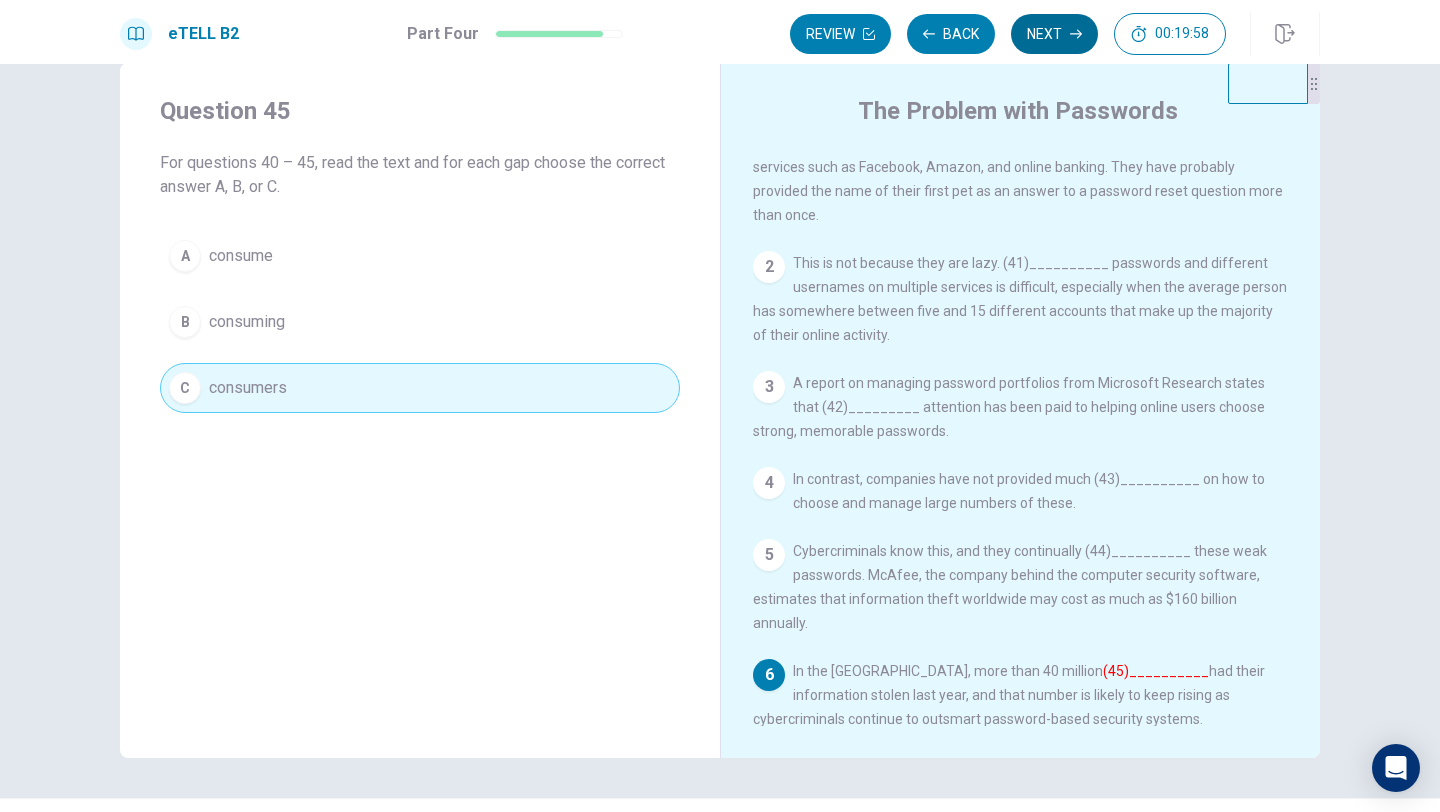 click on "Next" at bounding box center (1054, 34) 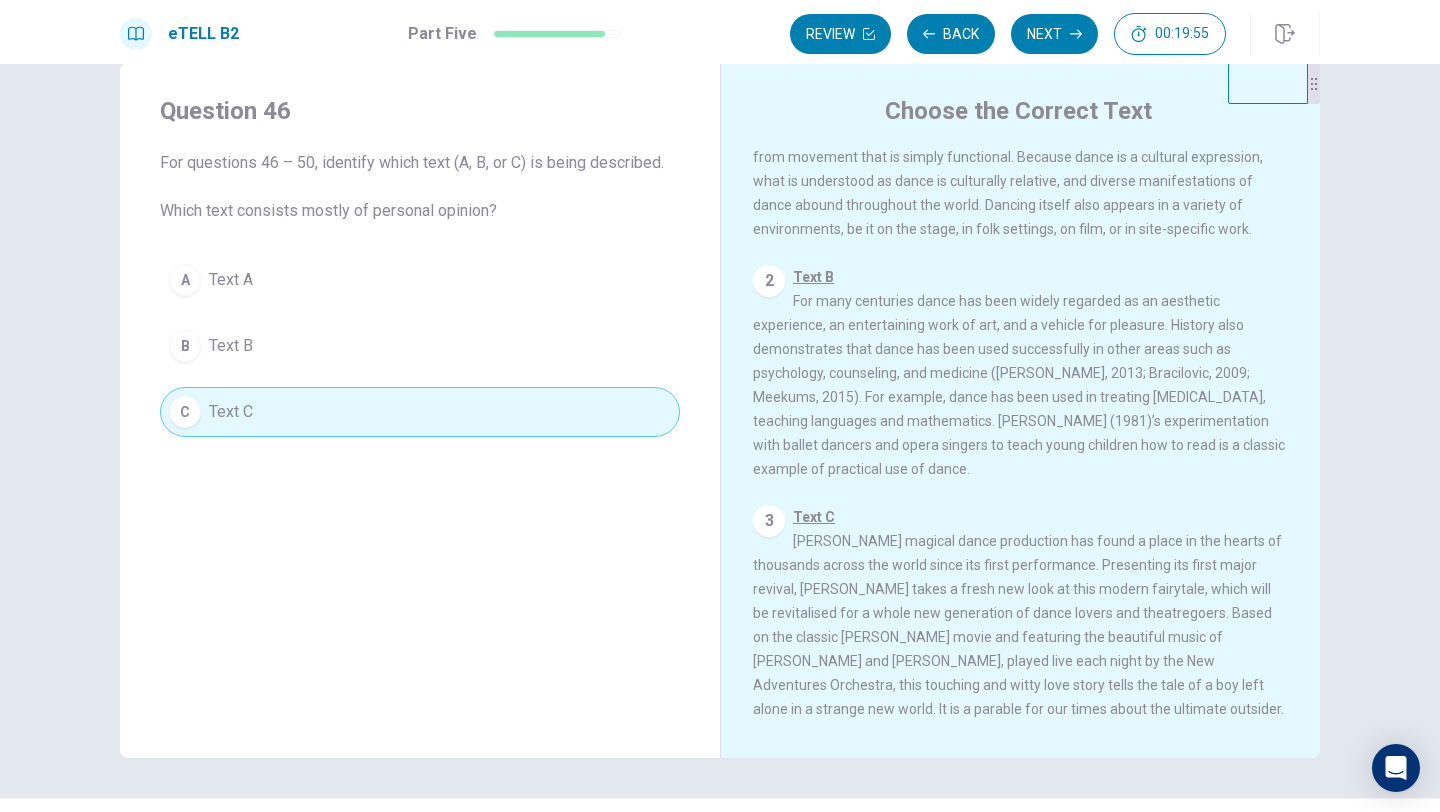 scroll, scrollTop: 172, scrollLeft: 0, axis: vertical 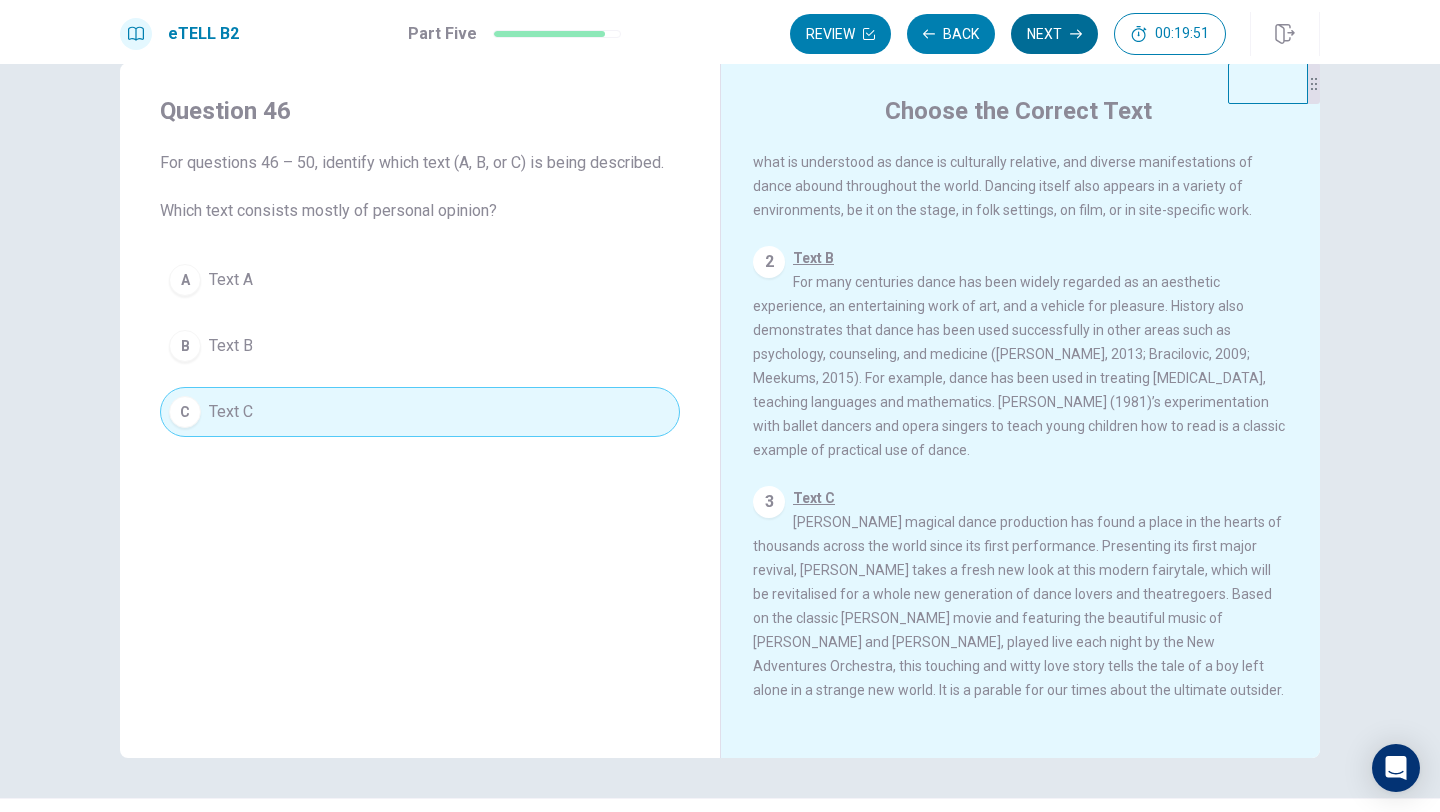 click on "Next" at bounding box center (1054, 34) 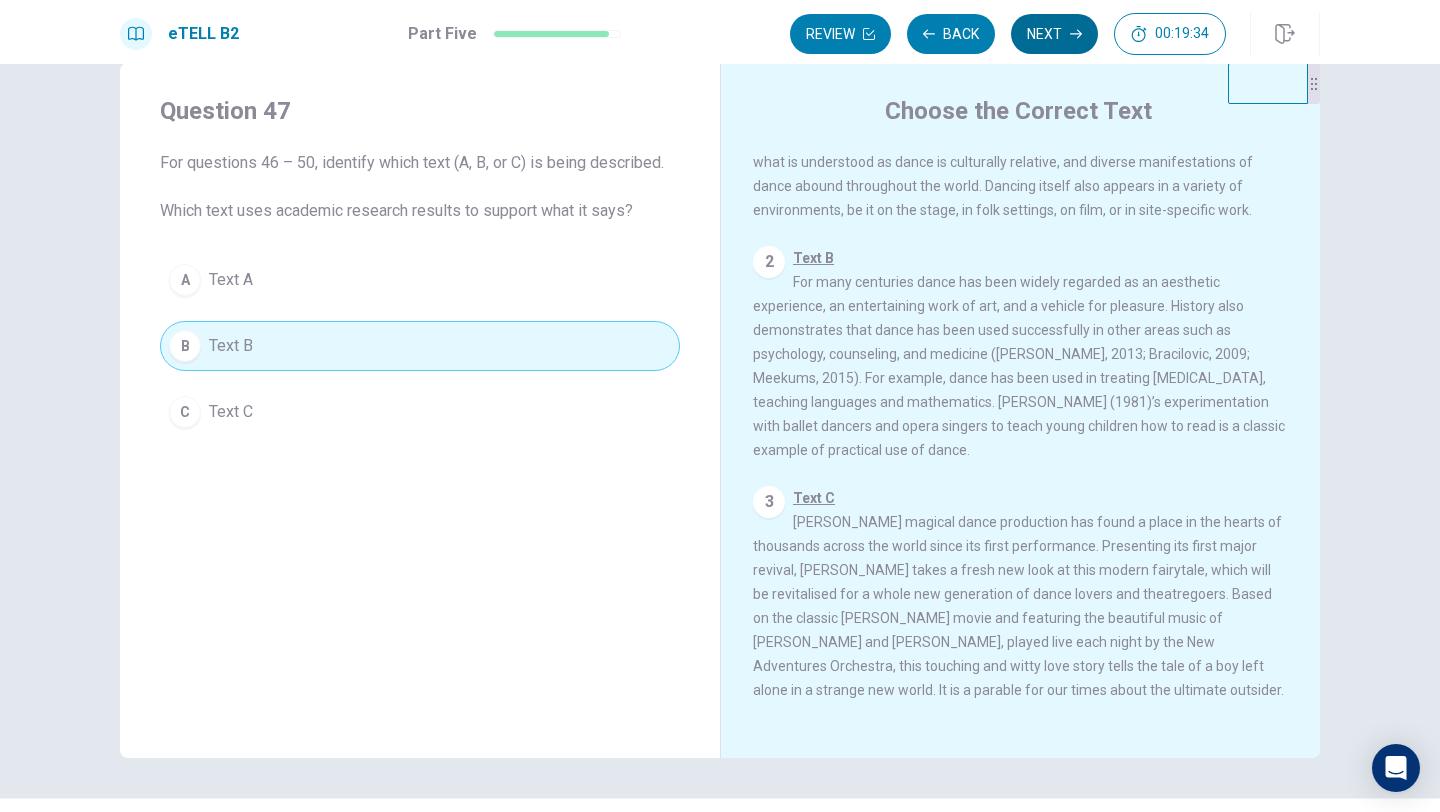 click on "Next" at bounding box center (1054, 34) 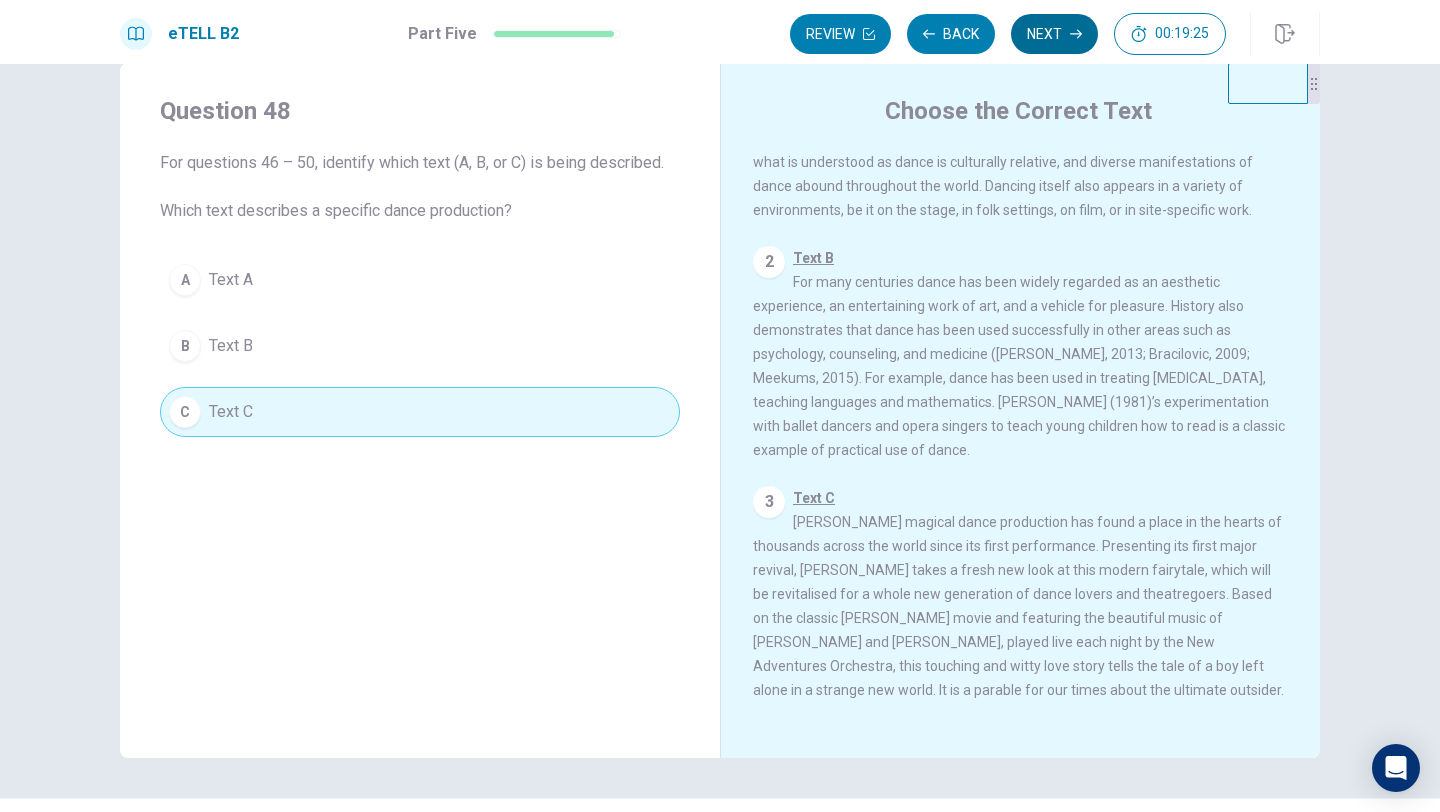 click on "Next" at bounding box center (1054, 34) 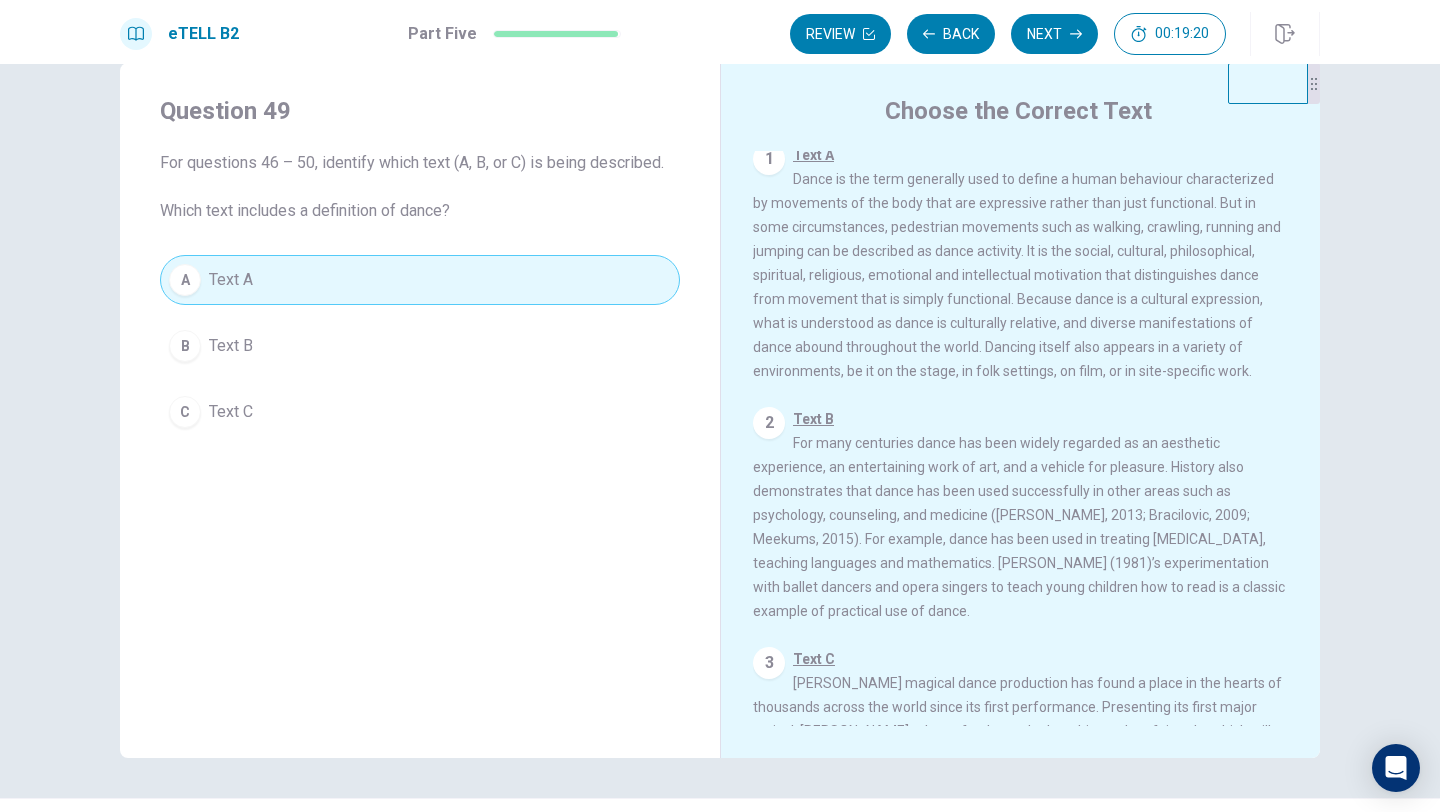scroll, scrollTop: 0, scrollLeft: 0, axis: both 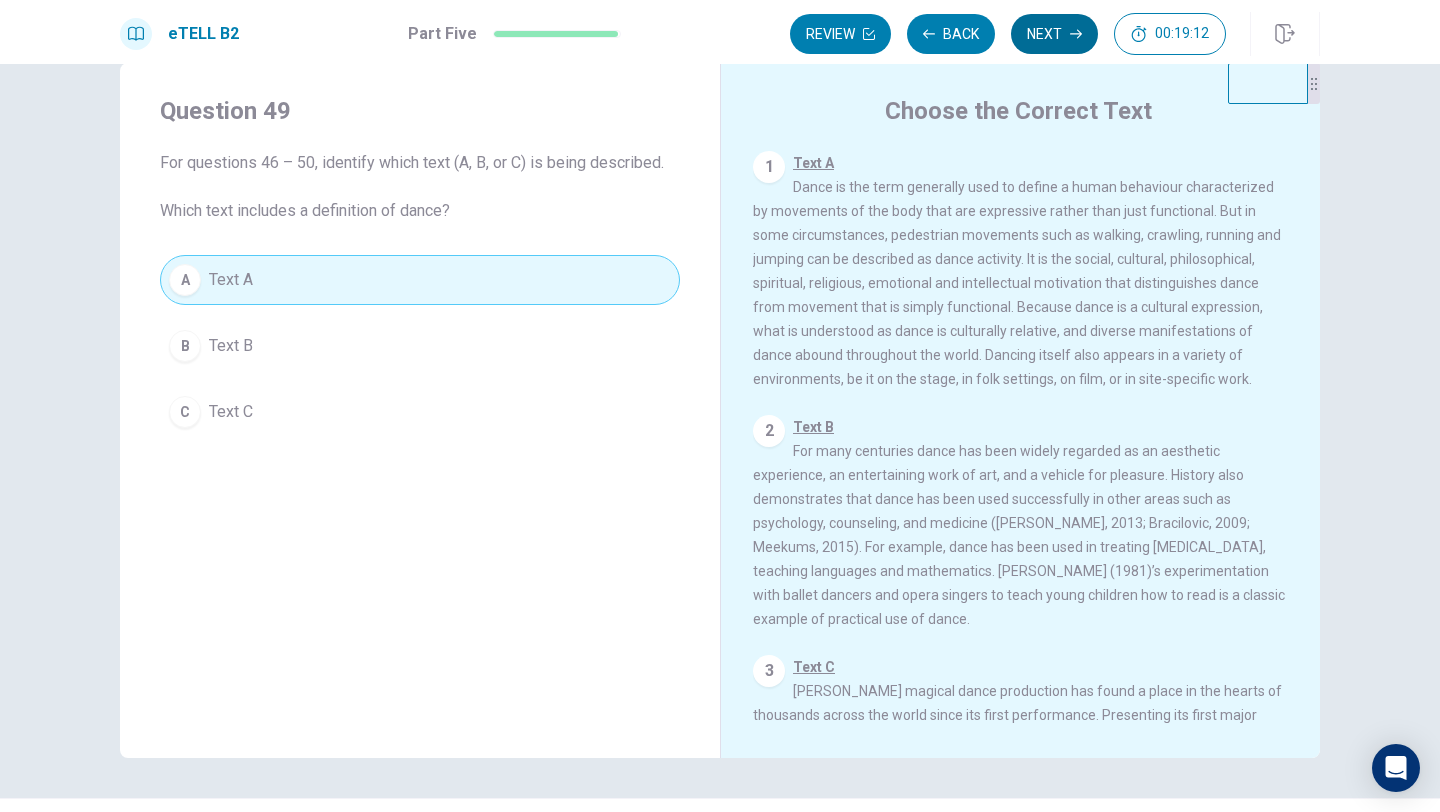 click on "Next" at bounding box center [1054, 34] 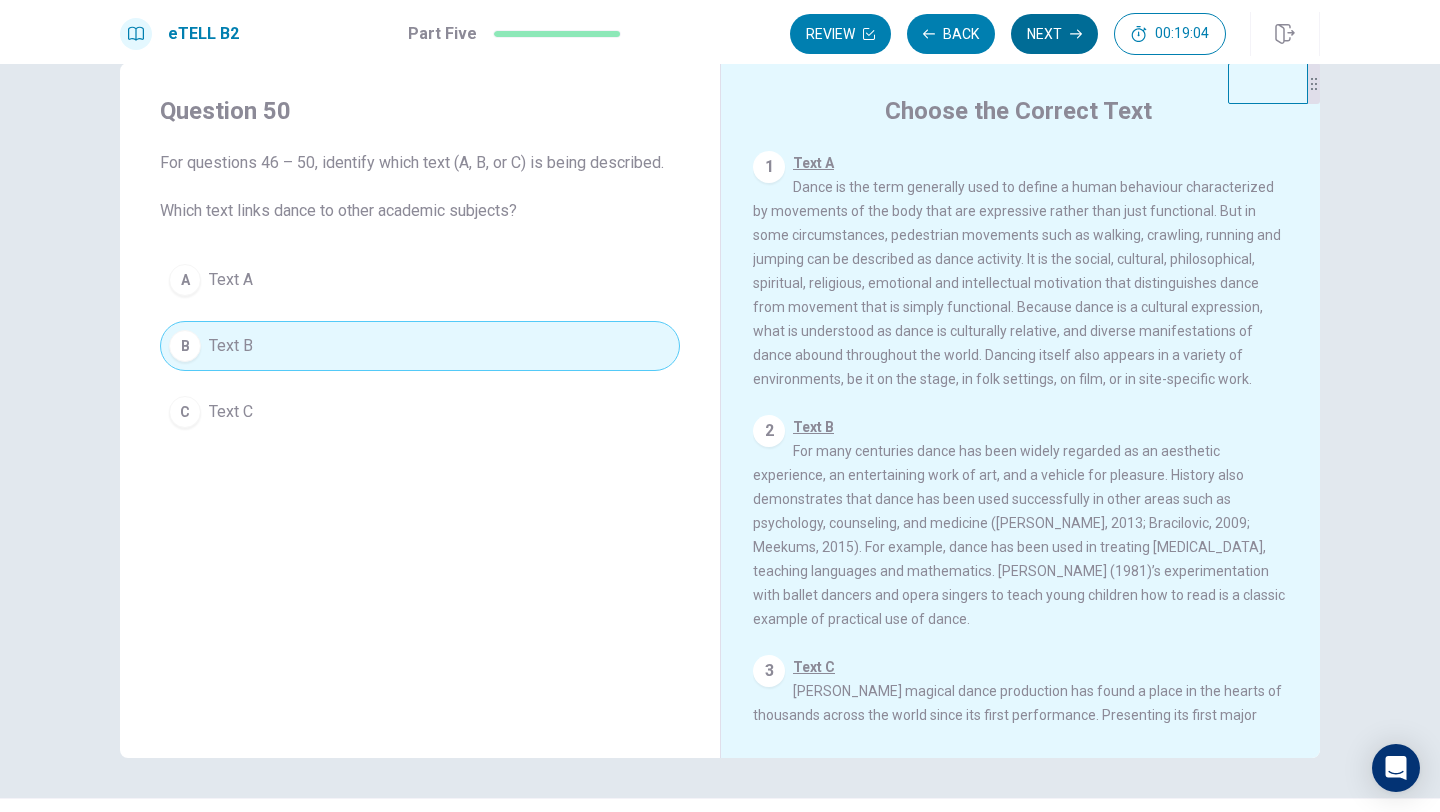 click on "Next" at bounding box center (1054, 34) 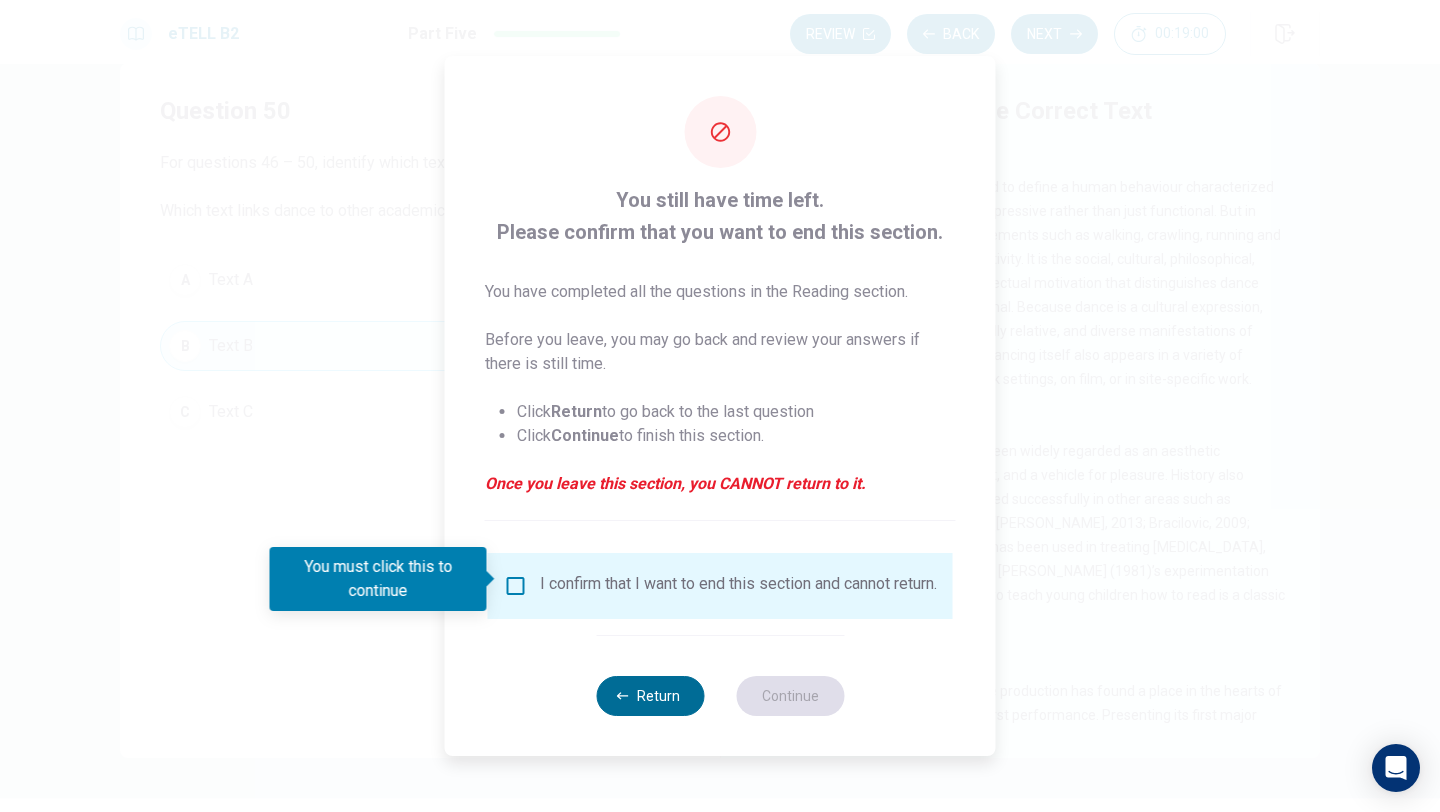 click on "Return" at bounding box center (650, 696) 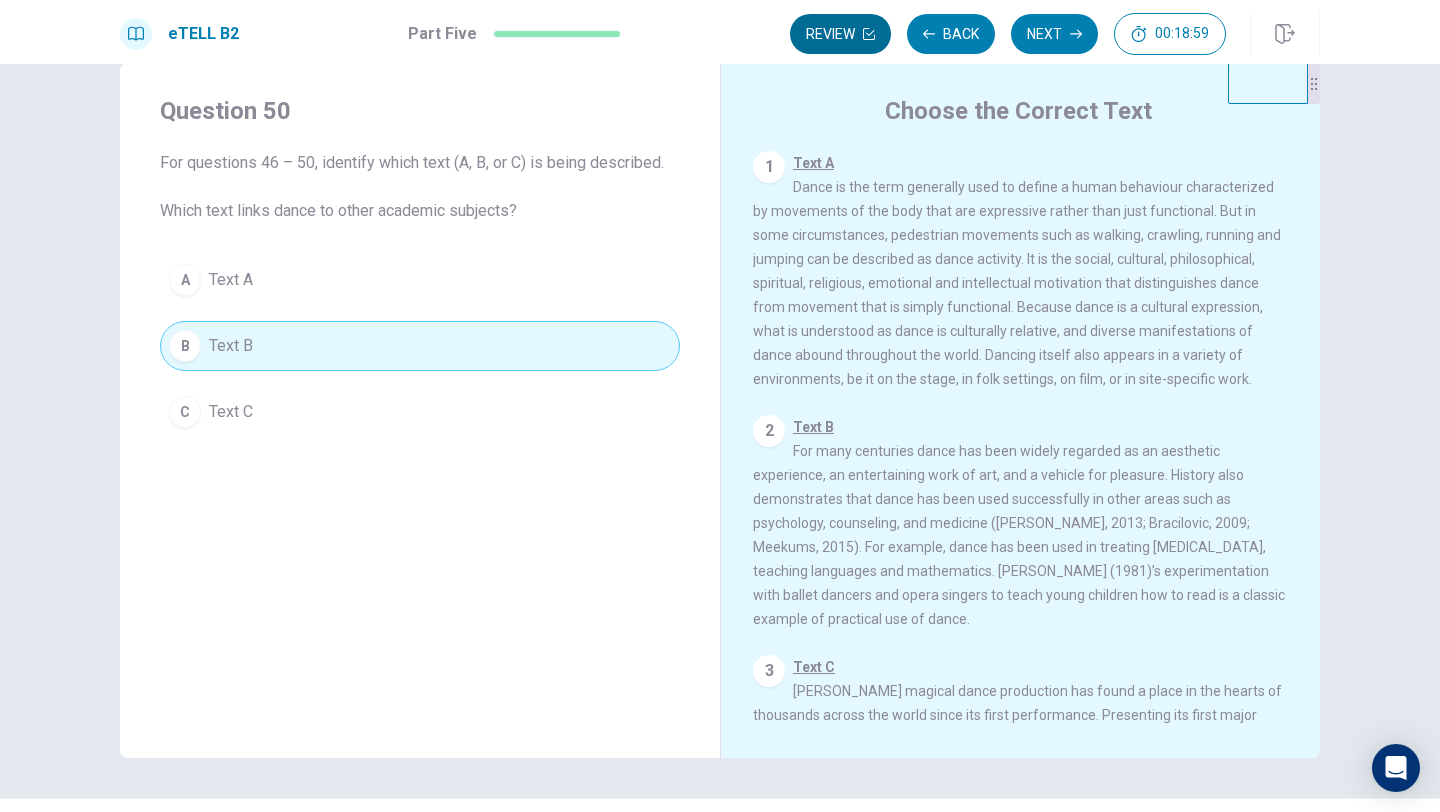 click on "Review" at bounding box center (840, 34) 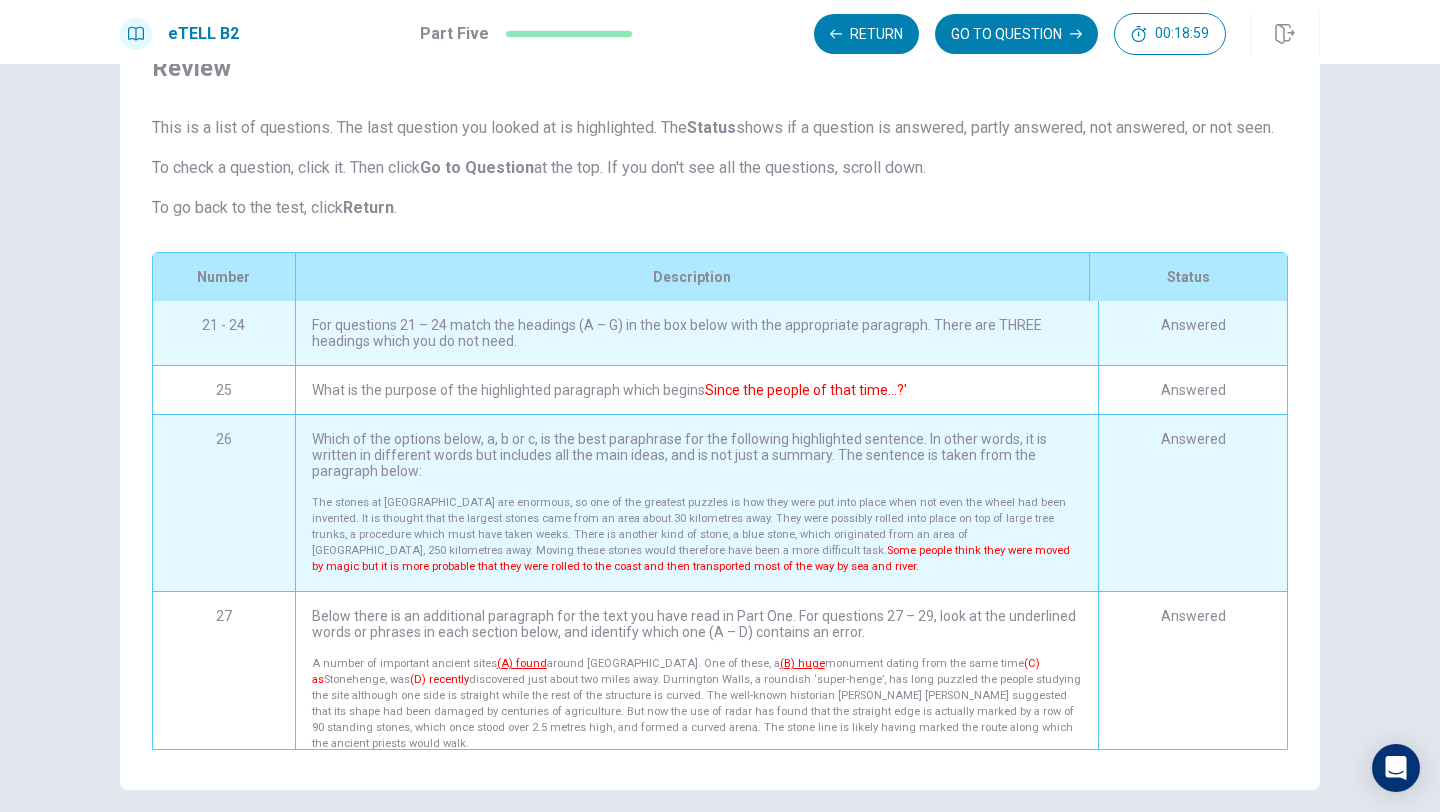 scroll, scrollTop: 184, scrollLeft: 0, axis: vertical 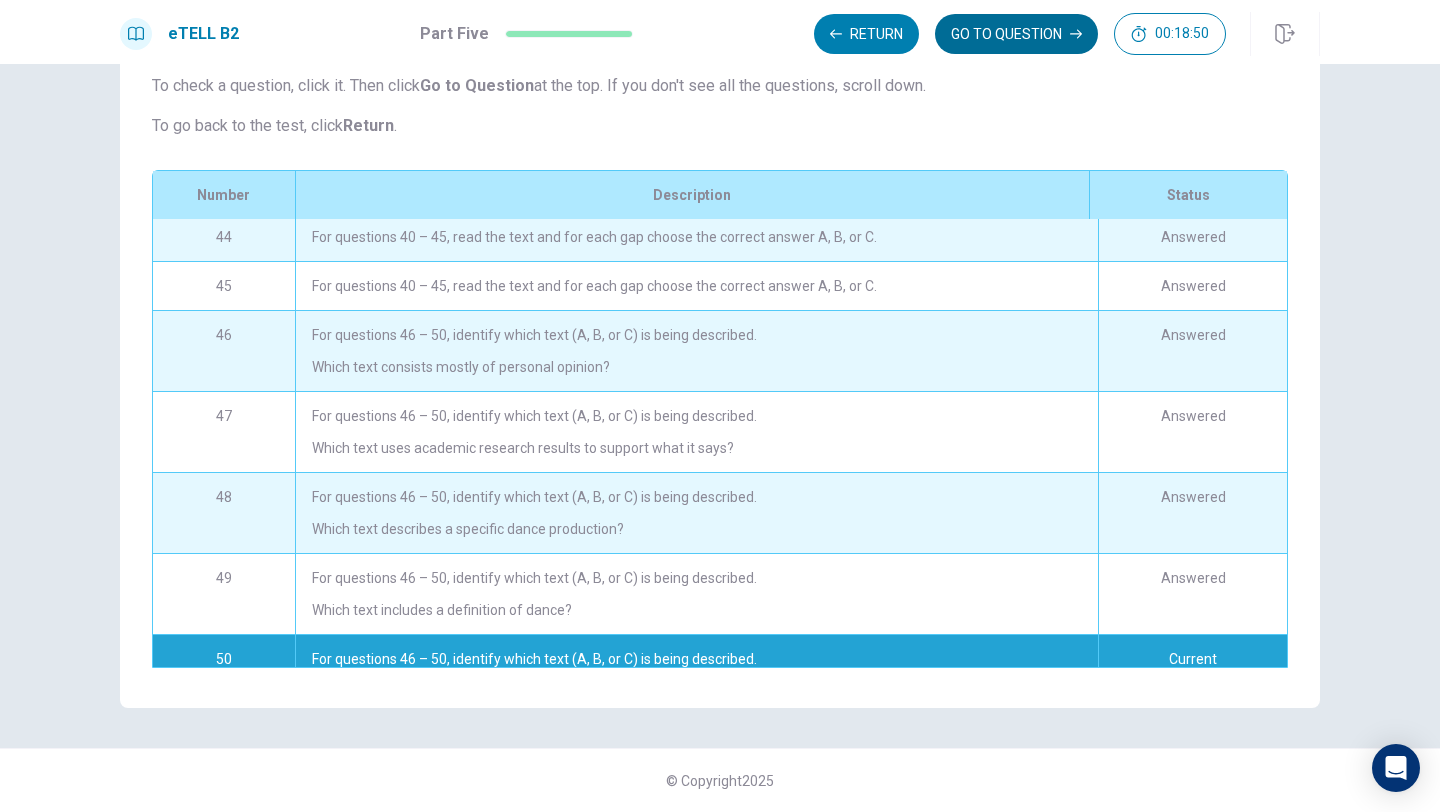 click on "GO TO QUESTION" at bounding box center [1016, 34] 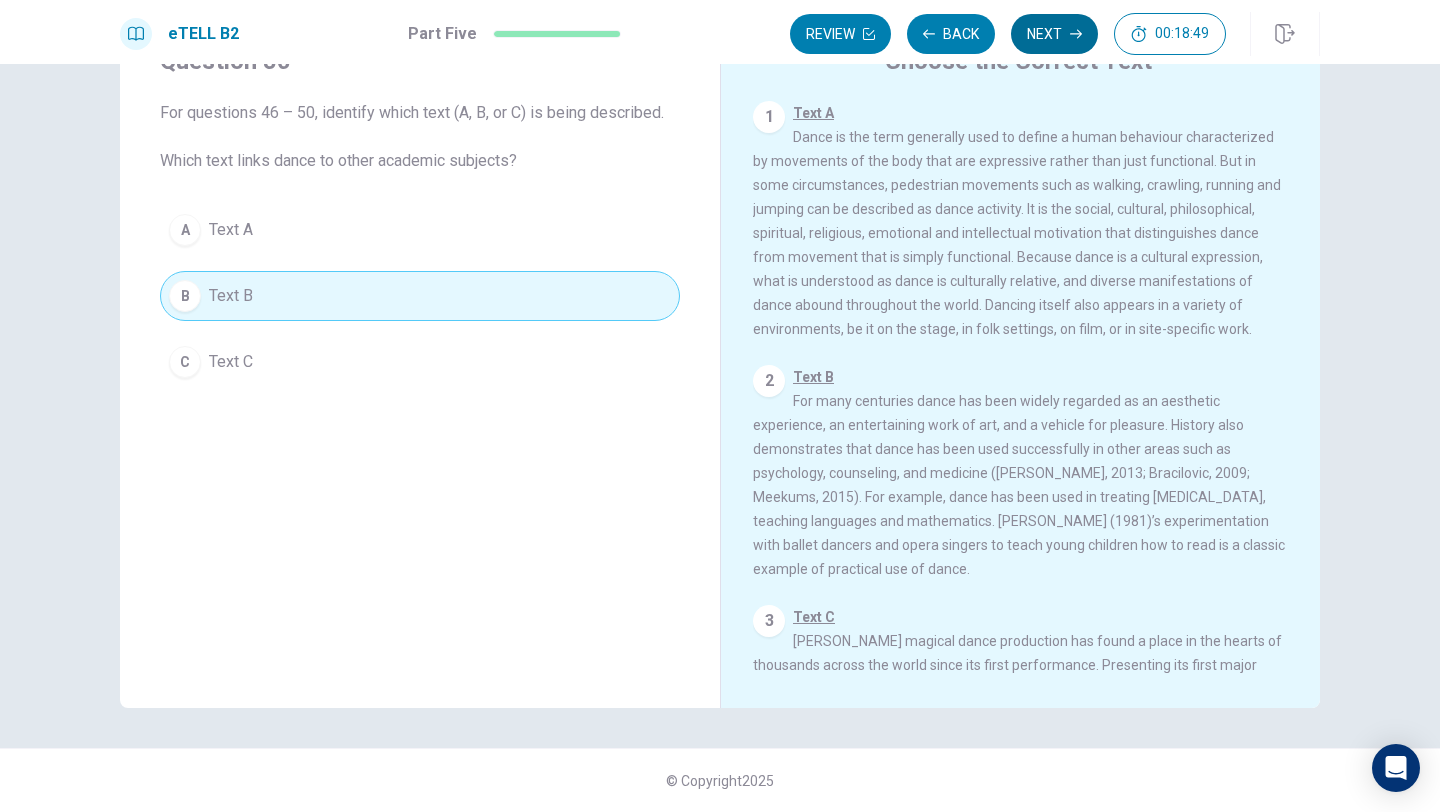 click on "Next" at bounding box center (1054, 34) 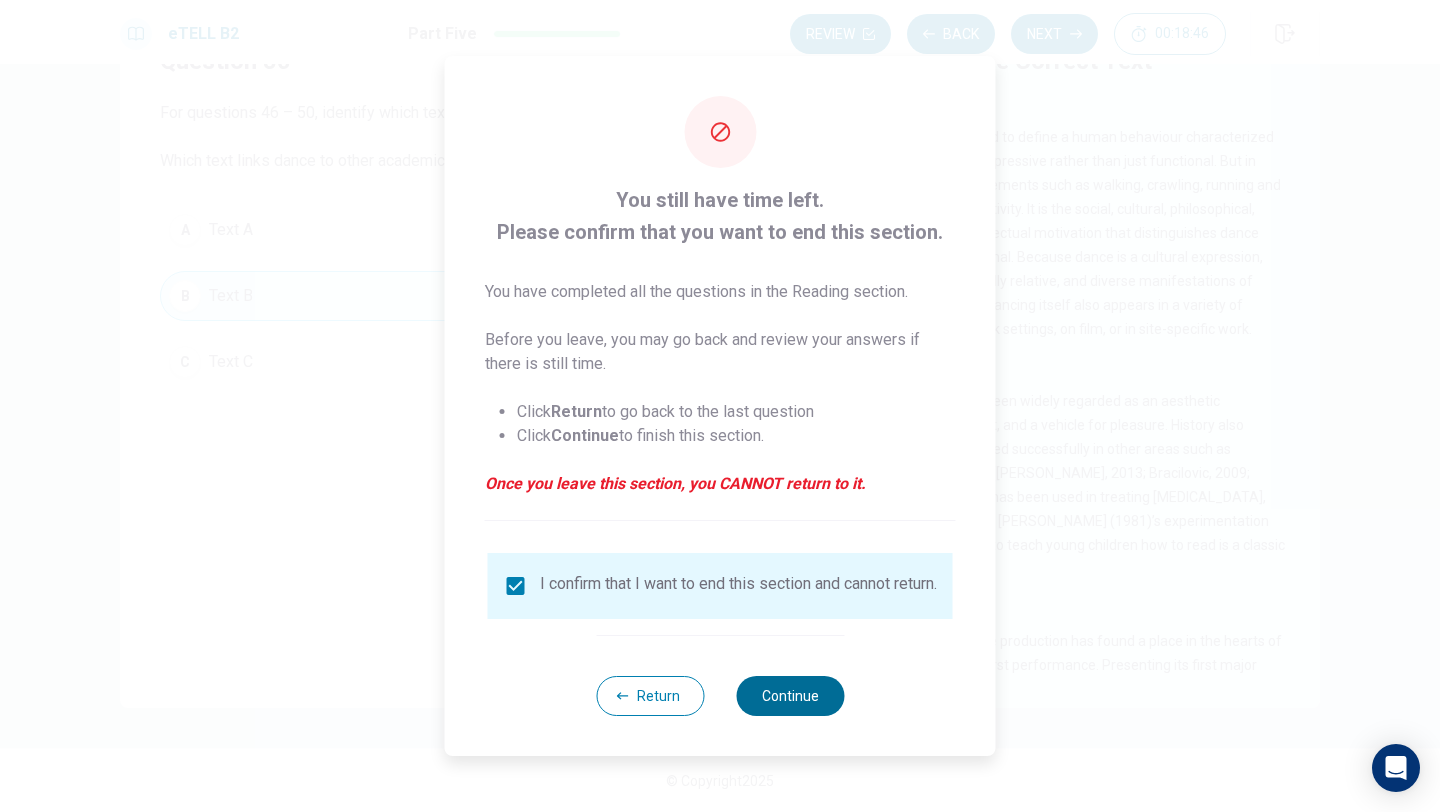click on "Continue" at bounding box center [790, 696] 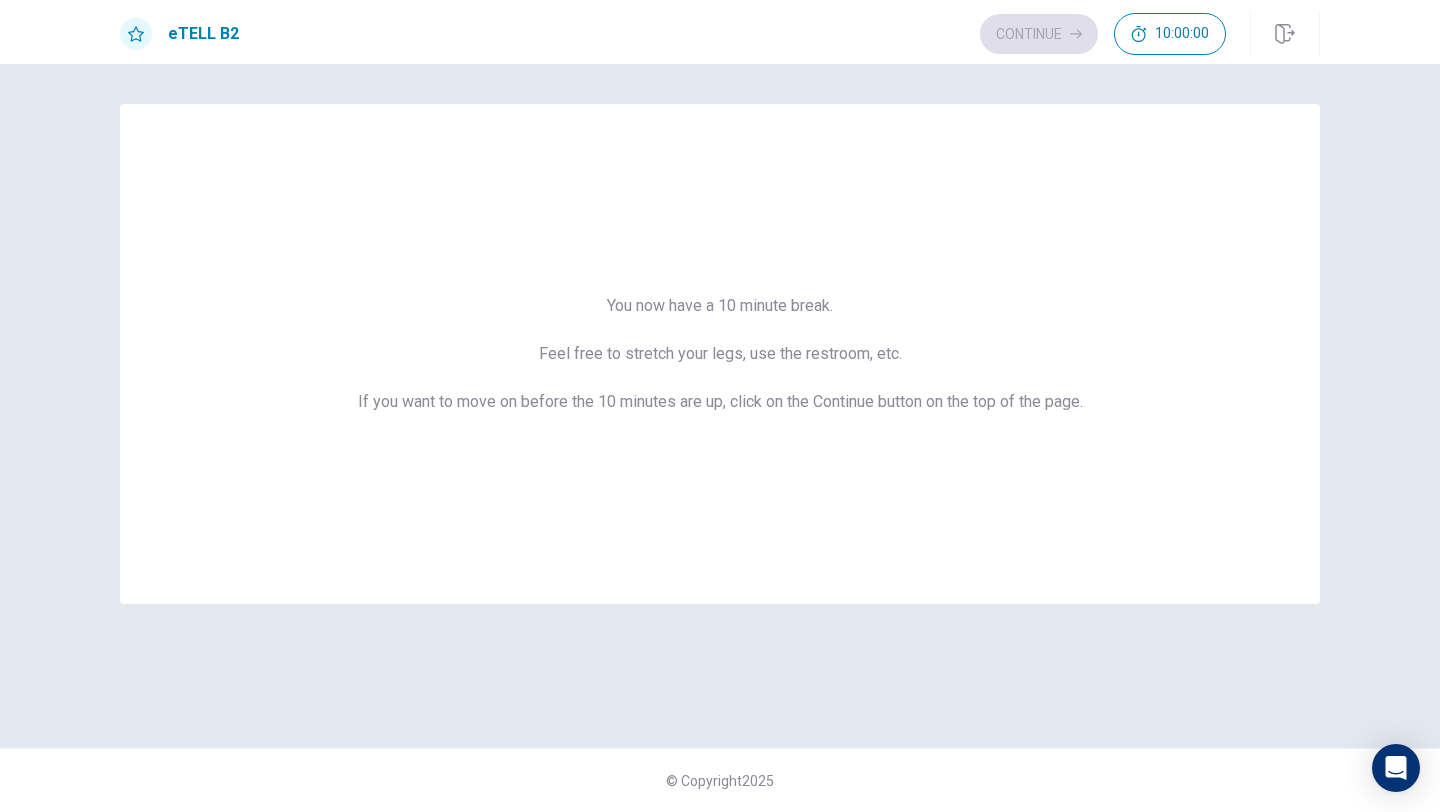 scroll, scrollTop: 0, scrollLeft: 0, axis: both 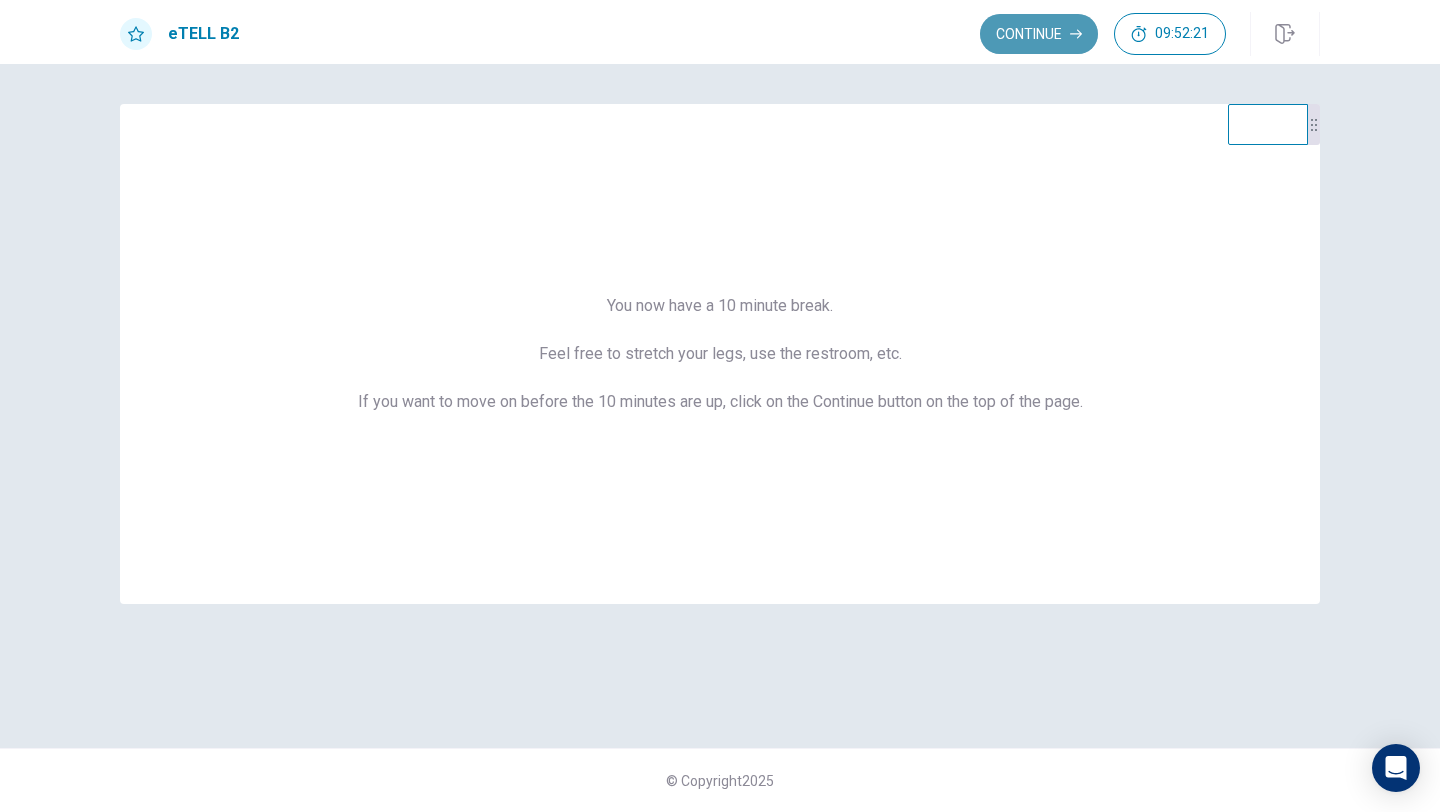 click on "Continue" at bounding box center [1039, 34] 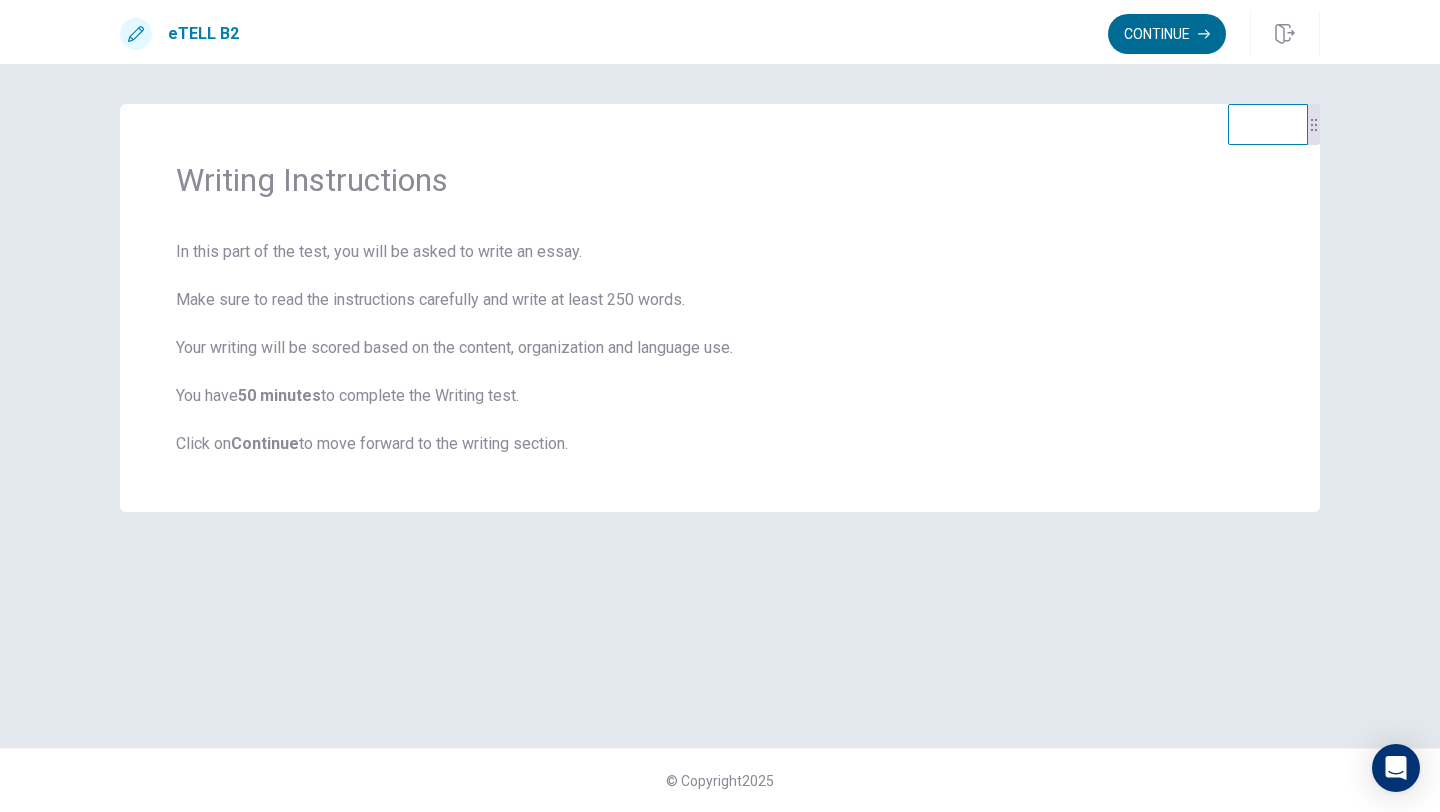 click on "Continue" at bounding box center [1167, 34] 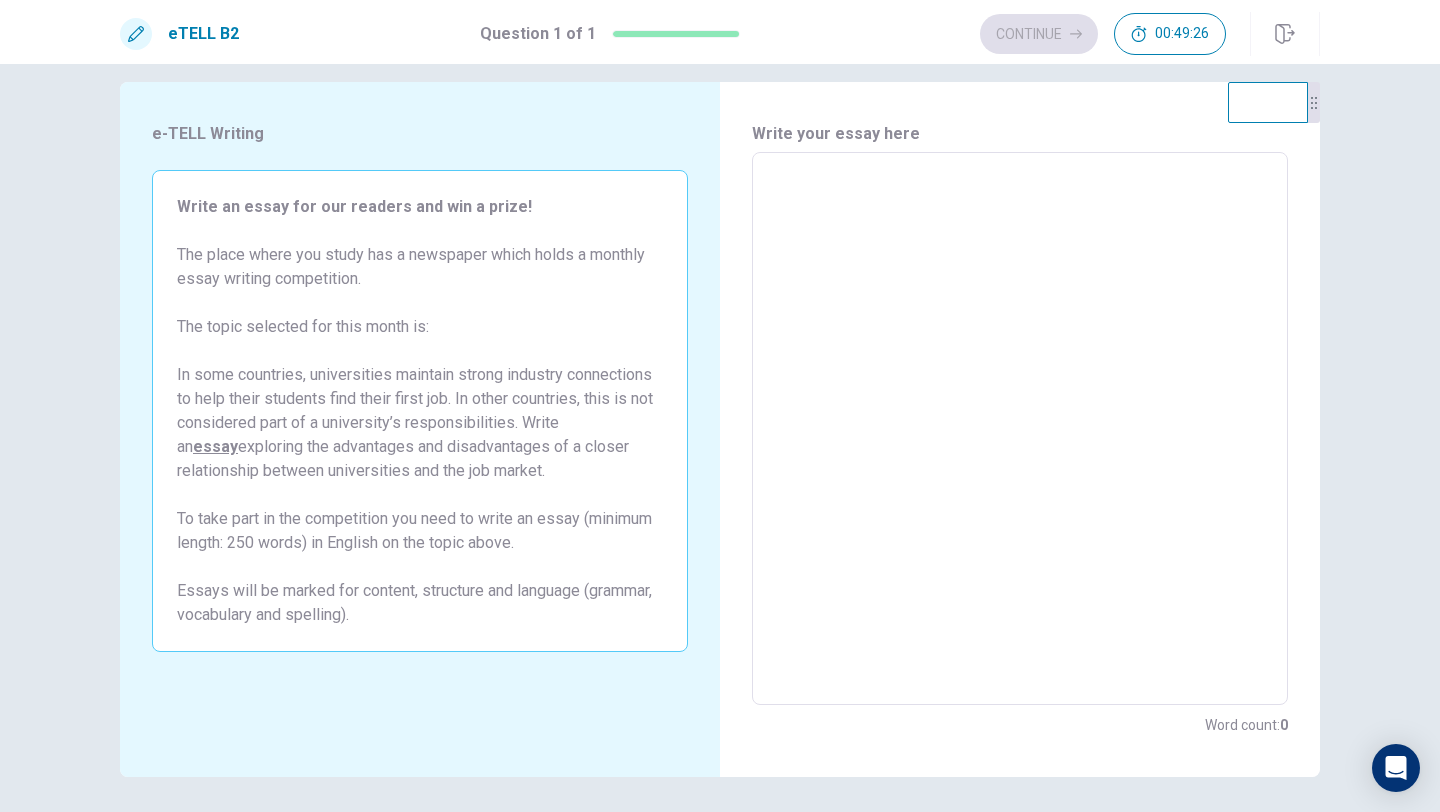 scroll, scrollTop: 26, scrollLeft: 0, axis: vertical 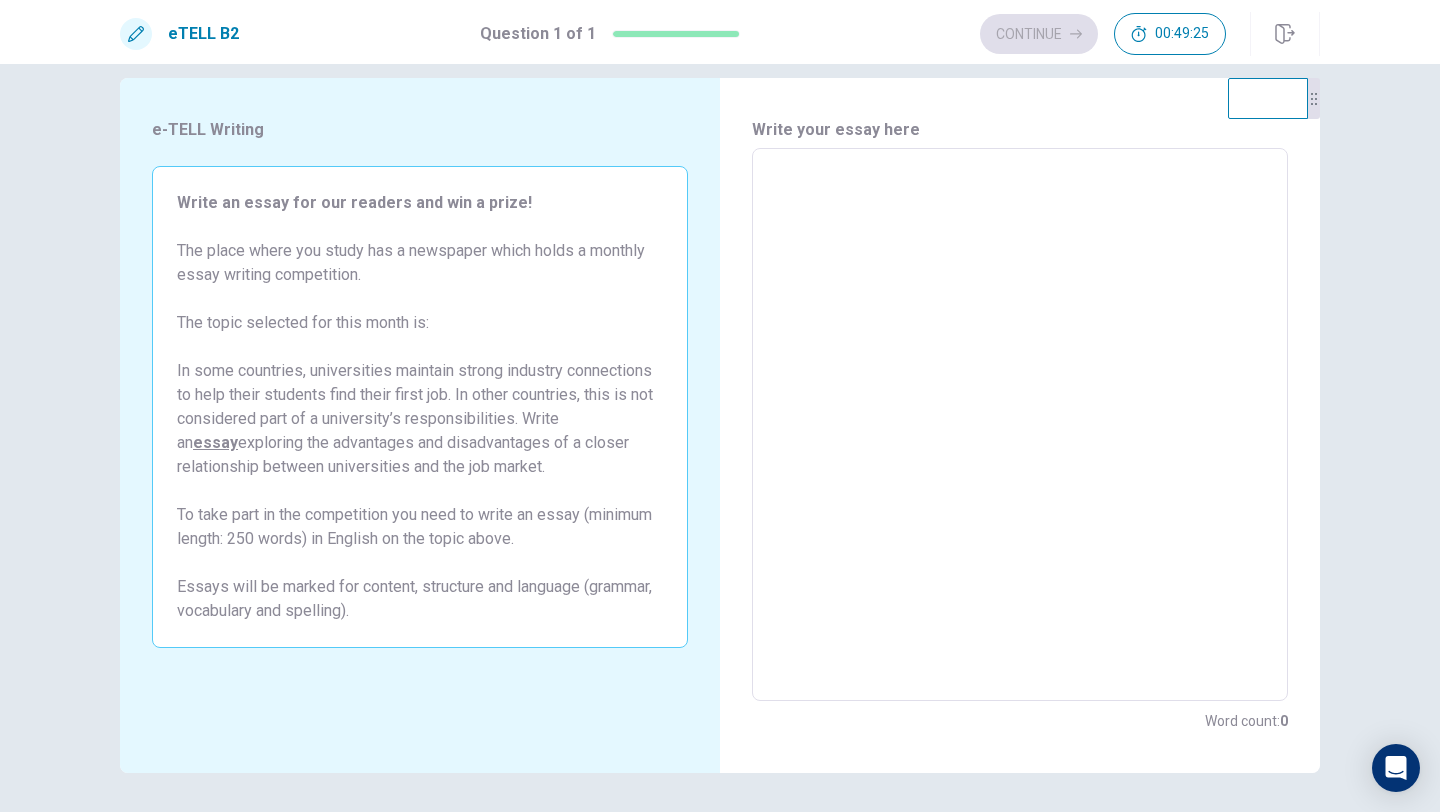 click at bounding box center [1020, 425] 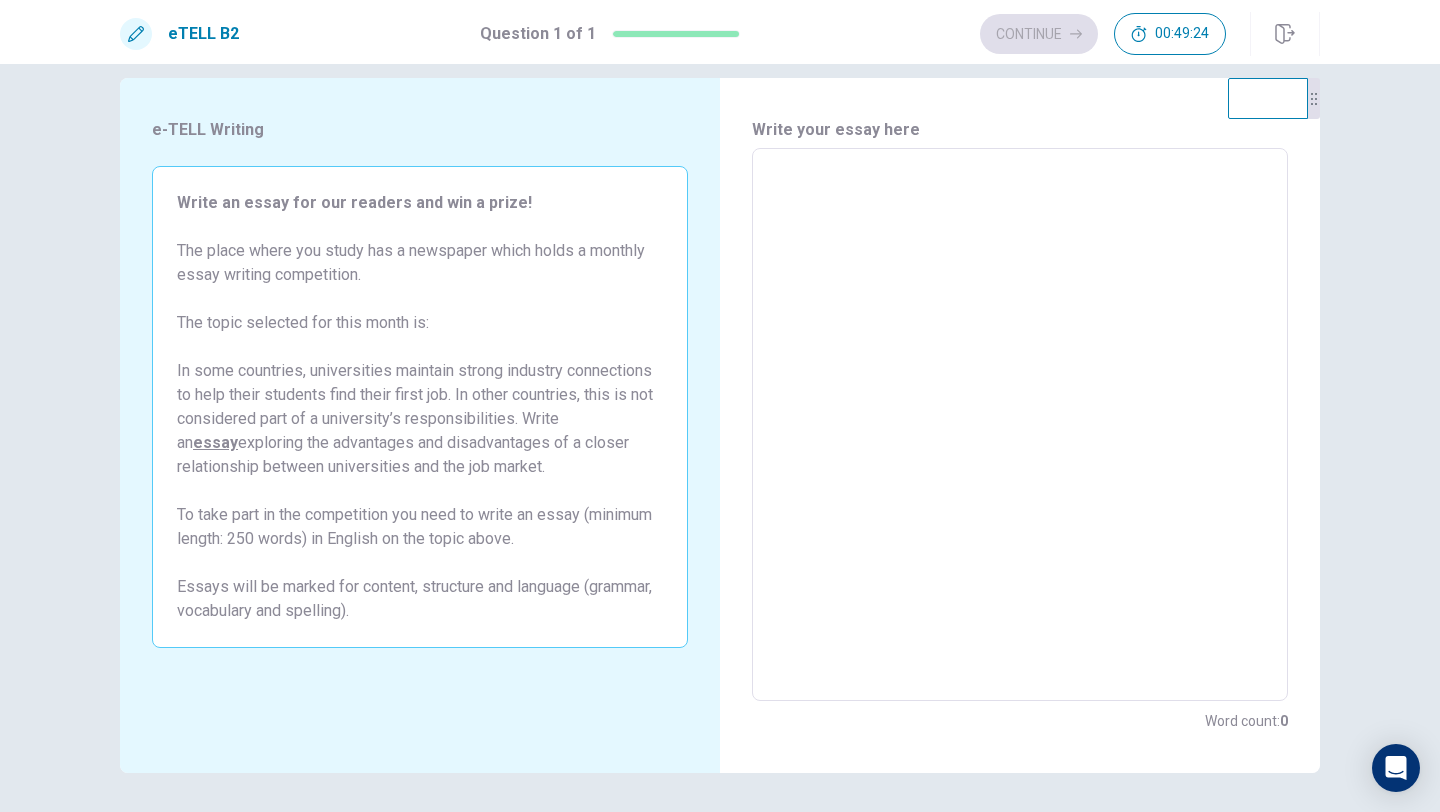 type on "*" 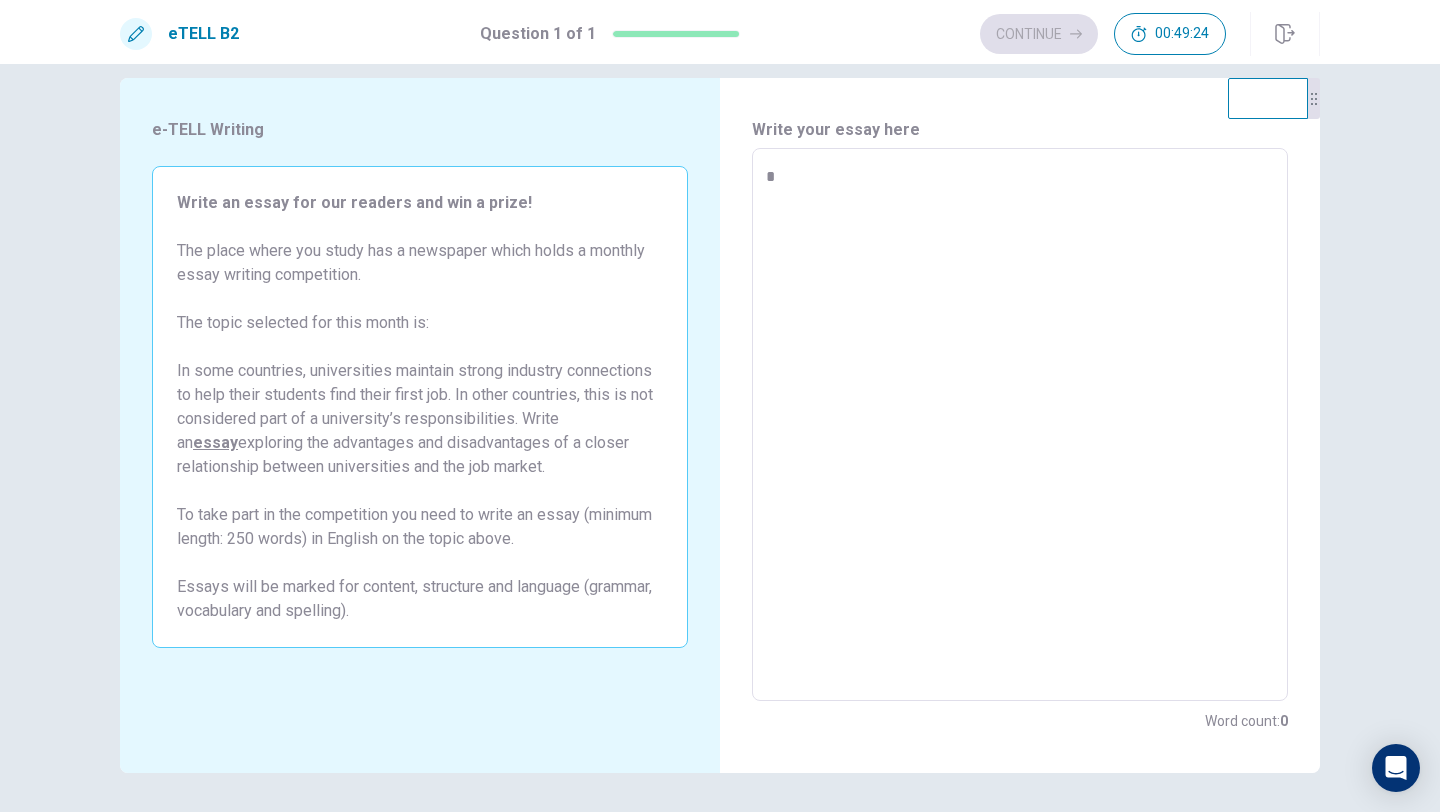 type on "*" 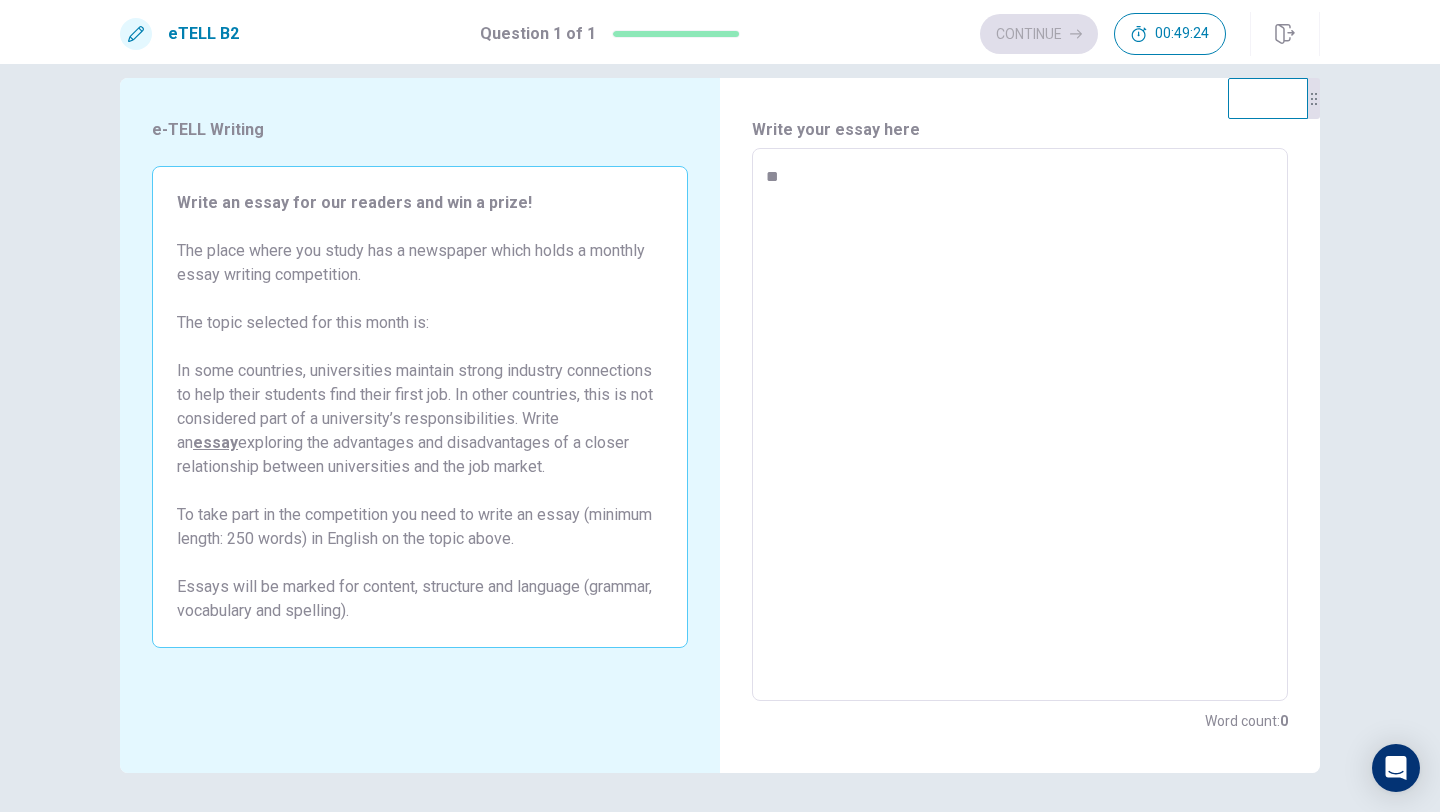 type on "*" 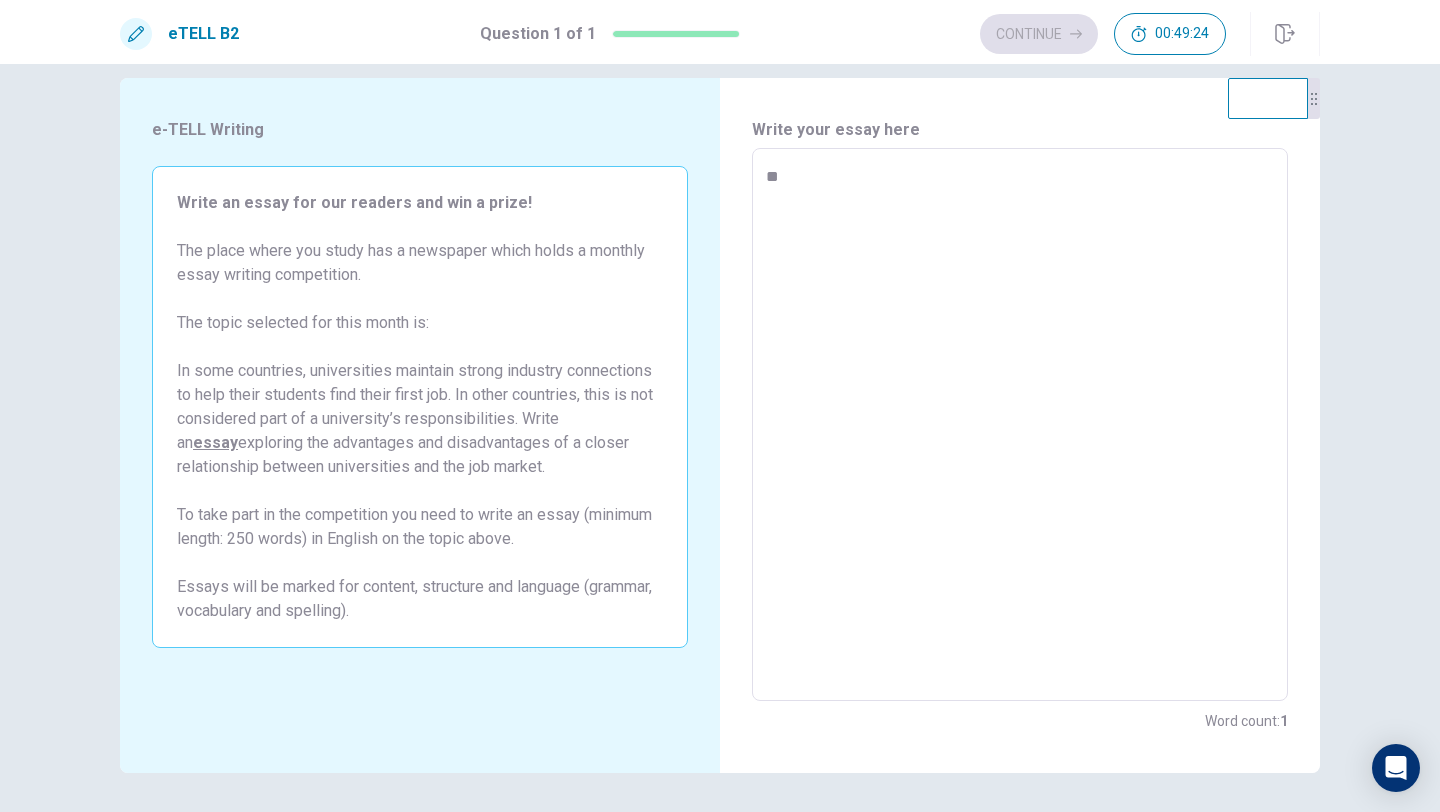 type on "**" 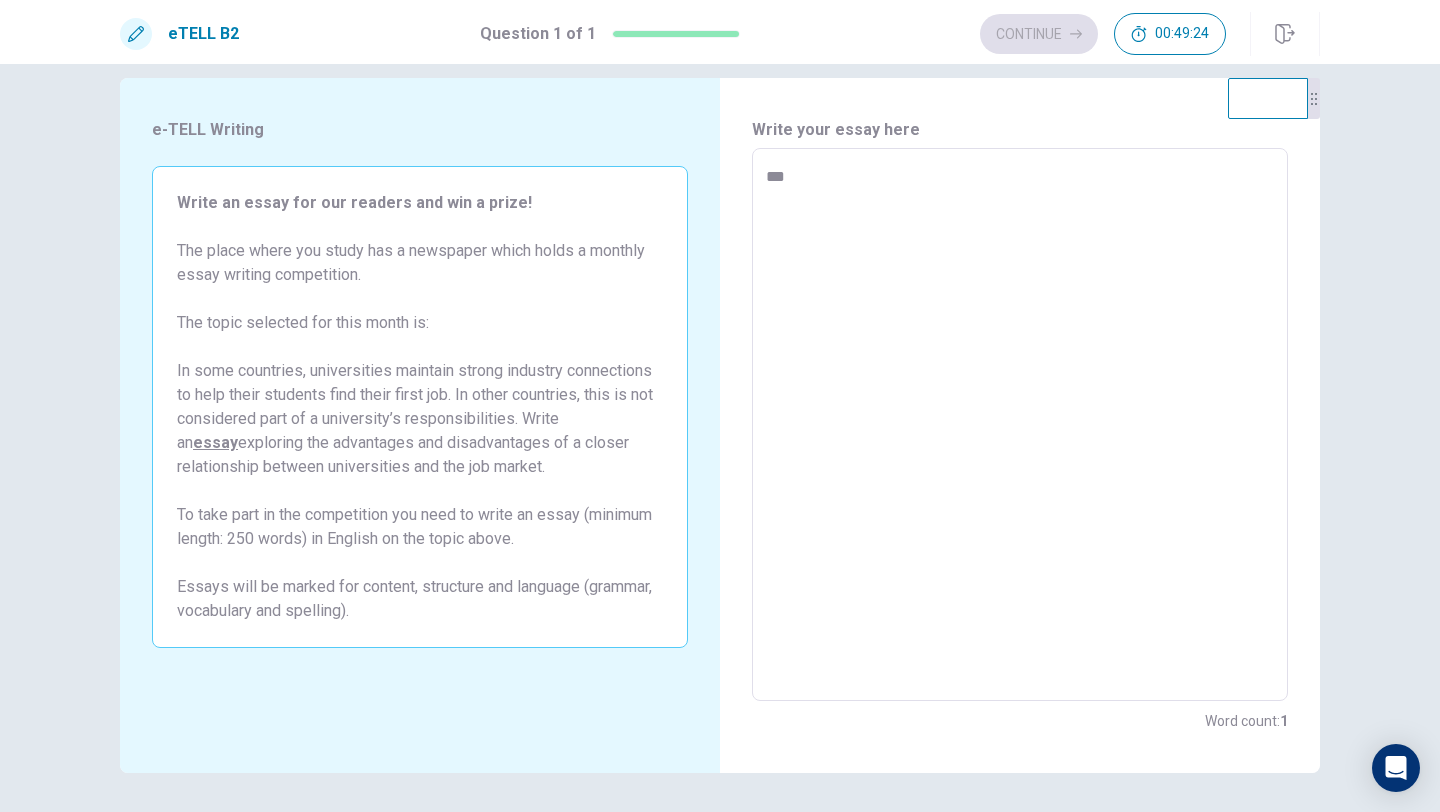 type on "*" 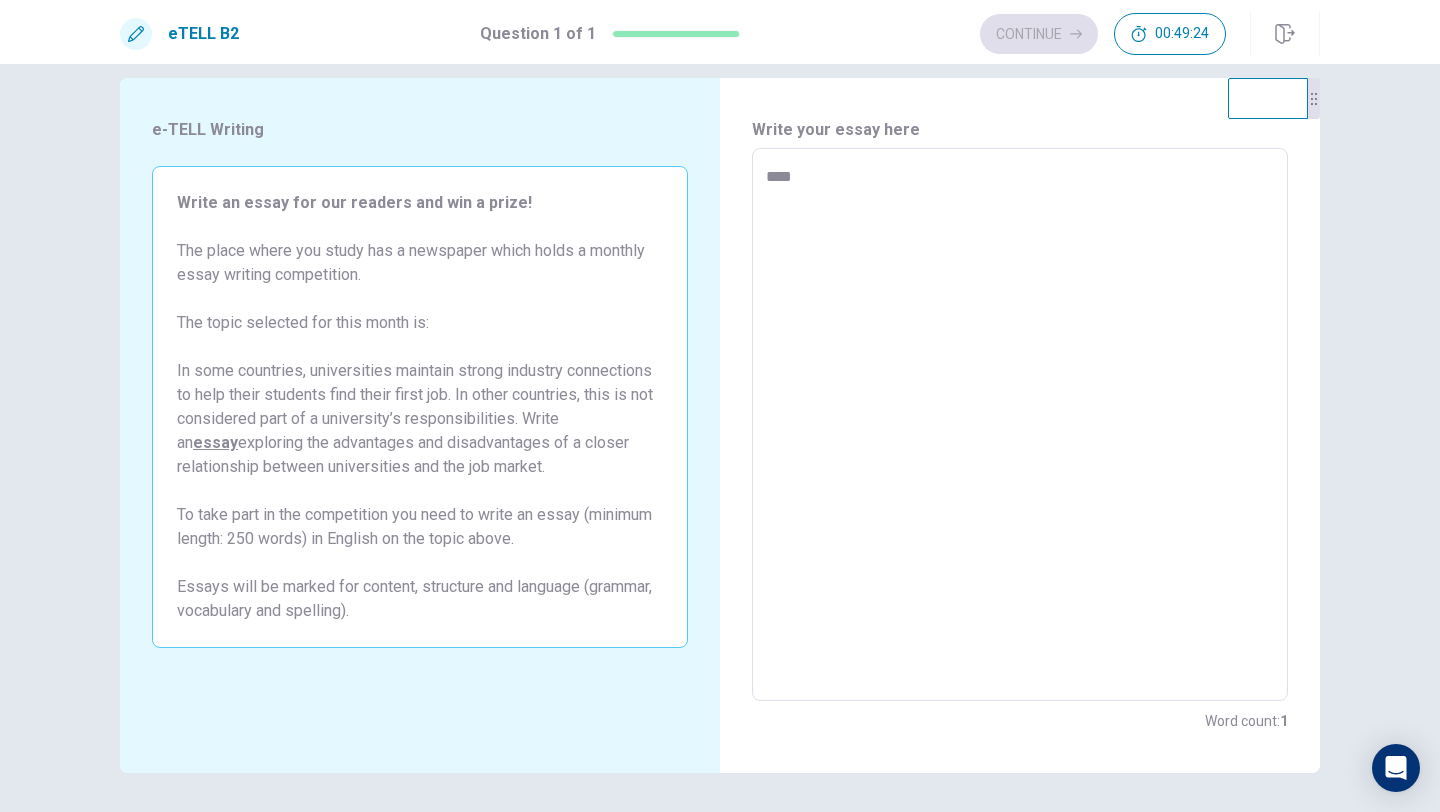 type on "*" 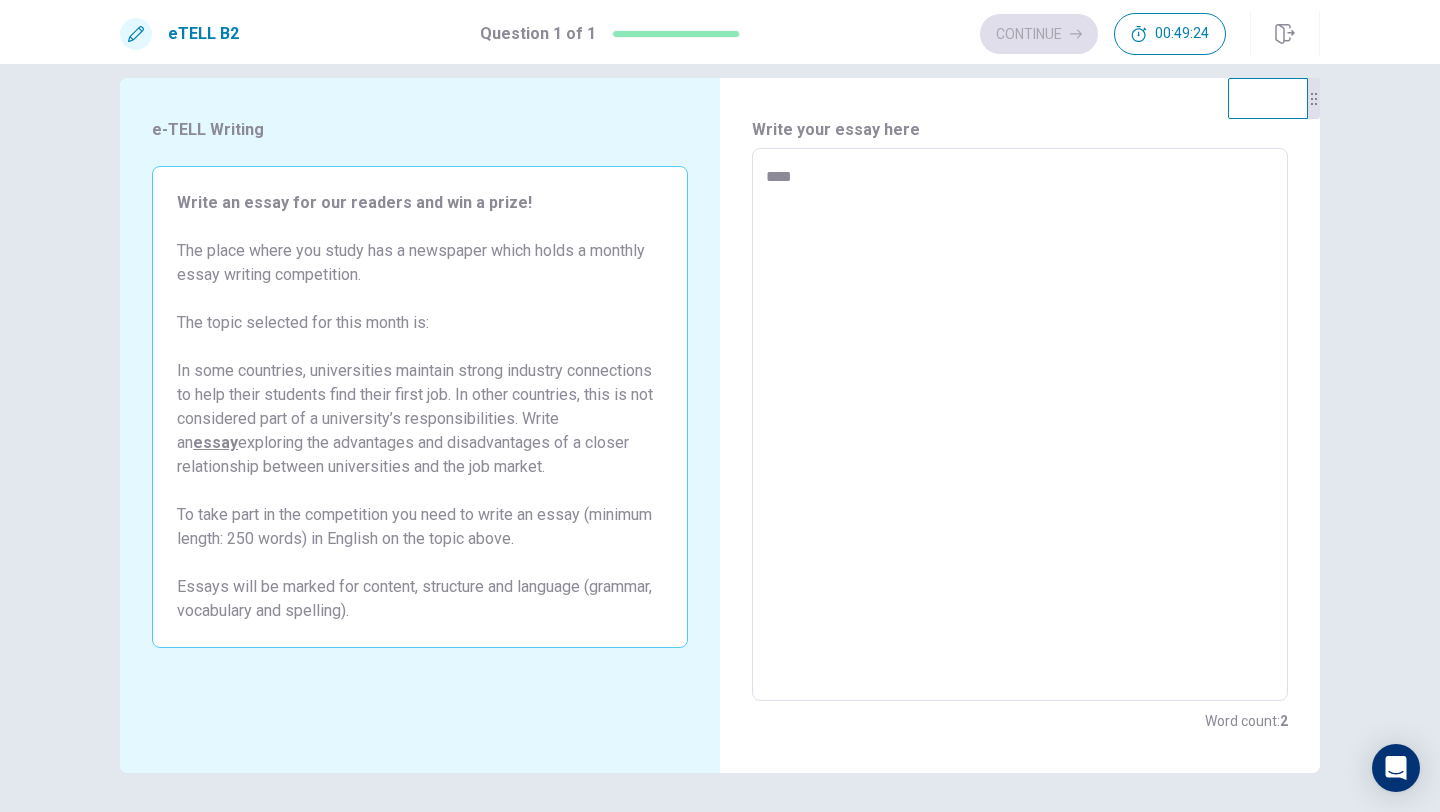 type on "*****" 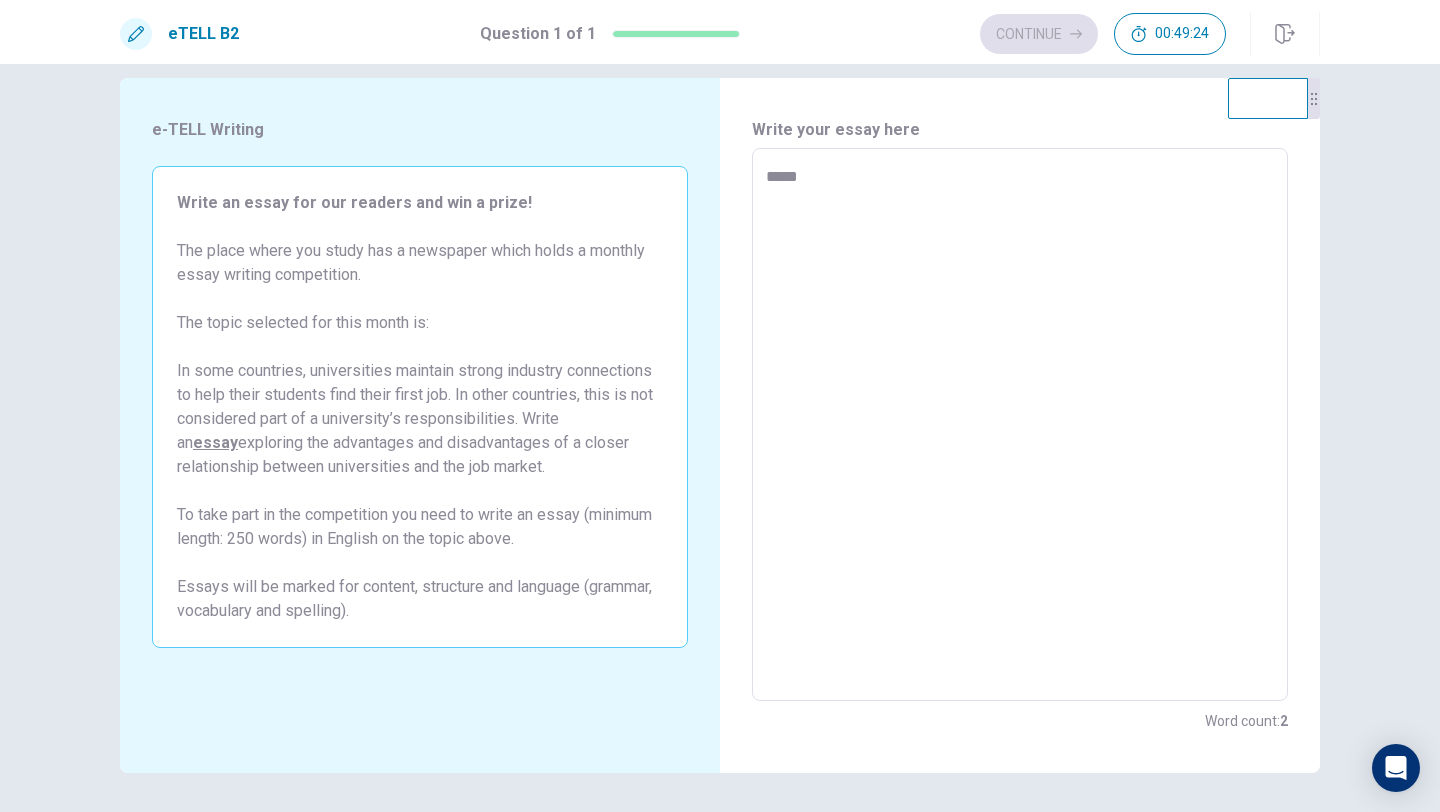 type on "*" 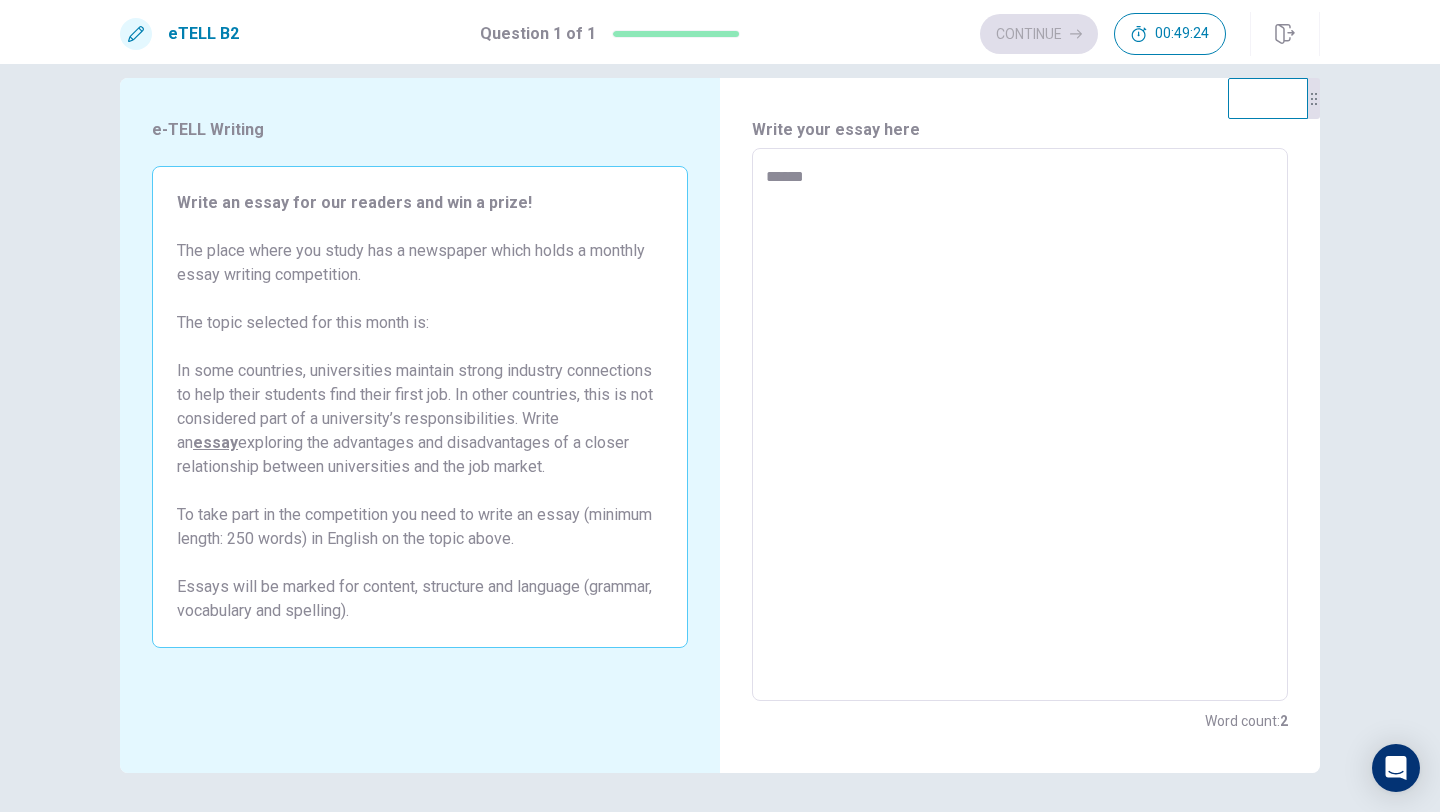 type on "*" 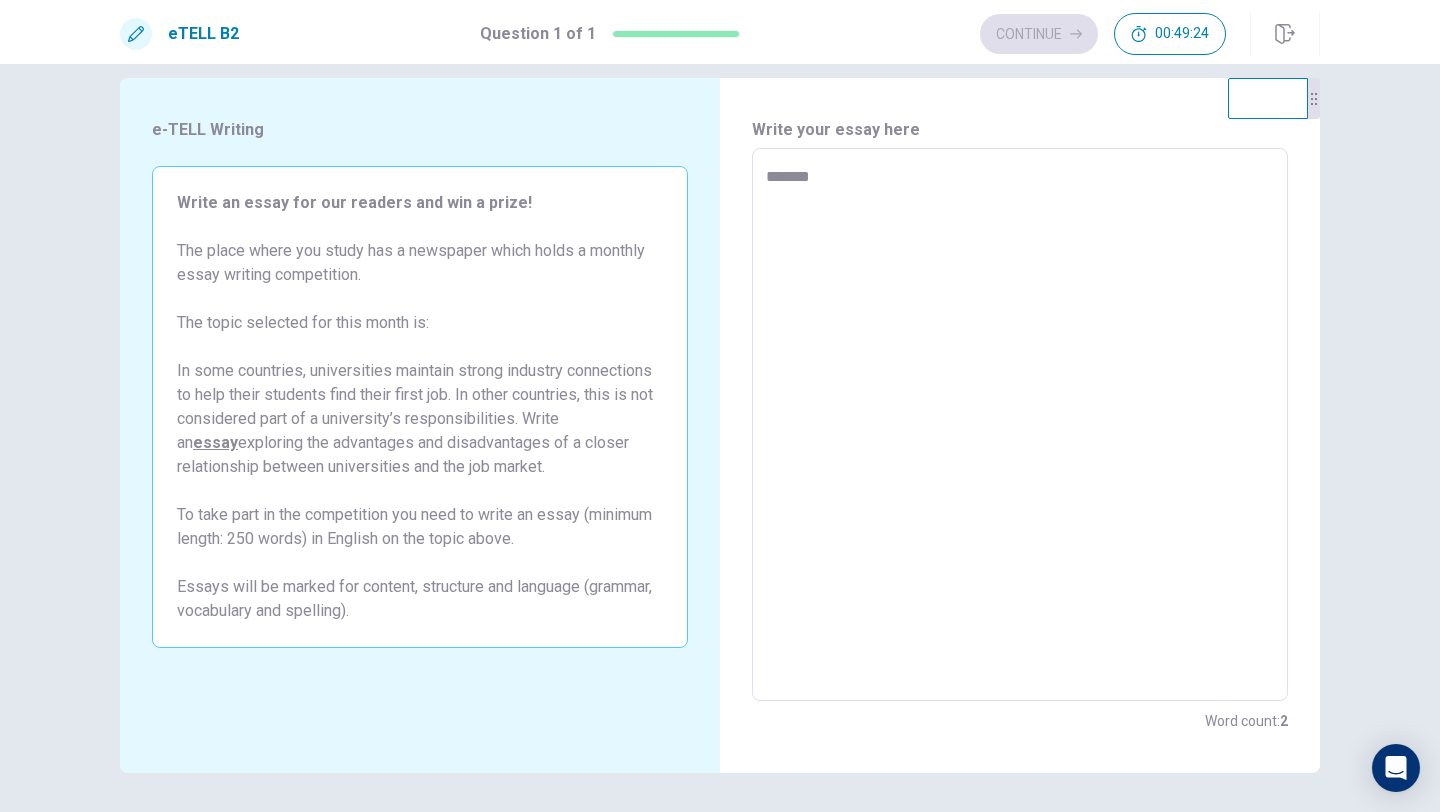 type on "*" 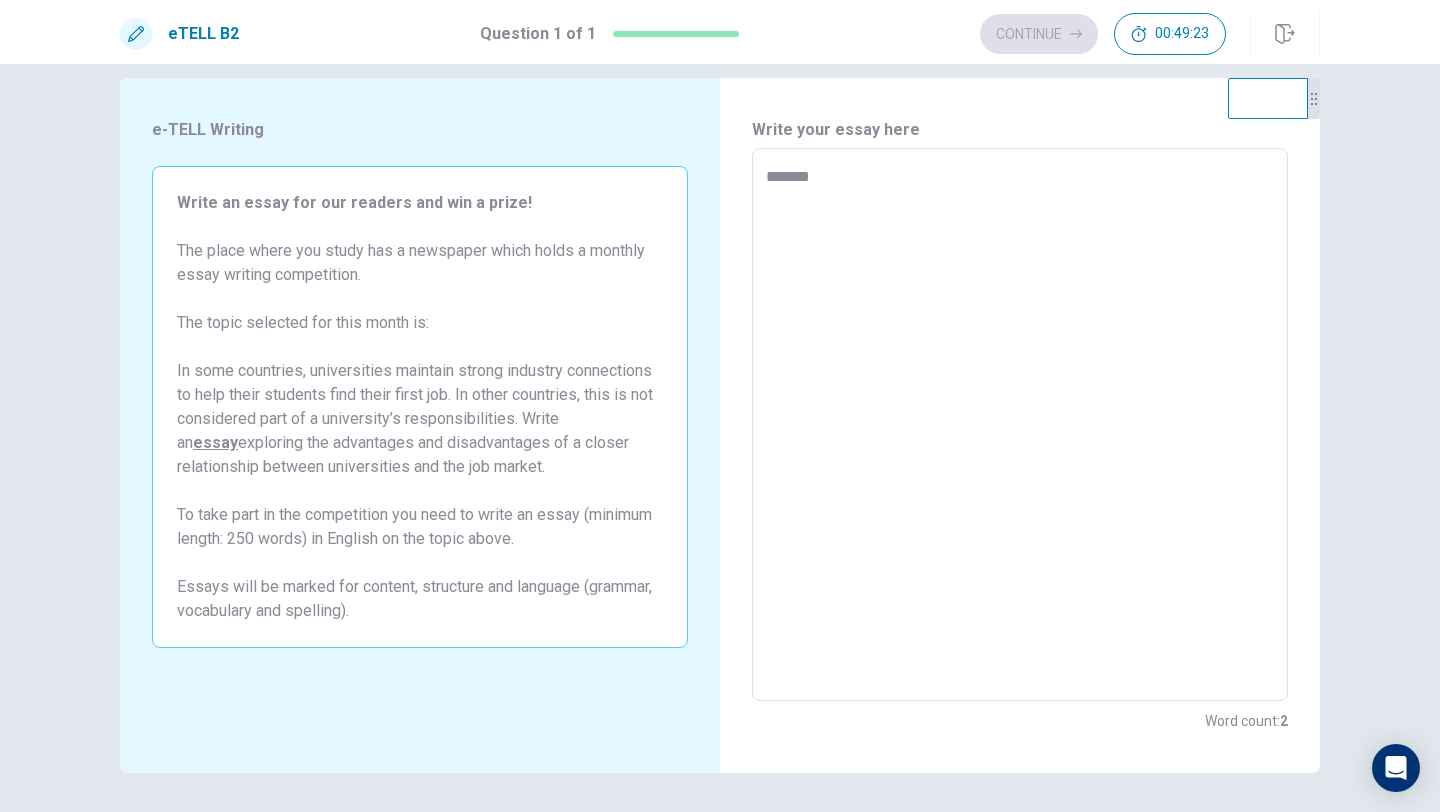 type on "*******" 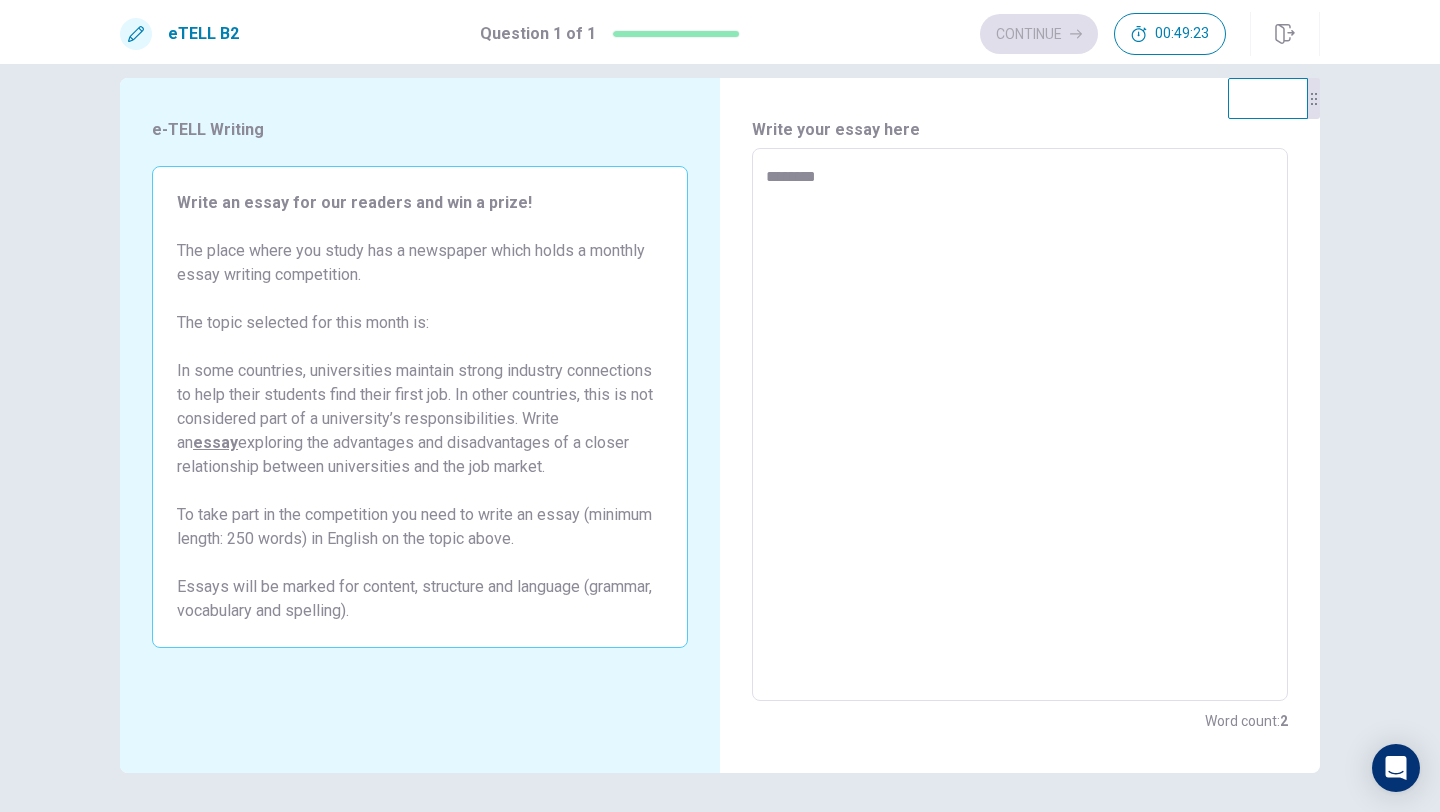type on "*" 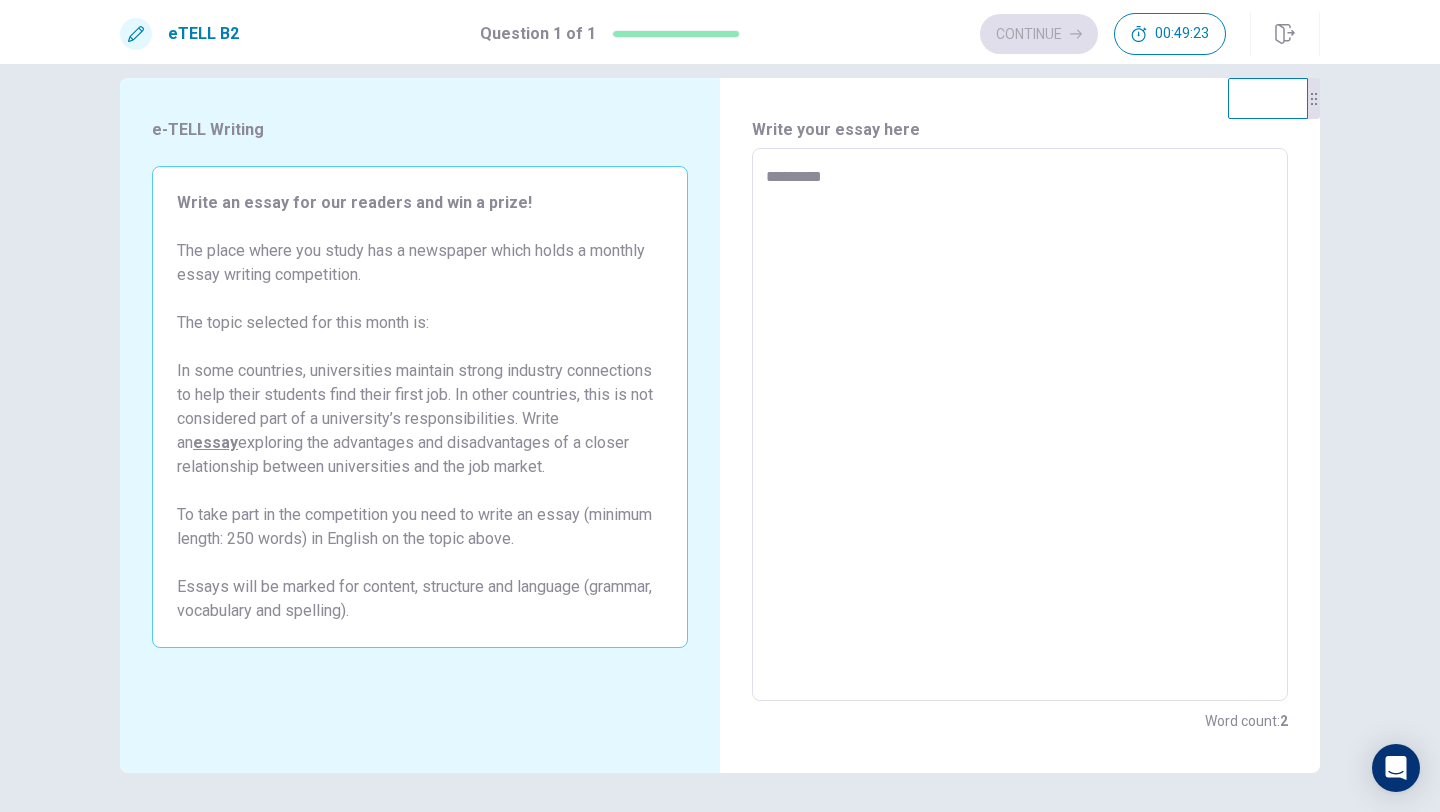 type on "*" 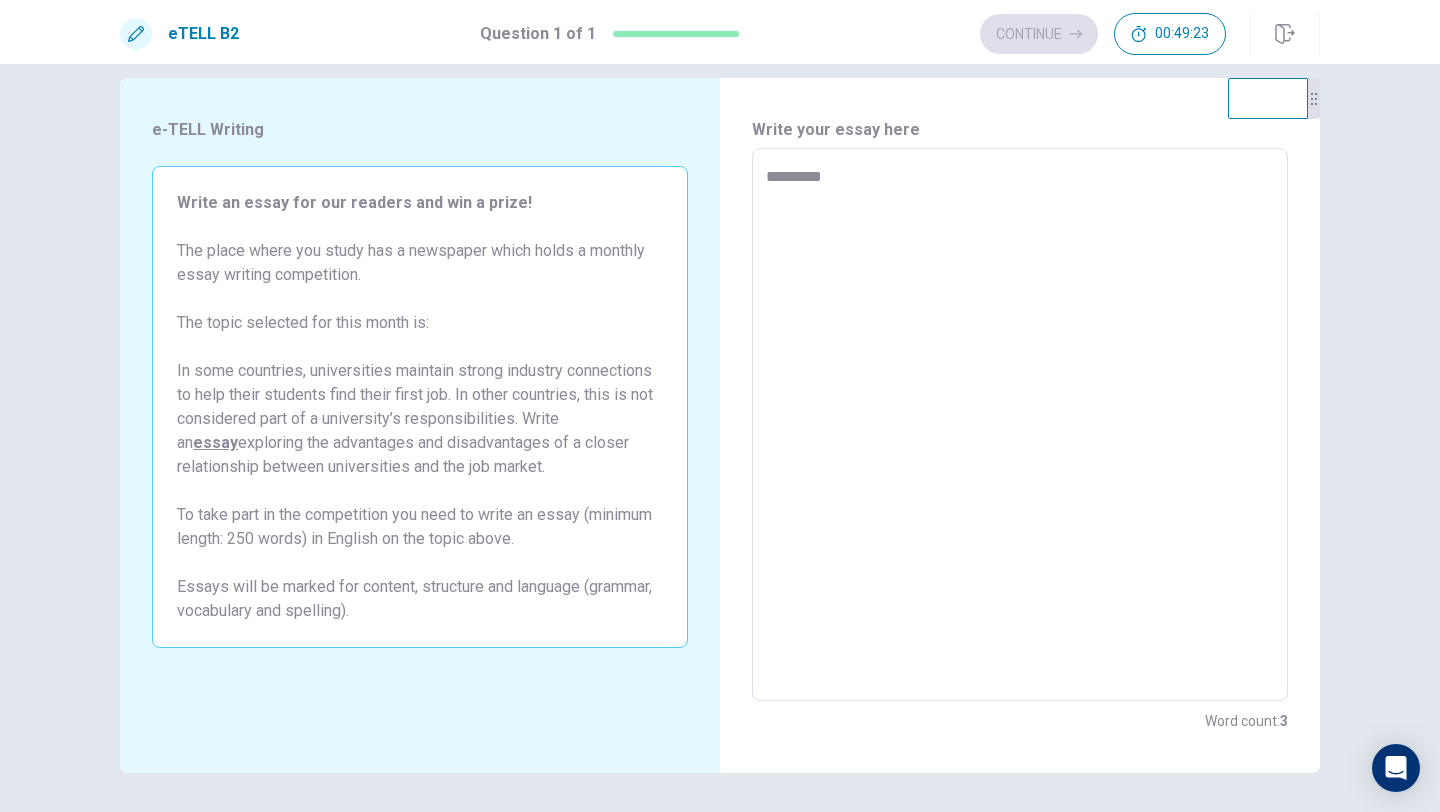 type on "**********" 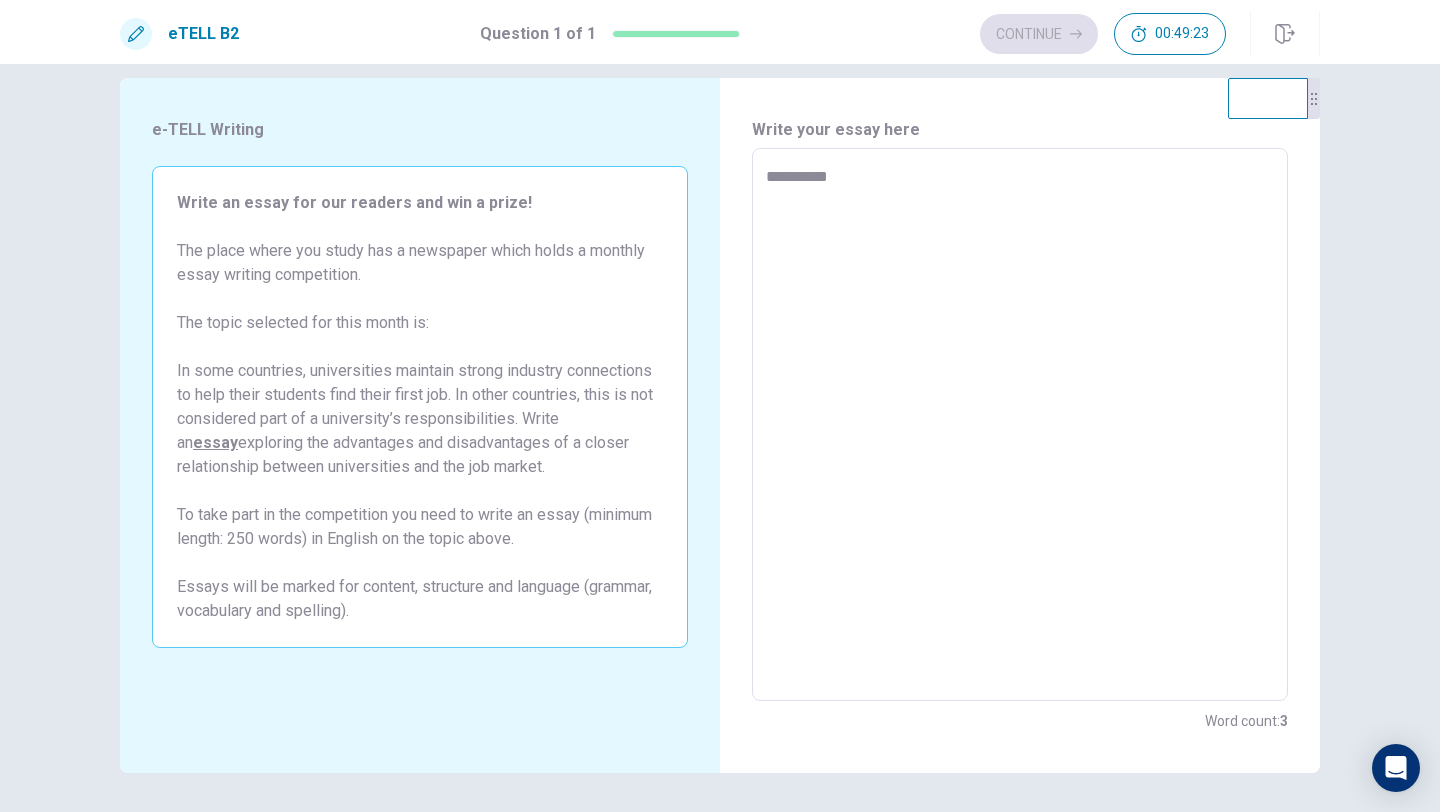 type on "*" 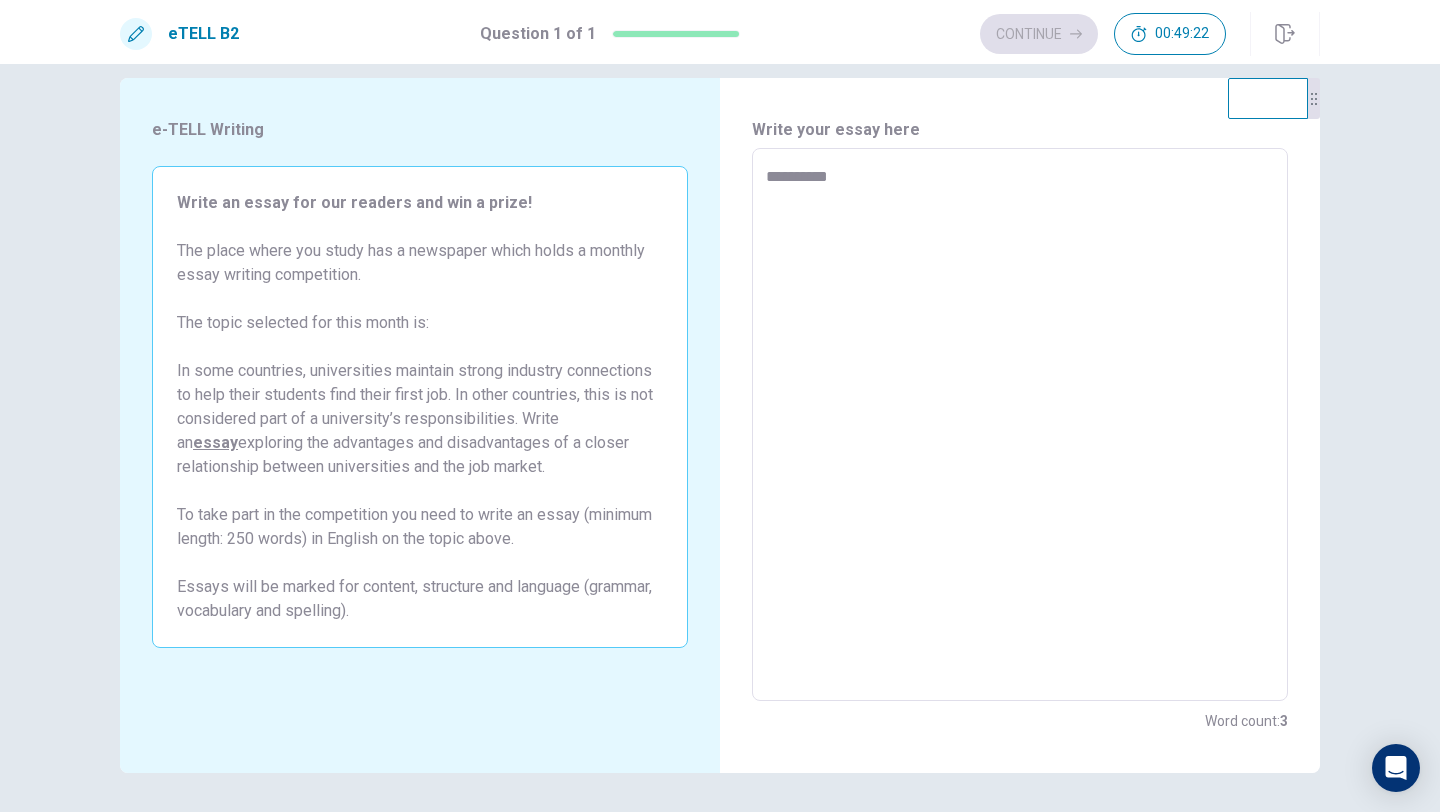 type on "**********" 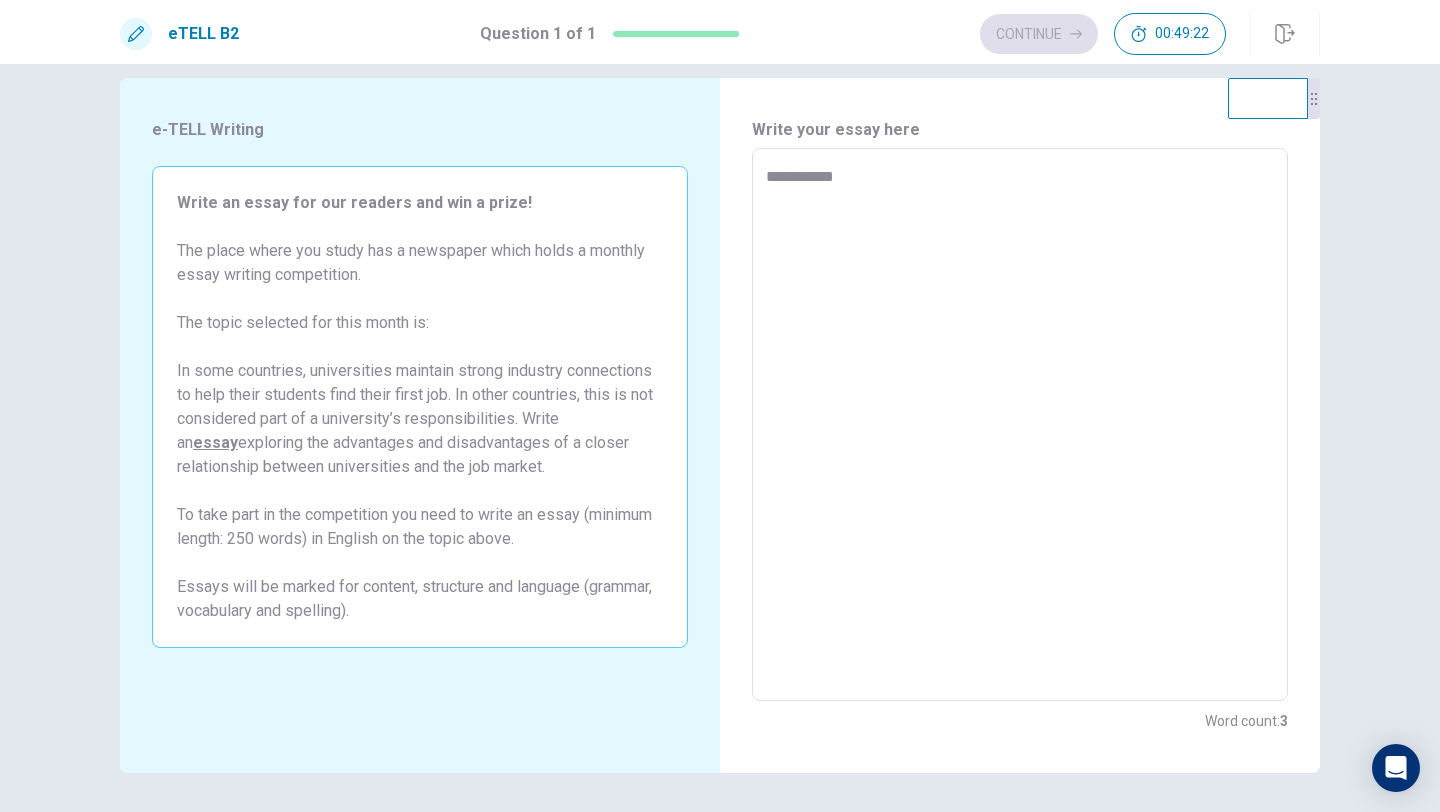 type on "*" 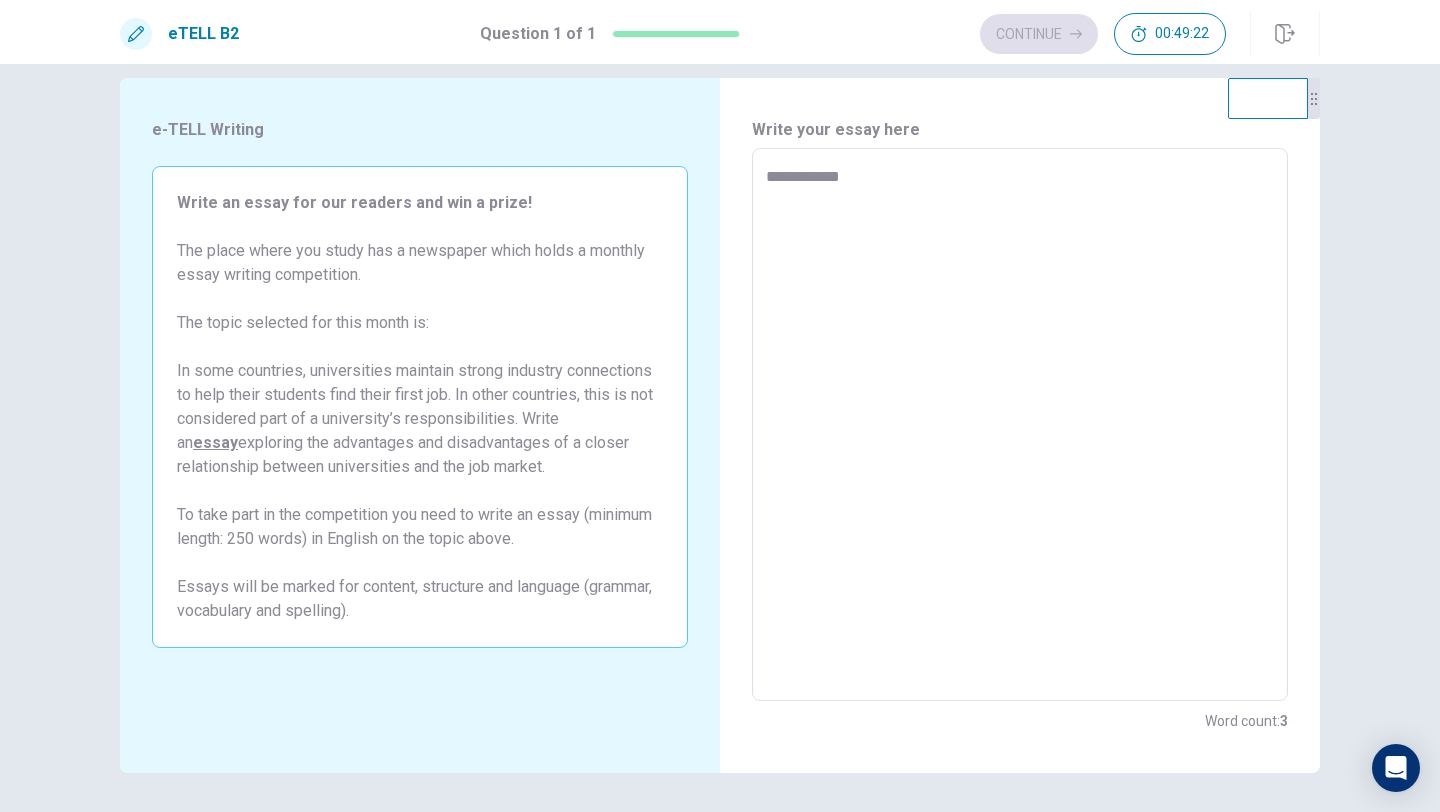 type on "*" 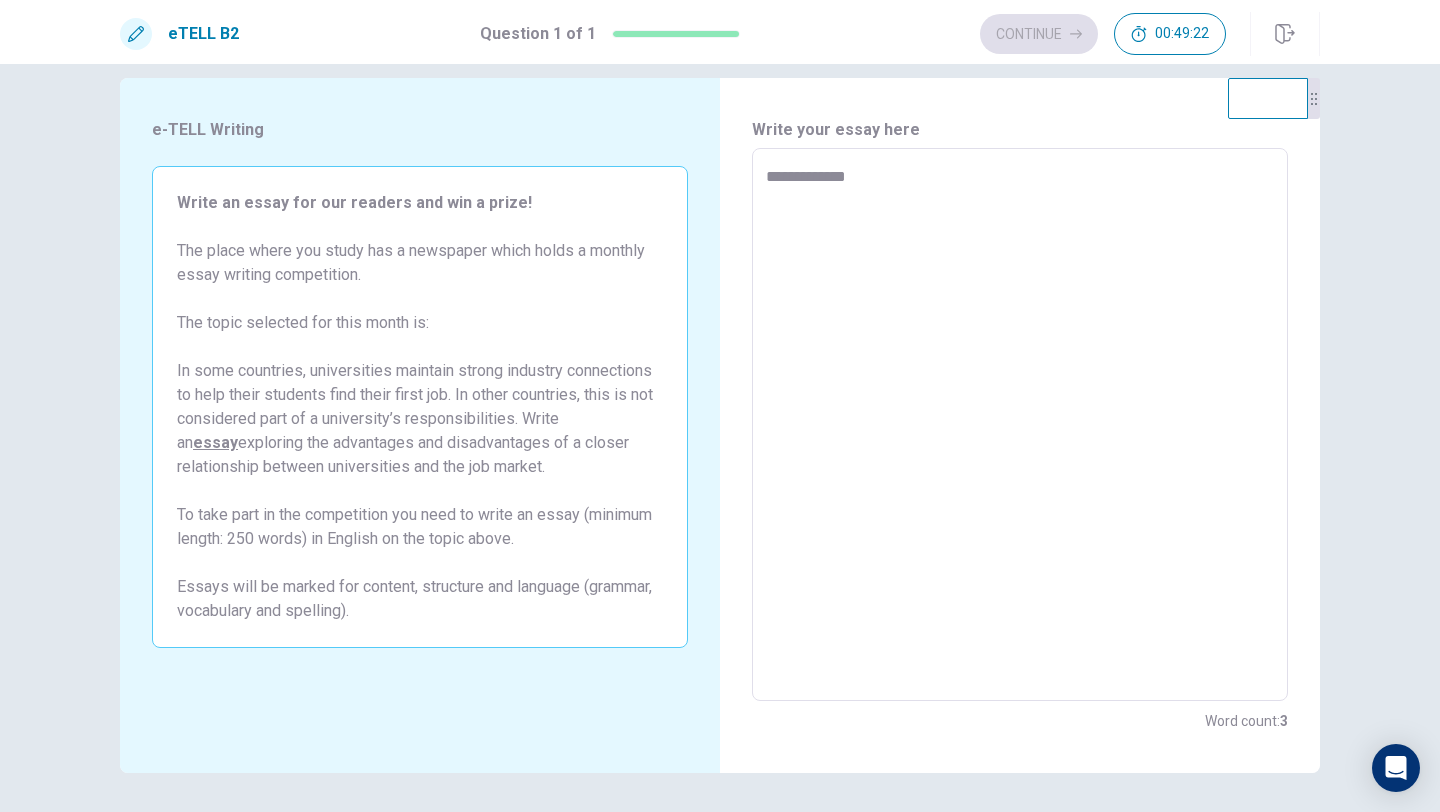 type on "*" 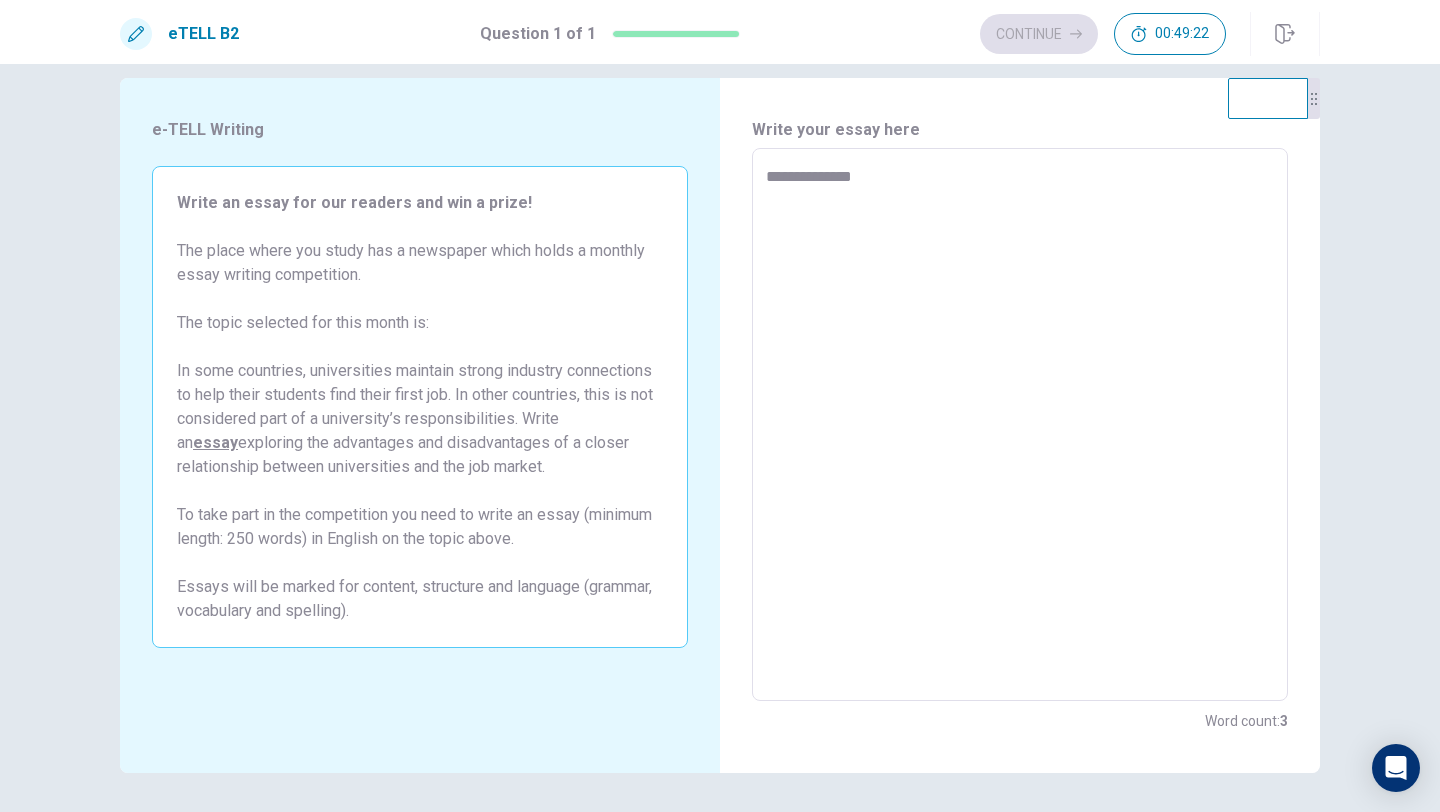 type on "**********" 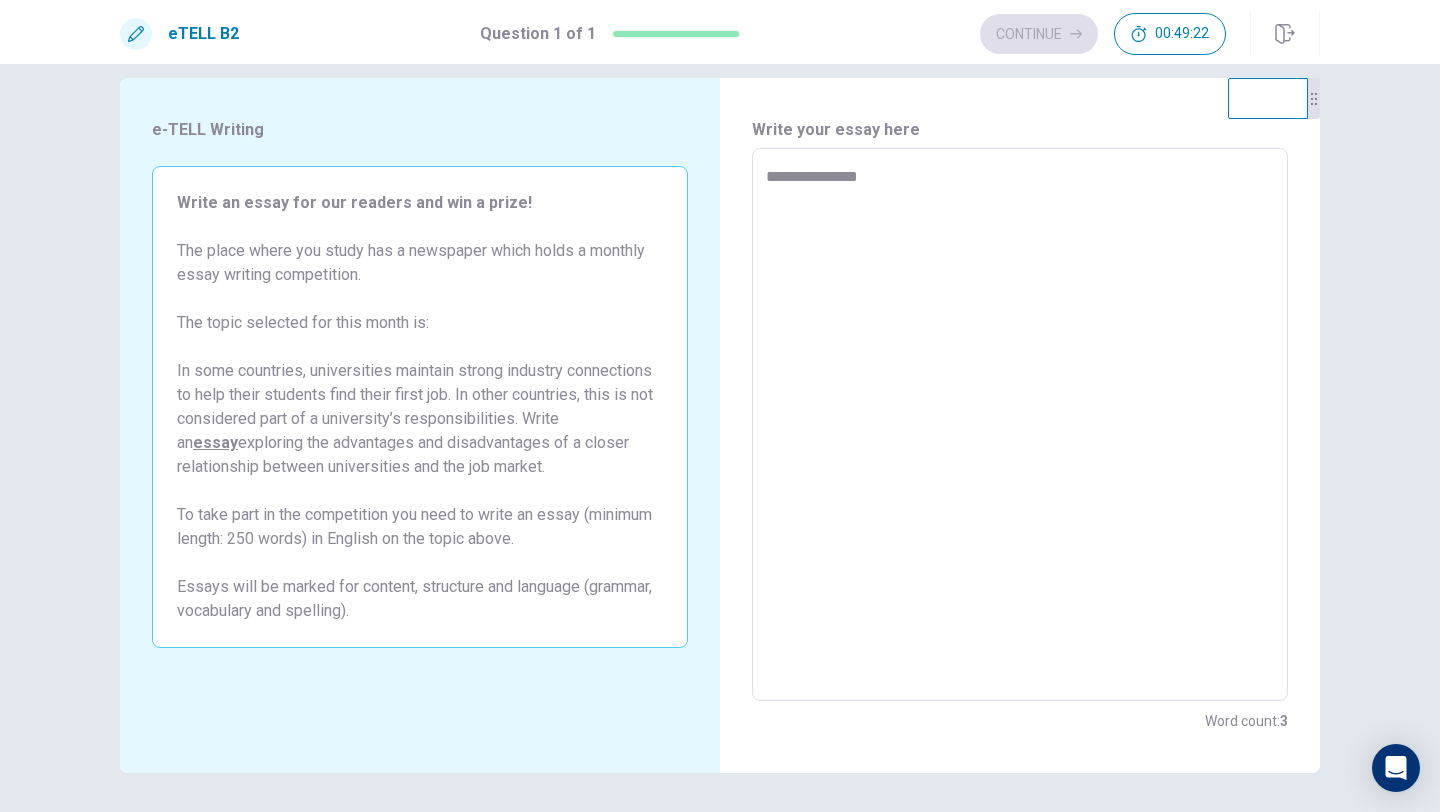 type on "*" 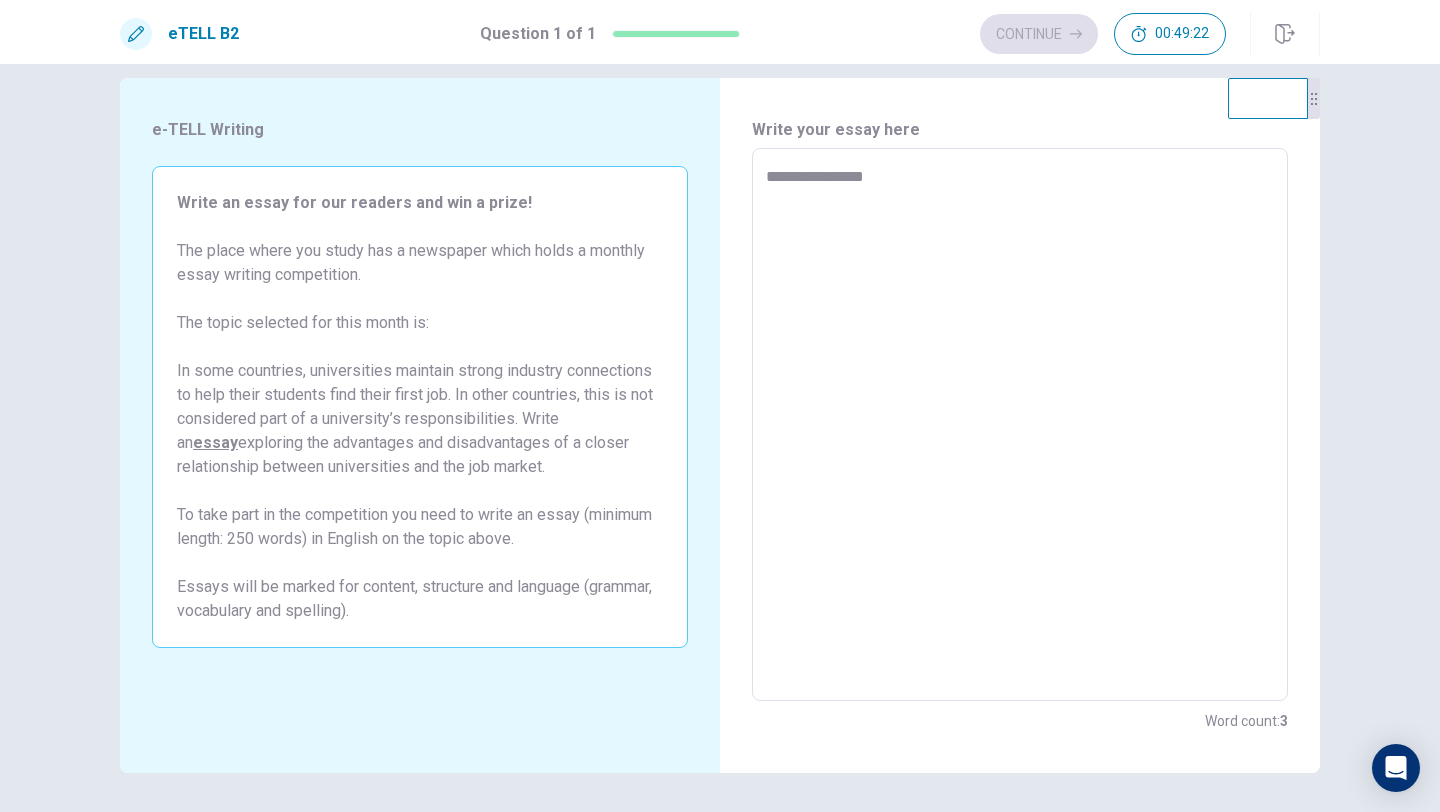 type on "*" 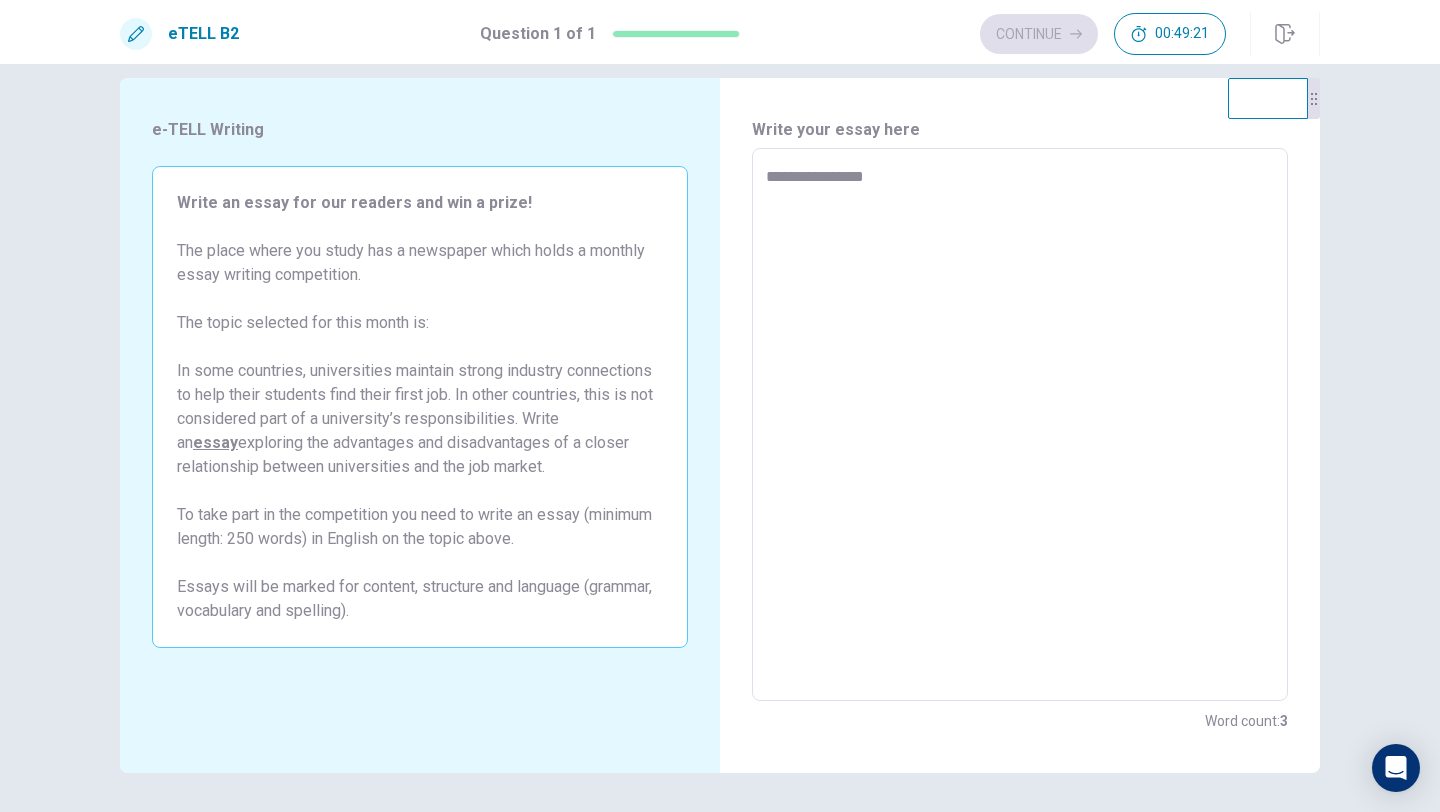 type on "**********" 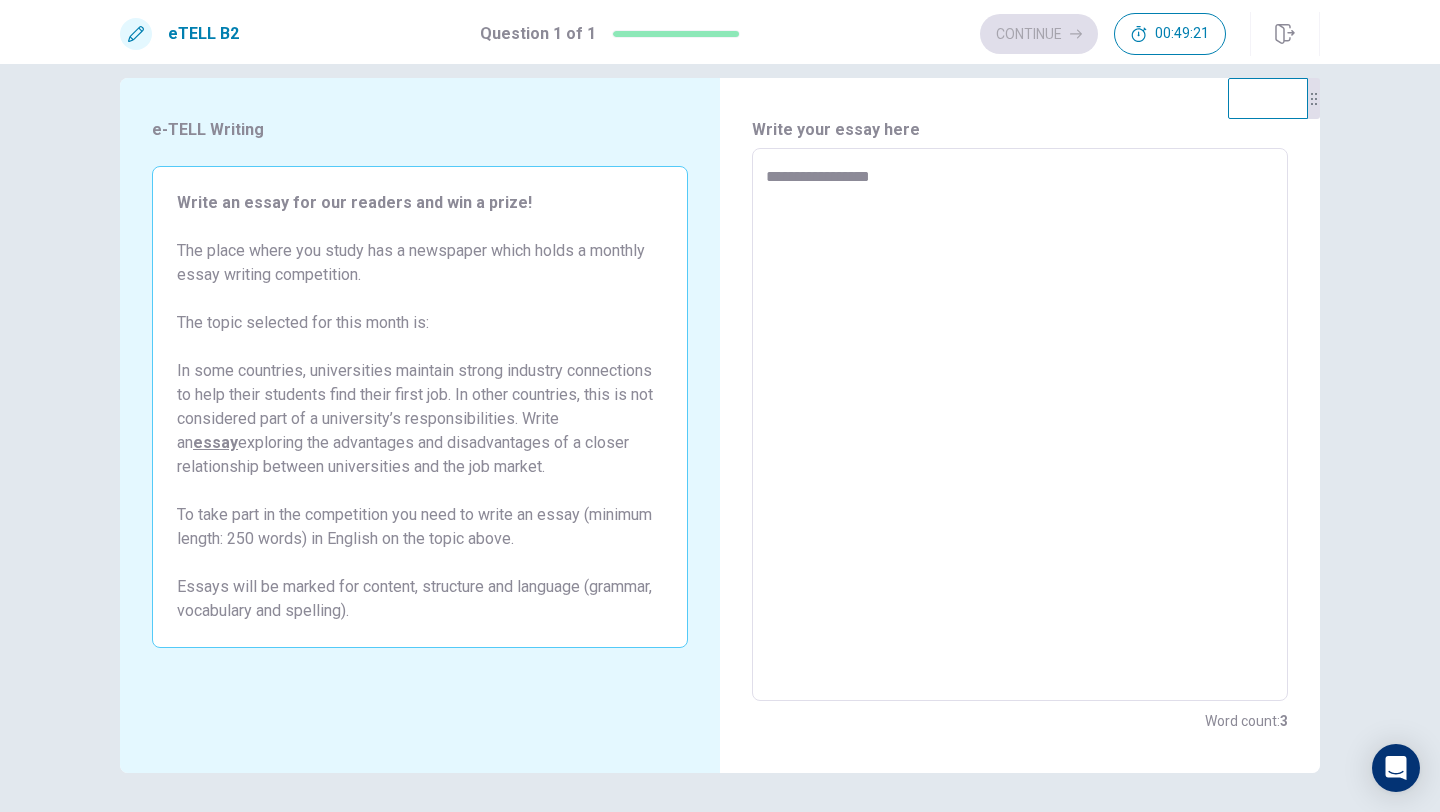 type on "*" 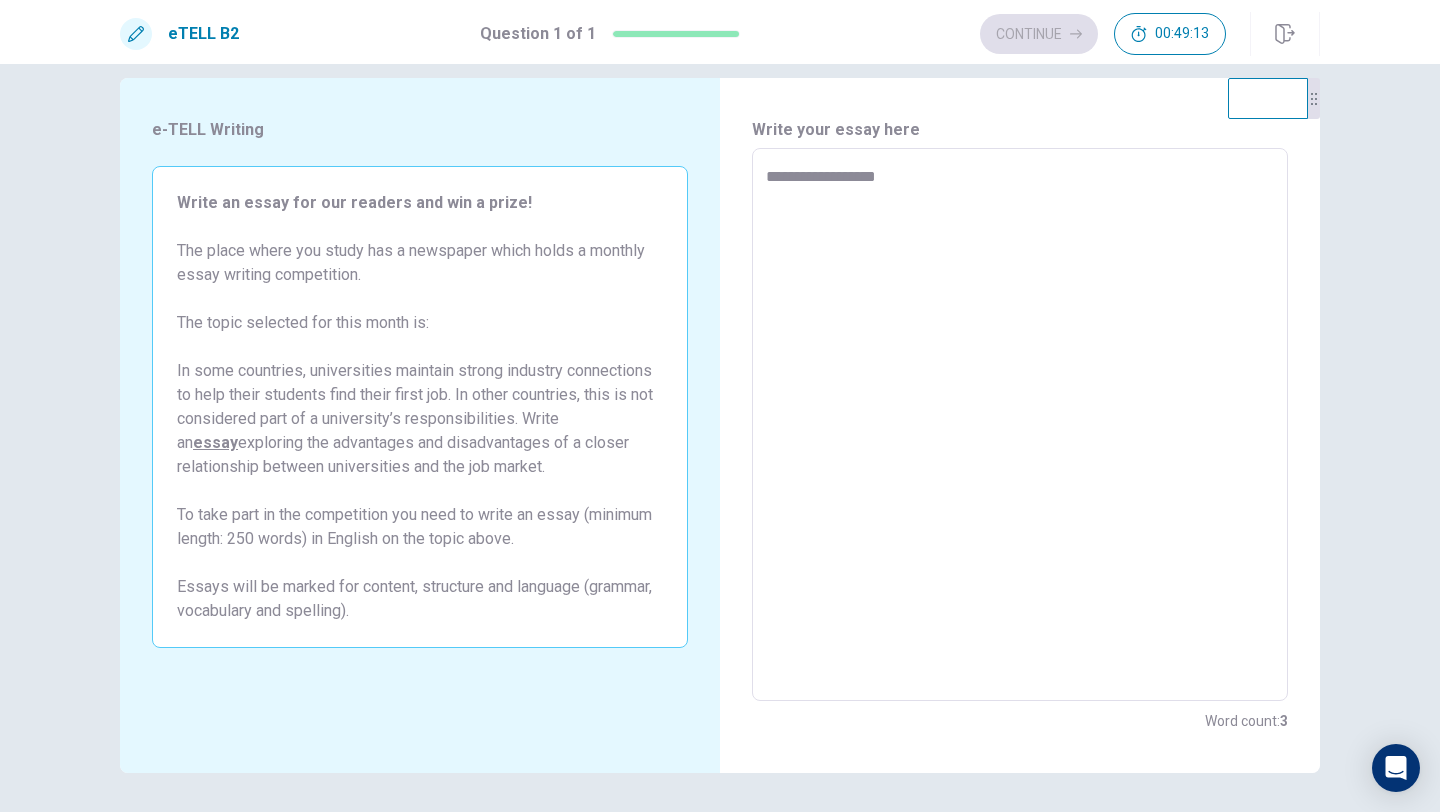 type on "*" 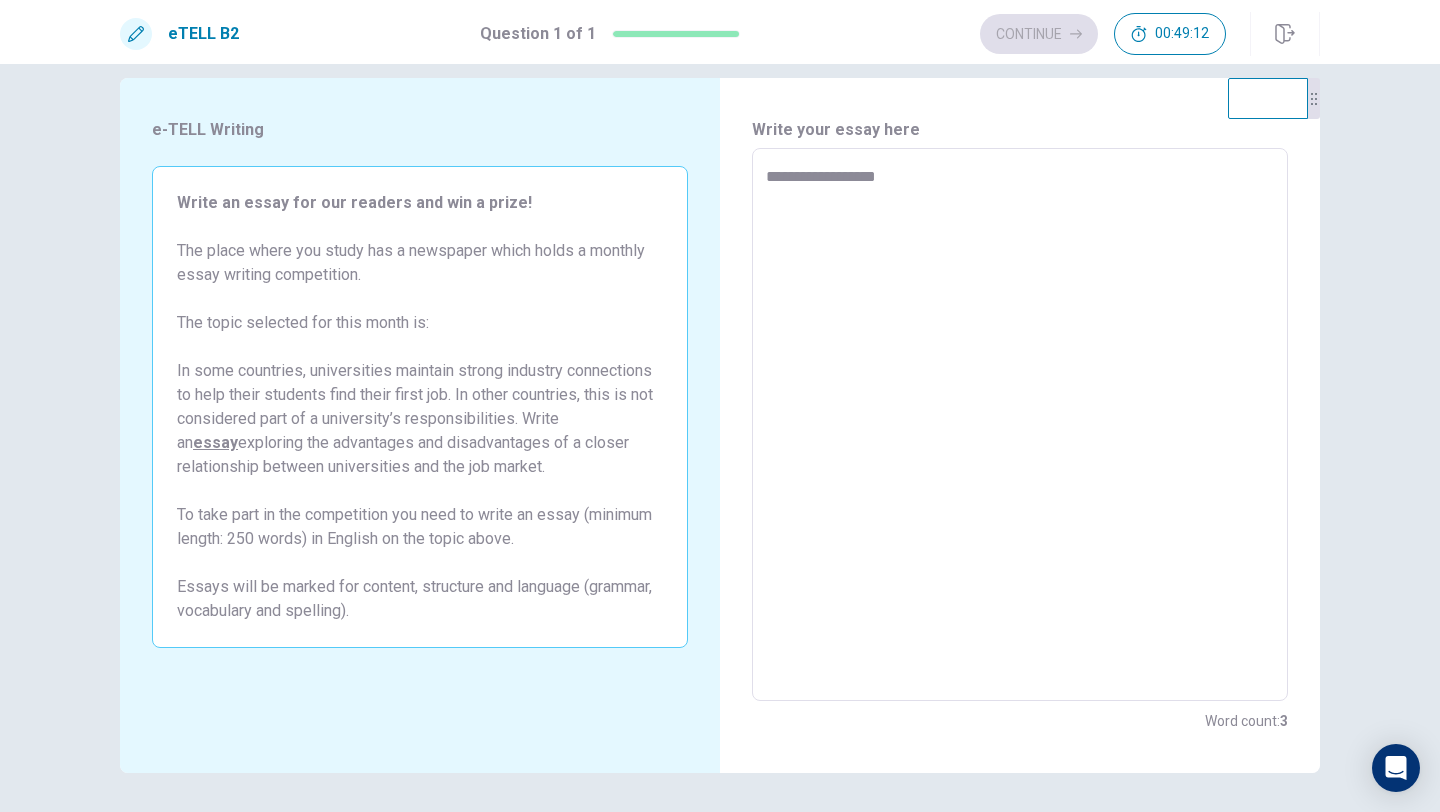 type on "**********" 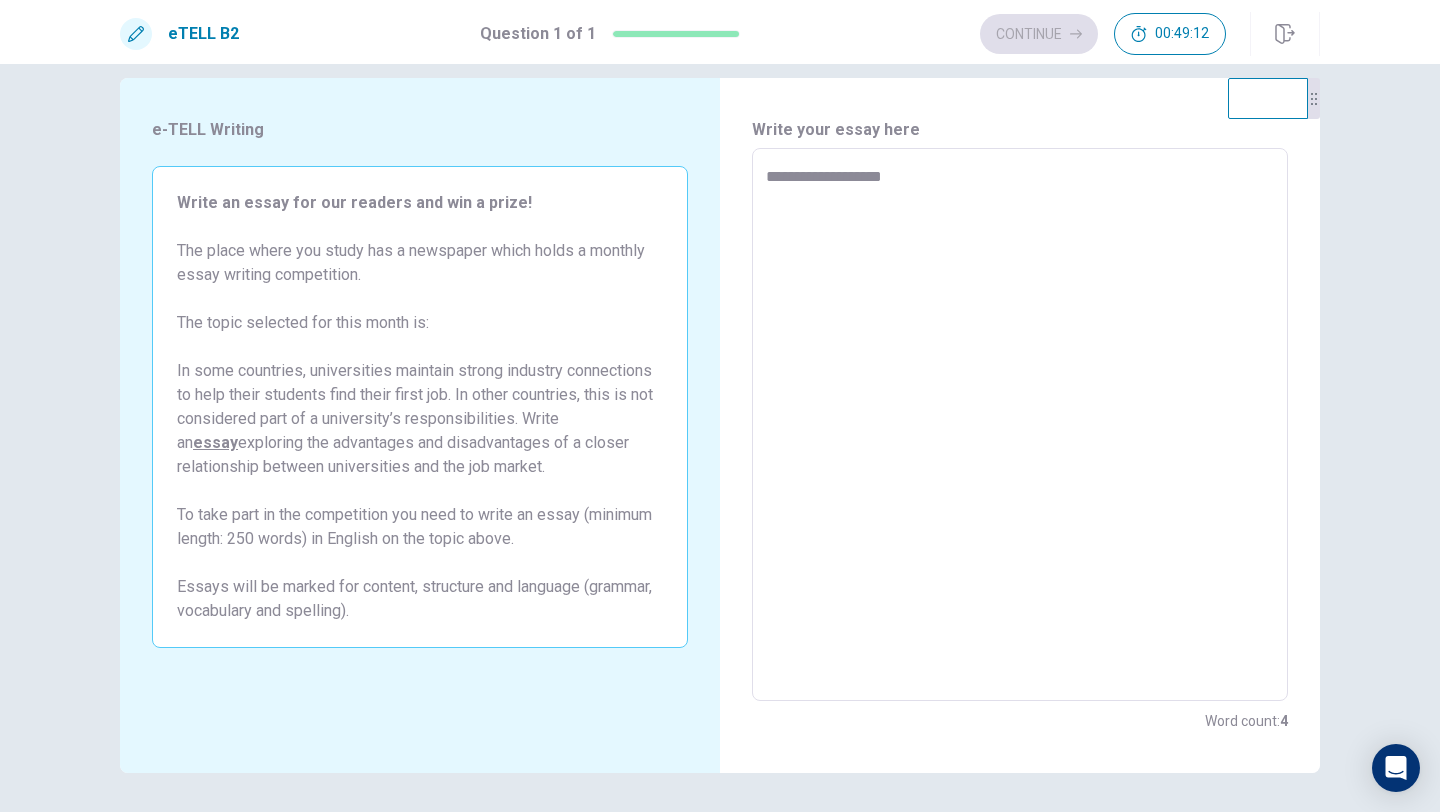 type on "*" 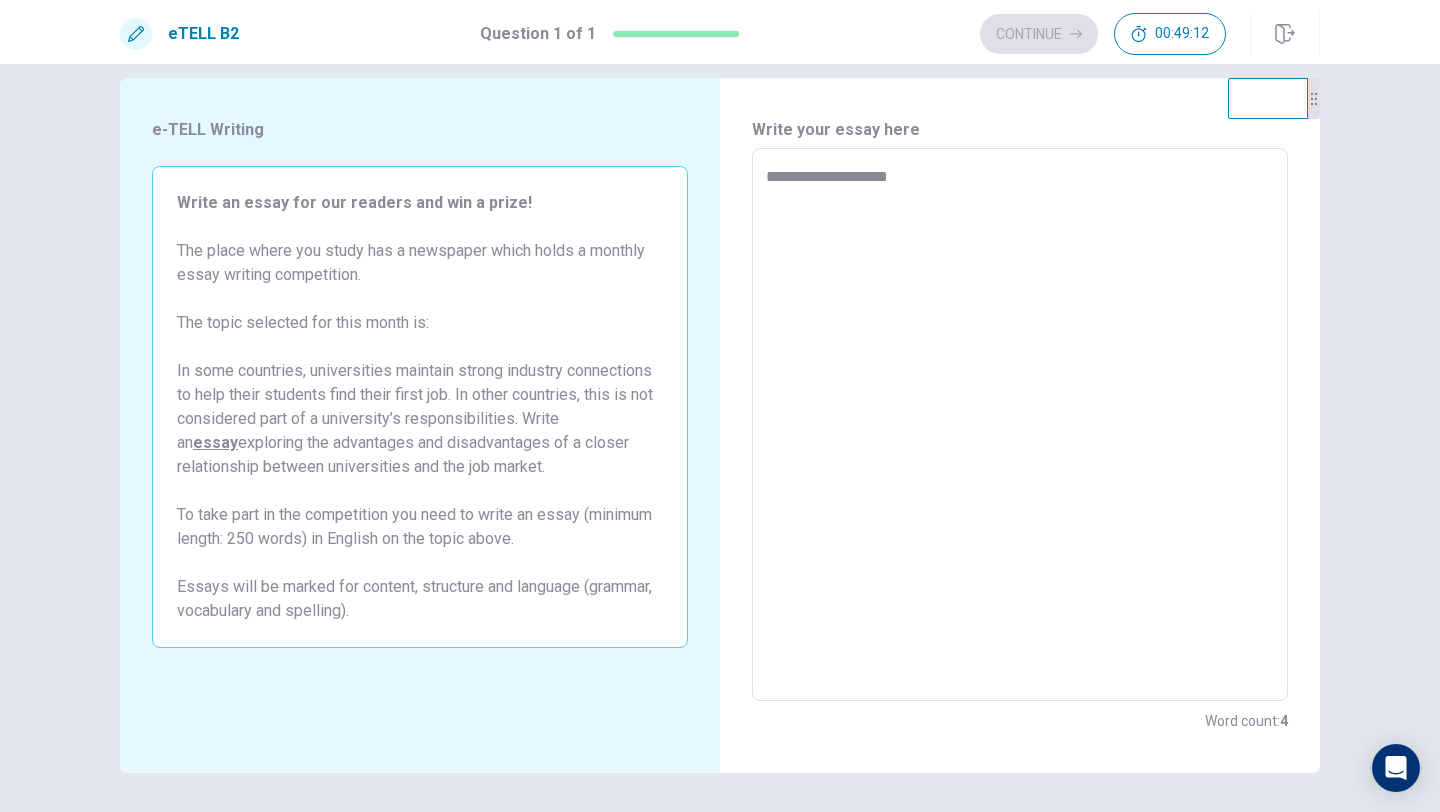 type on "*" 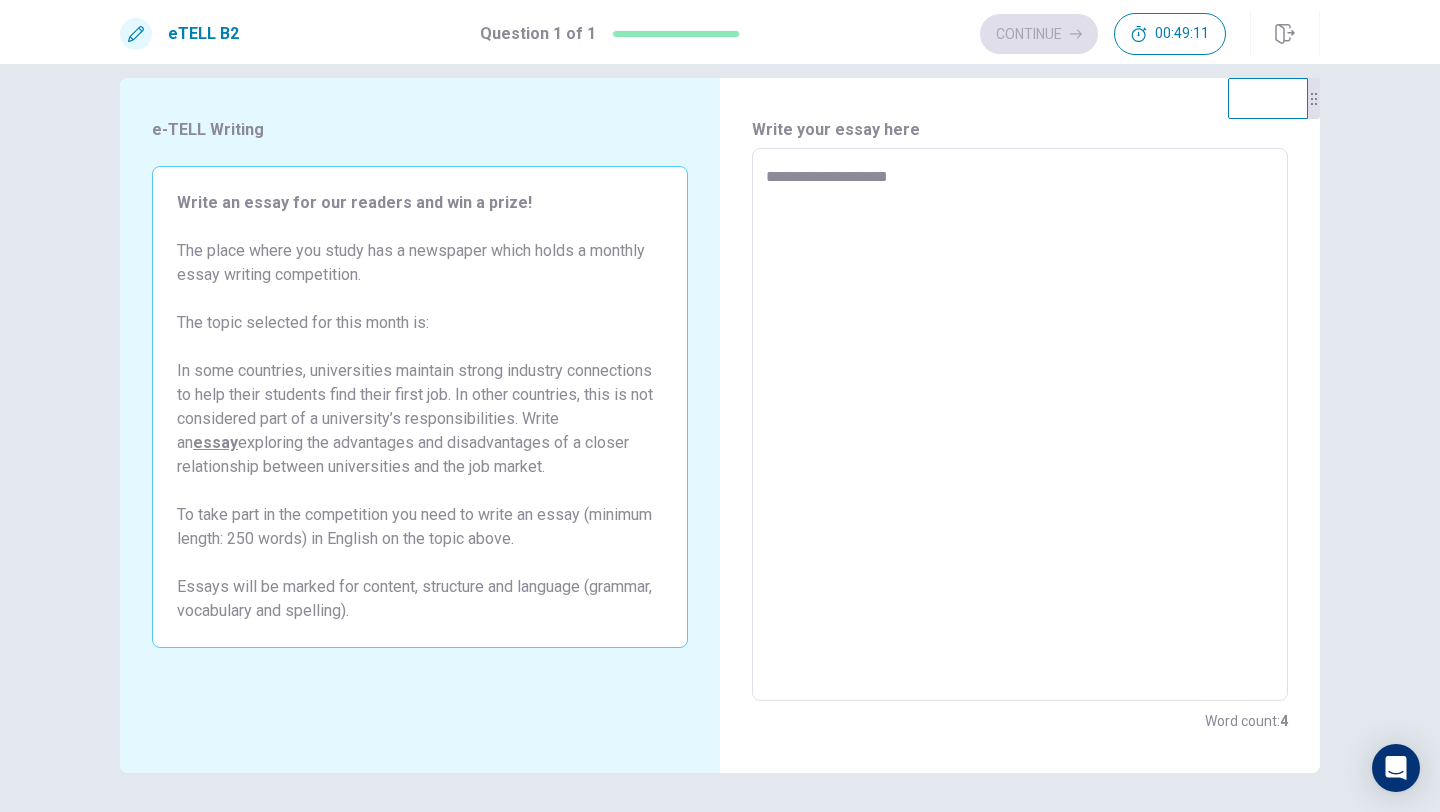 type on "**********" 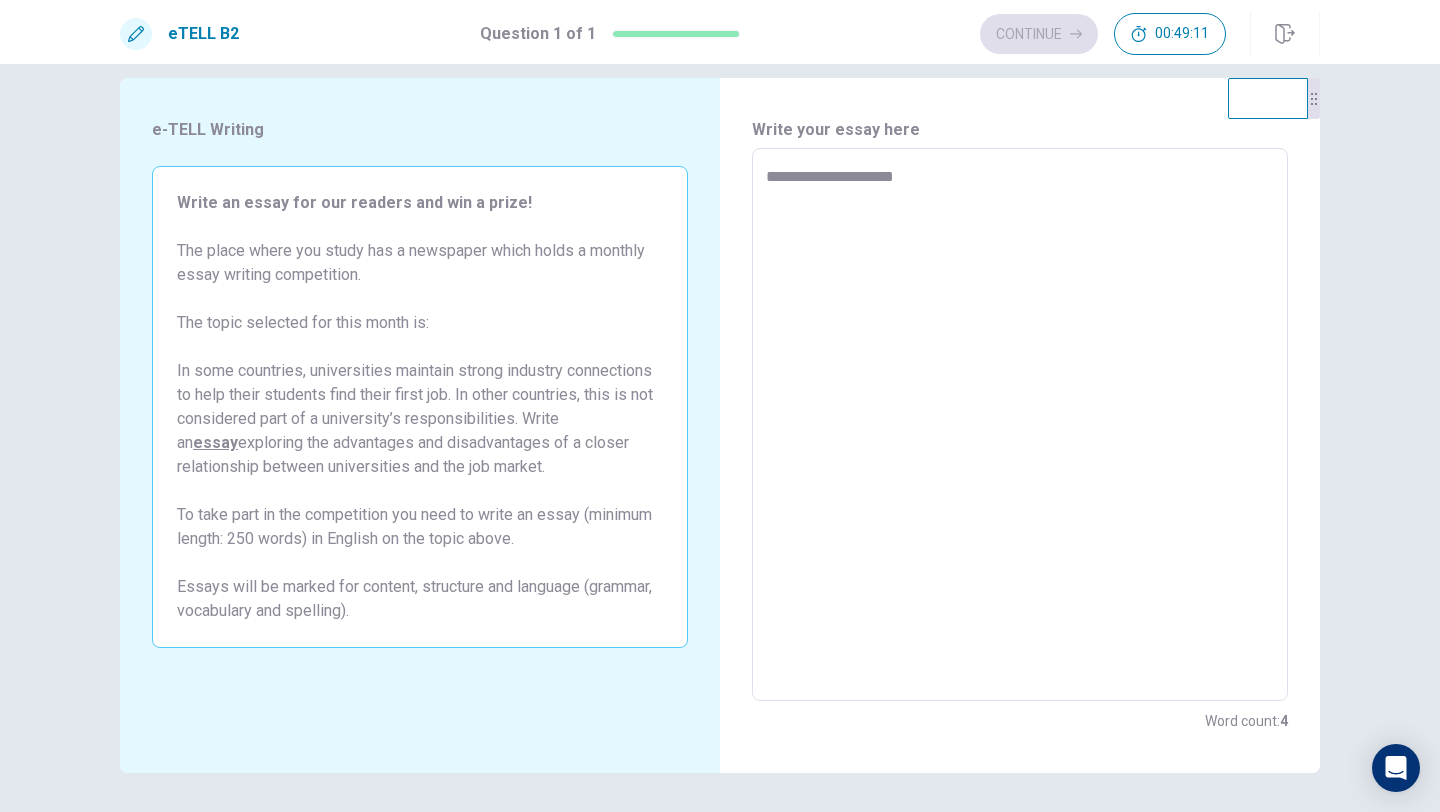 type on "*" 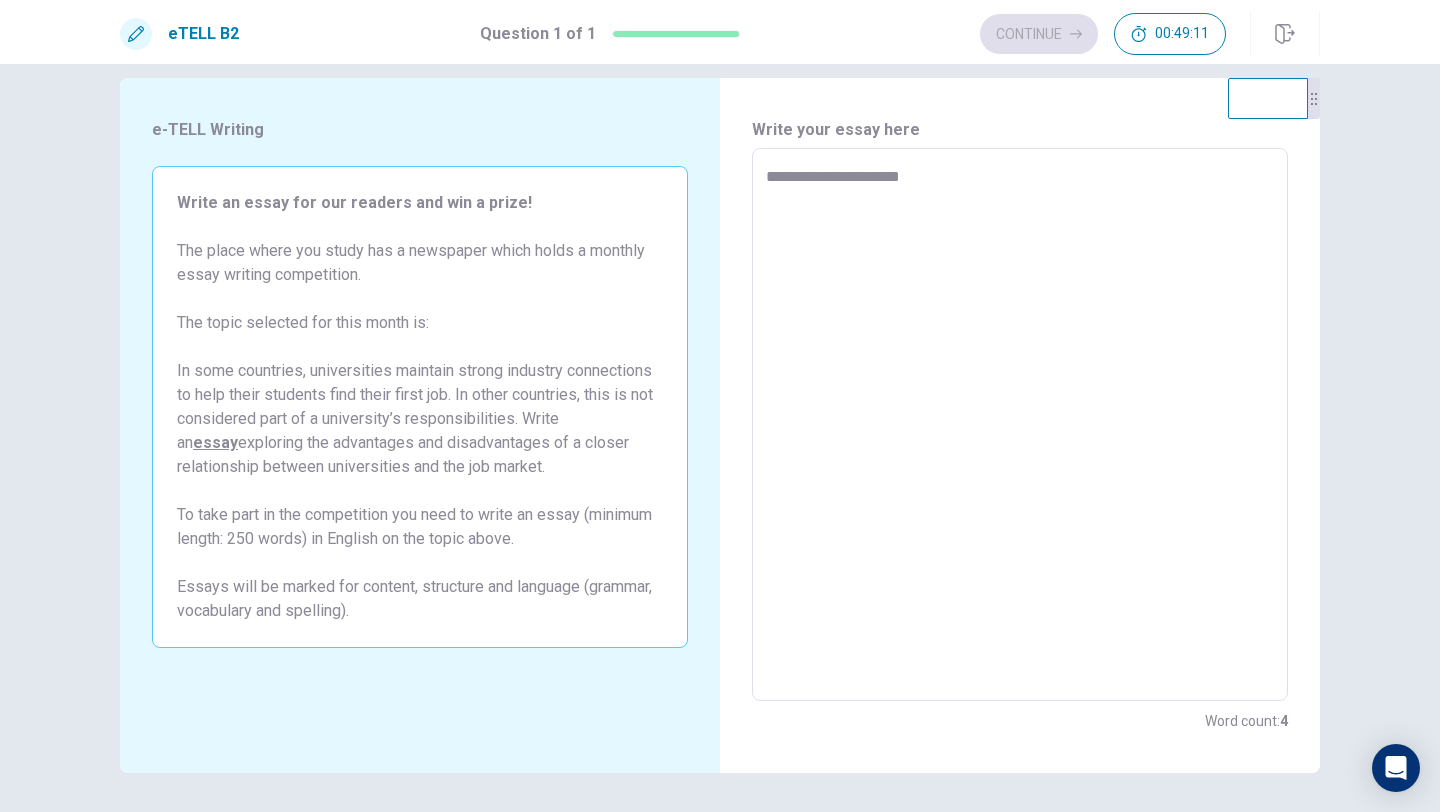 type on "*" 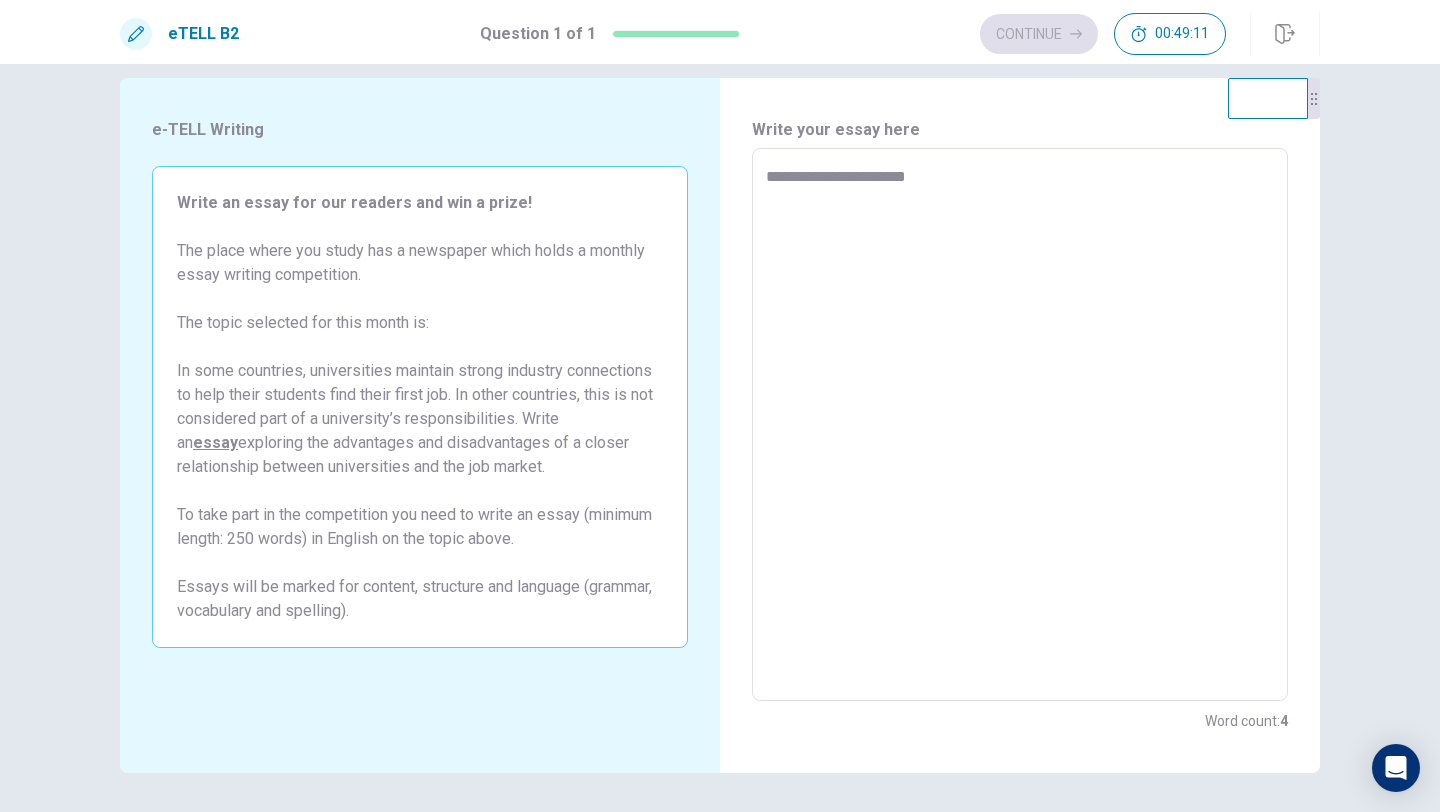 type on "*" 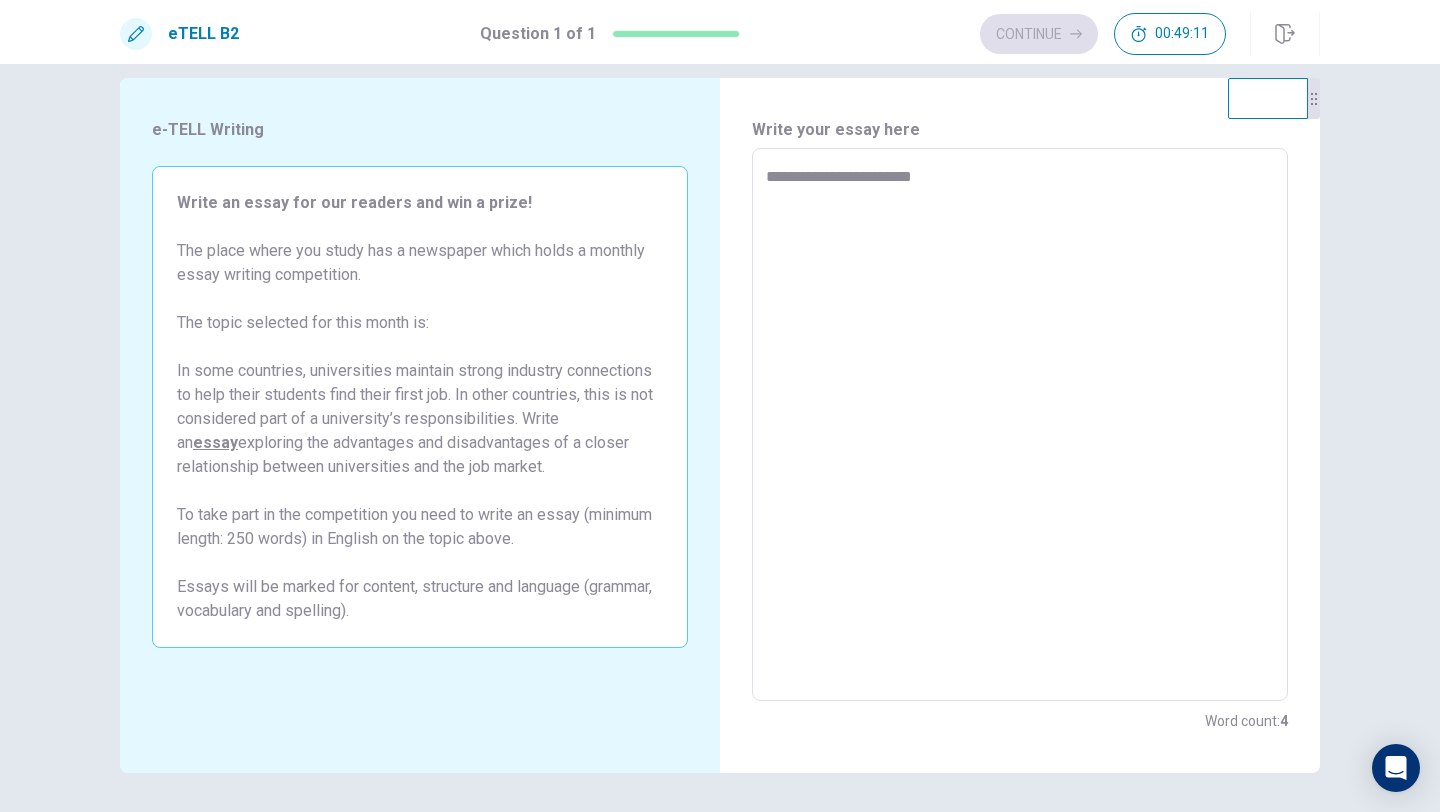 type on "*" 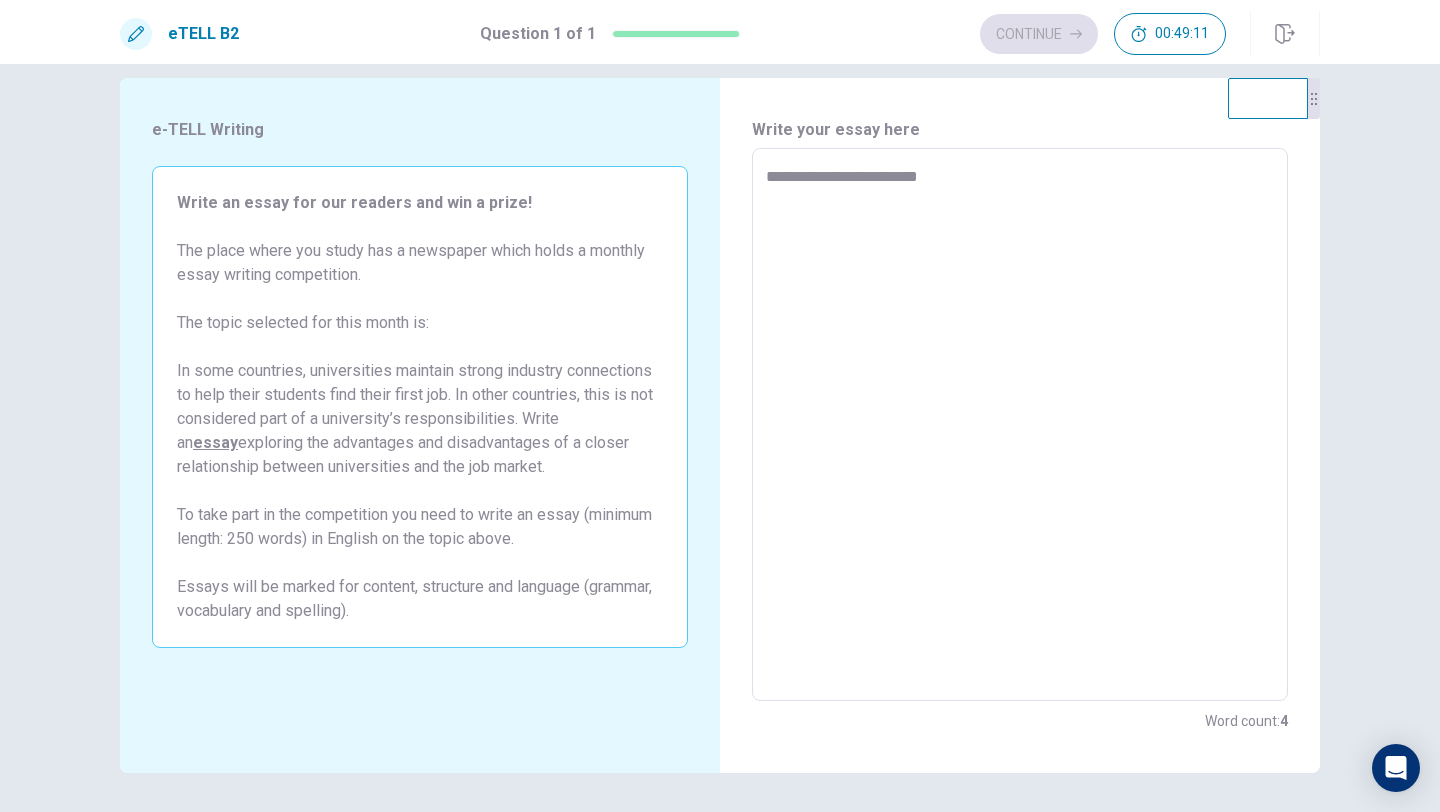 type on "*" 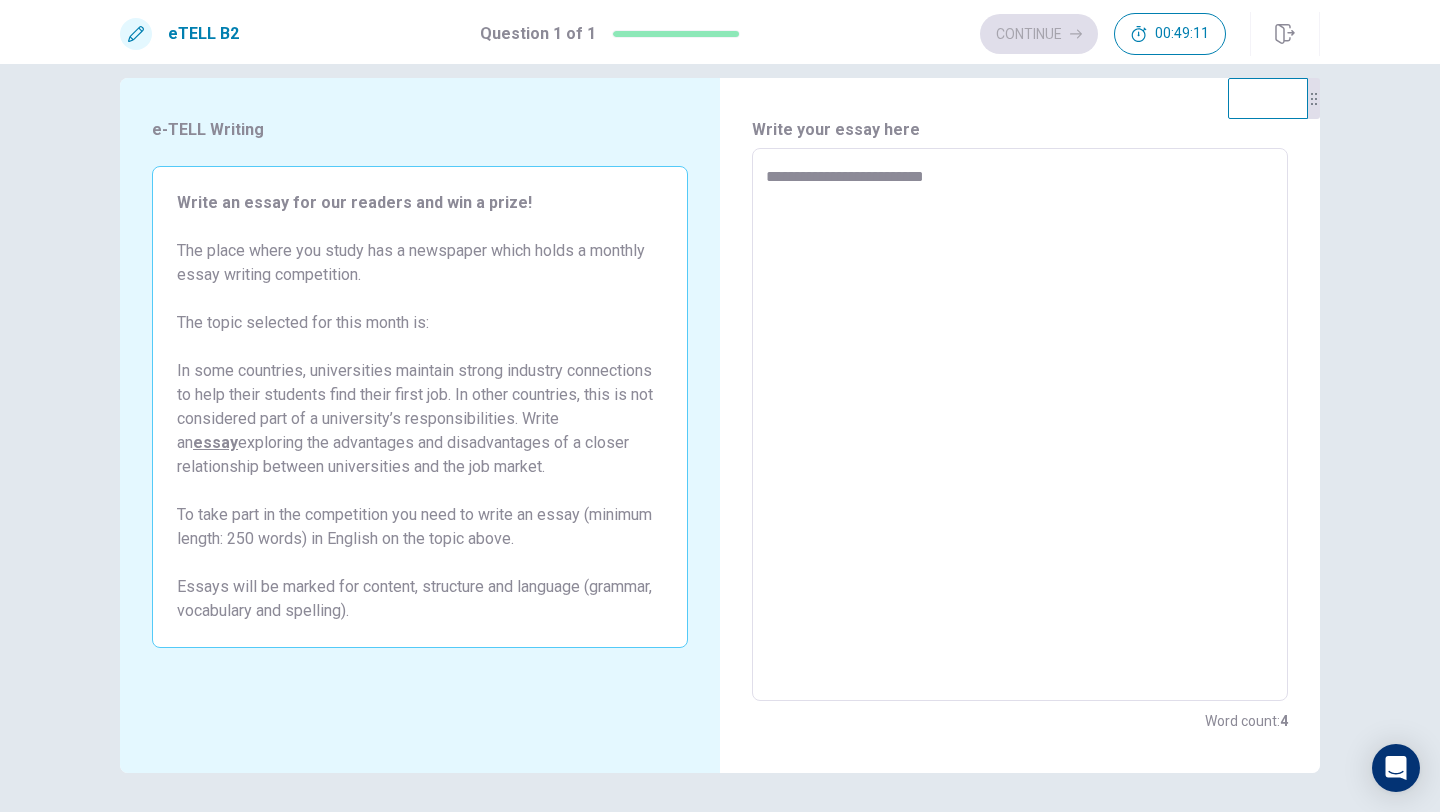 type on "*" 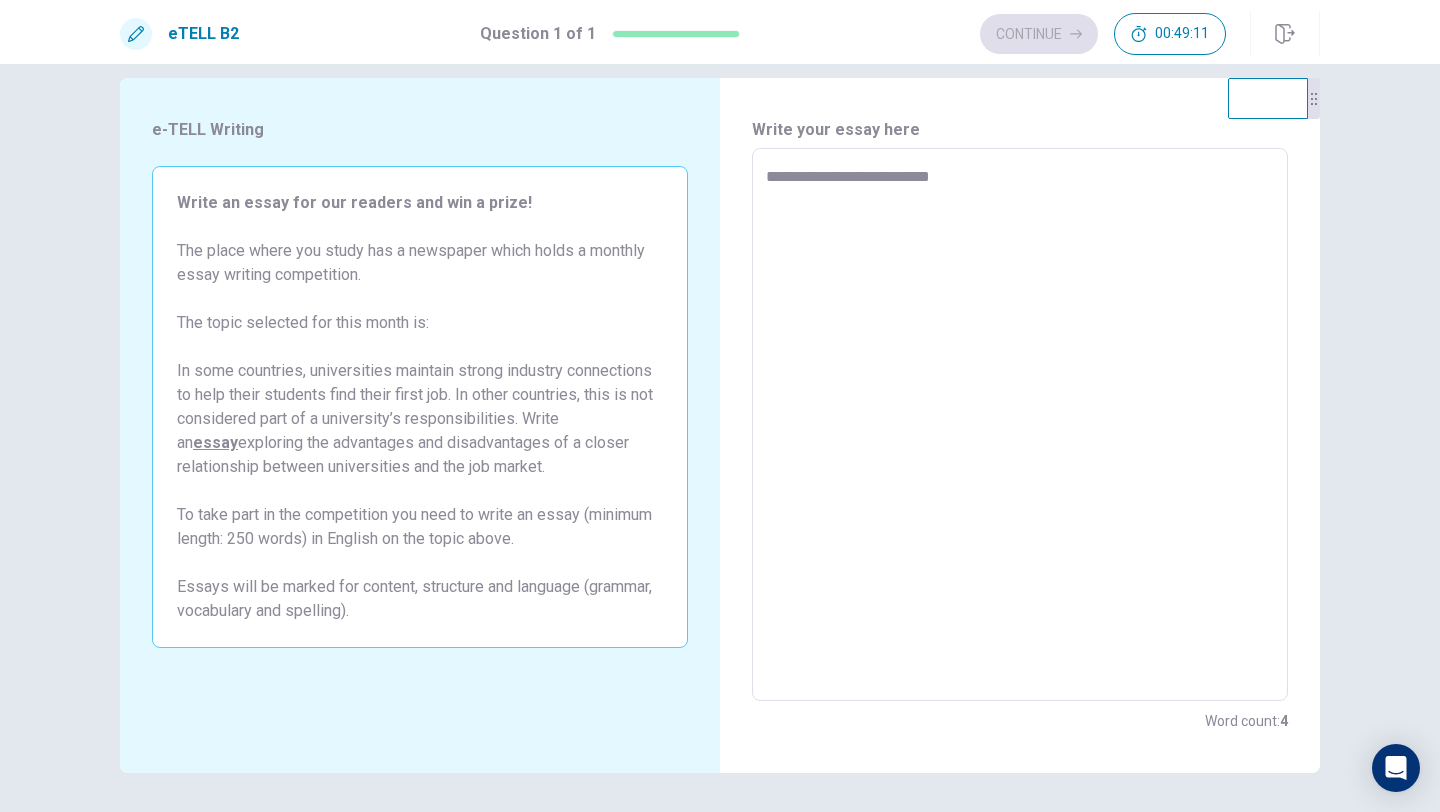 type on "*" 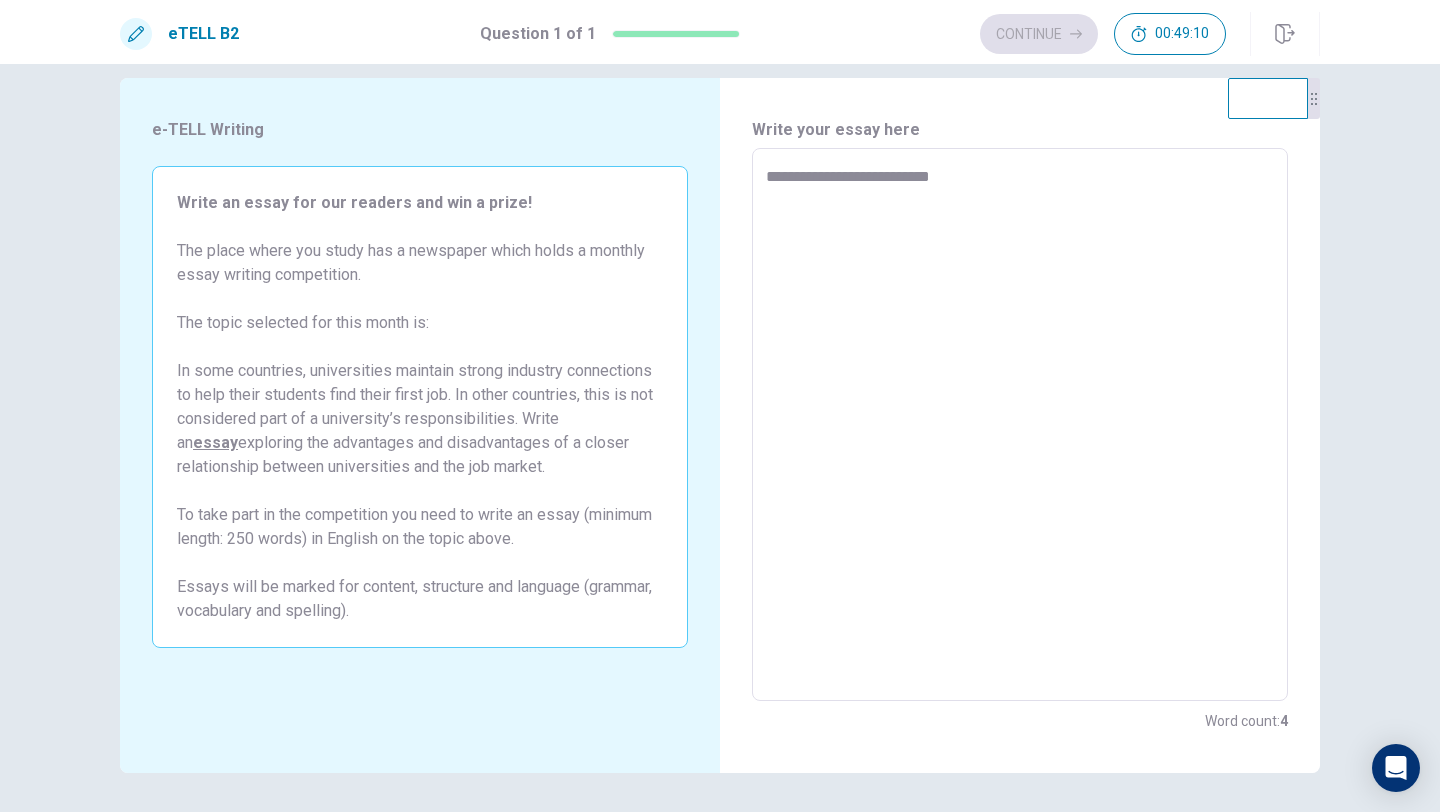 type on "**********" 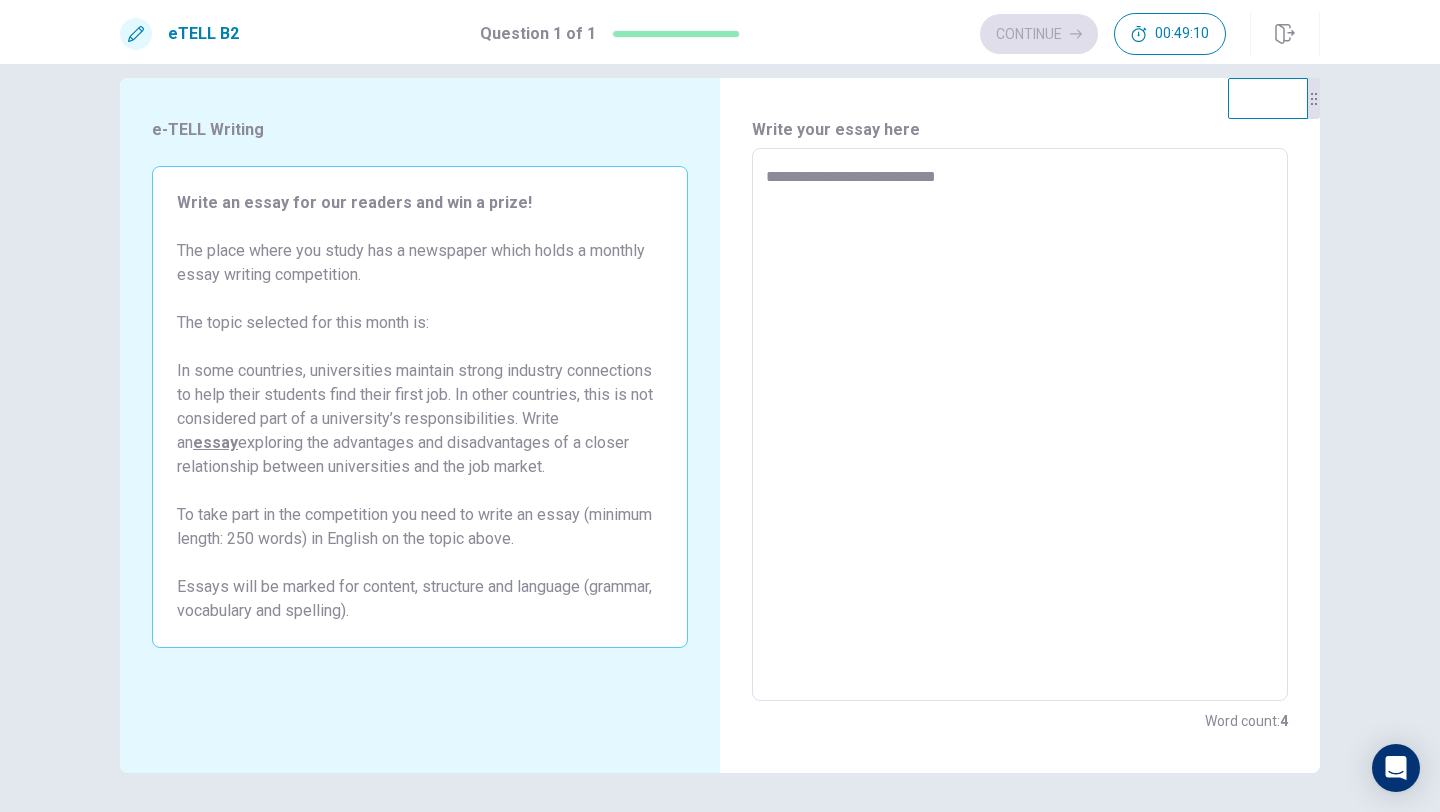 type on "*" 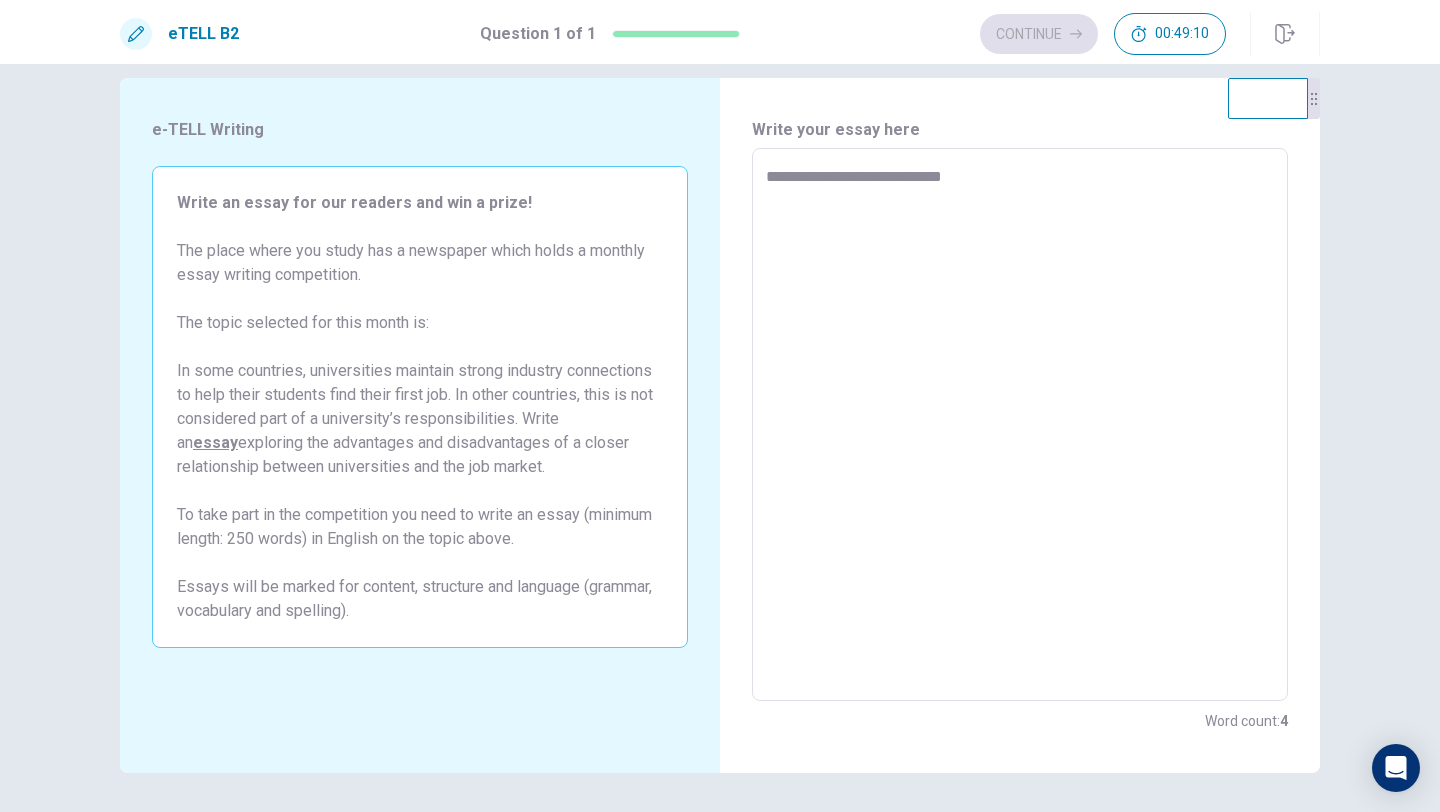 type on "*" 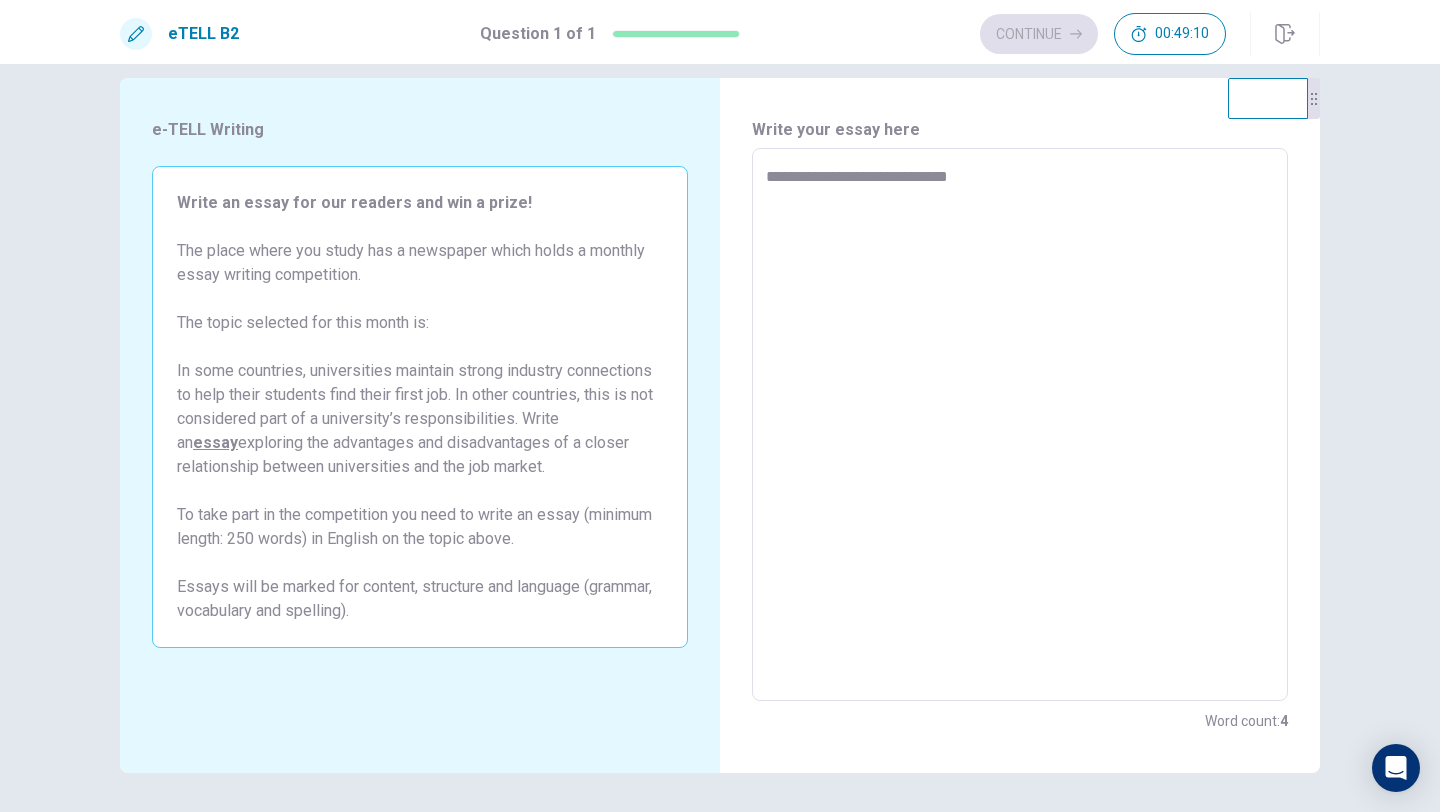 type on "*" 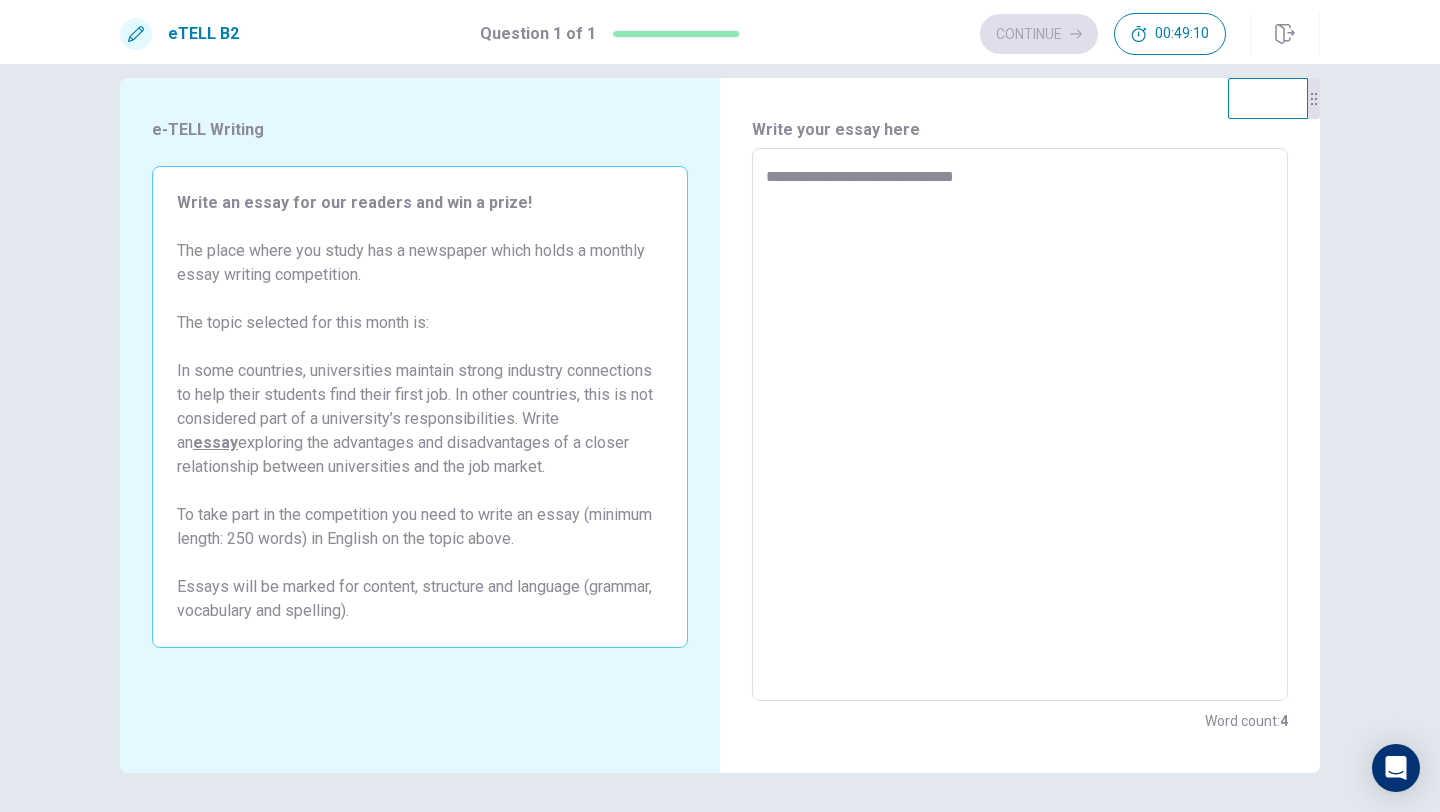 type on "*" 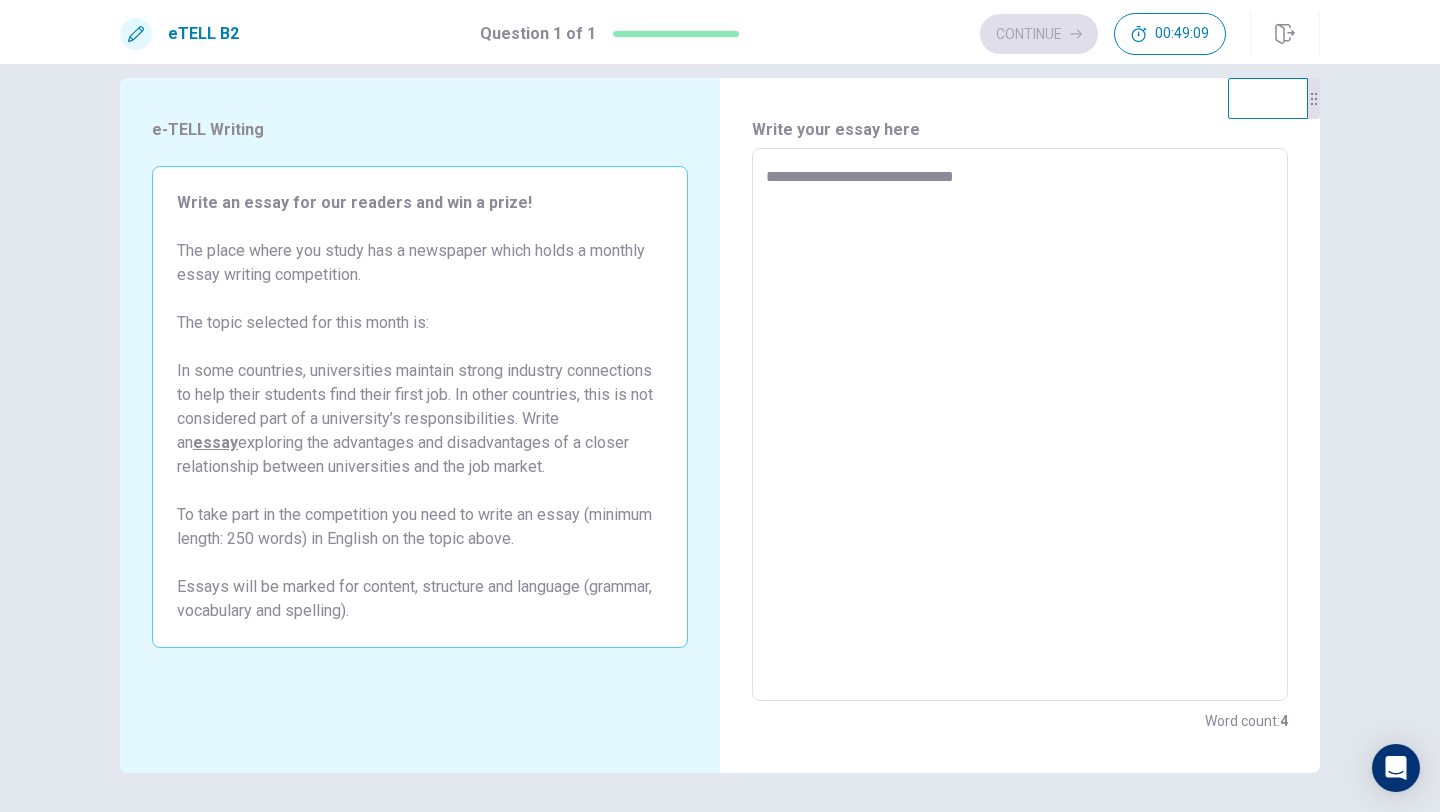 type on "**********" 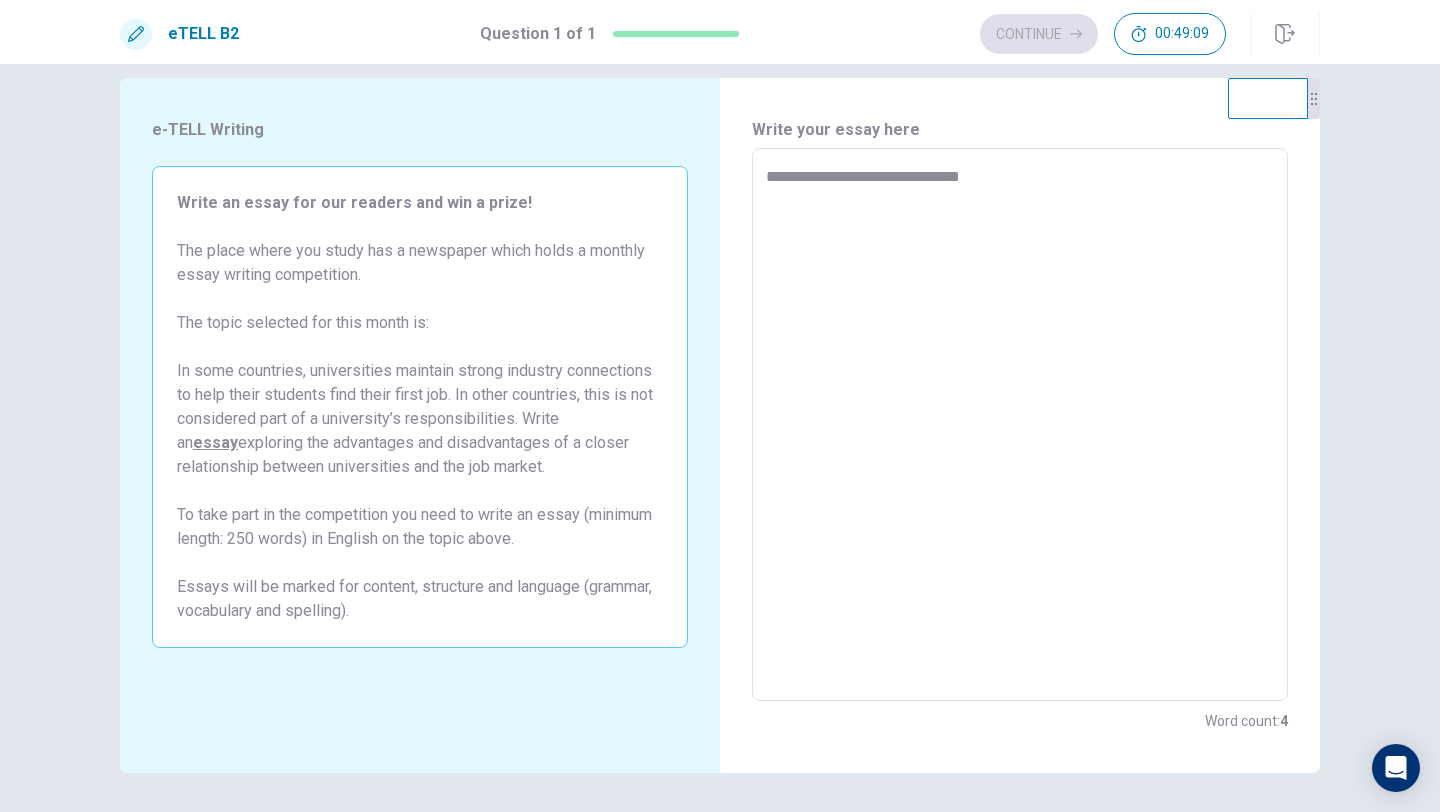 type on "*" 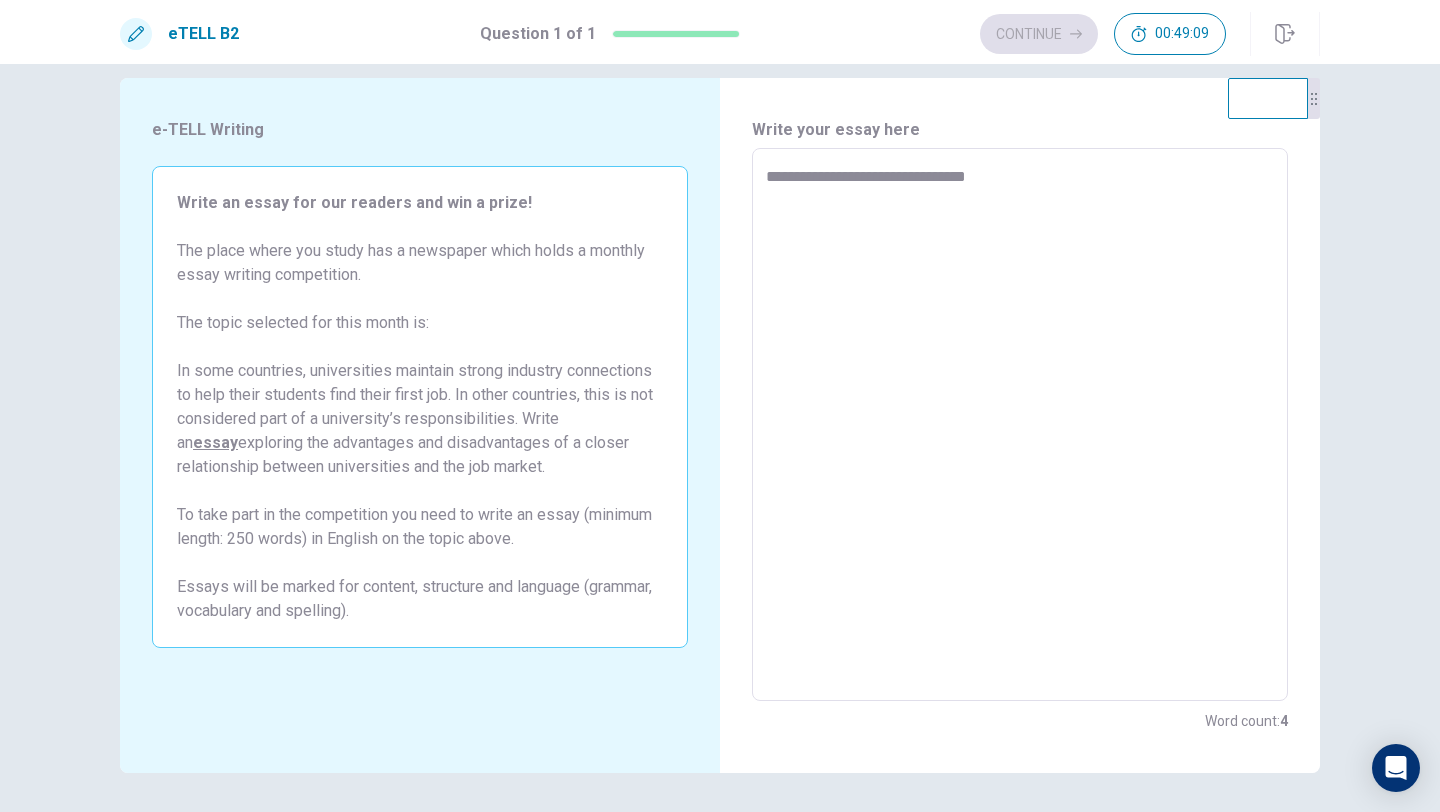 type on "*" 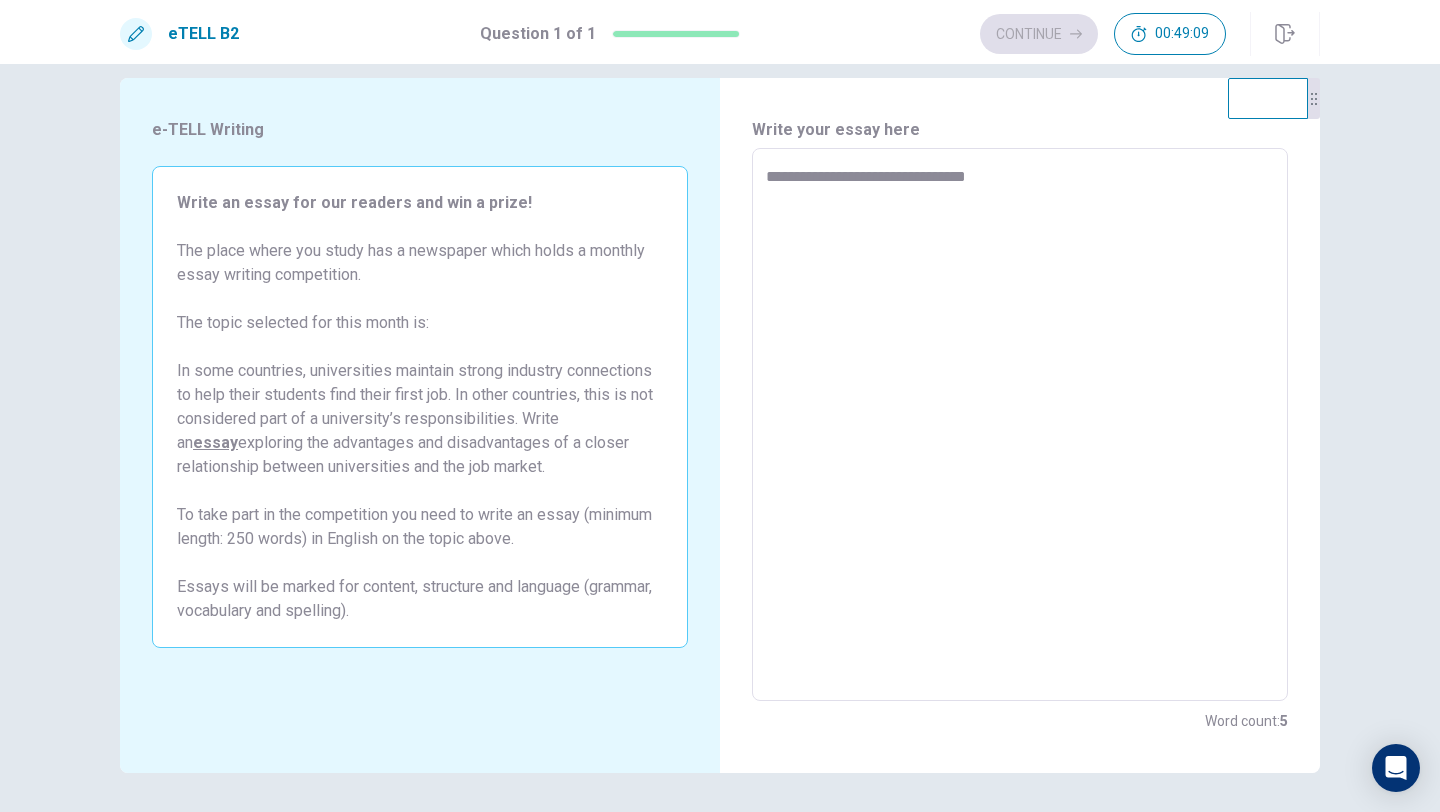 type on "**********" 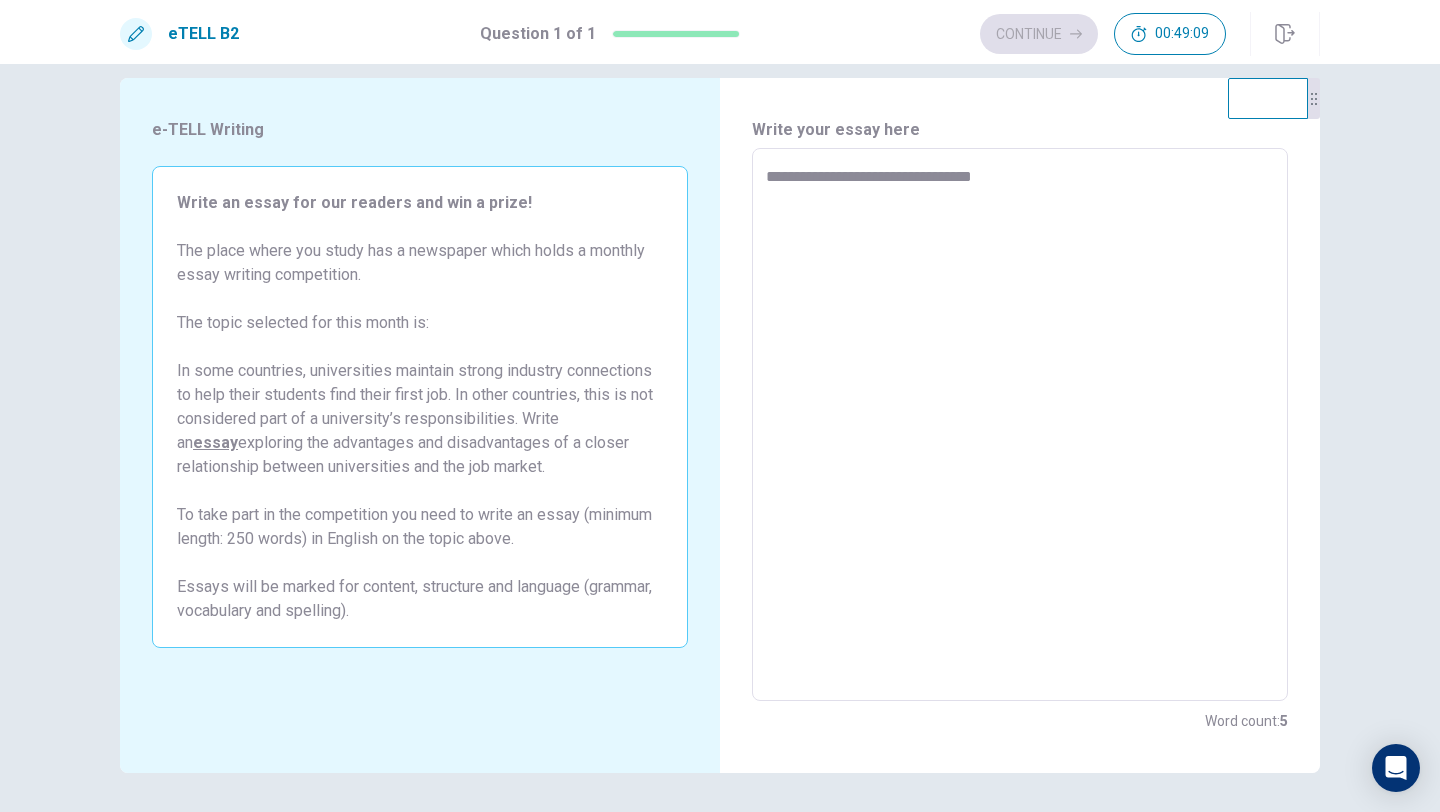 type on "*" 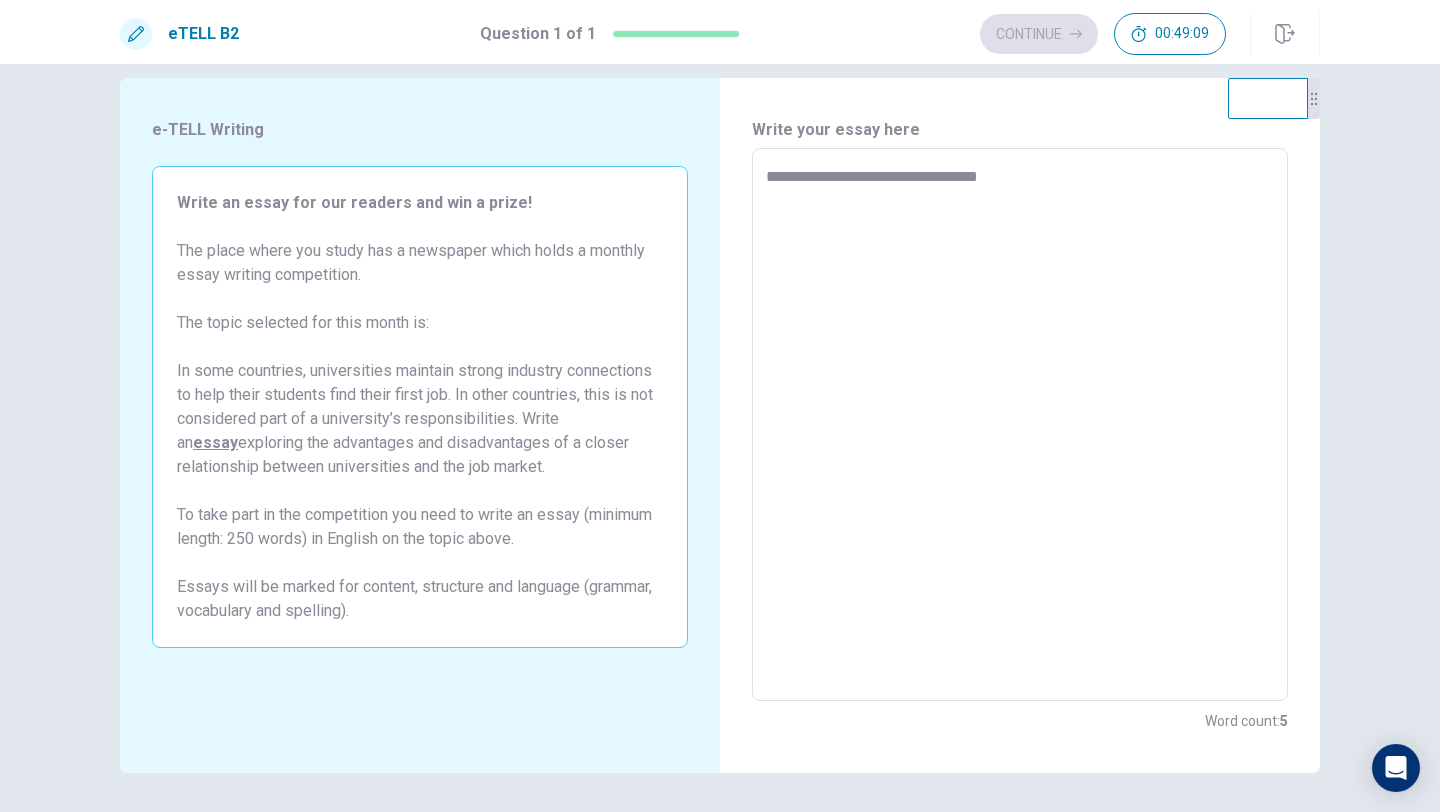 type on "*" 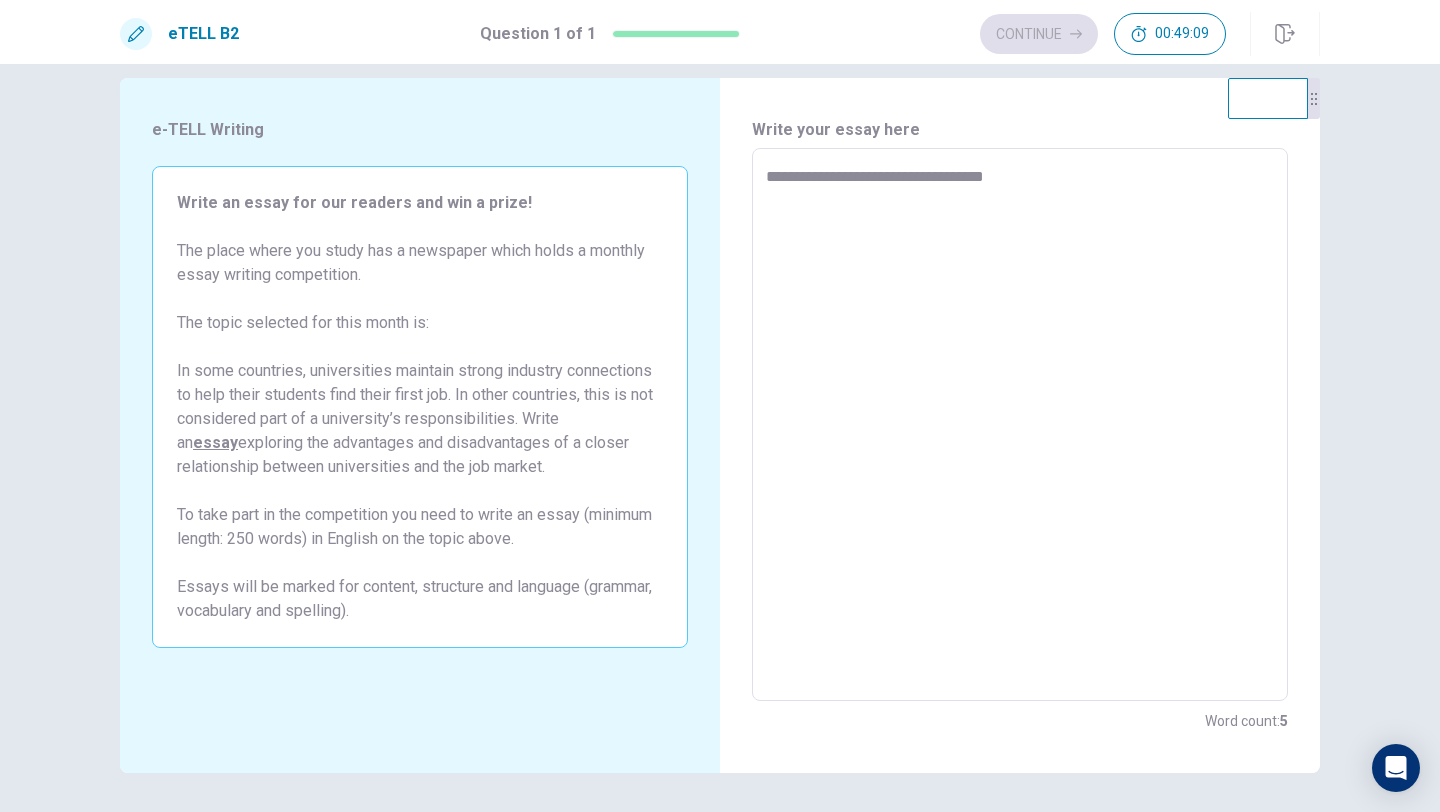 type on "*" 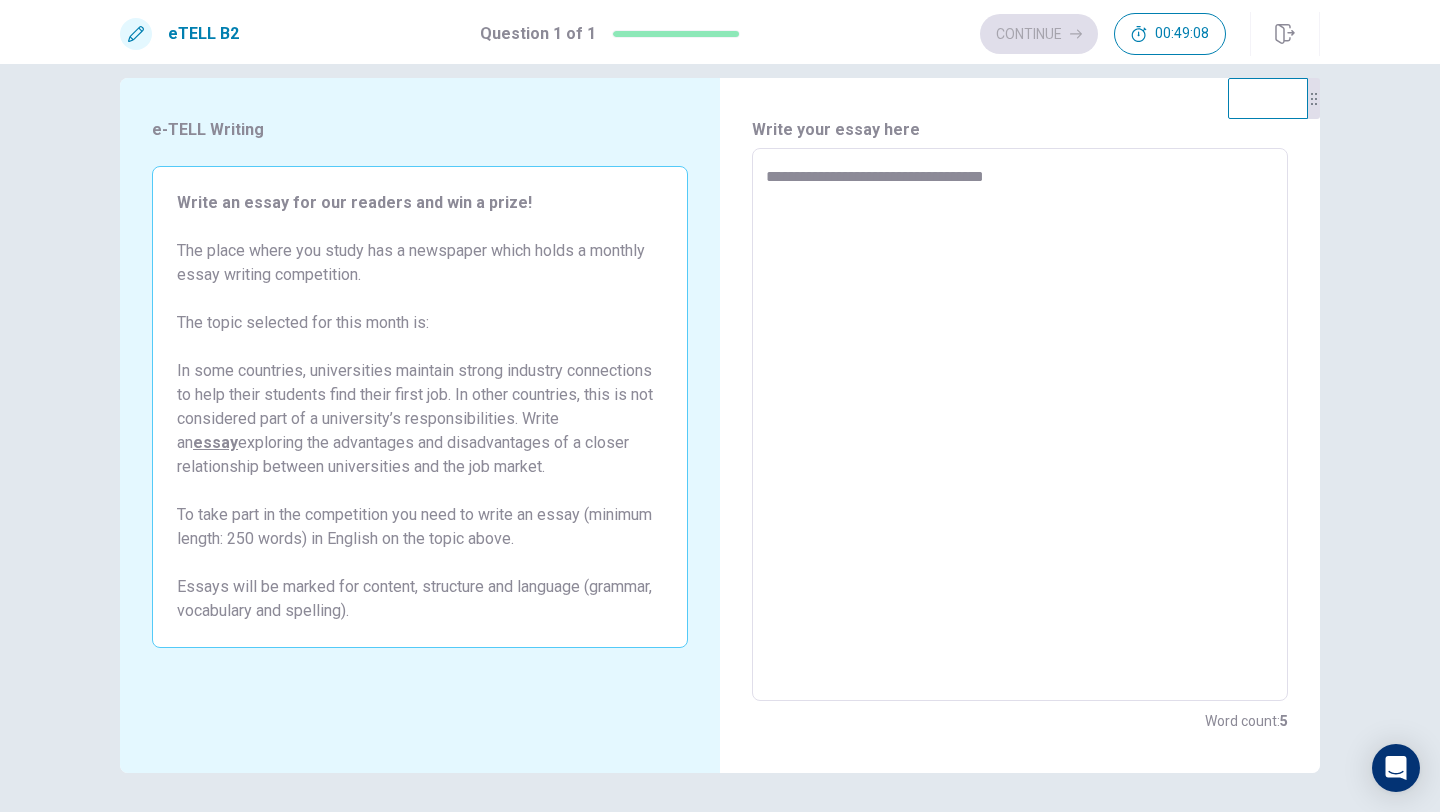 type on "**********" 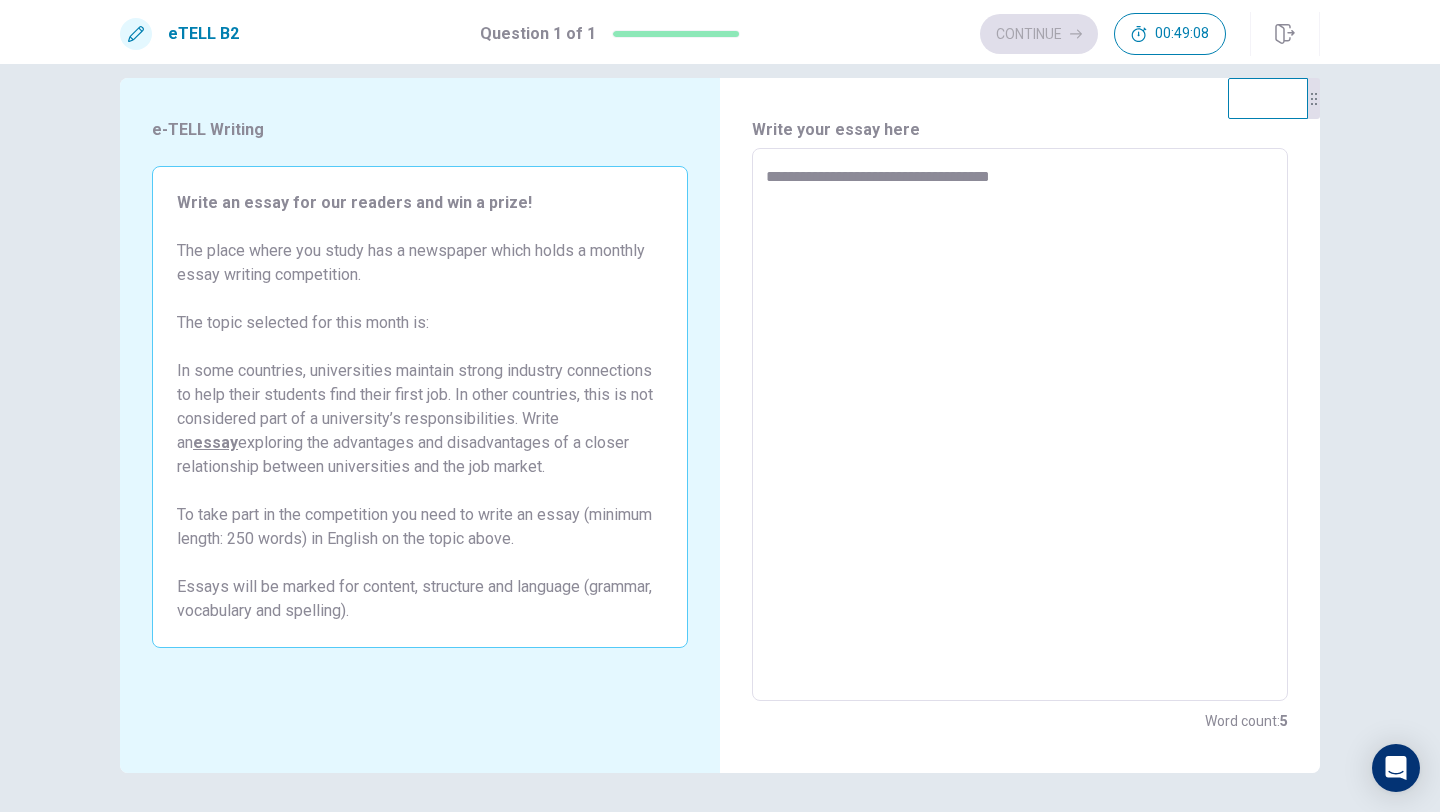 type on "*" 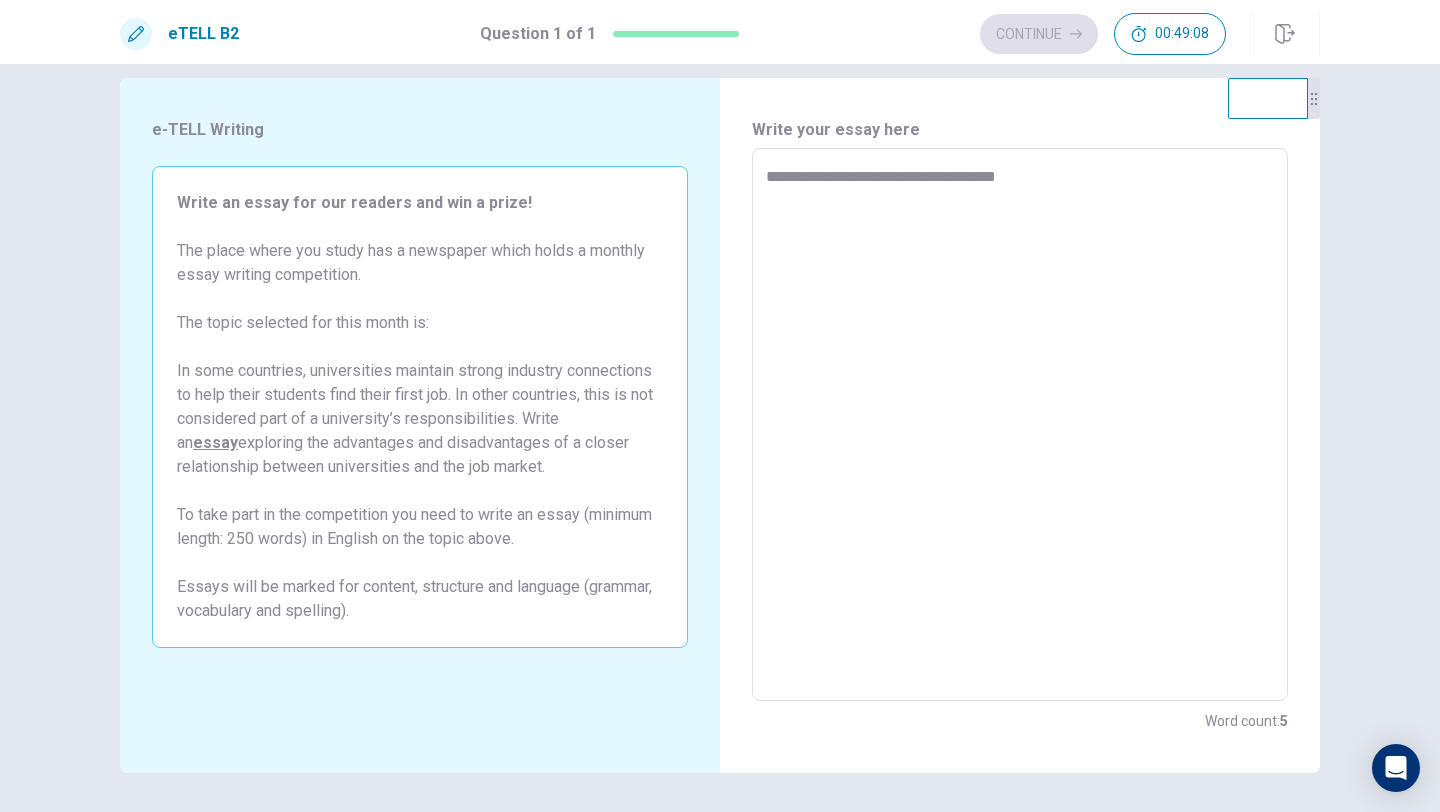 type on "*" 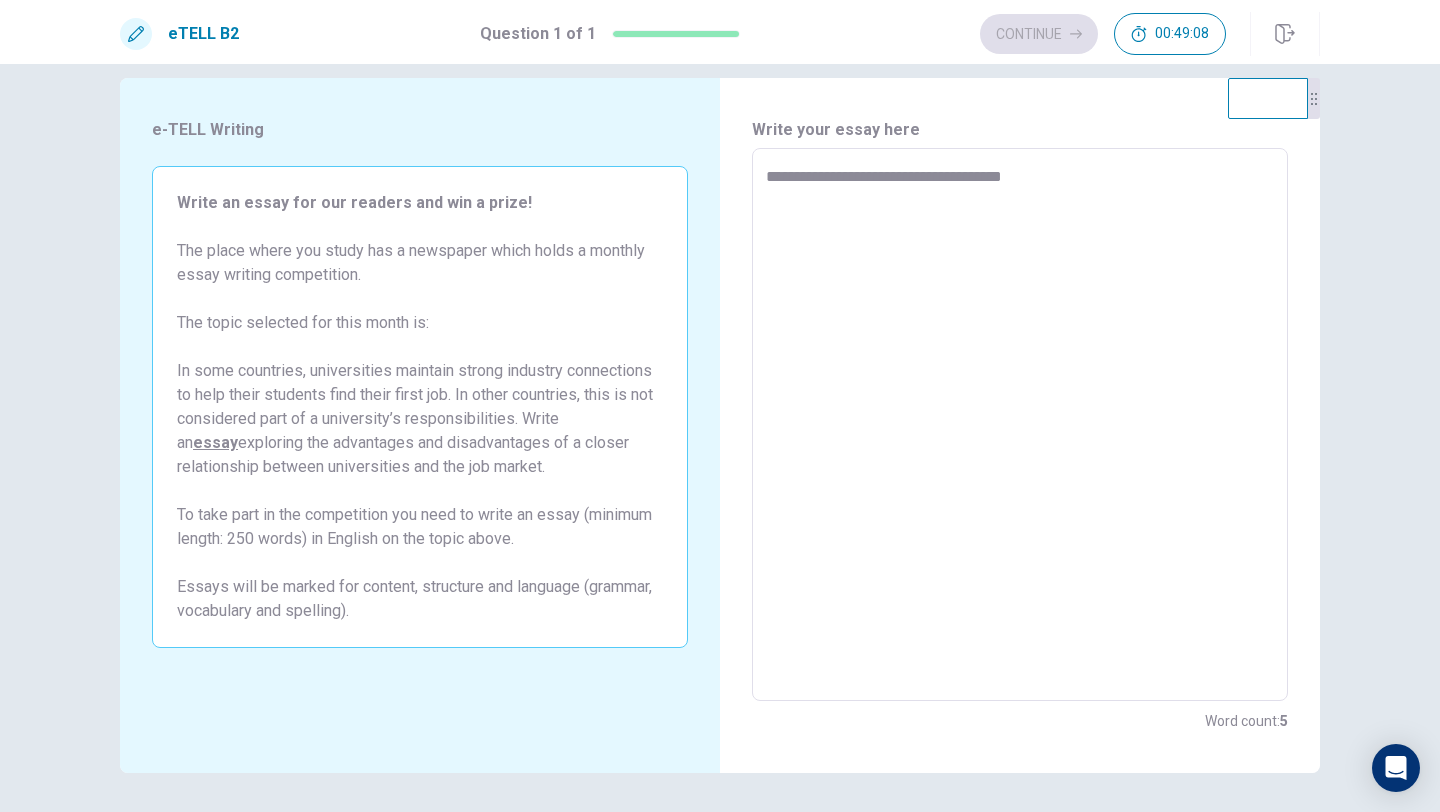 type on "*" 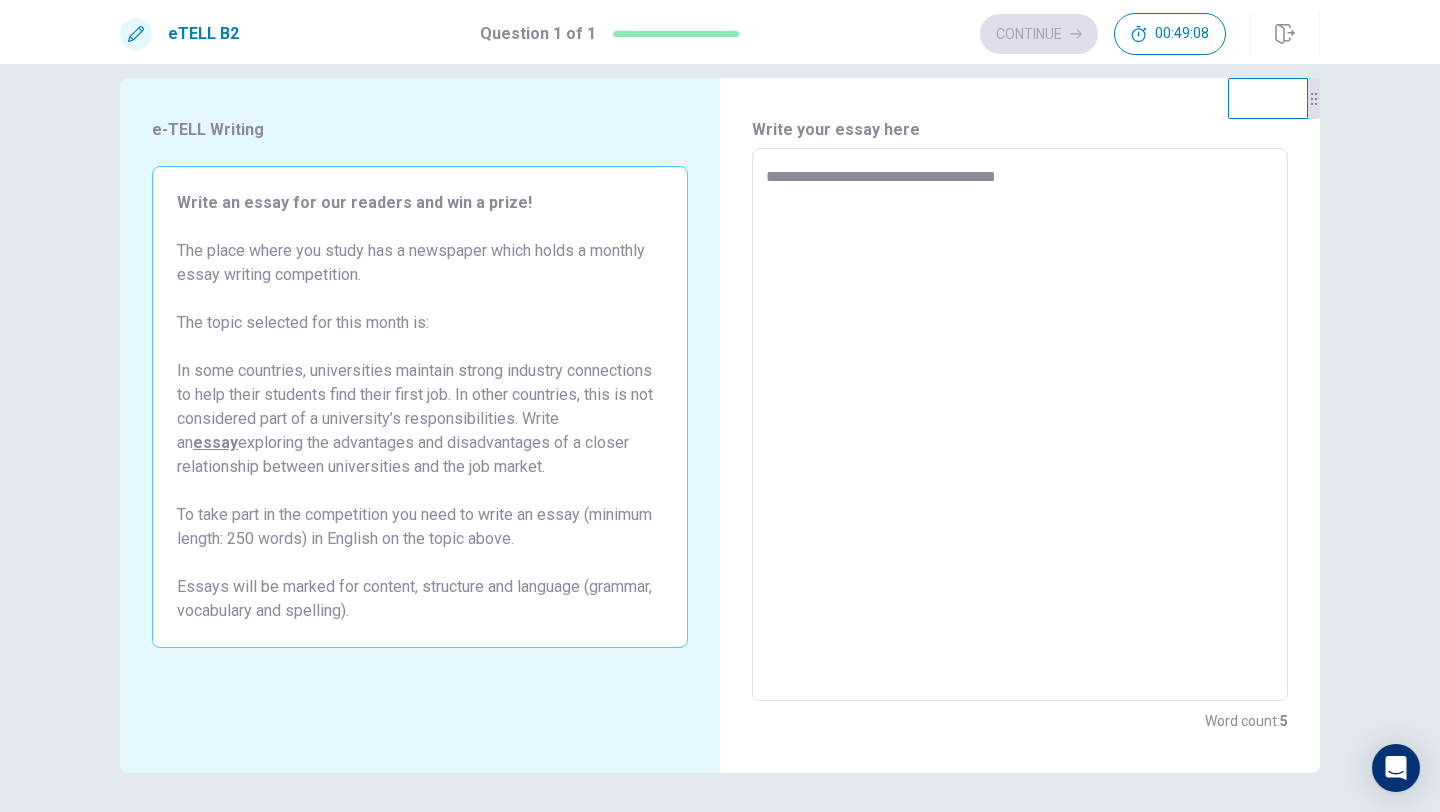 type on "*" 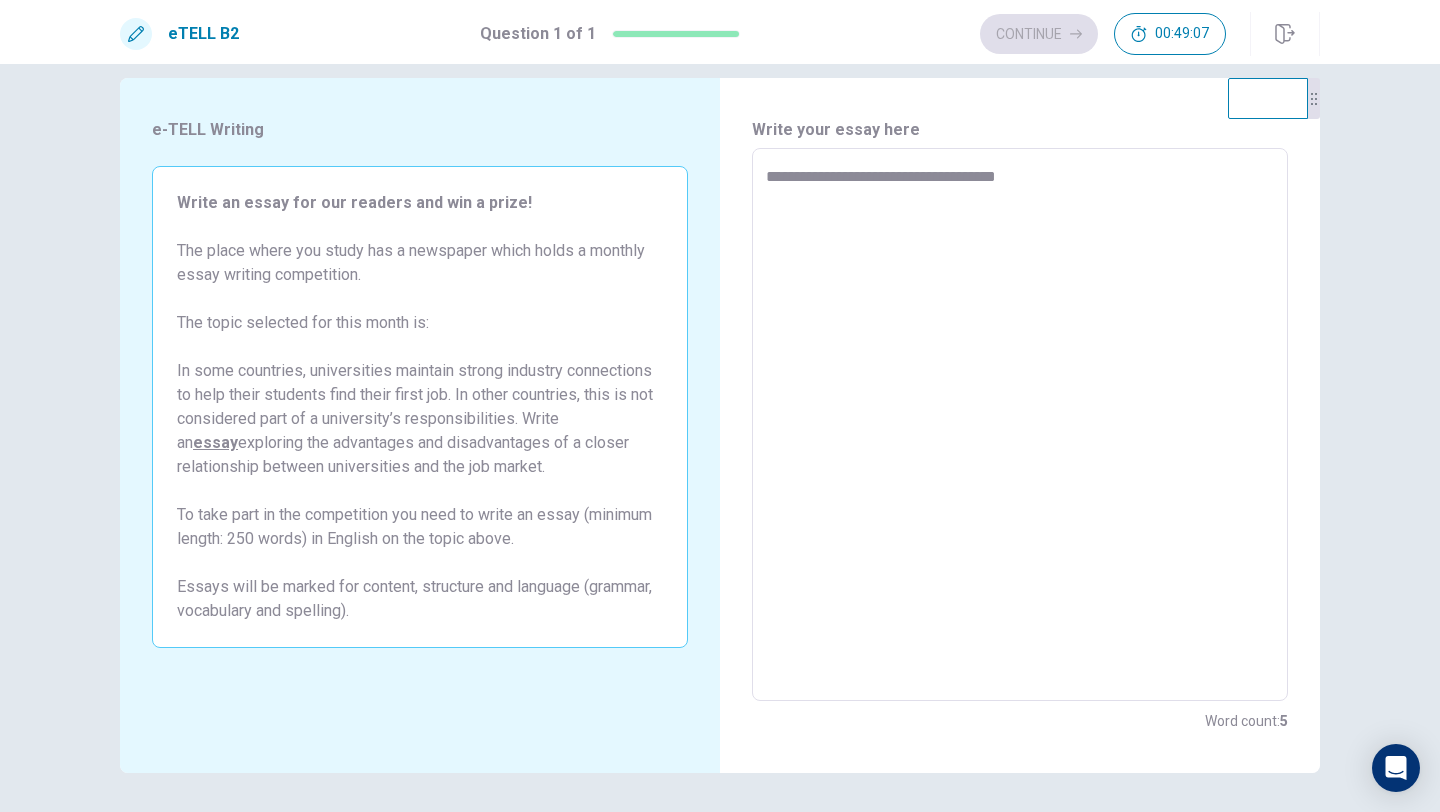 type on "**********" 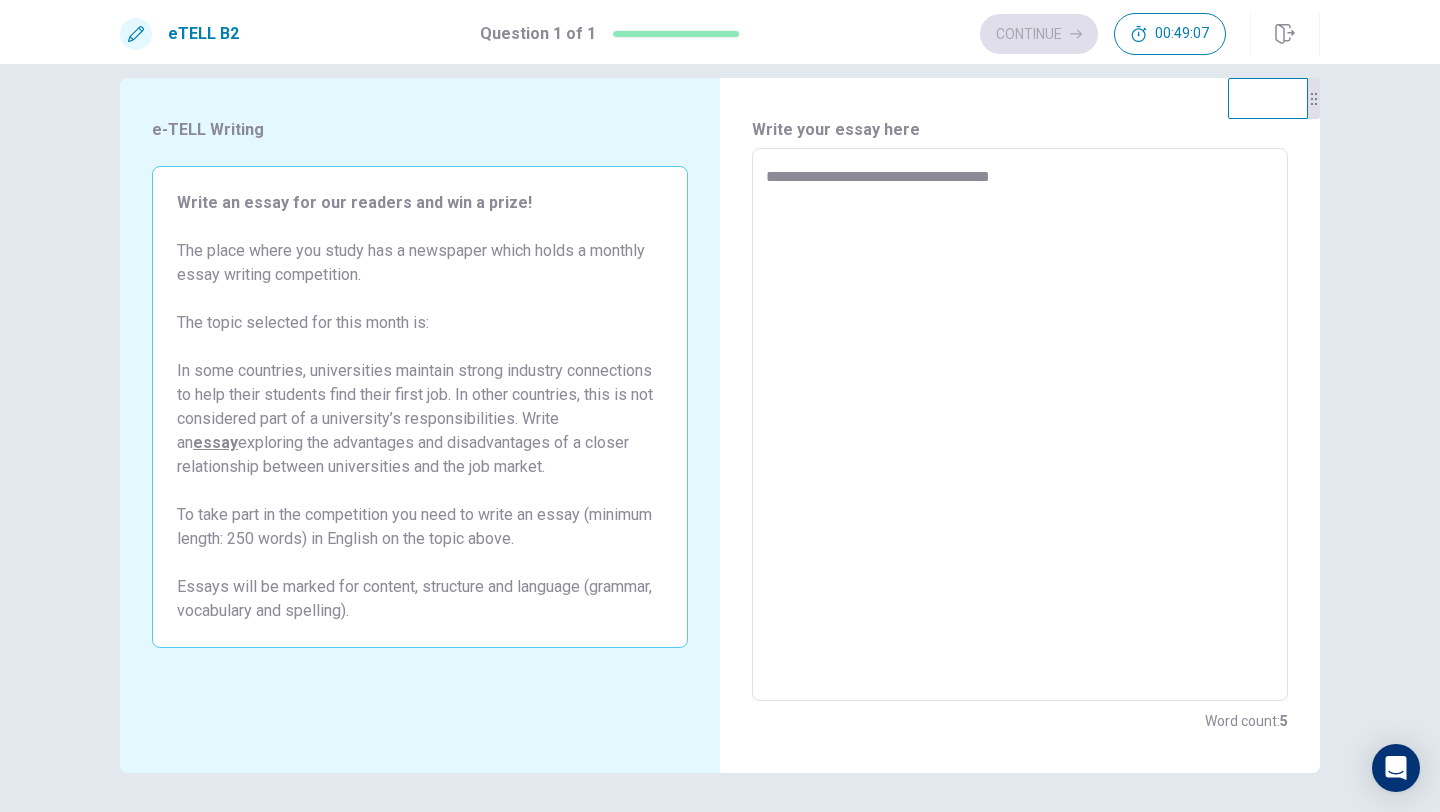 type on "*" 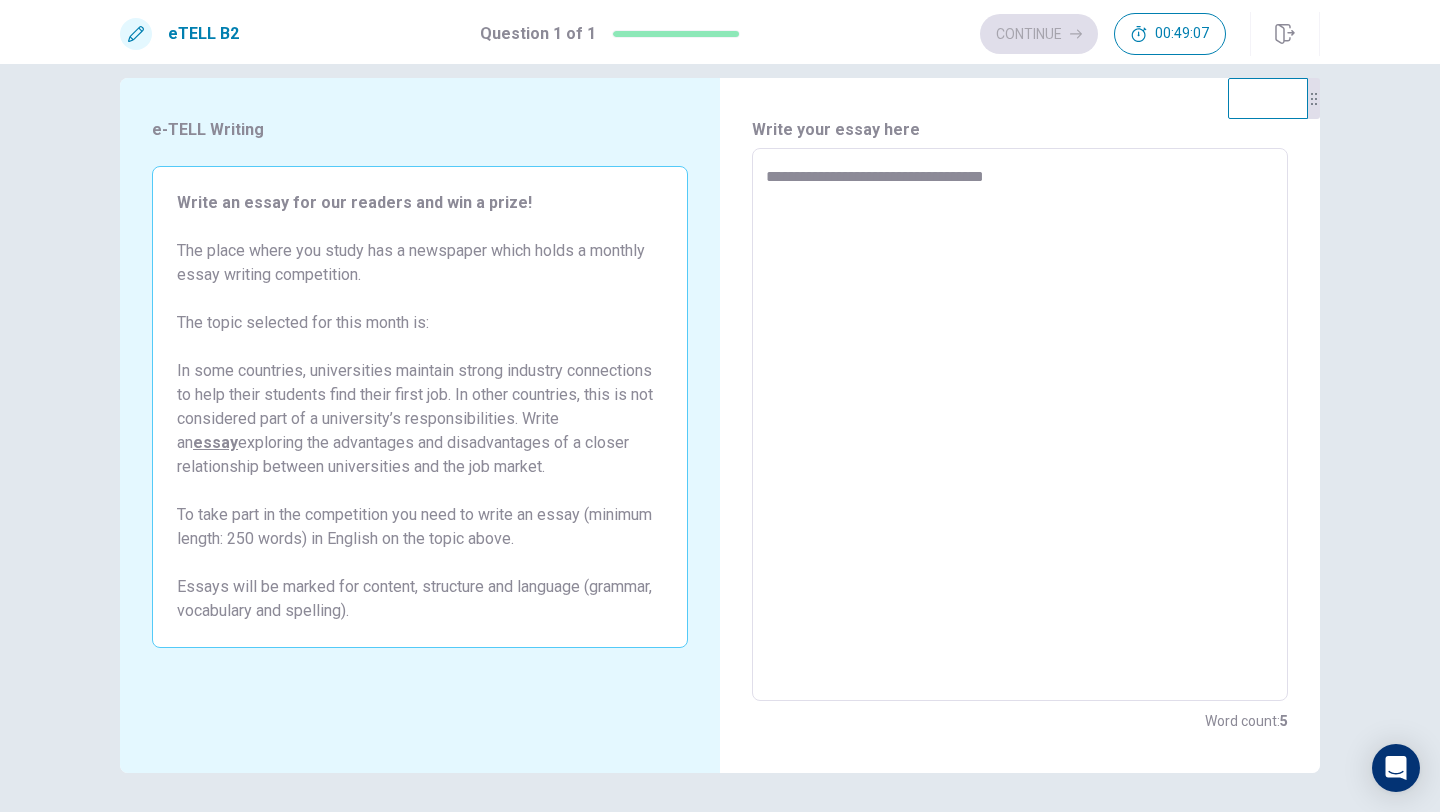 type on "*" 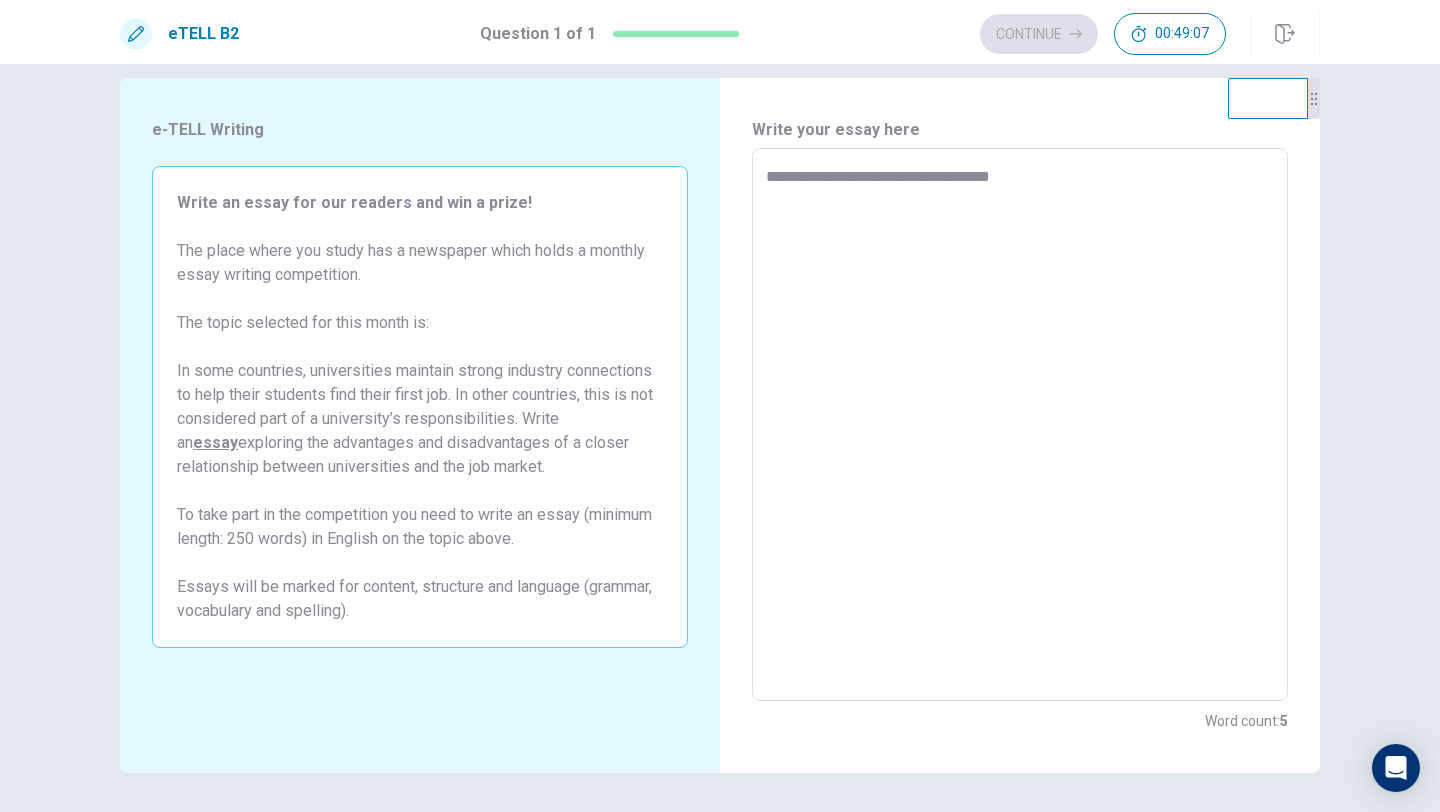 type on "**********" 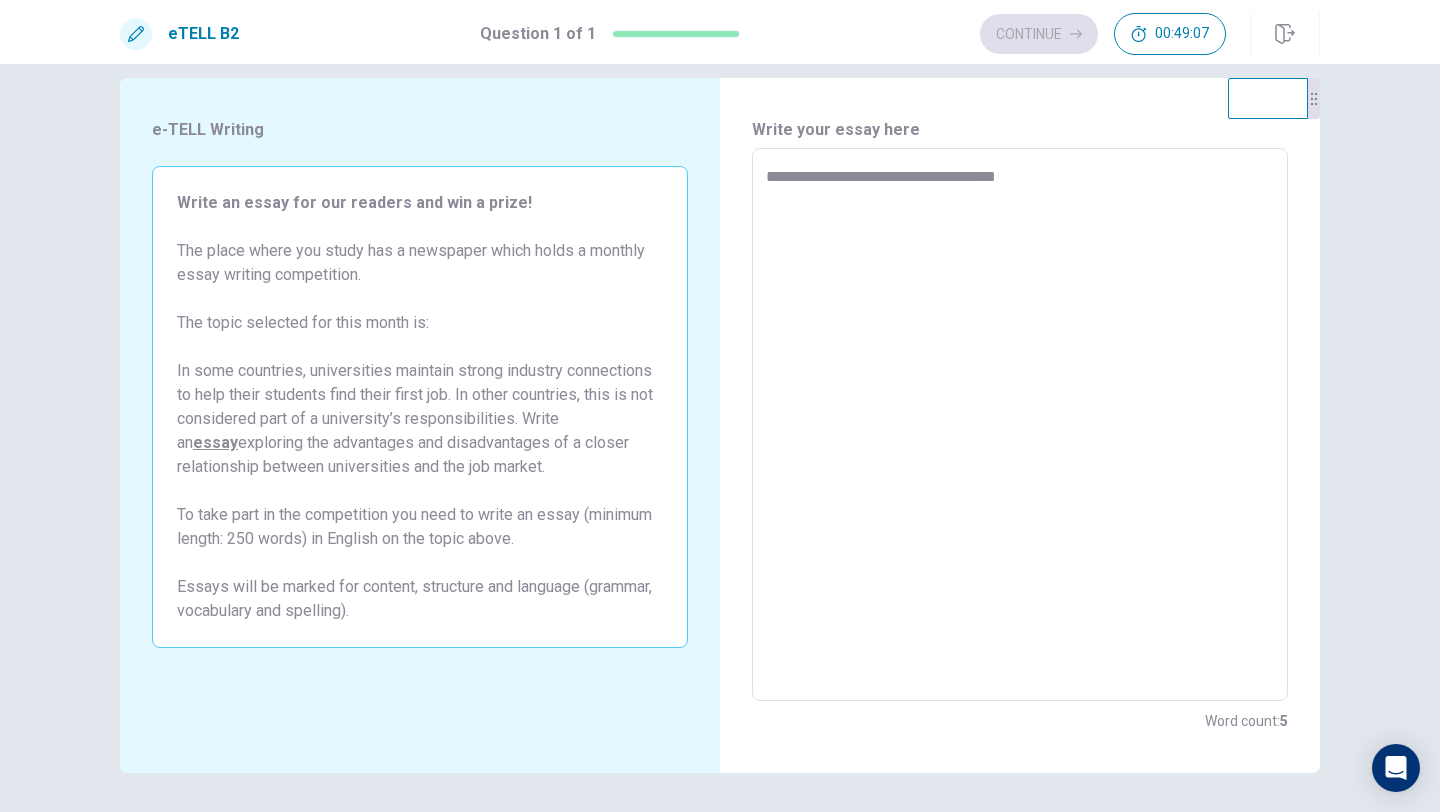 type on "*" 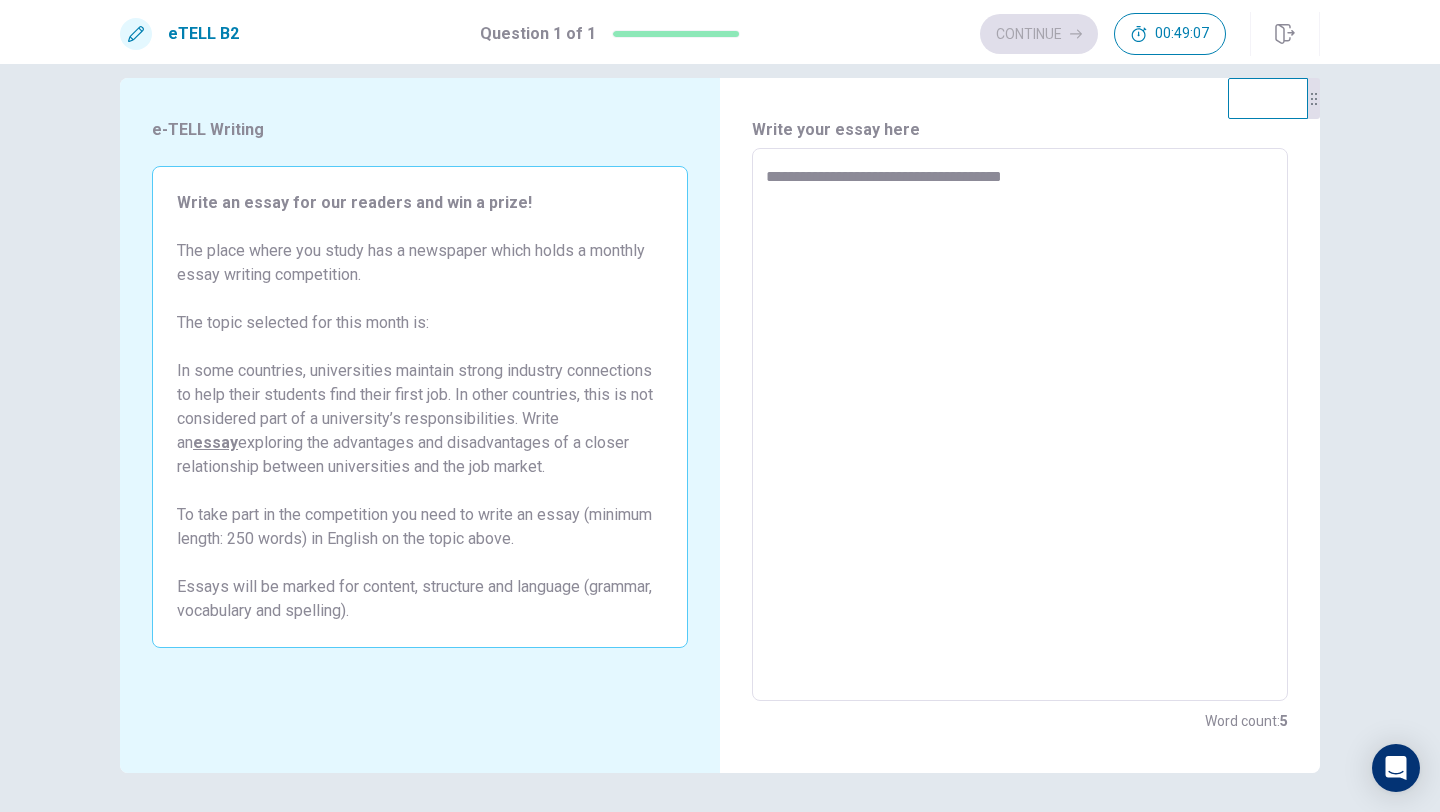 type on "*" 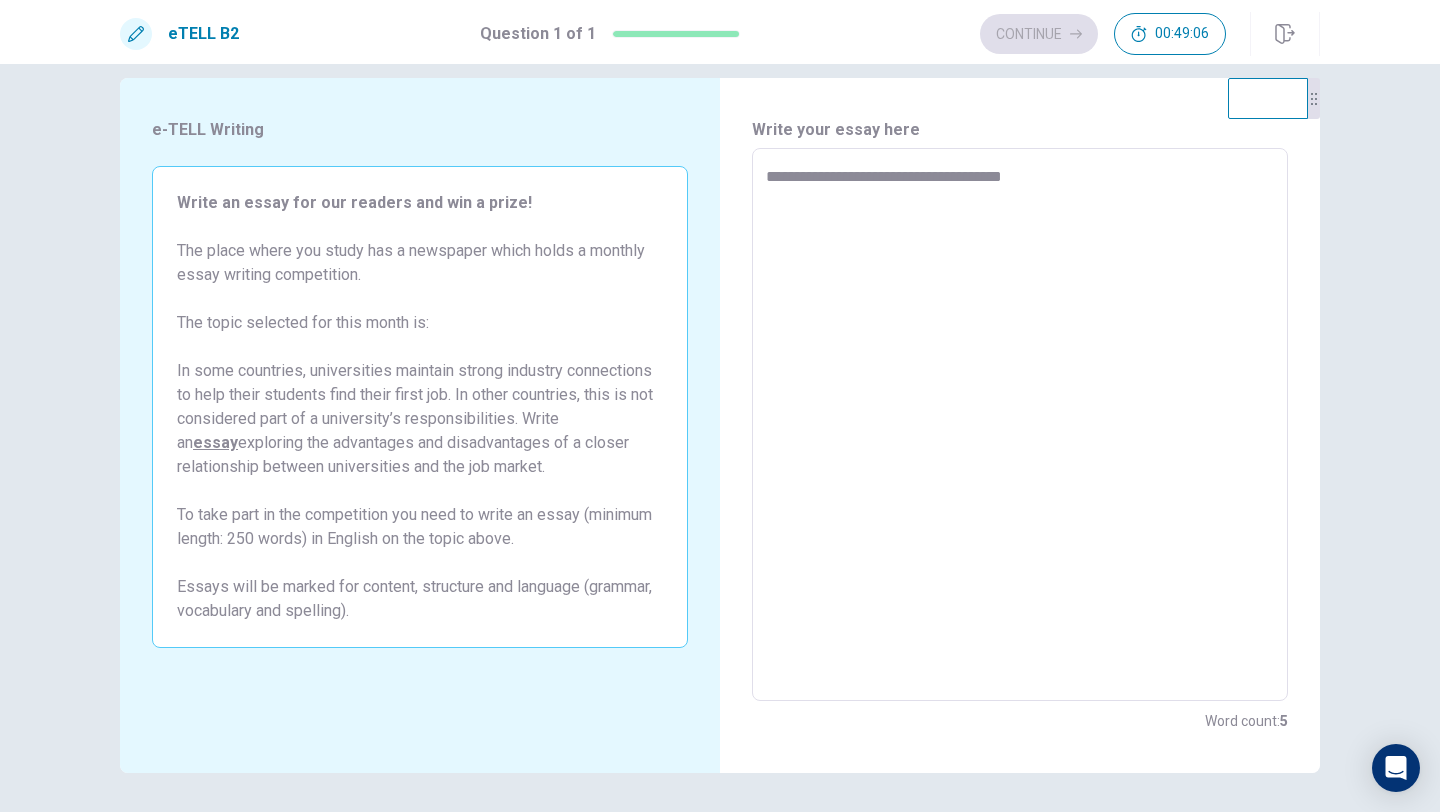 type on "**********" 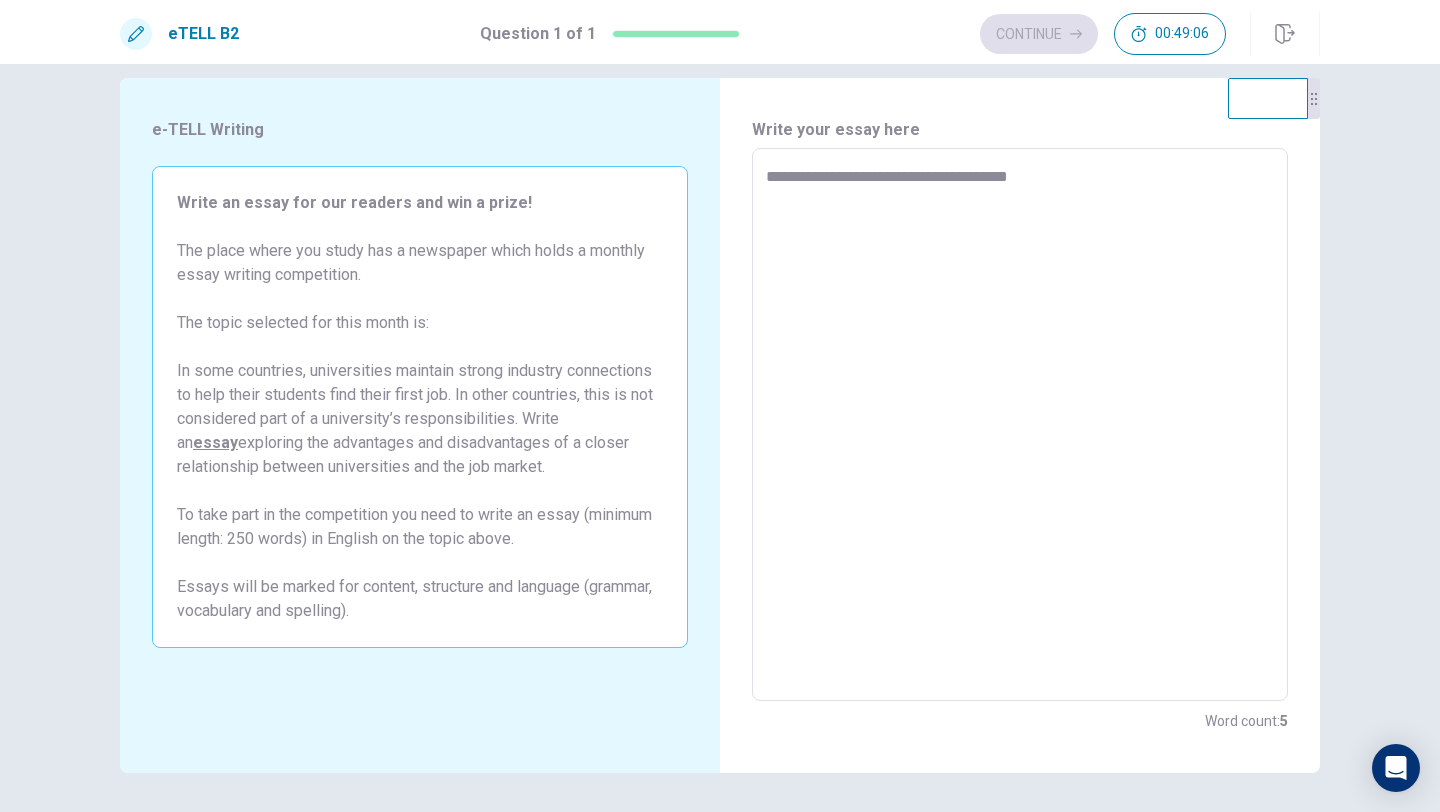 type on "*" 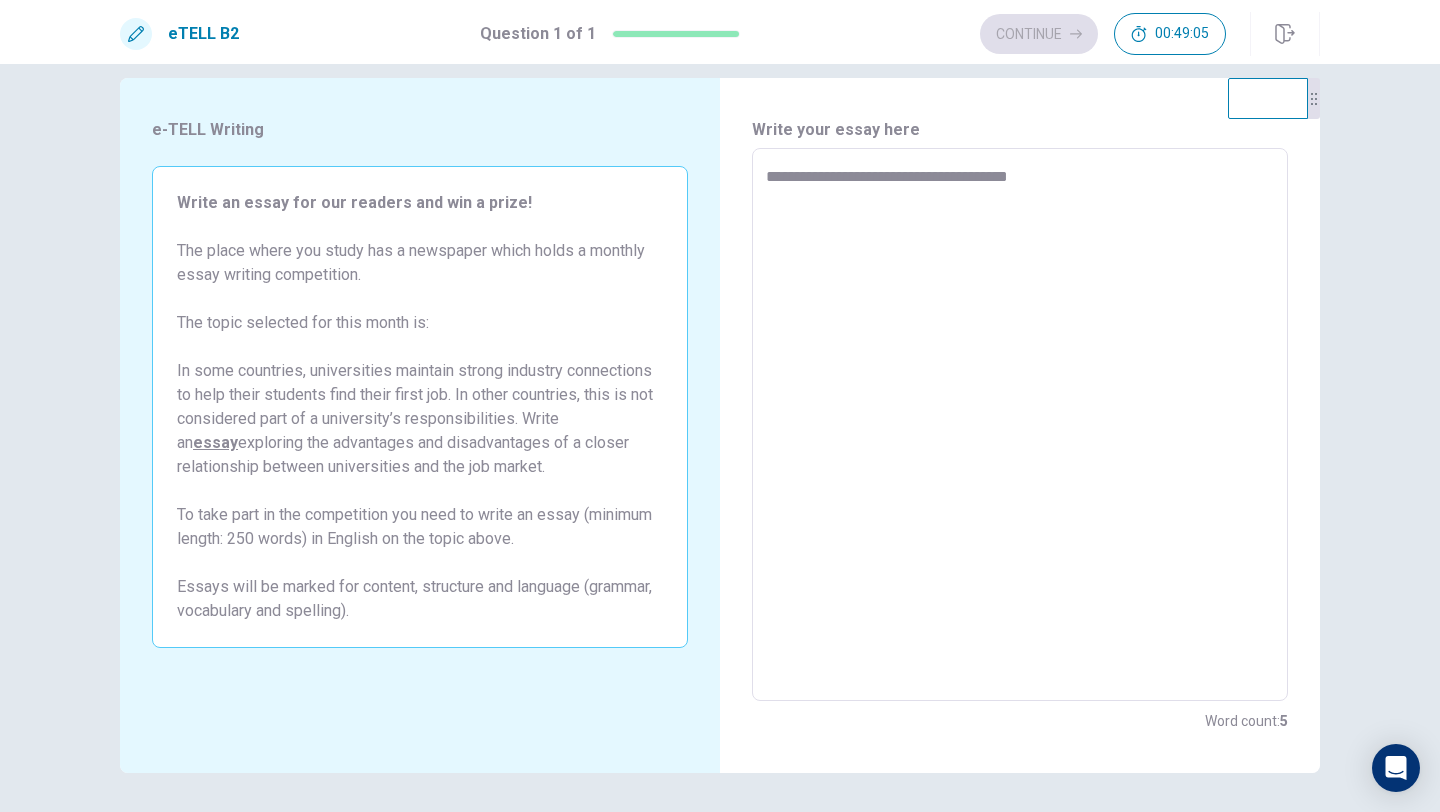 type on "**********" 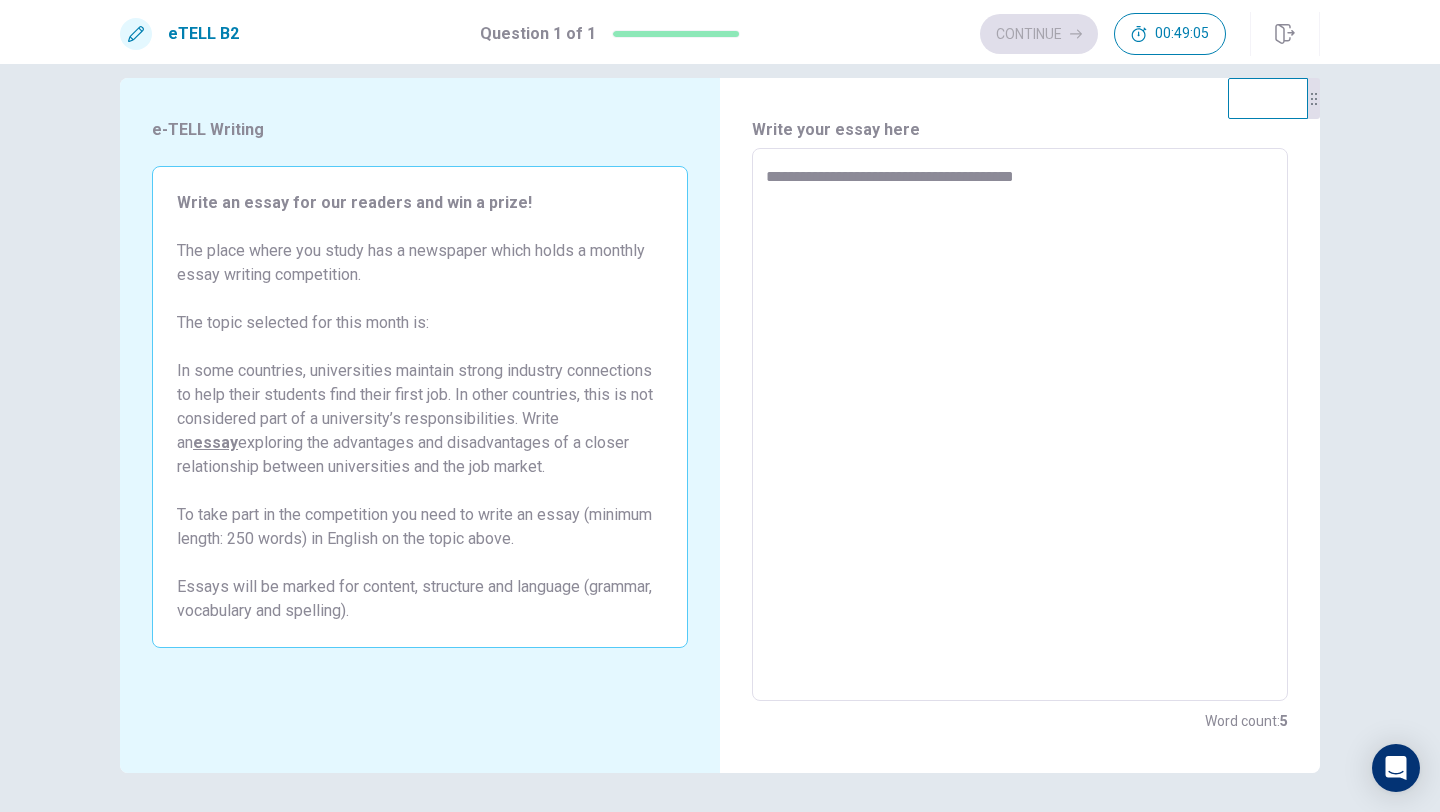 type on "*" 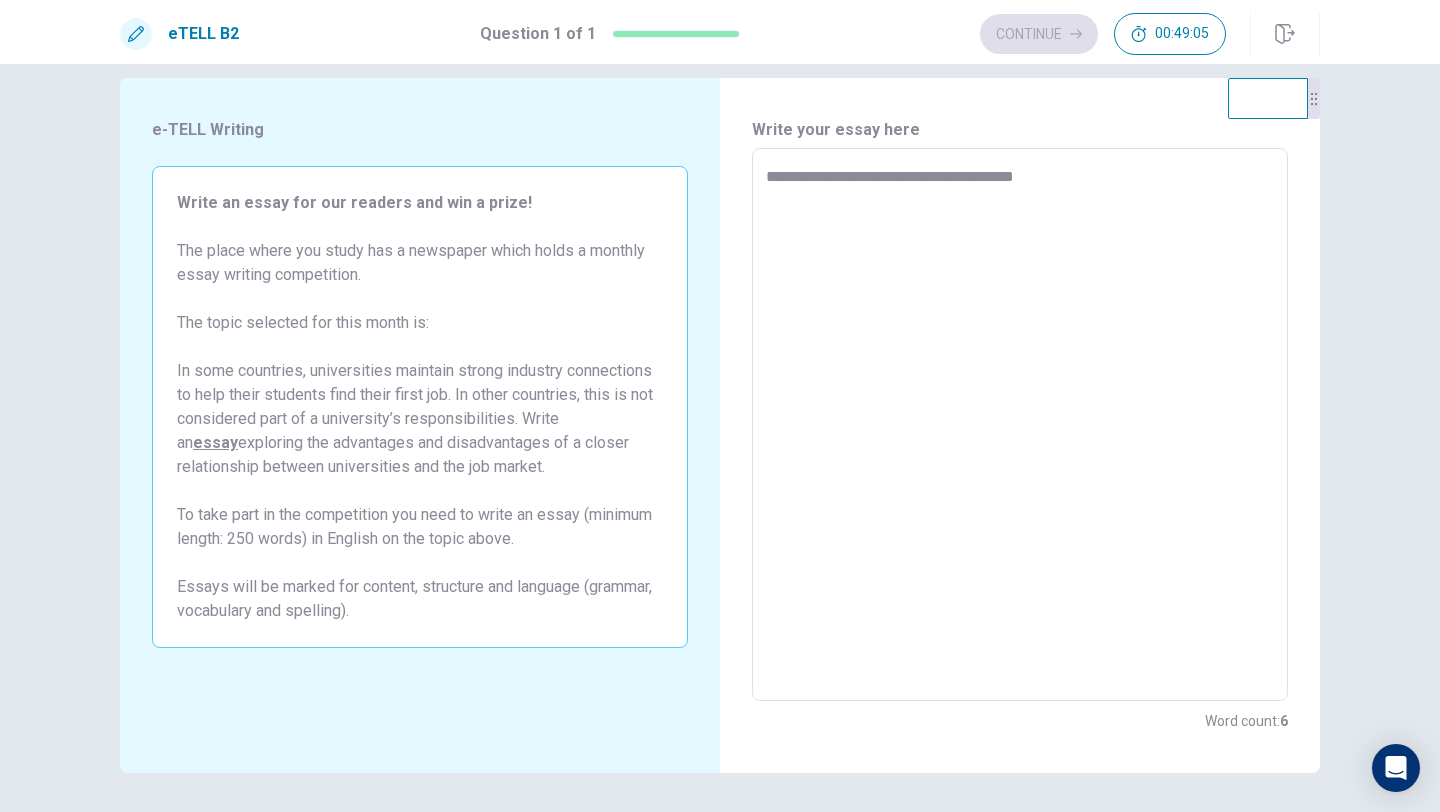 type on "**********" 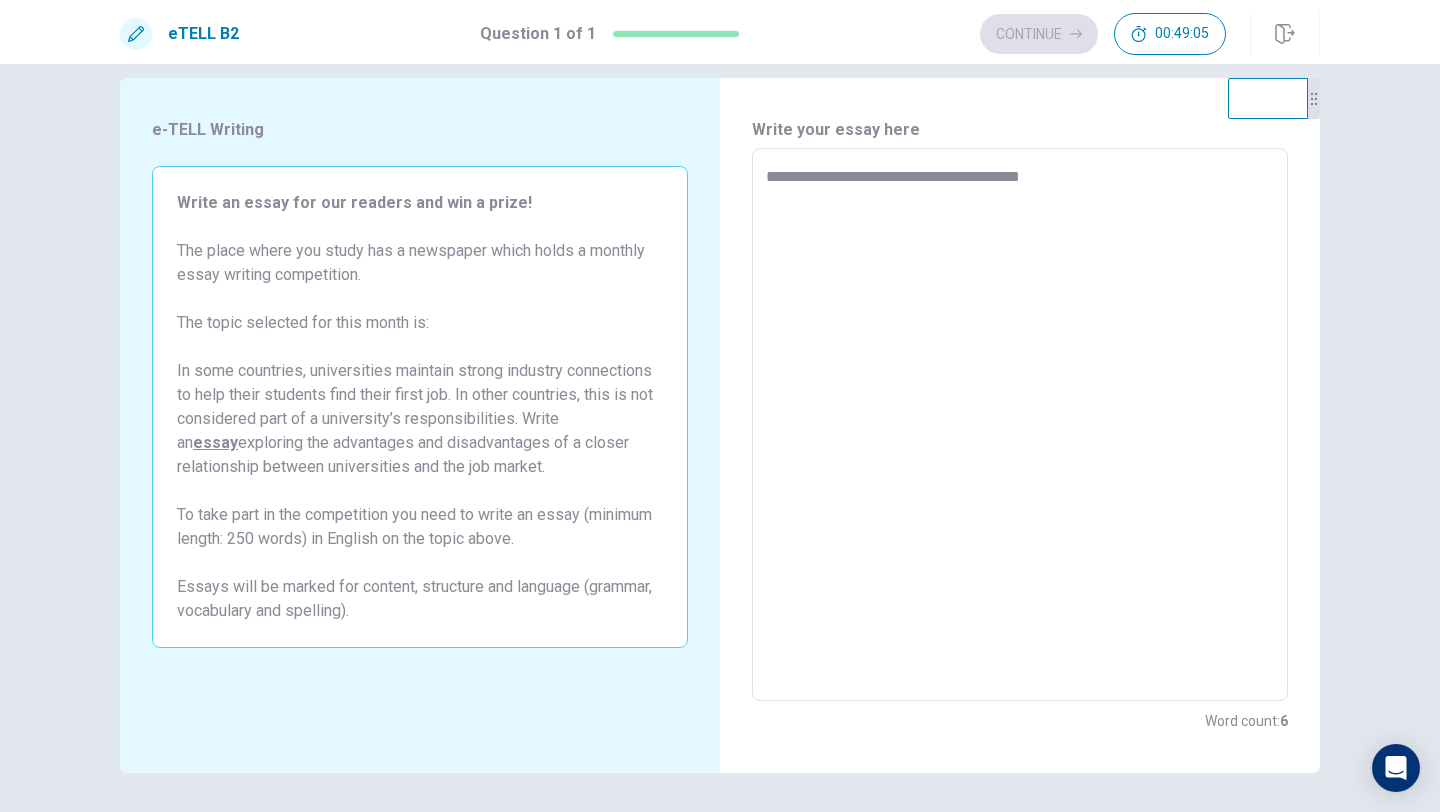 type on "*" 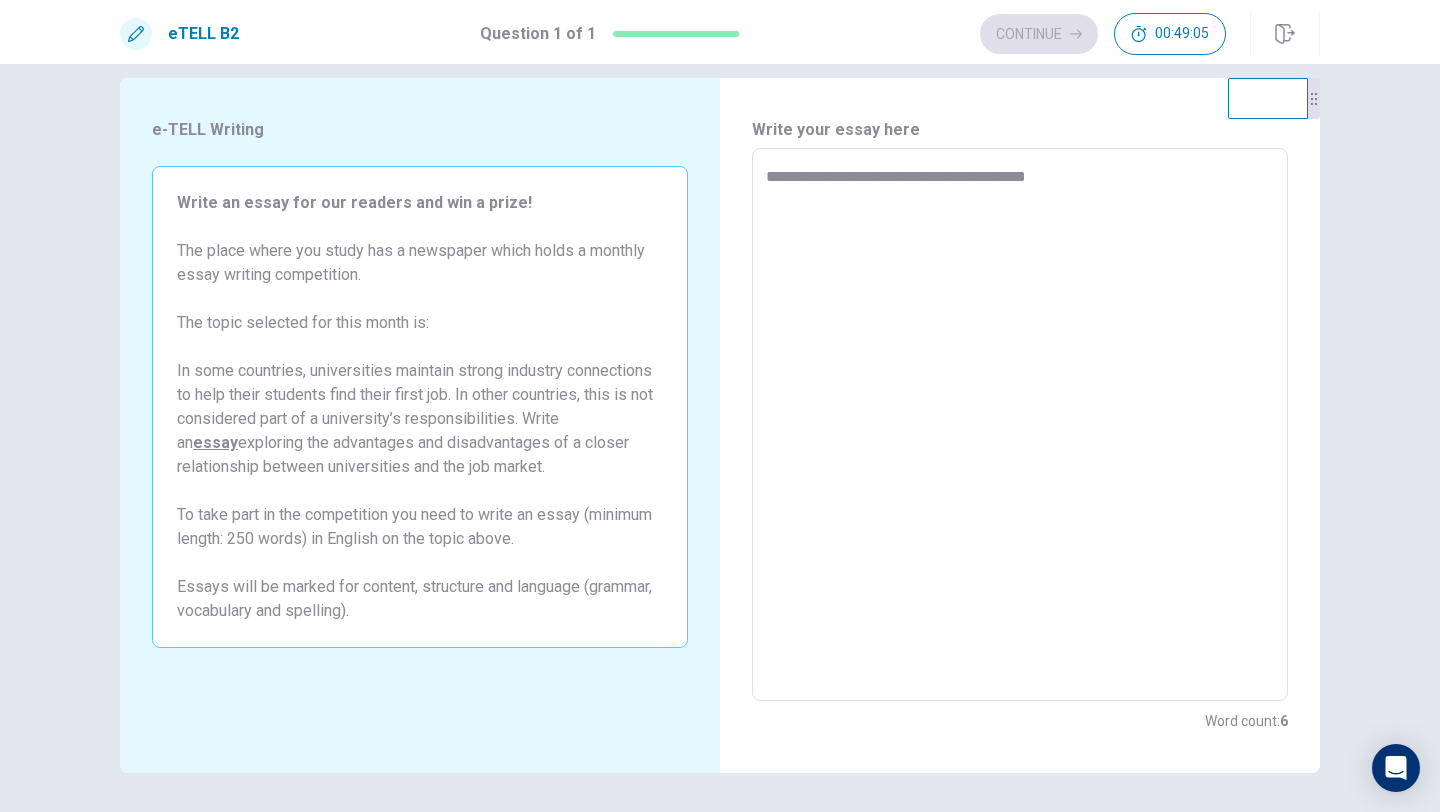 type on "*" 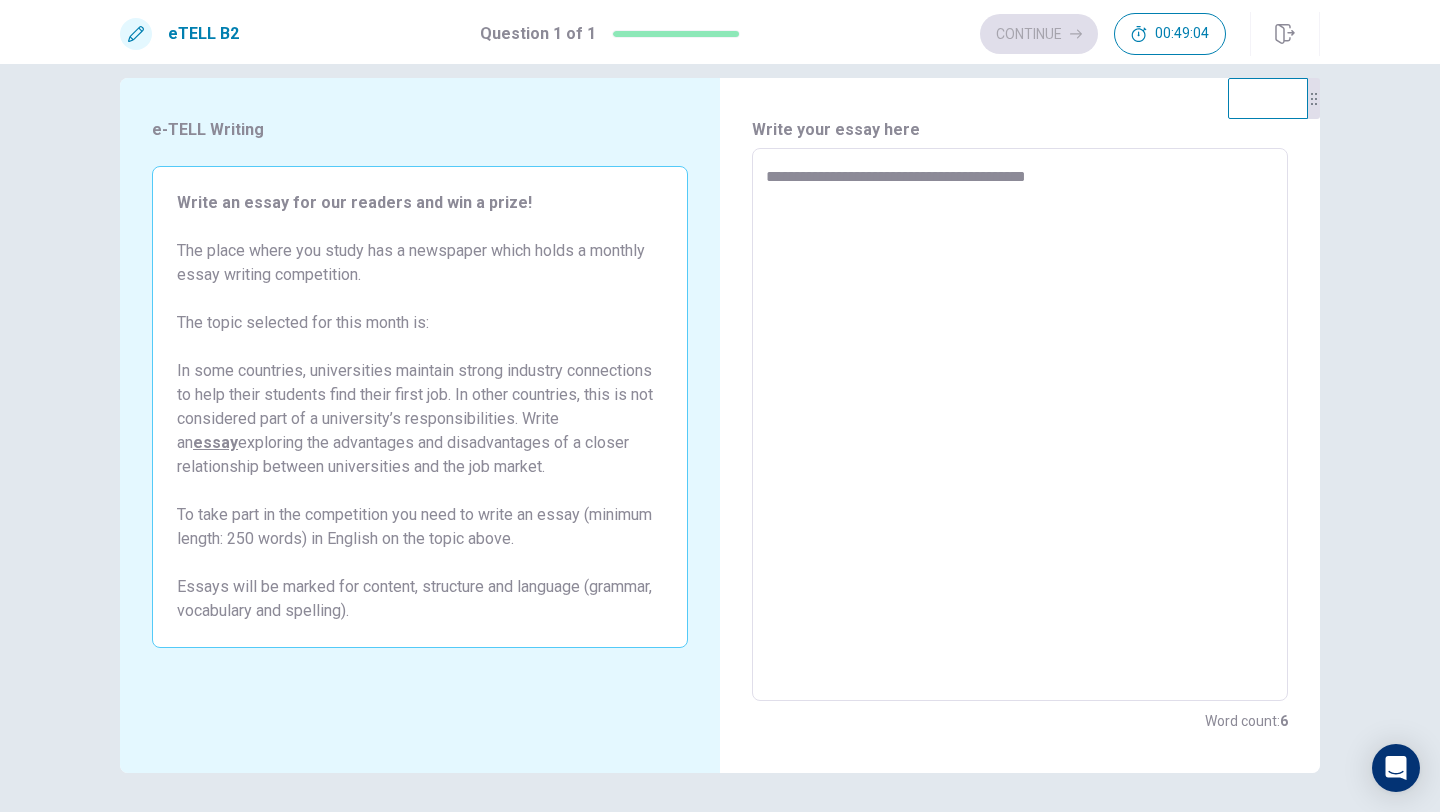 type on "**********" 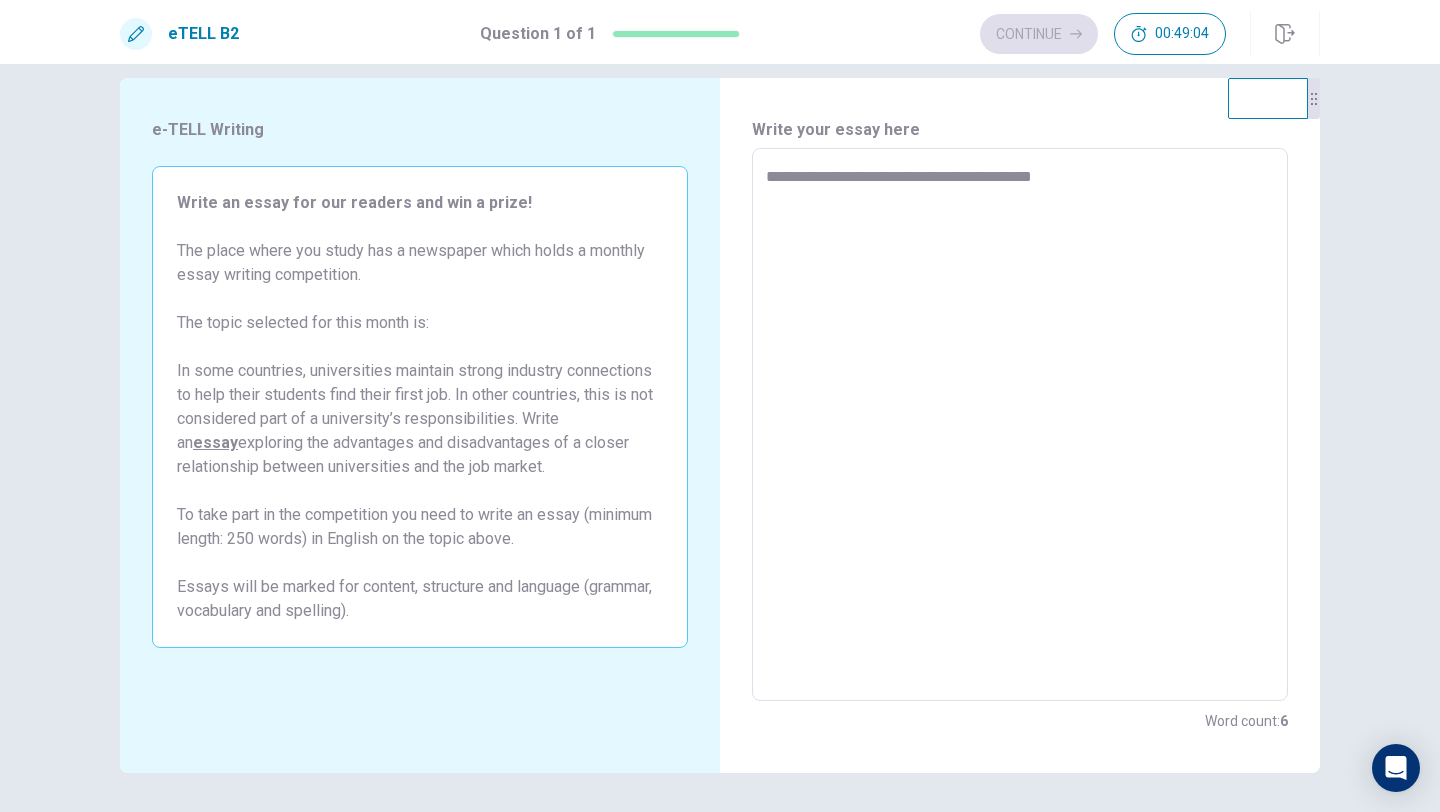 type on "*" 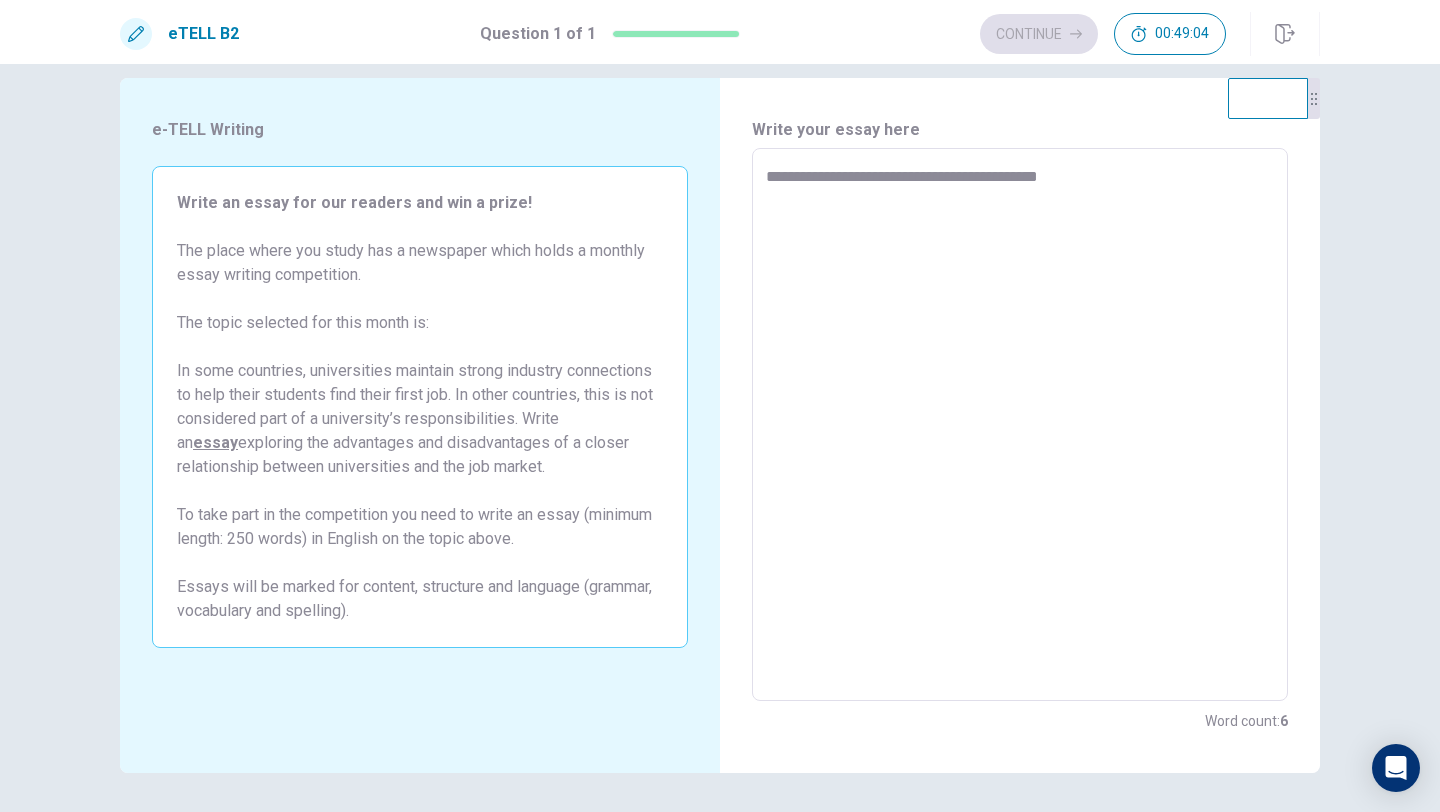 type on "*" 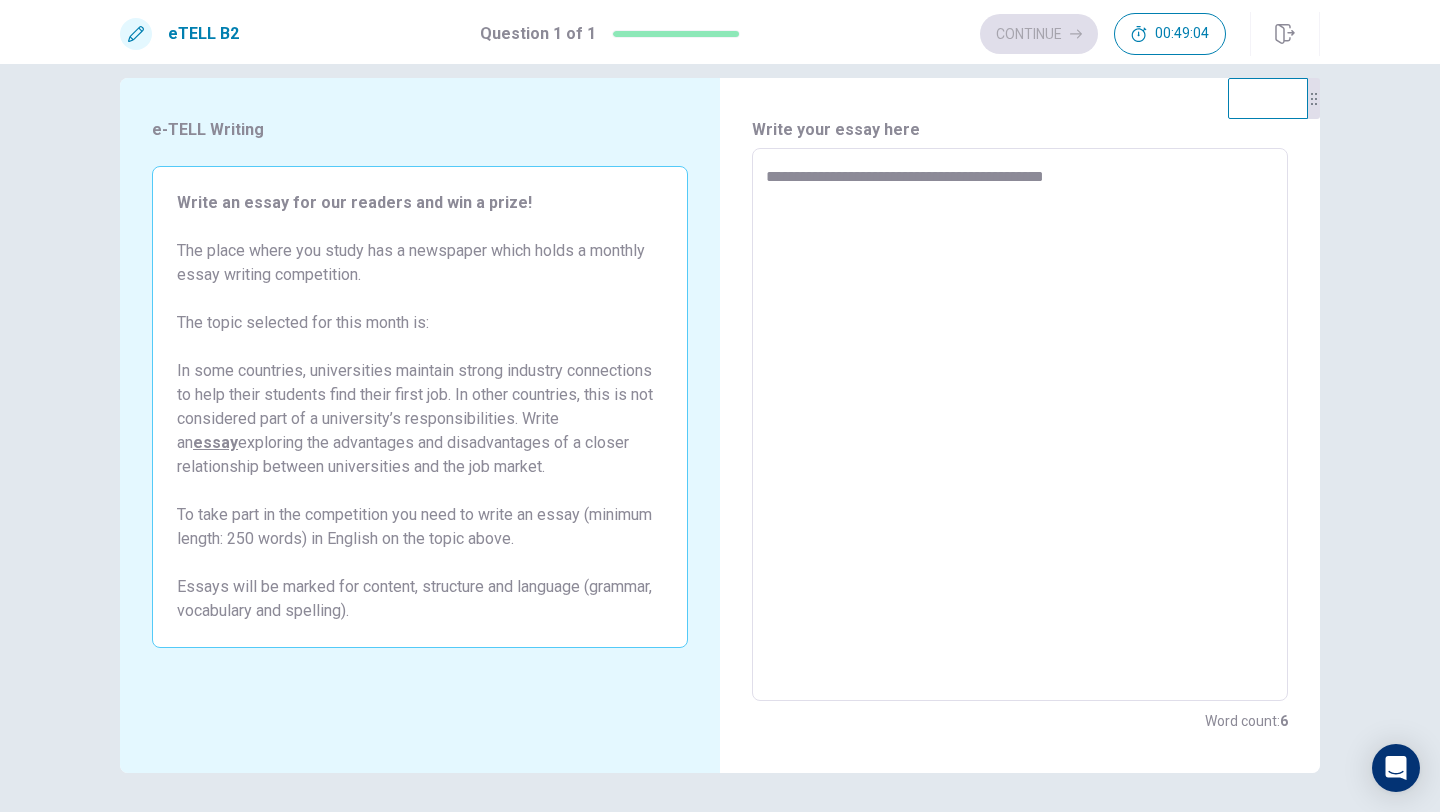 type on "*" 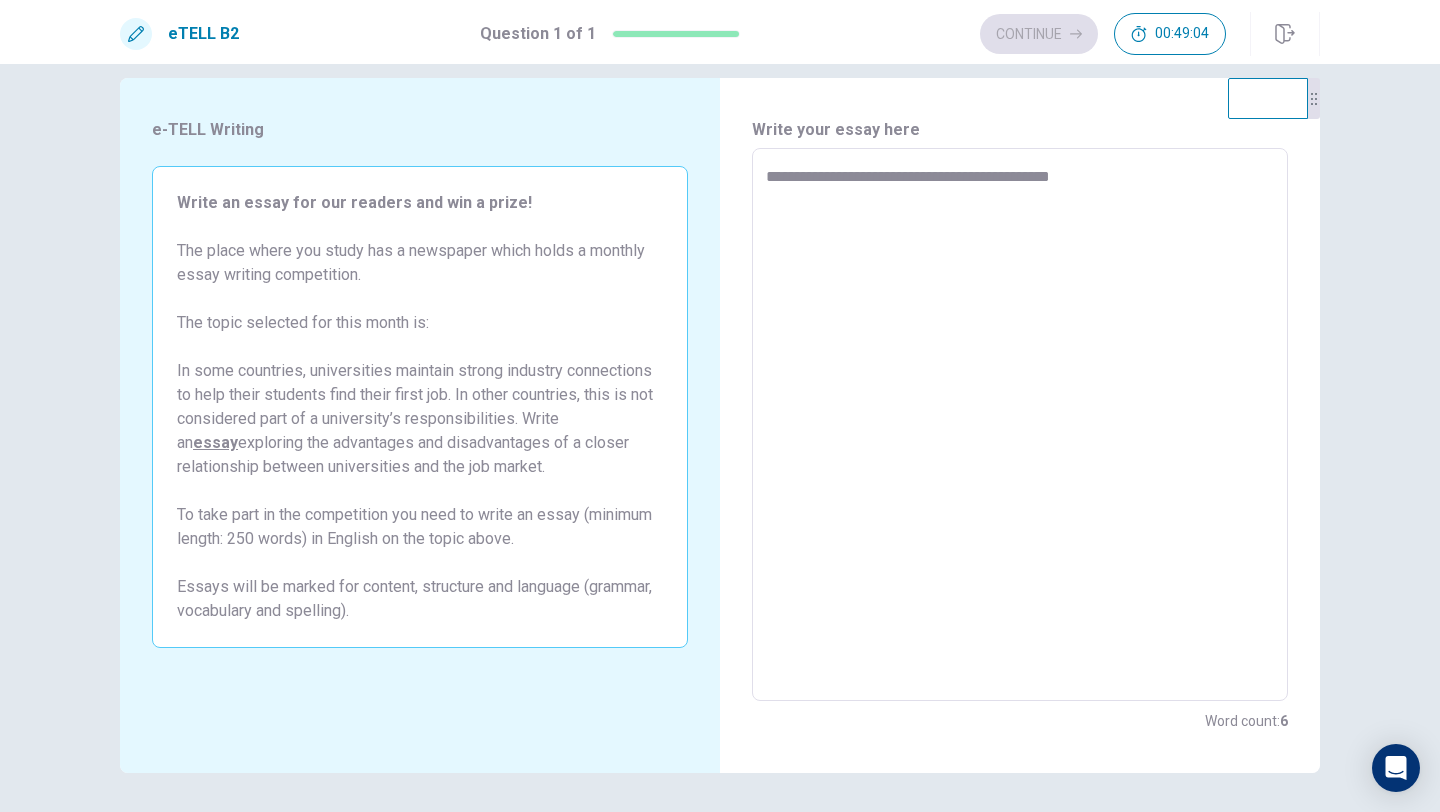 type on "*" 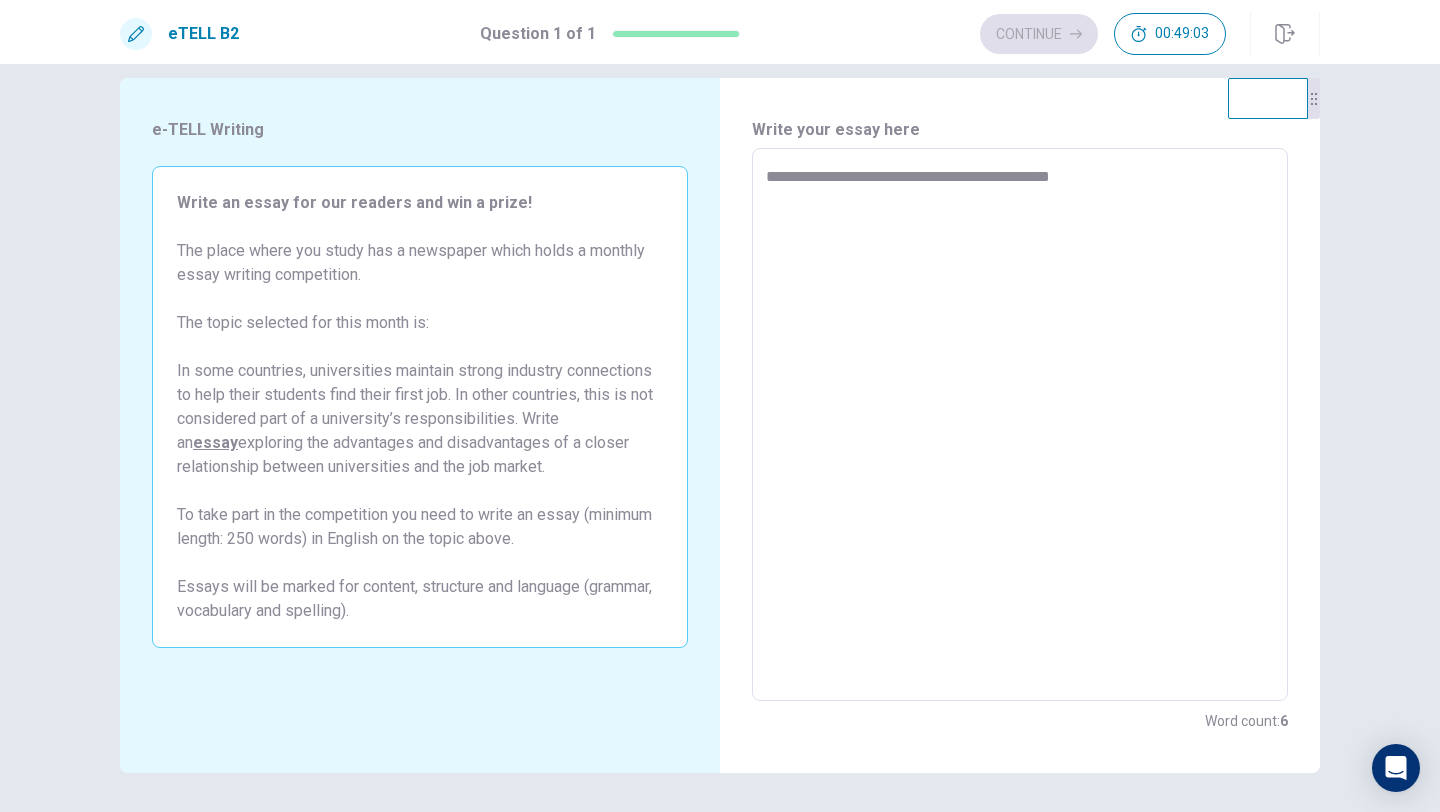 type on "**********" 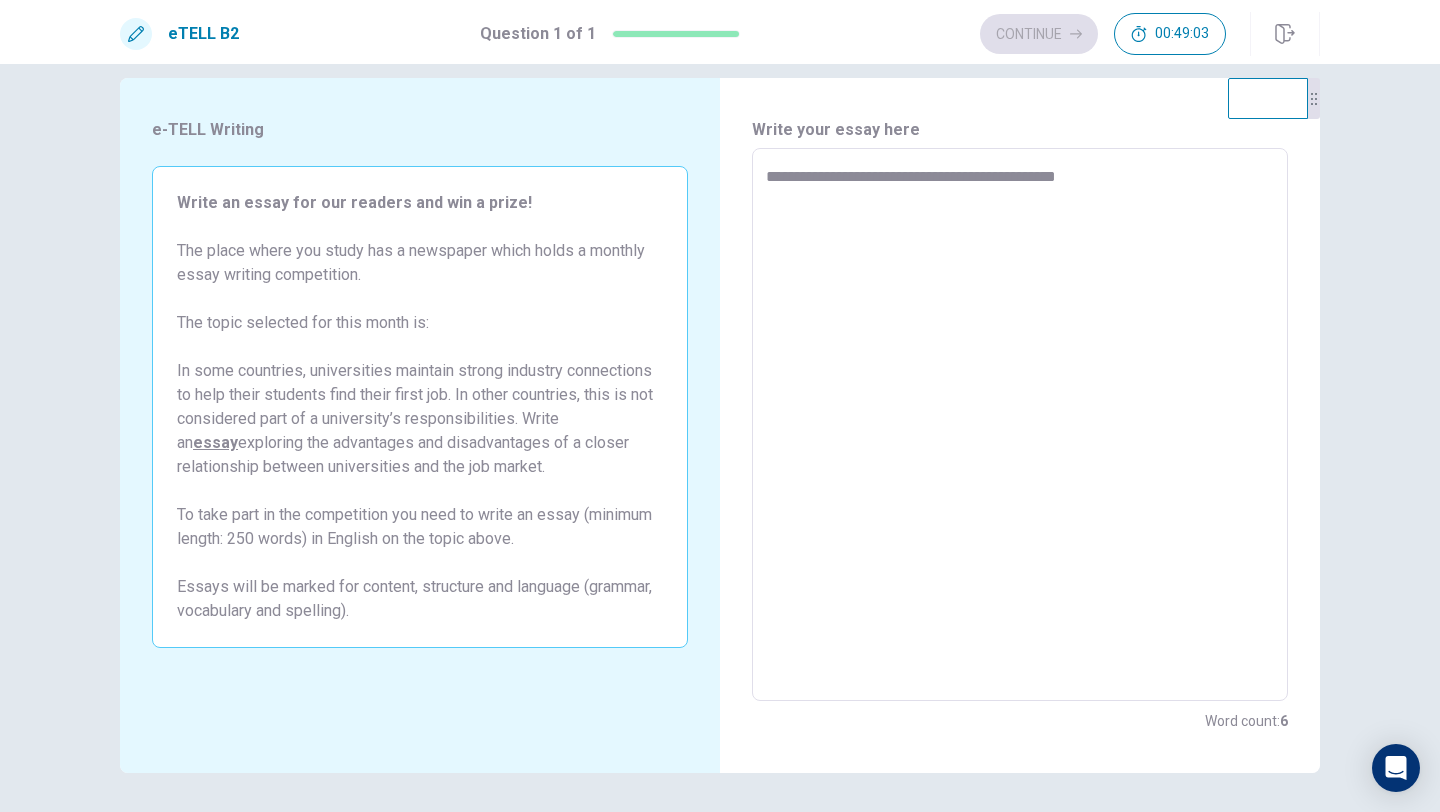 type on "*" 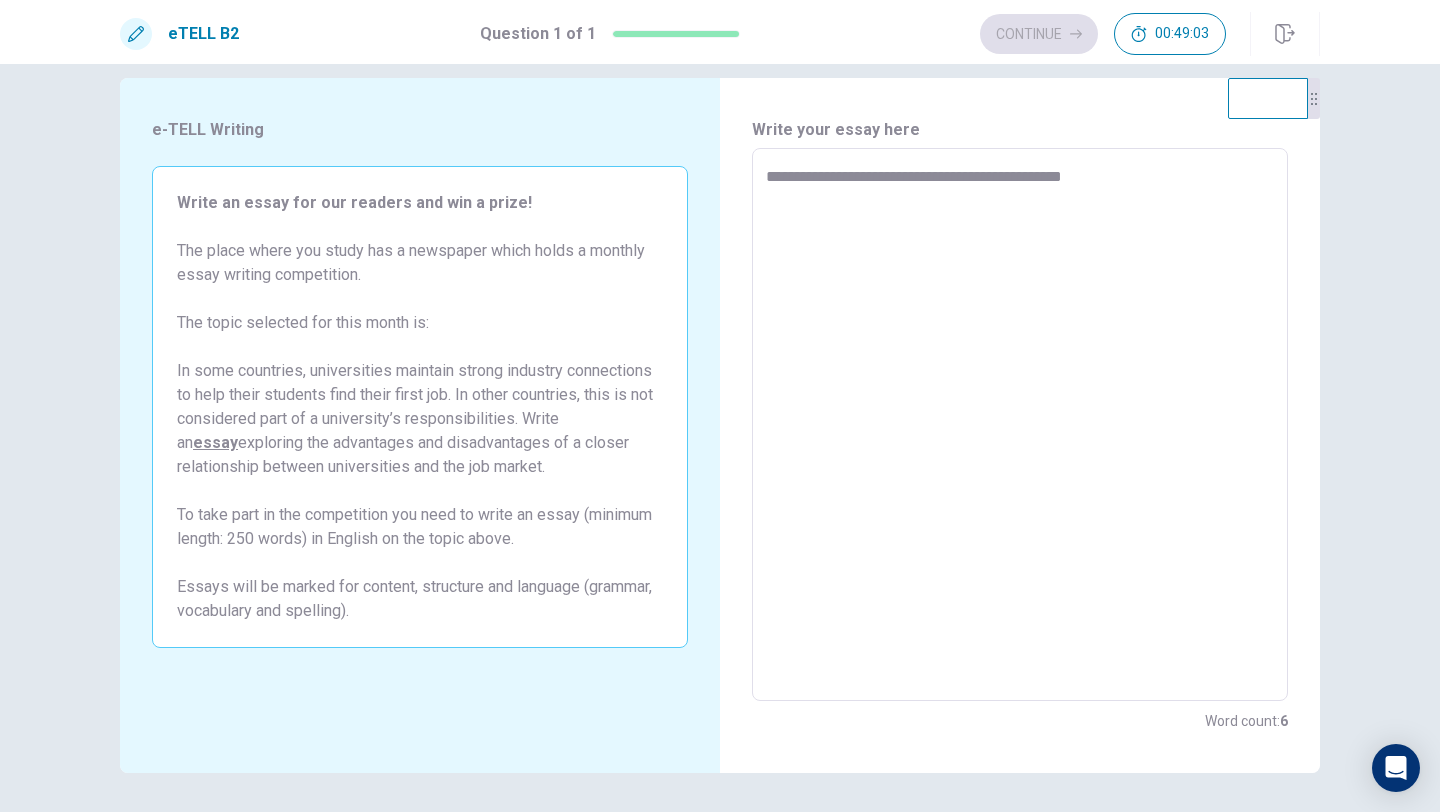 type on "*" 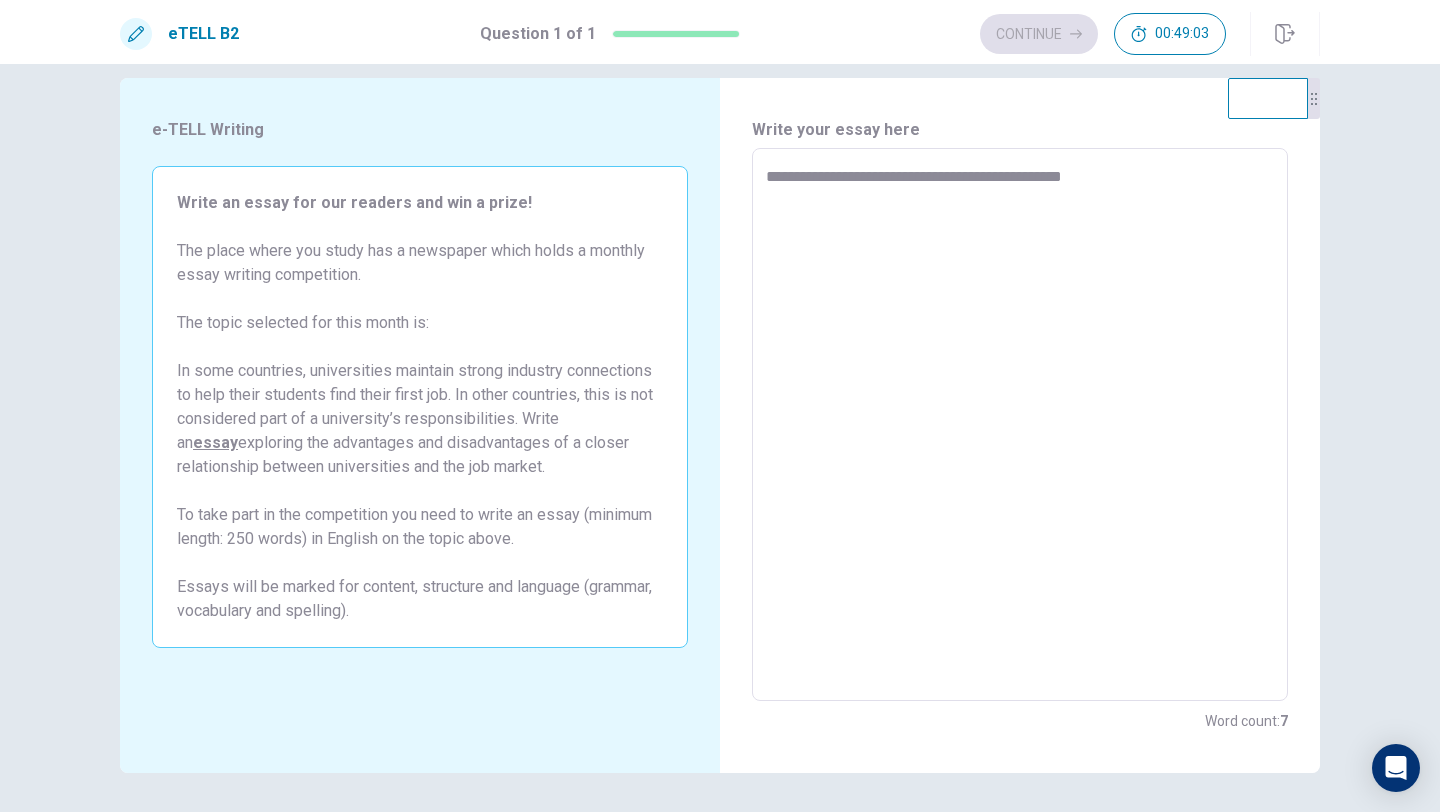 type on "**********" 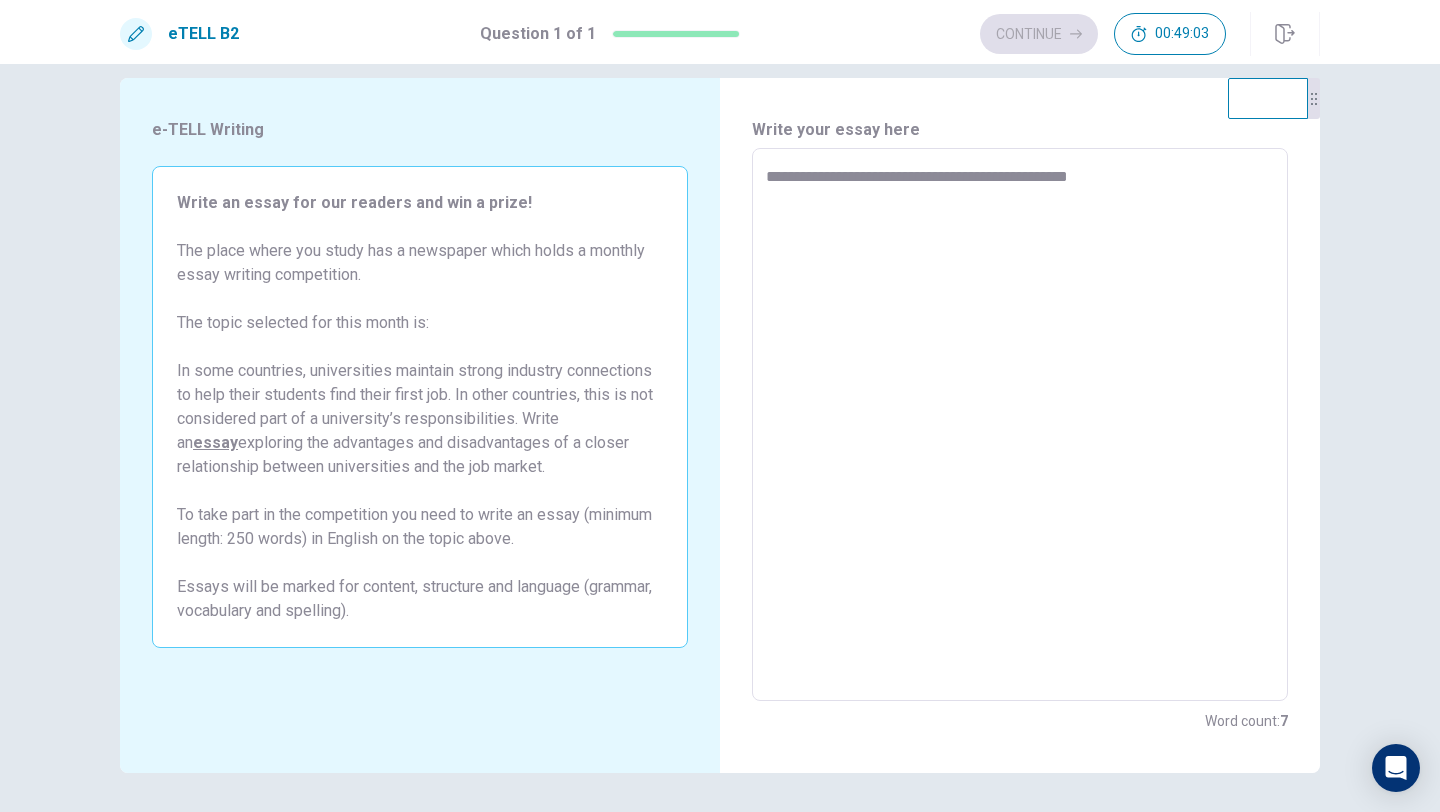 type on "*" 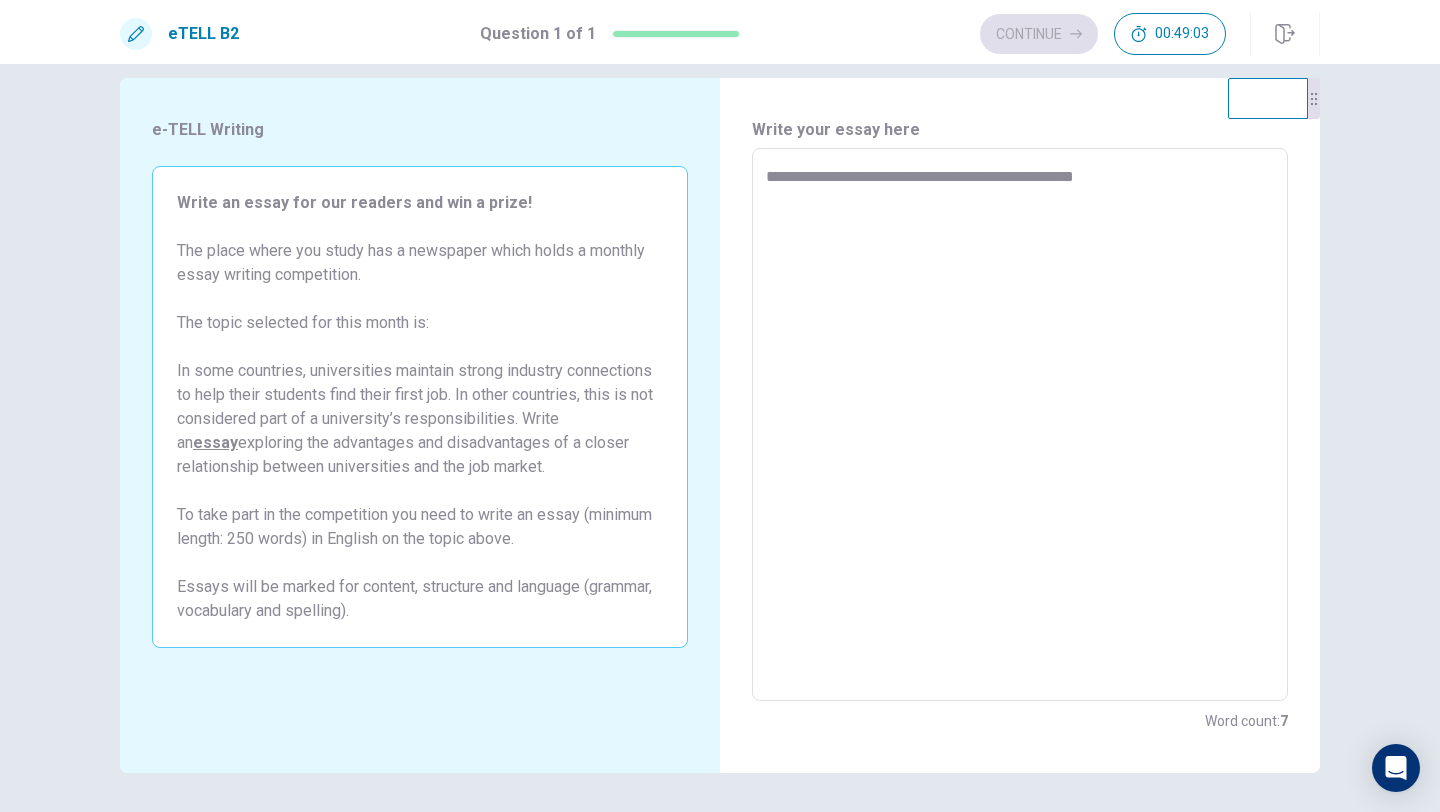 type on "*" 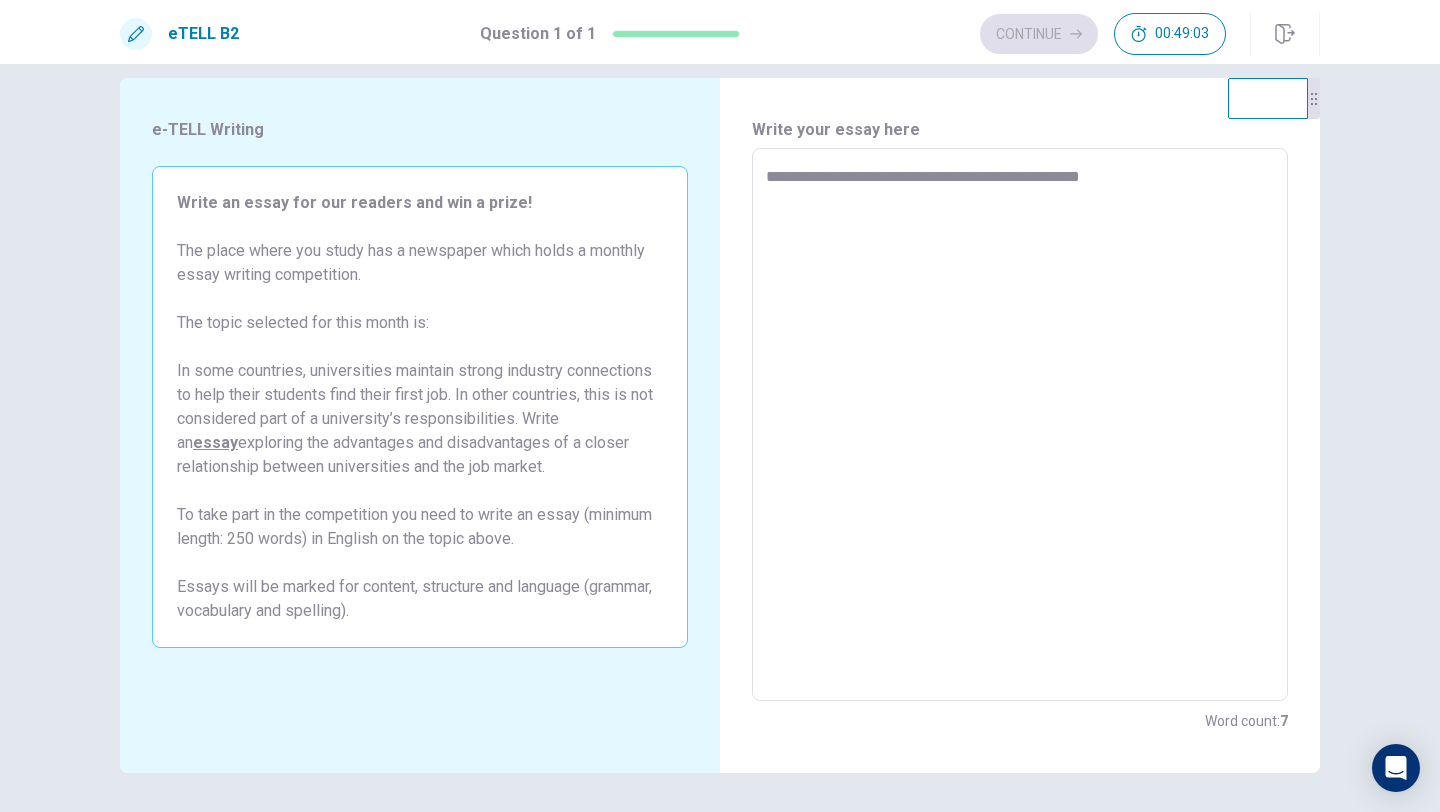 type on "*" 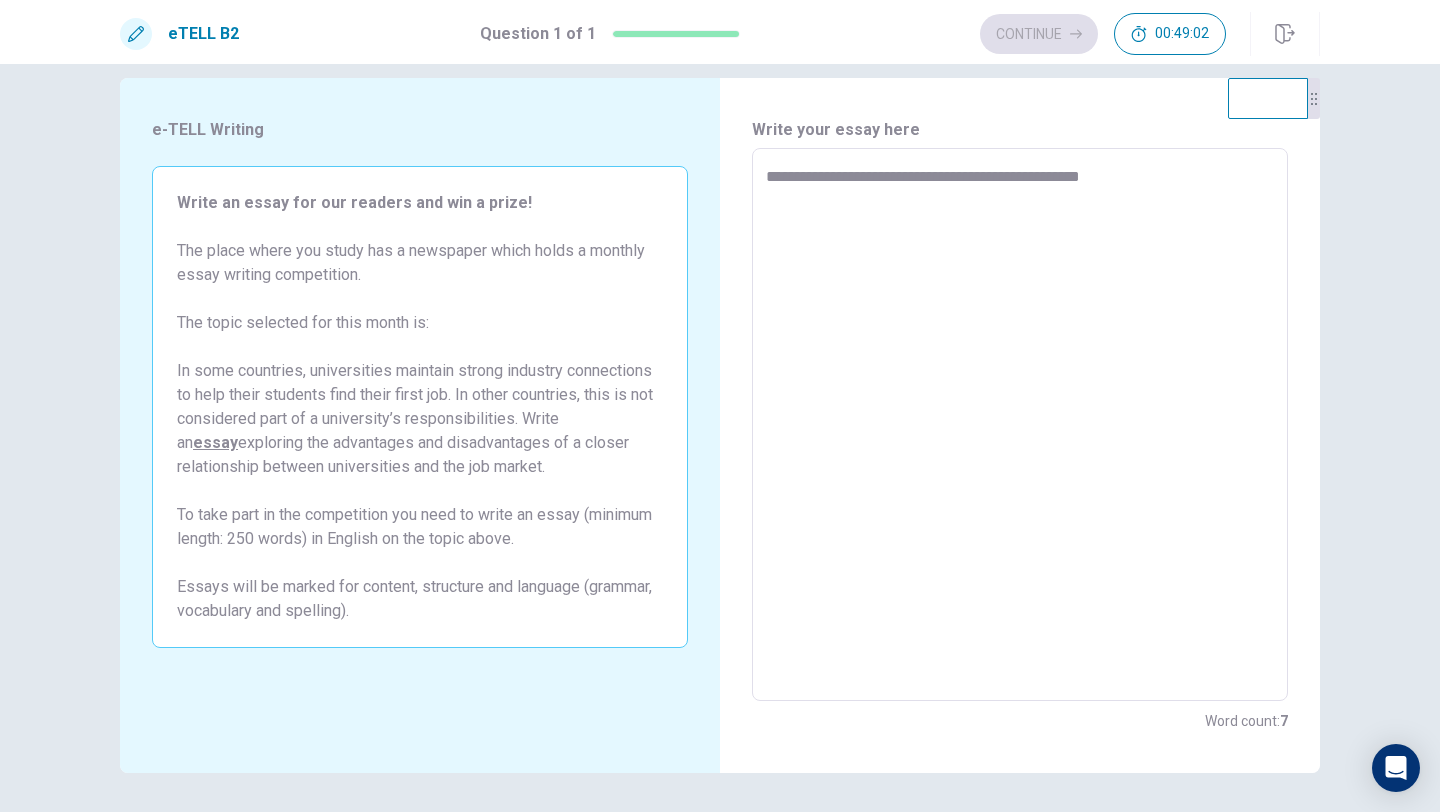type on "**********" 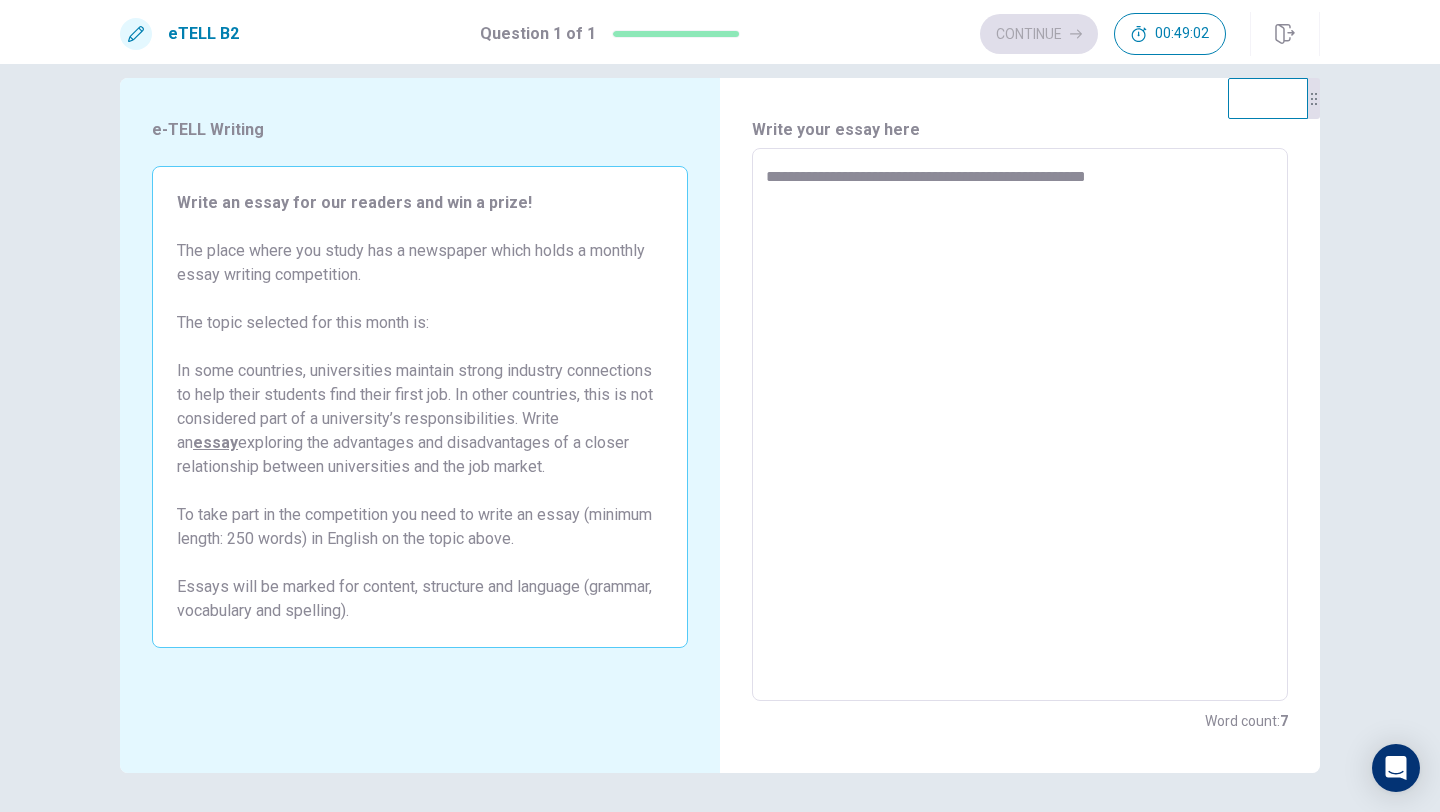 type on "*" 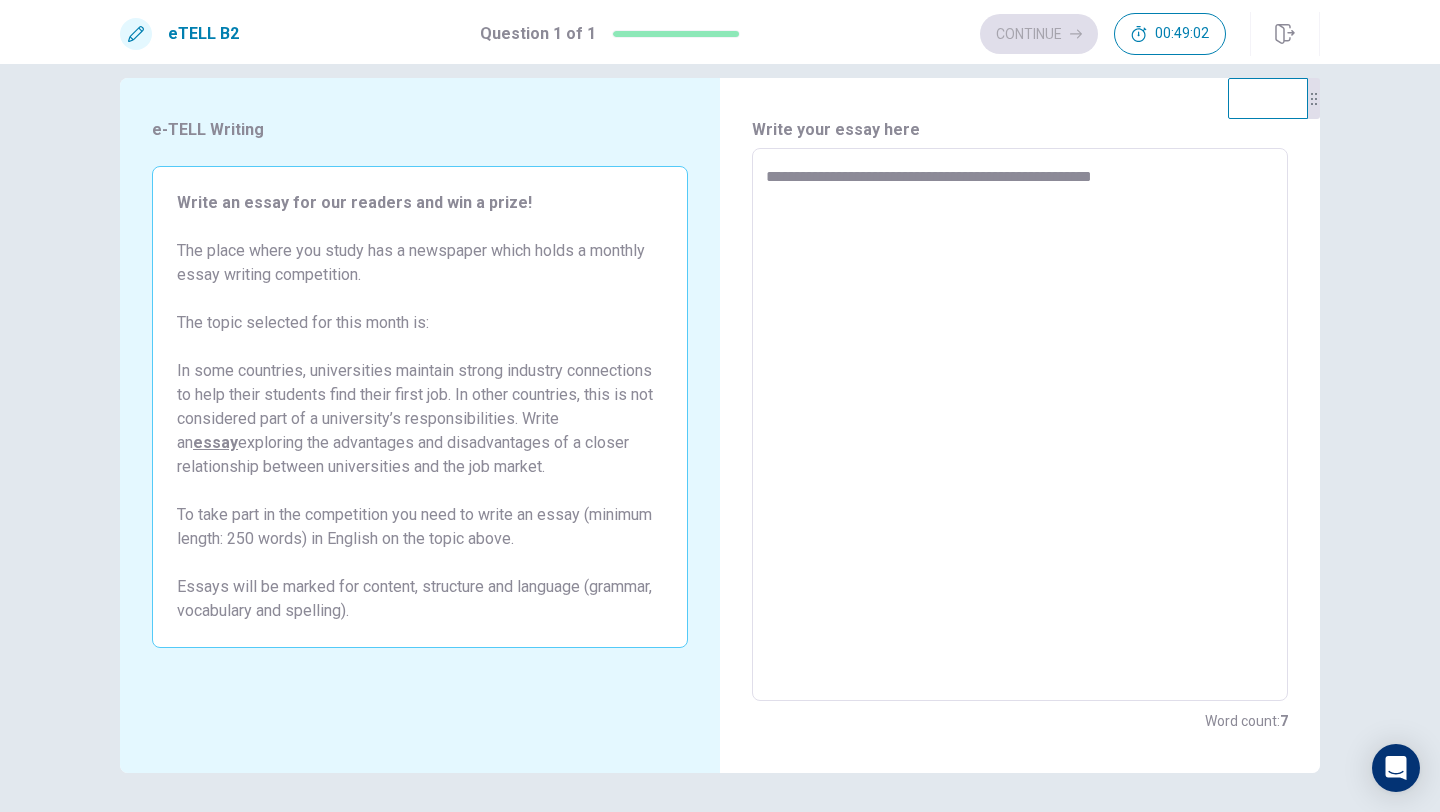 type on "*" 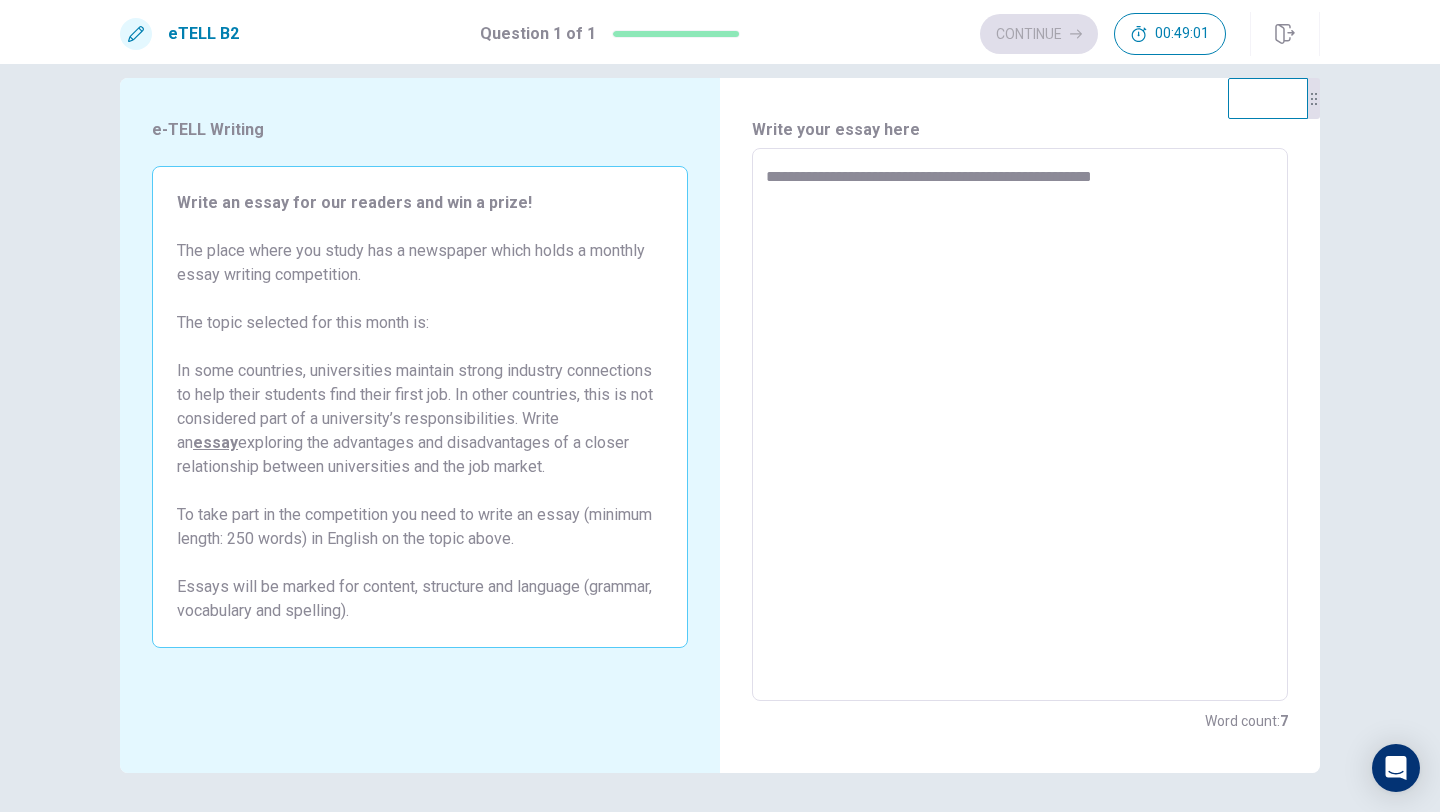 type on "**********" 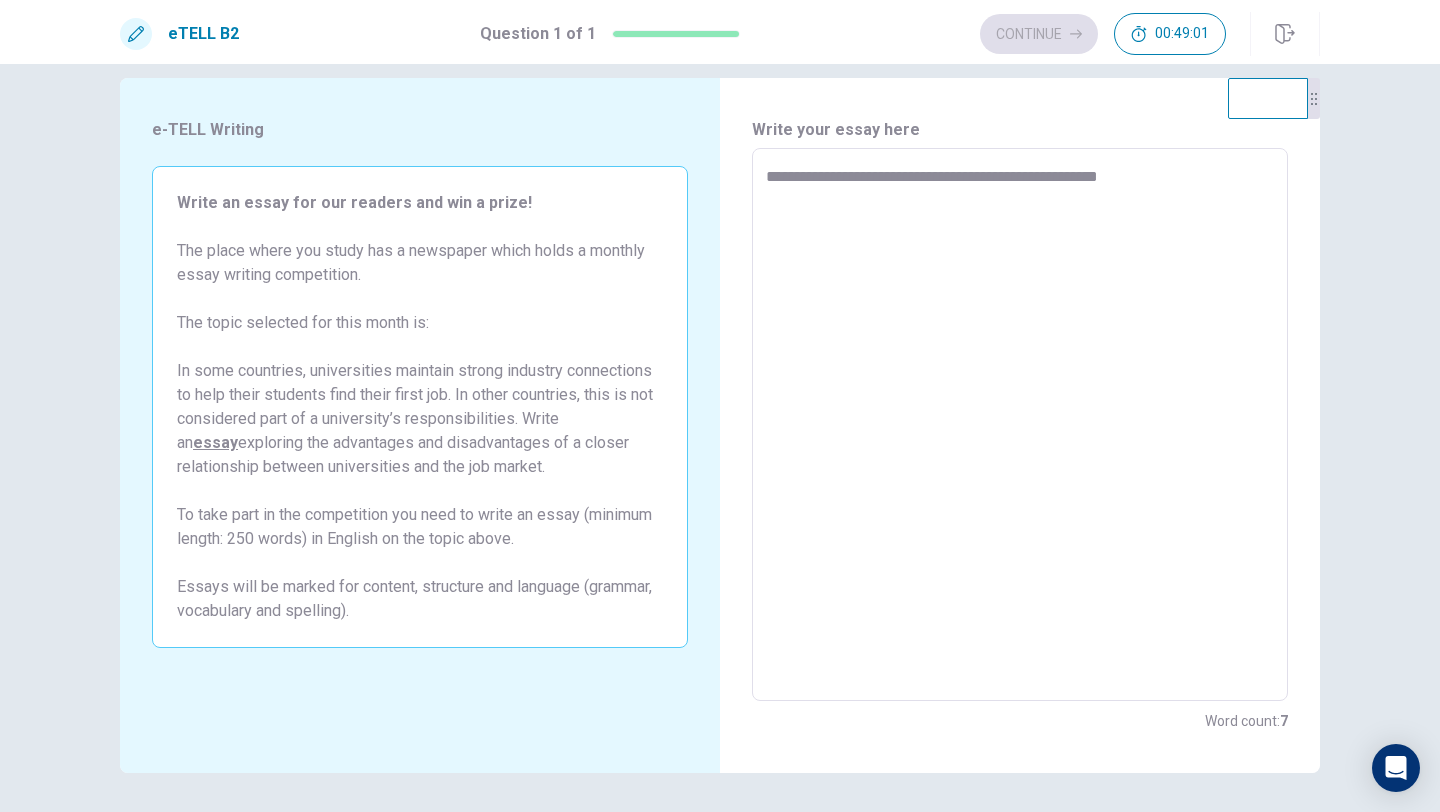 type on "*" 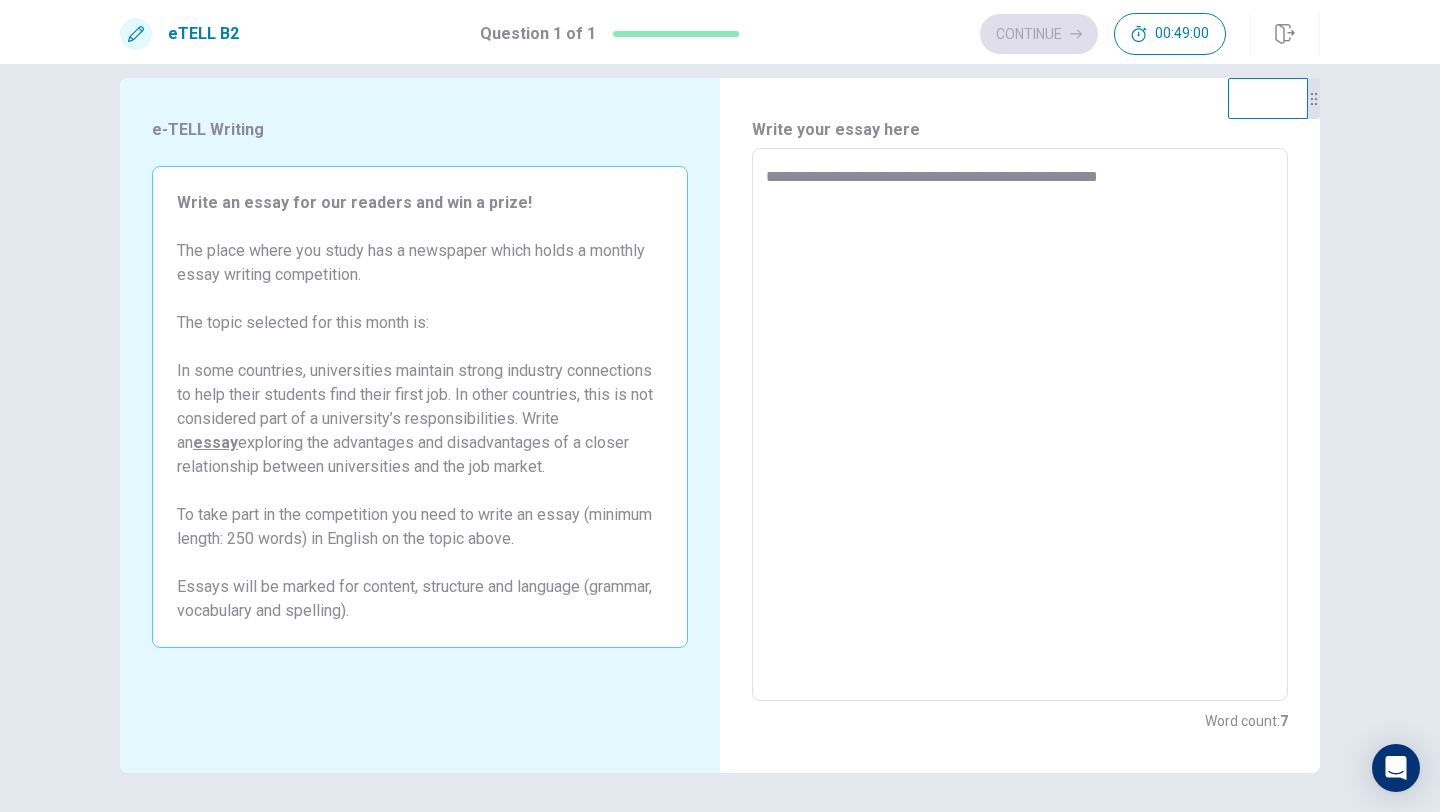 type on "**********" 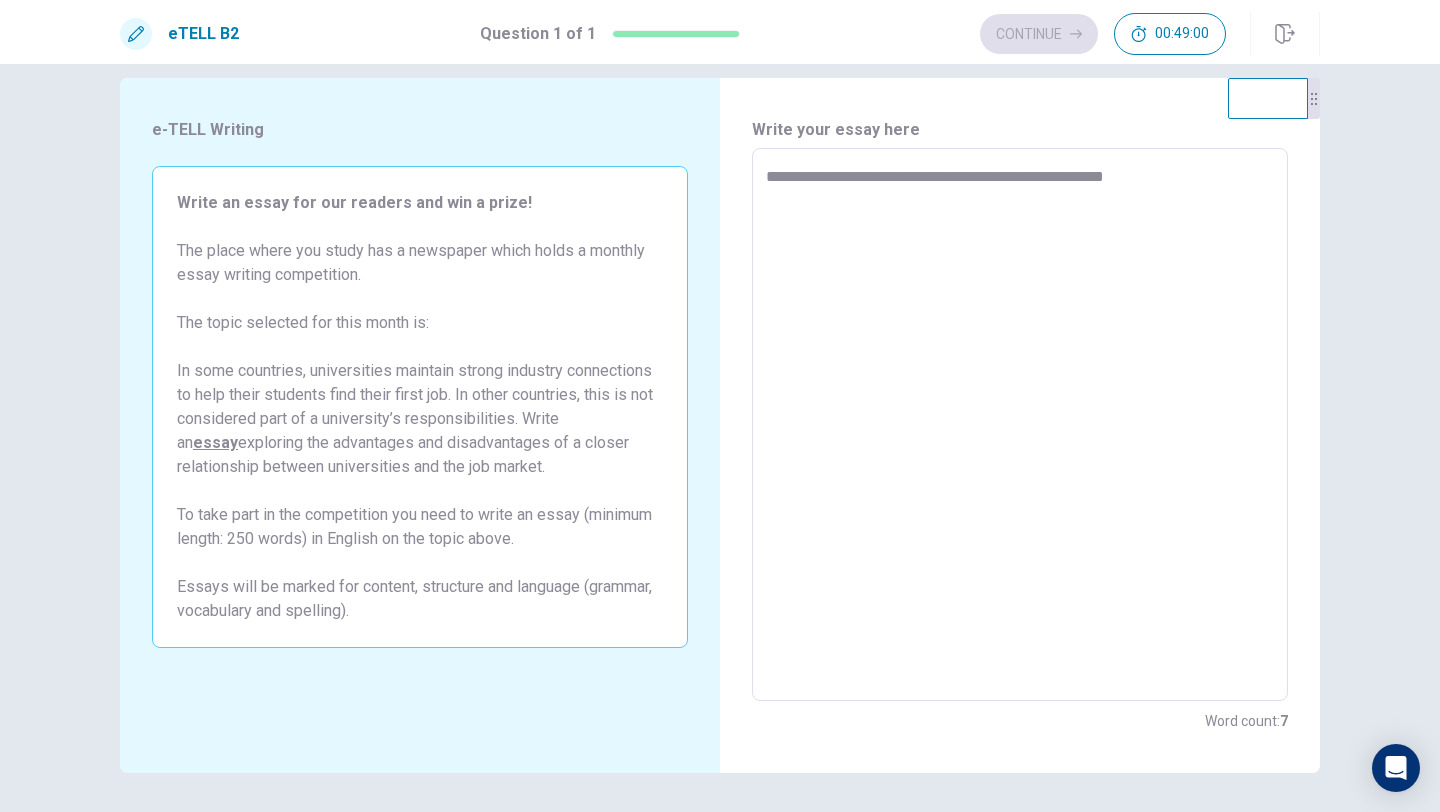 type on "*" 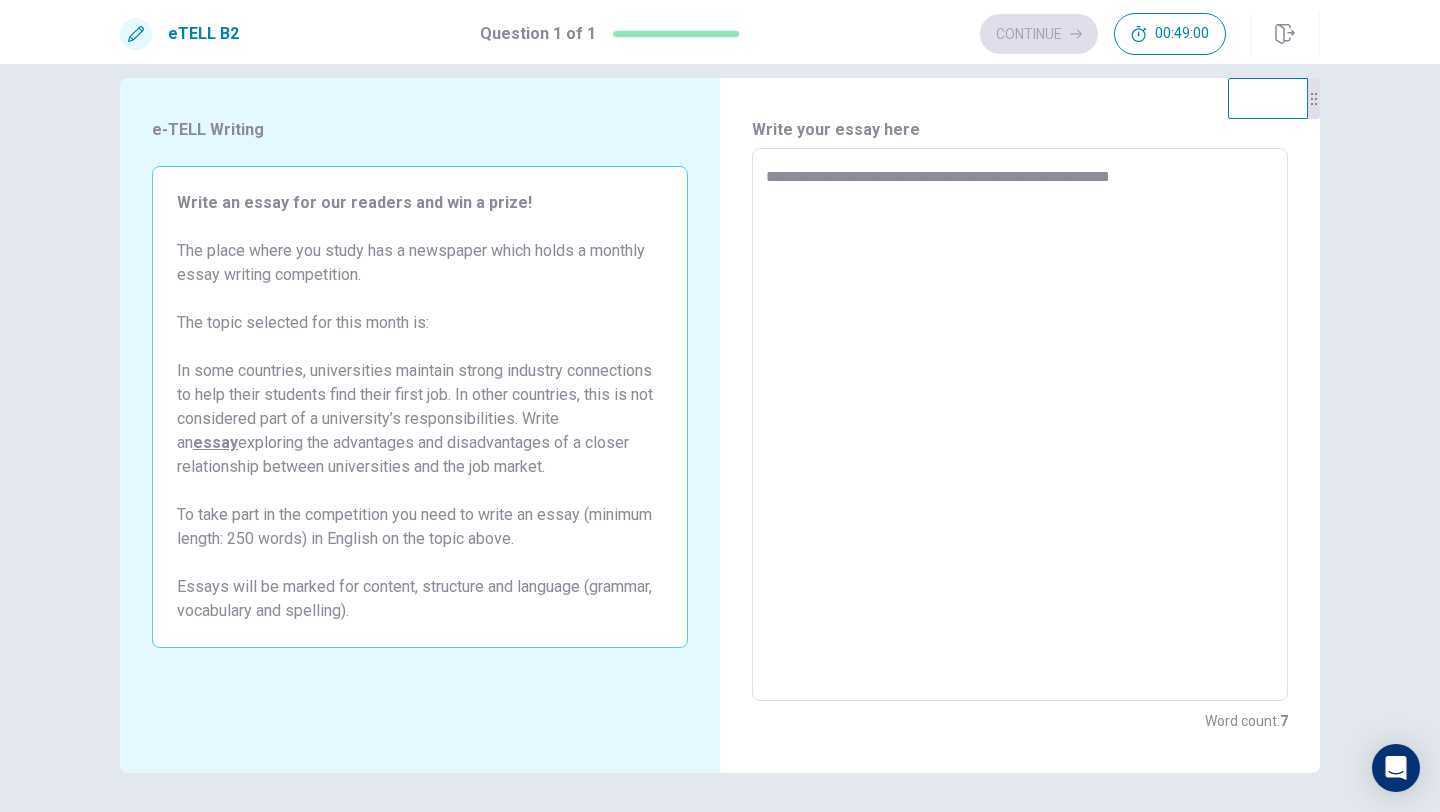 type on "*" 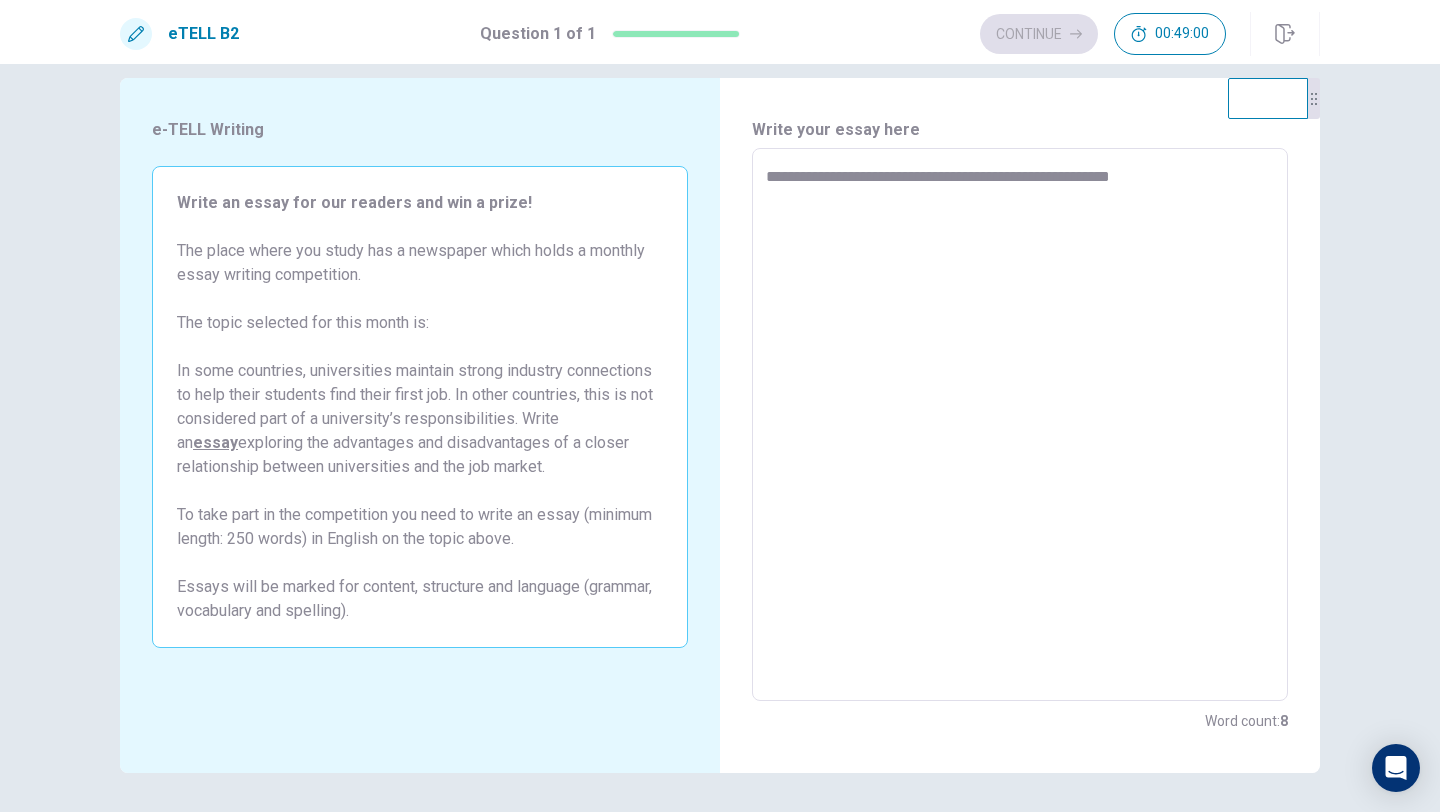 type on "**********" 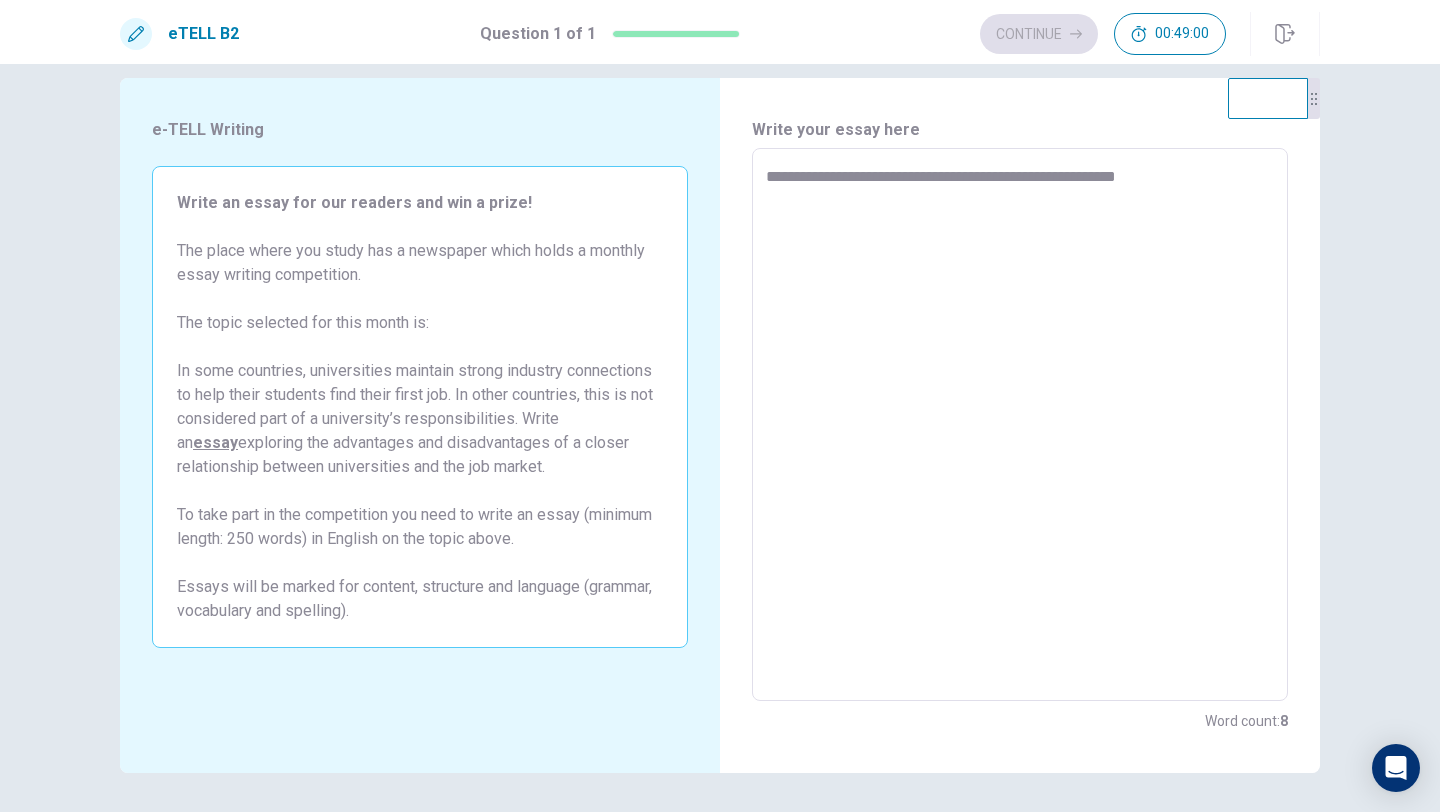 type on "*" 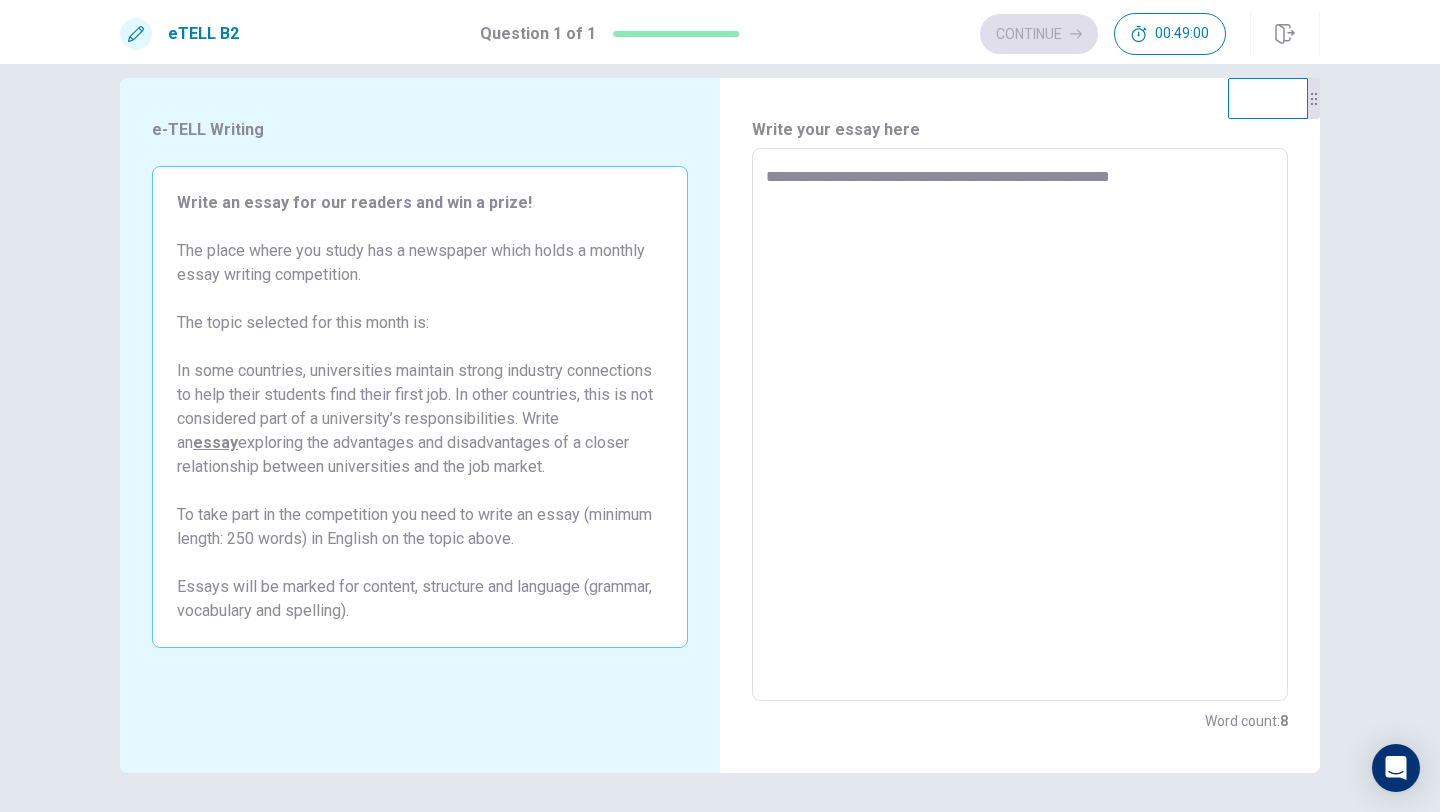 type on "*" 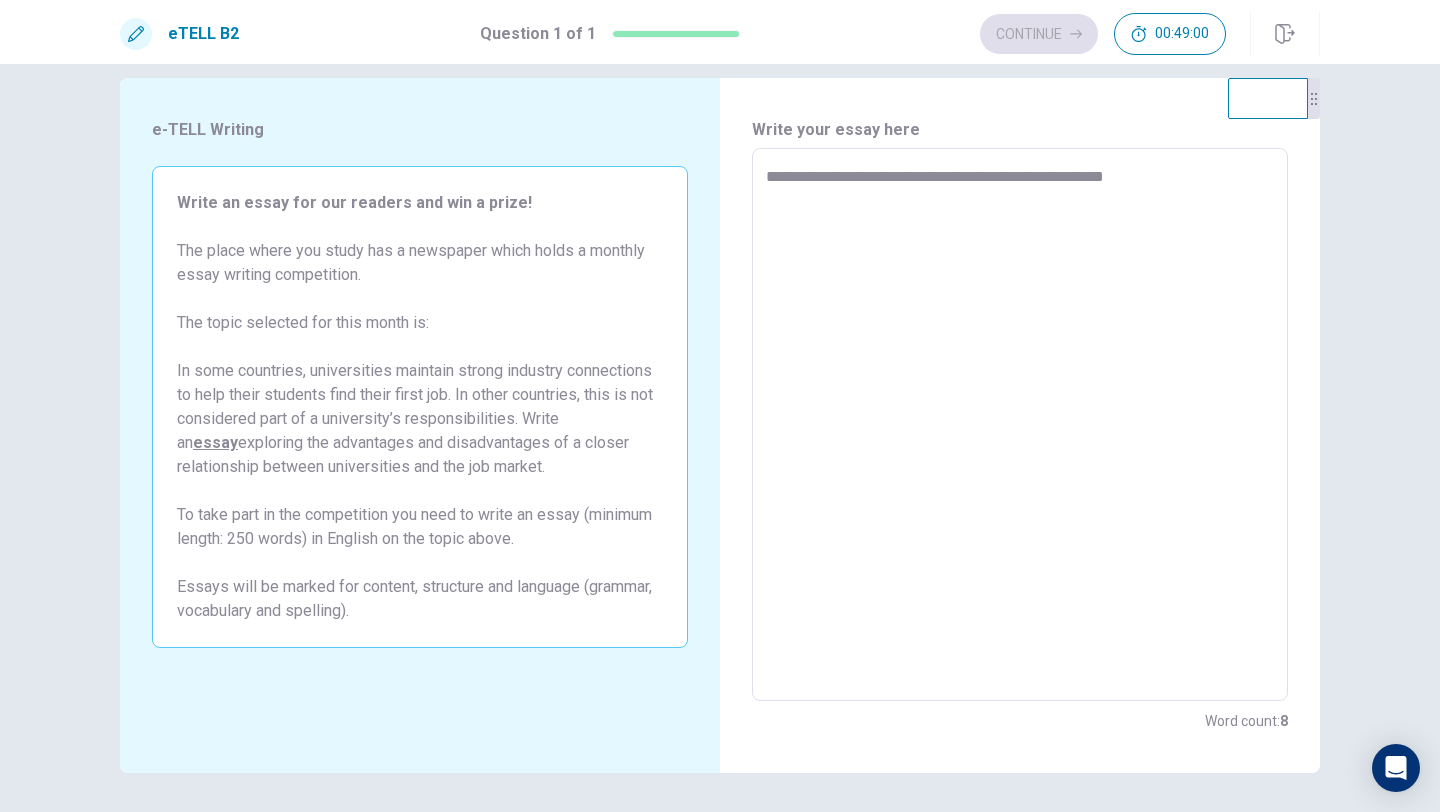 type on "*" 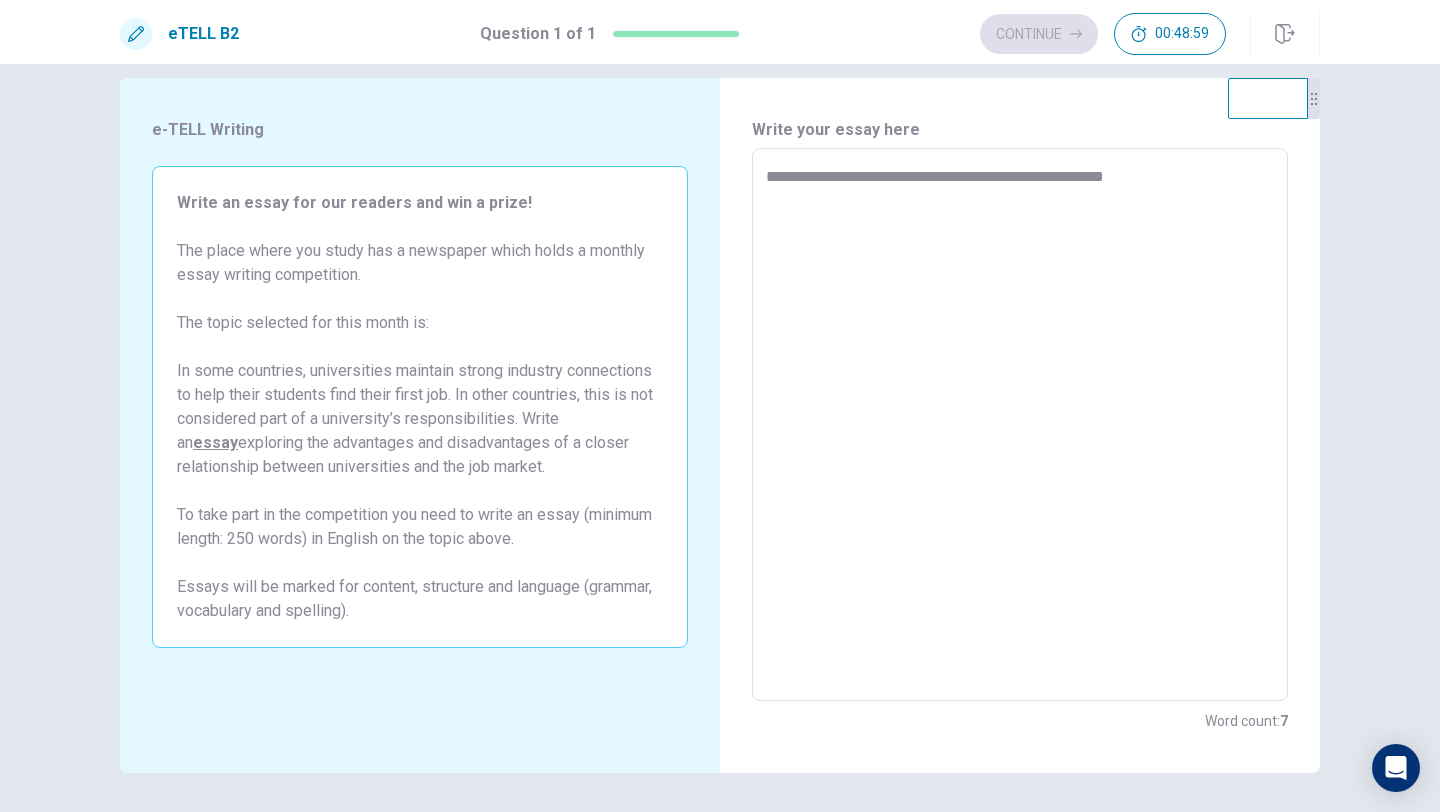 type on "**********" 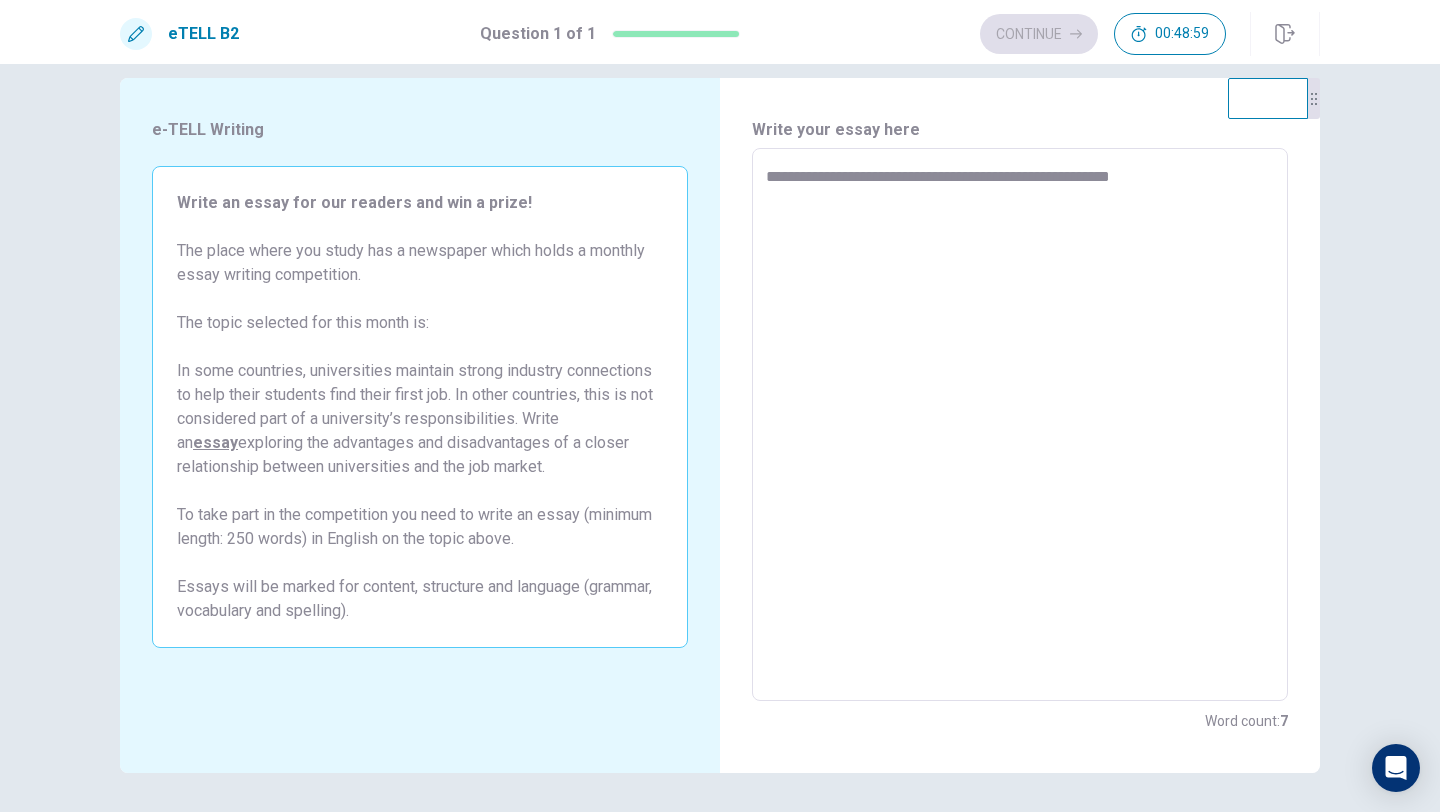 type on "*" 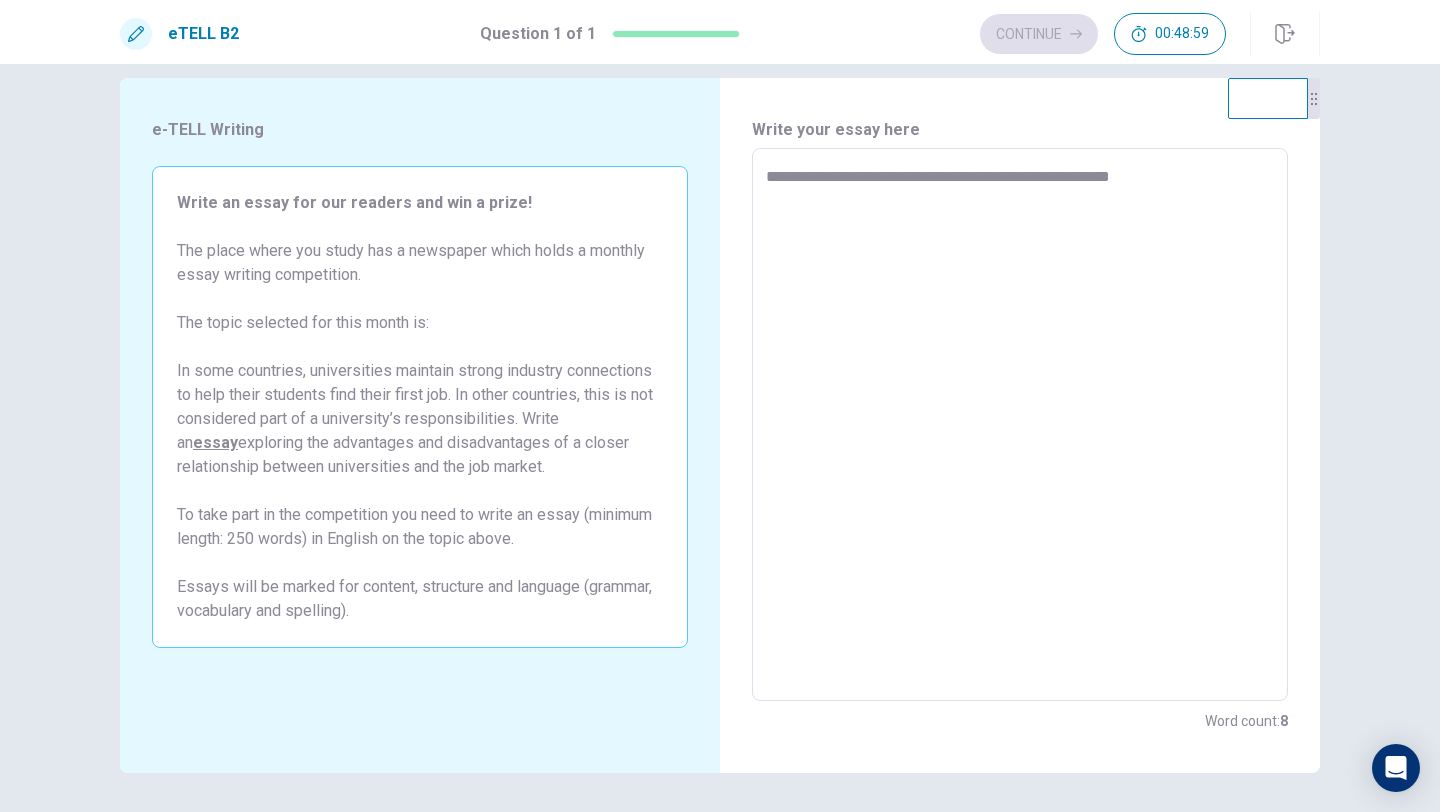 type on "**********" 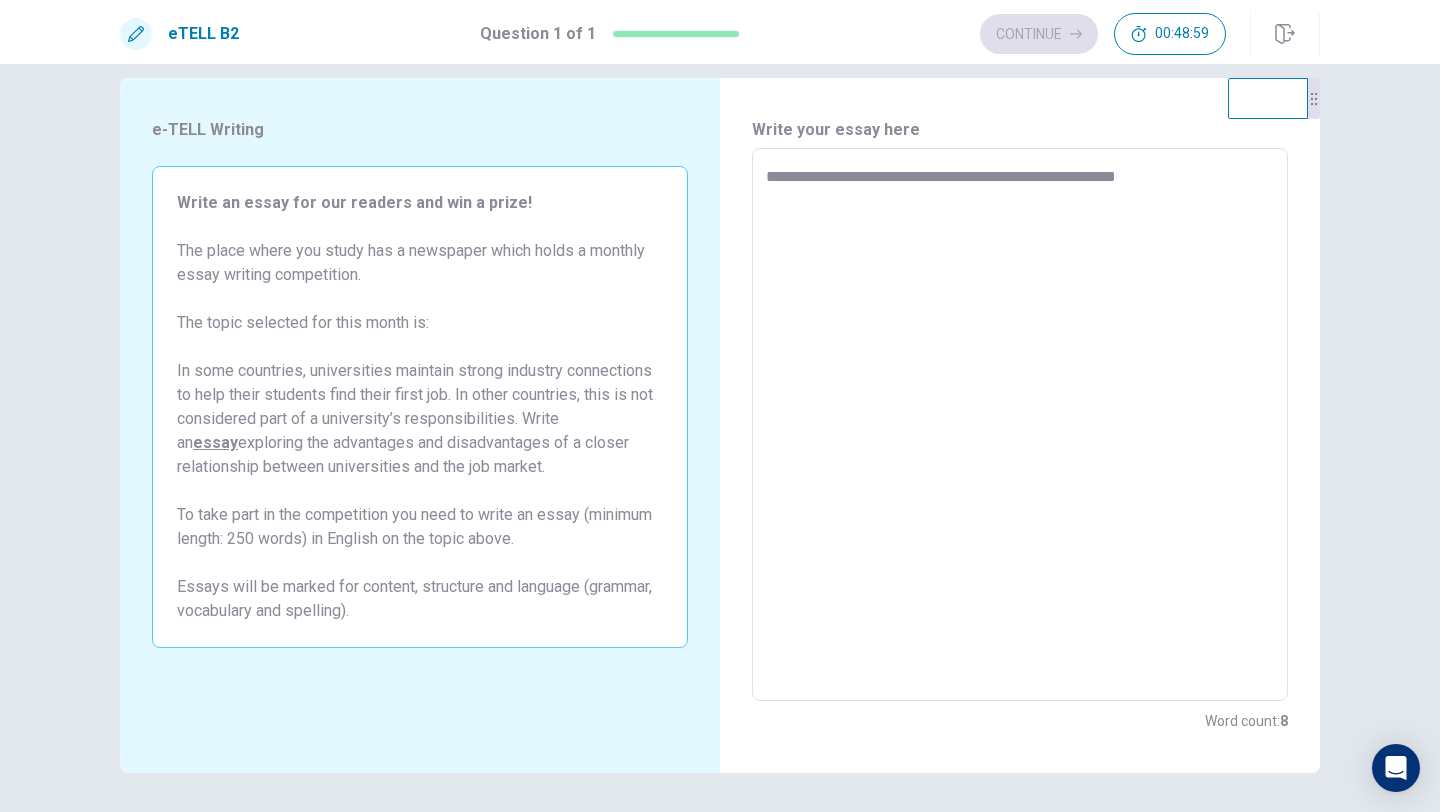 type on "*" 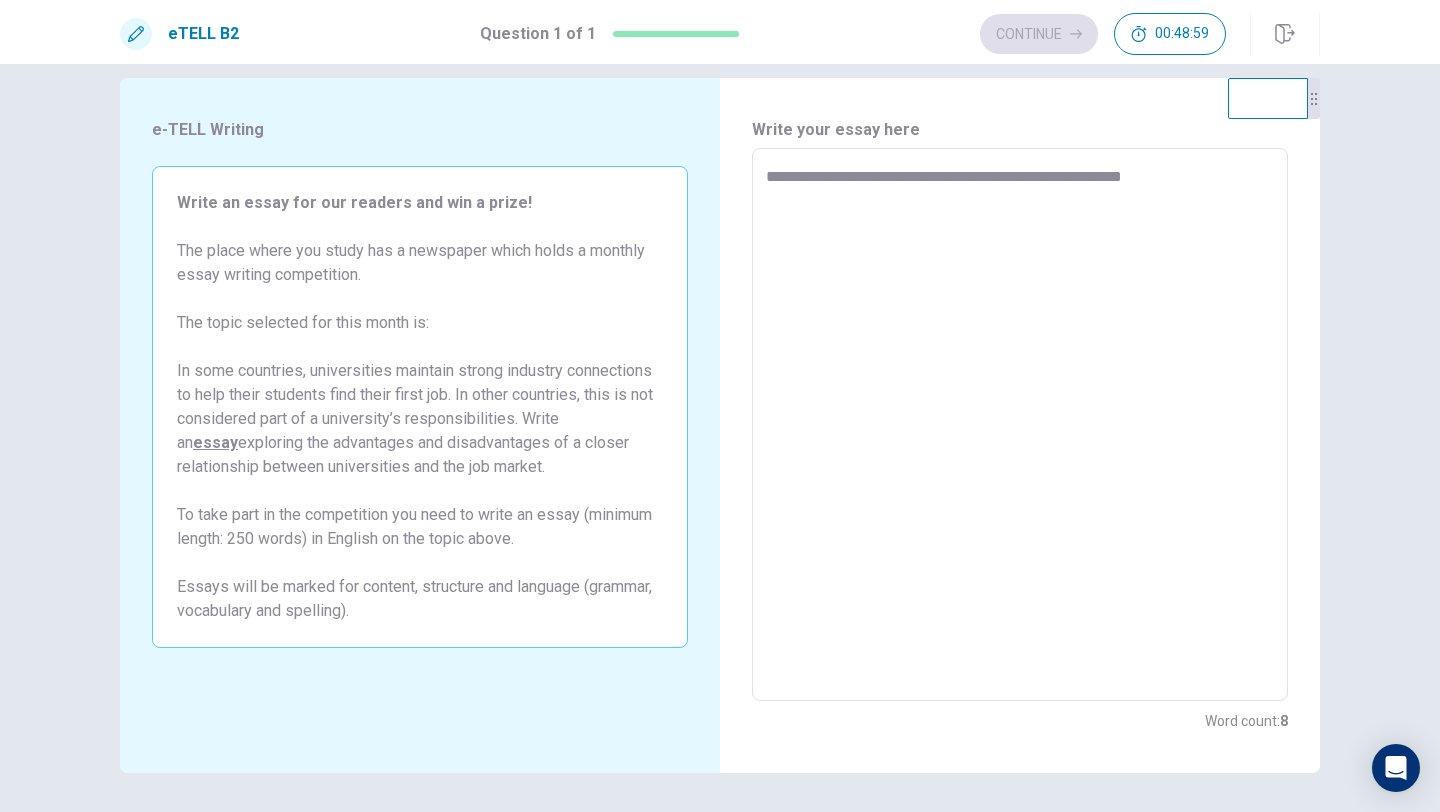 type on "*" 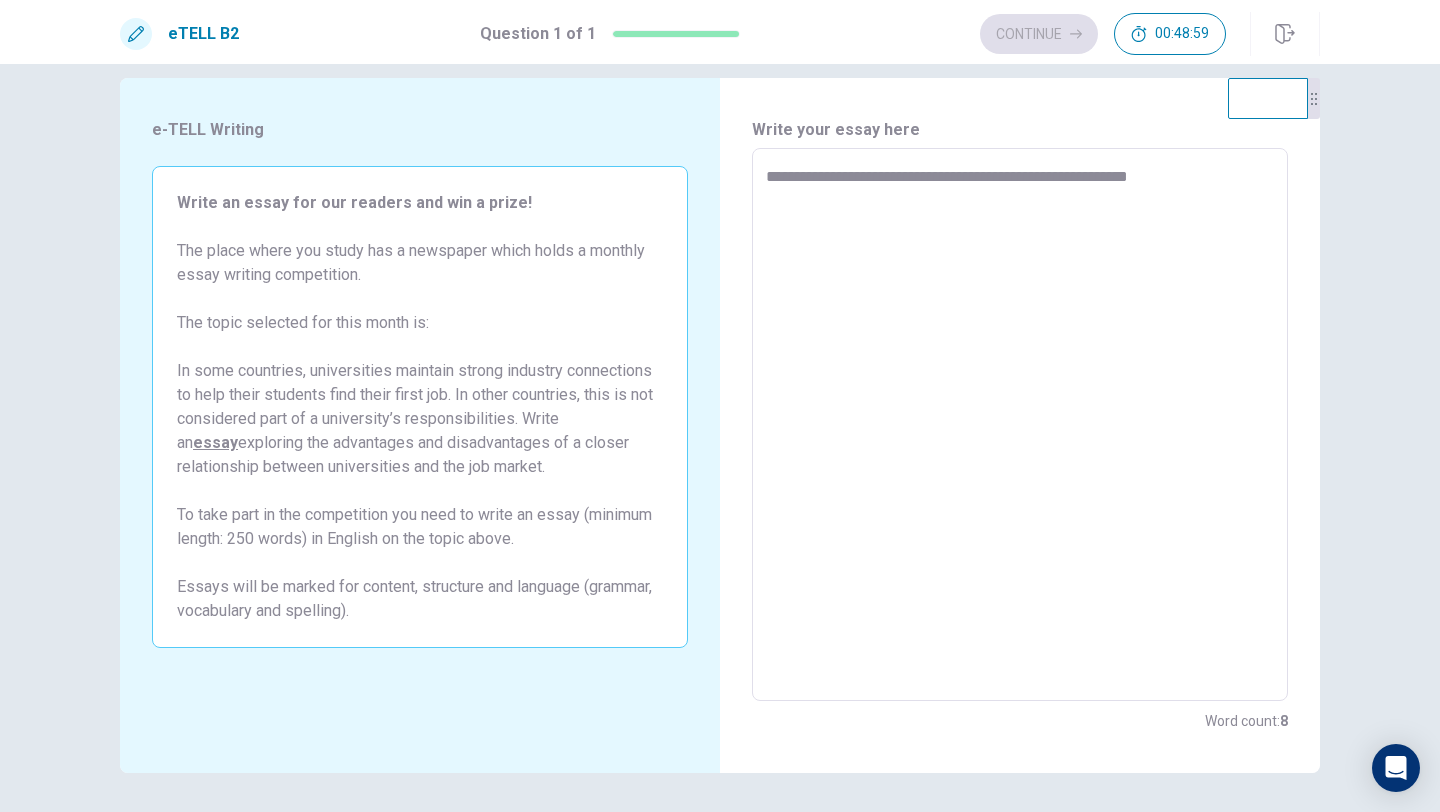 type on "*" 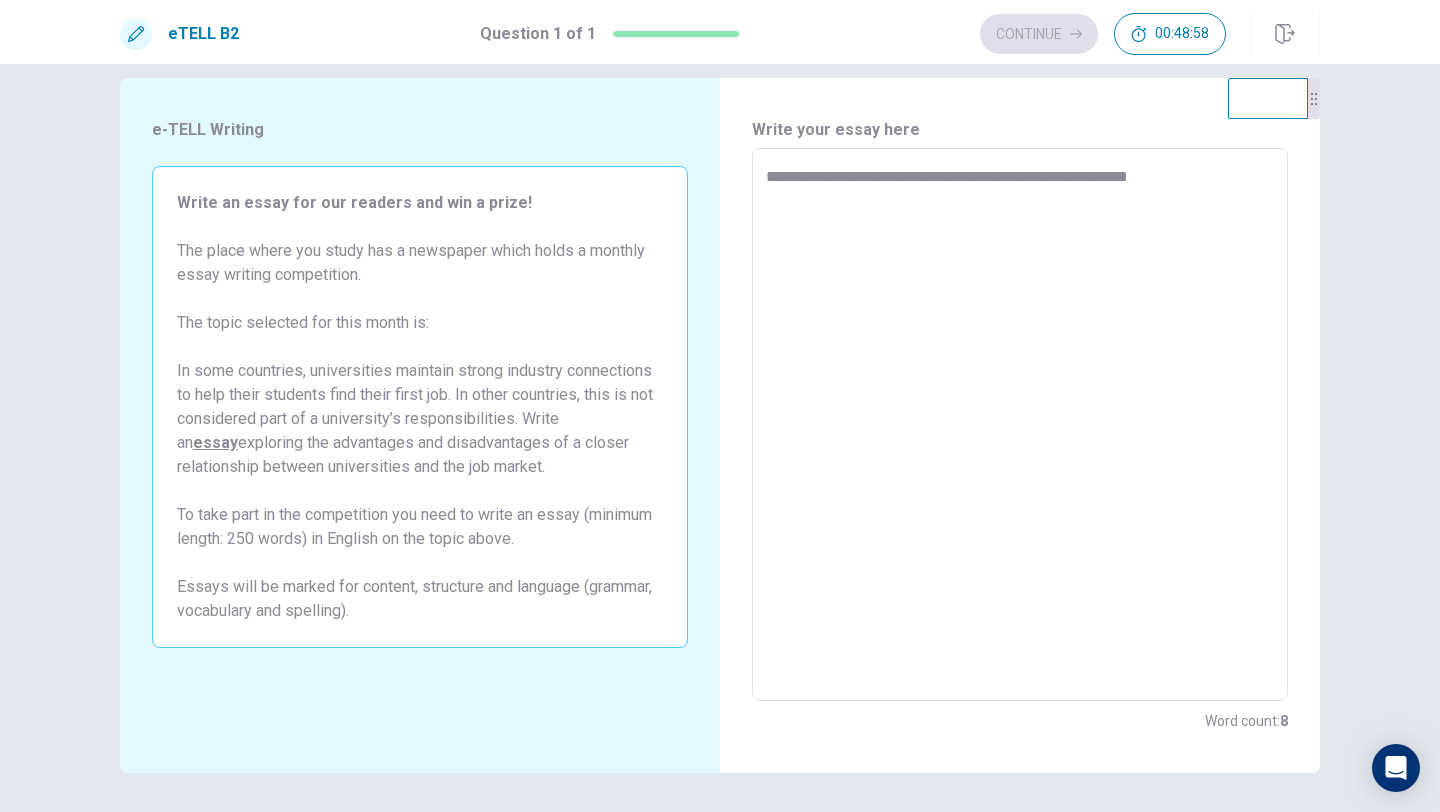 type on "**********" 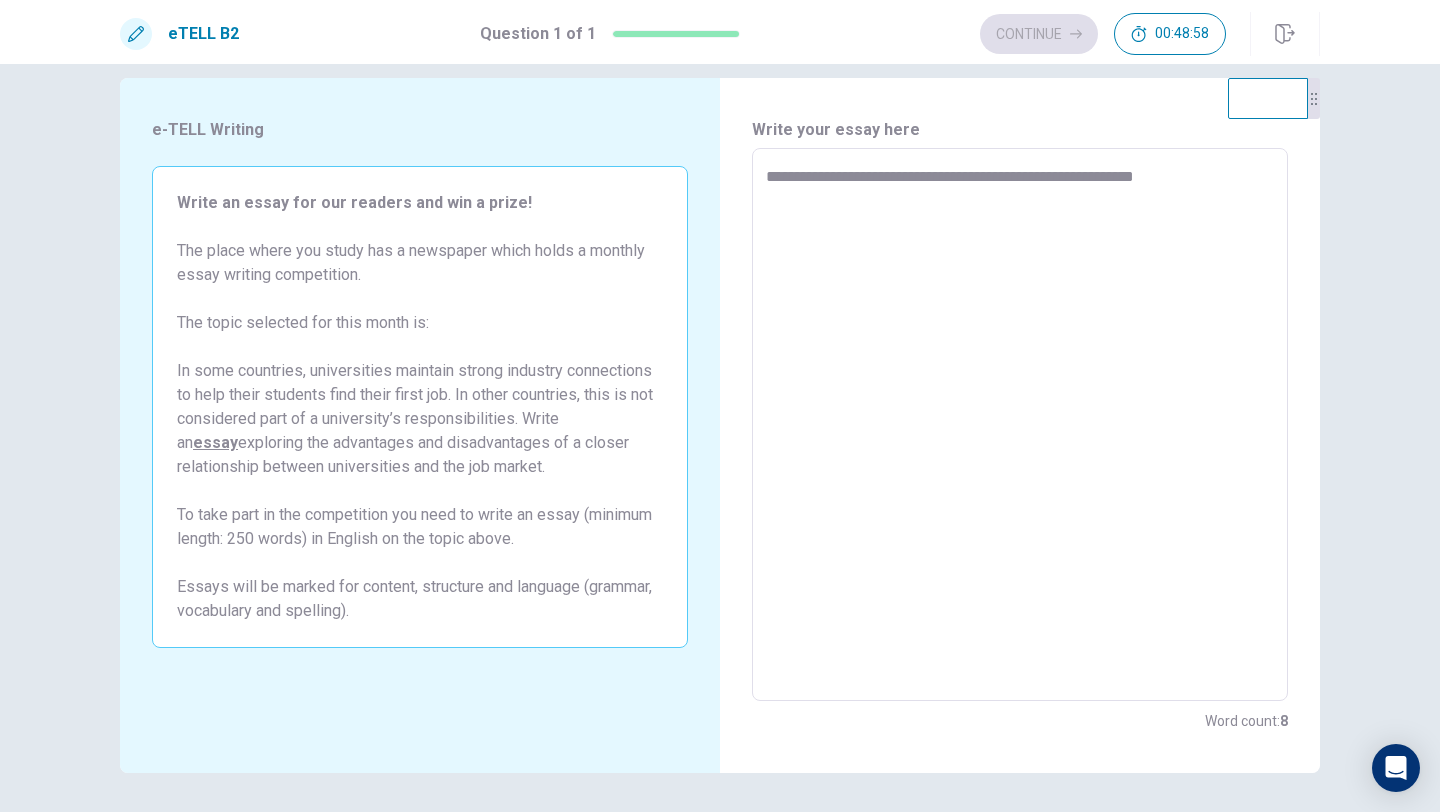 type on "*" 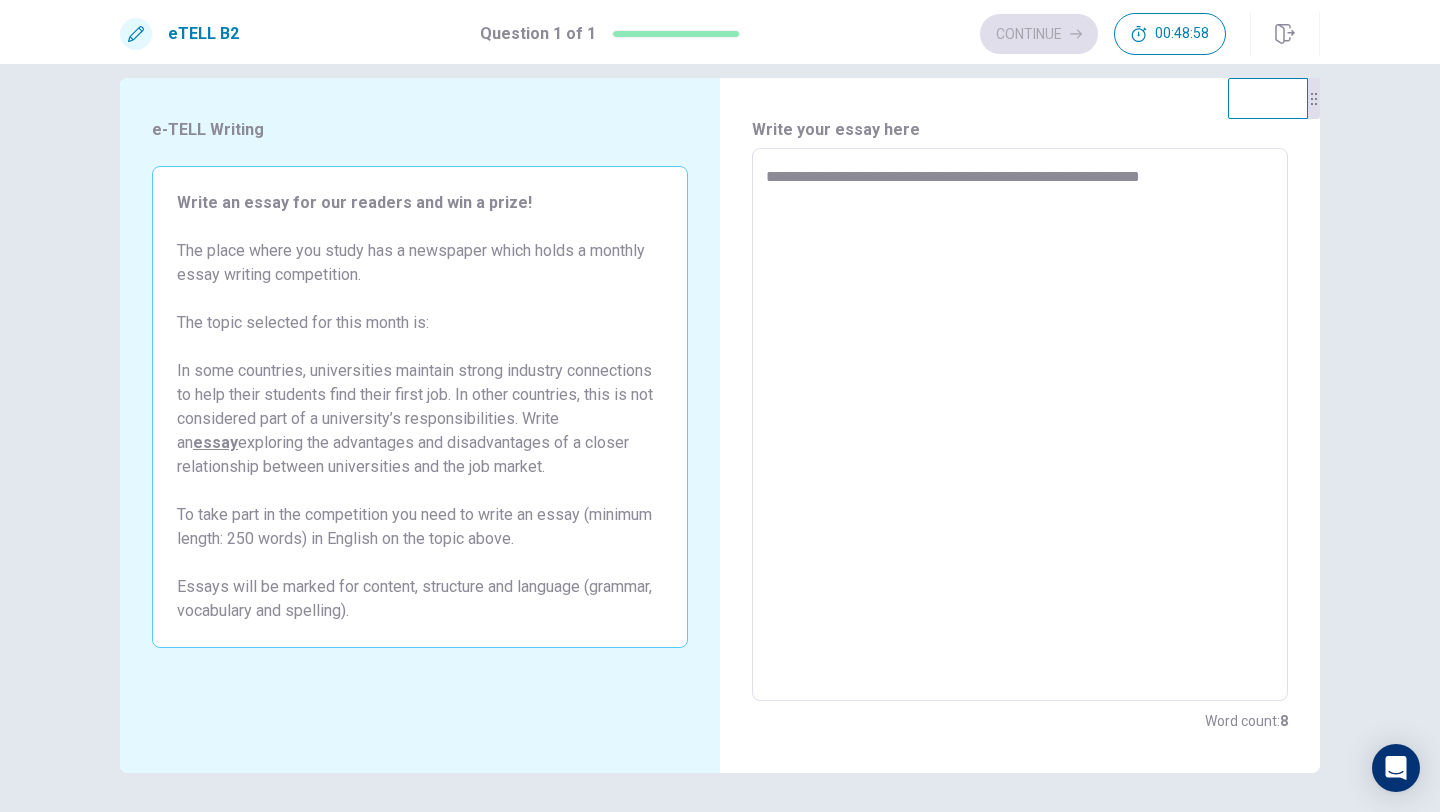 type on "*" 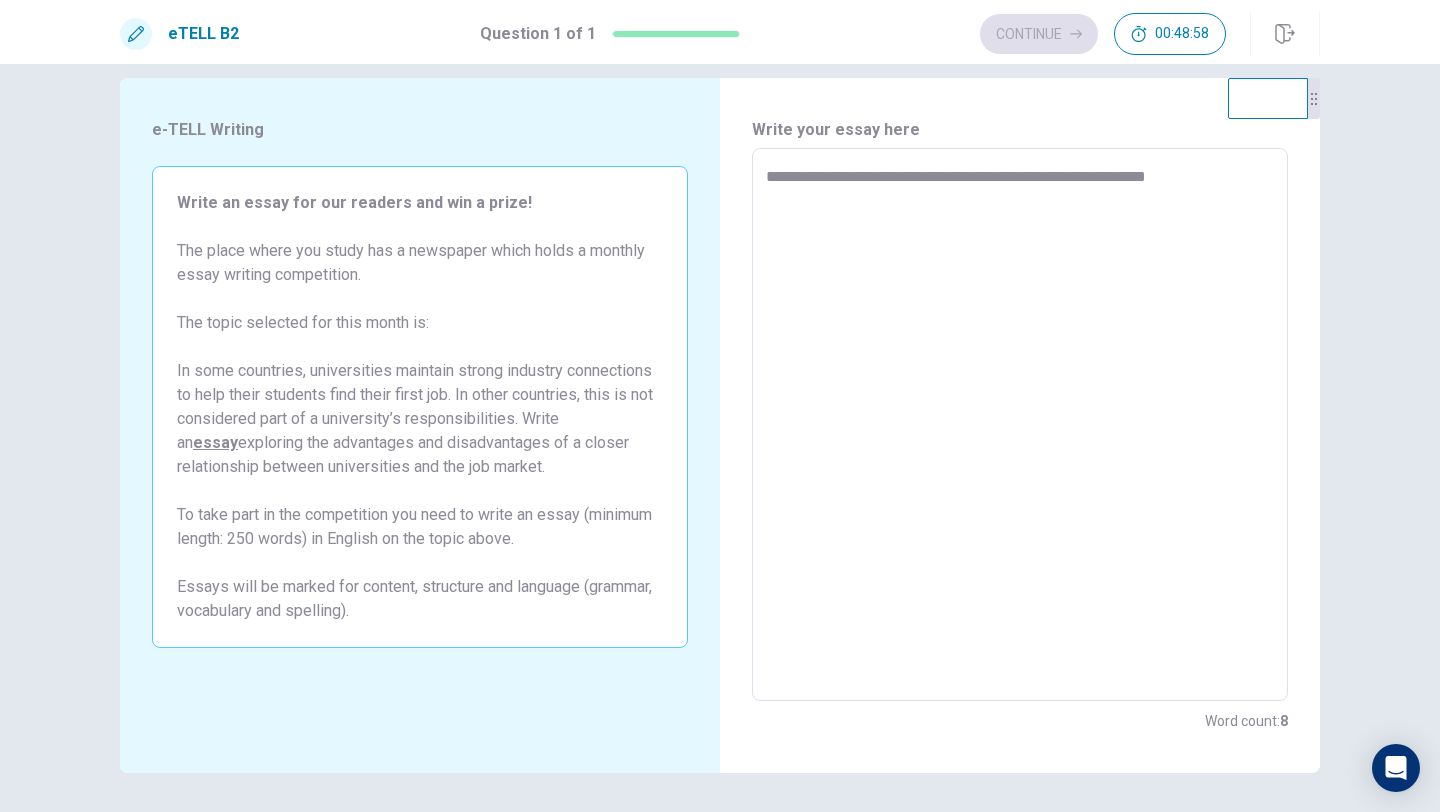 type on "*" 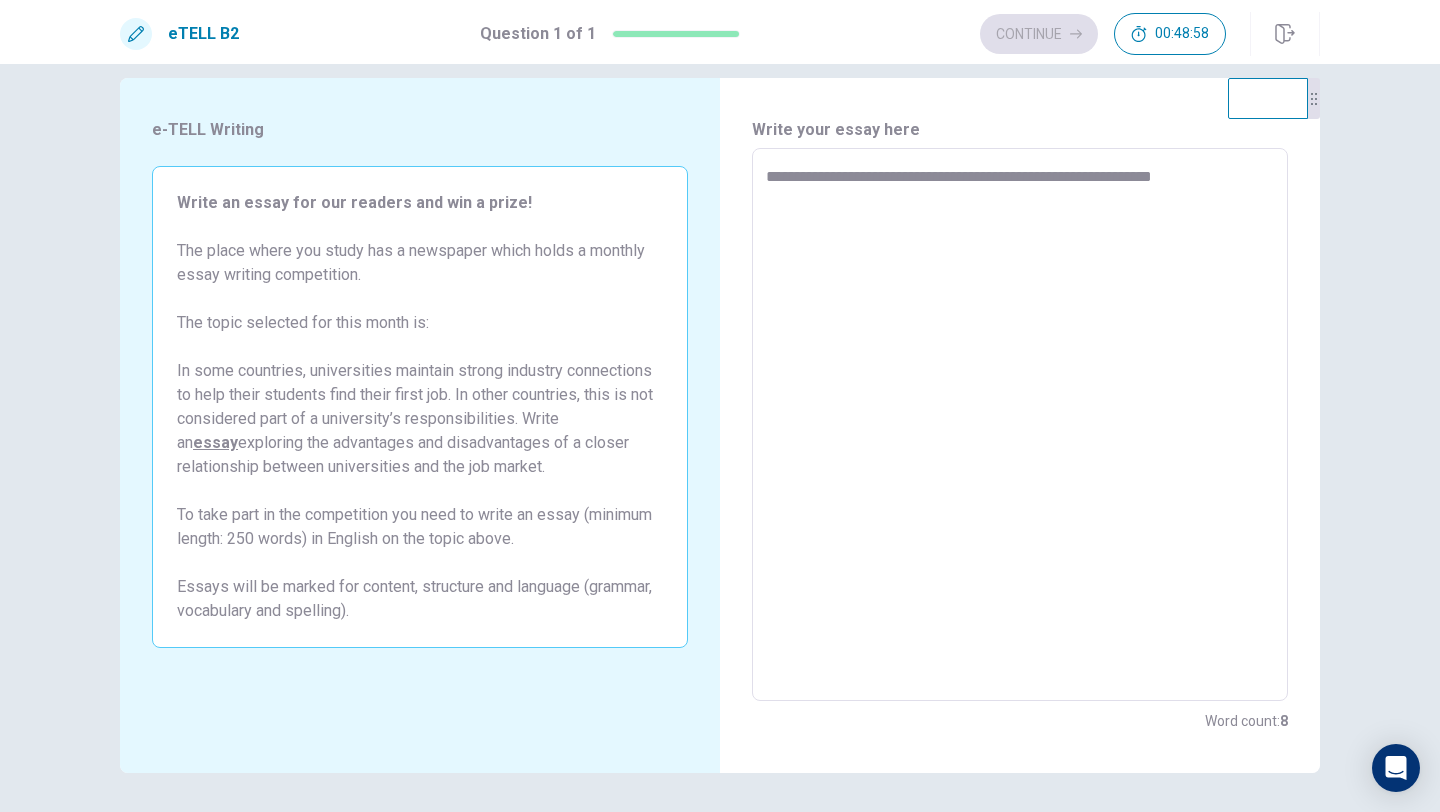 type on "*" 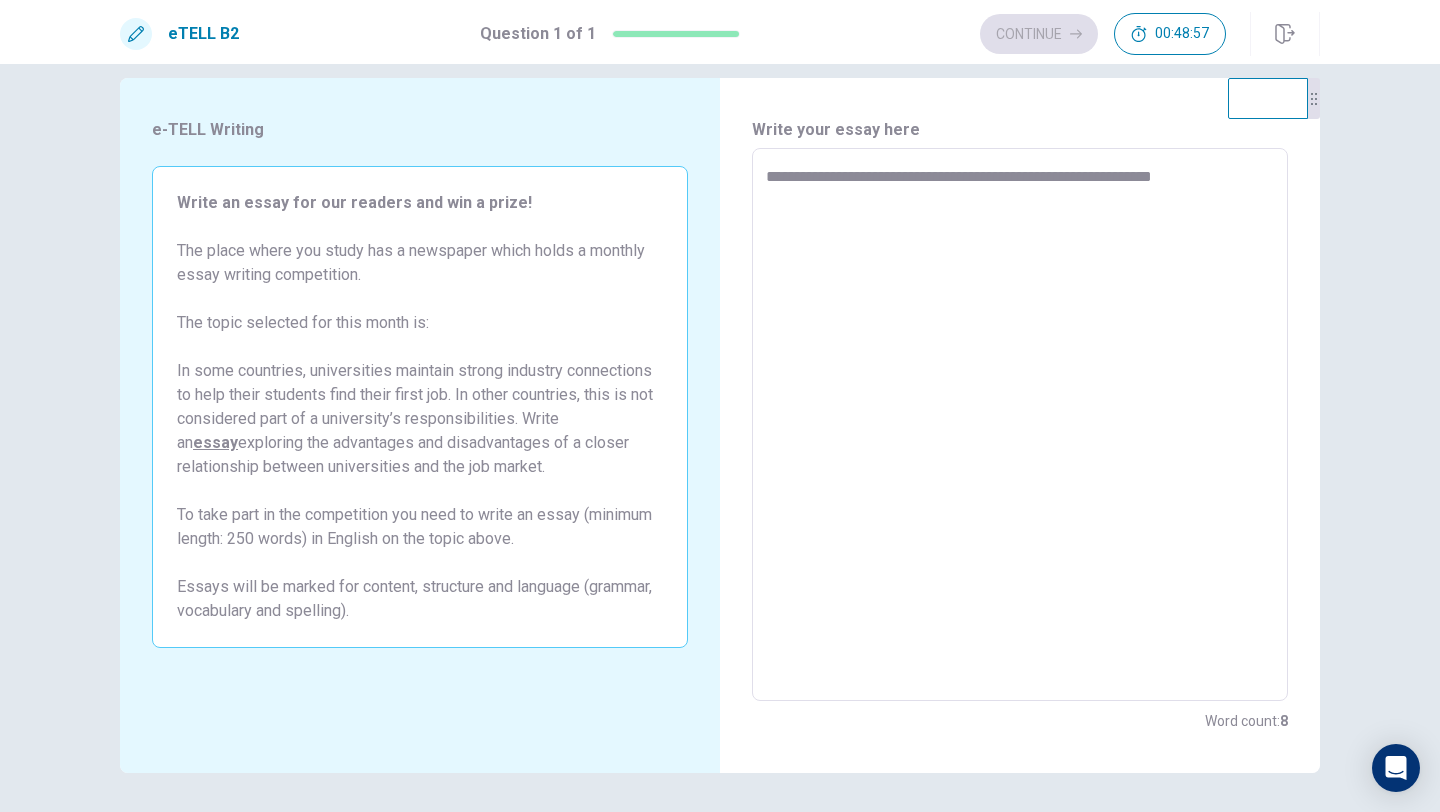type on "**********" 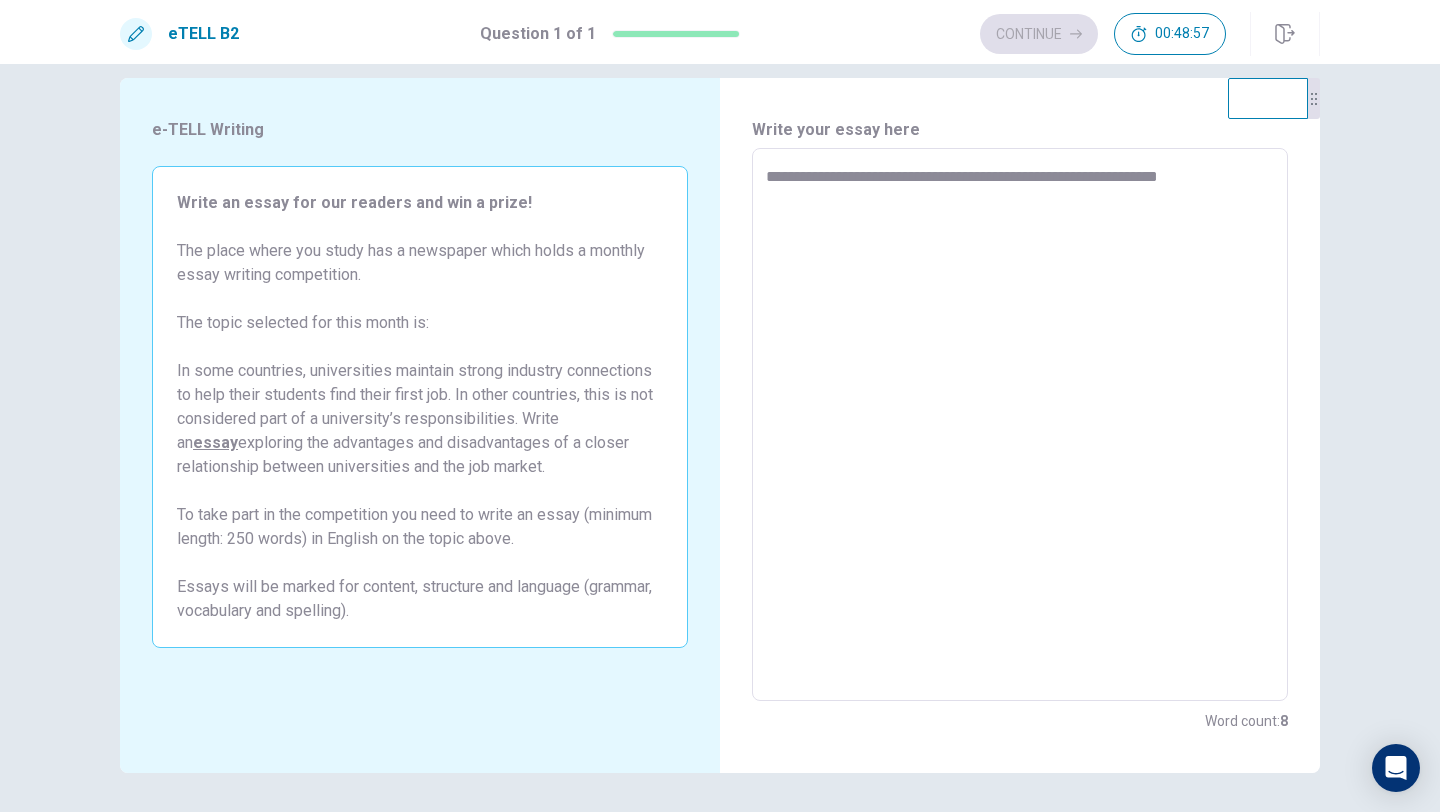 type on "*" 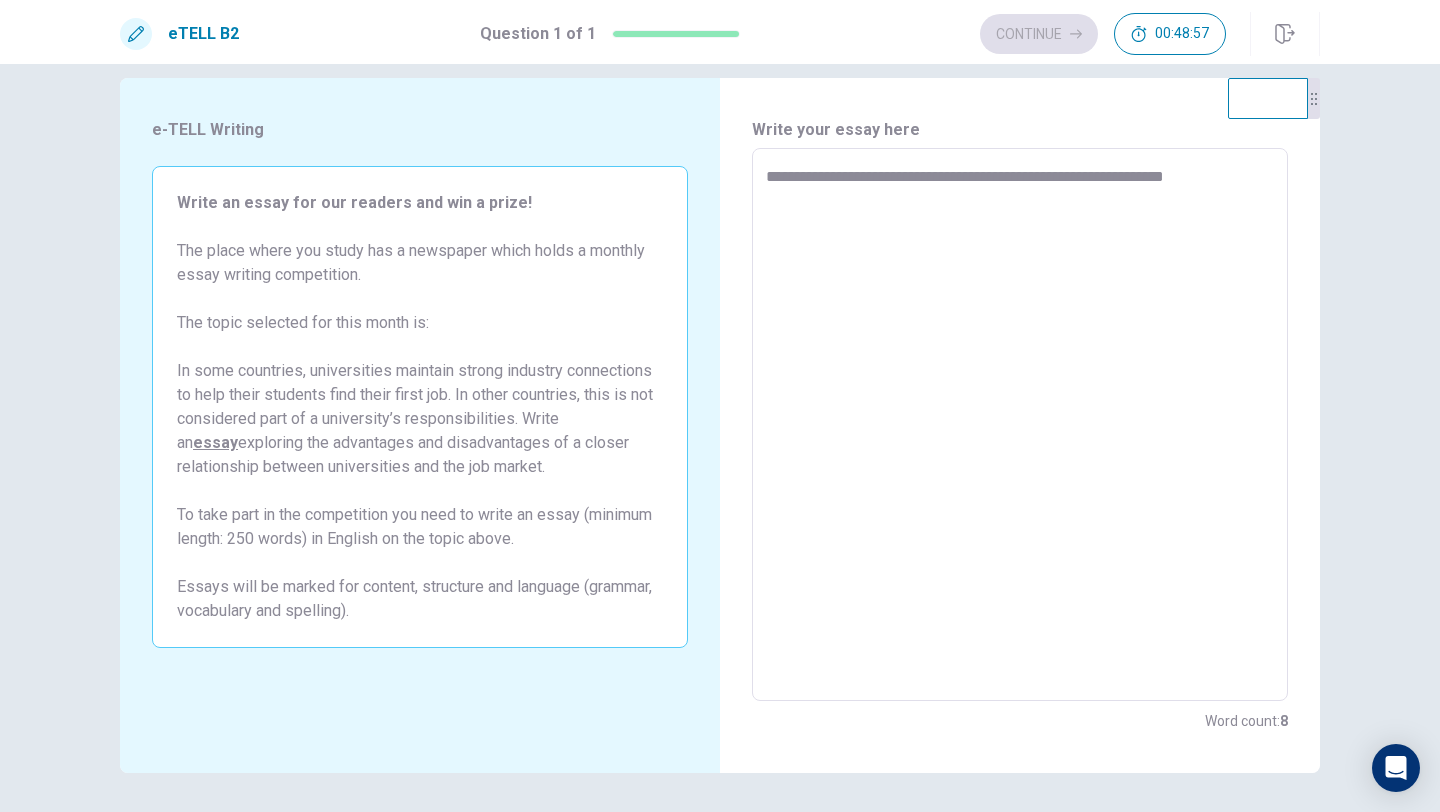 type on "*" 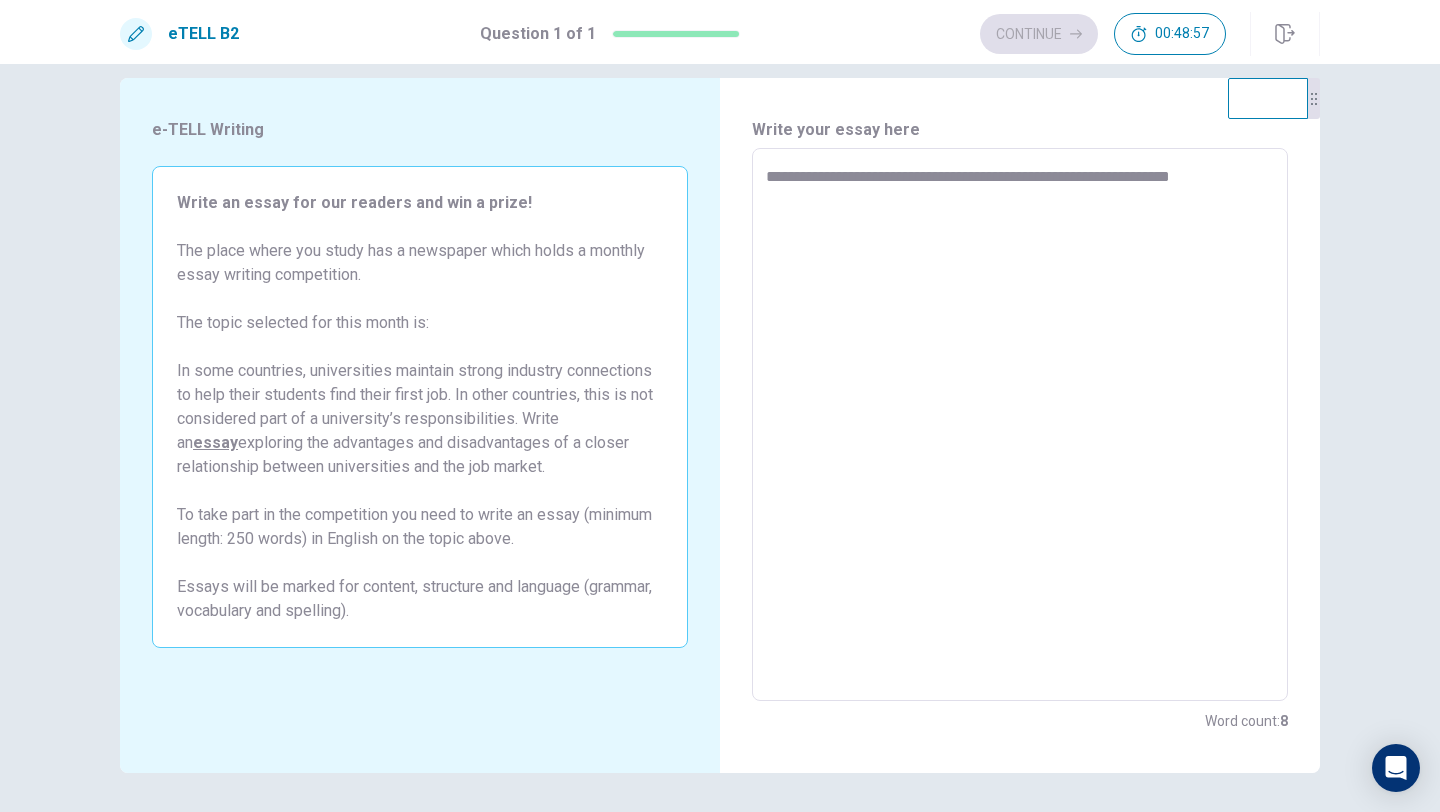 type on "*" 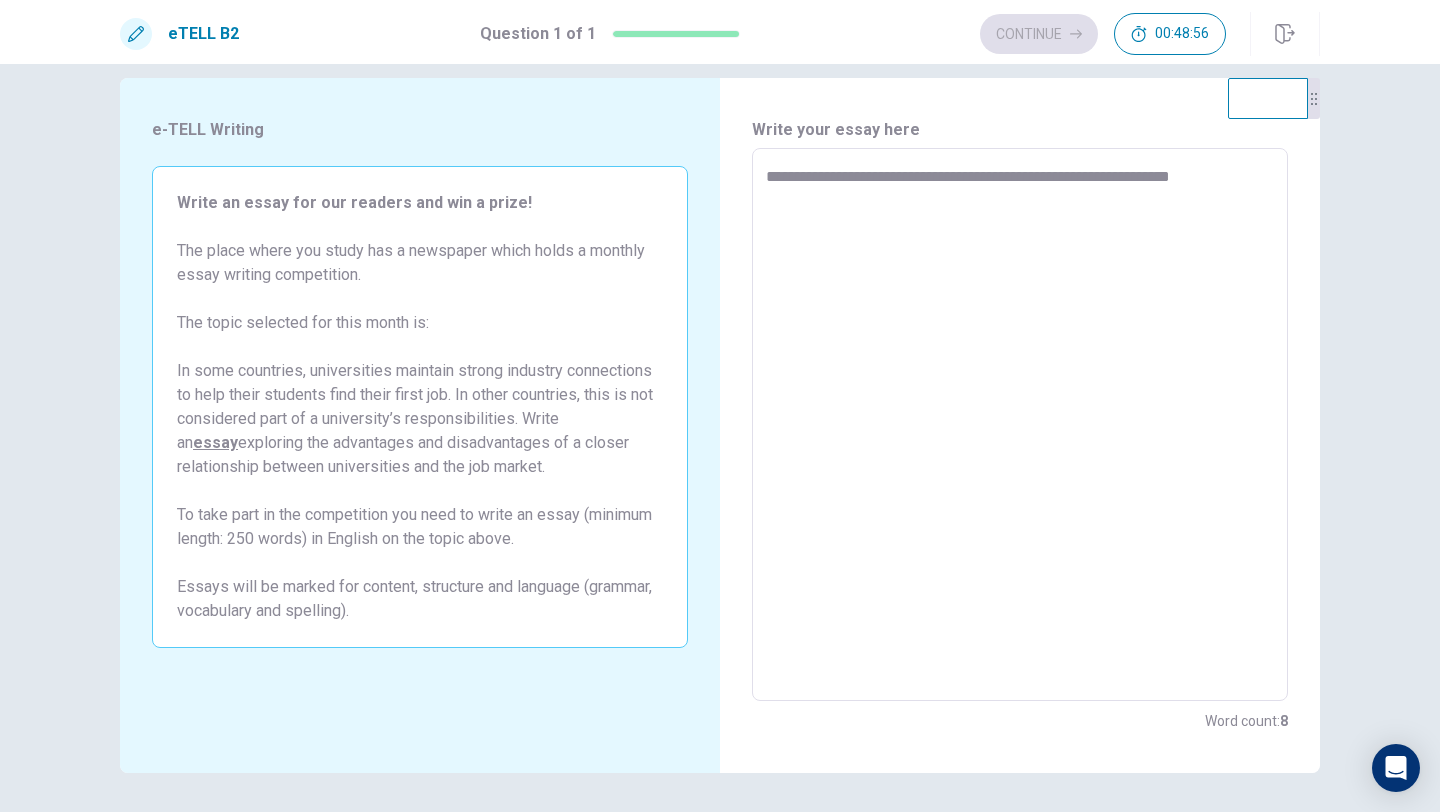 type on "**********" 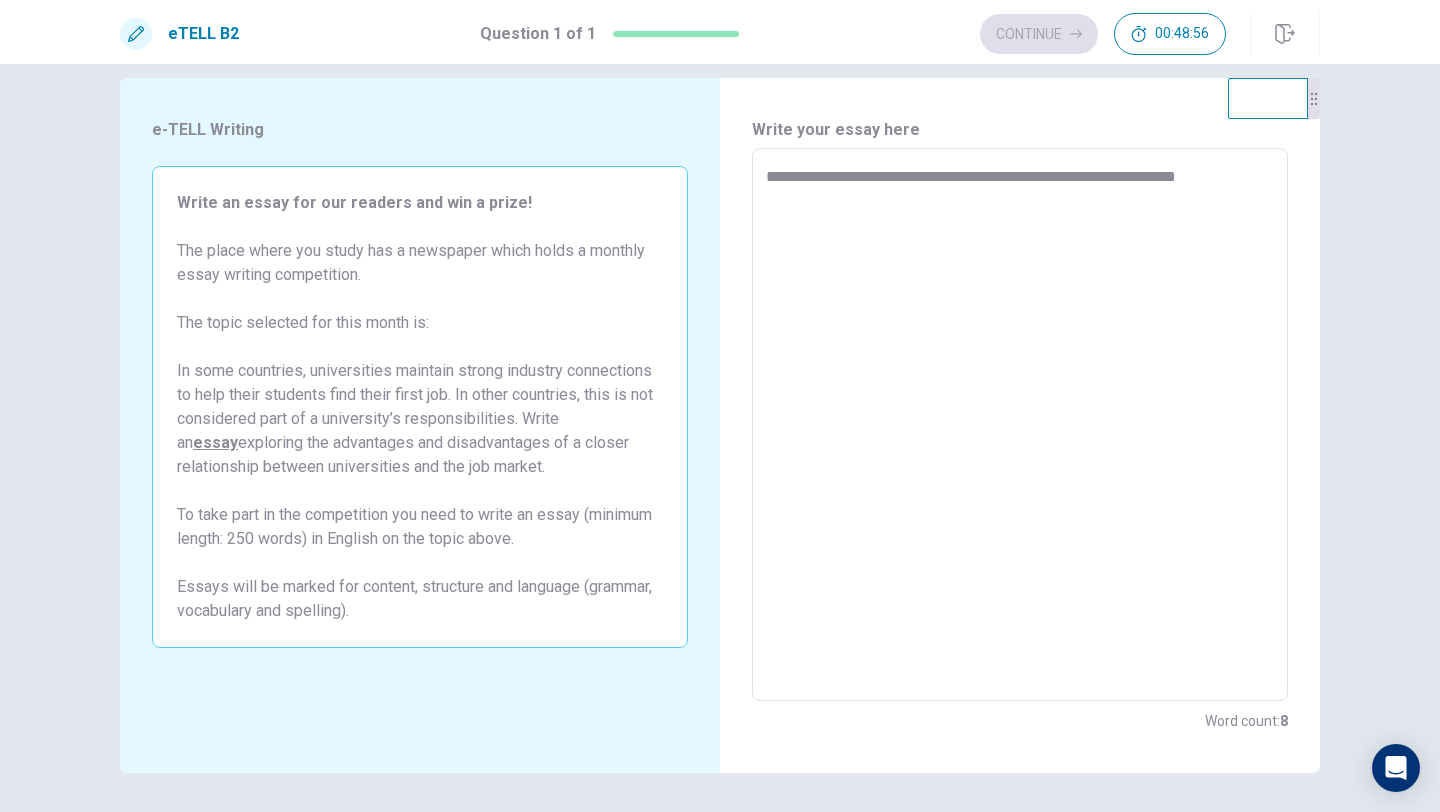 type on "*" 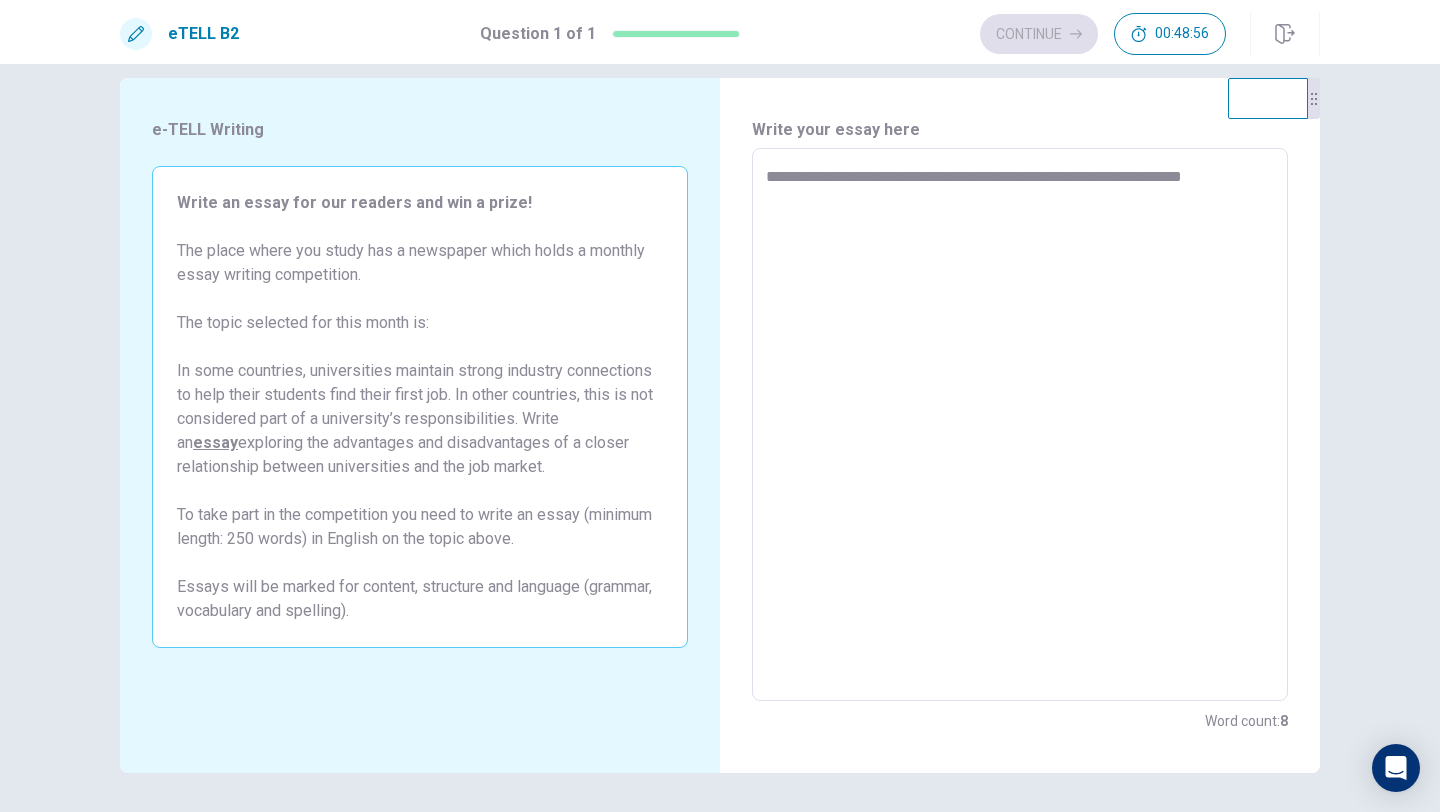 type on "*" 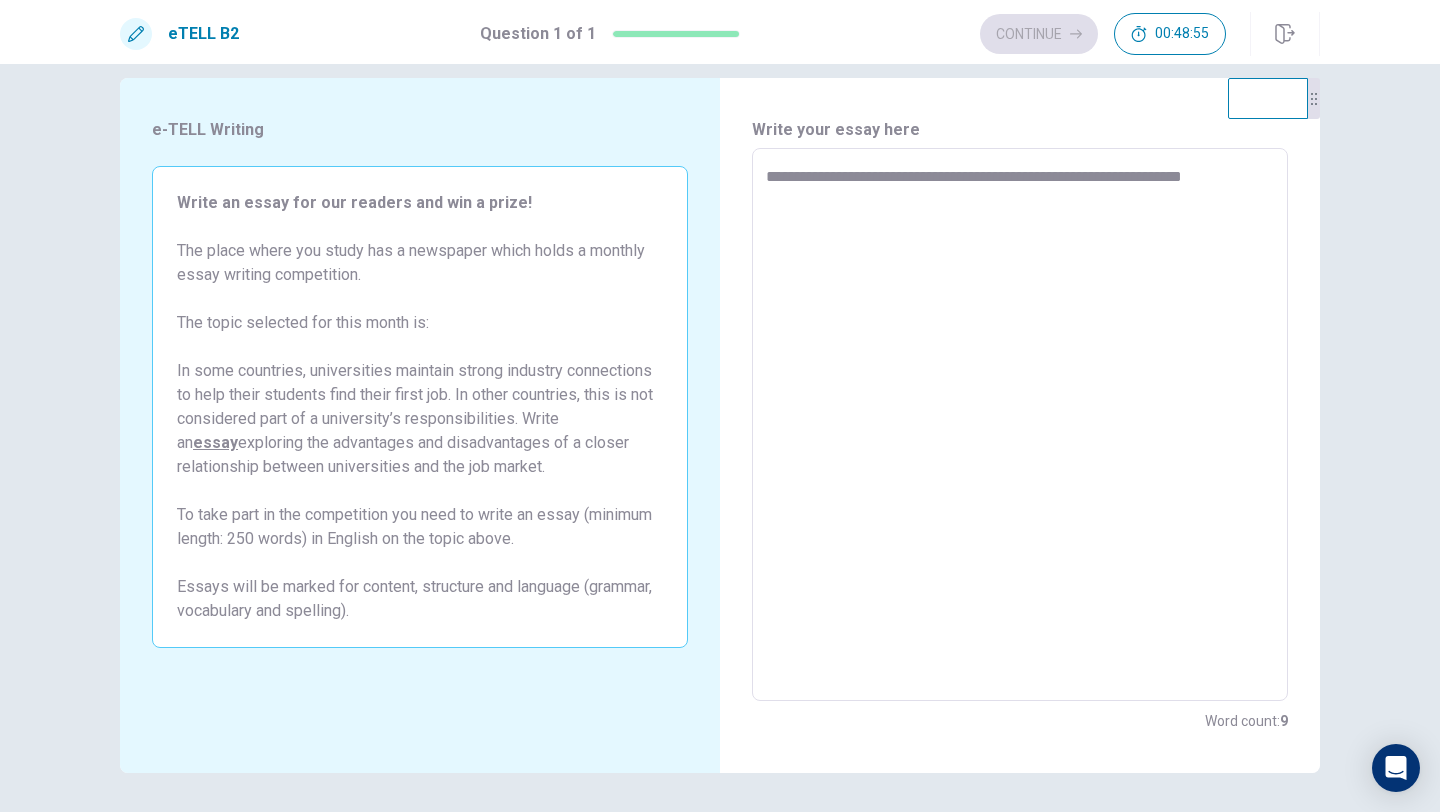 type on "**********" 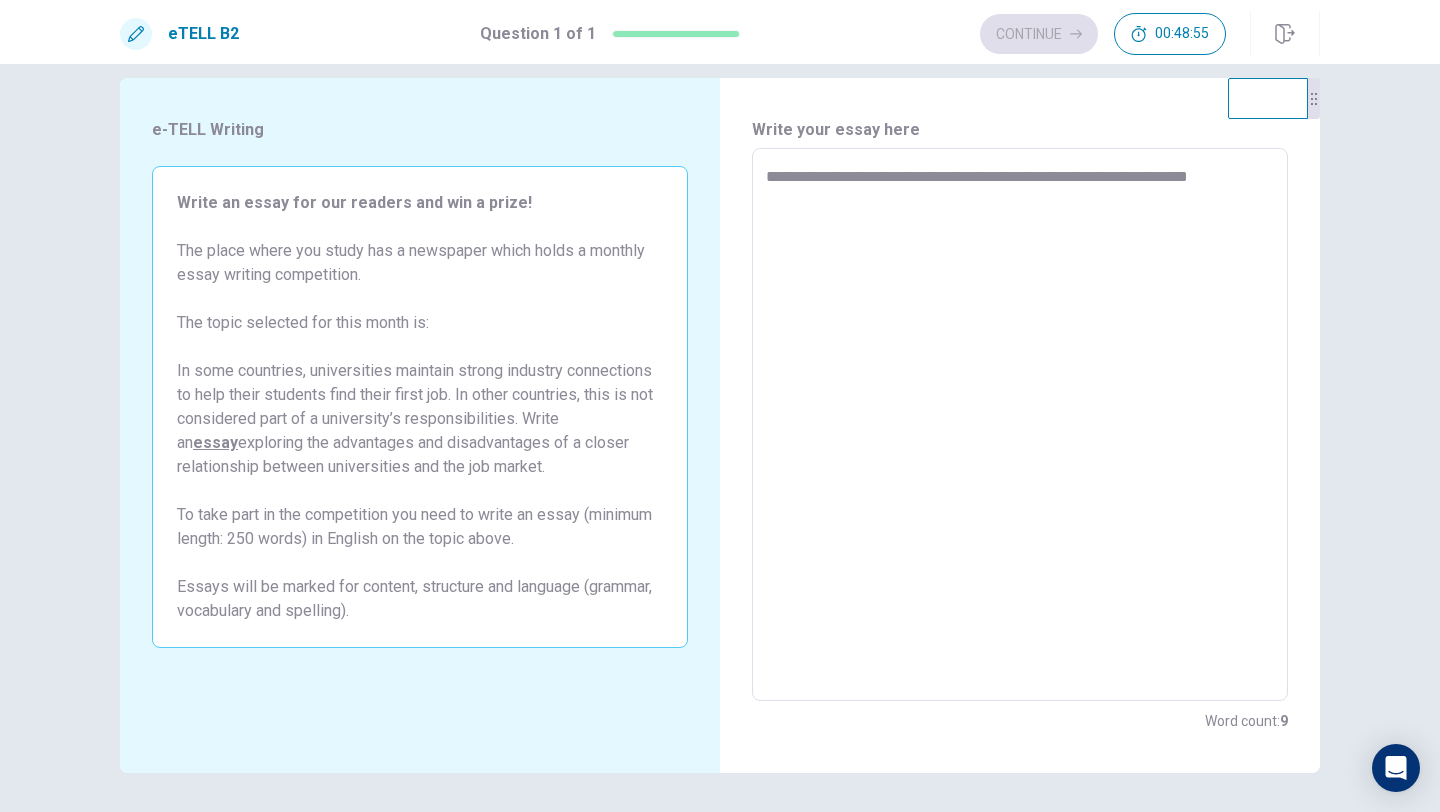 type on "*" 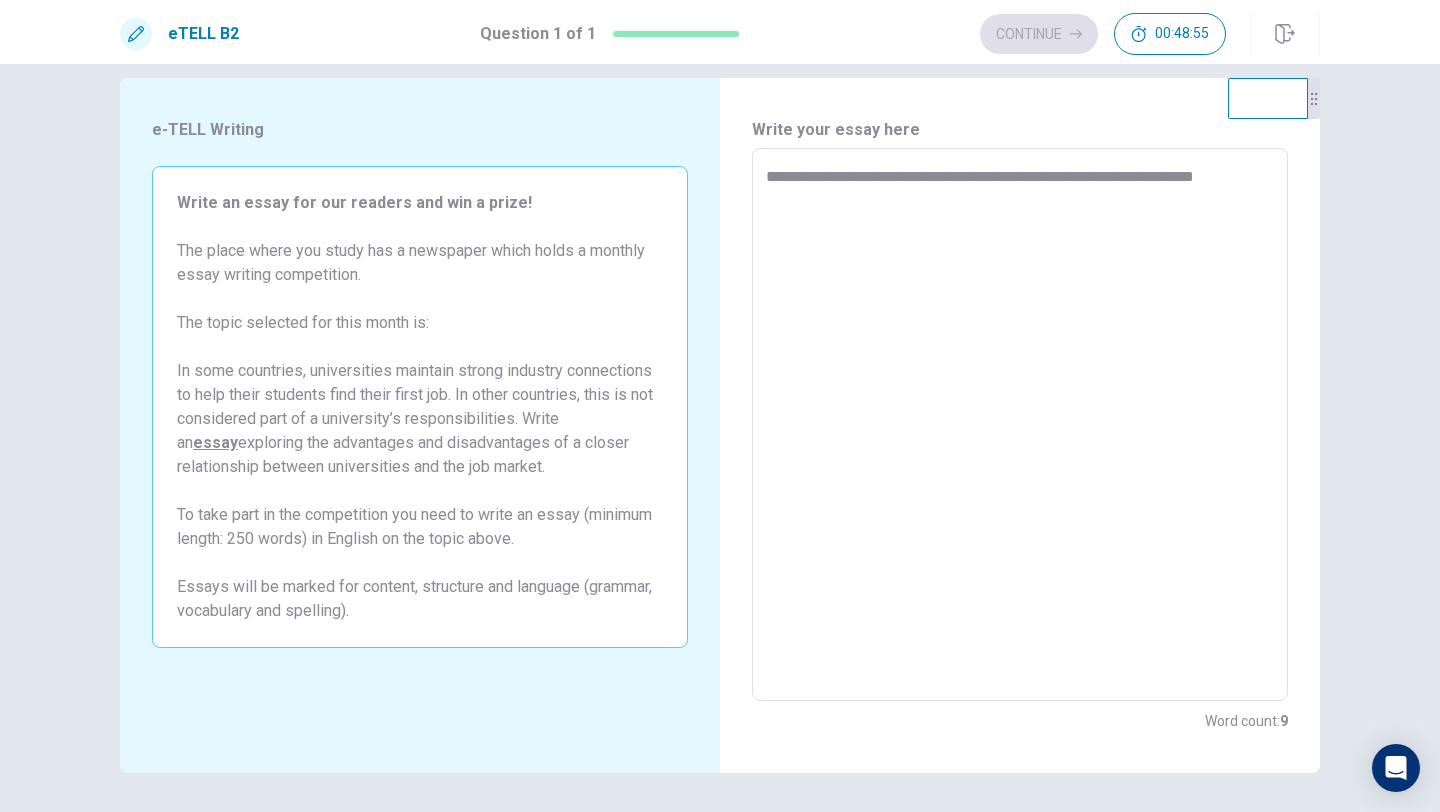 type on "**********" 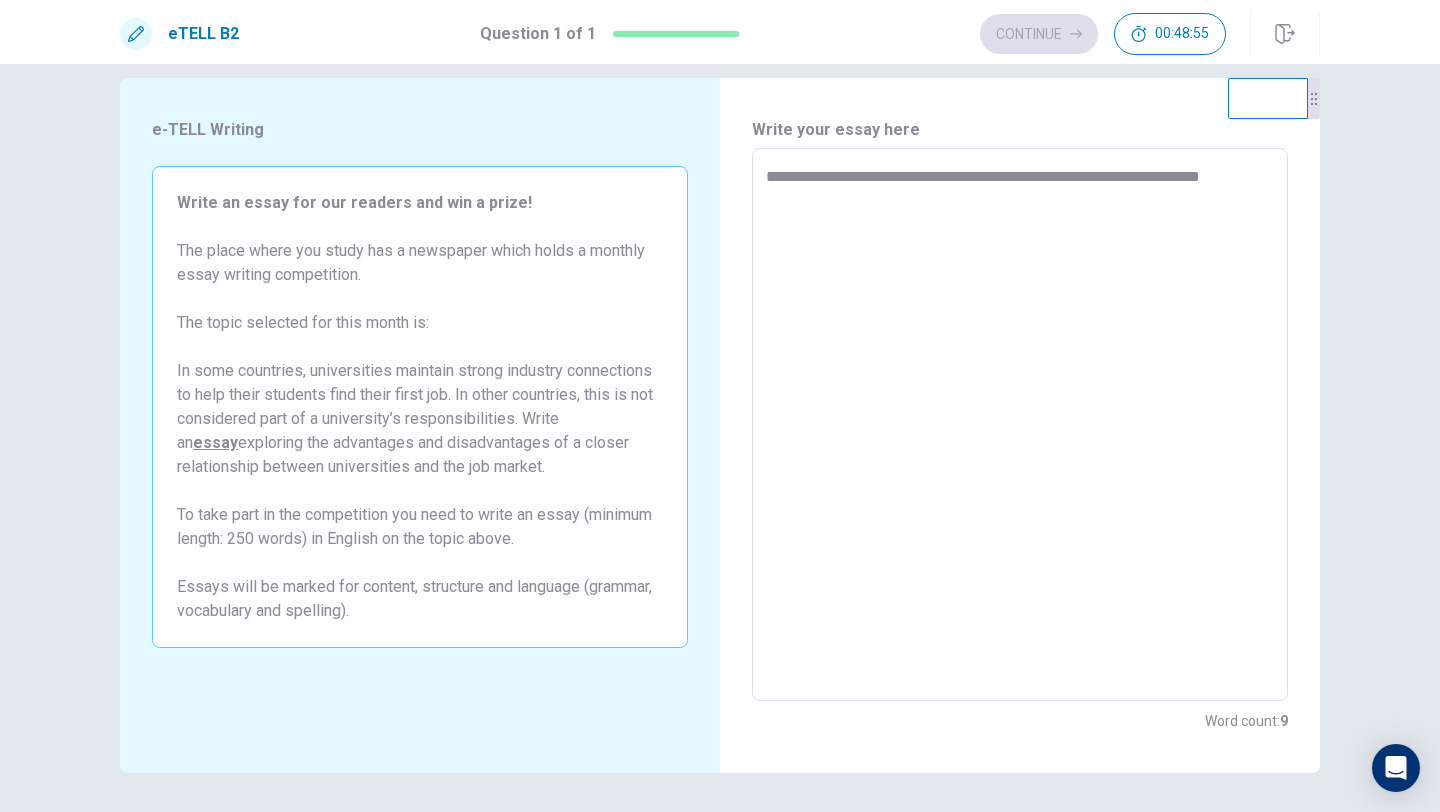 type on "*" 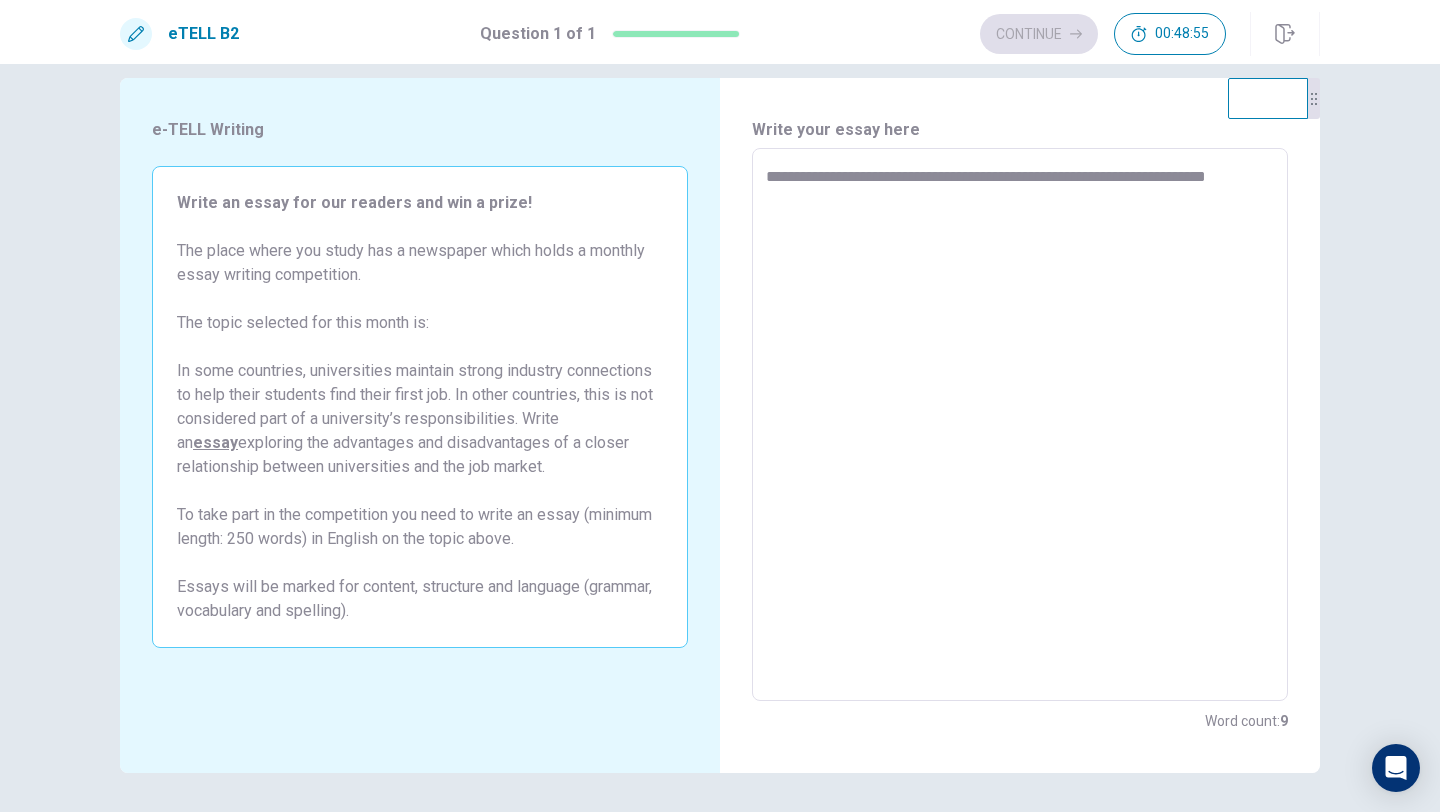 type on "*" 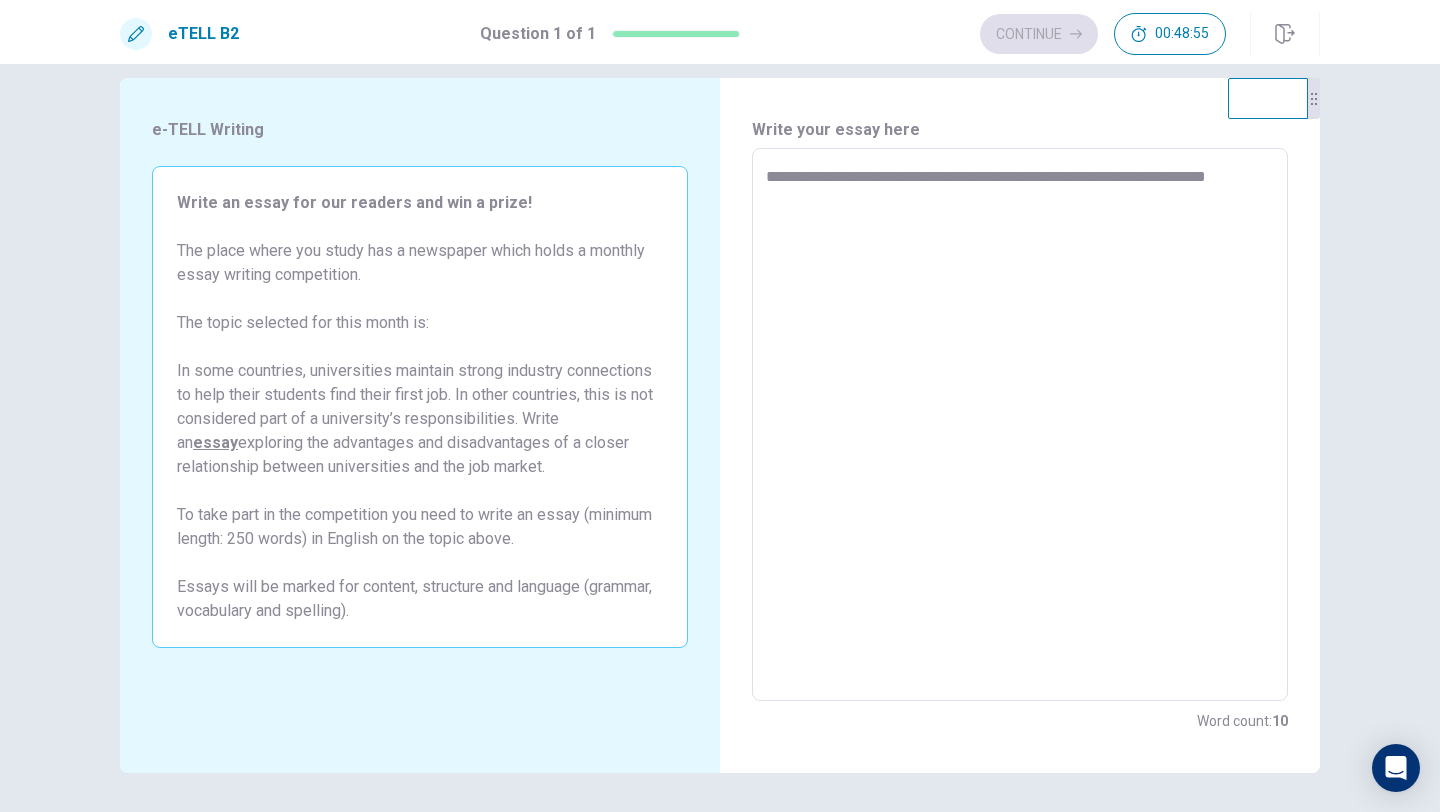 type on "**********" 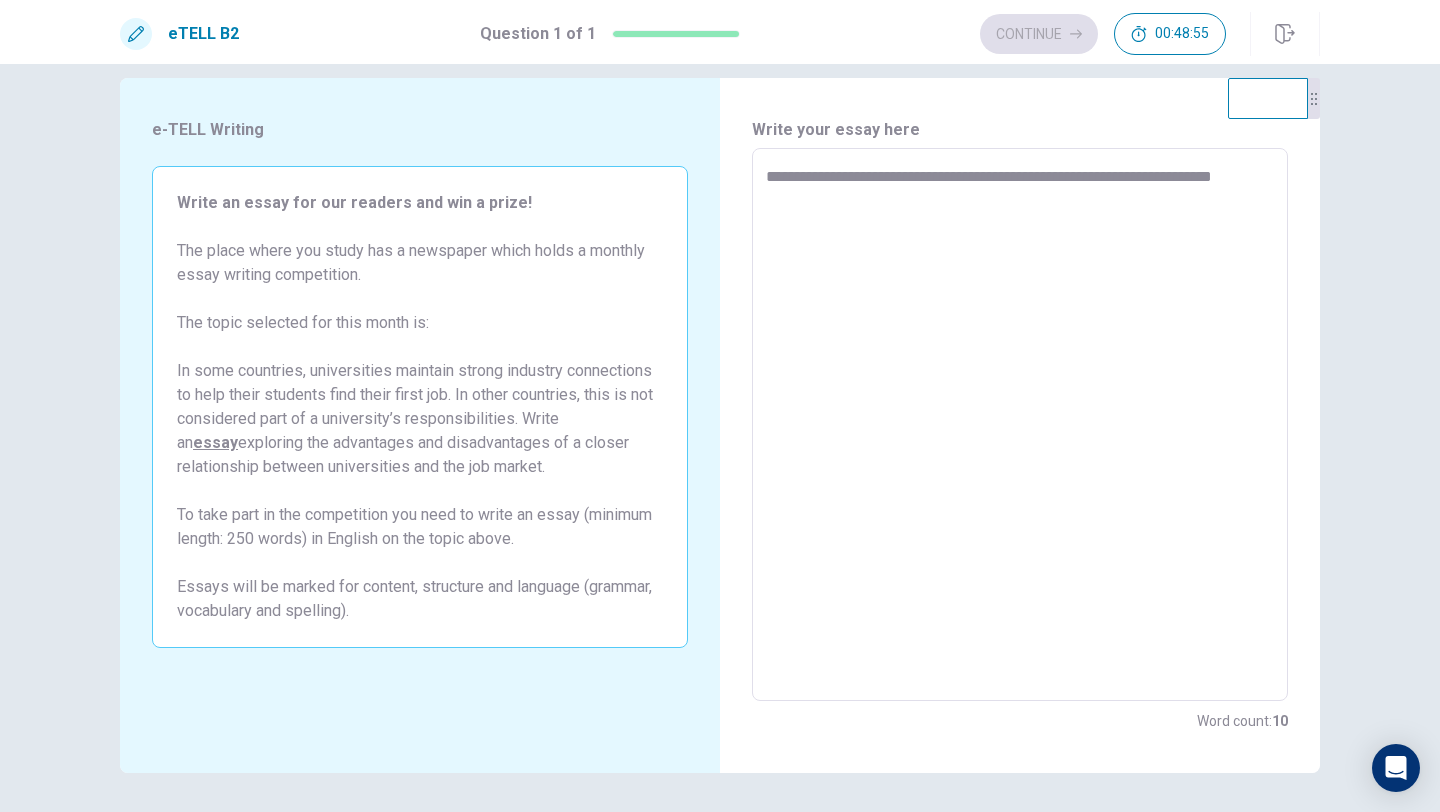 type on "*" 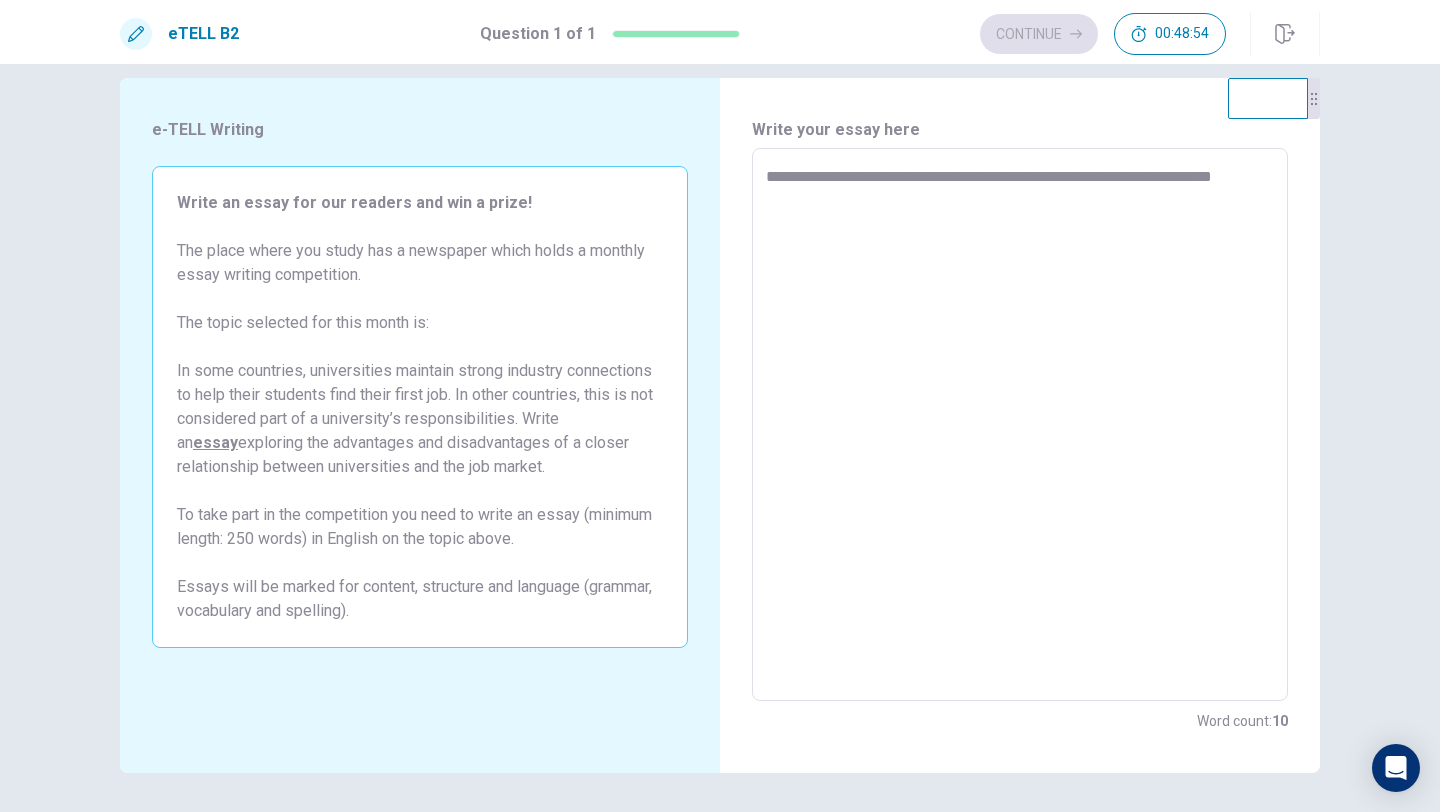 type on "**********" 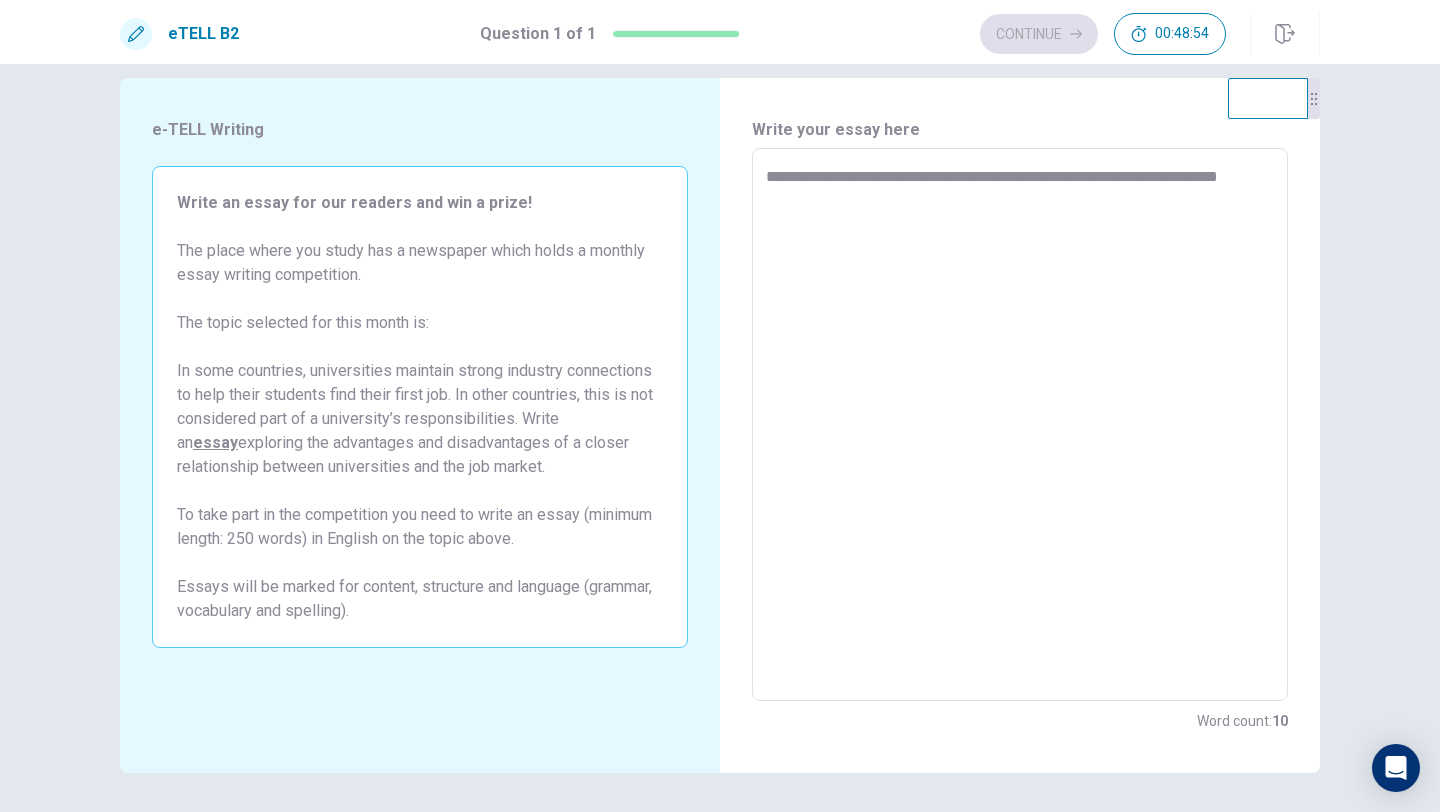 type on "*" 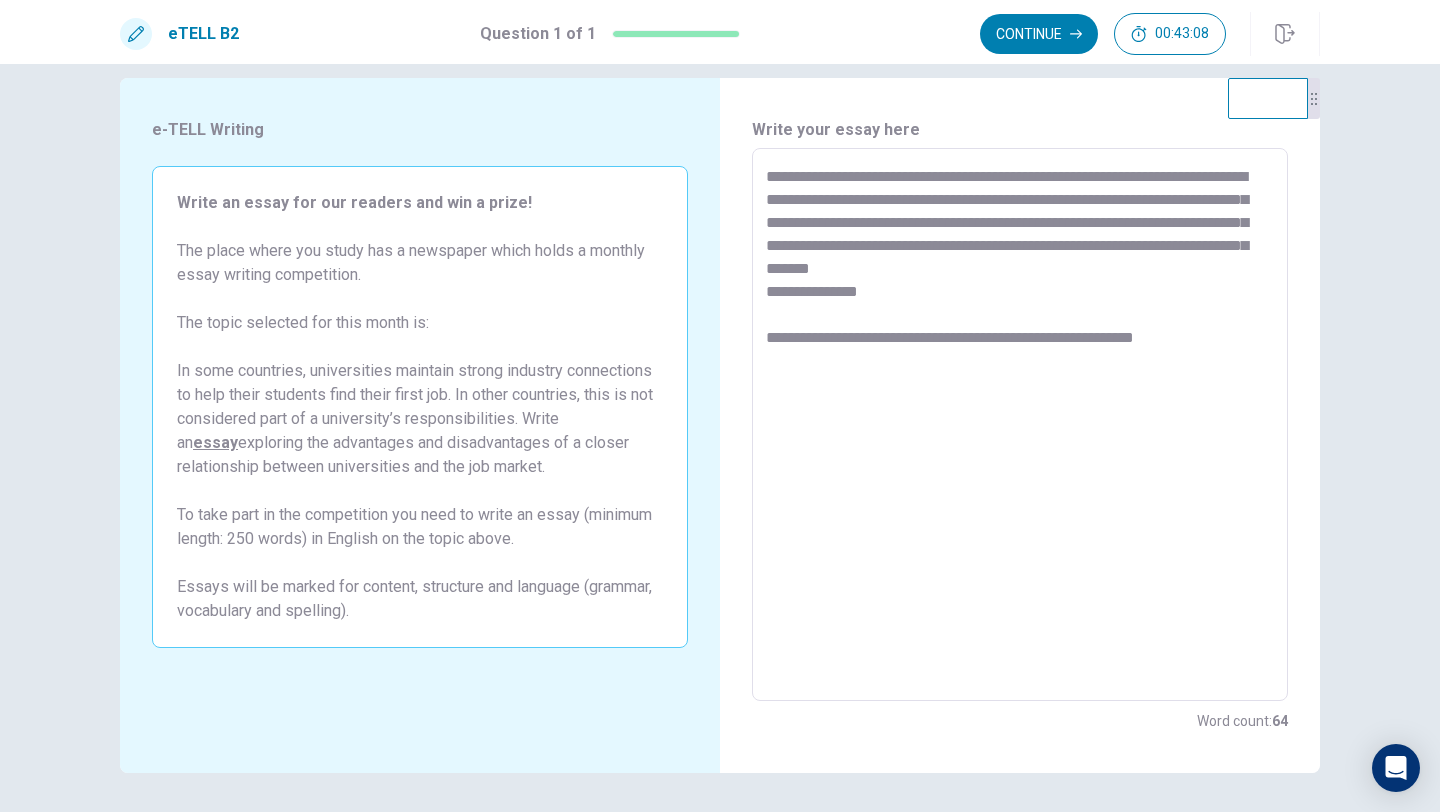 click on "**********" at bounding box center [1020, 425] 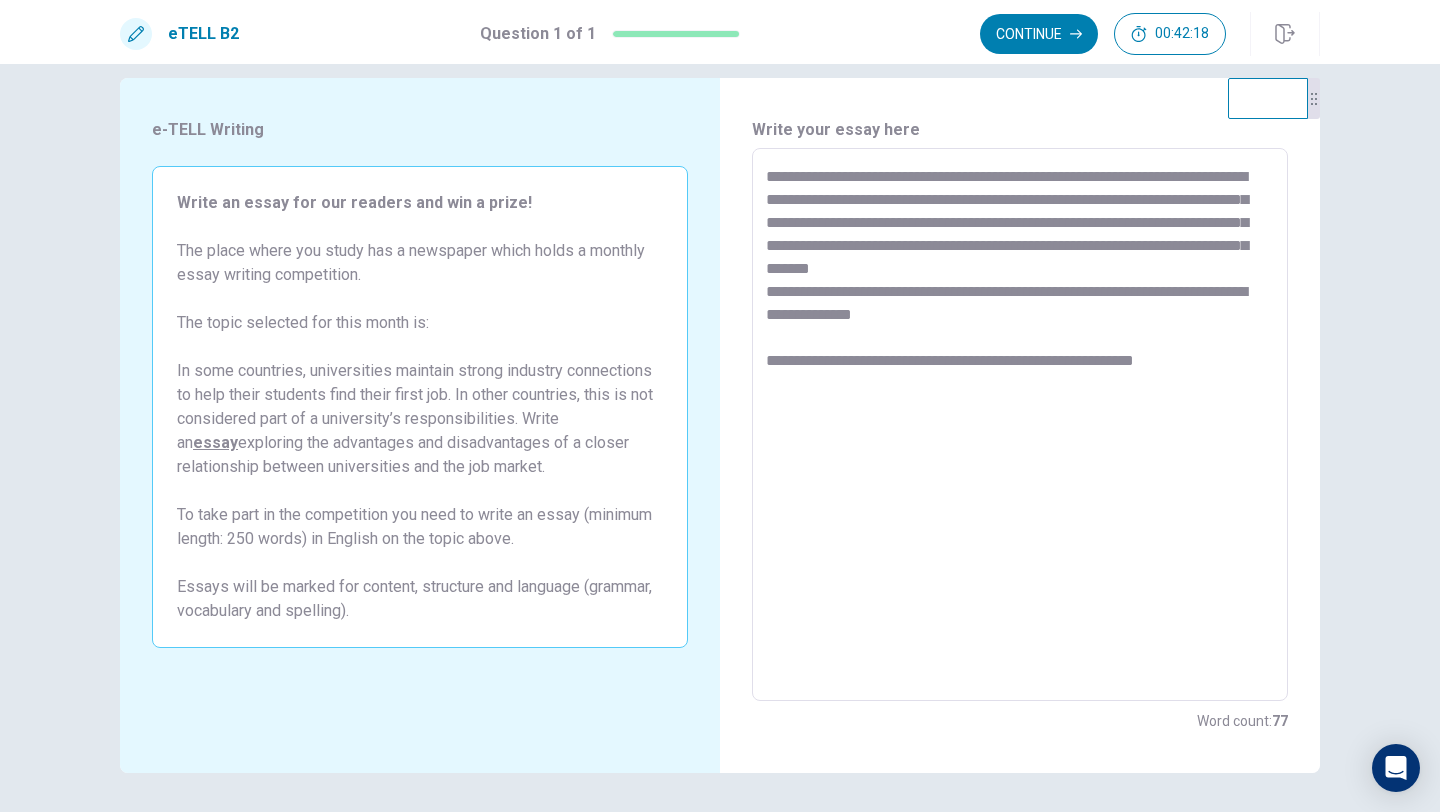 click on "**********" at bounding box center [1020, 425] 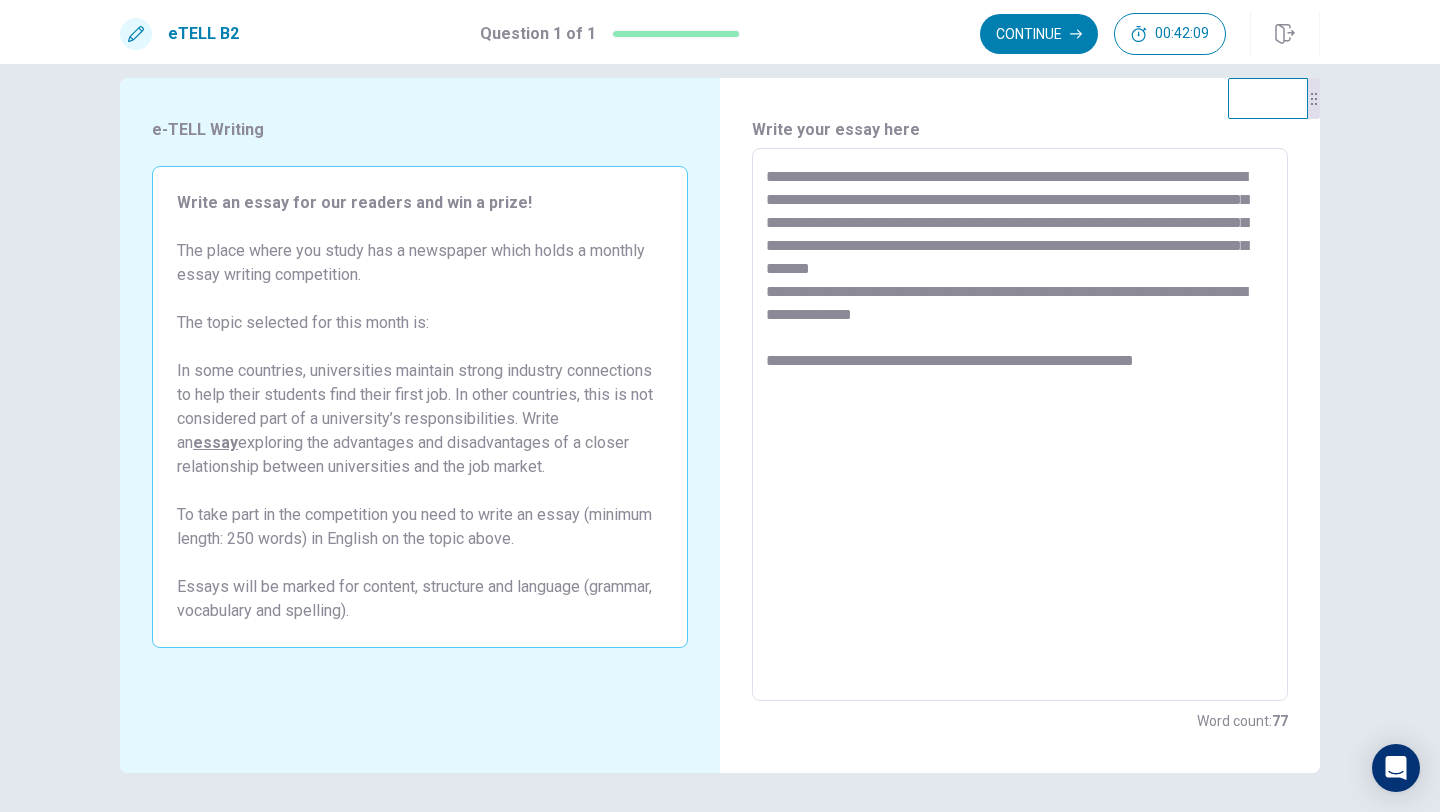 click on "**********" at bounding box center [1020, 425] 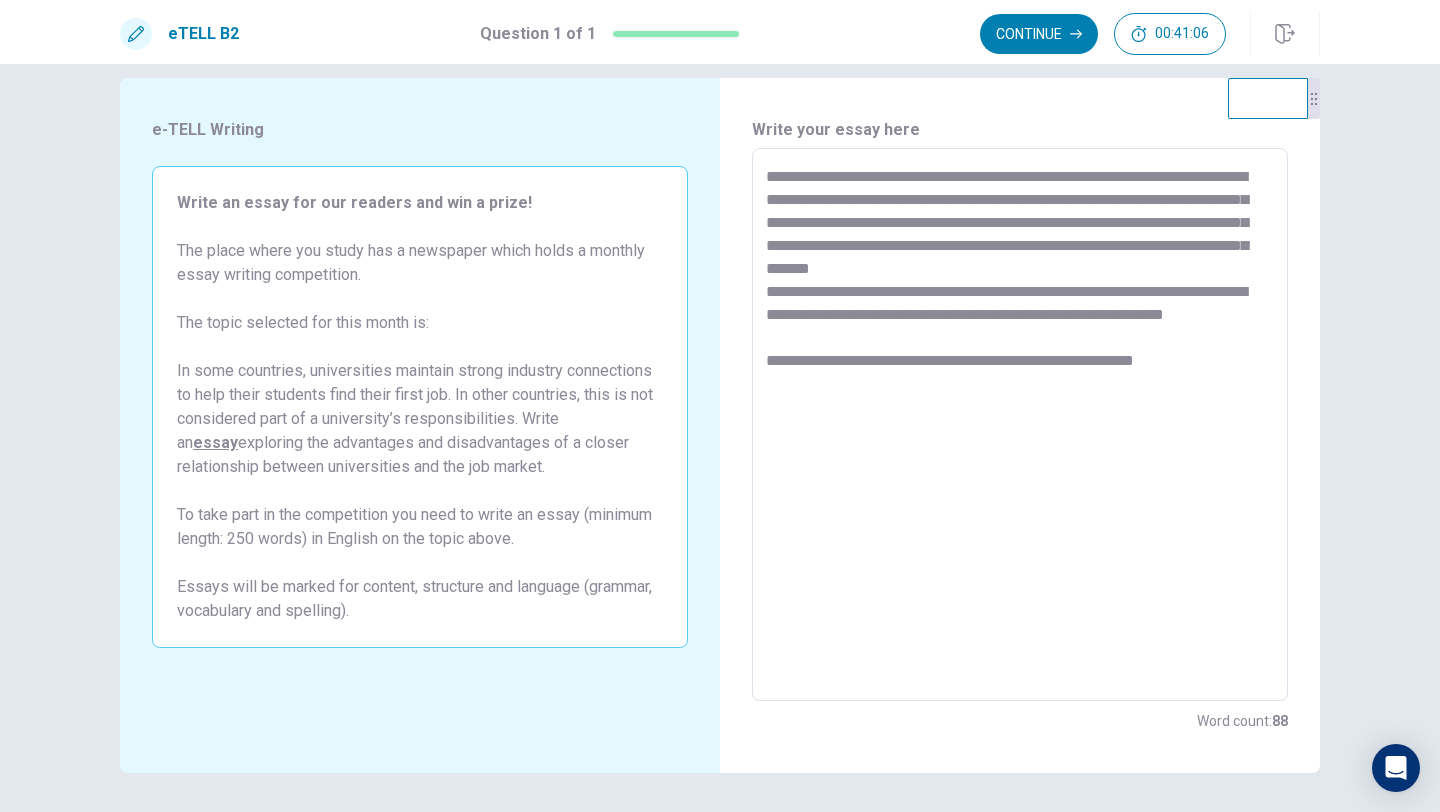 click on "**********" at bounding box center (1020, 425) 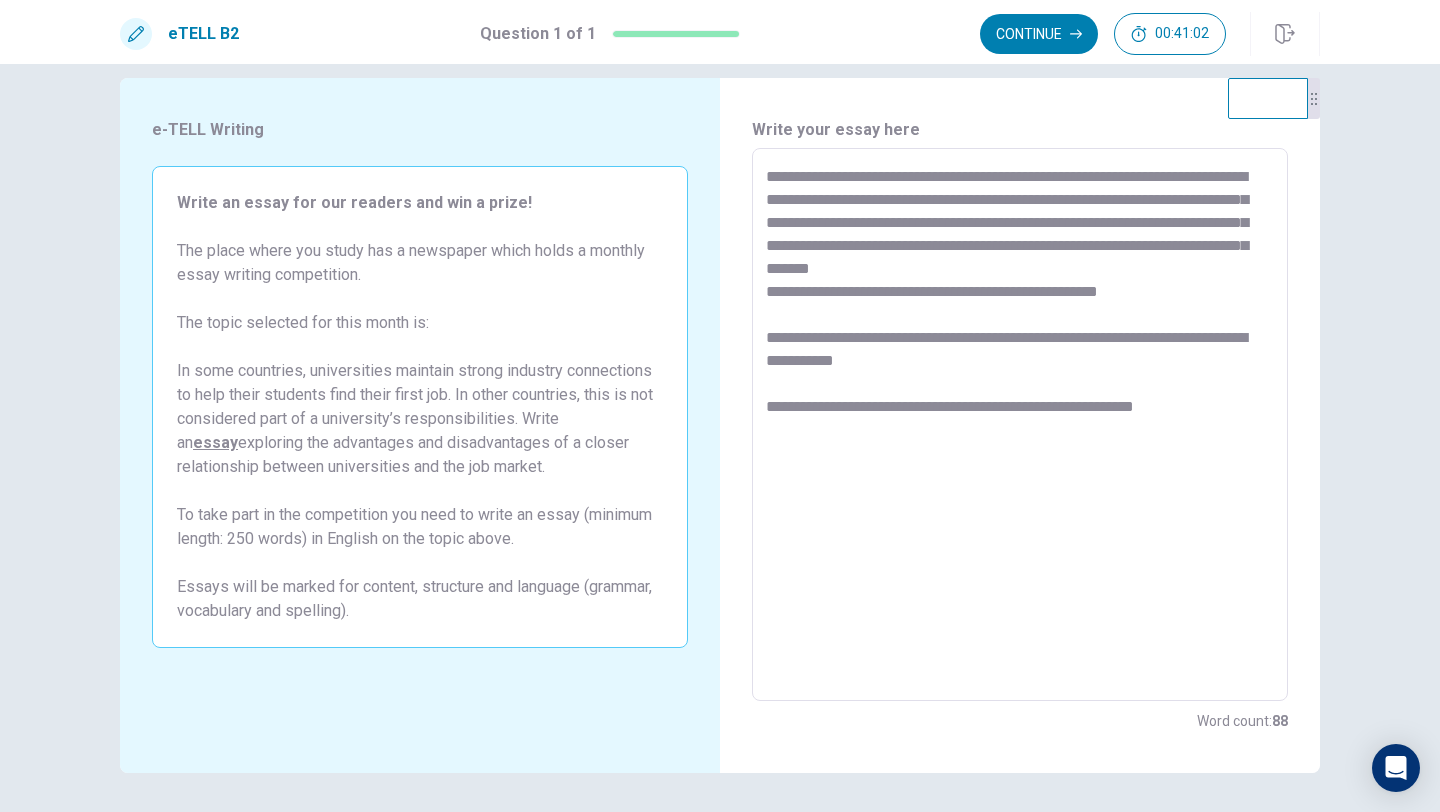 click on "**********" at bounding box center (1020, 425) 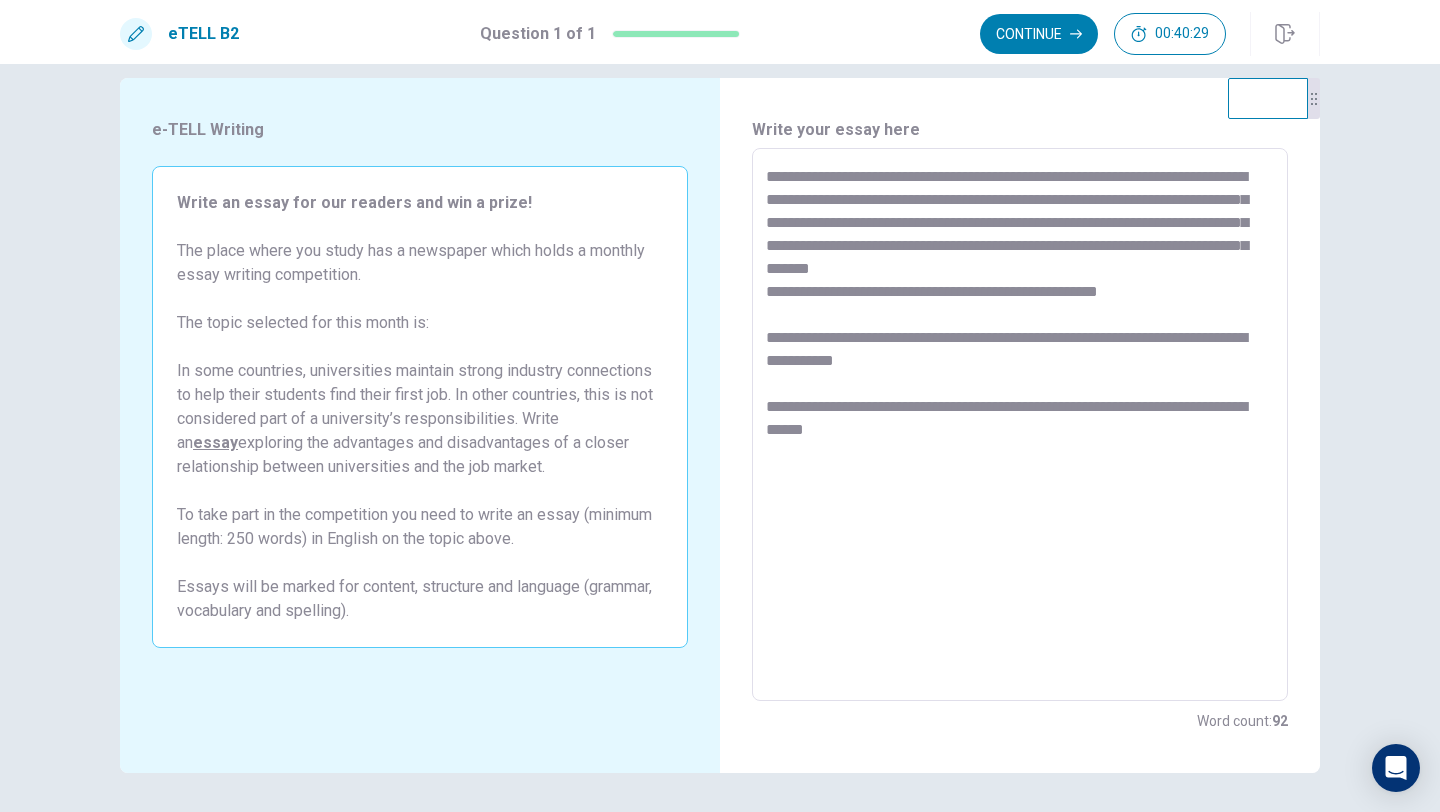 click on "**********" at bounding box center (1020, 425) 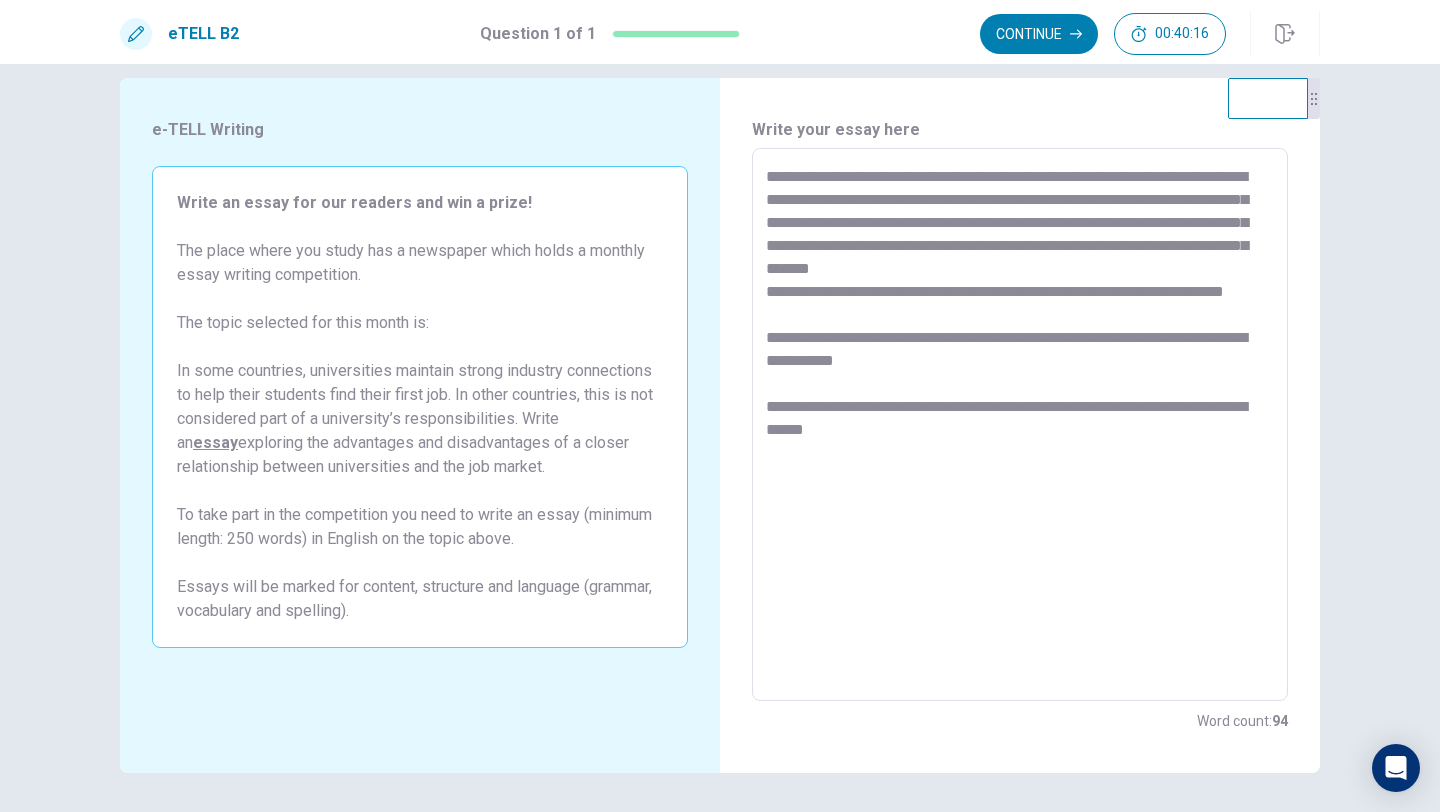 click on "**********" at bounding box center [1020, 425] 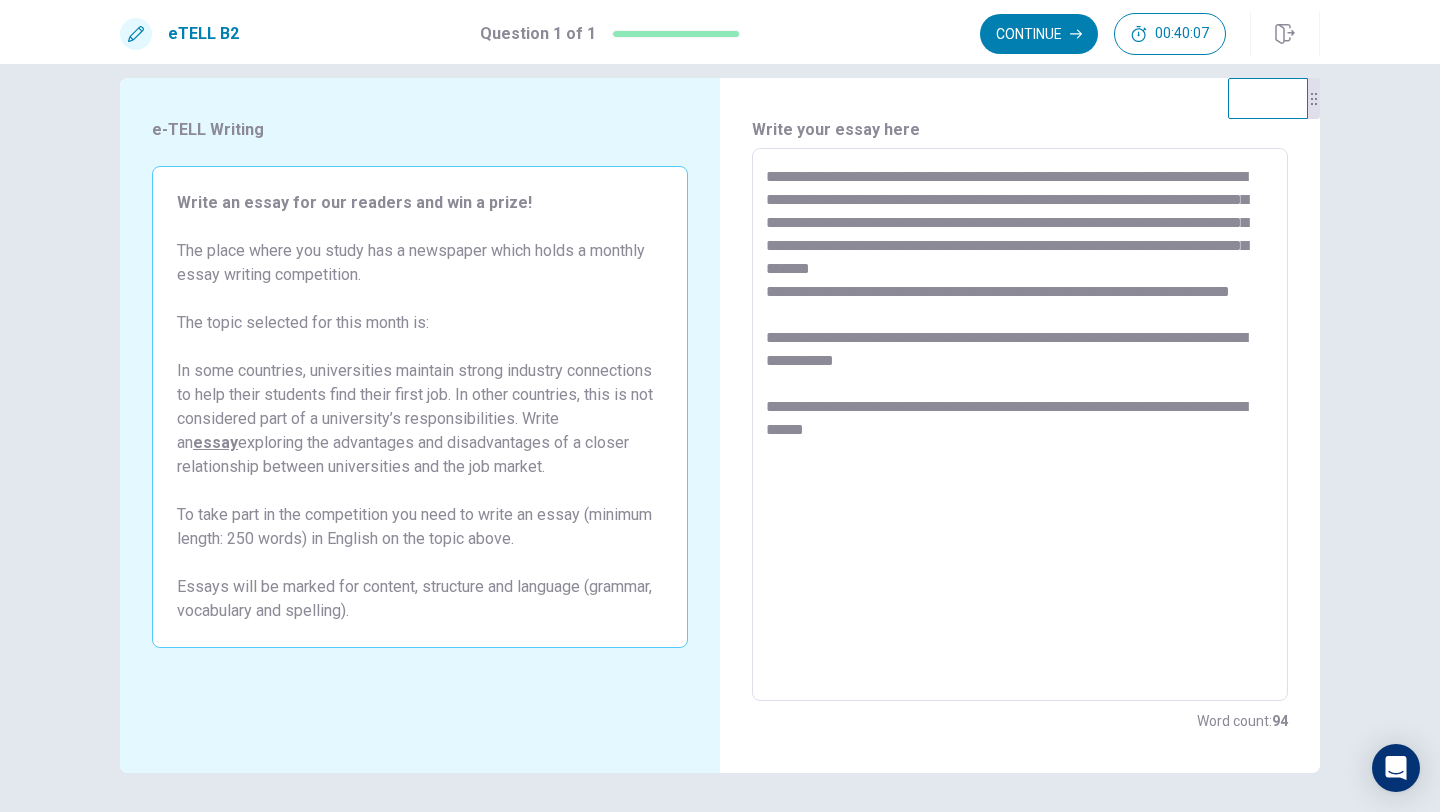 click on "**********" at bounding box center (1020, 425) 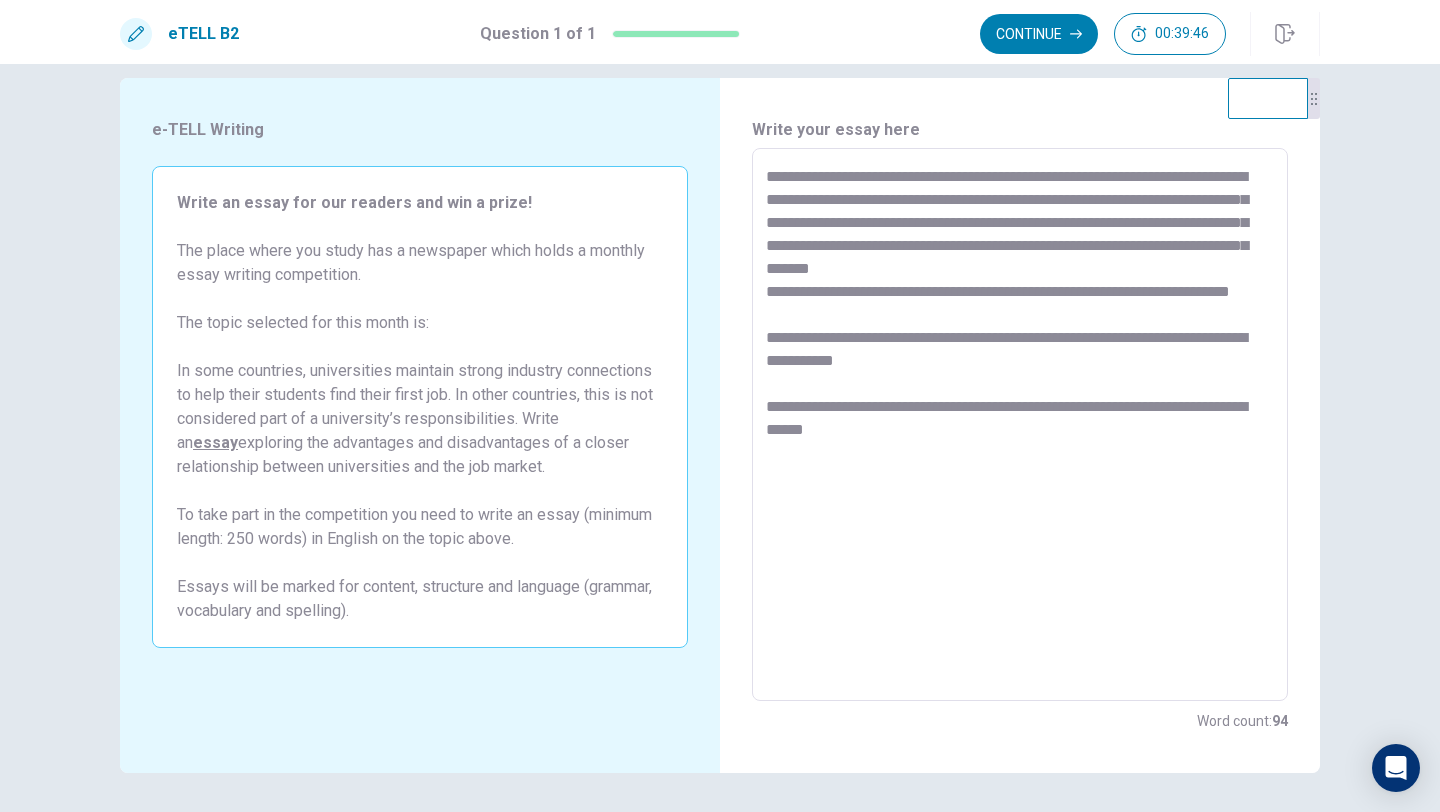 click on "**********" at bounding box center [1020, 425] 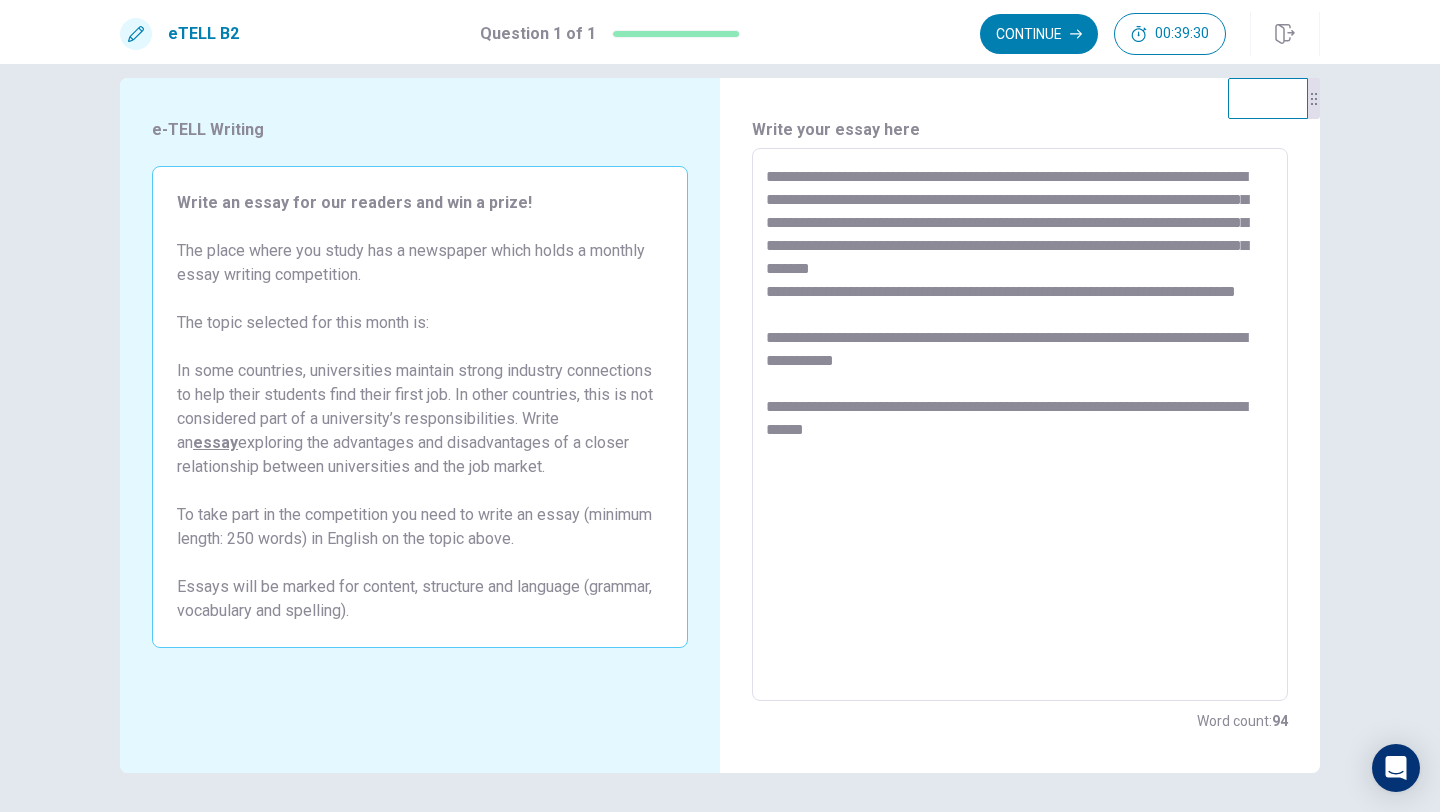 drag, startPoint x: 1160, startPoint y: 429, endPoint x: 903, endPoint y: 451, distance: 257.9399 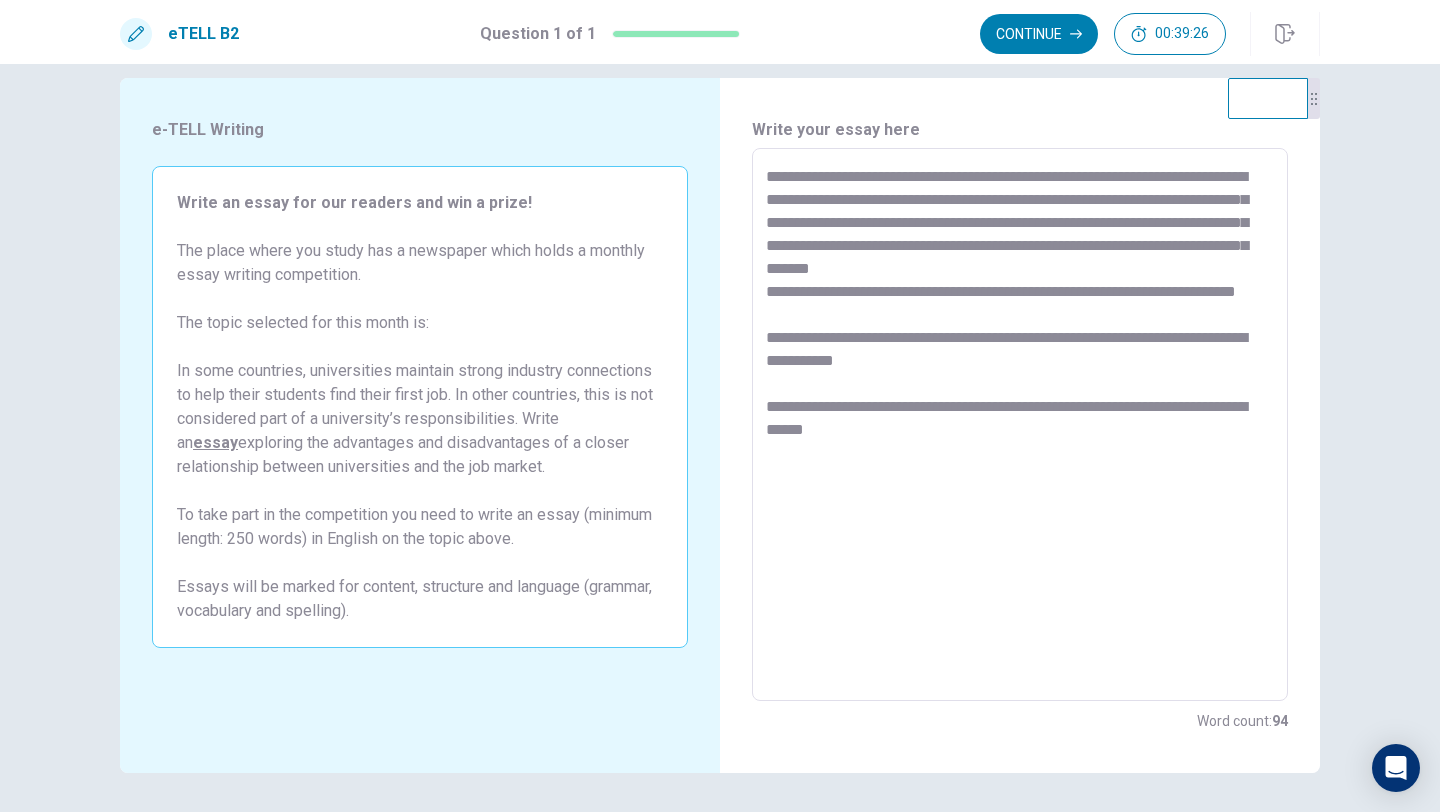 click on "**********" at bounding box center (1020, 425) 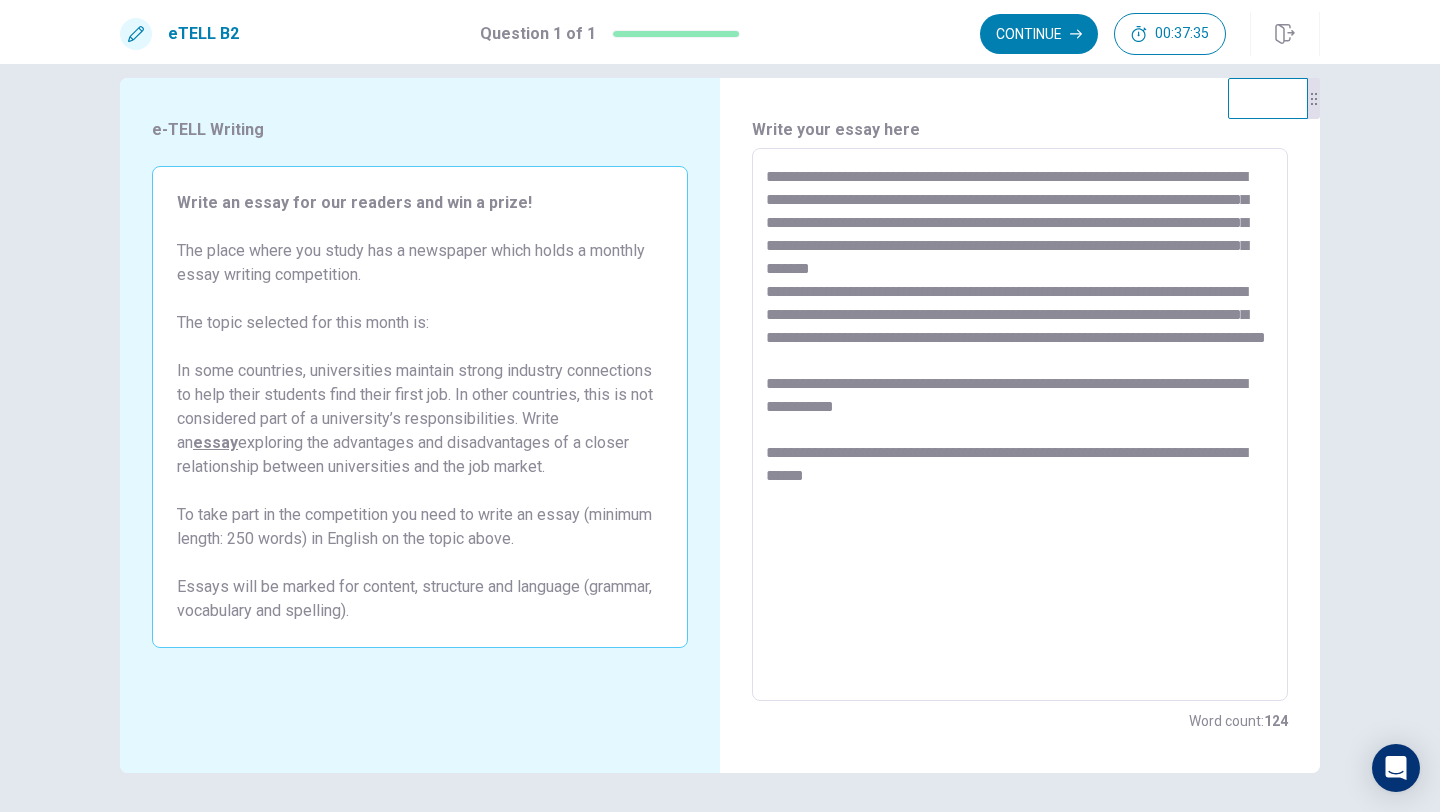 click on "**********" at bounding box center [1020, 425] 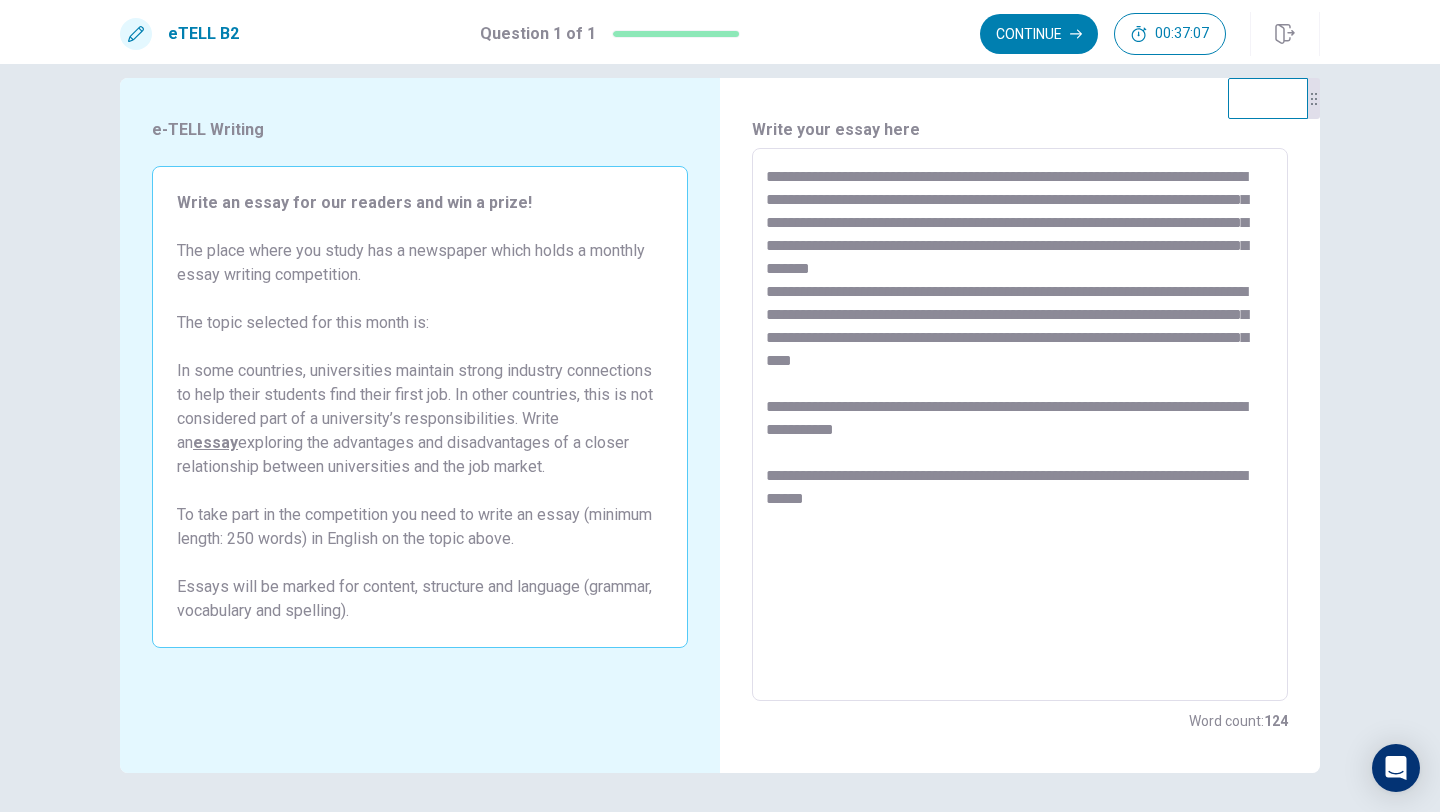 click on "**********" at bounding box center (1020, 425) 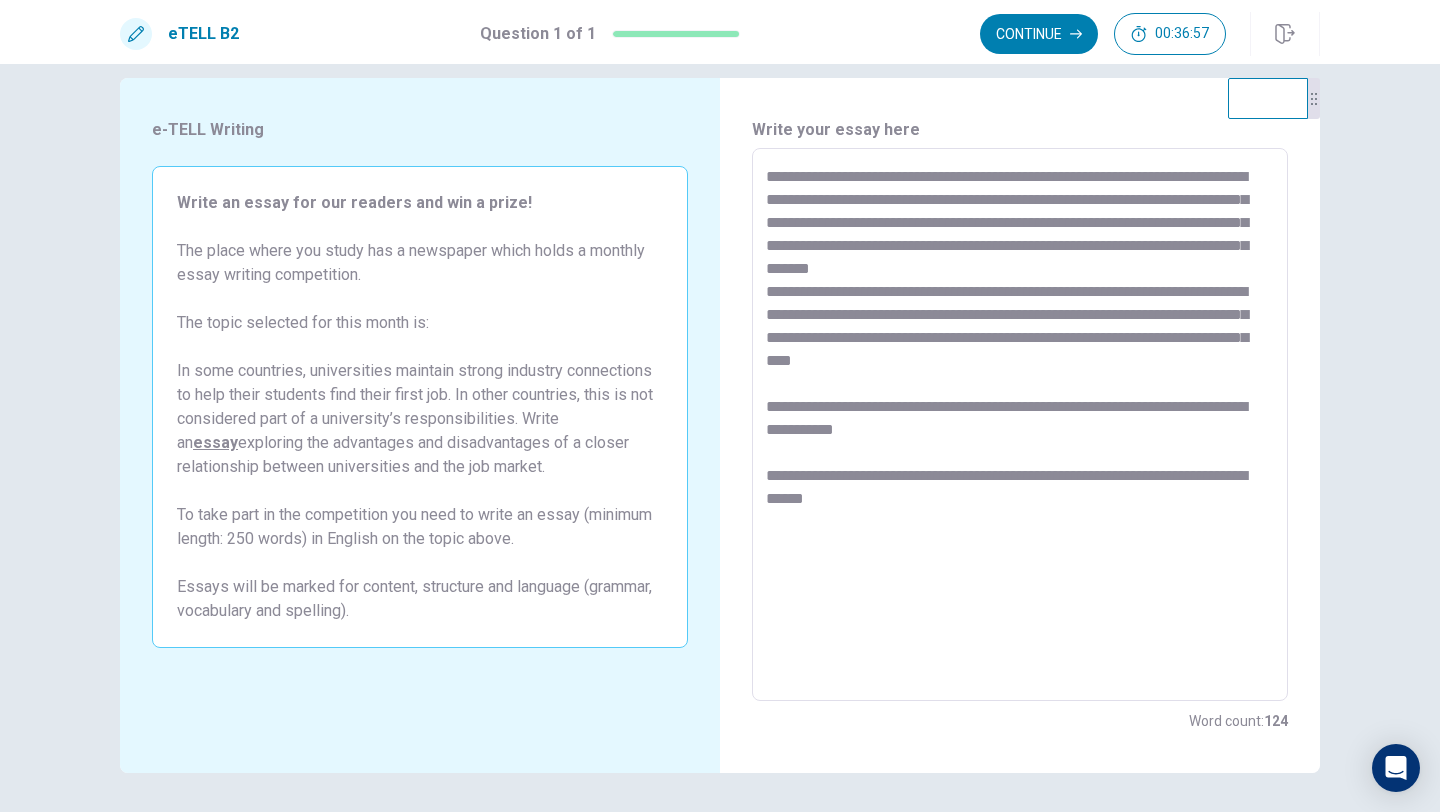 click on "**********" at bounding box center (1020, 425) 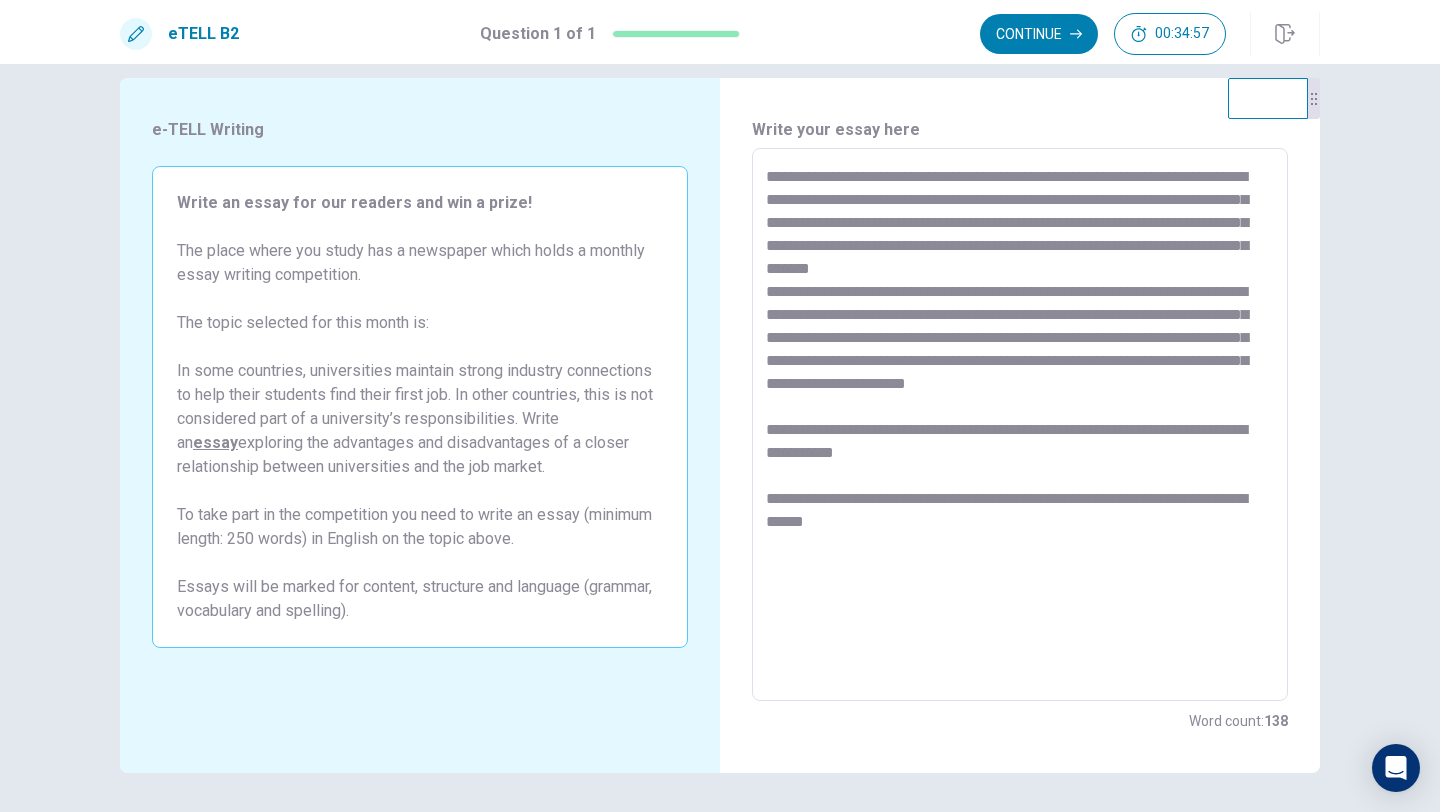 click on "**********" at bounding box center [1020, 425] 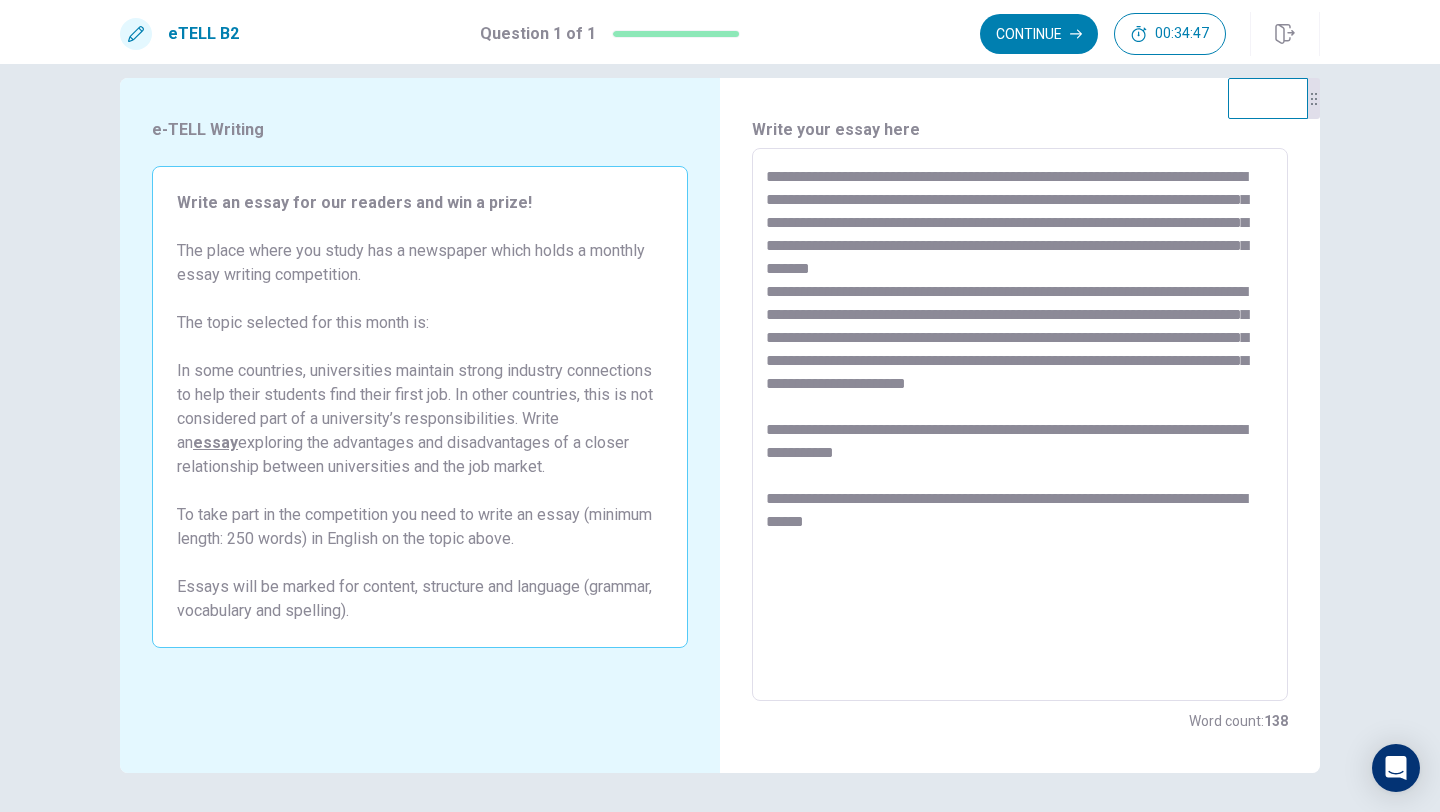 click on "**********" at bounding box center [1020, 425] 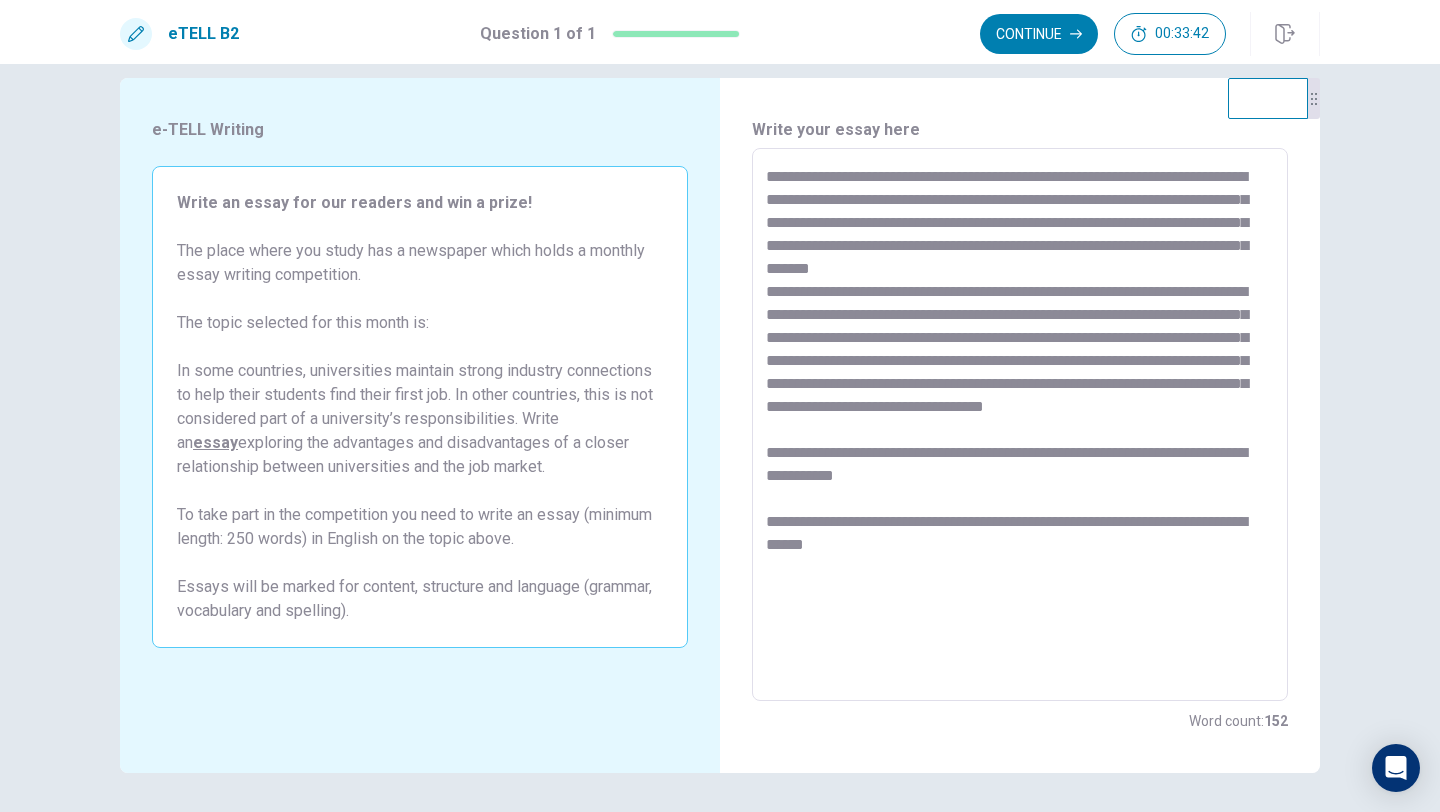 drag, startPoint x: 1215, startPoint y: 405, endPoint x: 1061, endPoint y: 412, distance: 154.15901 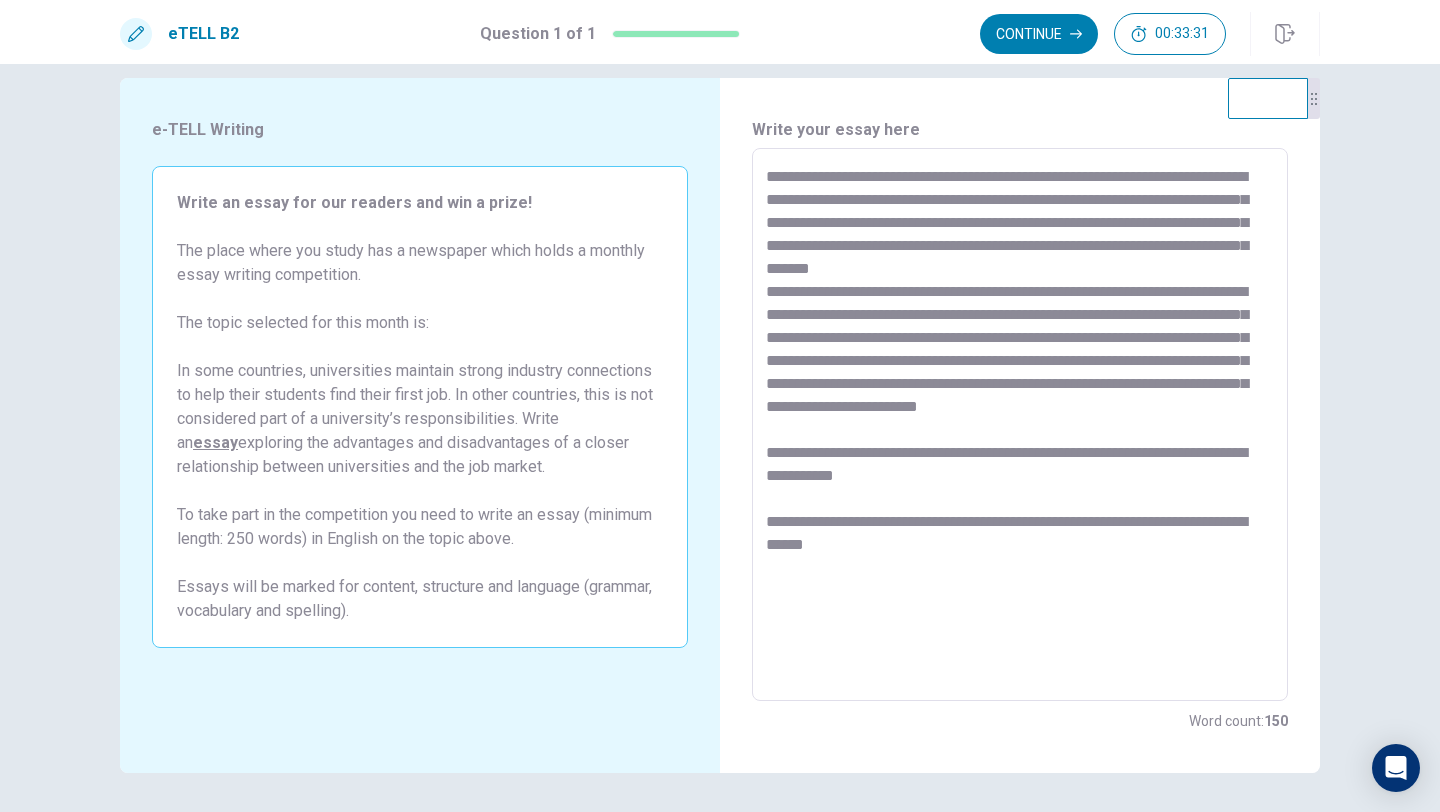 click on "**********" at bounding box center [1020, 425] 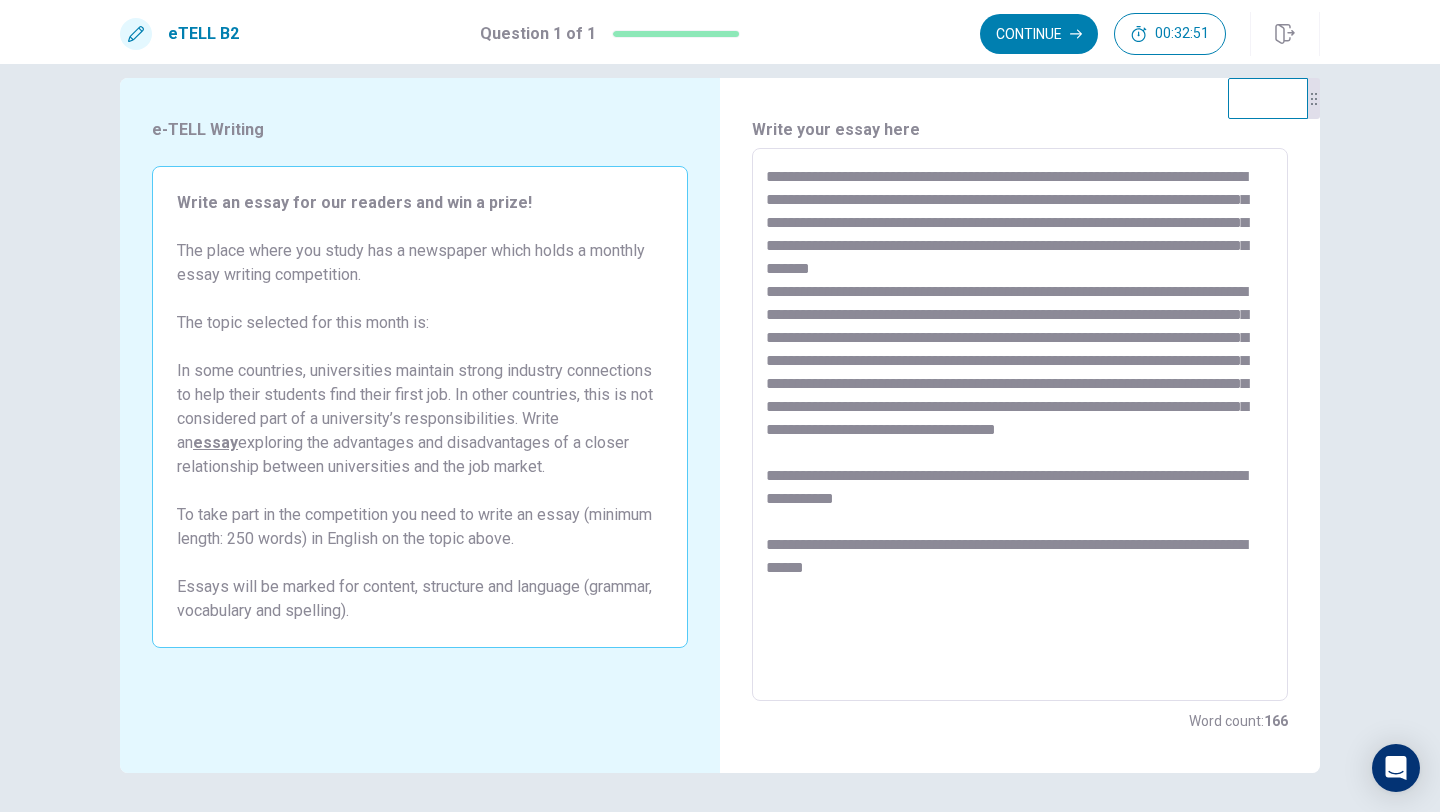 click at bounding box center (1020, 425) 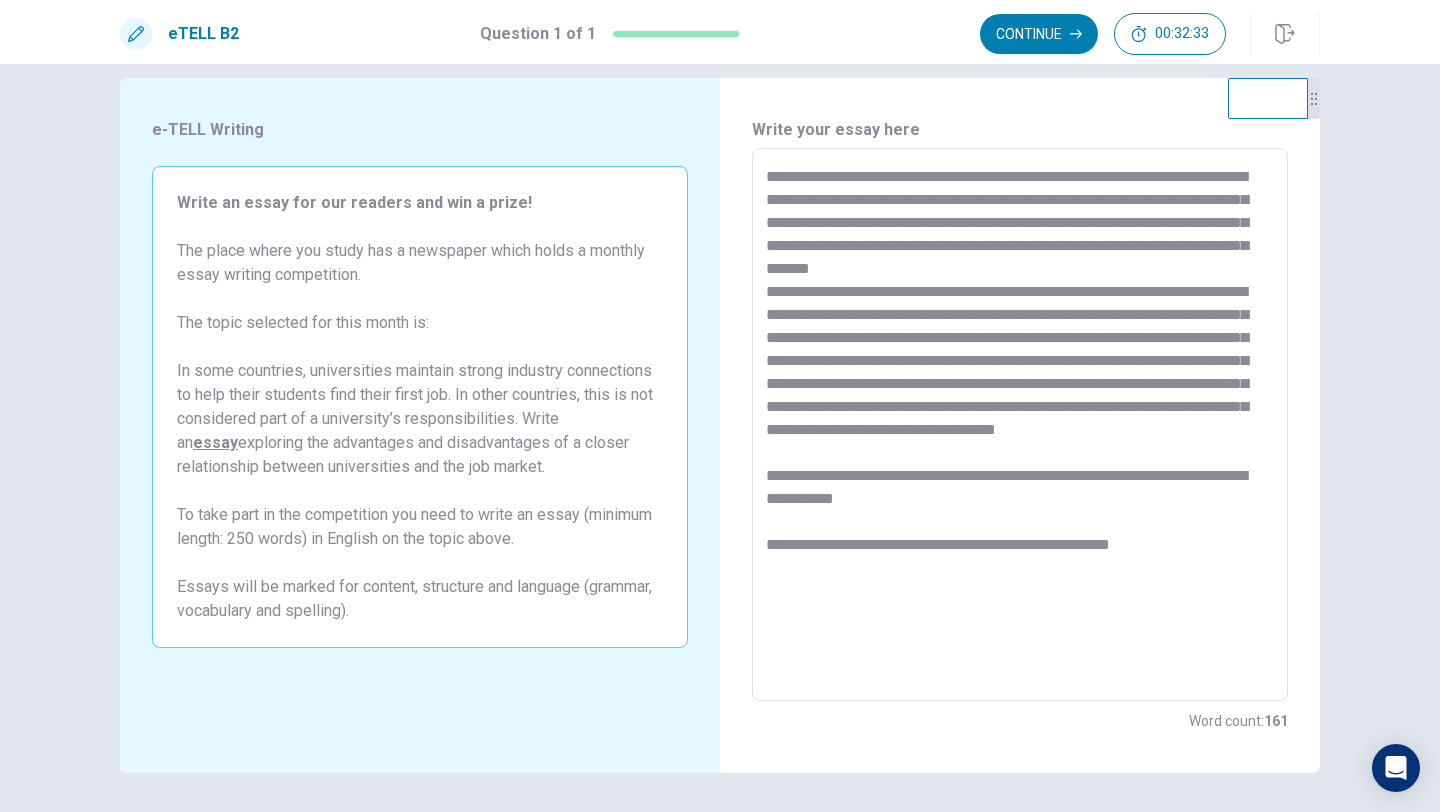 drag, startPoint x: 1176, startPoint y: 561, endPoint x: 886, endPoint y: 565, distance: 290.0276 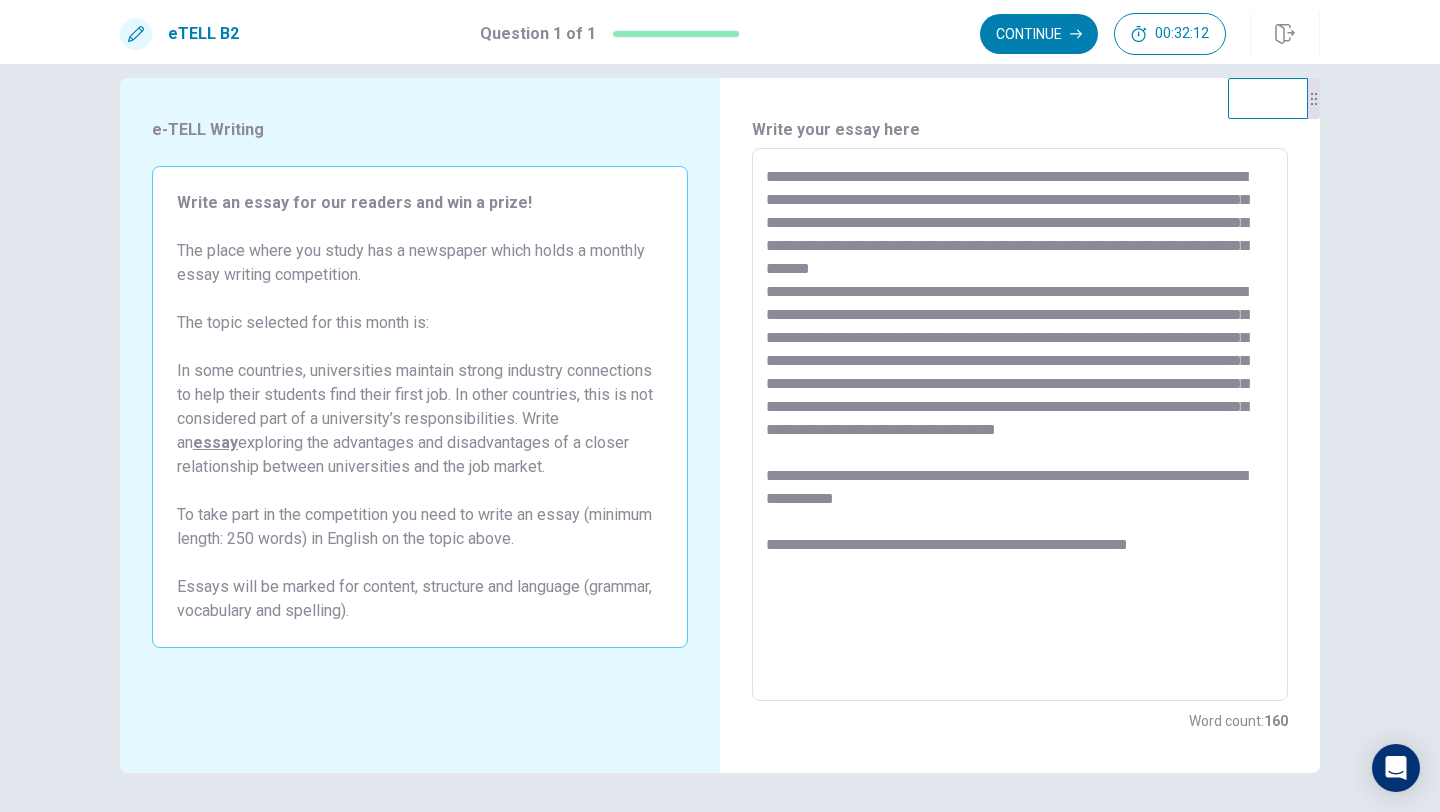 click on "**********" at bounding box center [1020, 425] 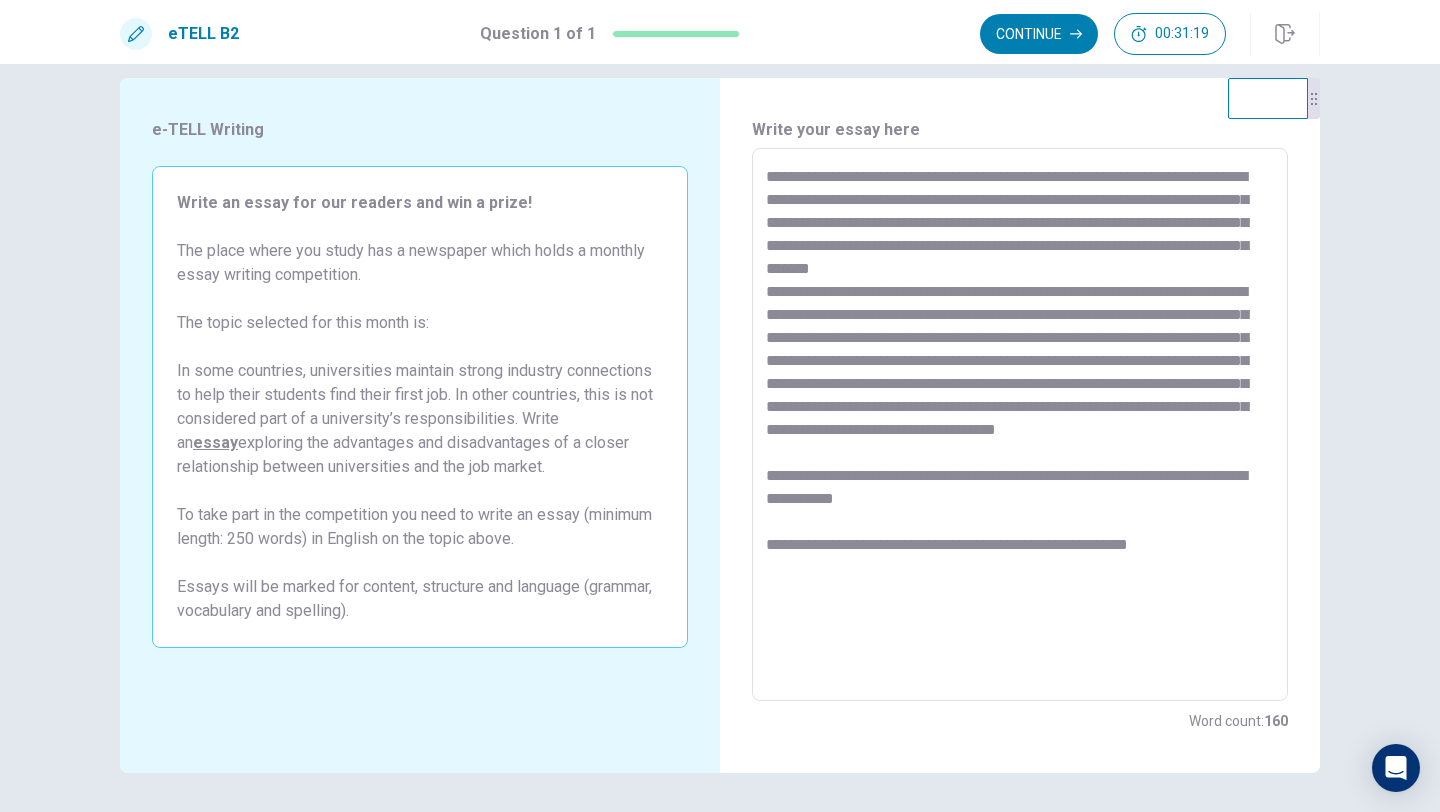 click on "**********" at bounding box center [1020, 425] 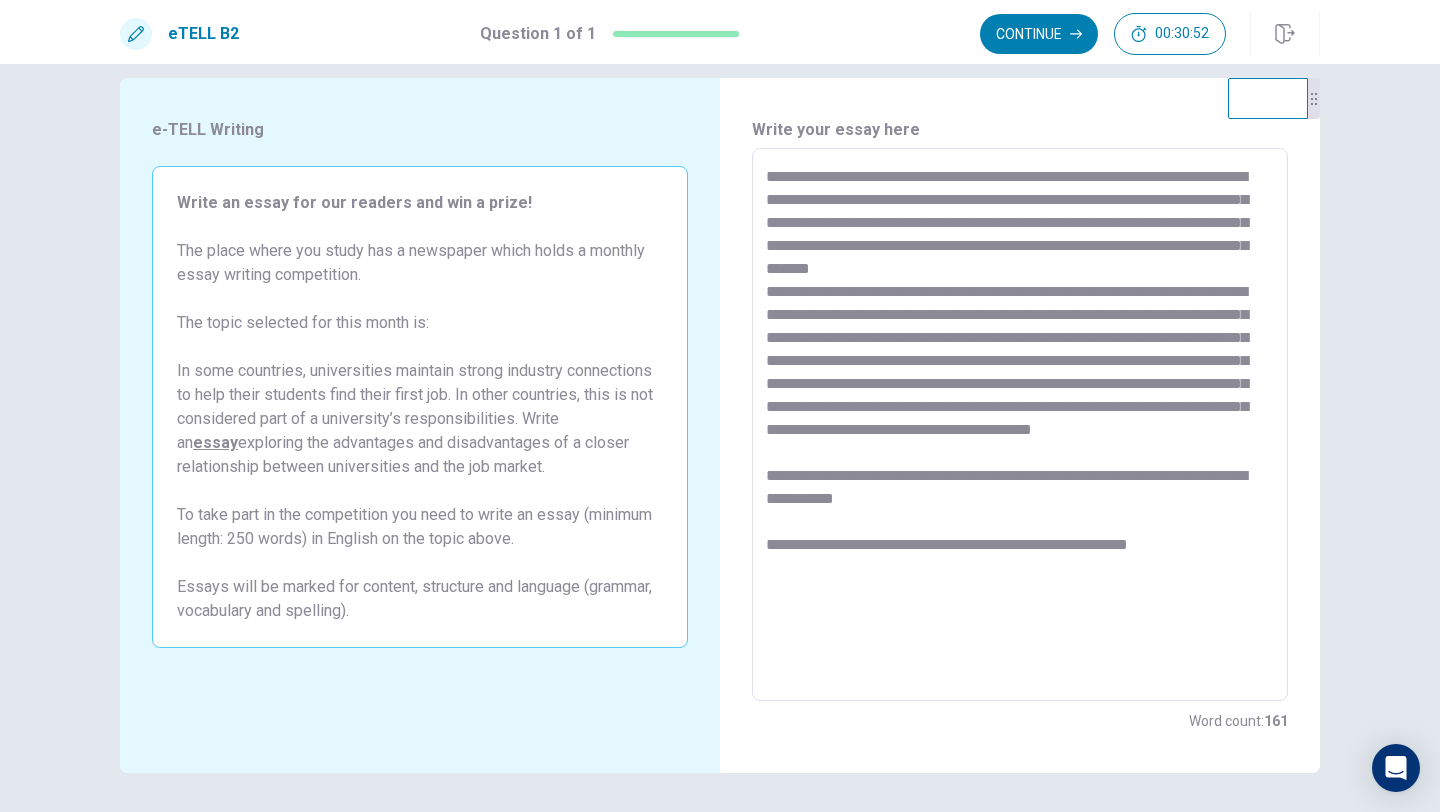 drag, startPoint x: 1068, startPoint y: 448, endPoint x: 973, endPoint y: 426, distance: 97.5141 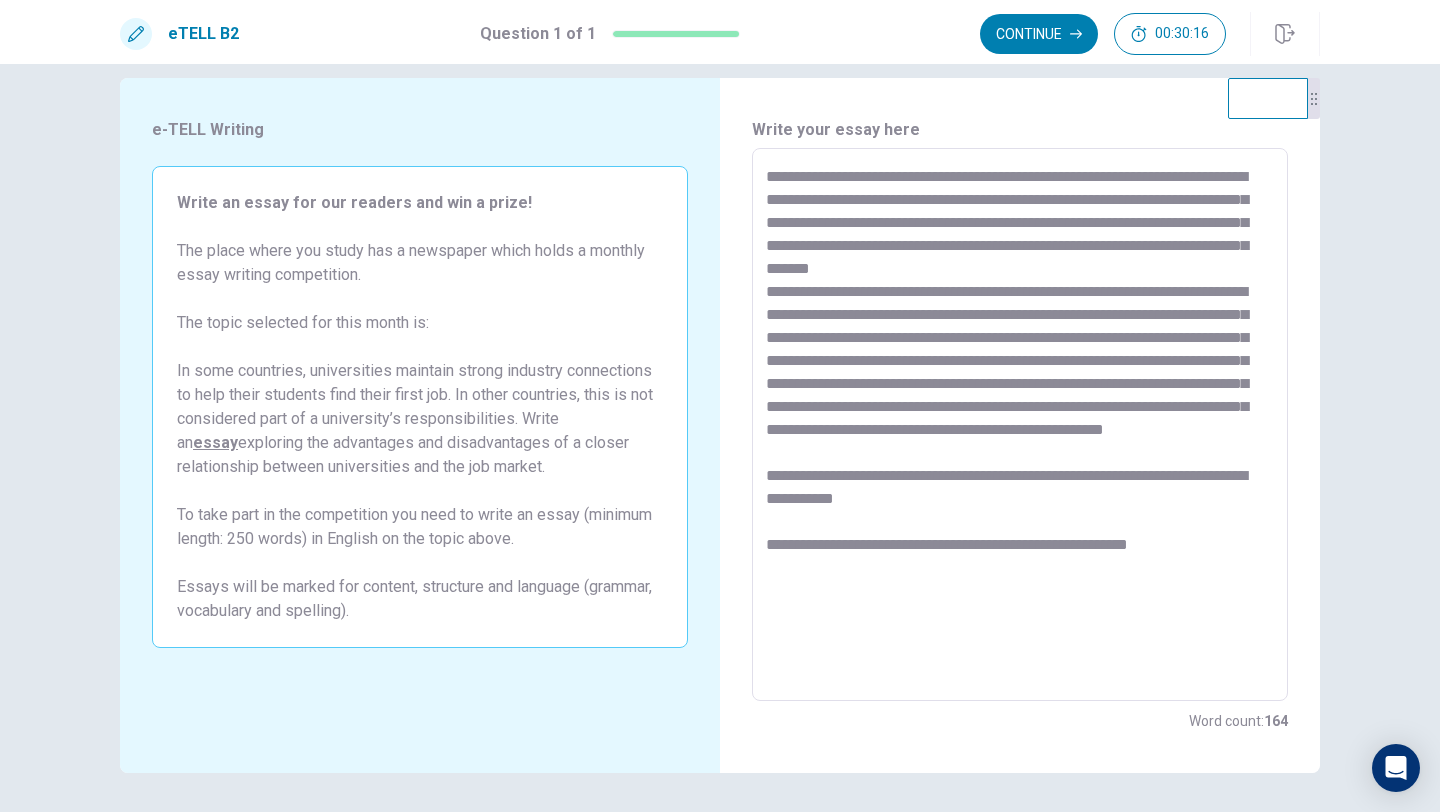 click on "**********" at bounding box center [1020, 425] 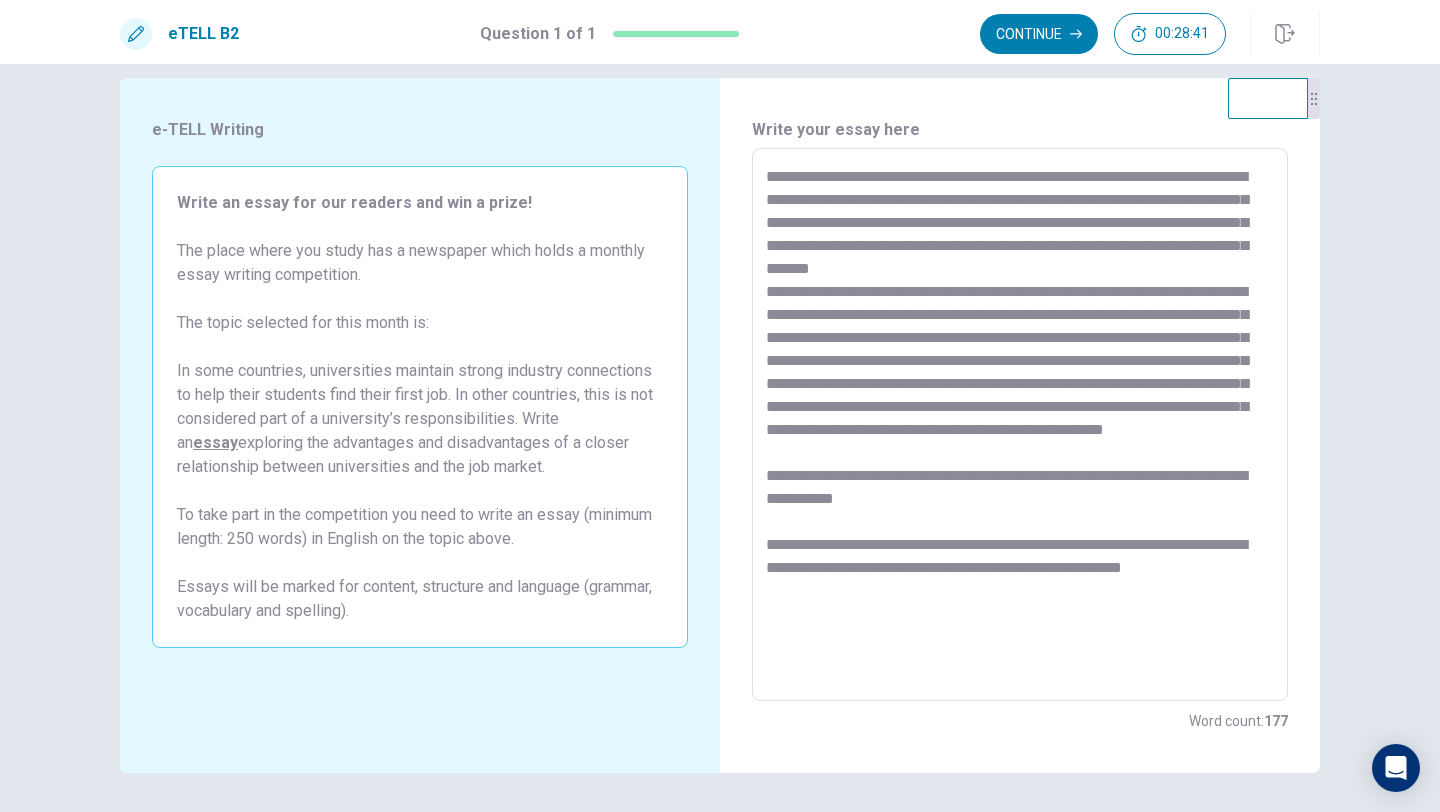 click at bounding box center (1020, 425) 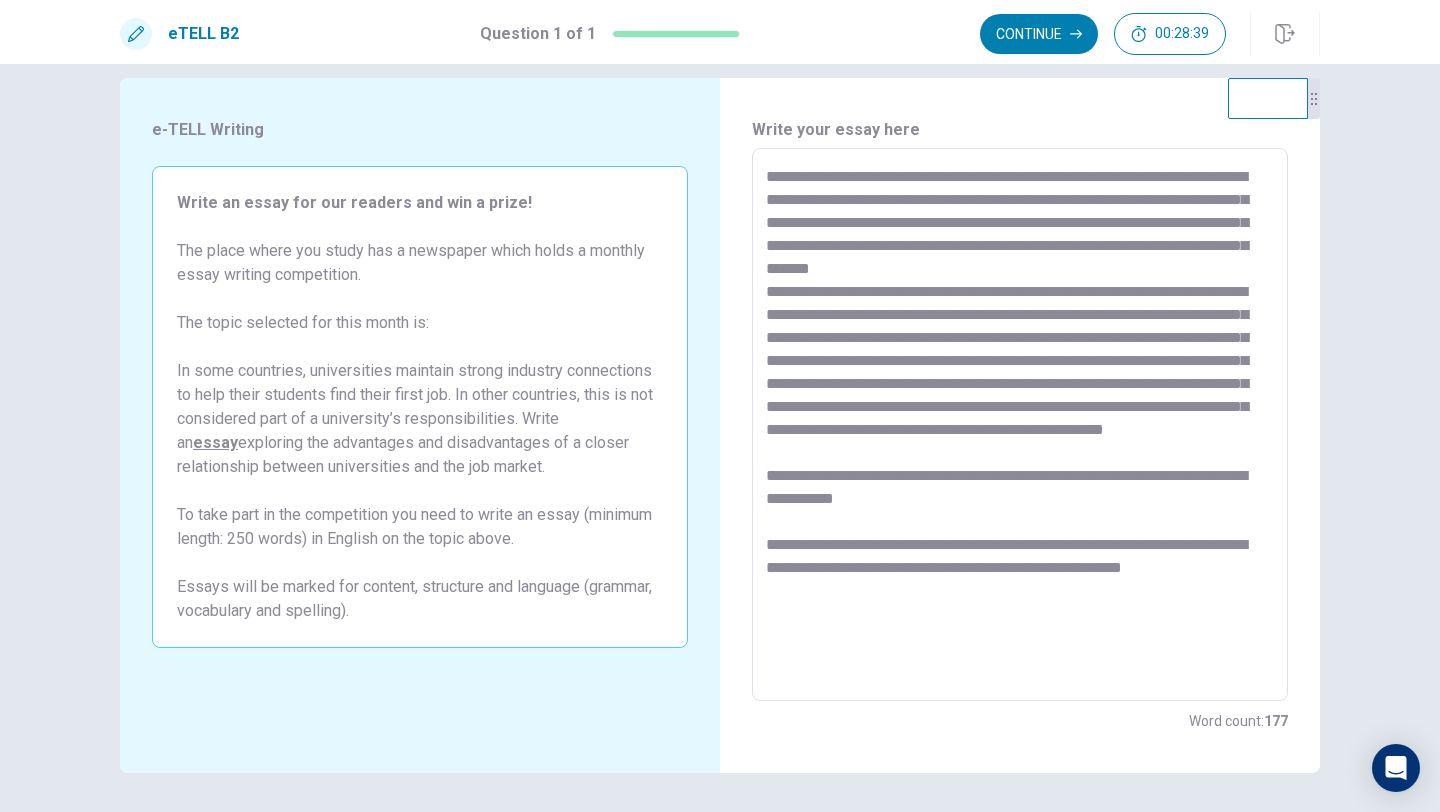 click at bounding box center (1020, 425) 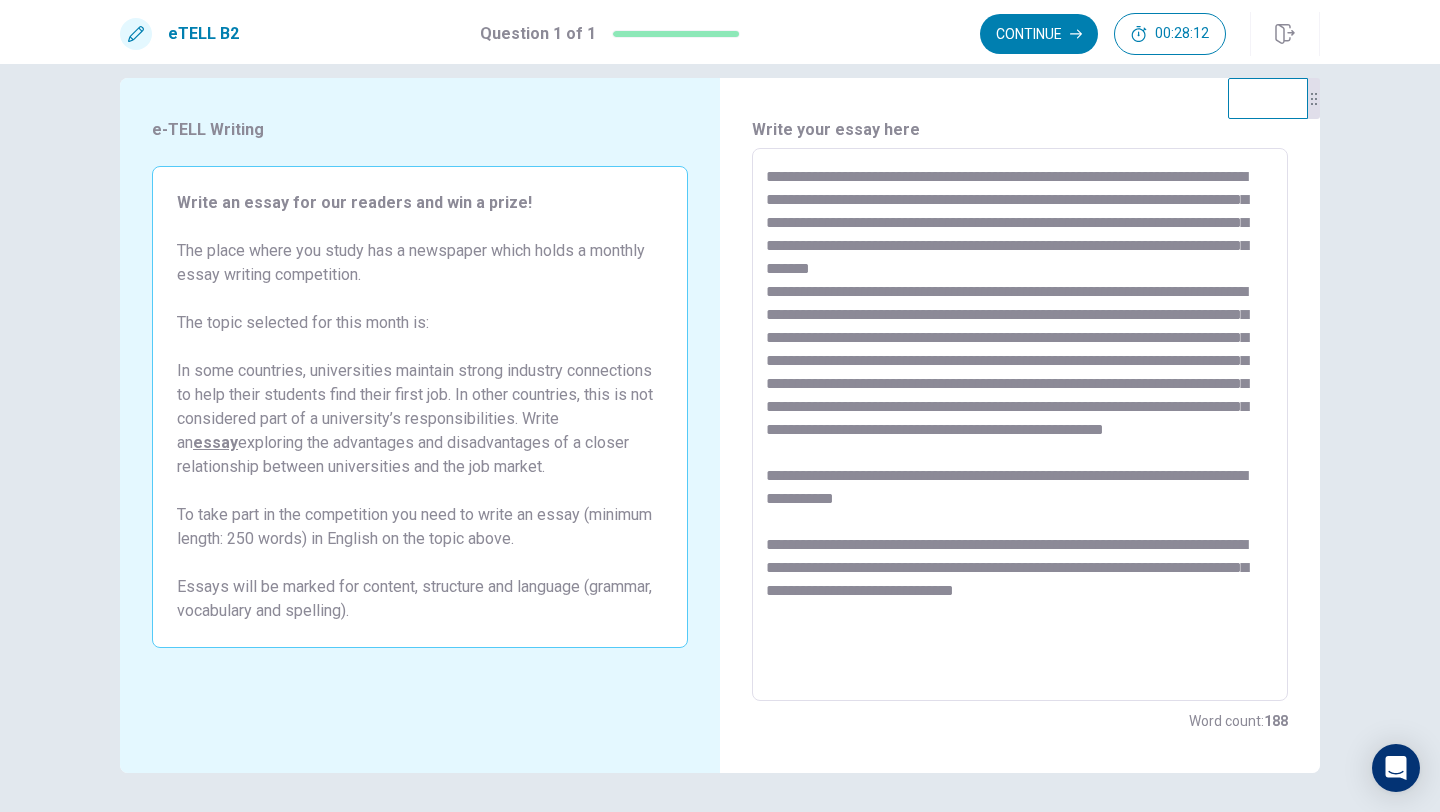 click at bounding box center (1020, 425) 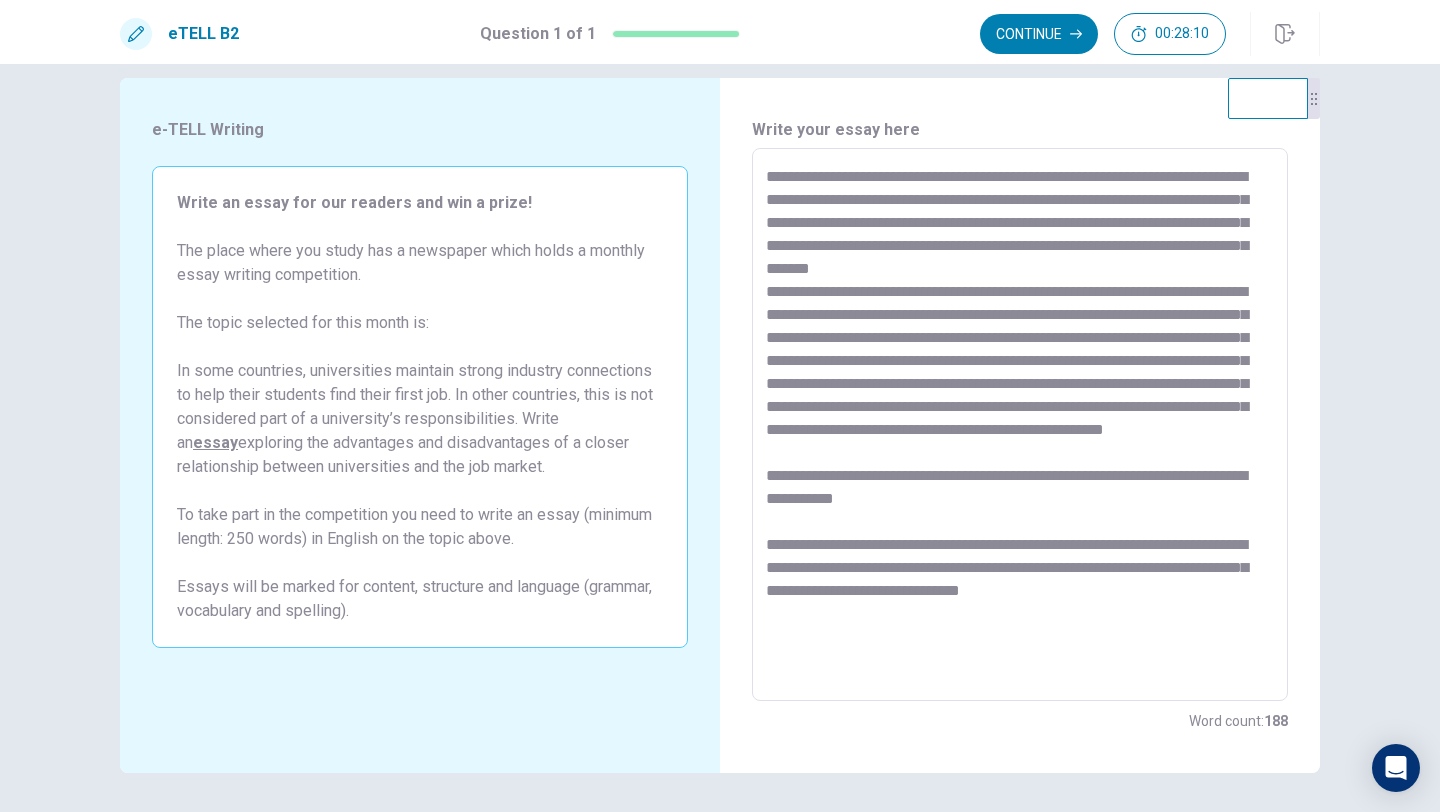 click at bounding box center [1020, 425] 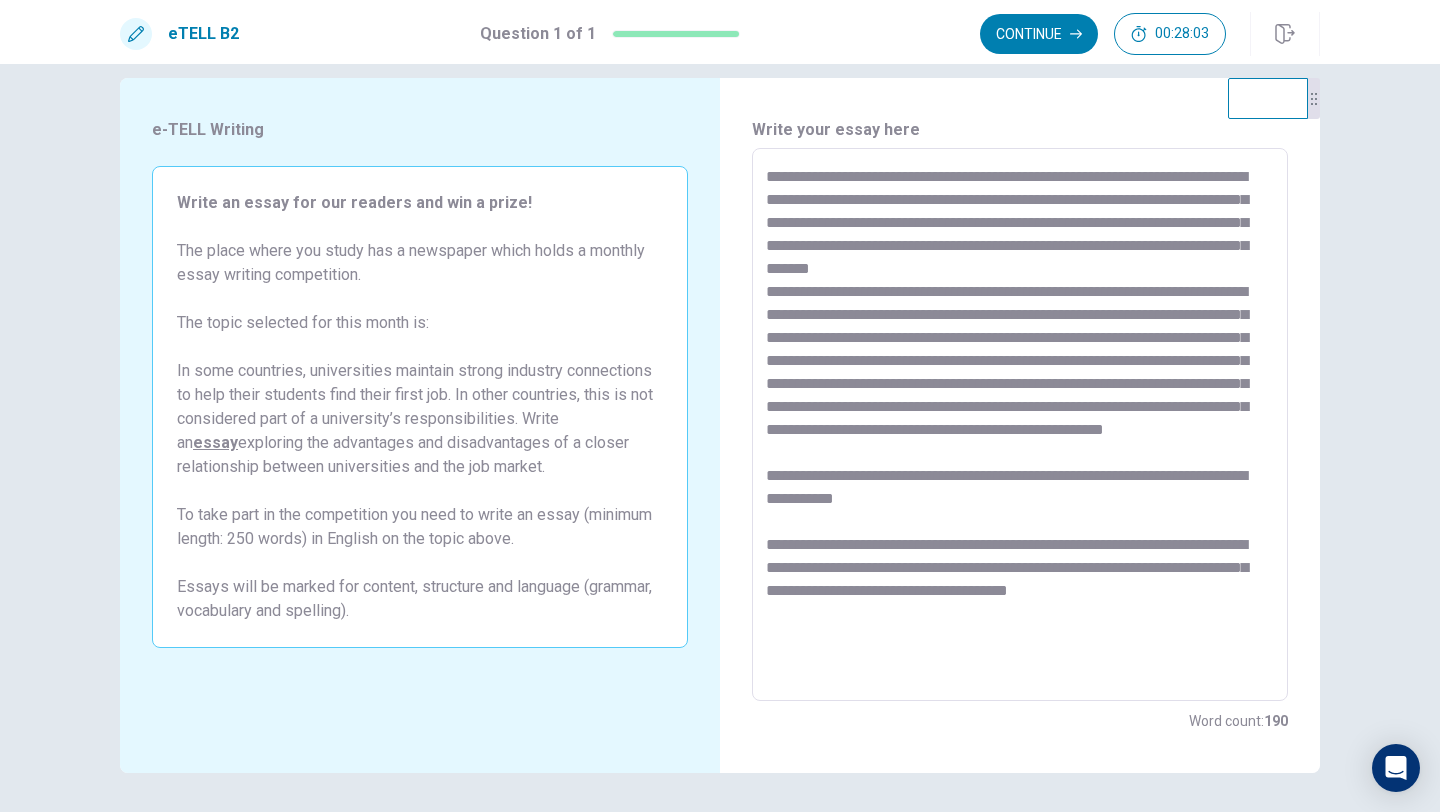 click at bounding box center [1020, 425] 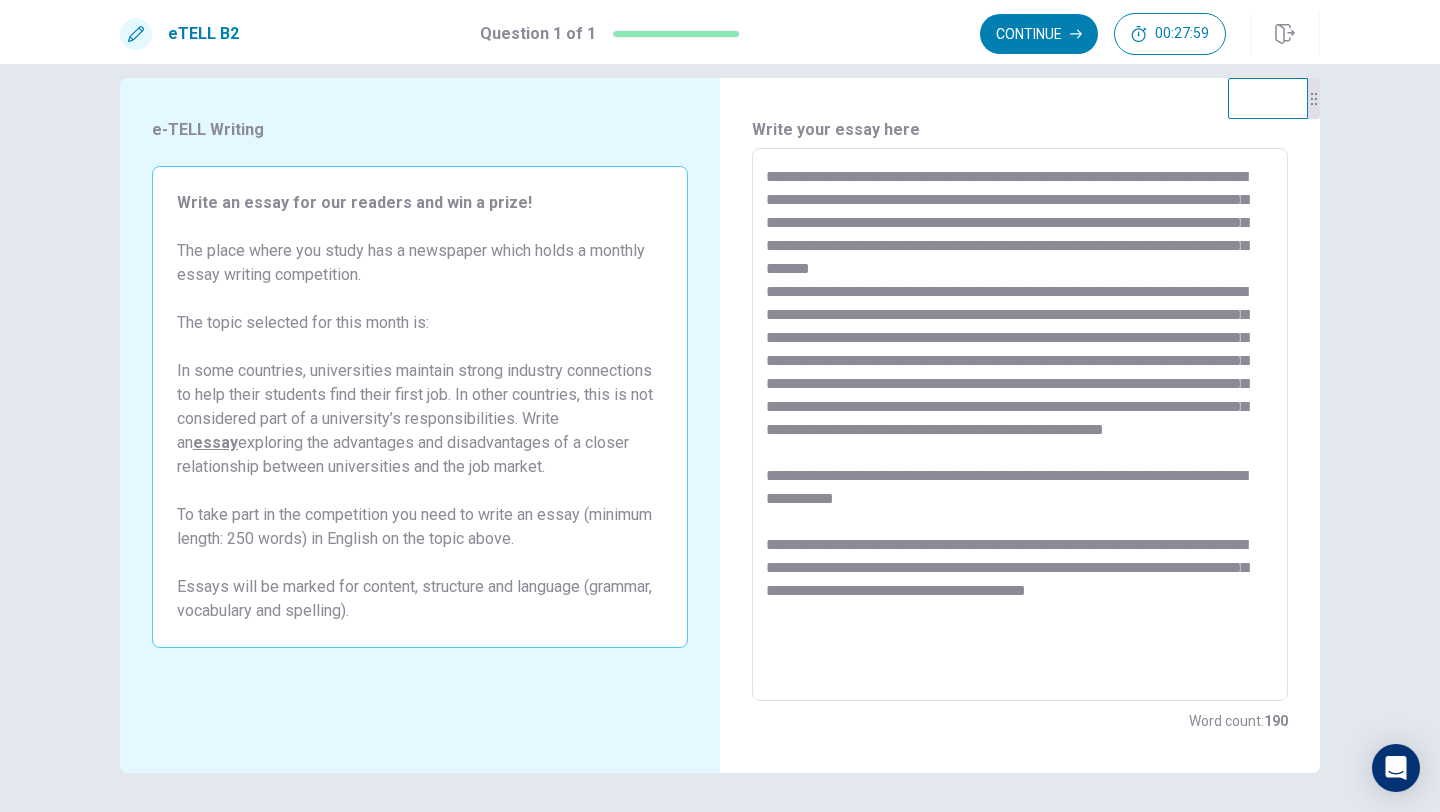 click at bounding box center [1020, 425] 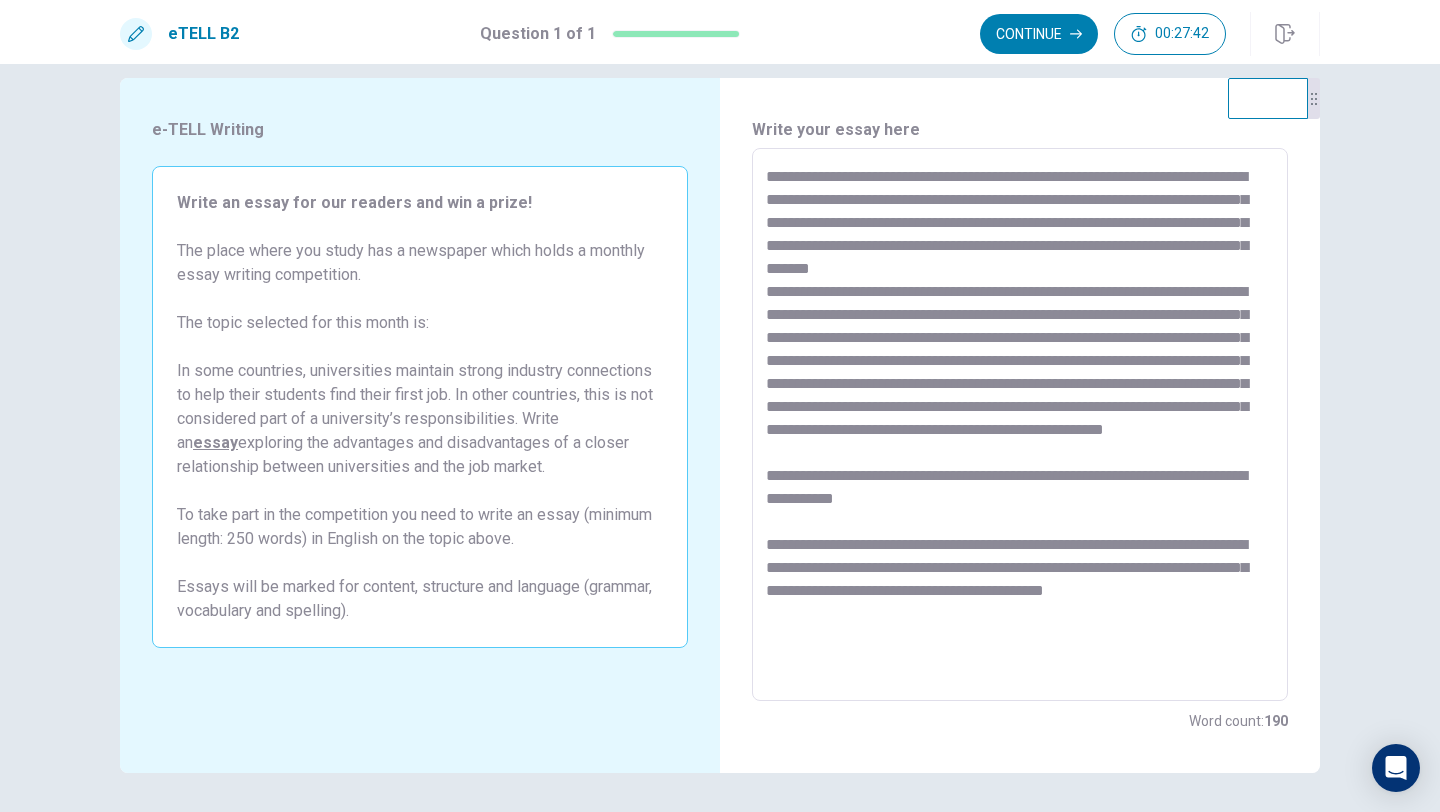 click at bounding box center (1020, 425) 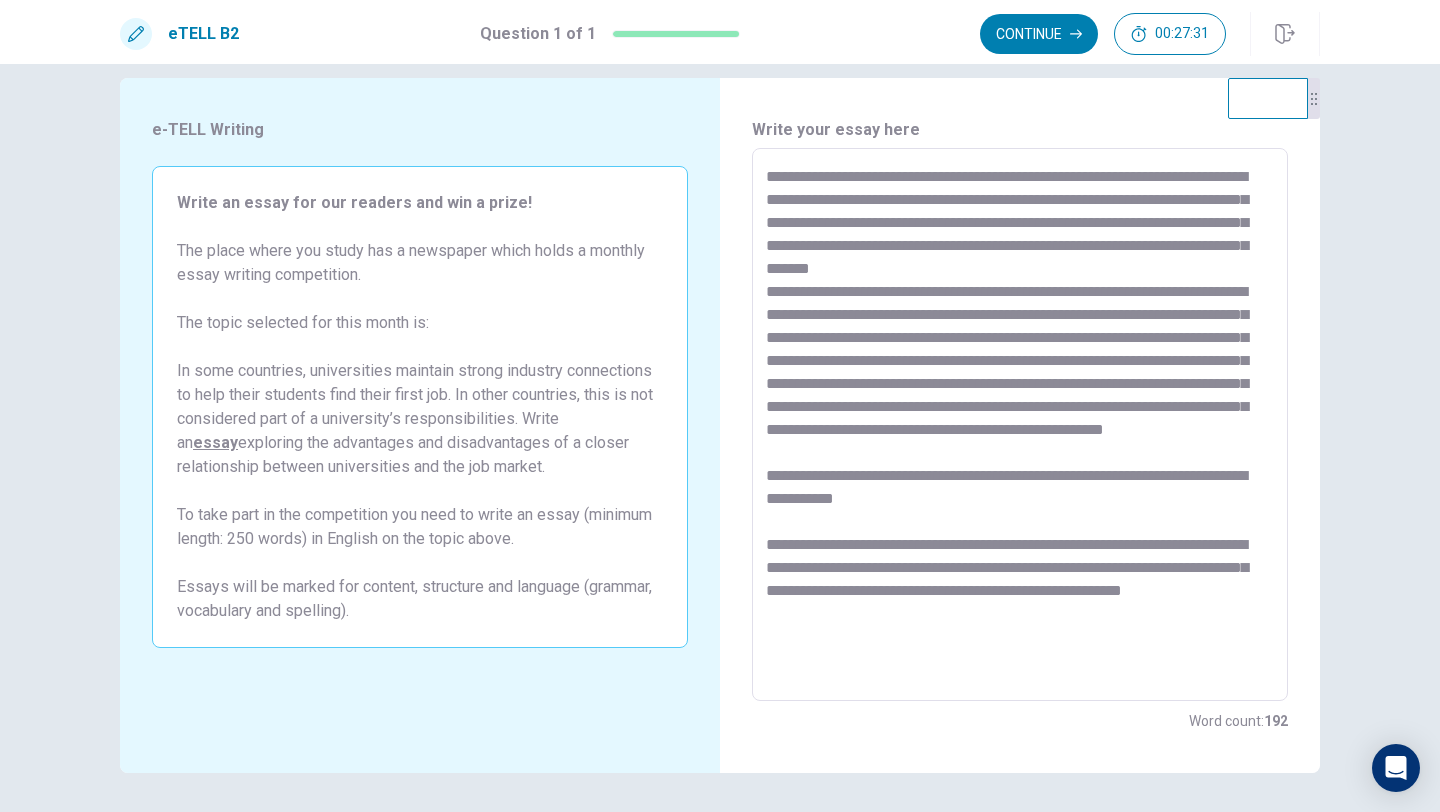 click at bounding box center [1020, 425] 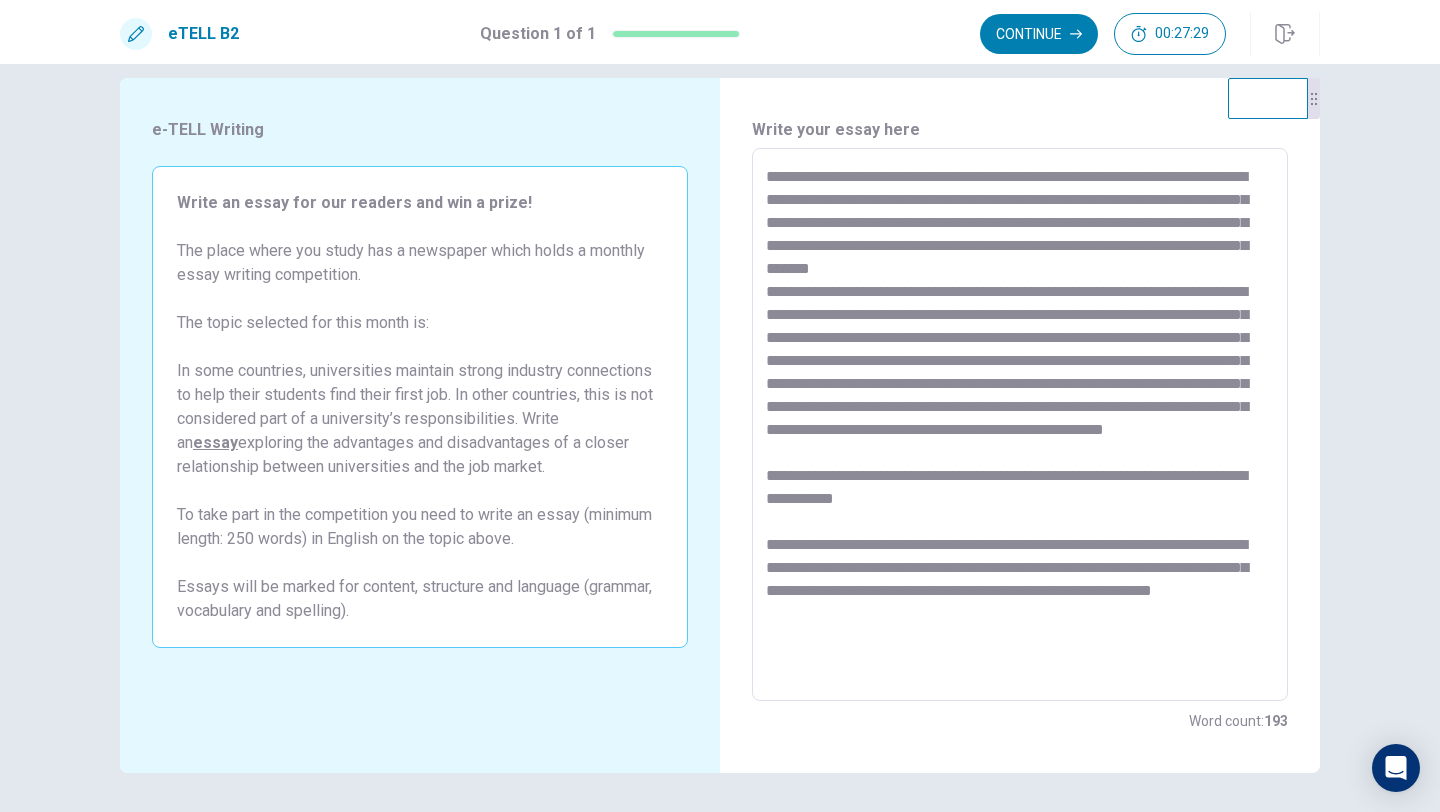 click at bounding box center (1020, 425) 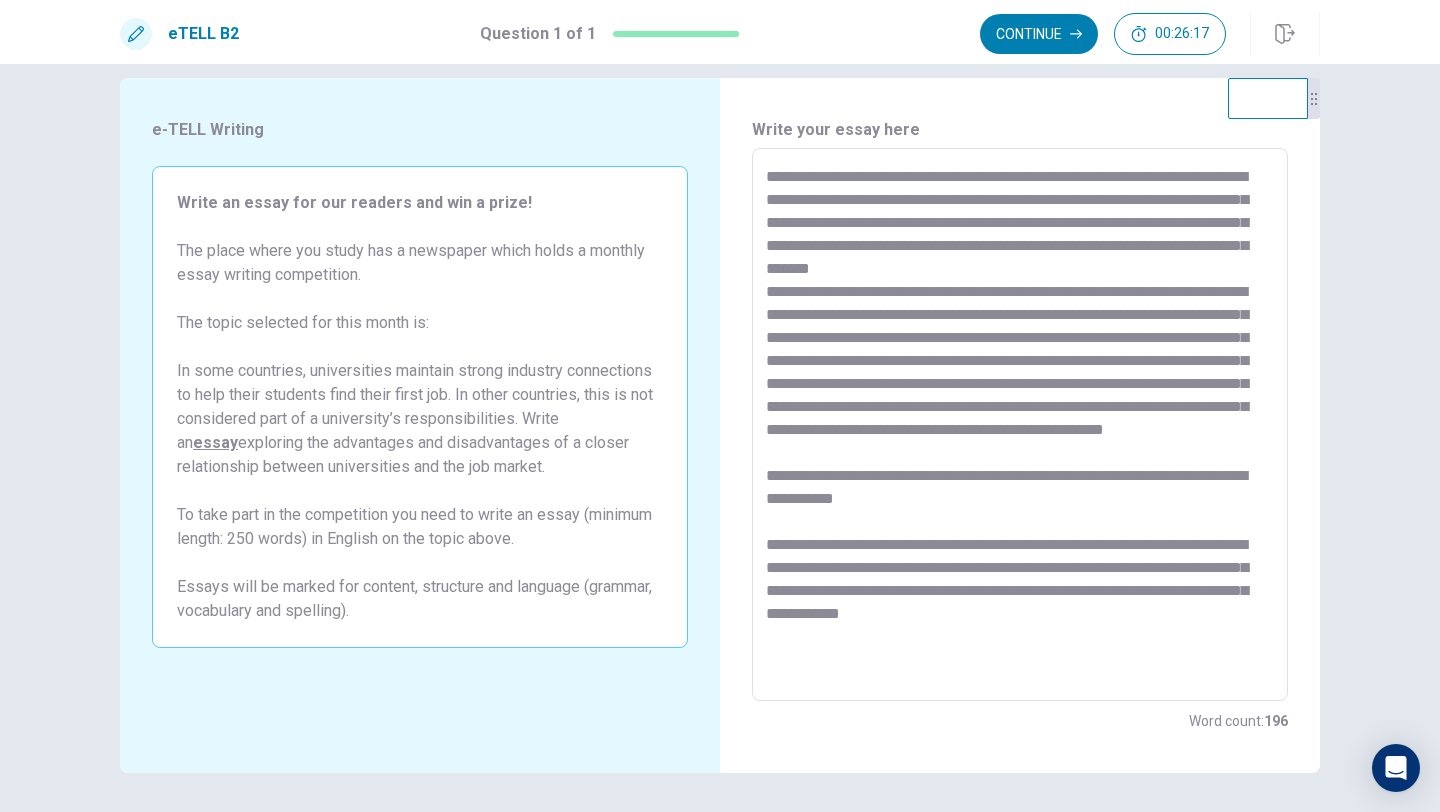 click at bounding box center [1020, 425] 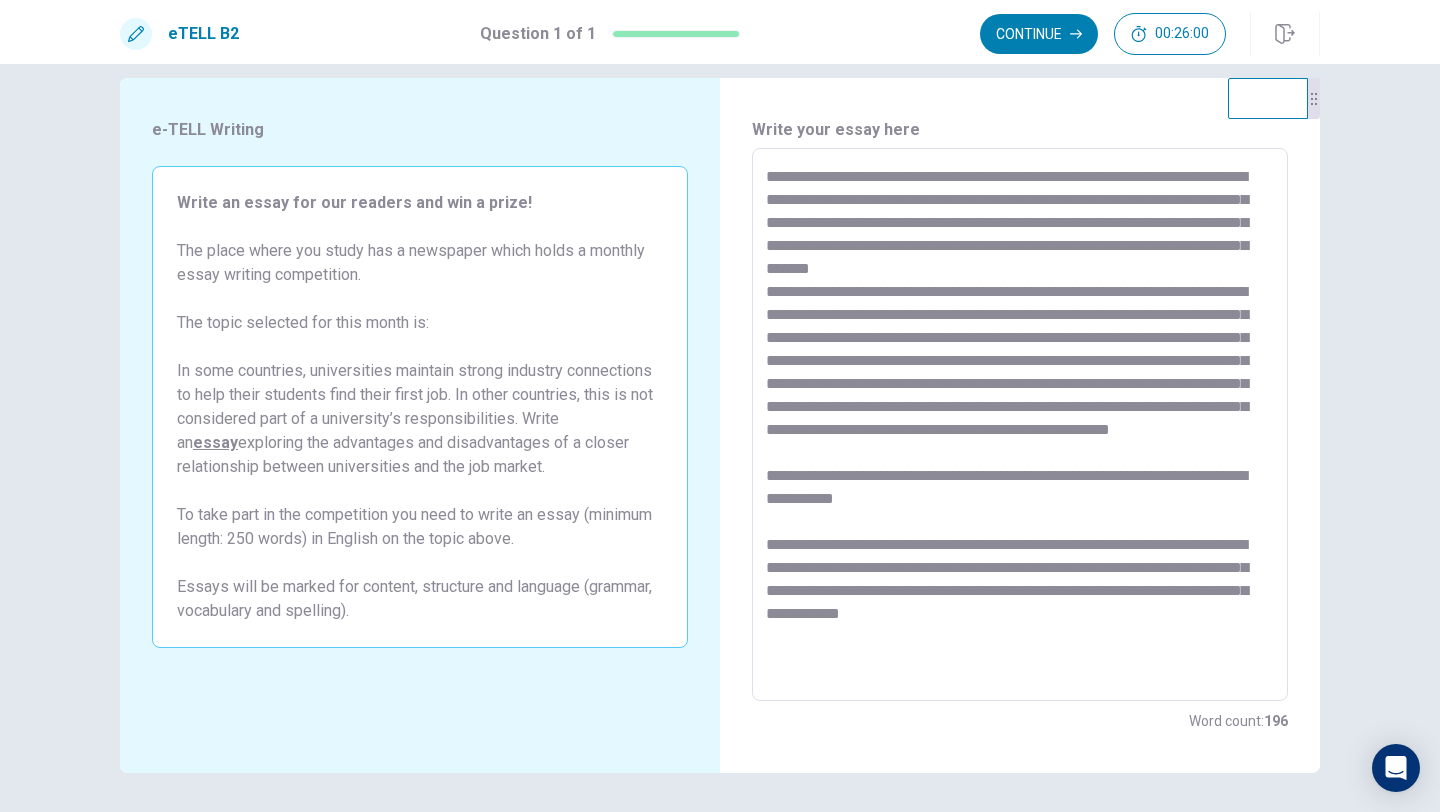 click at bounding box center (1020, 425) 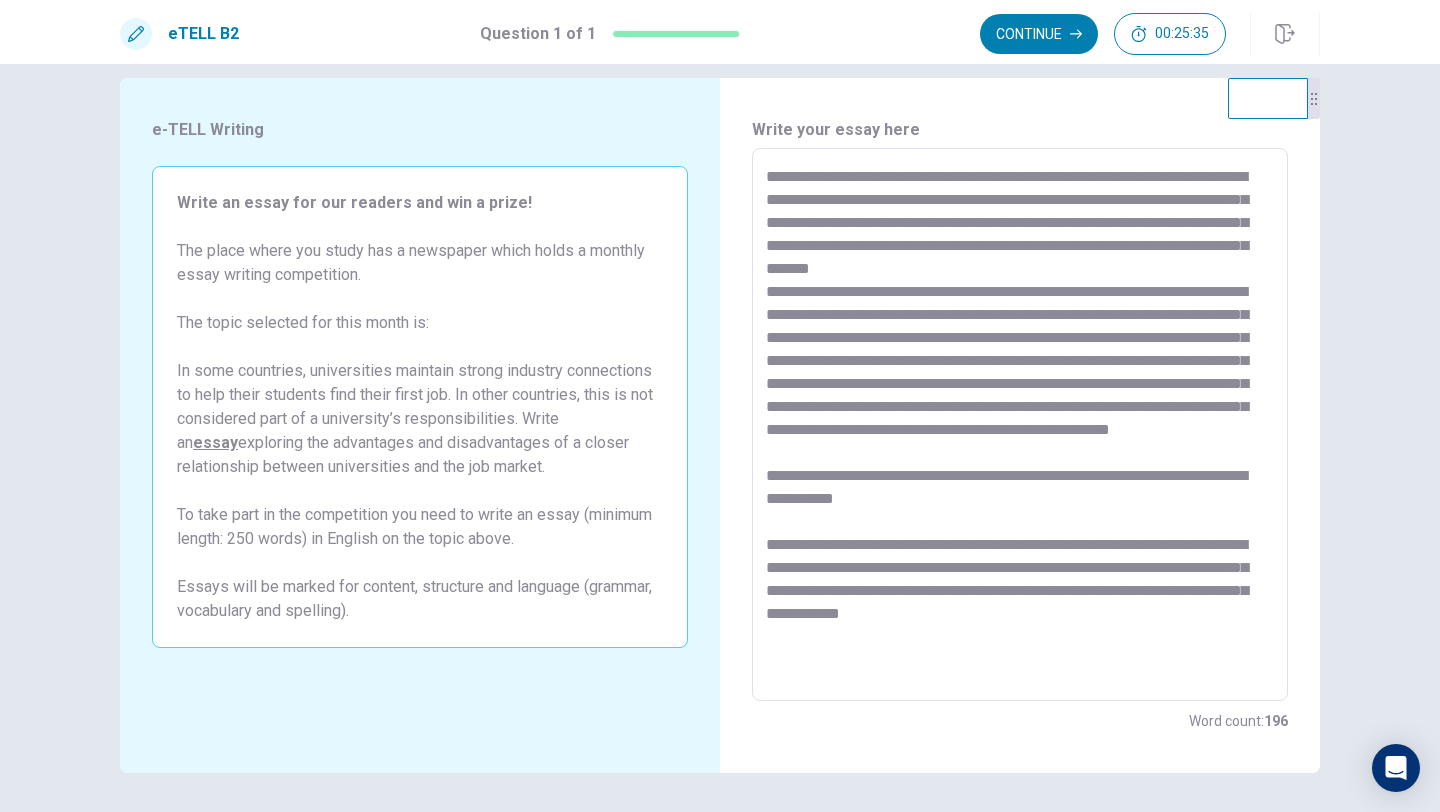 drag, startPoint x: 850, startPoint y: 592, endPoint x: 1196, endPoint y: 566, distance: 346.9755 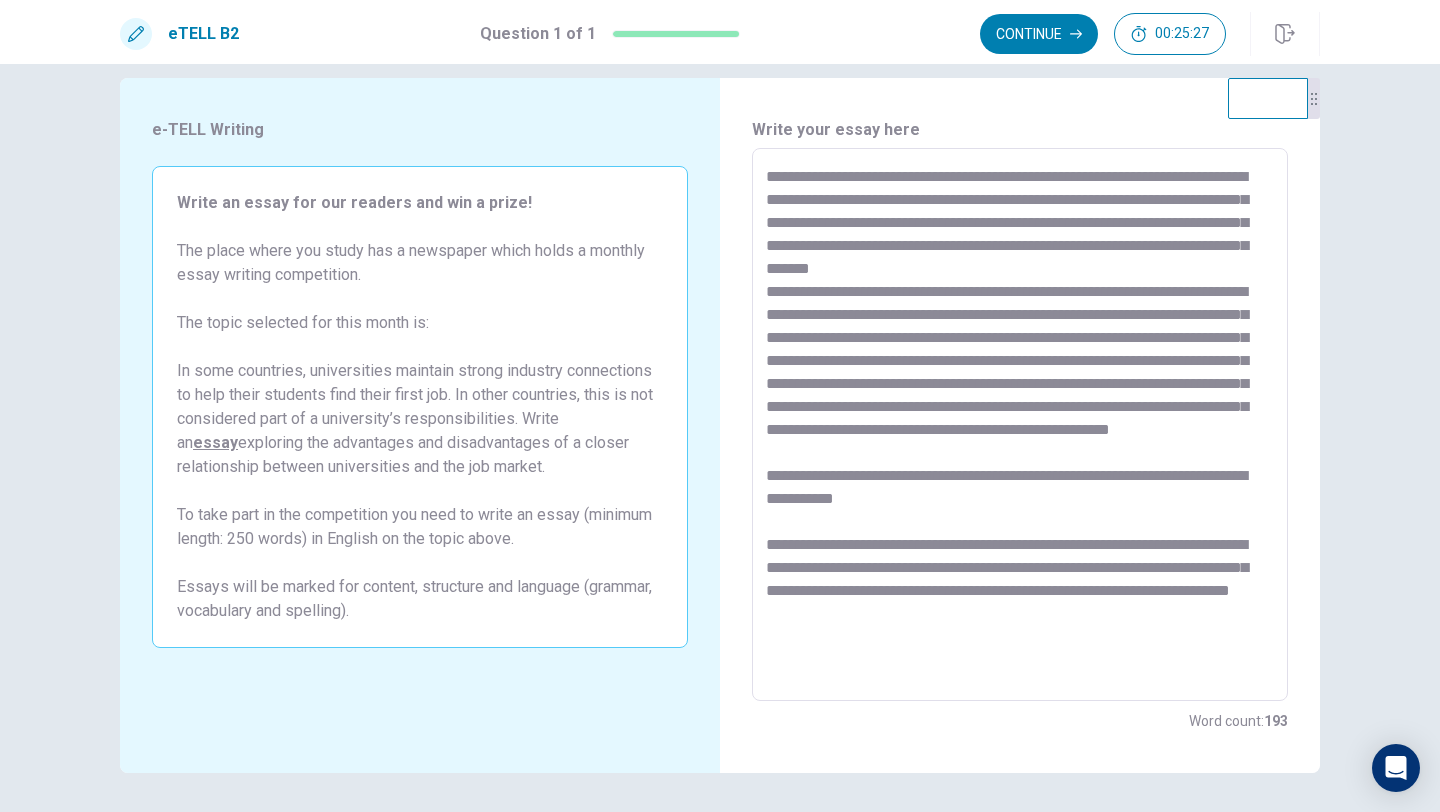 click at bounding box center [1020, 425] 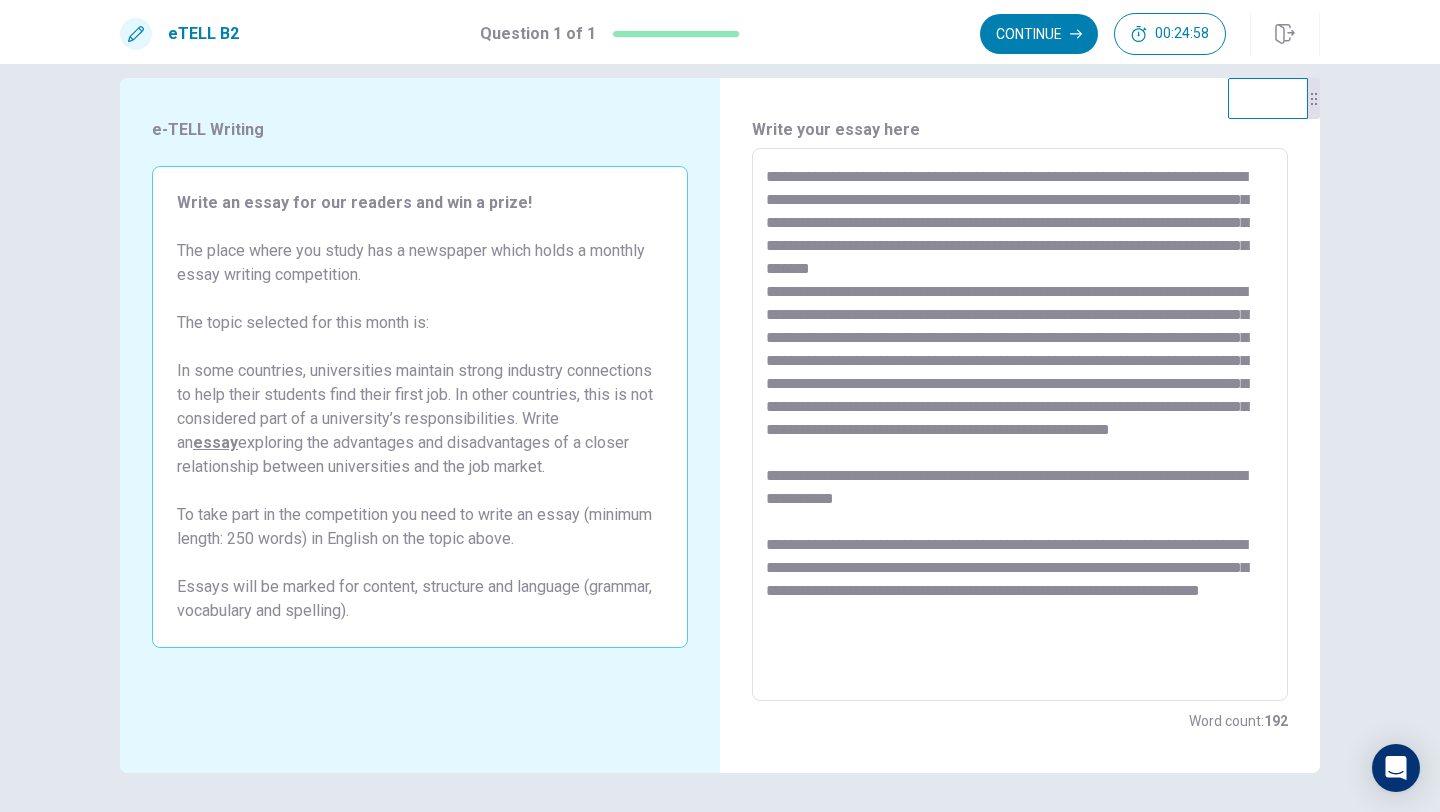 click at bounding box center (1020, 425) 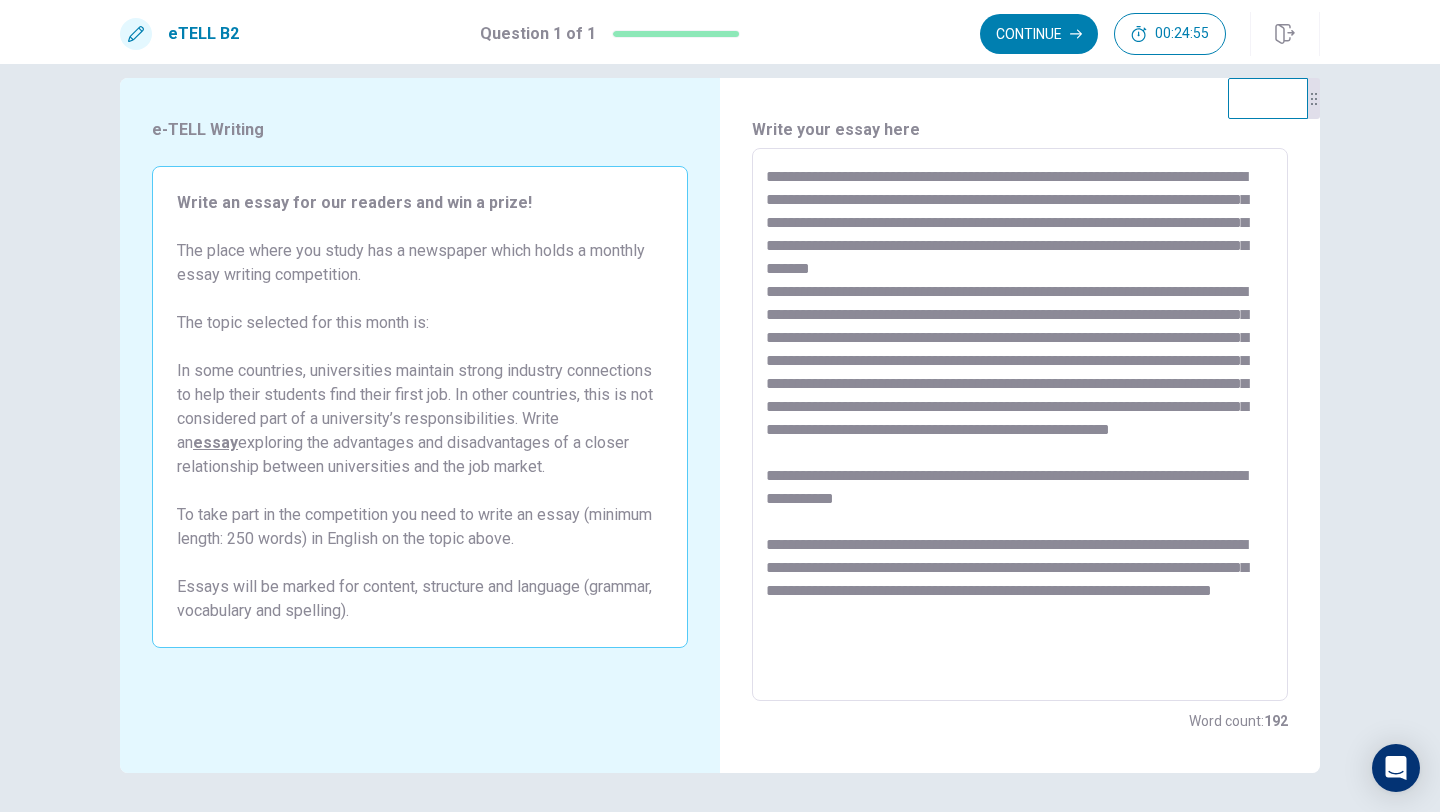 click at bounding box center [1020, 425] 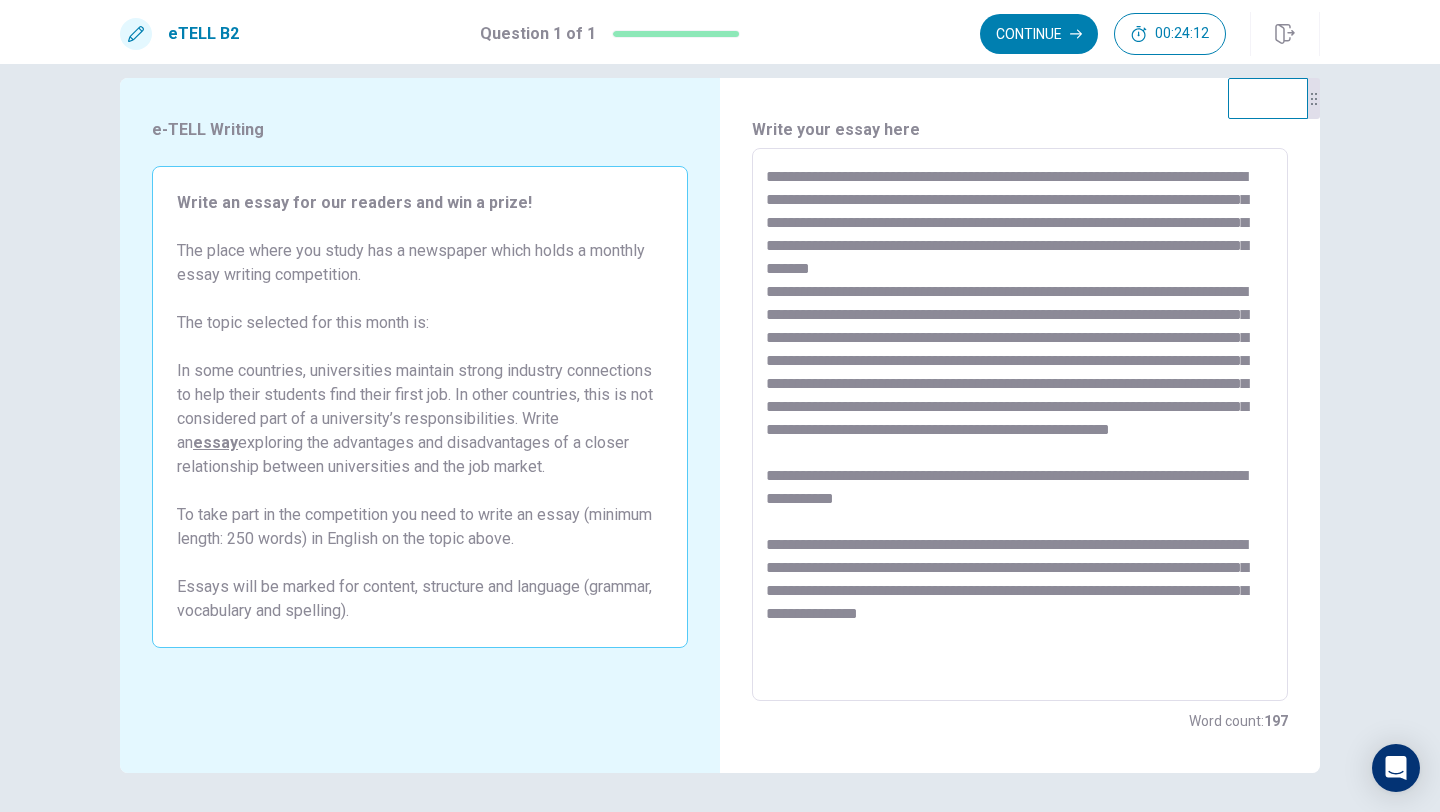 drag, startPoint x: 854, startPoint y: 589, endPoint x: 1194, endPoint y: 571, distance: 340.47614 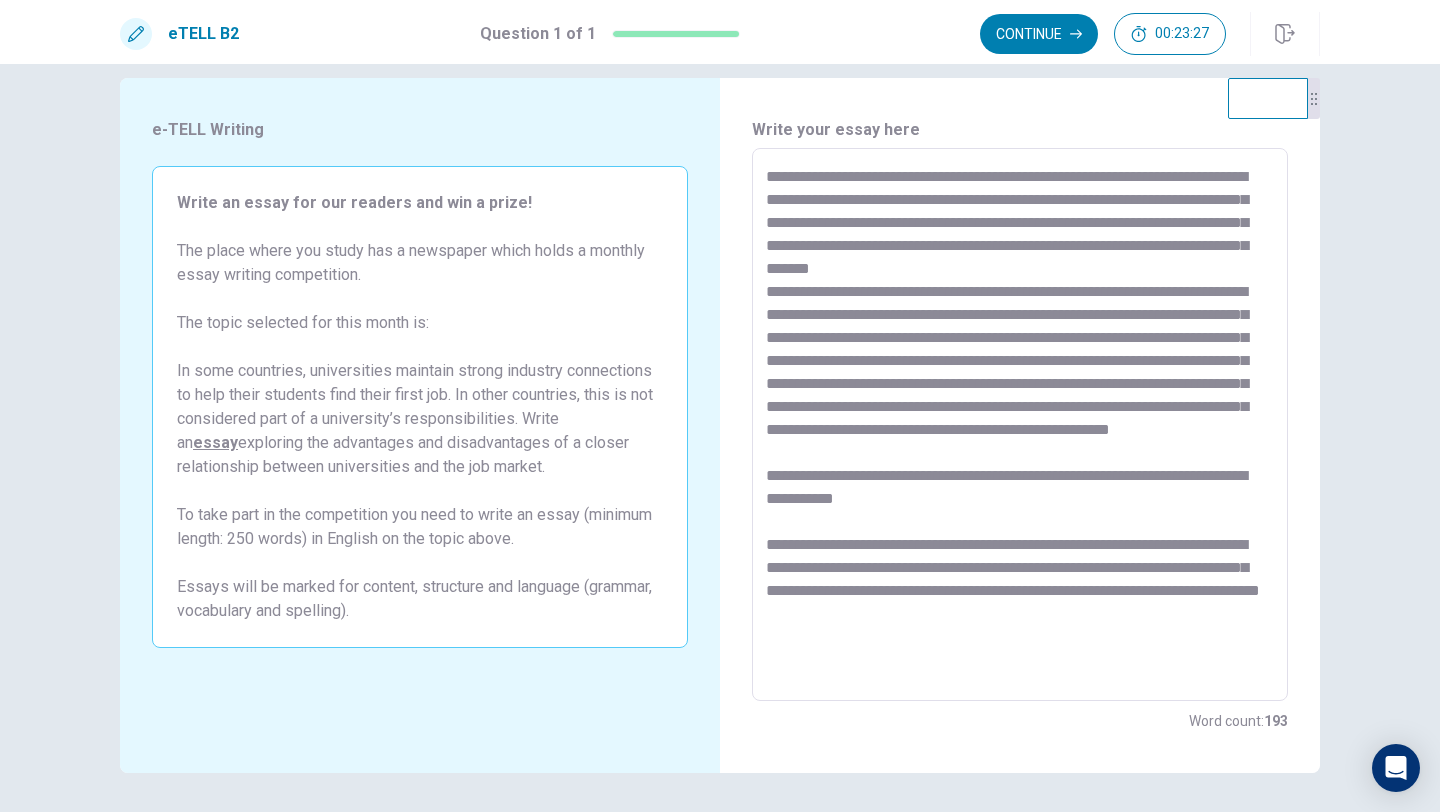 drag, startPoint x: 1146, startPoint y: 633, endPoint x: 840, endPoint y: 634, distance: 306.00165 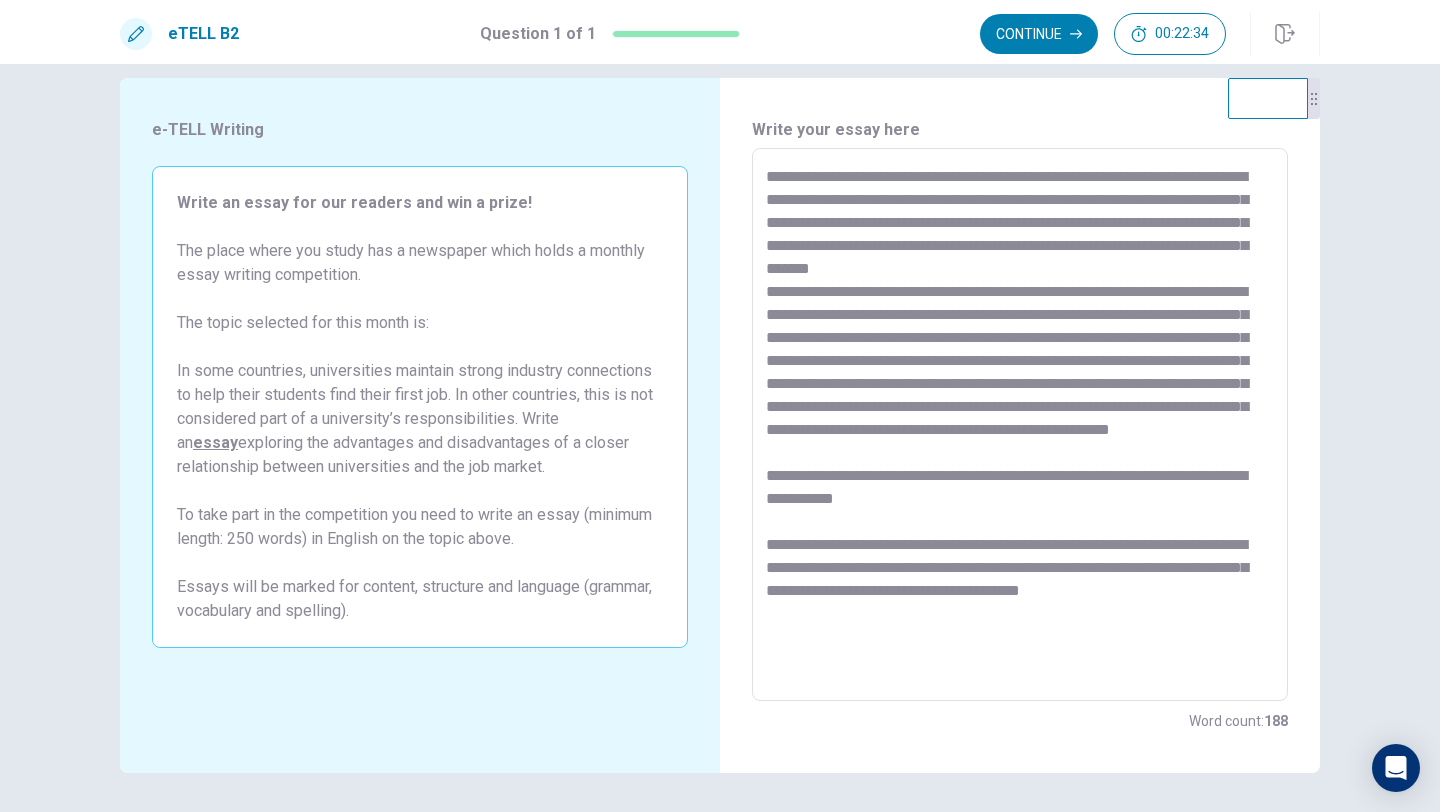 drag, startPoint x: 785, startPoint y: 608, endPoint x: 825, endPoint y: 624, distance: 43.081318 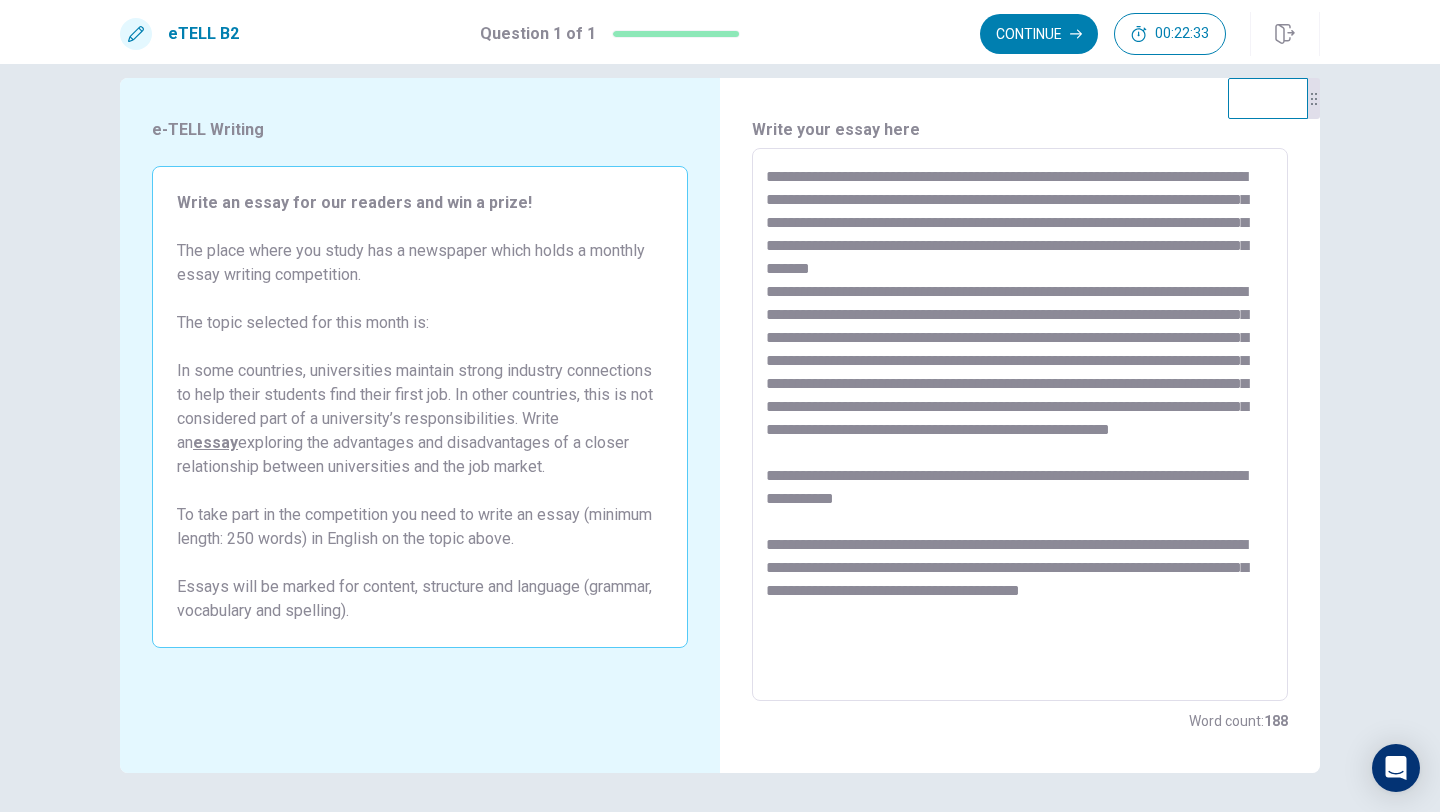 drag, startPoint x: 843, startPoint y: 639, endPoint x: 759, endPoint y: 593, distance: 95.77056 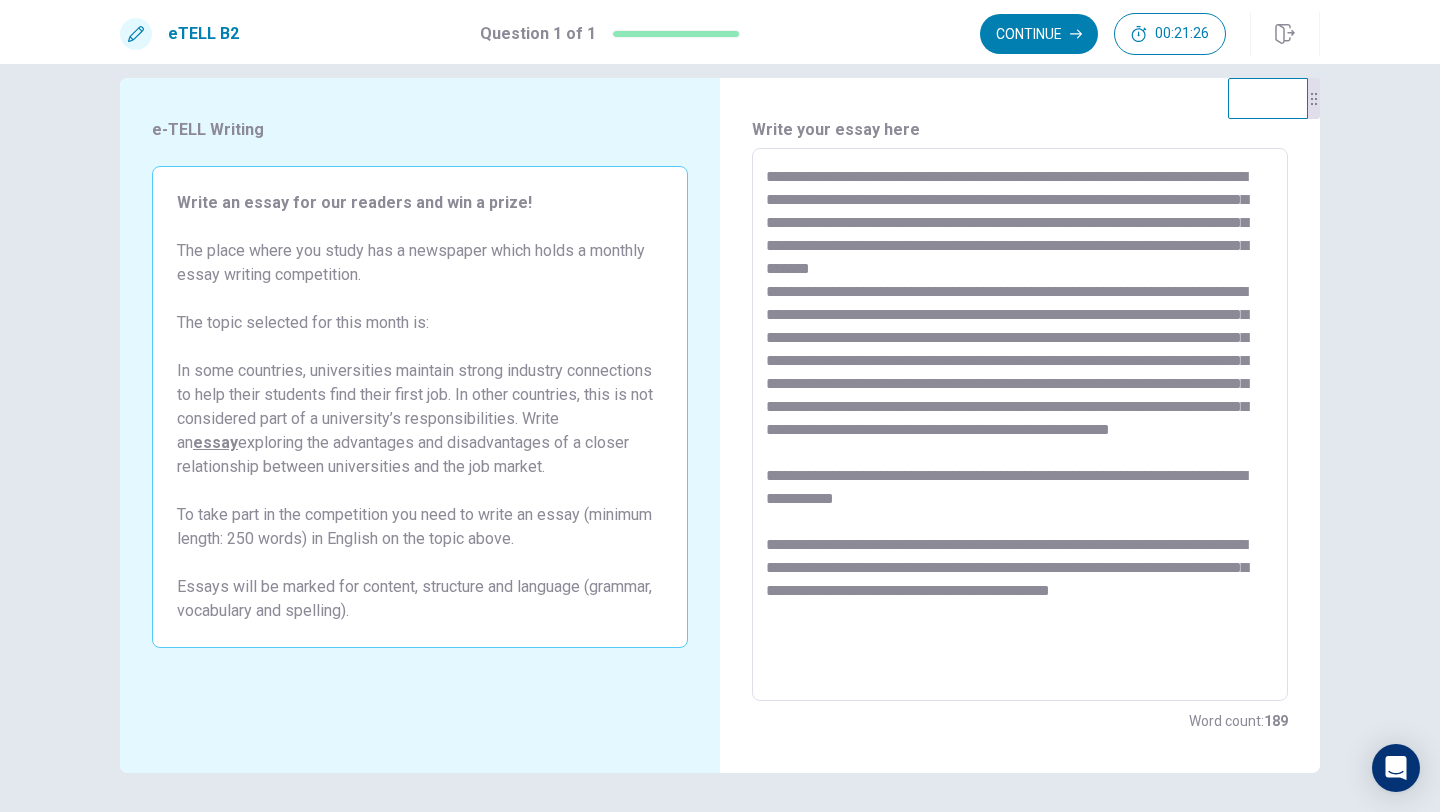 drag, startPoint x: 905, startPoint y: 524, endPoint x: 766, endPoint y: 502, distance: 140.73024 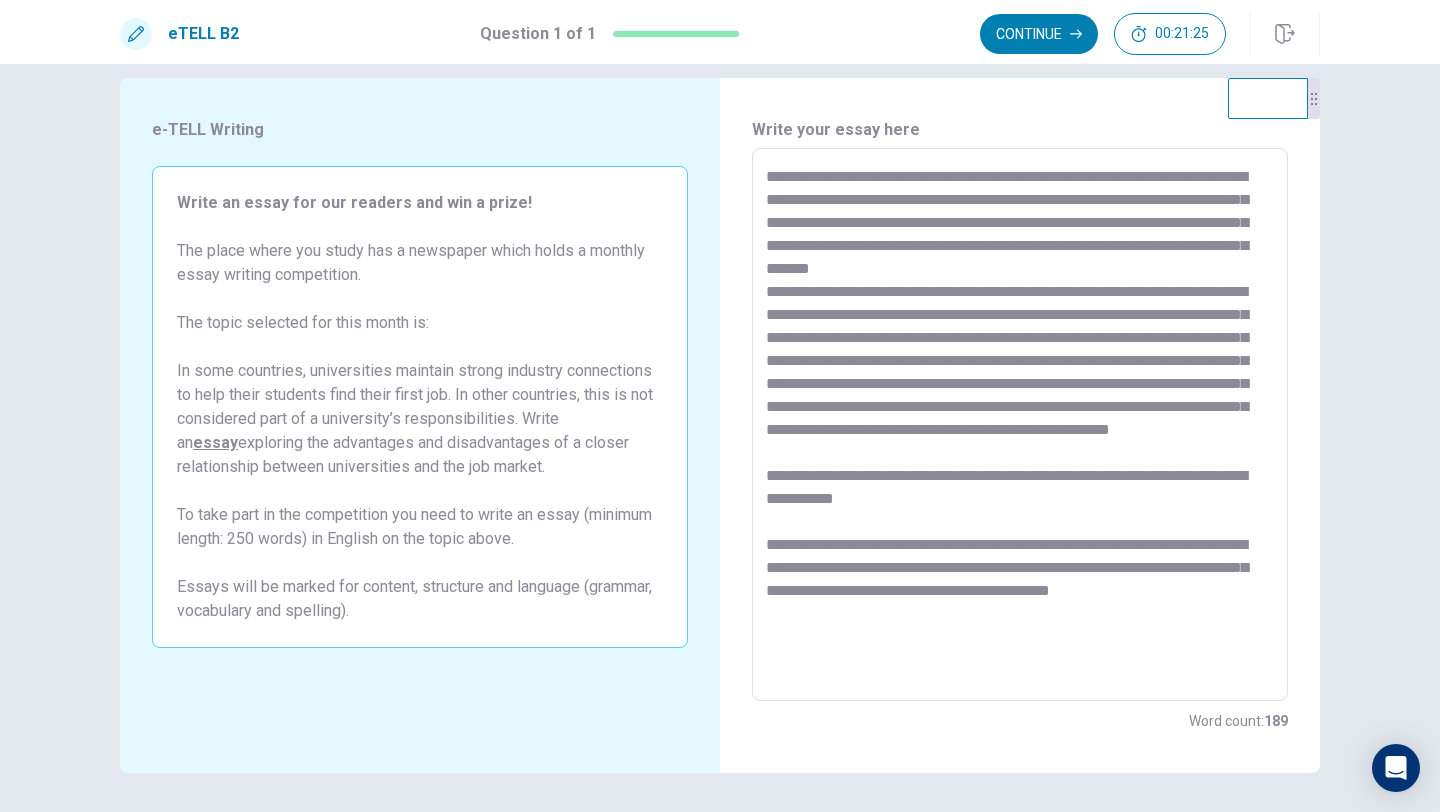 click at bounding box center (1020, 425) 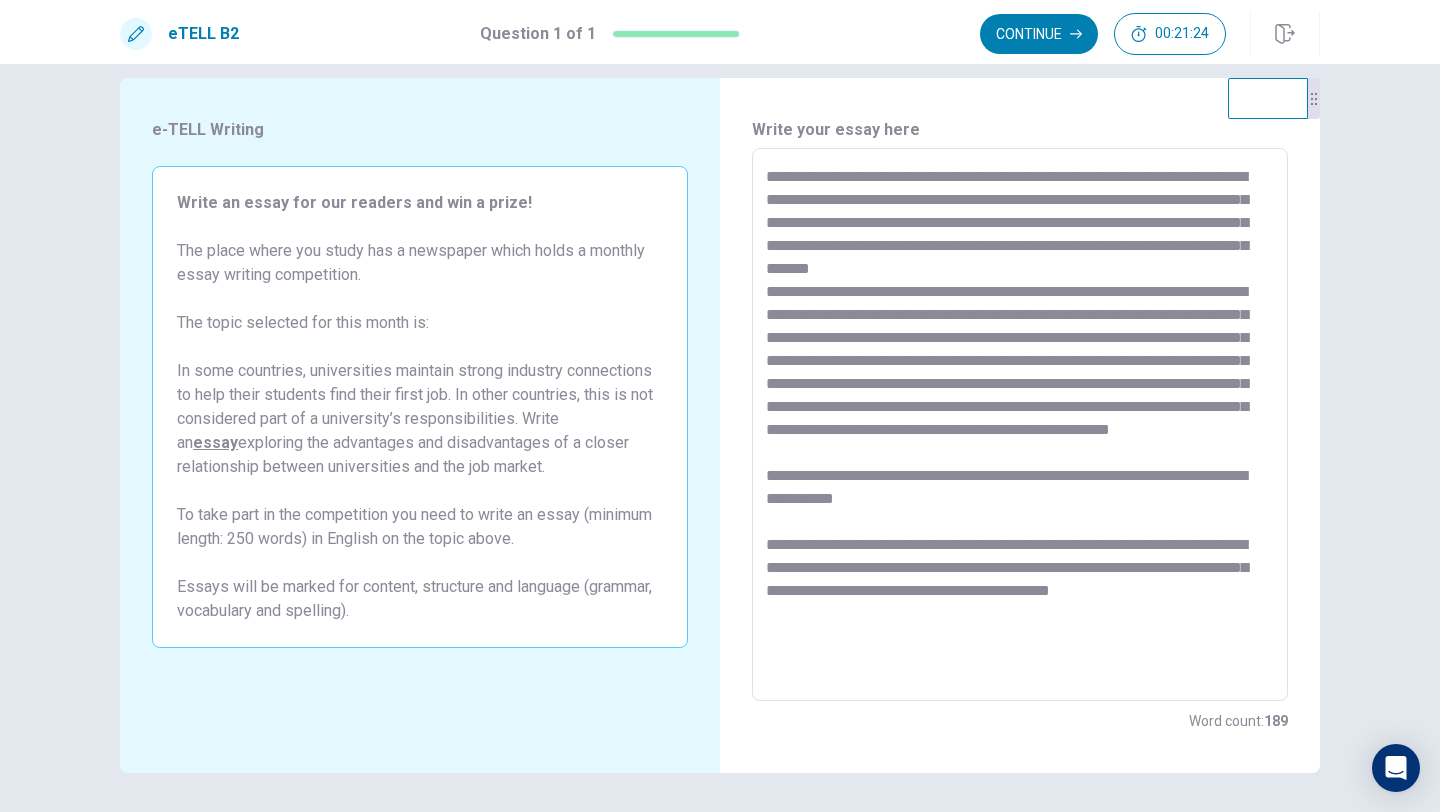 click at bounding box center (1020, 425) 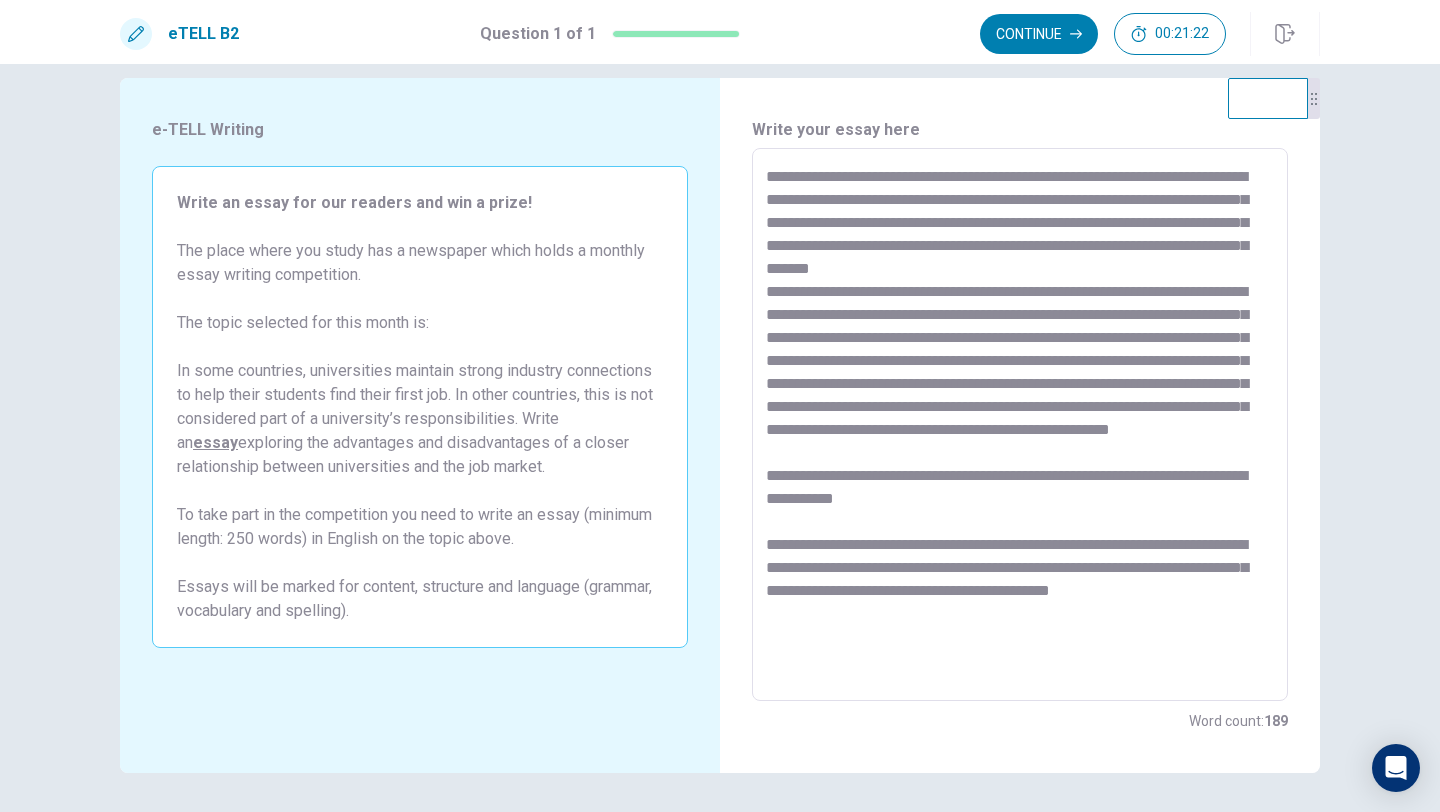 drag, startPoint x: 1202, startPoint y: 617, endPoint x: 840, endPoint y: 619, distance: 362.00552 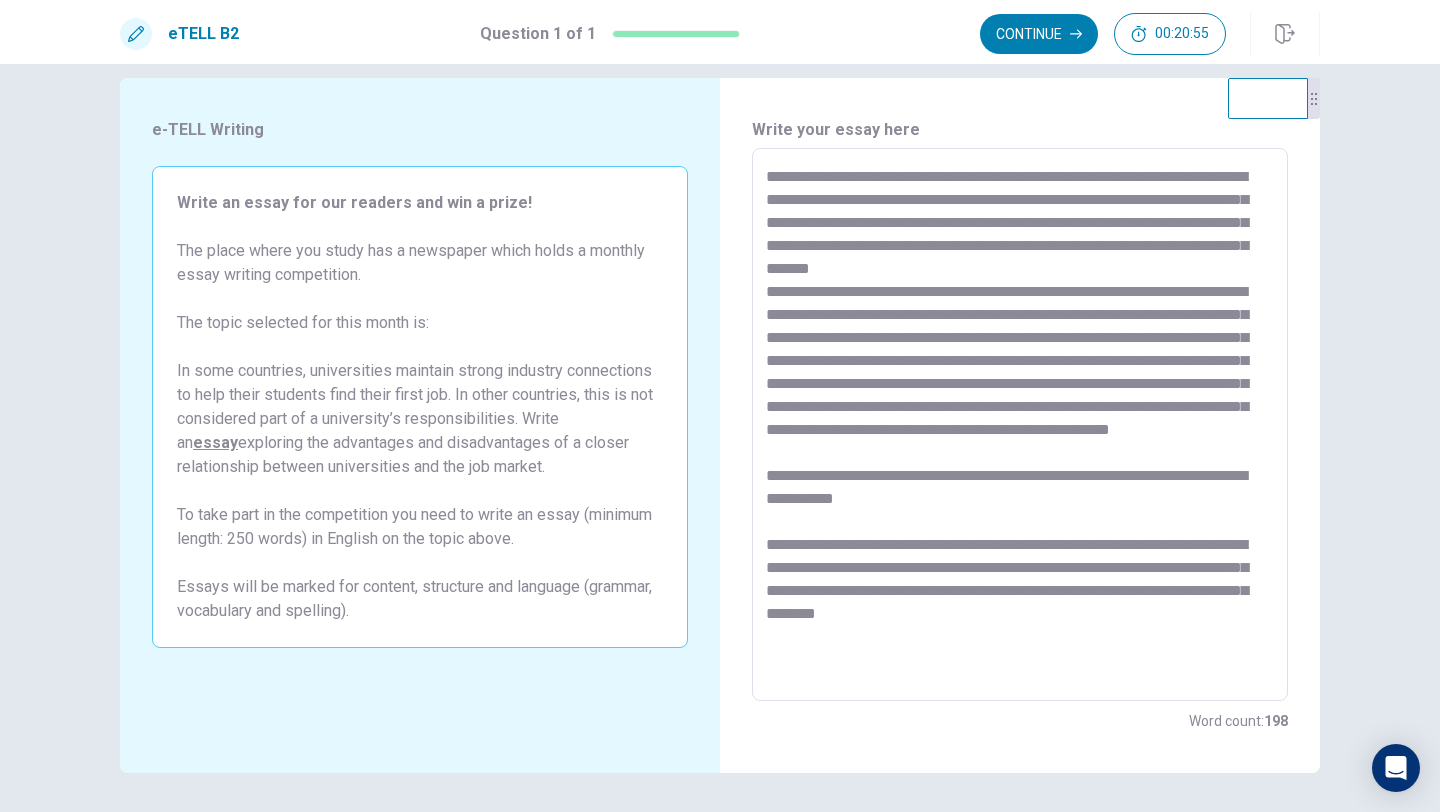 drag, startPoint x: 905, startPoint y: 515, endPoint x: 760, endPoint y: 487, distance: 147.67871 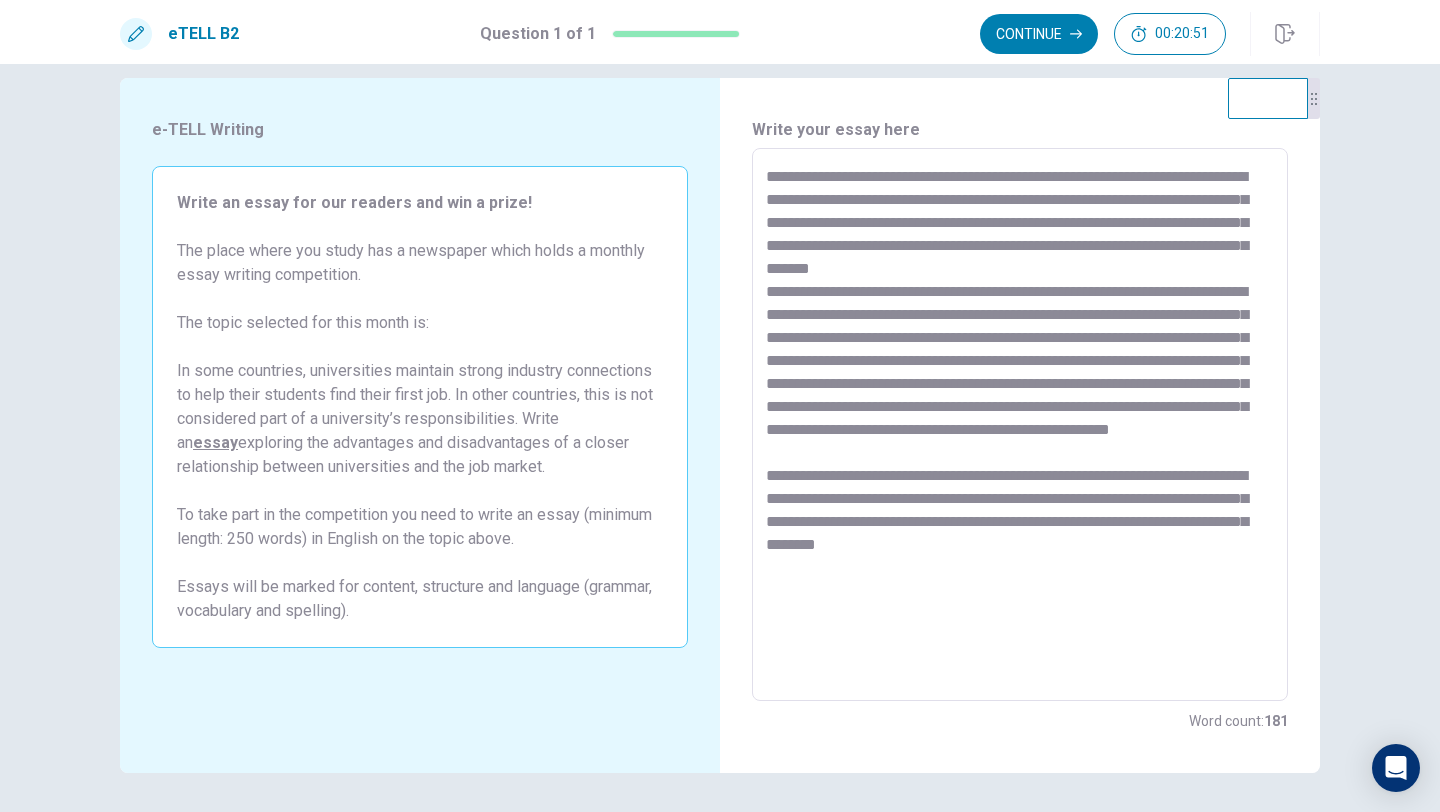 click at bounding box center (1020, 425) 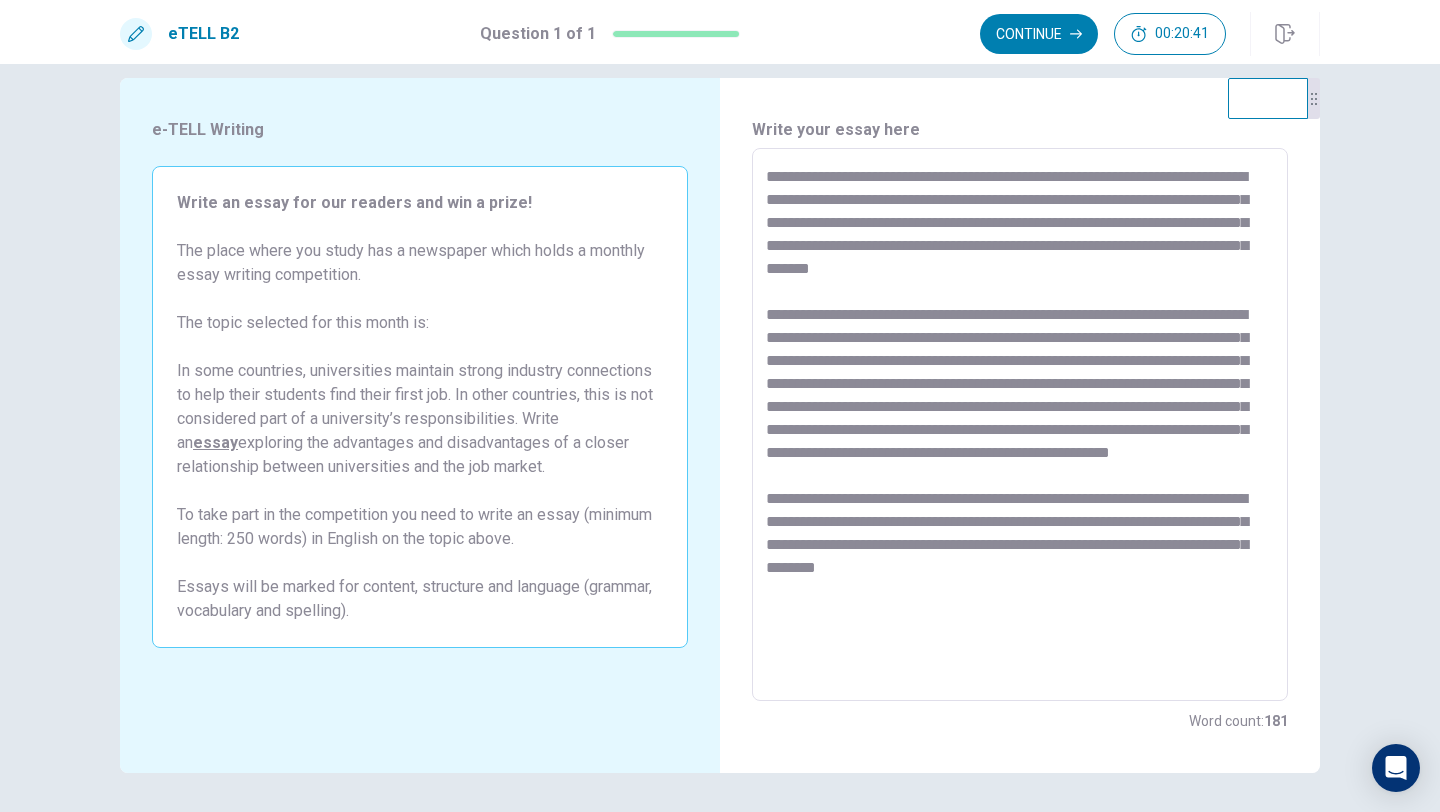 drag, startPoint x: 991, startPoint y: 593, endPoint x: 748, endPoint y: 579, distance: 243.40295 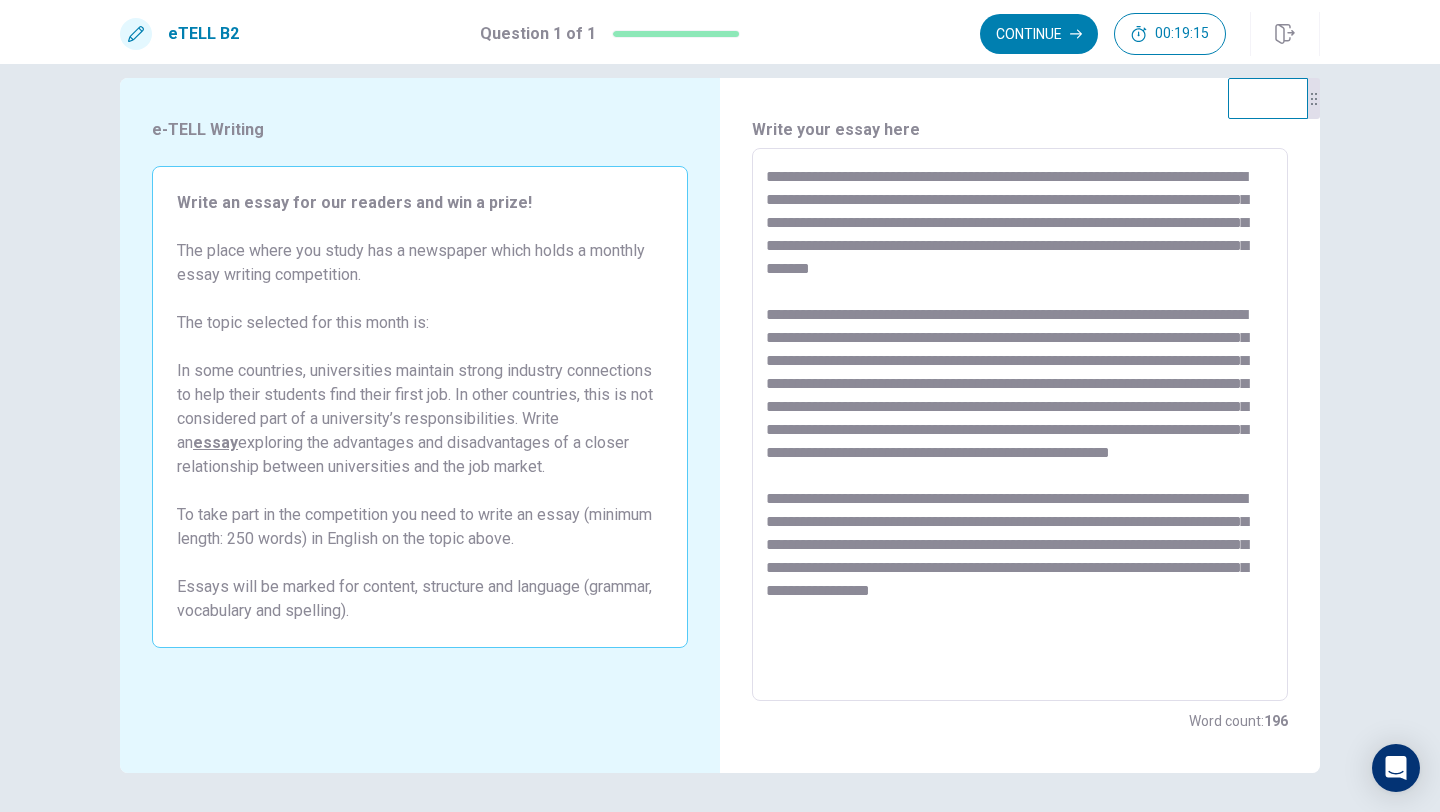 click at bounding box center (1020, 425) 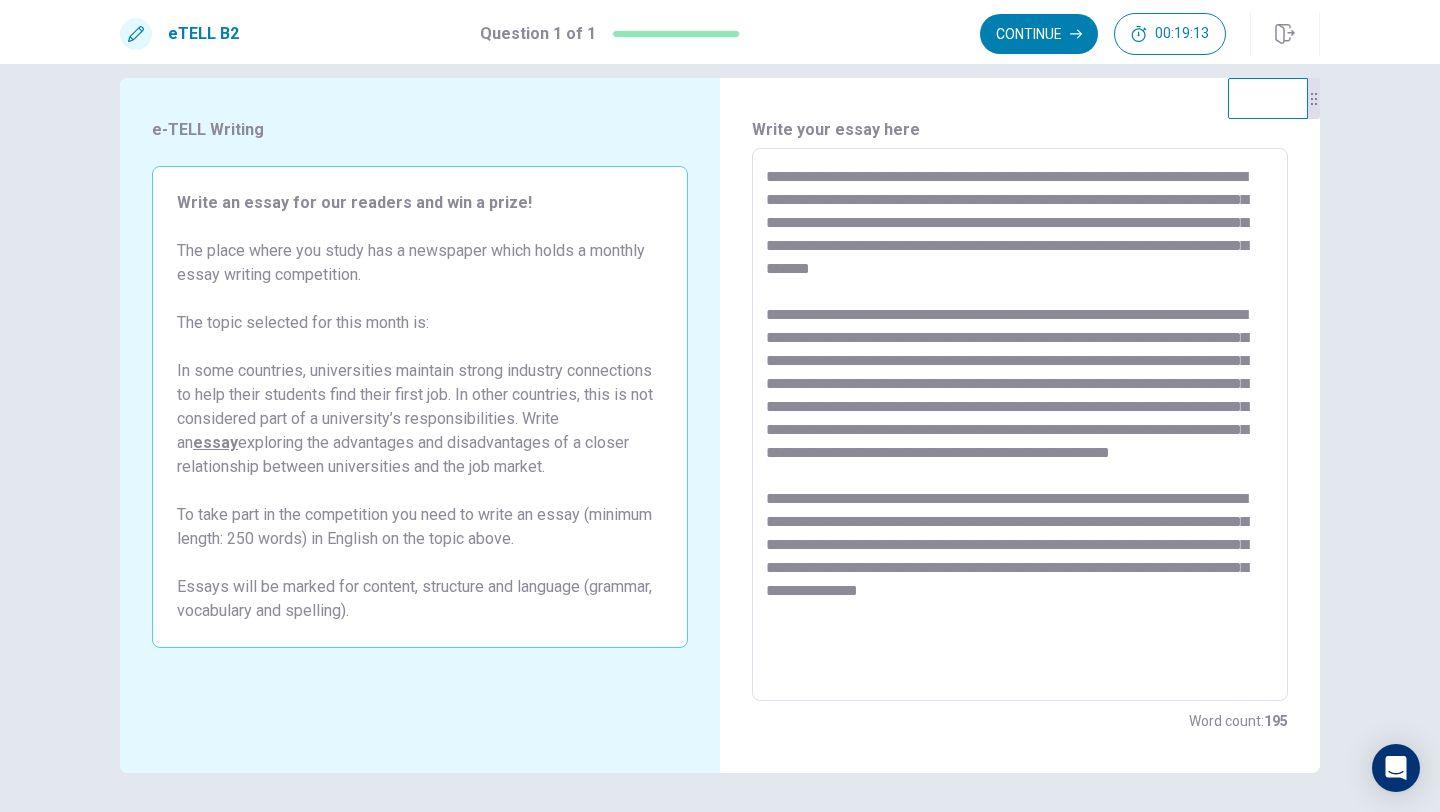 click at bounding box center [1020, 425] 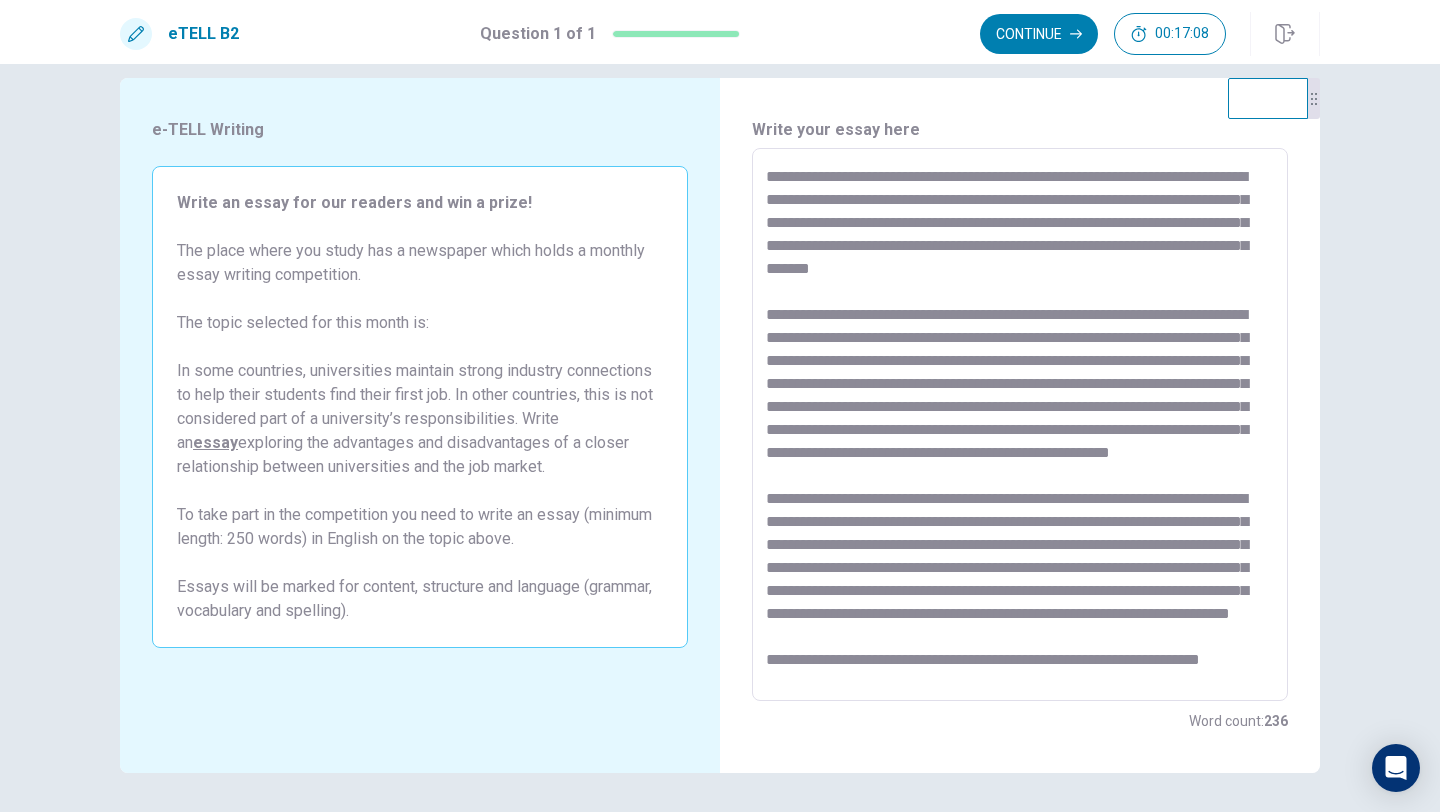 scroll, scrollTop: 53, scrollLeft: 0, axis: vertical 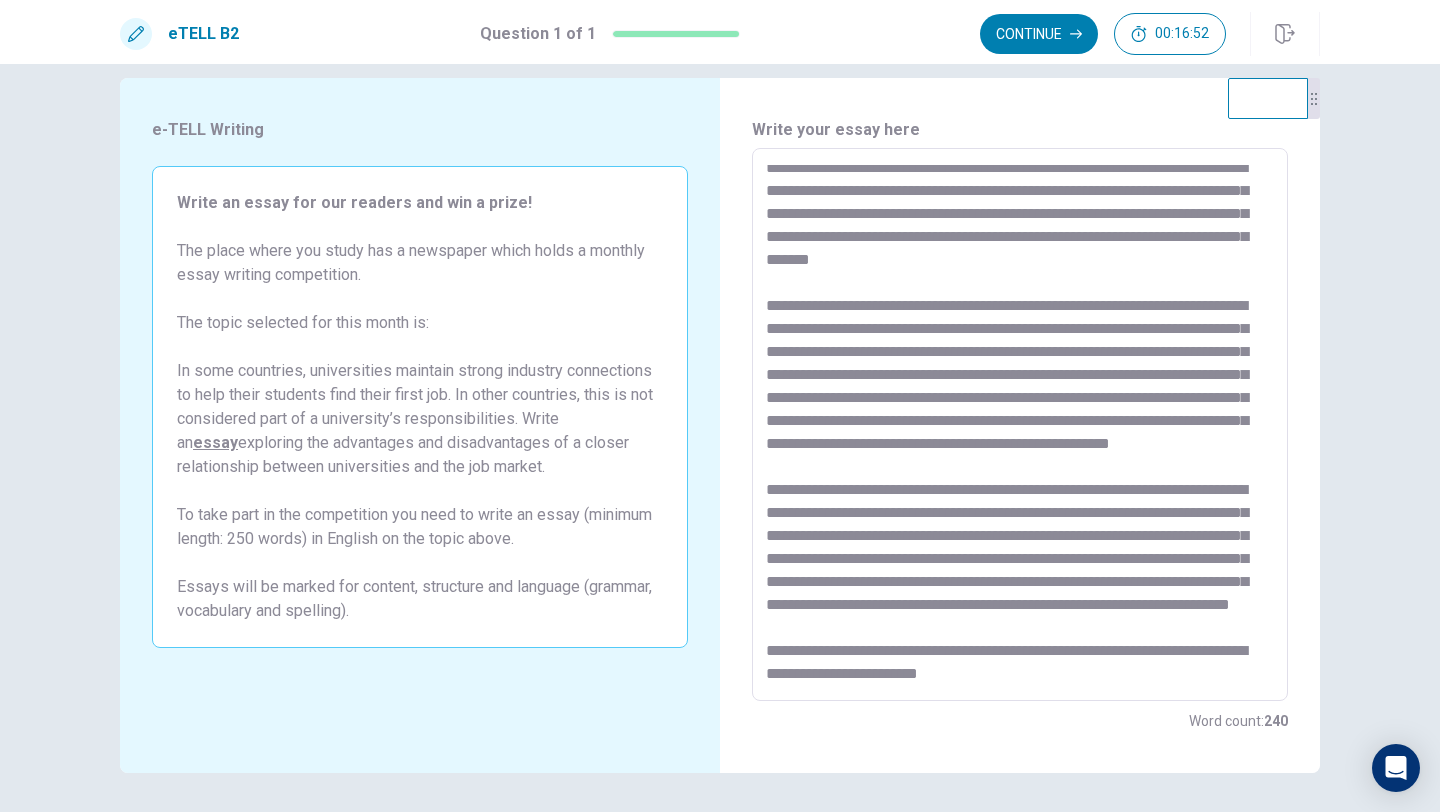 click at bounding box center [1020, 425] 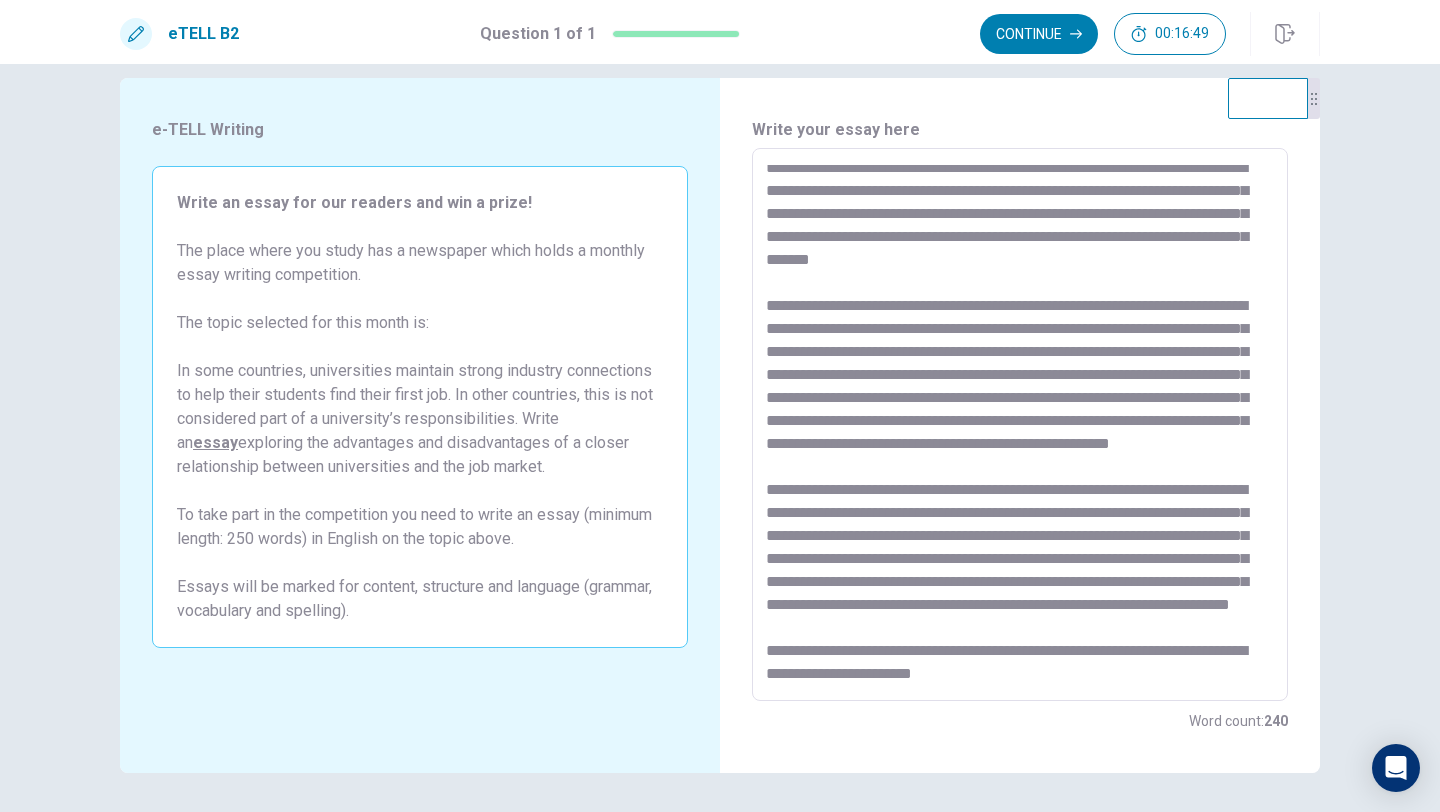 click at bounding box center [1020, 425] 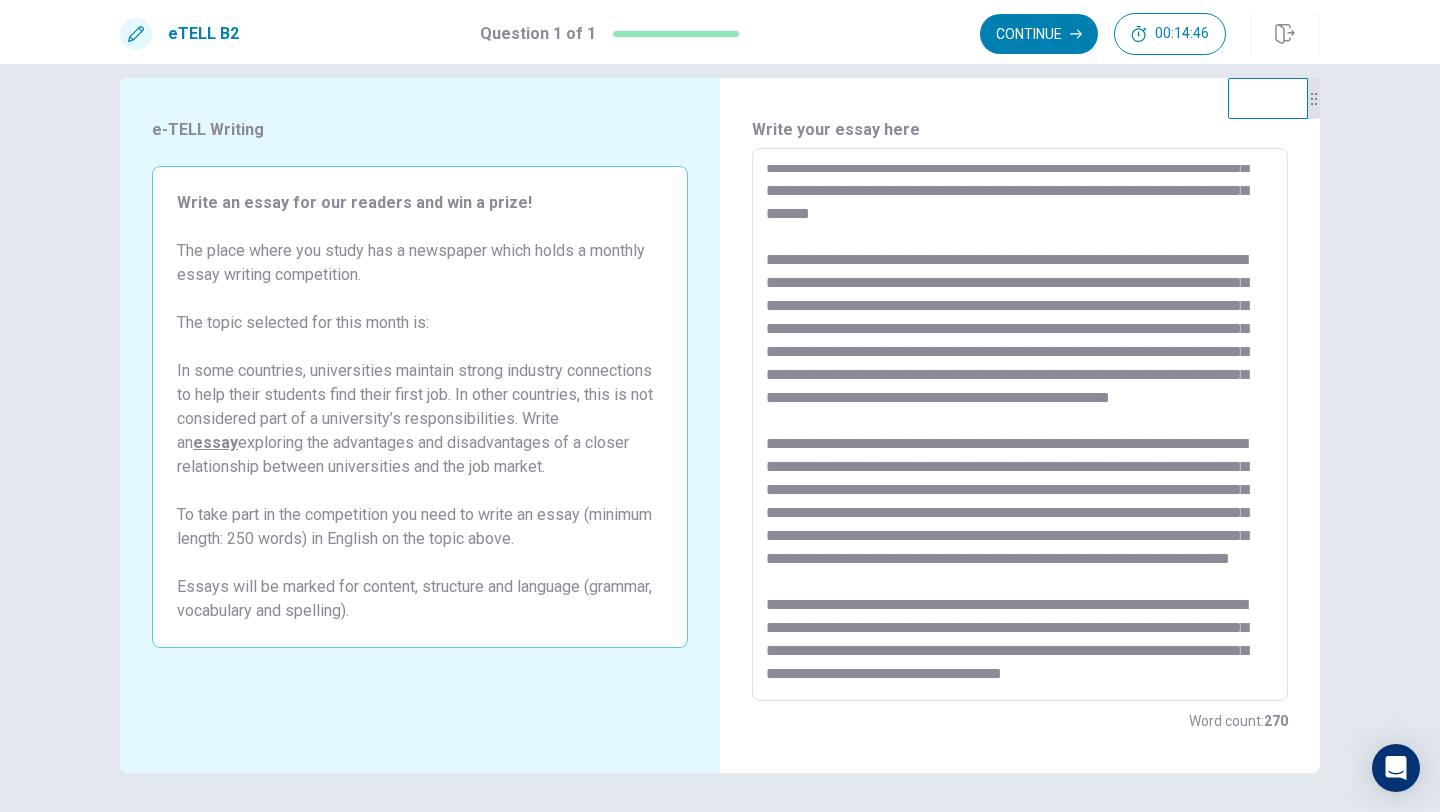scroll, scrollTop: 122, scrollLeft: 0, axis: vertical 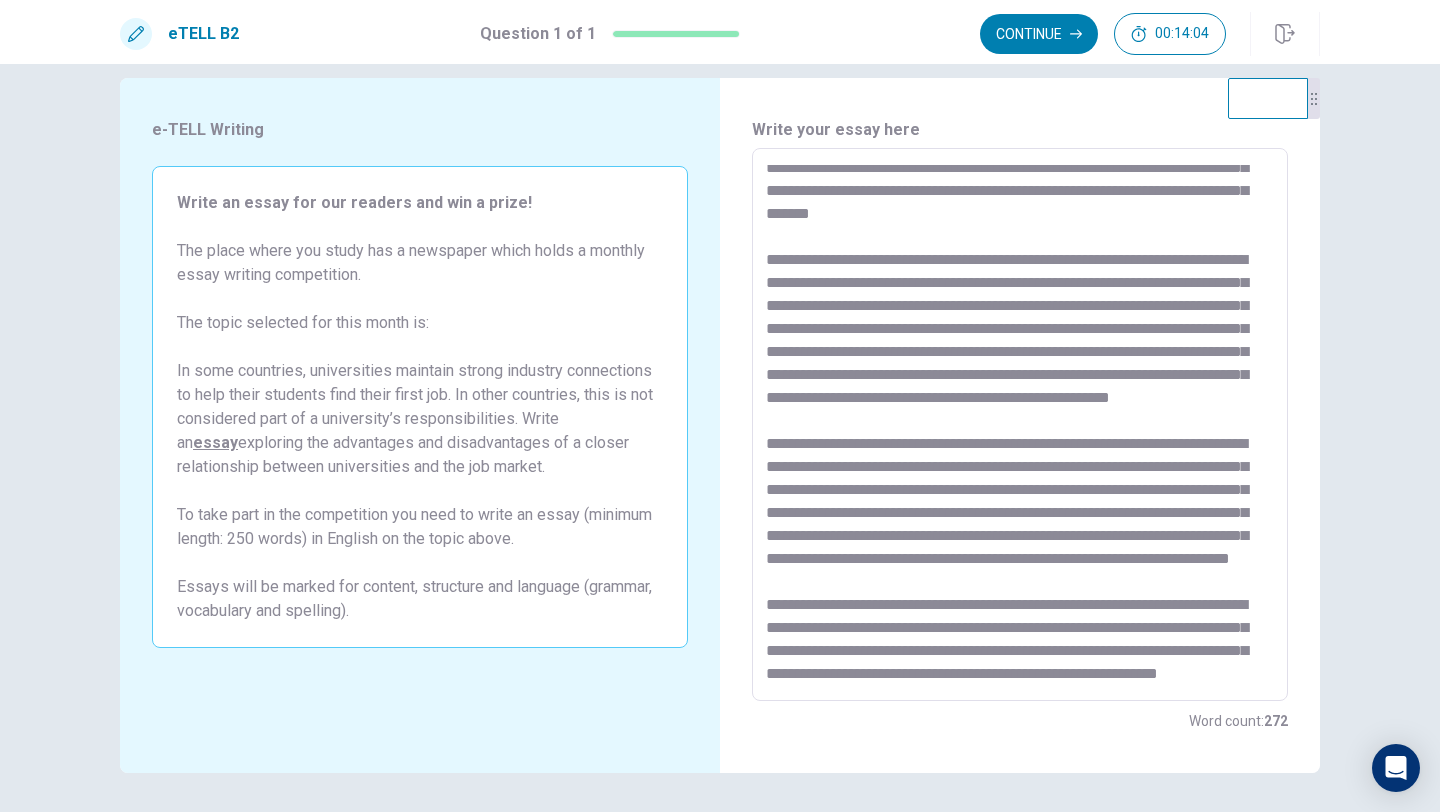 click at bounding box center (1020, 425) 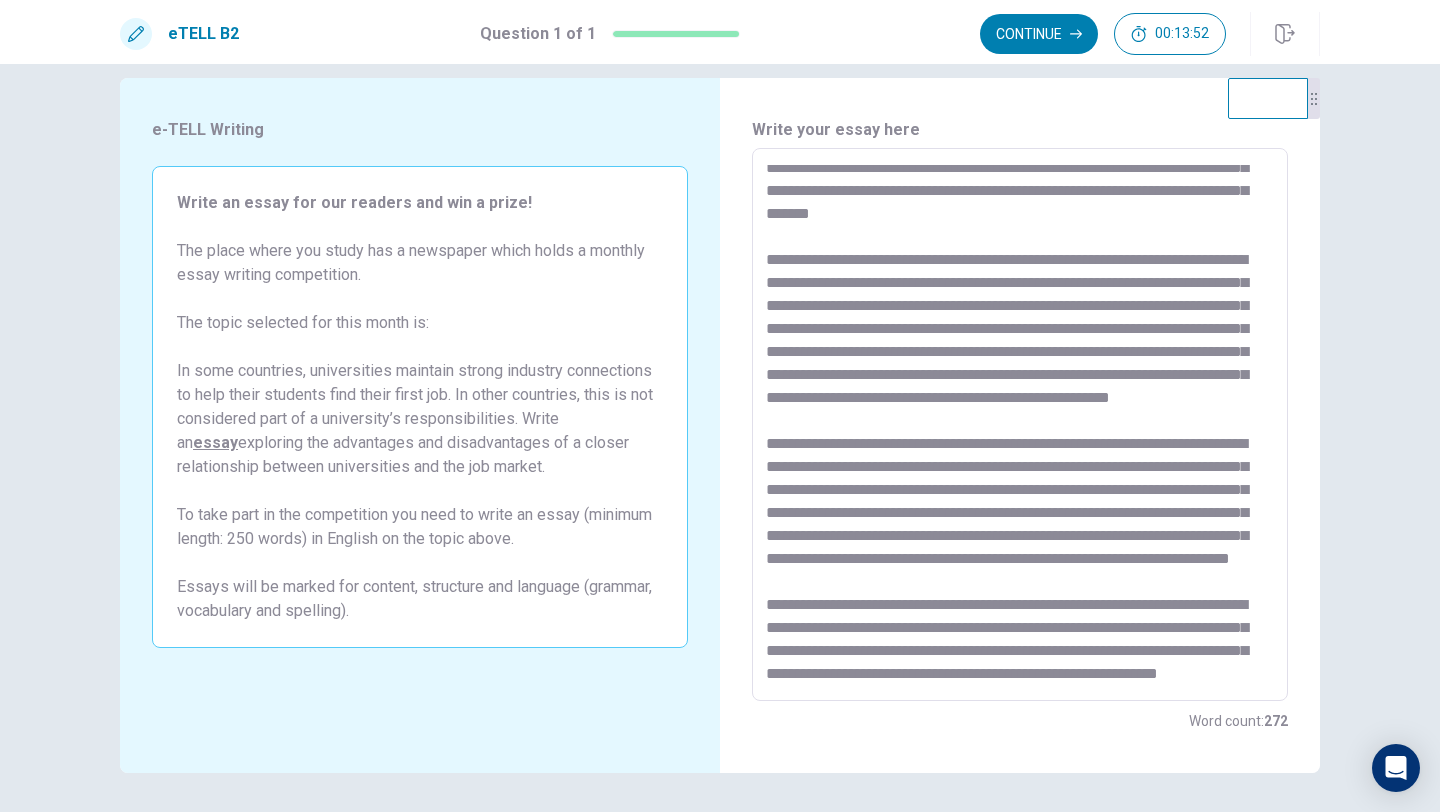 scroll, scrollTop: 124, scrollLeft: 0, axis: vertical 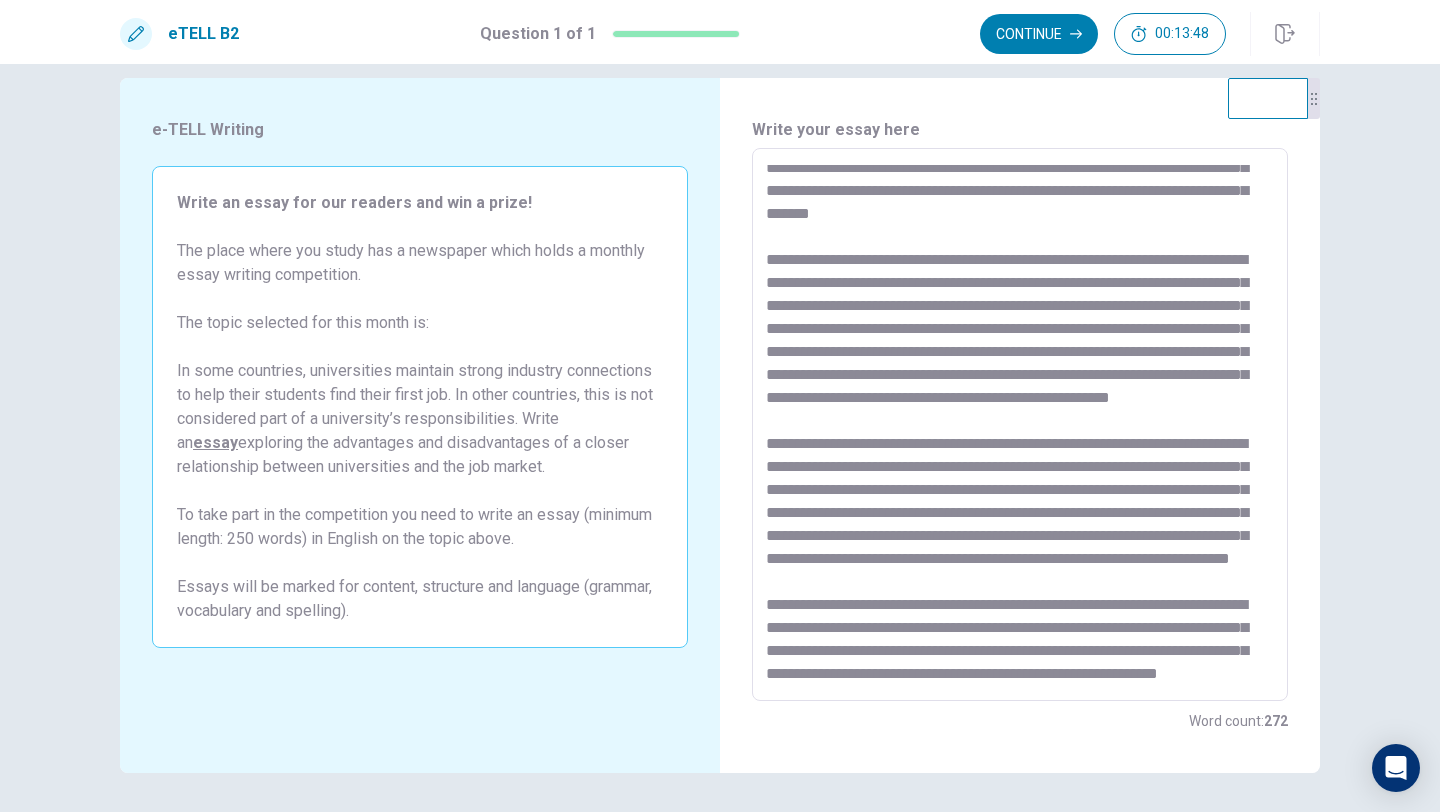 click at bounding box center [1020, 425] 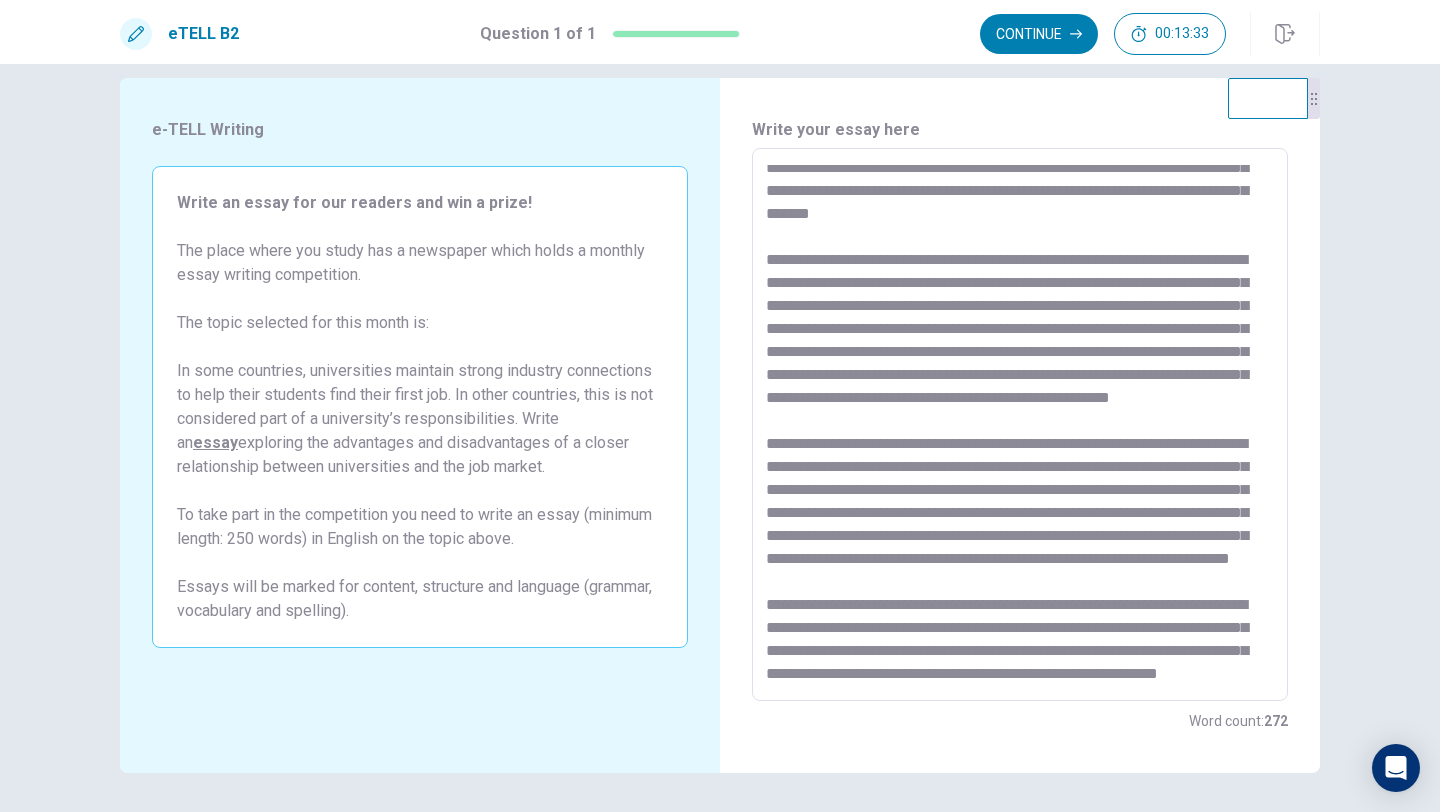 click at bounding box center (1020, 425) 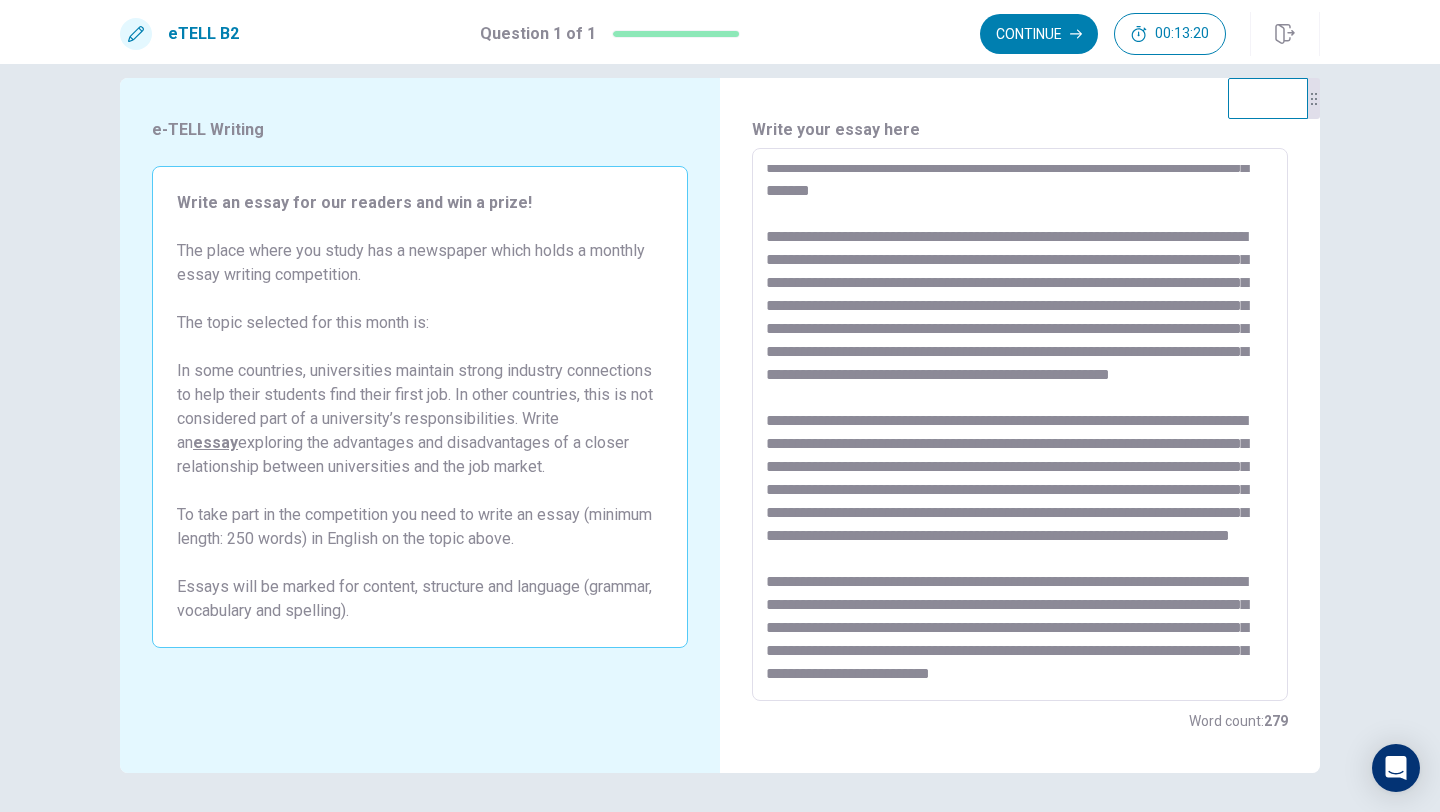 scroll, scrollTop: 145, scrollLeft: 0, axis: vertical 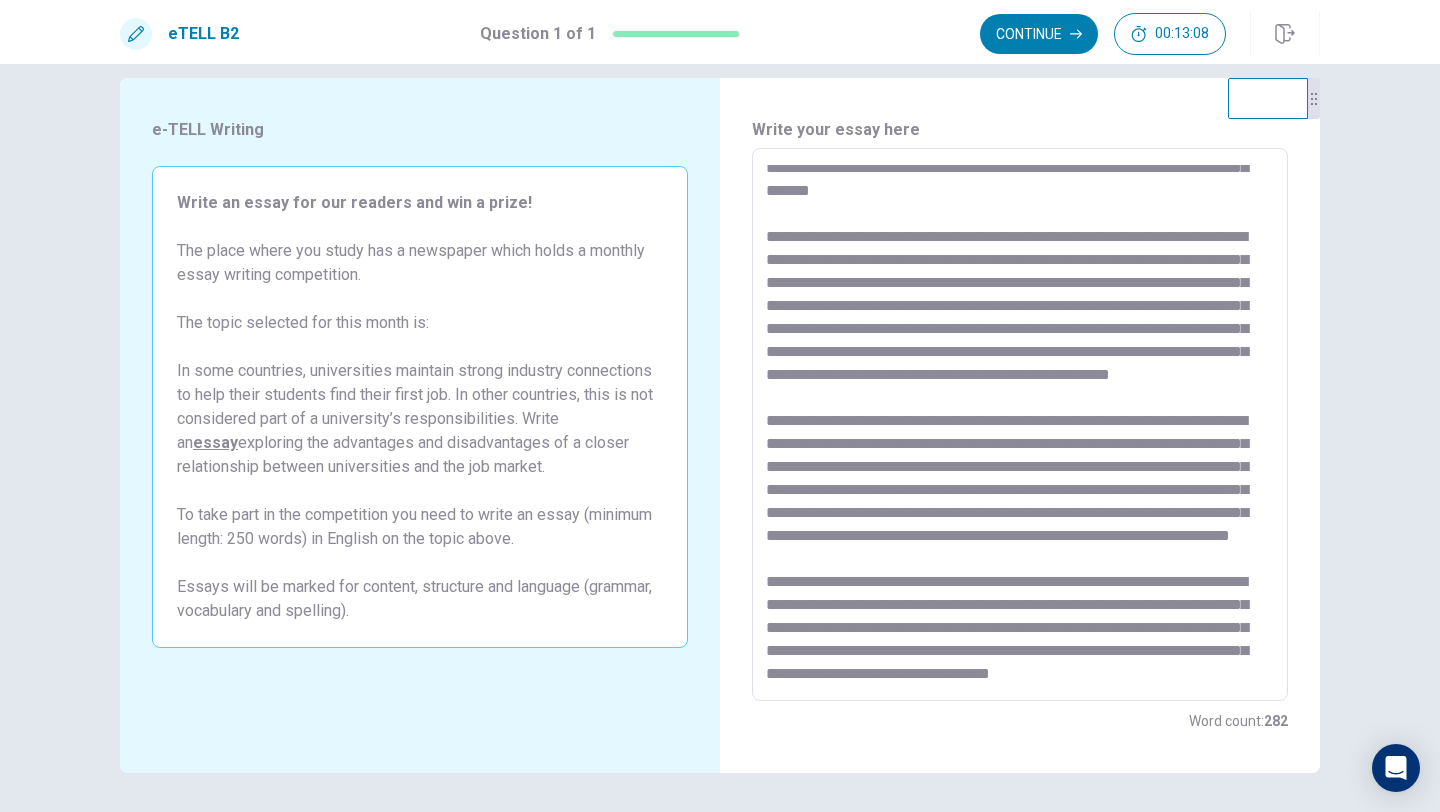 click at bounding box center [1020, 425] 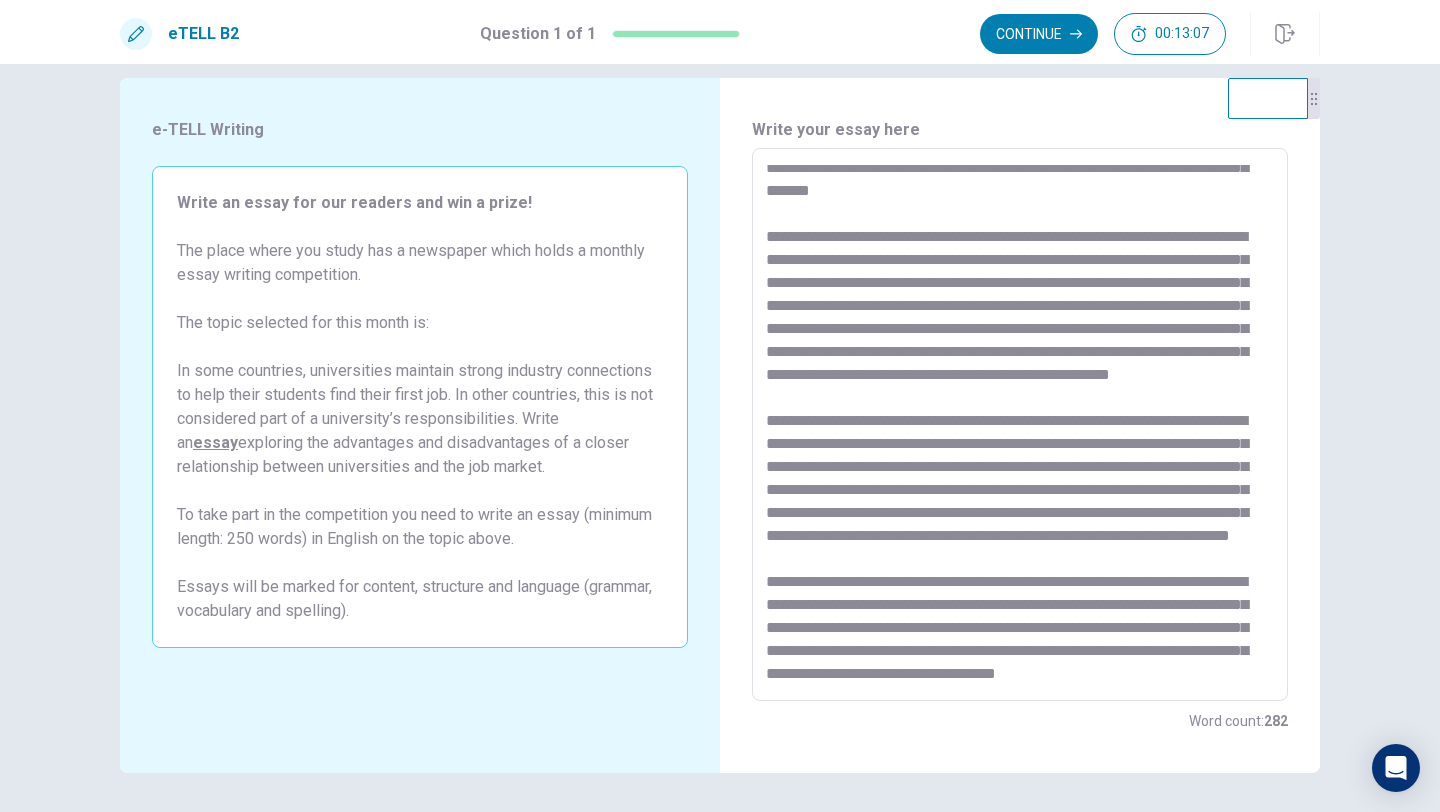 click at bounding box center (1020, 425) 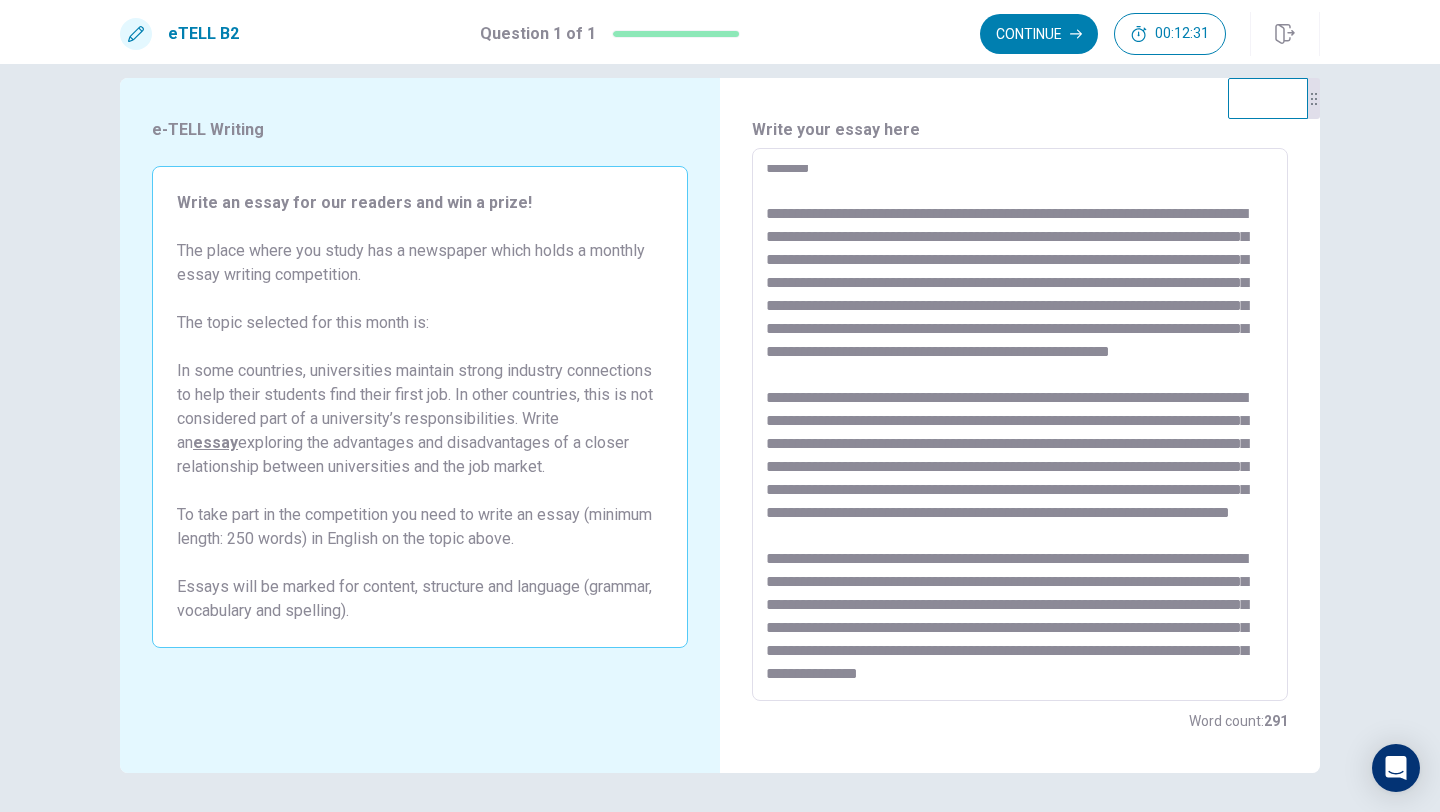 scroll, scrollTop: 0, scrollLeft: 0, axis: both 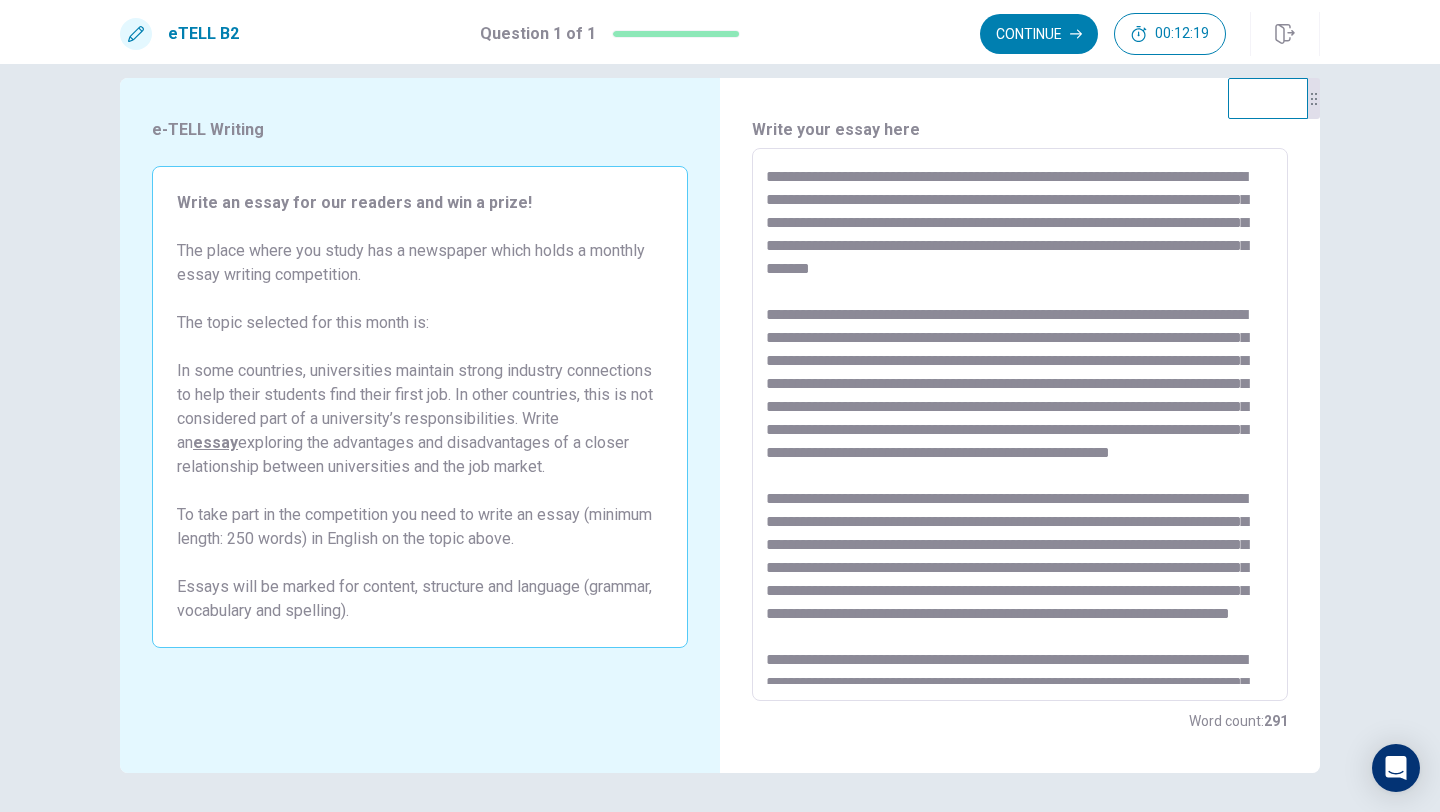 click at bounding box center (1020, 425) 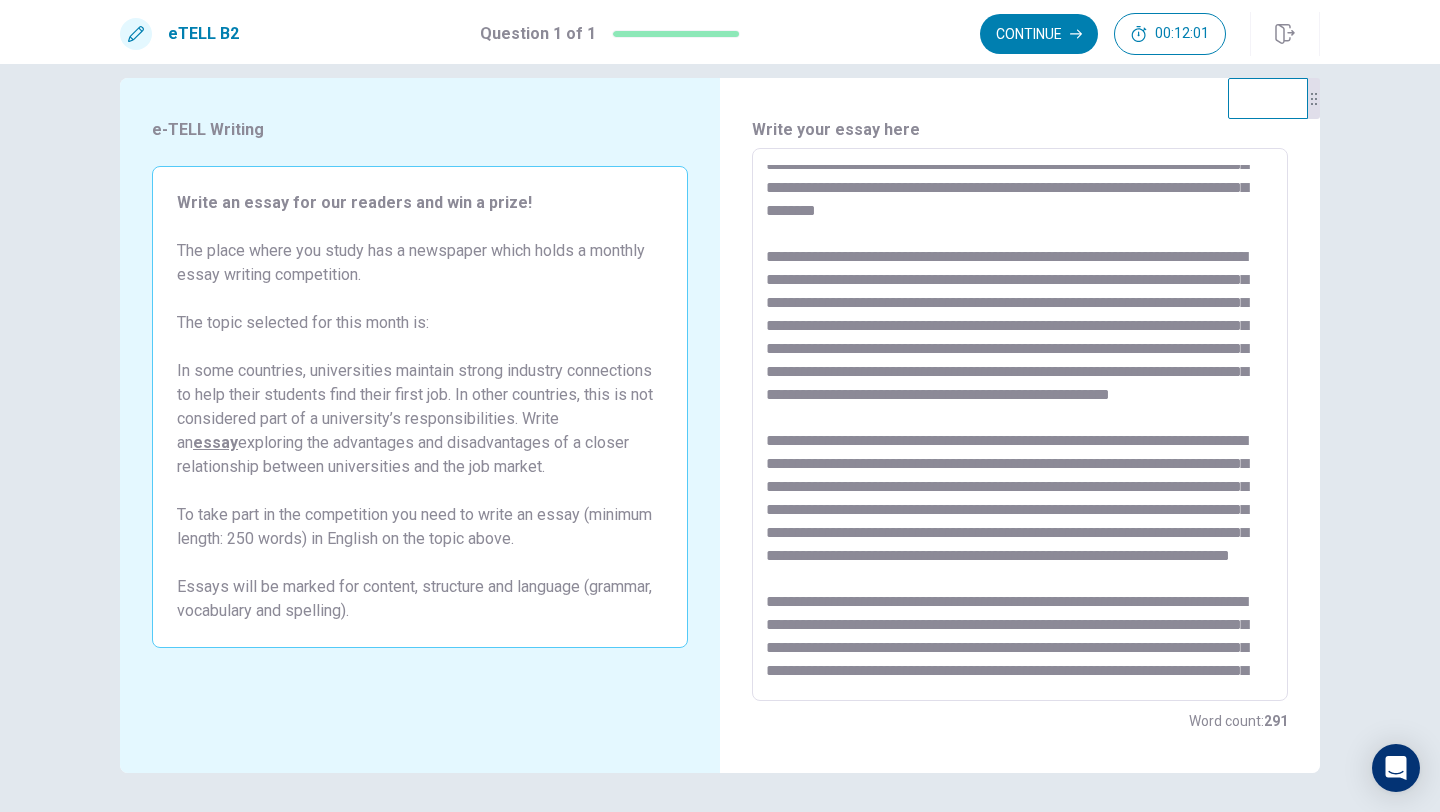 scroll, scrollTop: 57, scrollLeft: 0, axis: vertical 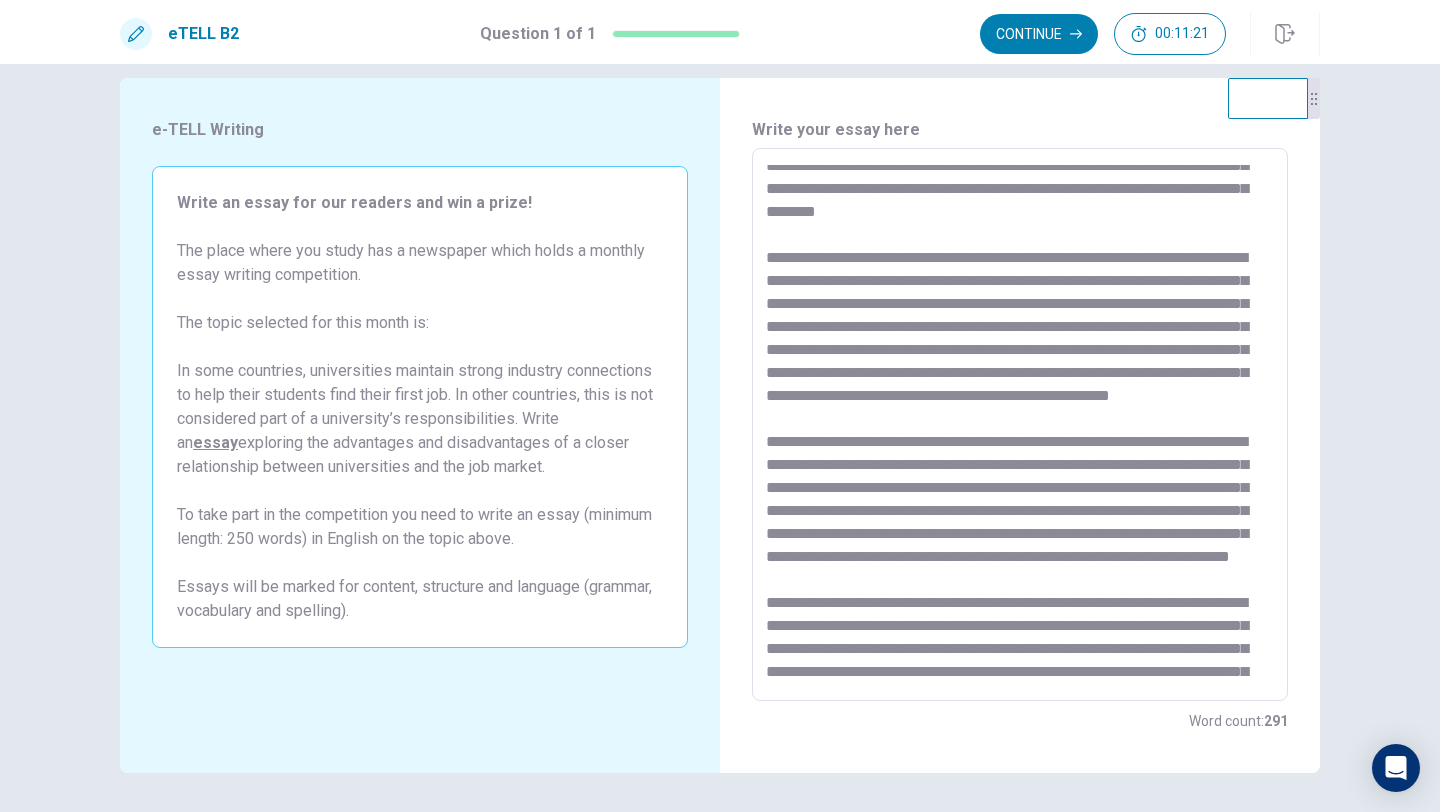 click at bounding box center [1020, 425] 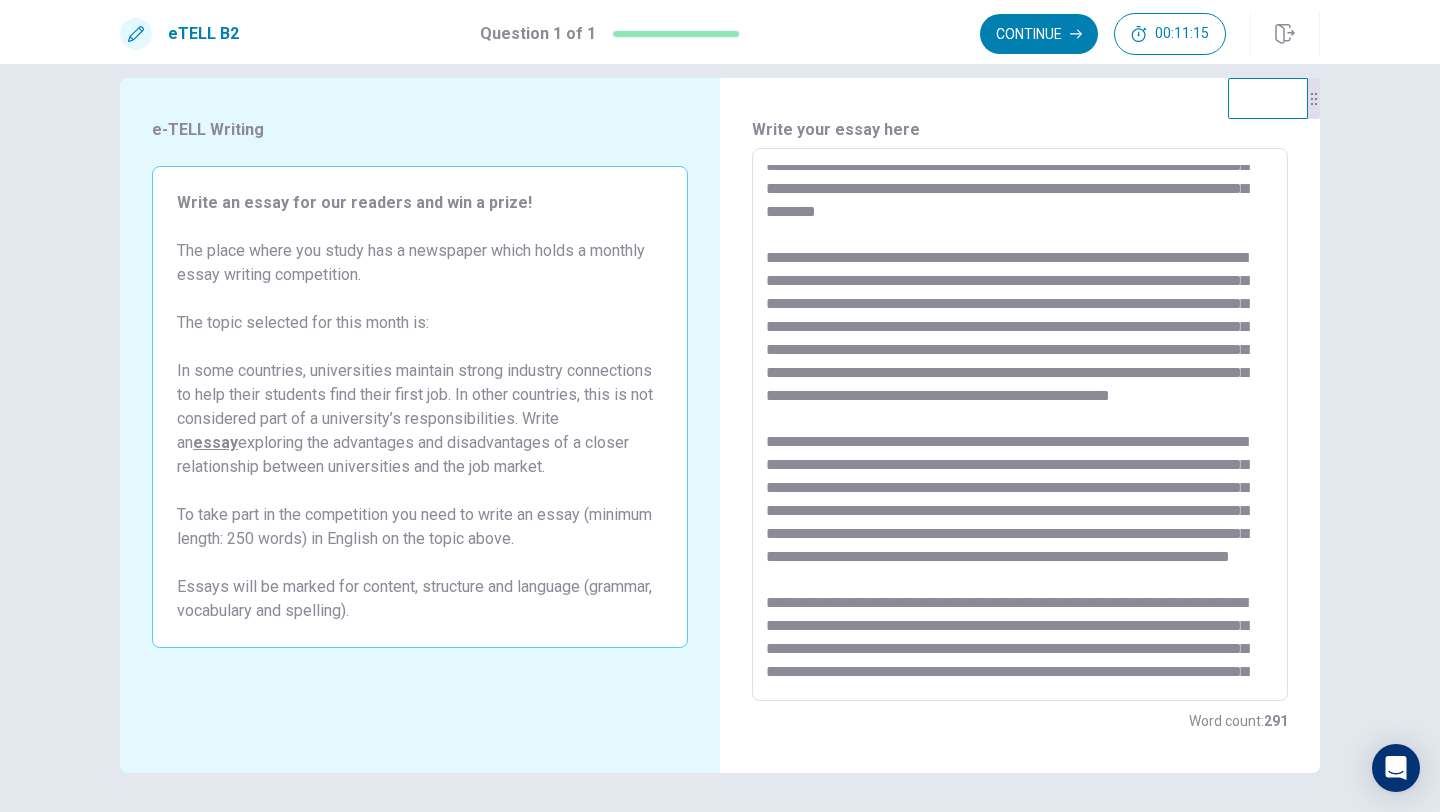 click at bounding box center (1020, 425) 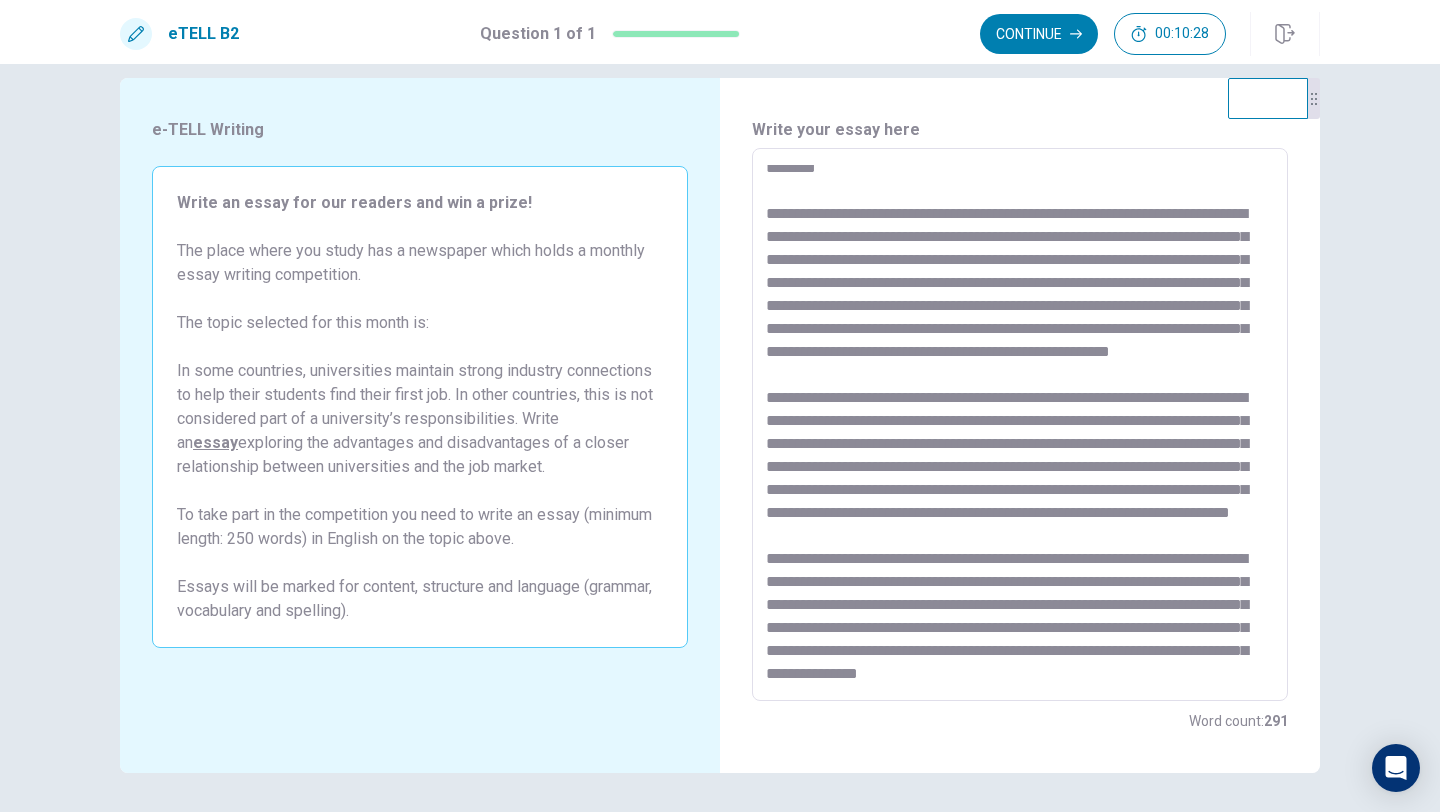 scroll, scrollTop: 147, scrollLeft: 0, axis: vertical 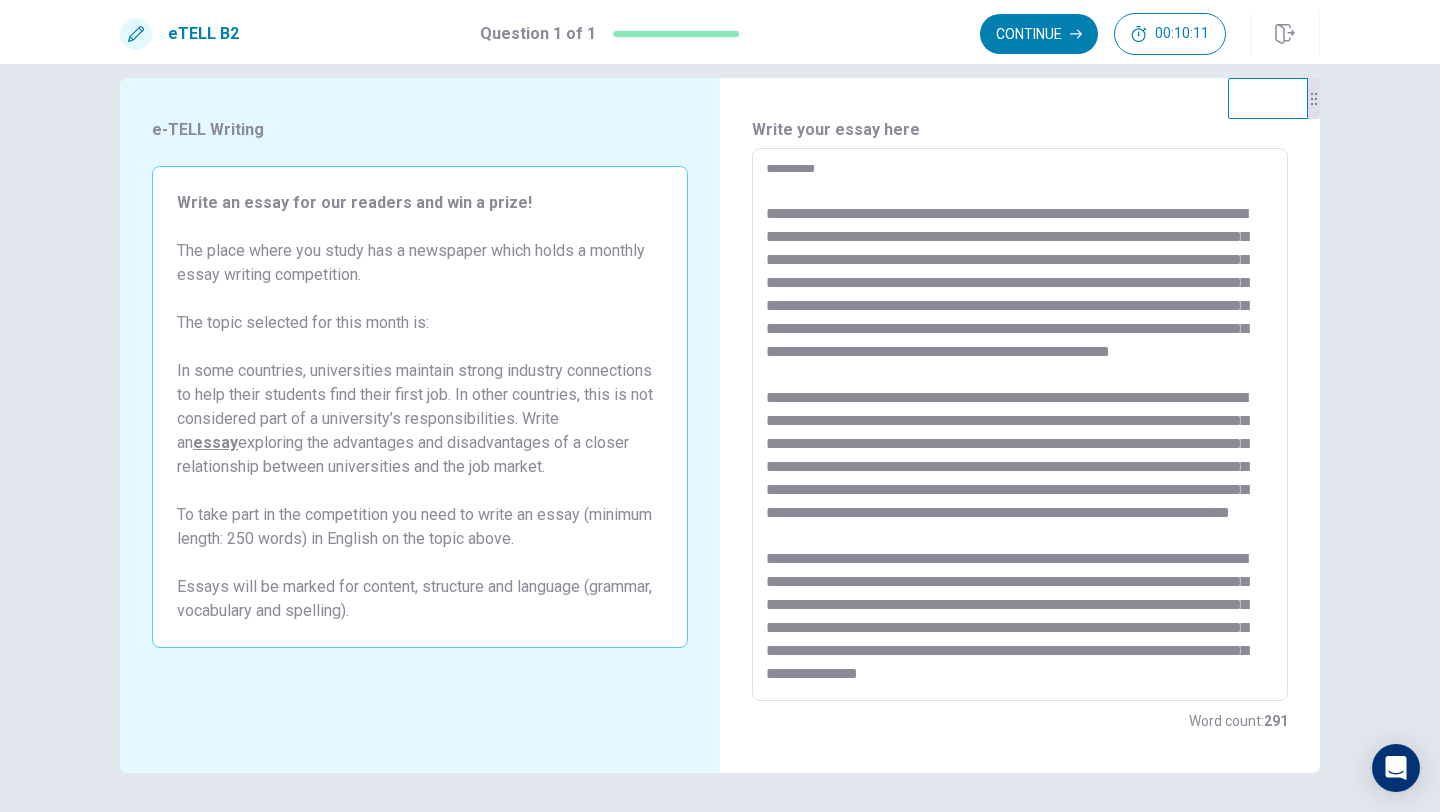 click at bounding box center [1020, 425] 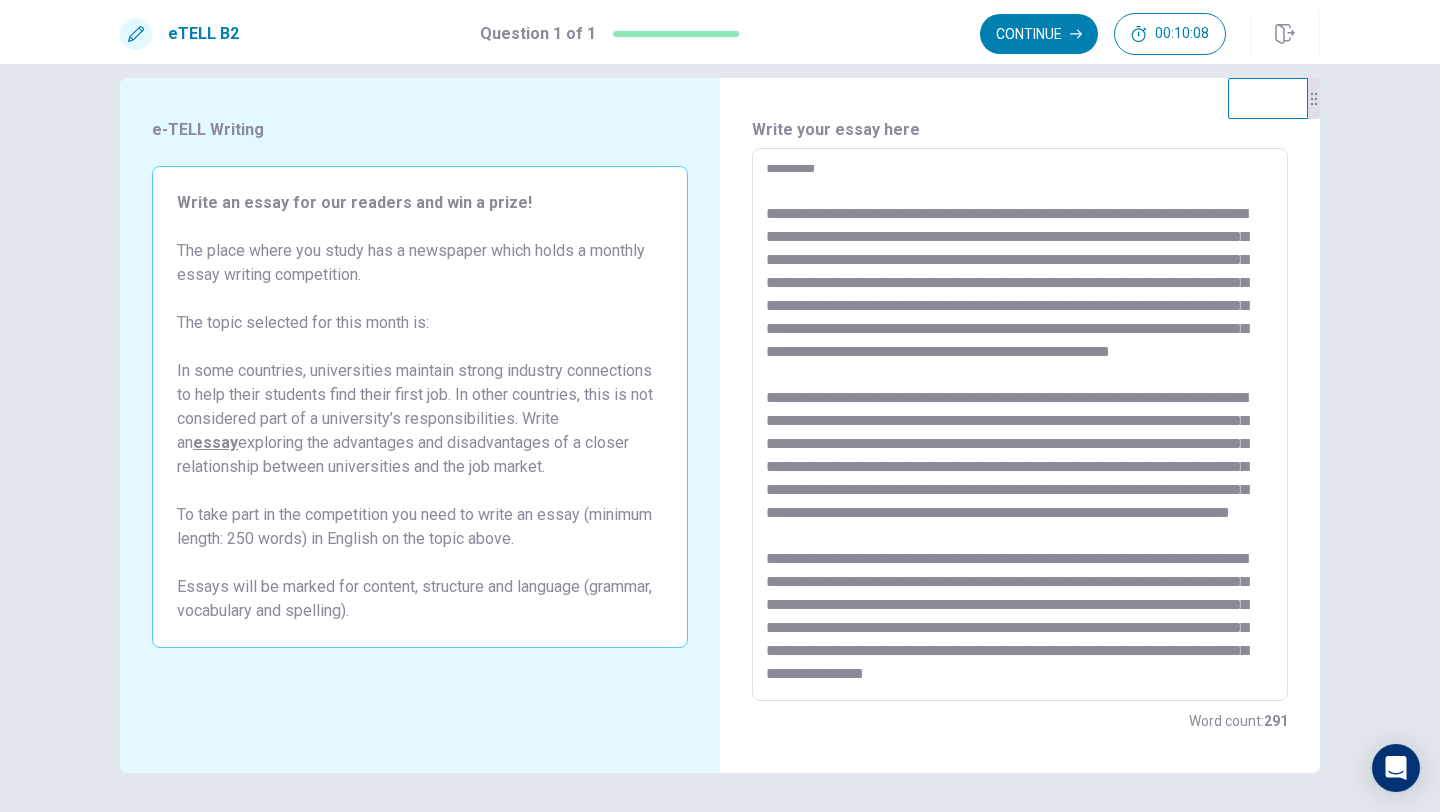 scroll, scrollTop: 163, scrollLeft: 0, axis: vertical 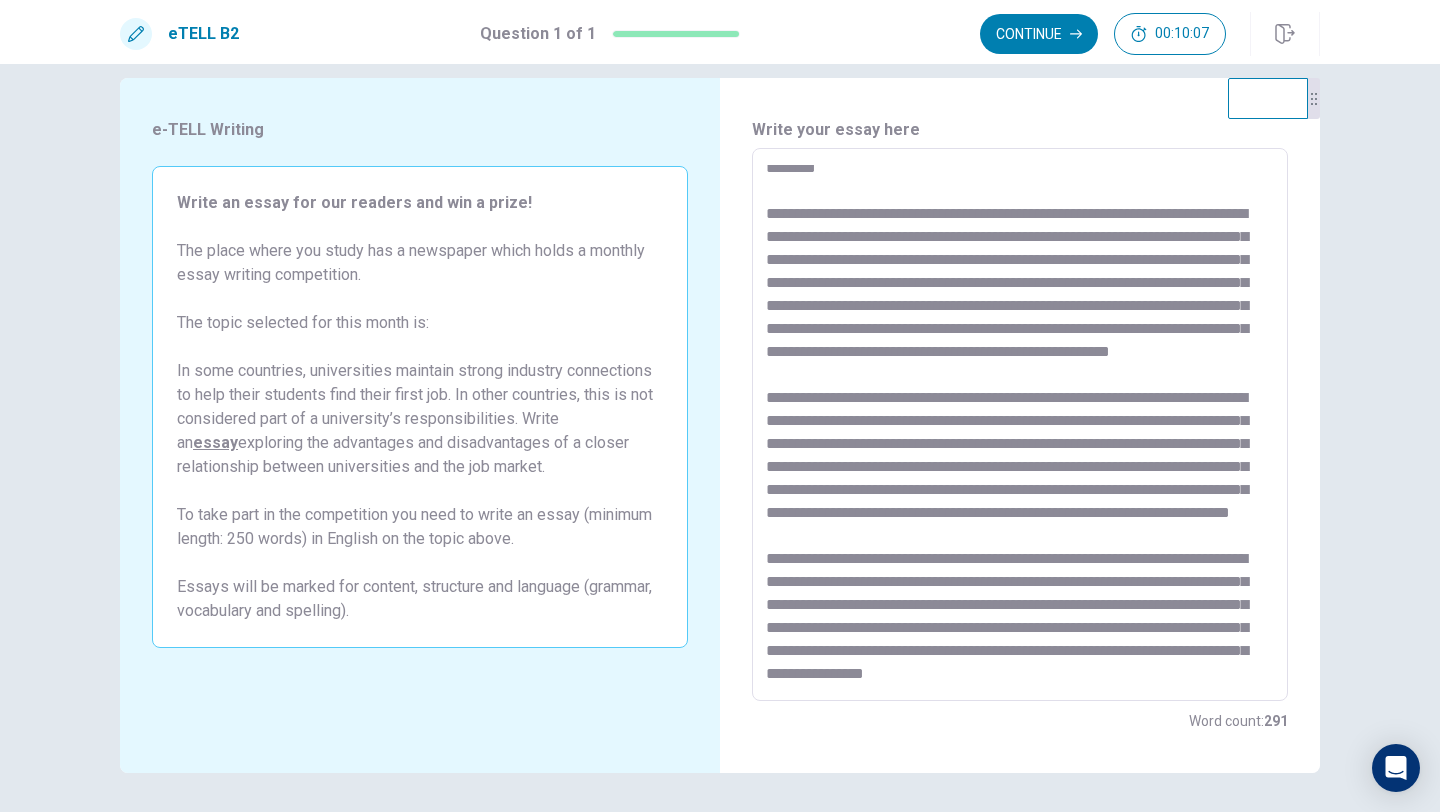 click at bounding box center (1020, 425) 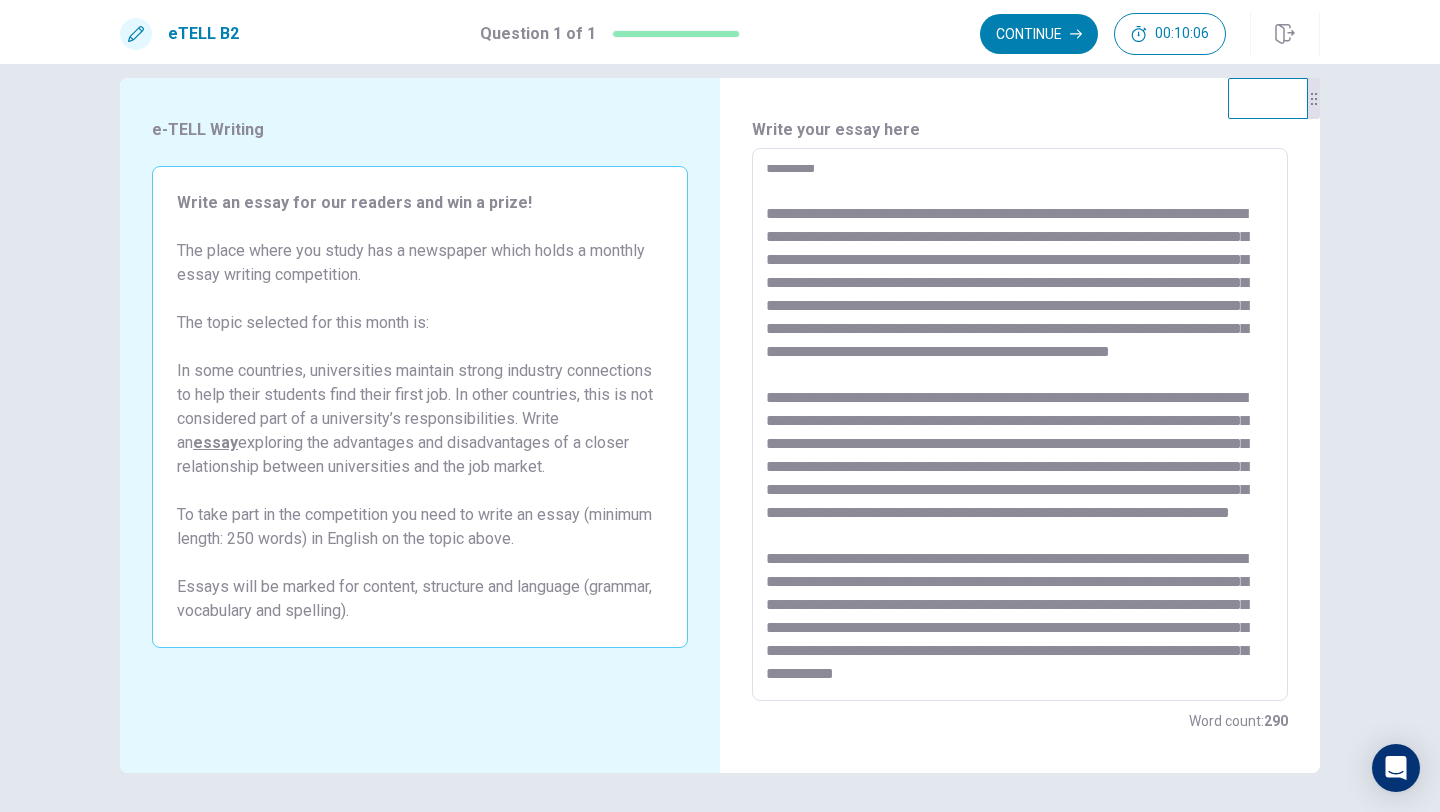 scroll, scrollTop: 147, scrollLeft: 0, axis: vertical 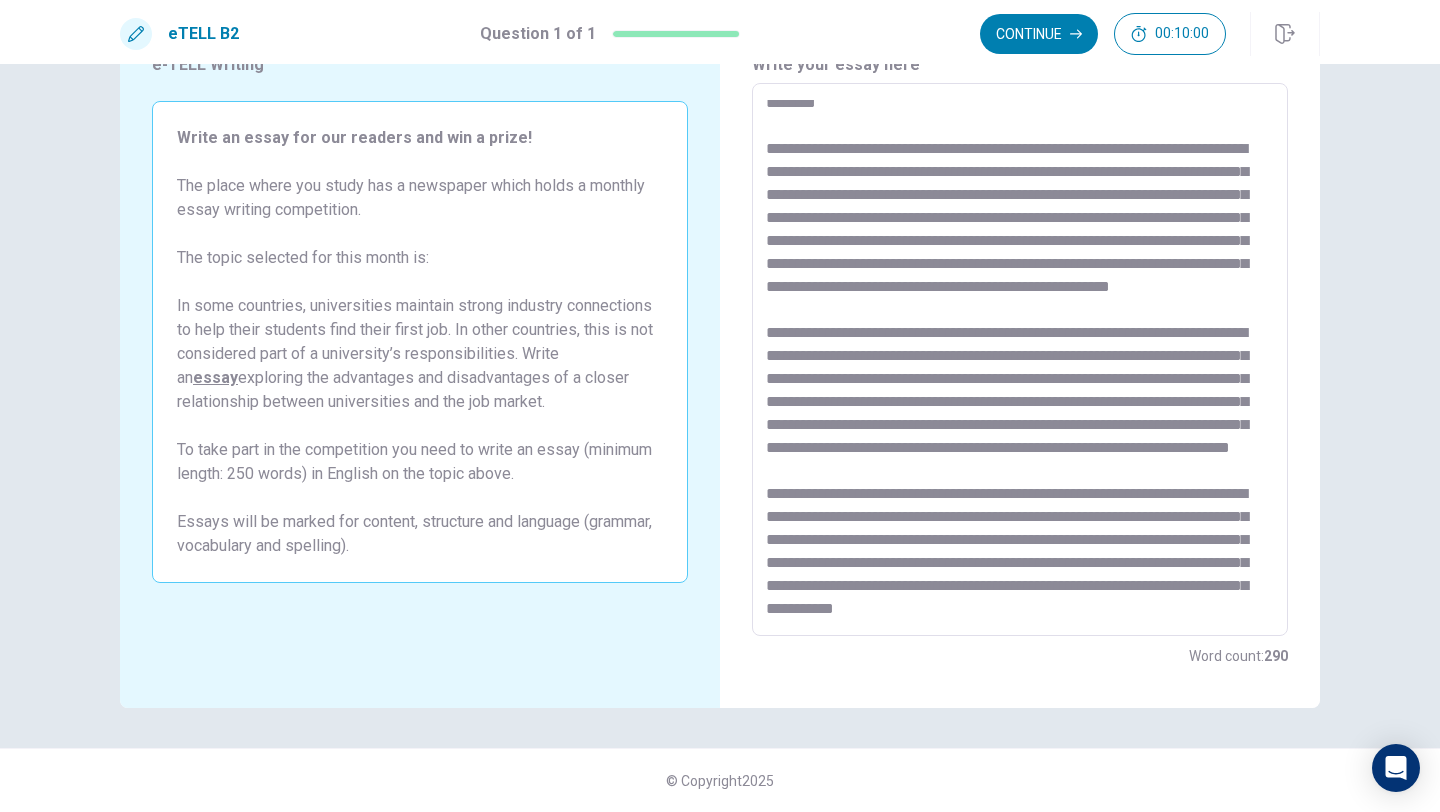 click at bounding box center (1020, 360) 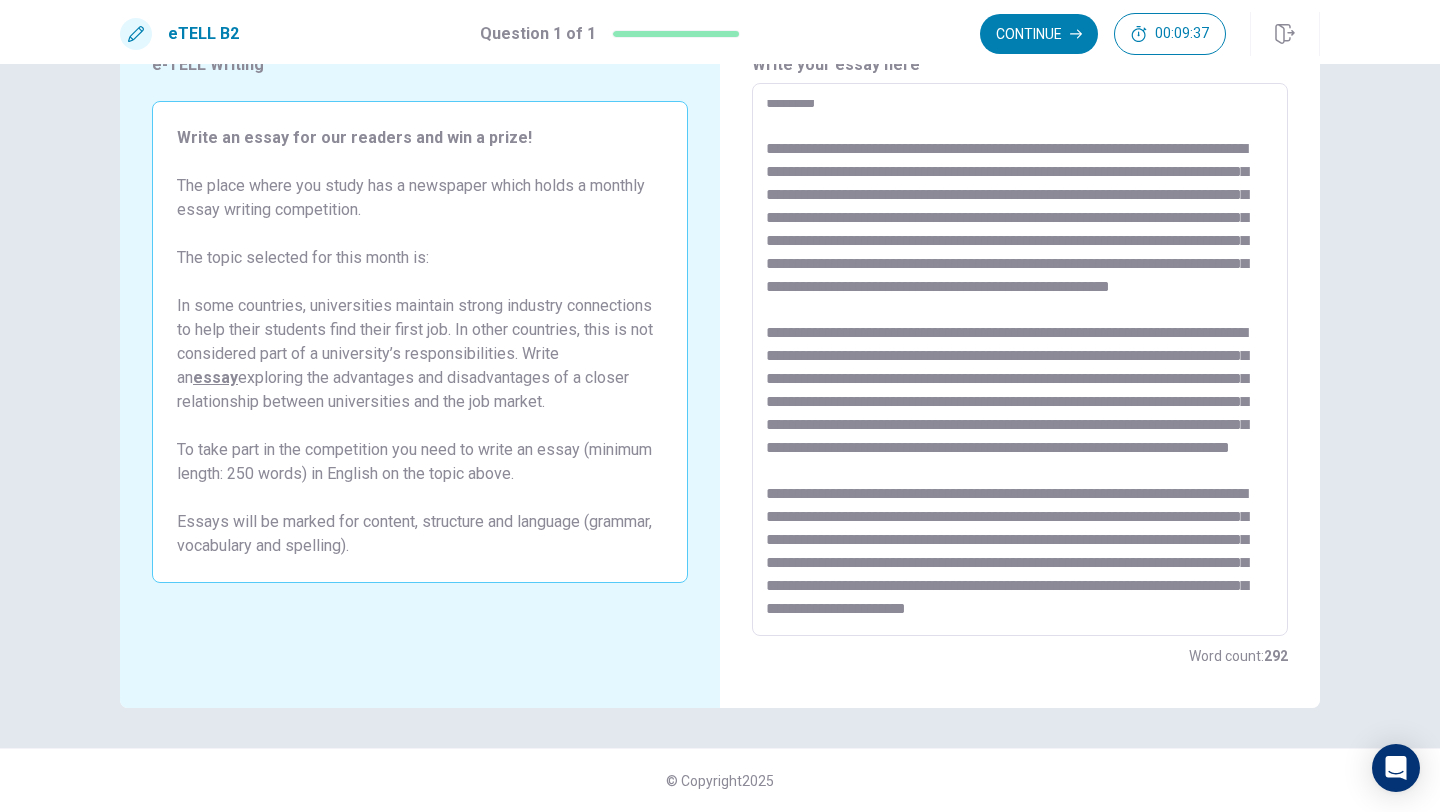scroll, scrollTop: 170, scrollLeft: 0, axis: vertical 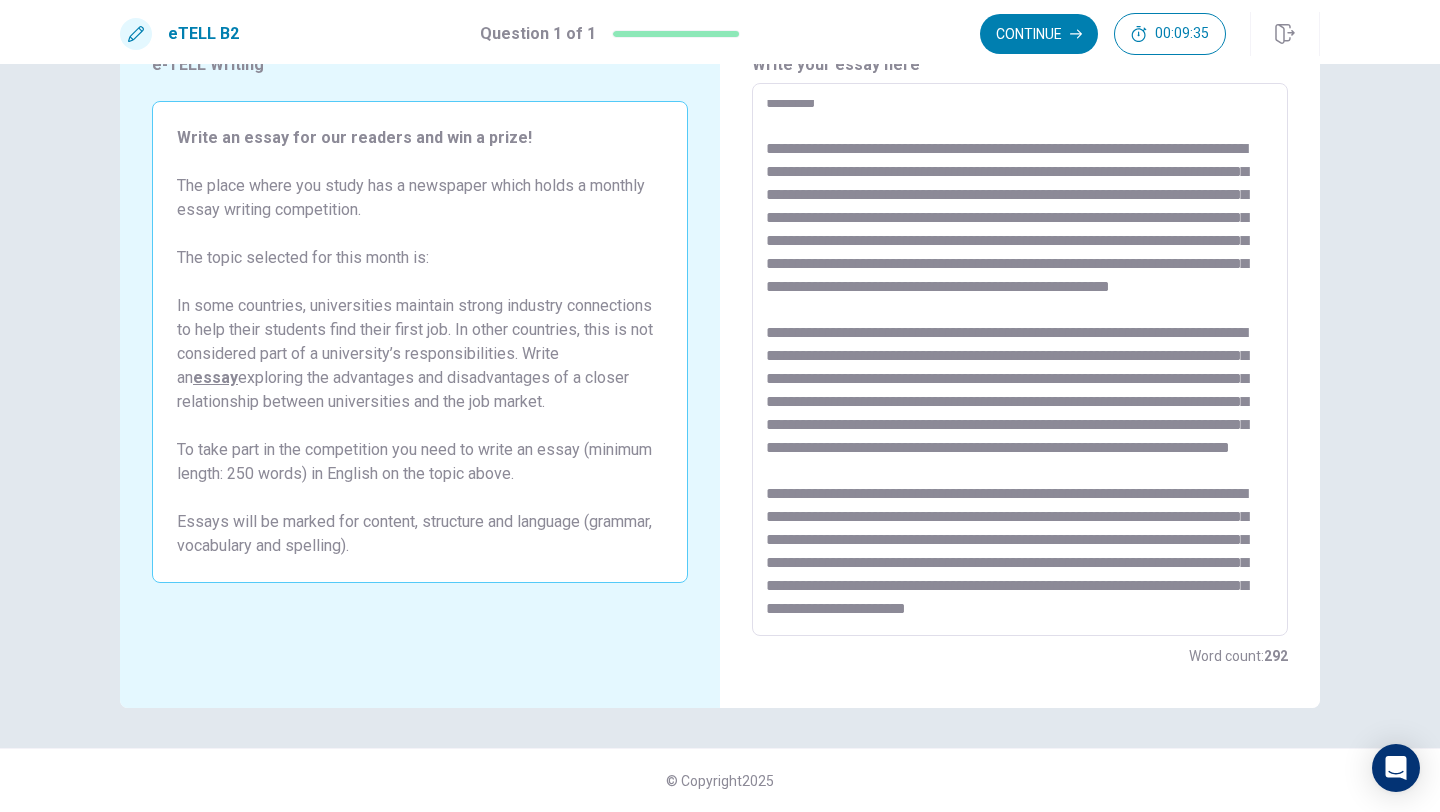 click at bounding box center [1020, 360] 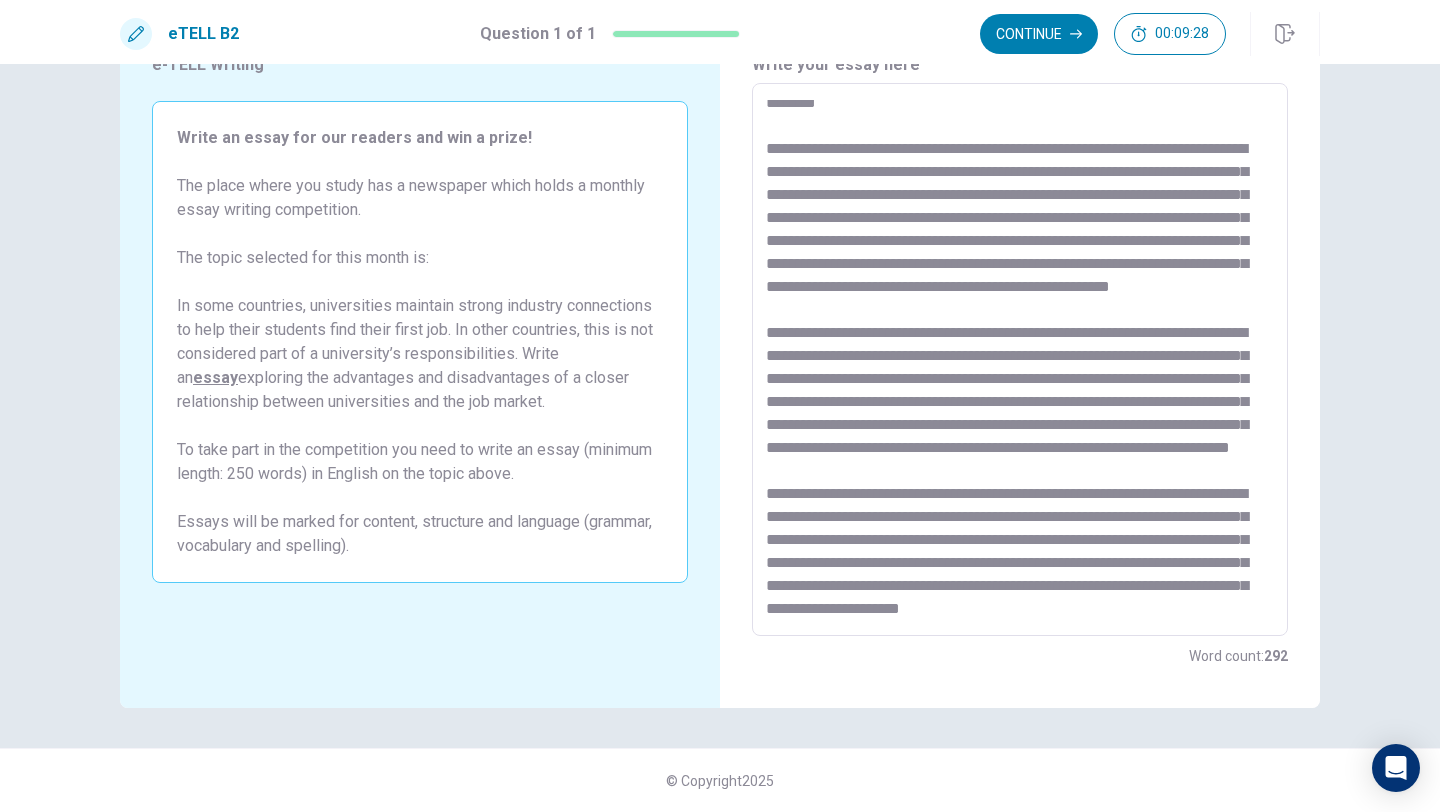 click at bounding box center [1020, 360] 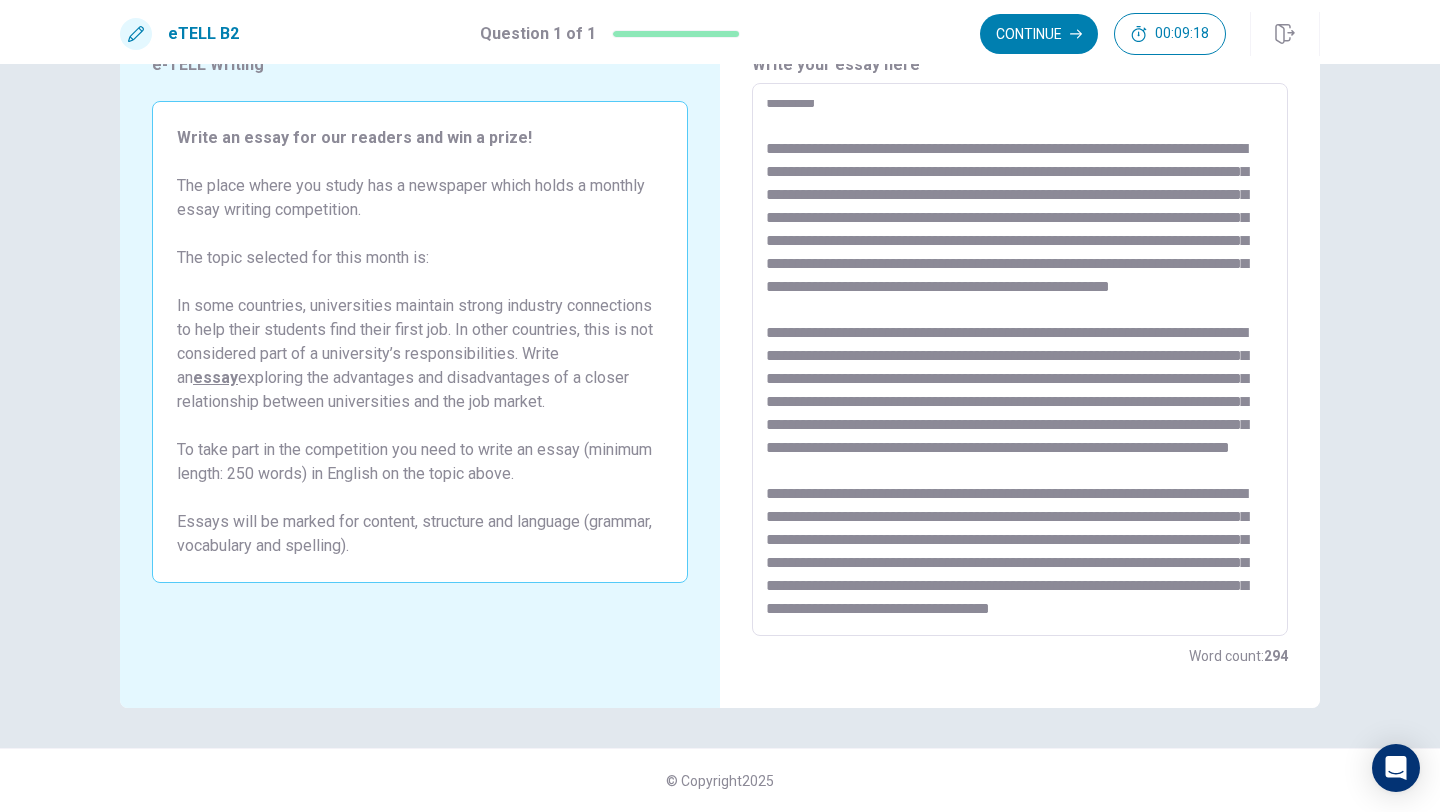 click at bounding box center (1020, 360) 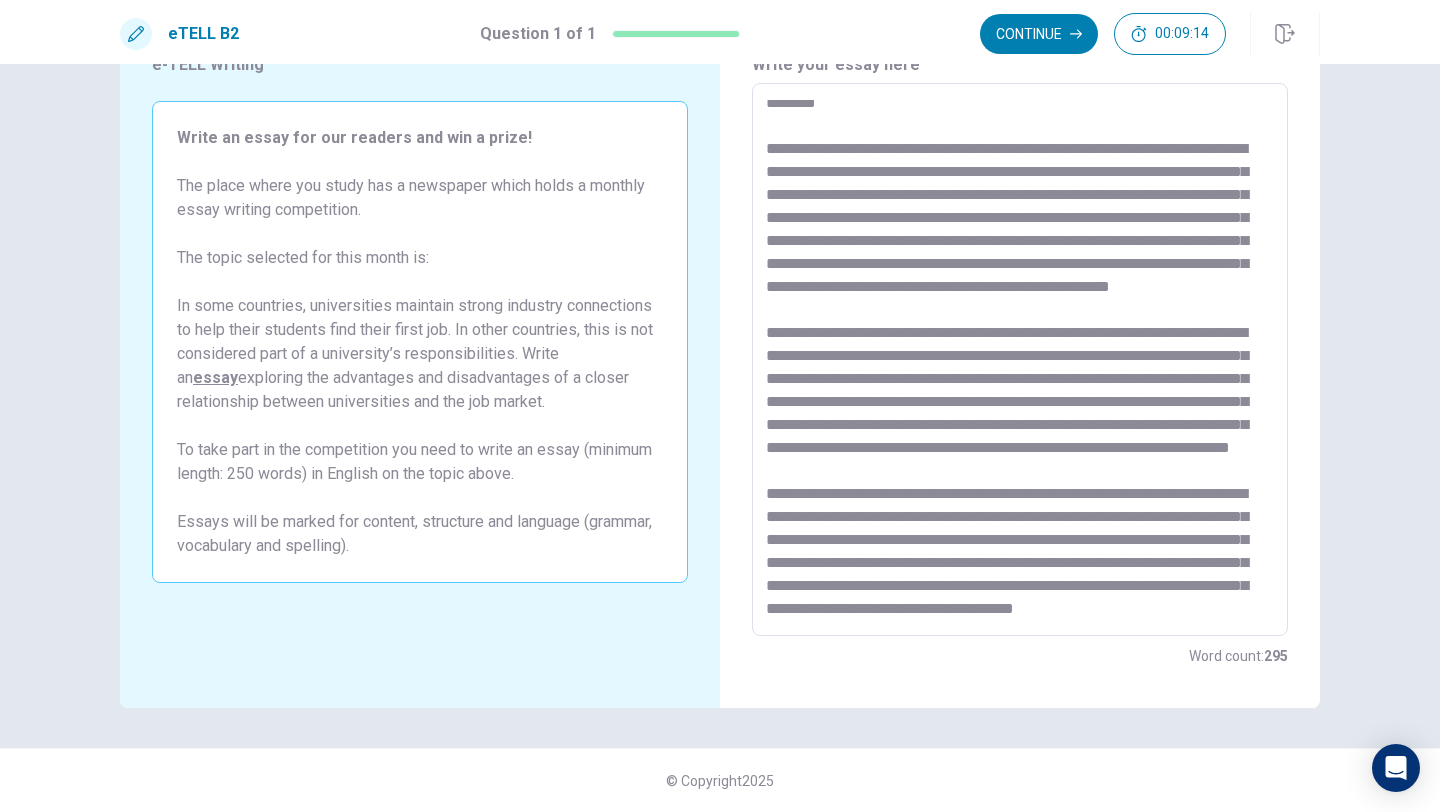 scroll, scrollTop: 0, scrollLeft: 0, axis: both 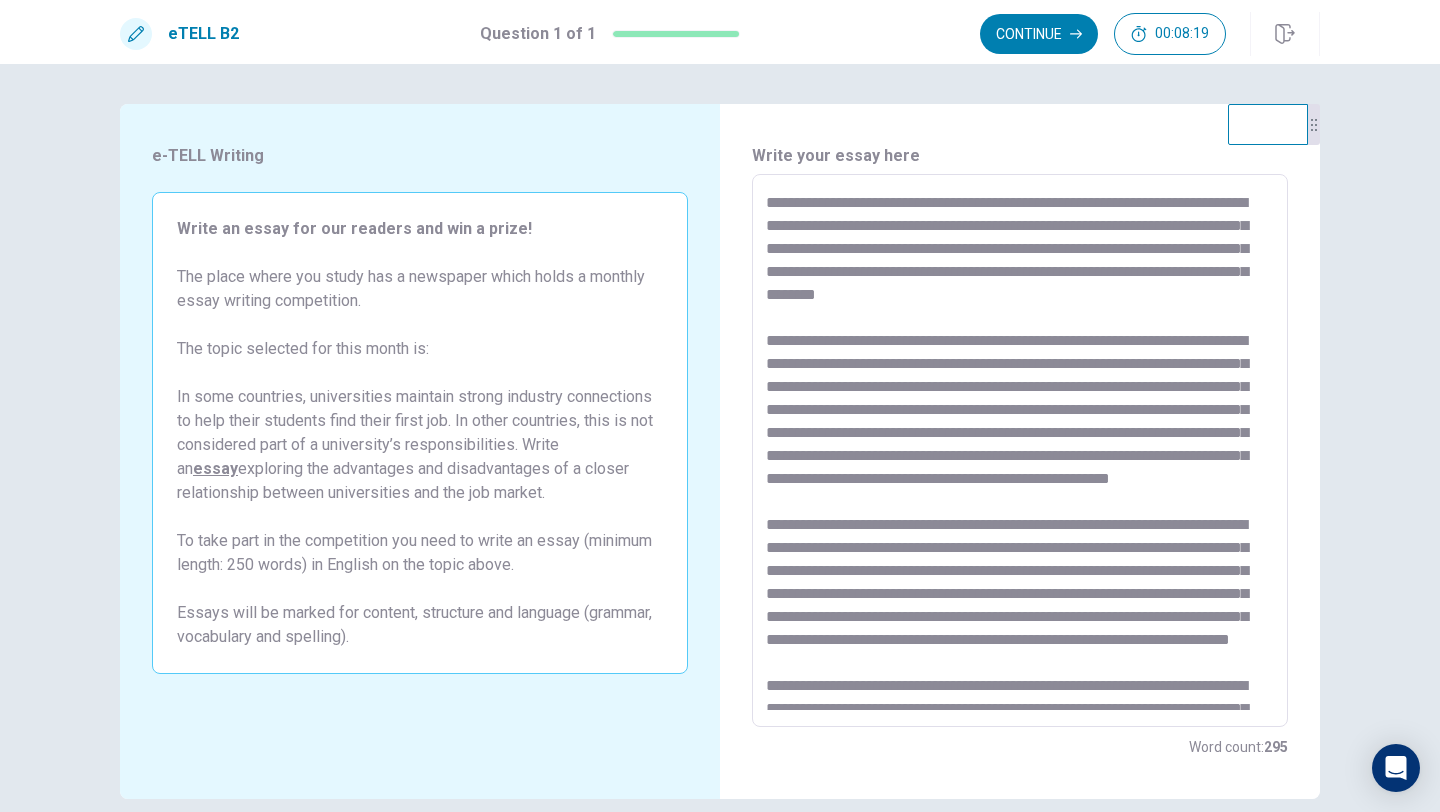 click at bounding box center [1020, 451] 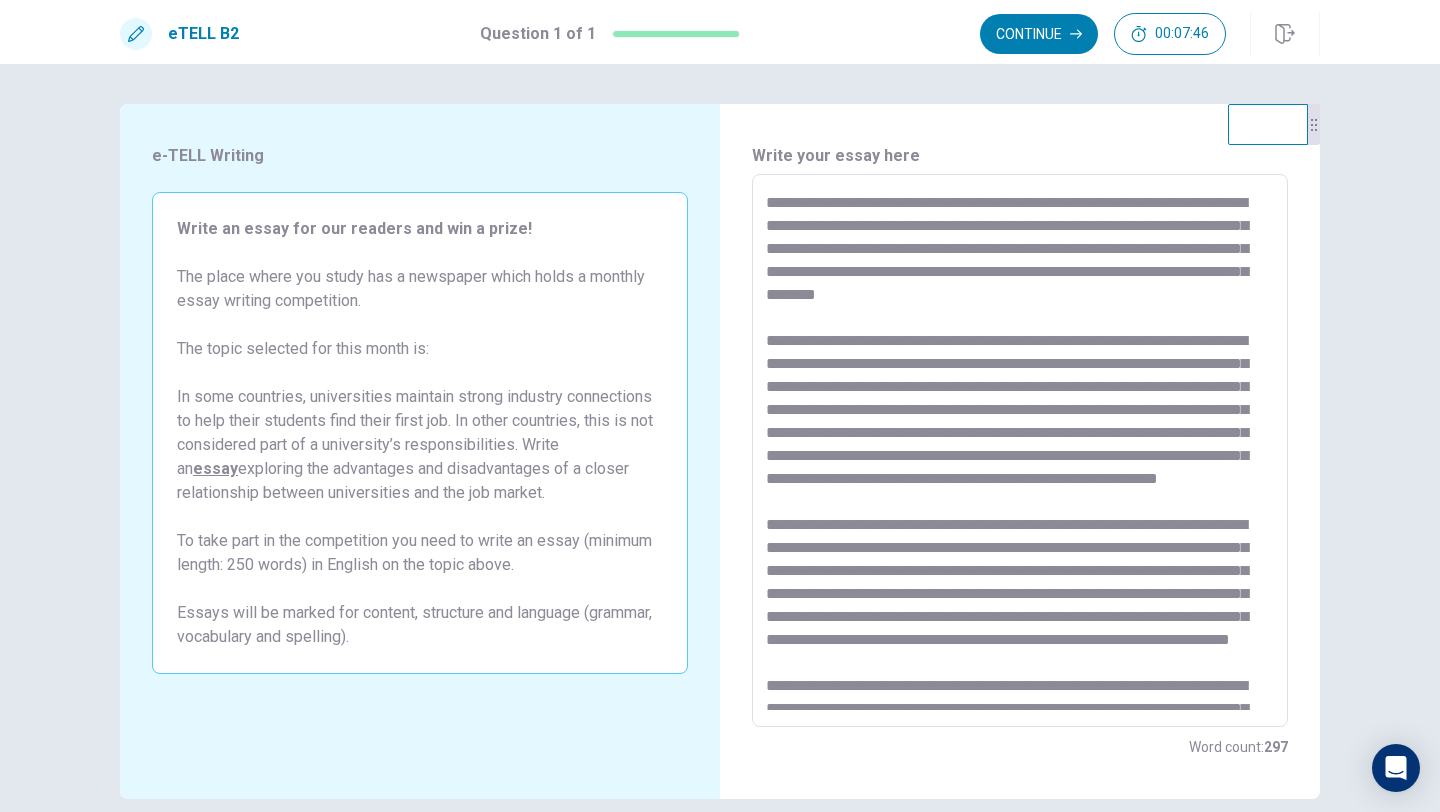 click at bounding box center (1020, 451) 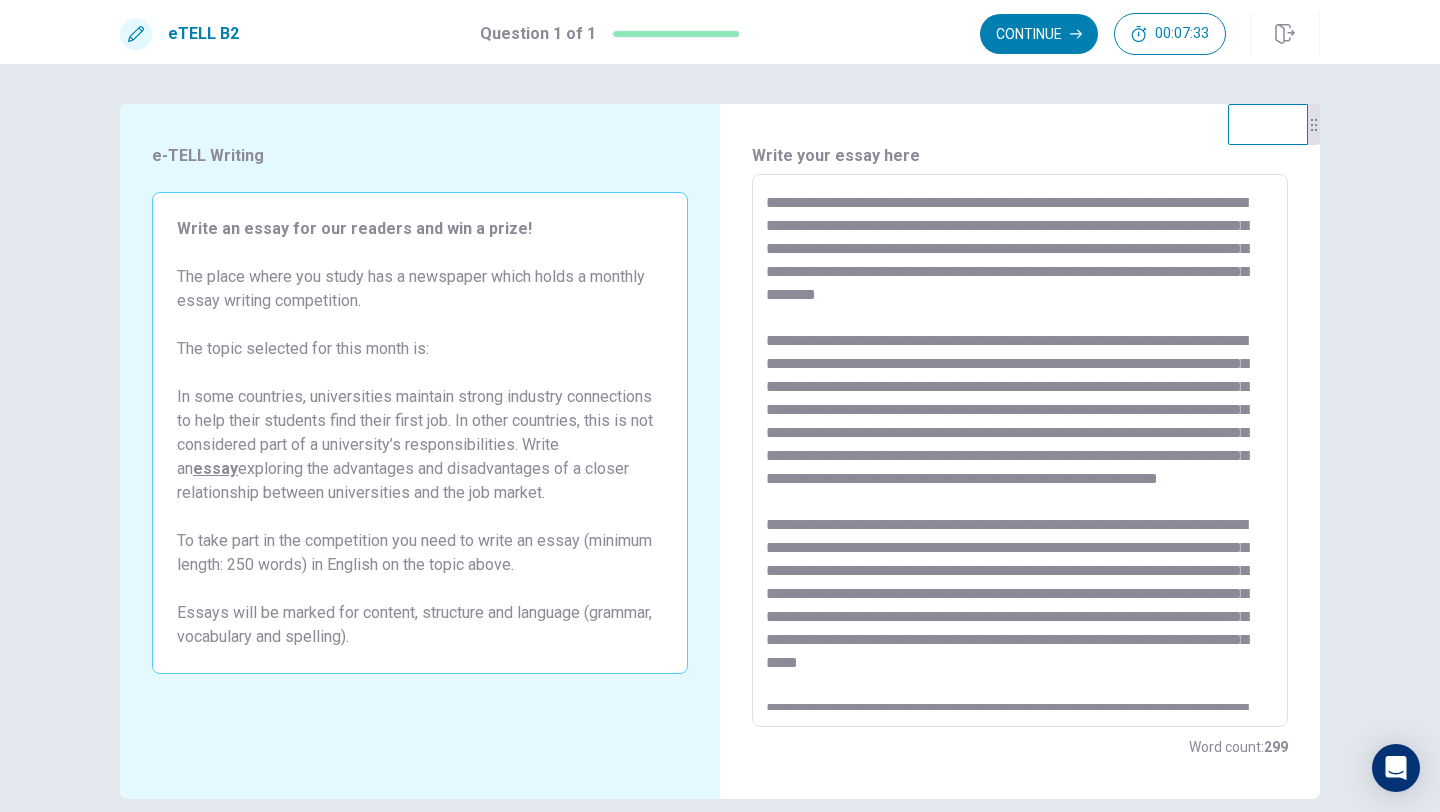 click at bounding box center [1020, 451] 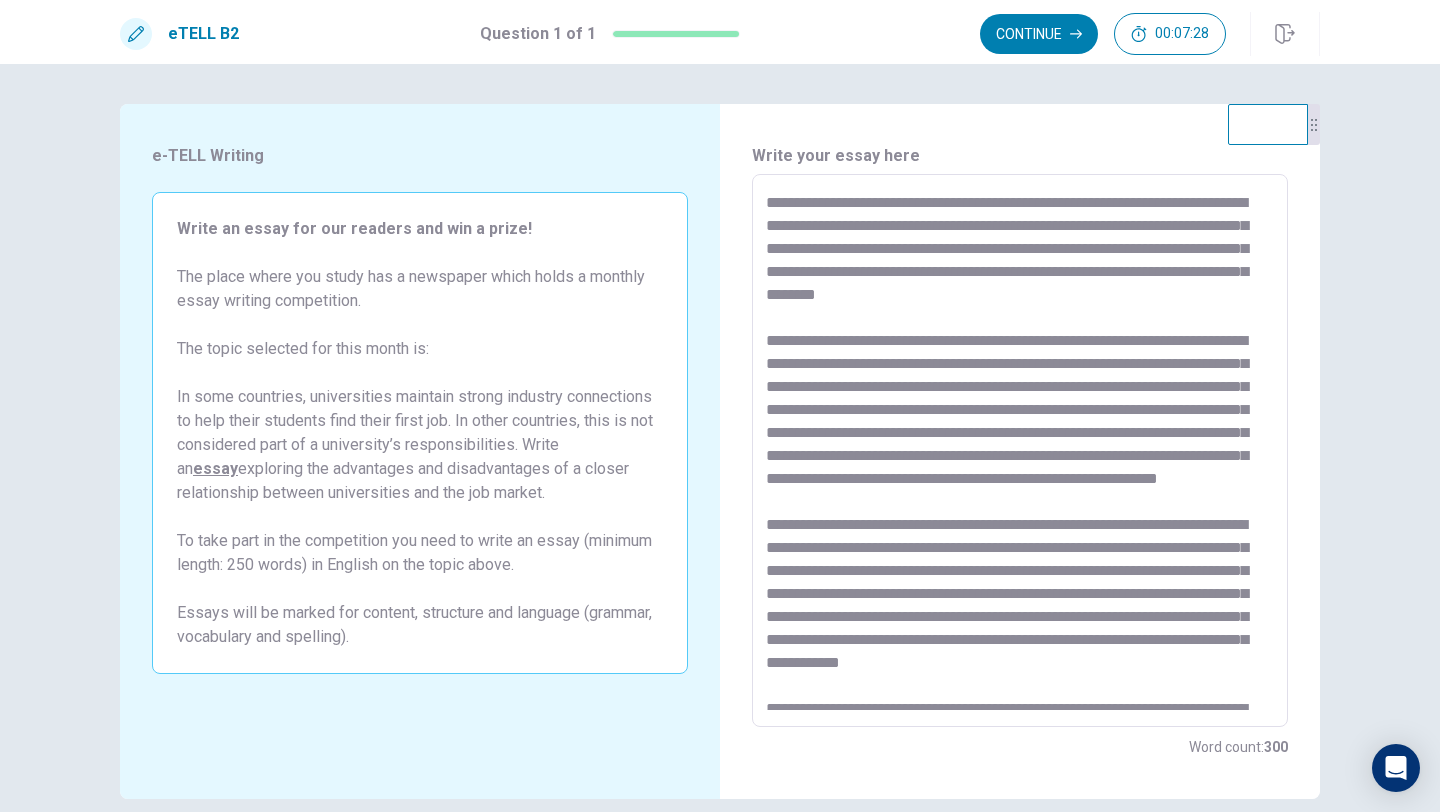 click at bounding box center (1020, 451) 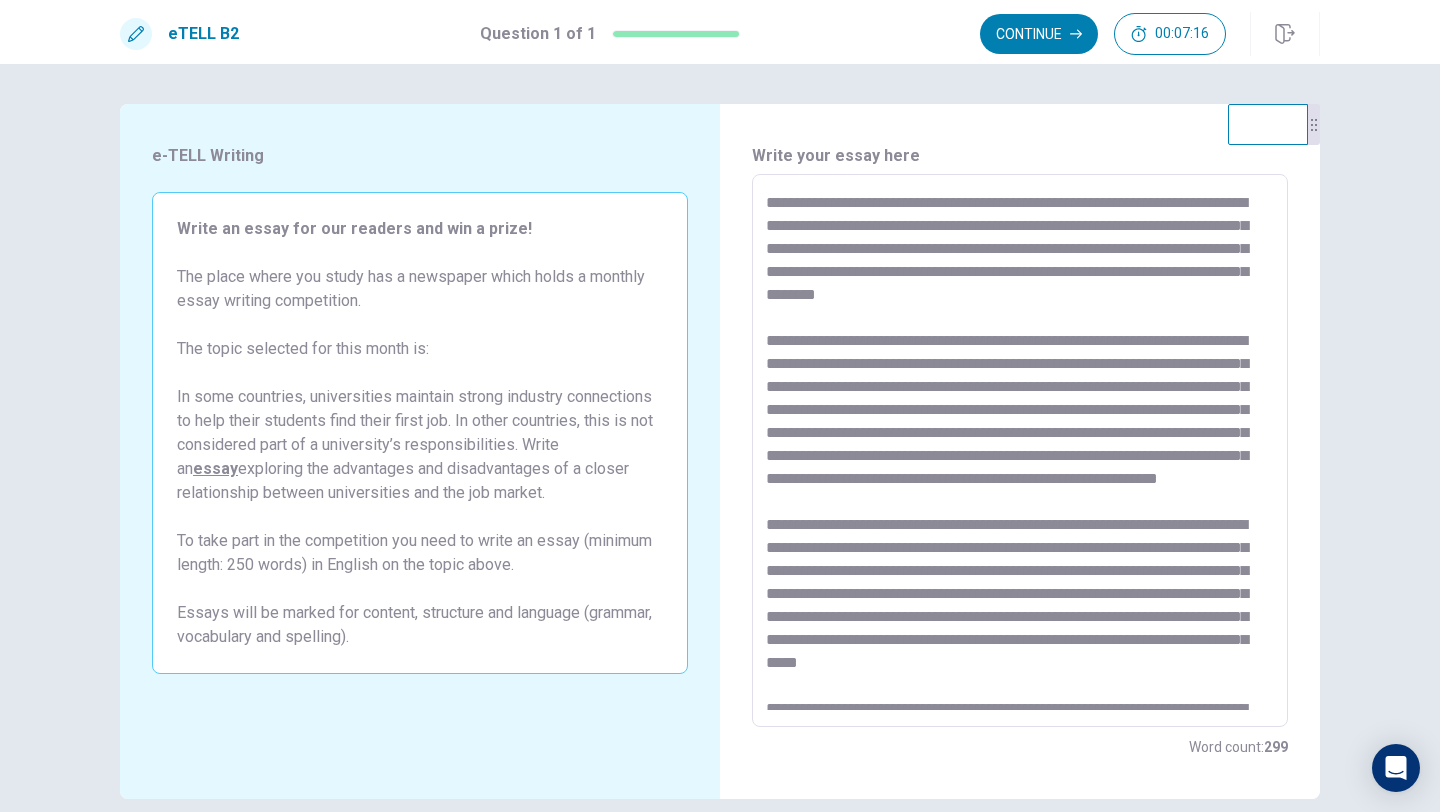 click at bounding box center [1020, 451] 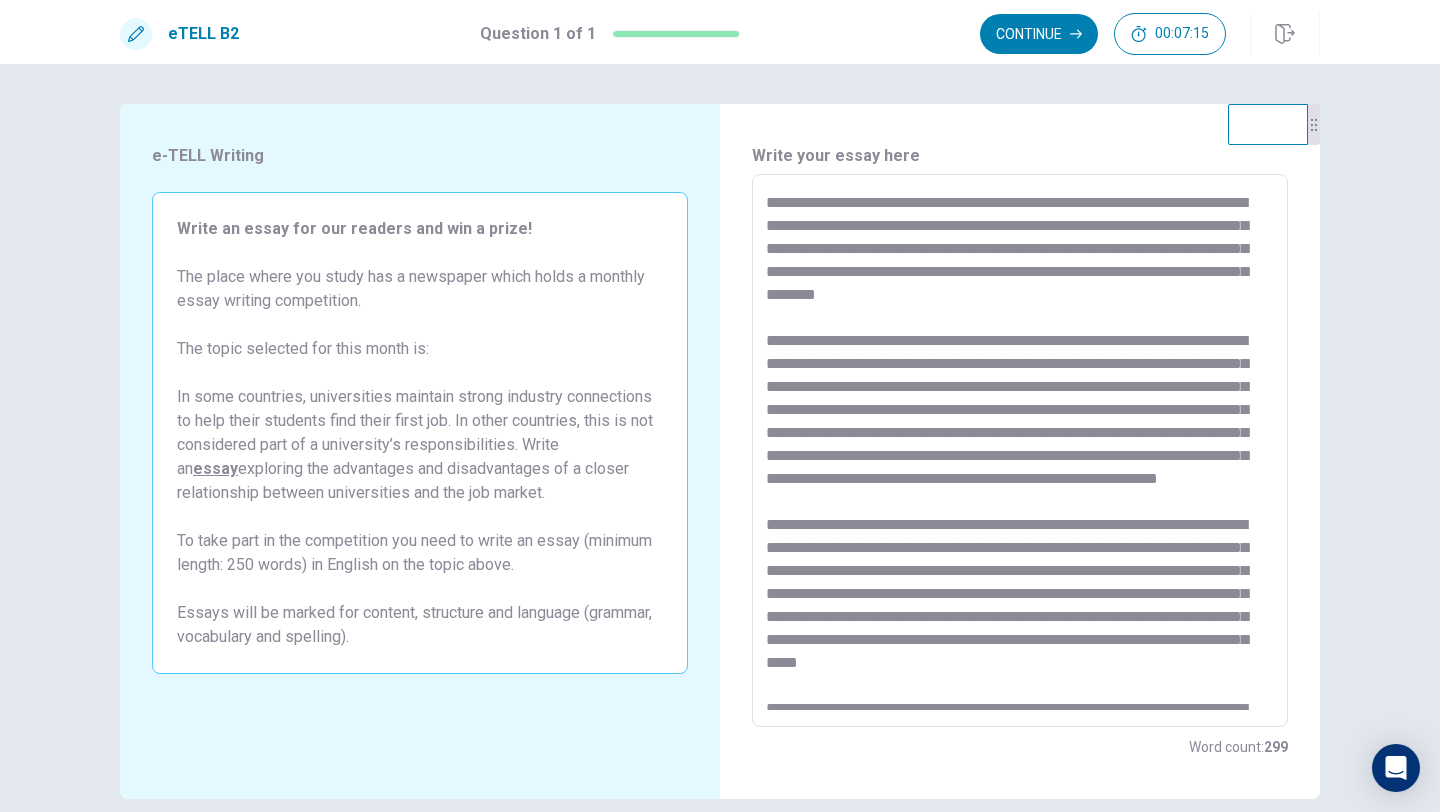 click at bounding box center (1020, 451) 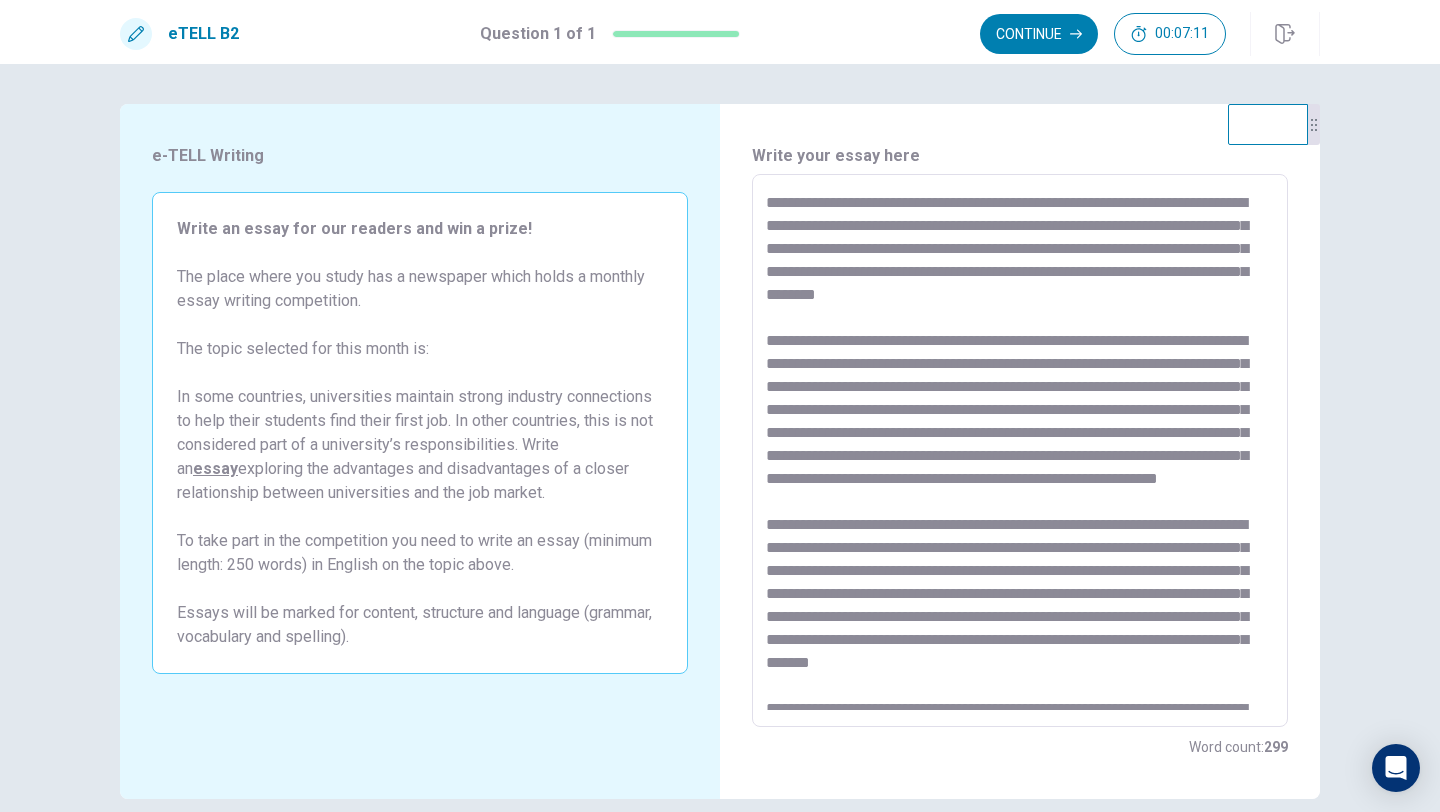 click at bounding box center (1020, 451) 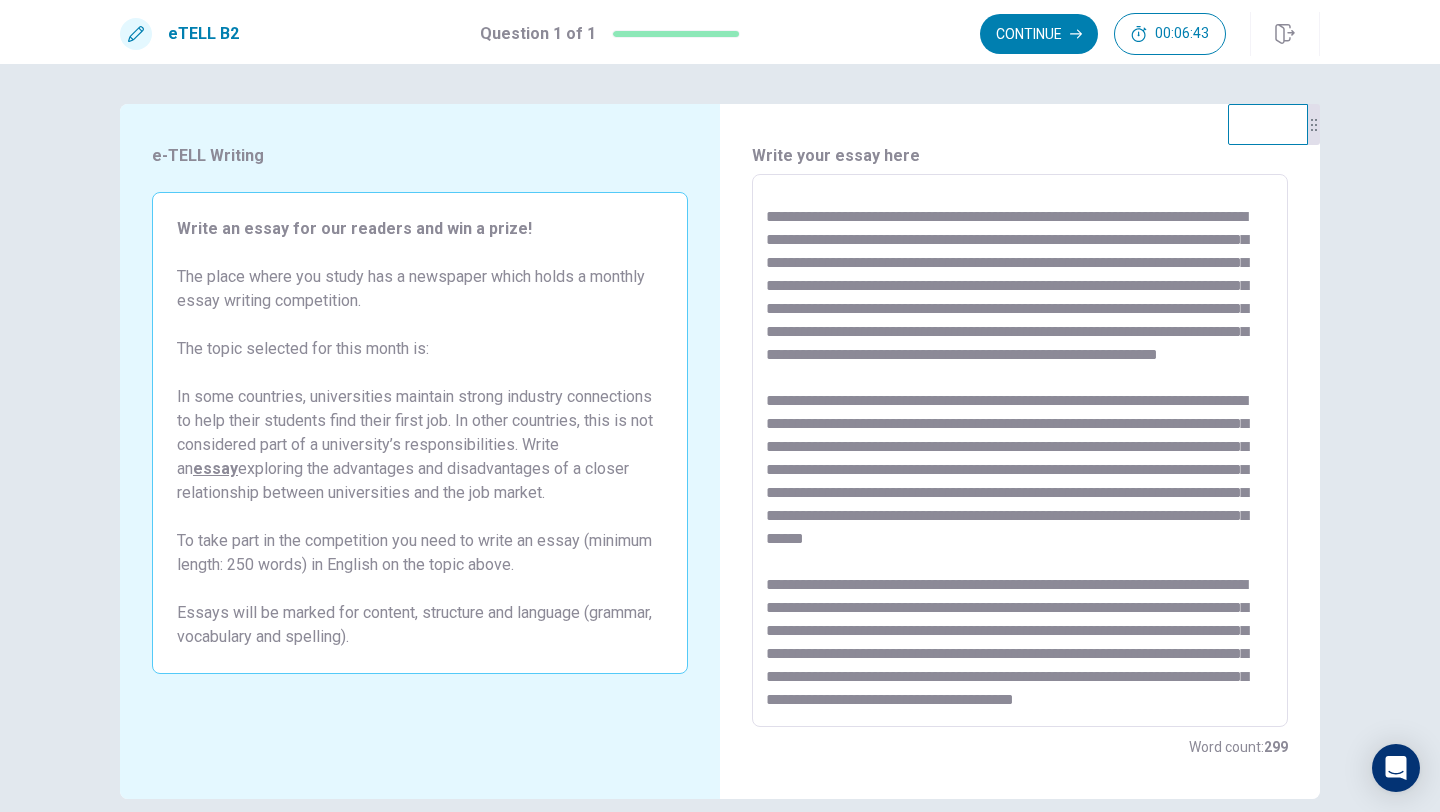 scroll, scrollTop: 170, scrollLeft: 0, axis: vertical 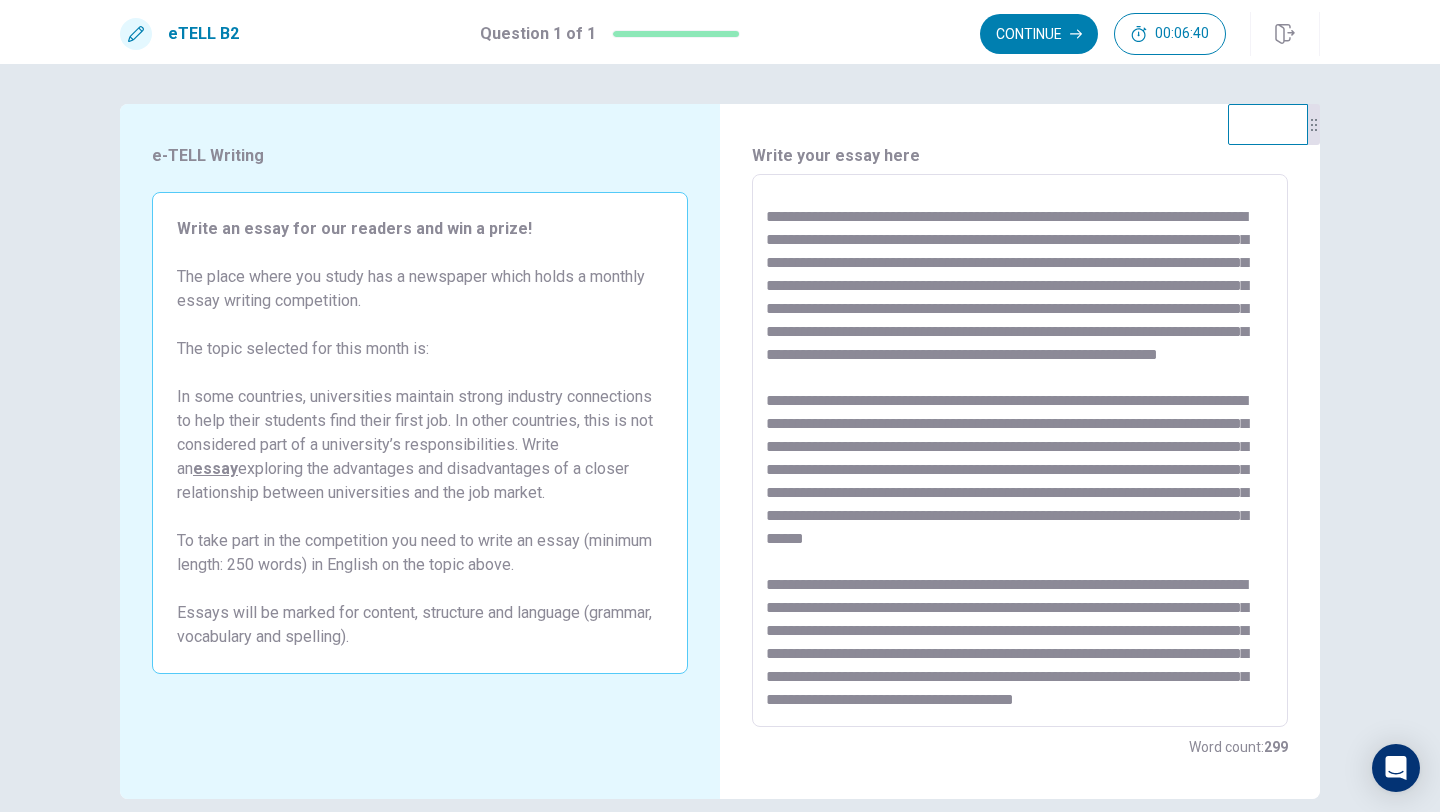 click at bounding box center [1020, 451] 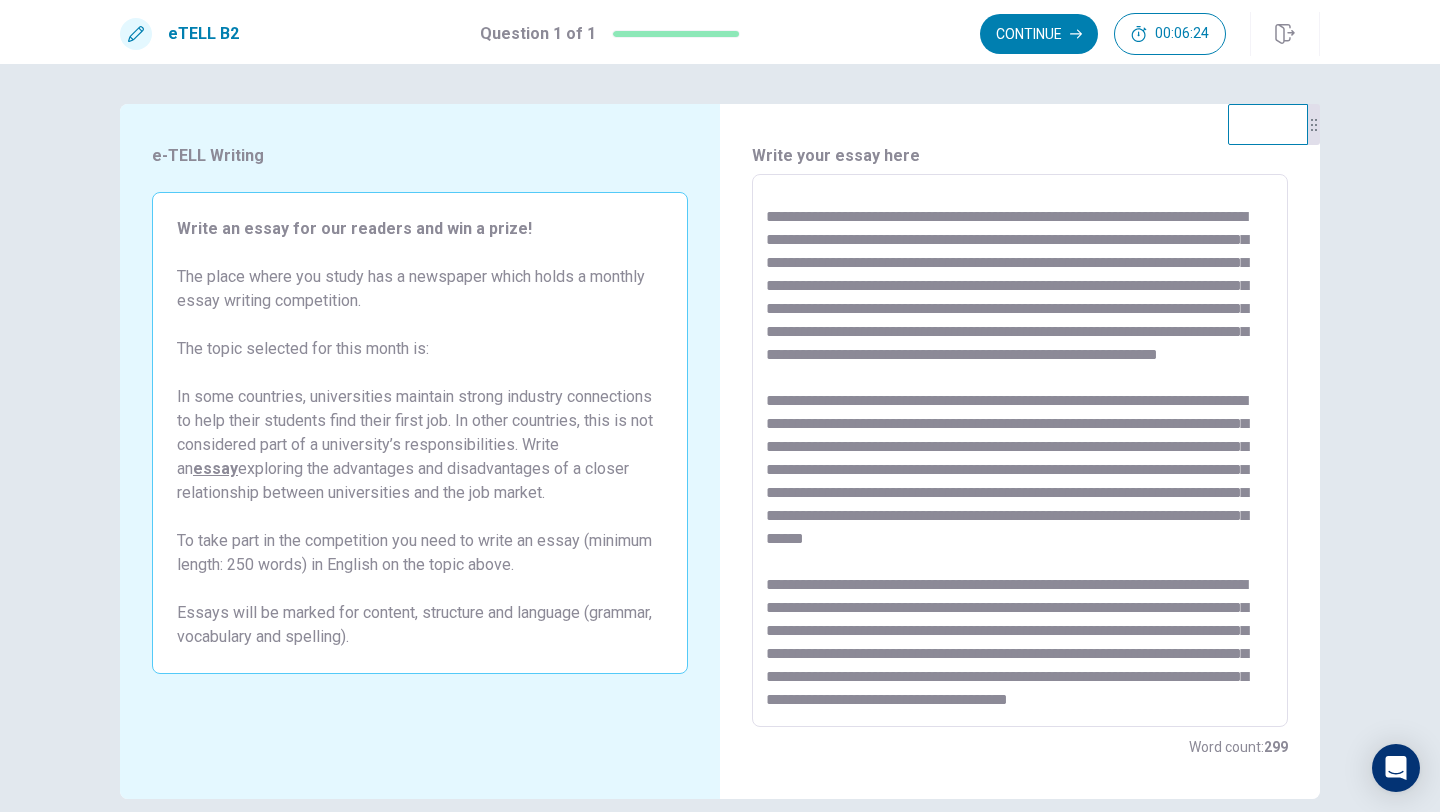 click at bounding box center [1020, 451] 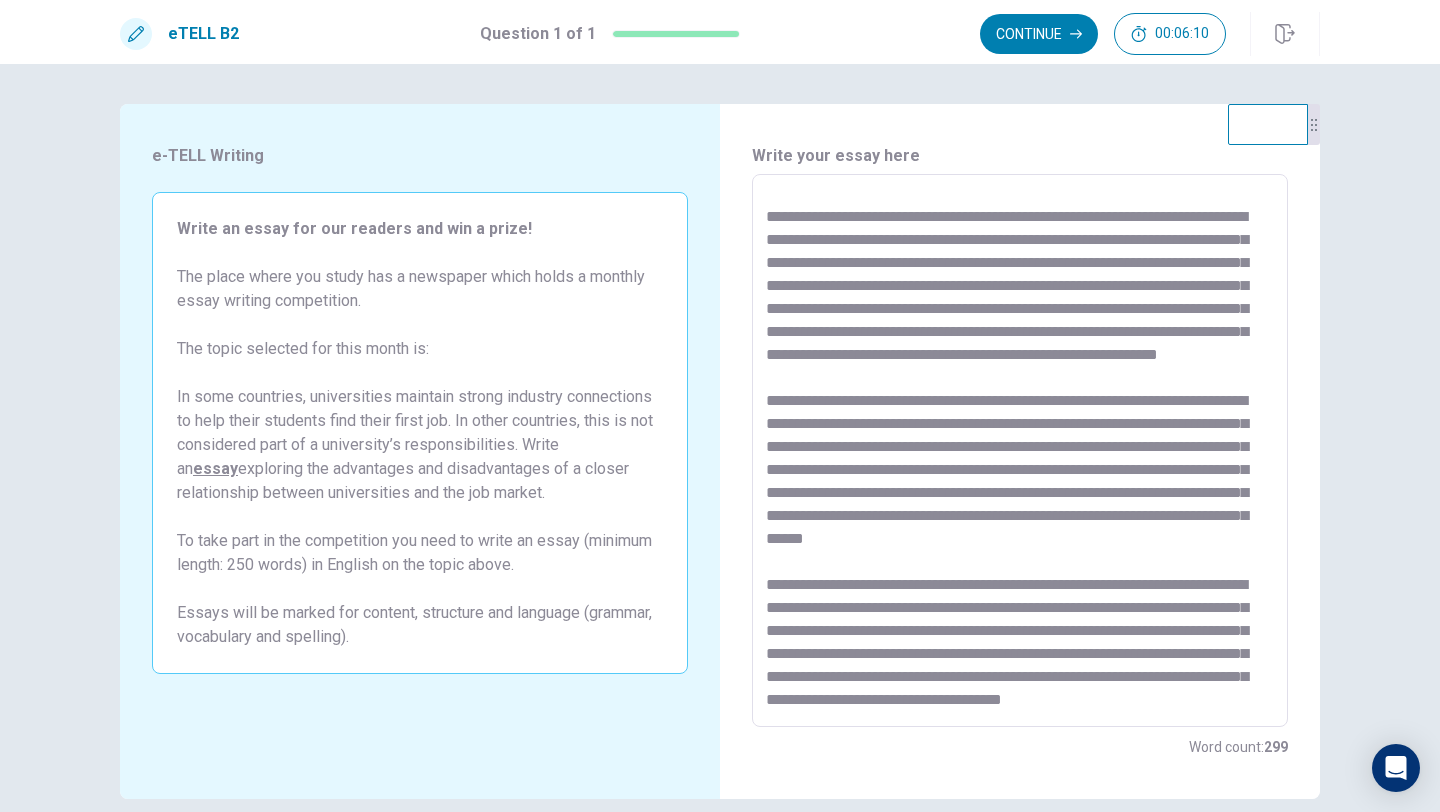click at bounding box center (1020, 451) 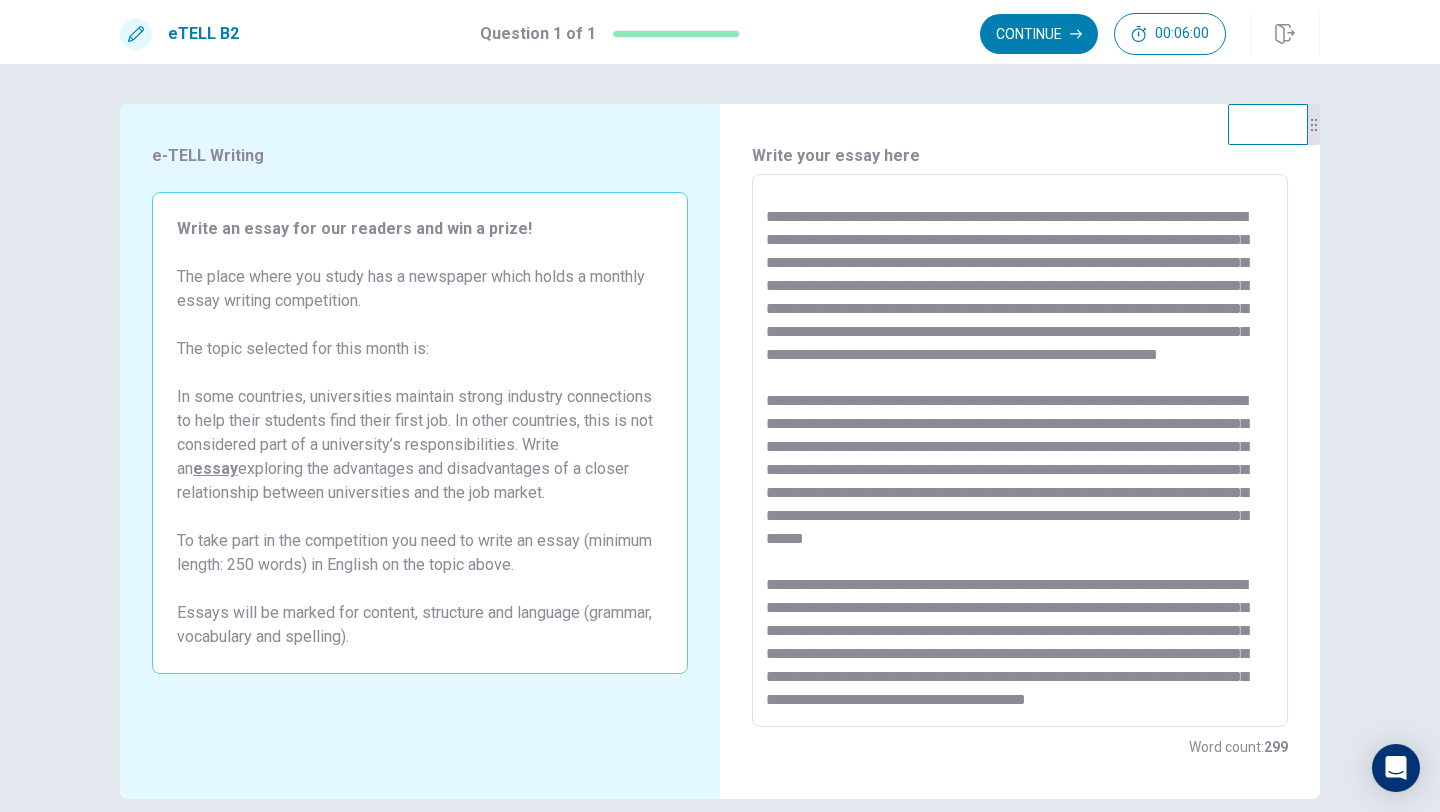 click at bounding box center (1020, 451) 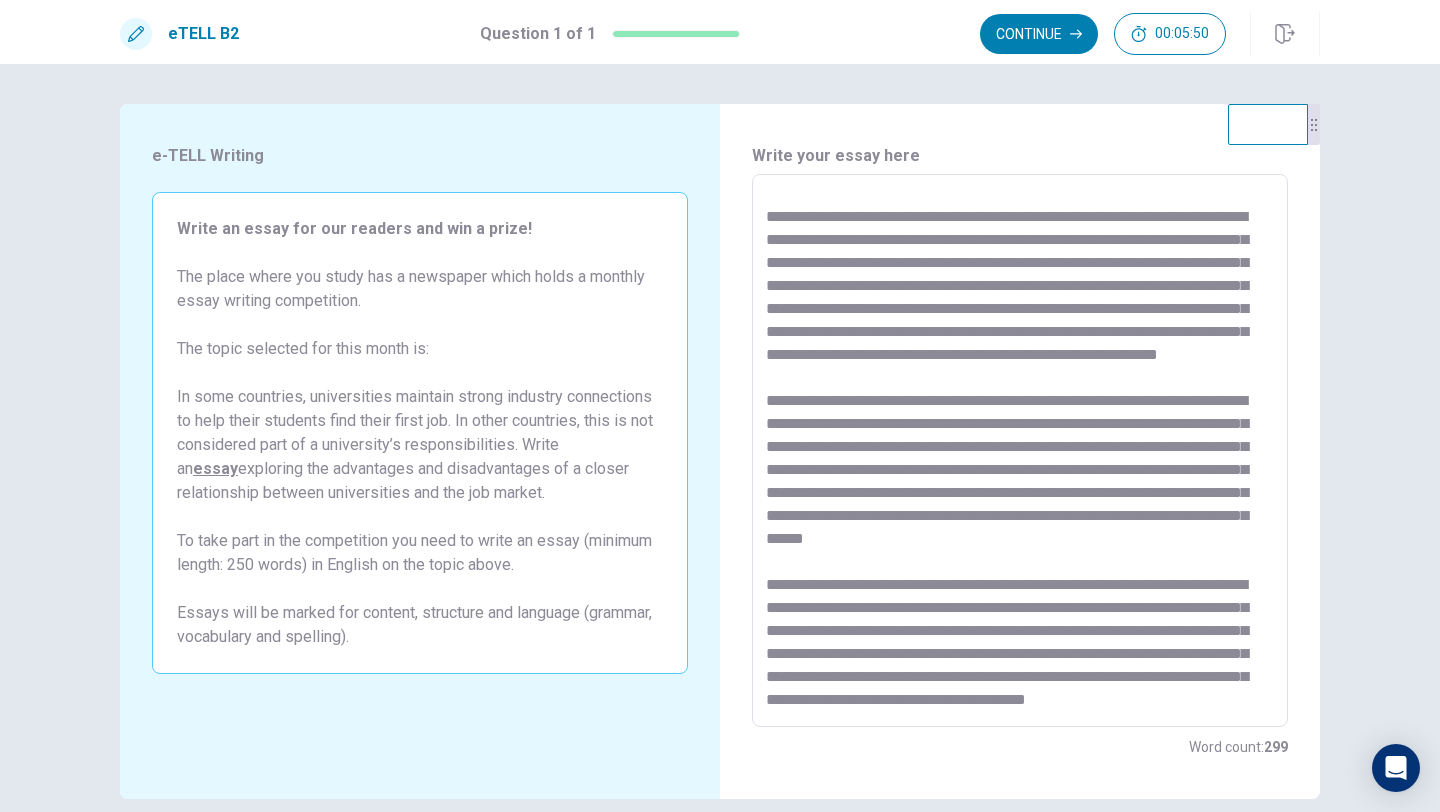 scroll, scrollTop: 0, scrollLeft: 0, axis: both 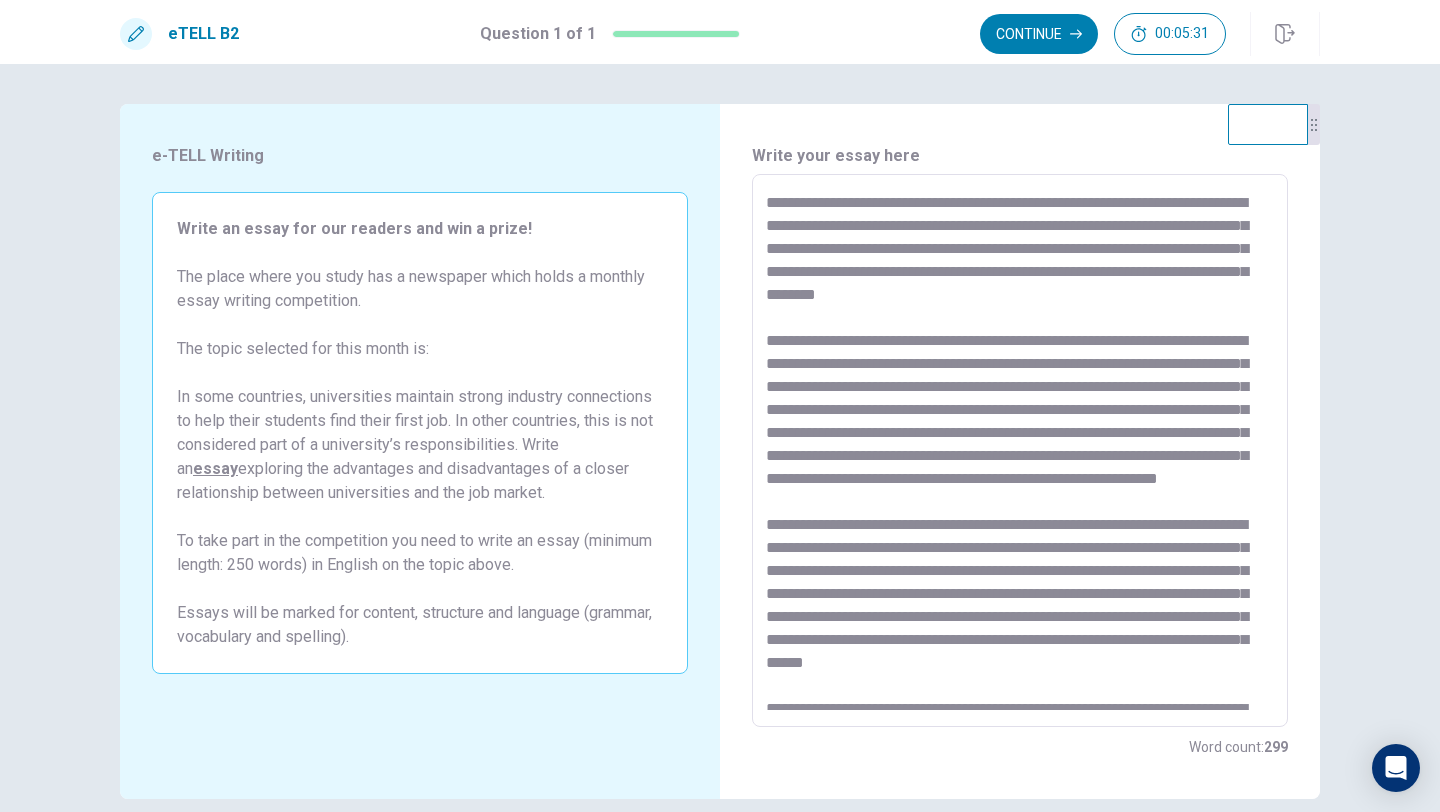 click at bounding box center (1020, 451) 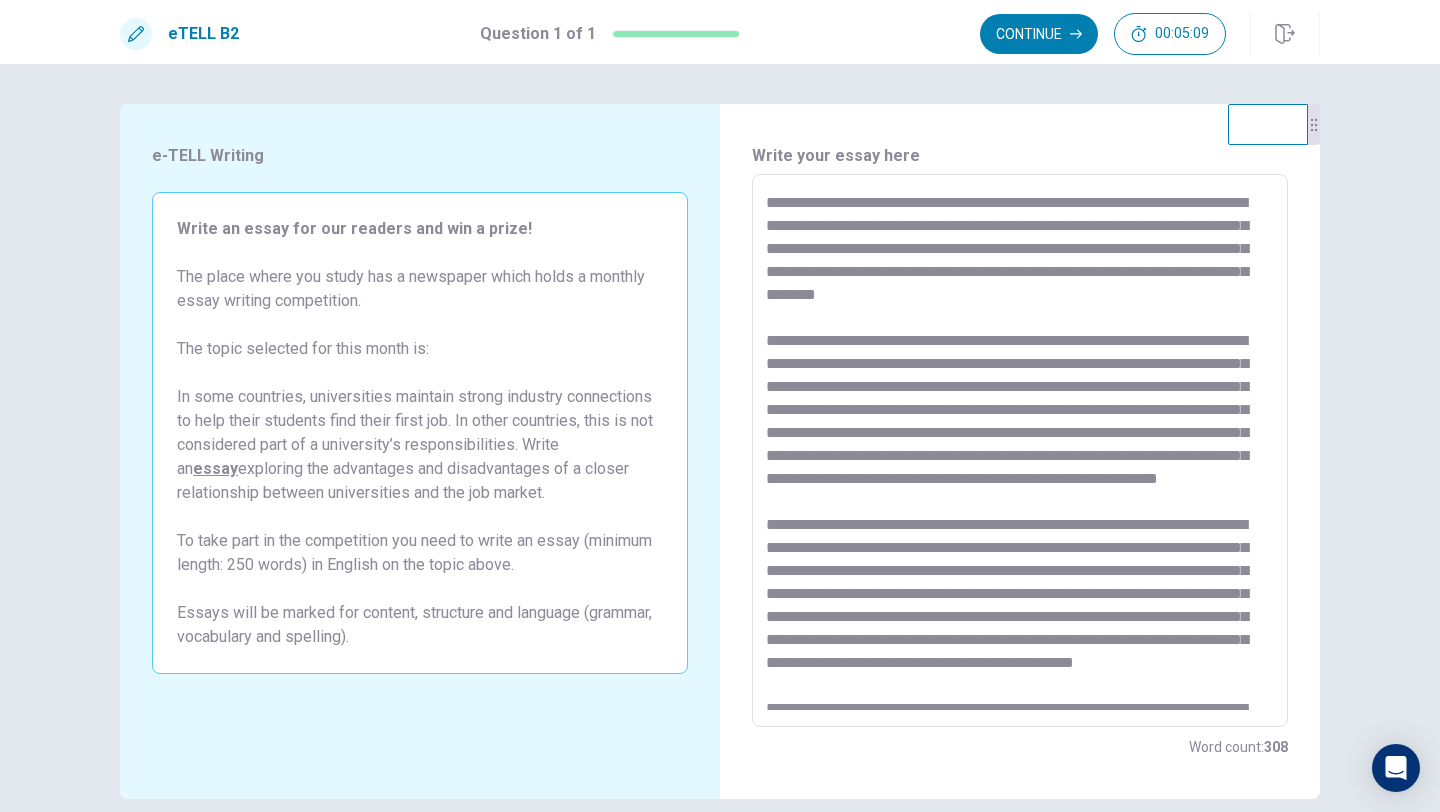 click at bounding box center (1020, 451) 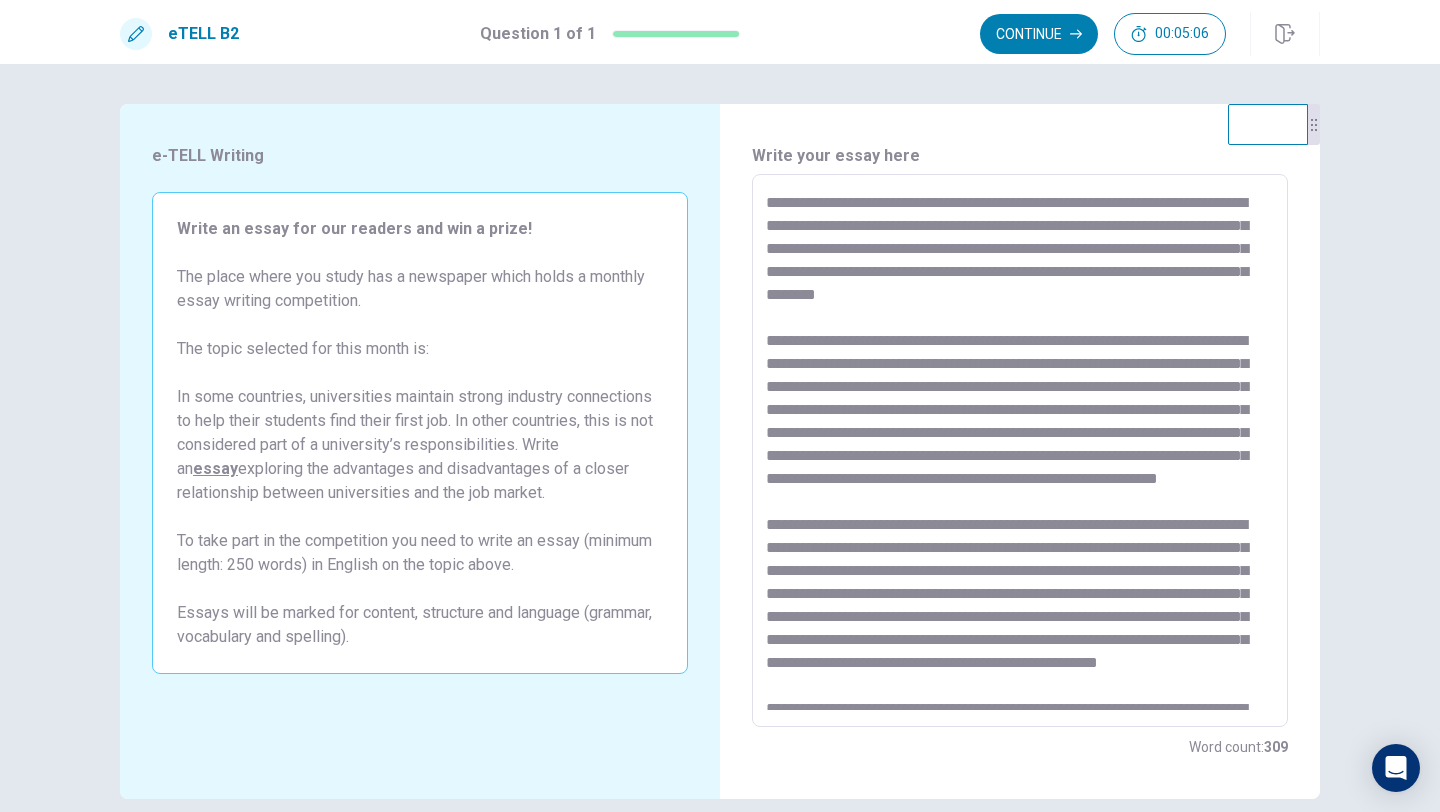 click at bounding box center (1020, 451) 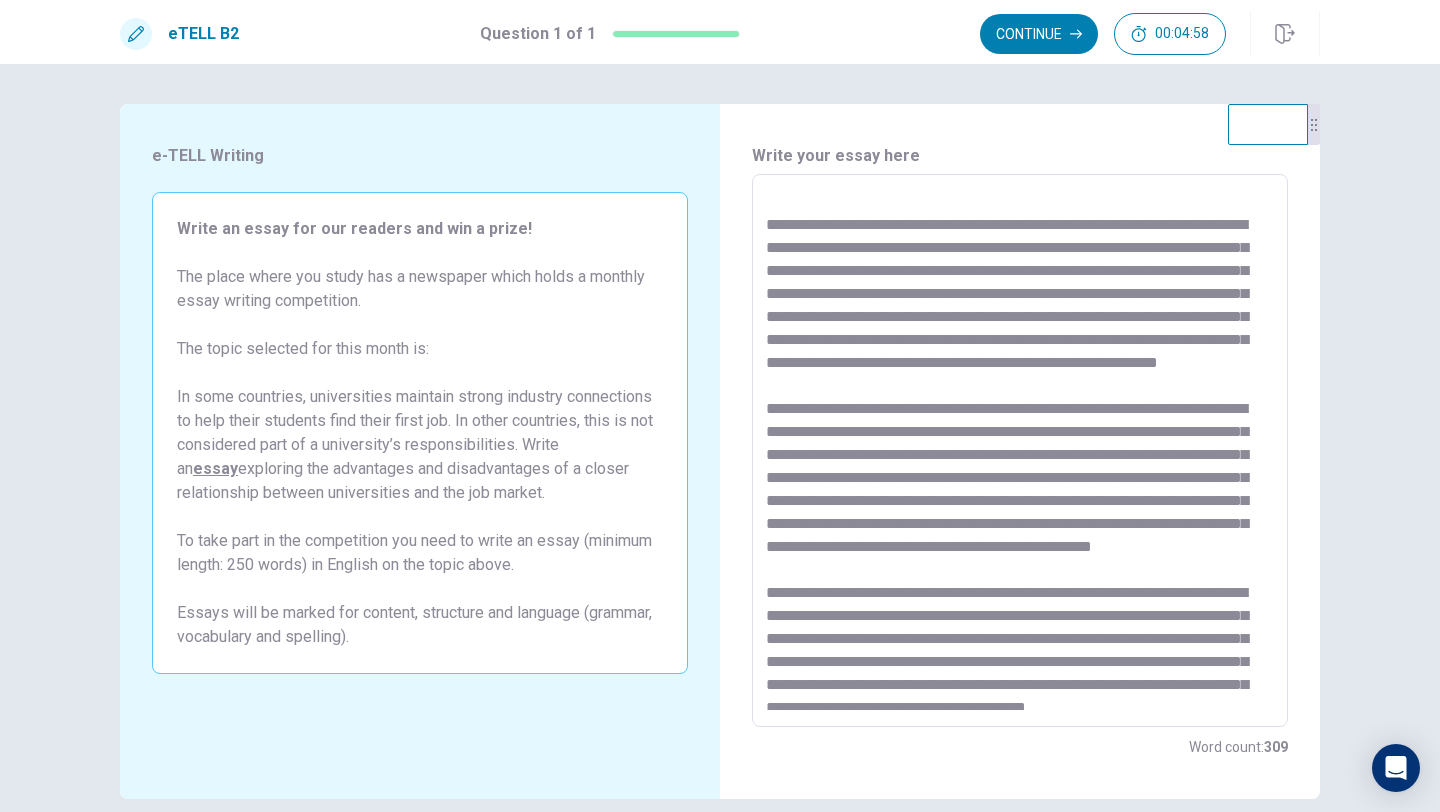 scroll, scrollTop: 117, scrollLeft: 0, axis: vertical 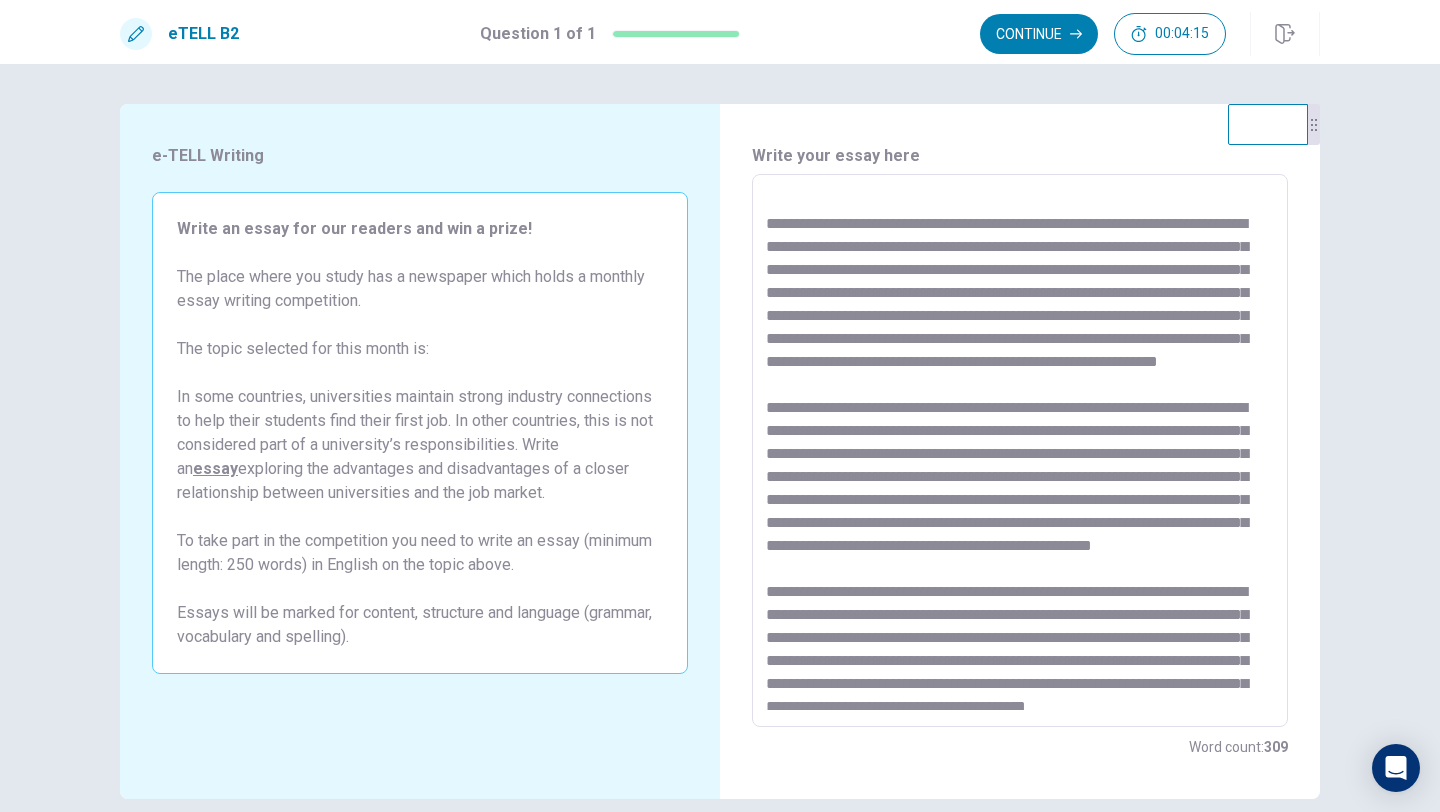 click at bounding box center (1020, 451) 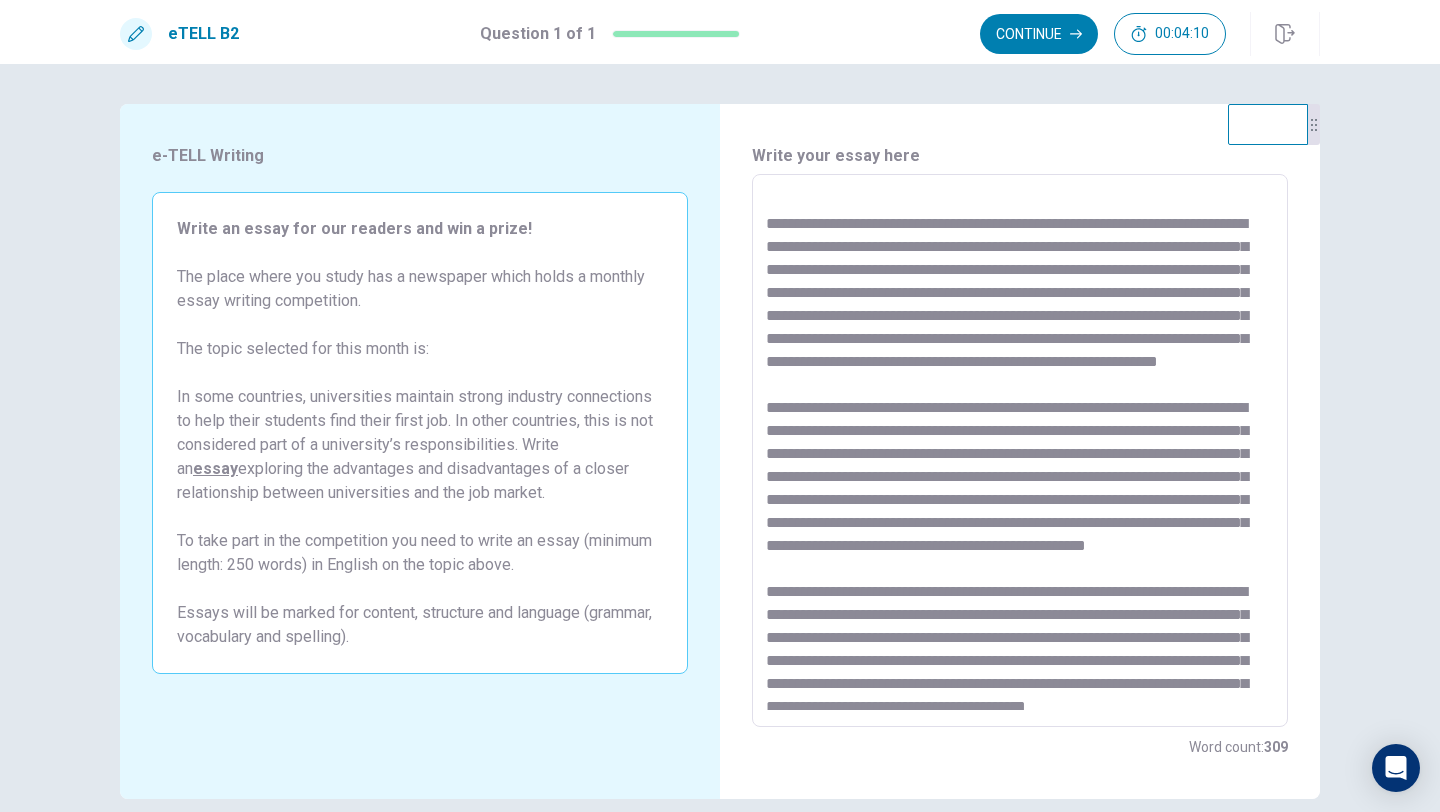 click at bounding box center [1020, 451] 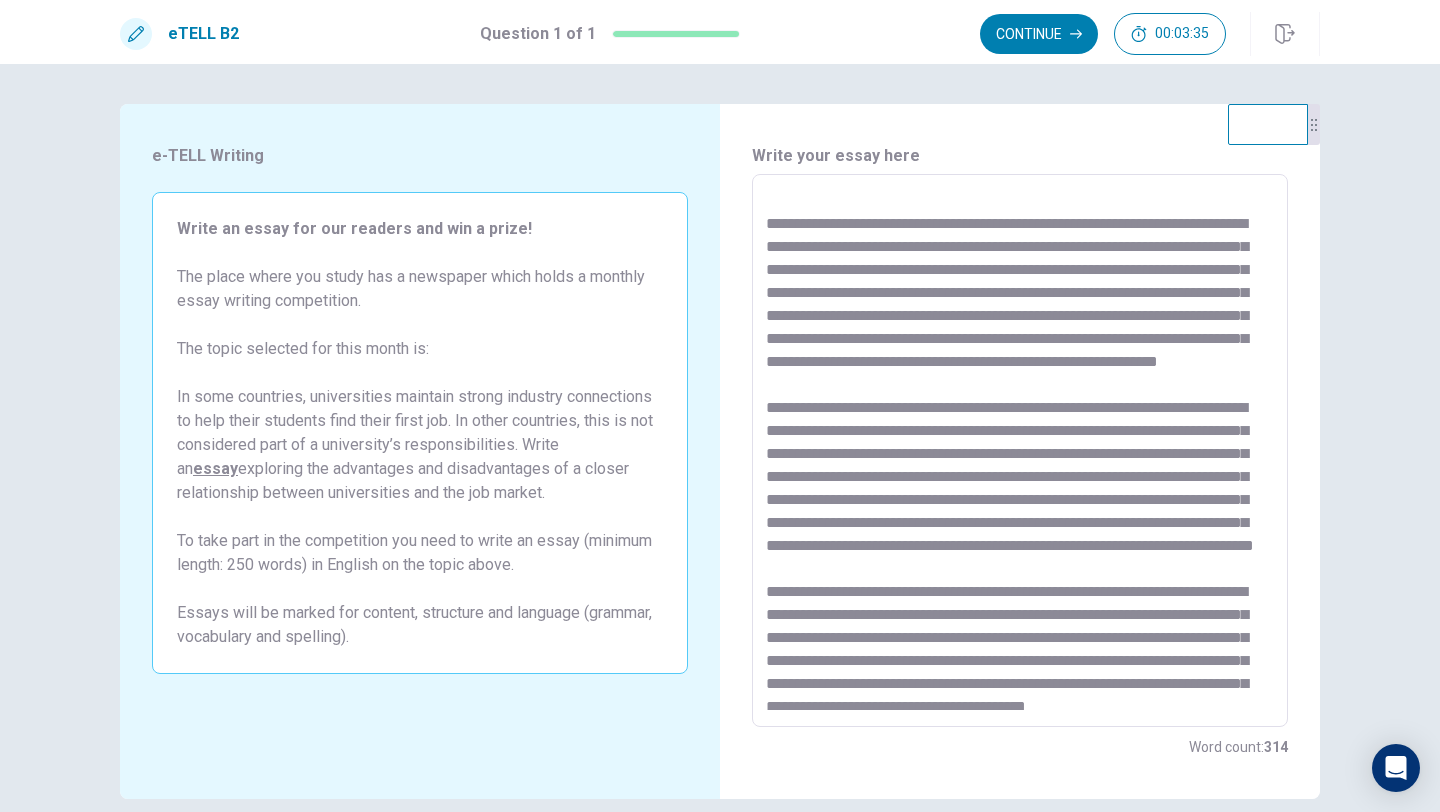 drag, startPoint x: 1118, startPoint y: 592, endPoint x: 1000, endPoint y: 601, distance: 118.34272 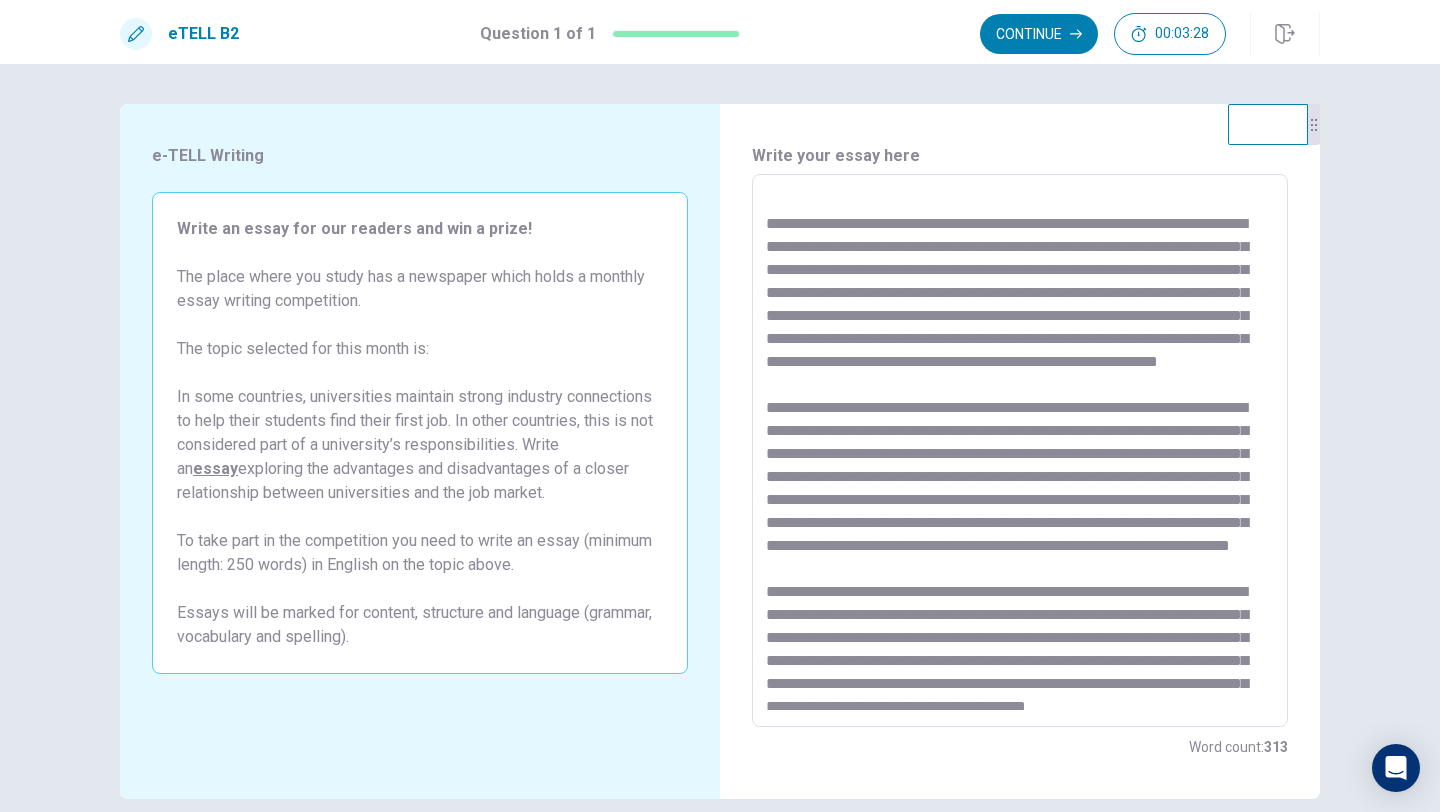 scroll, scrollTop: 193, scrollLeft: 0, axis: vertical 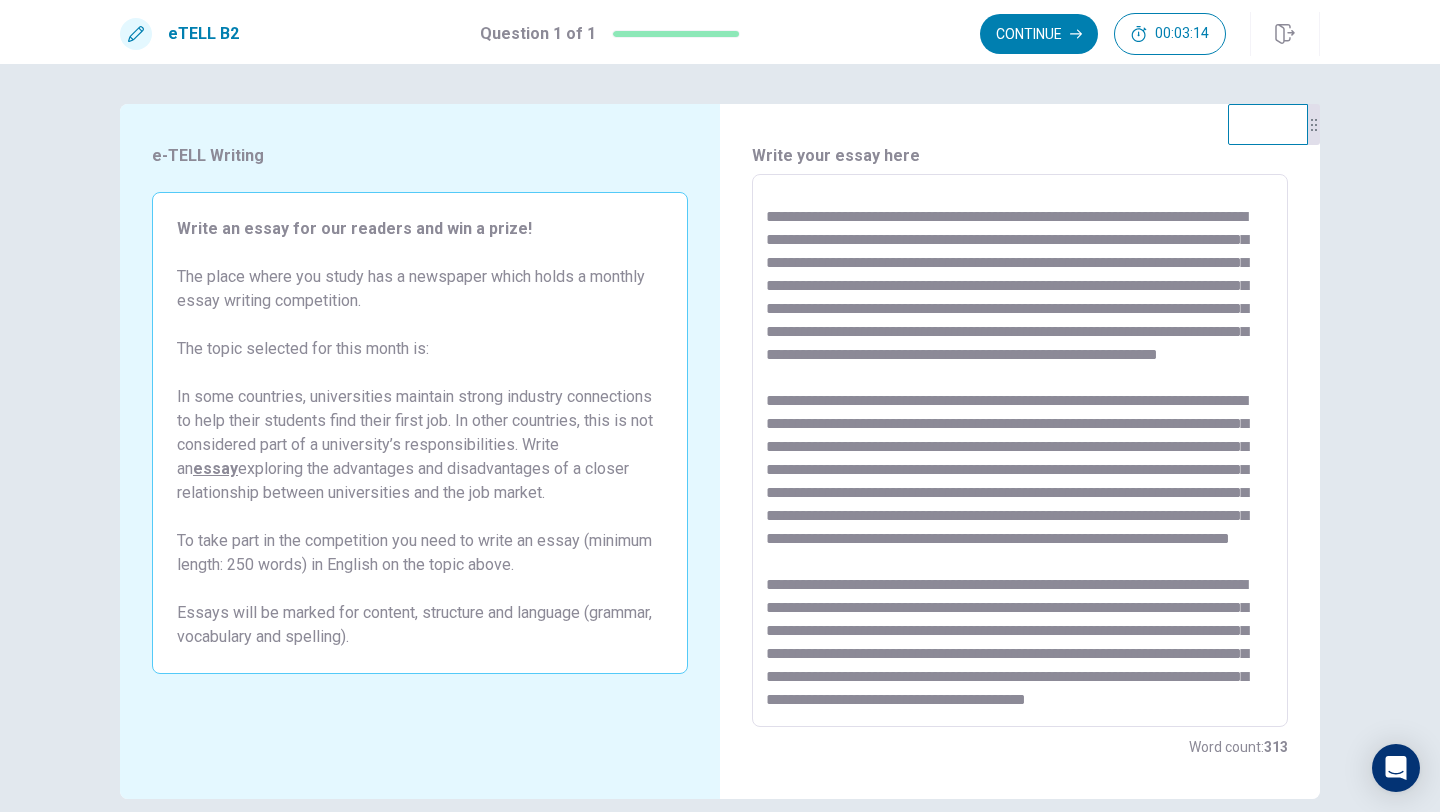 click at bounding box center [1020, 451] 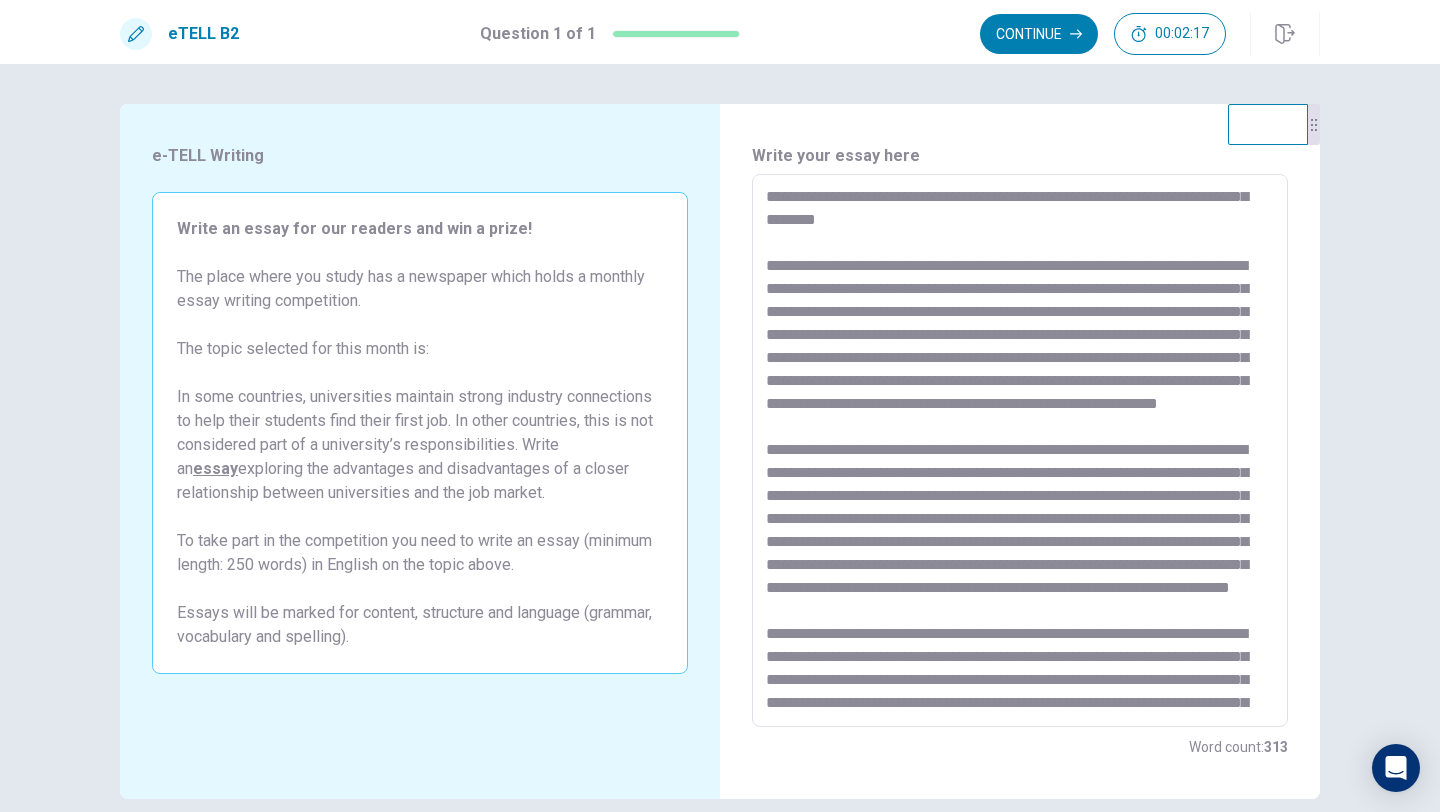 scroll, scrollTop: 77, scrollLeft: 0, axis: vertical 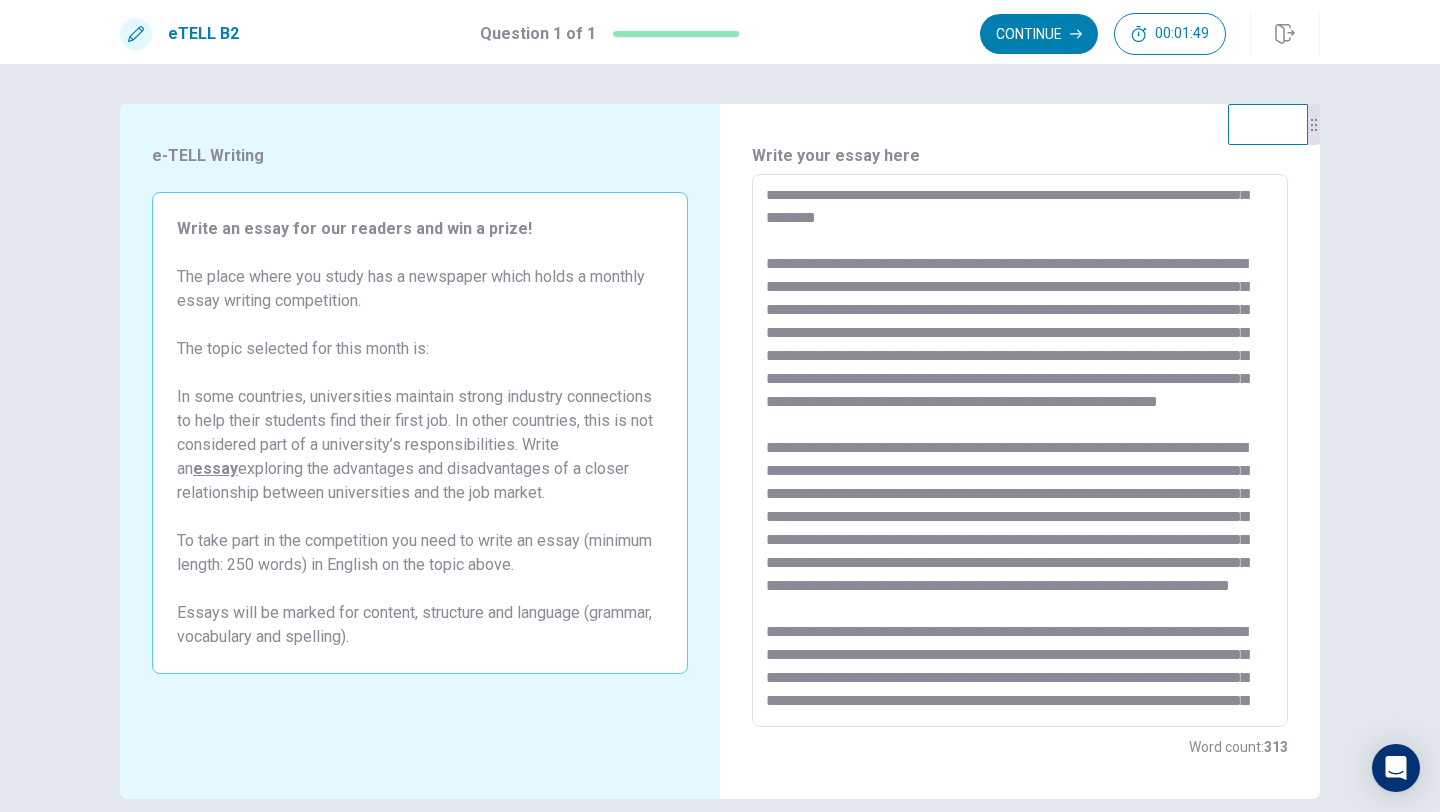 click at bounding box center [1020, 451] 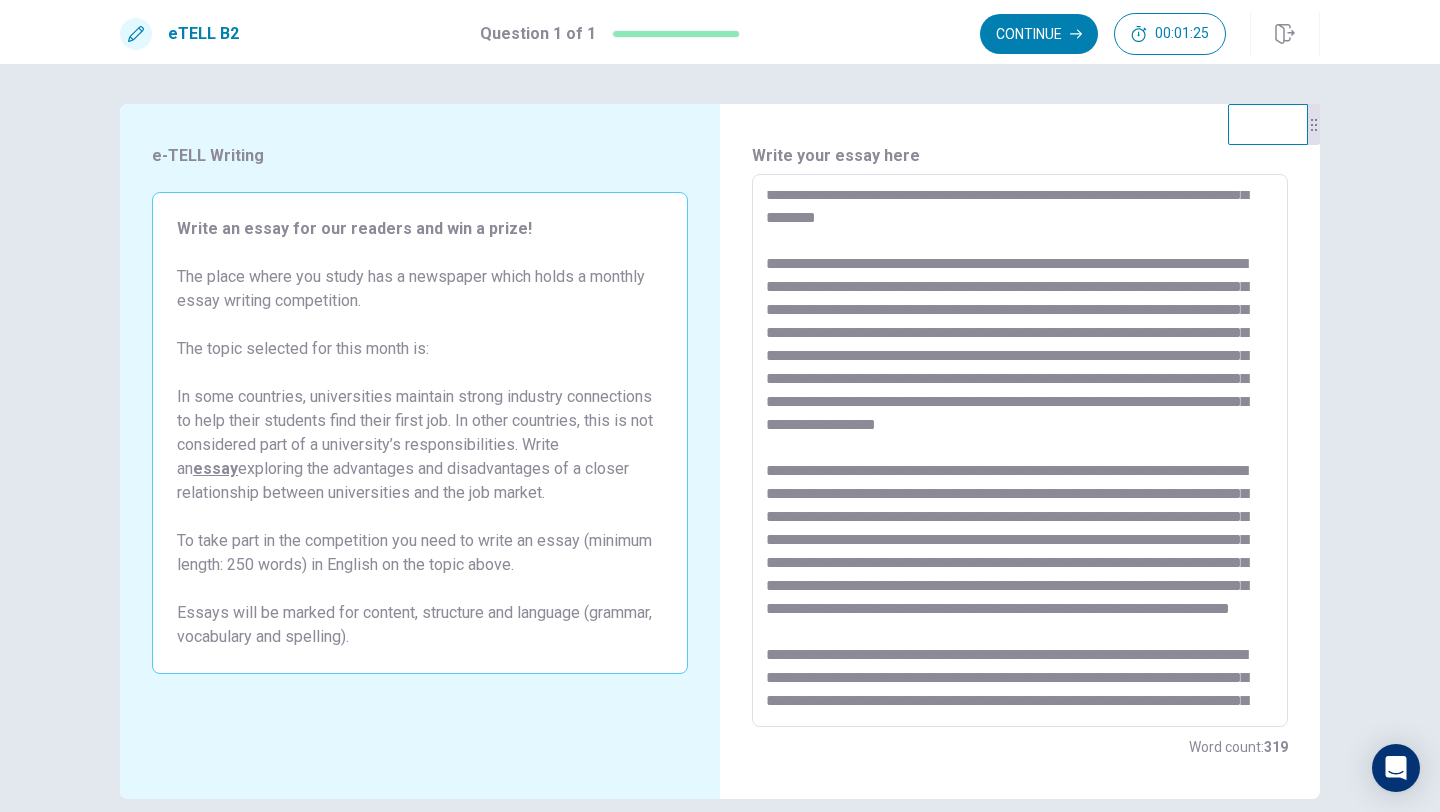 click at bounding box center [1020, 451] 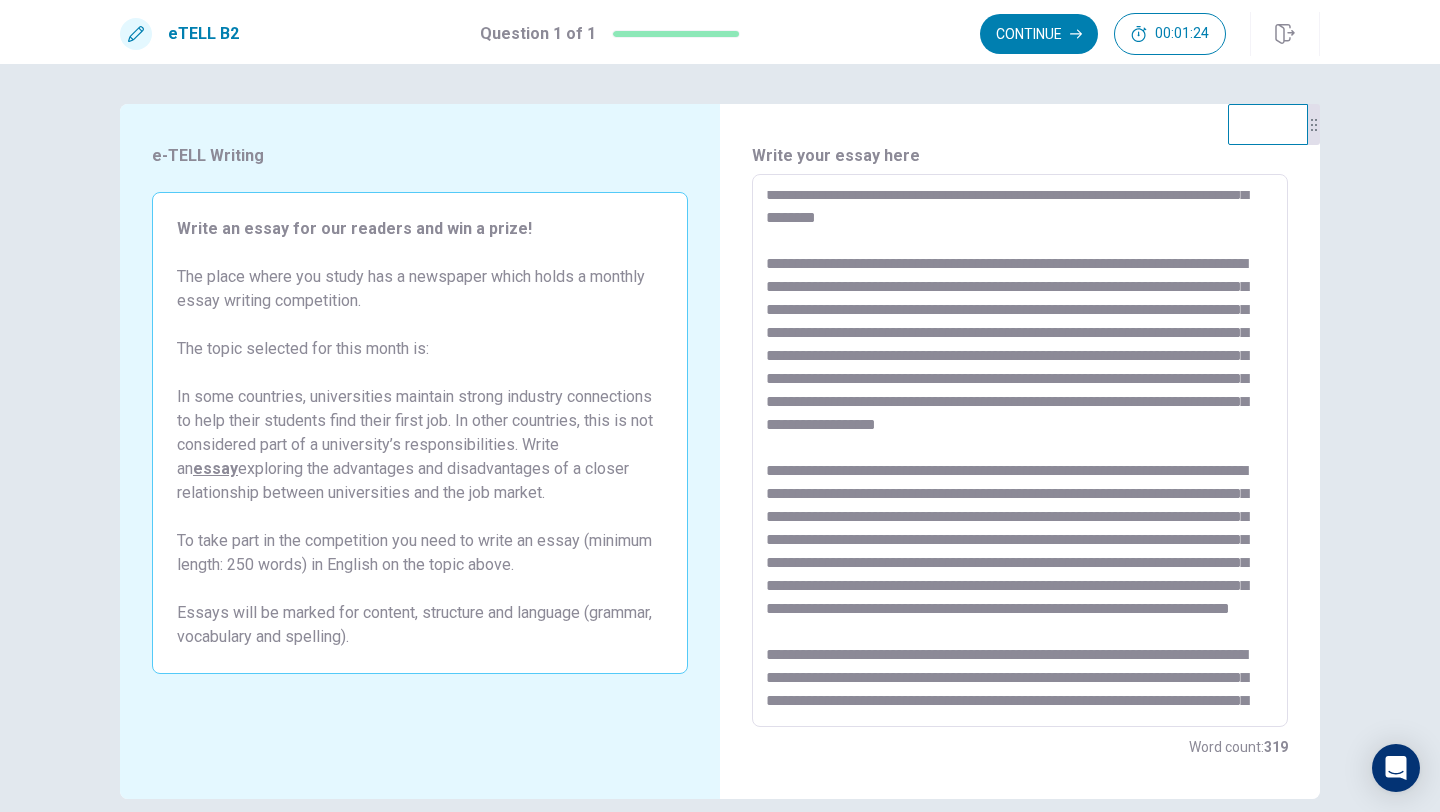 click at bounding box center (1020, 451) 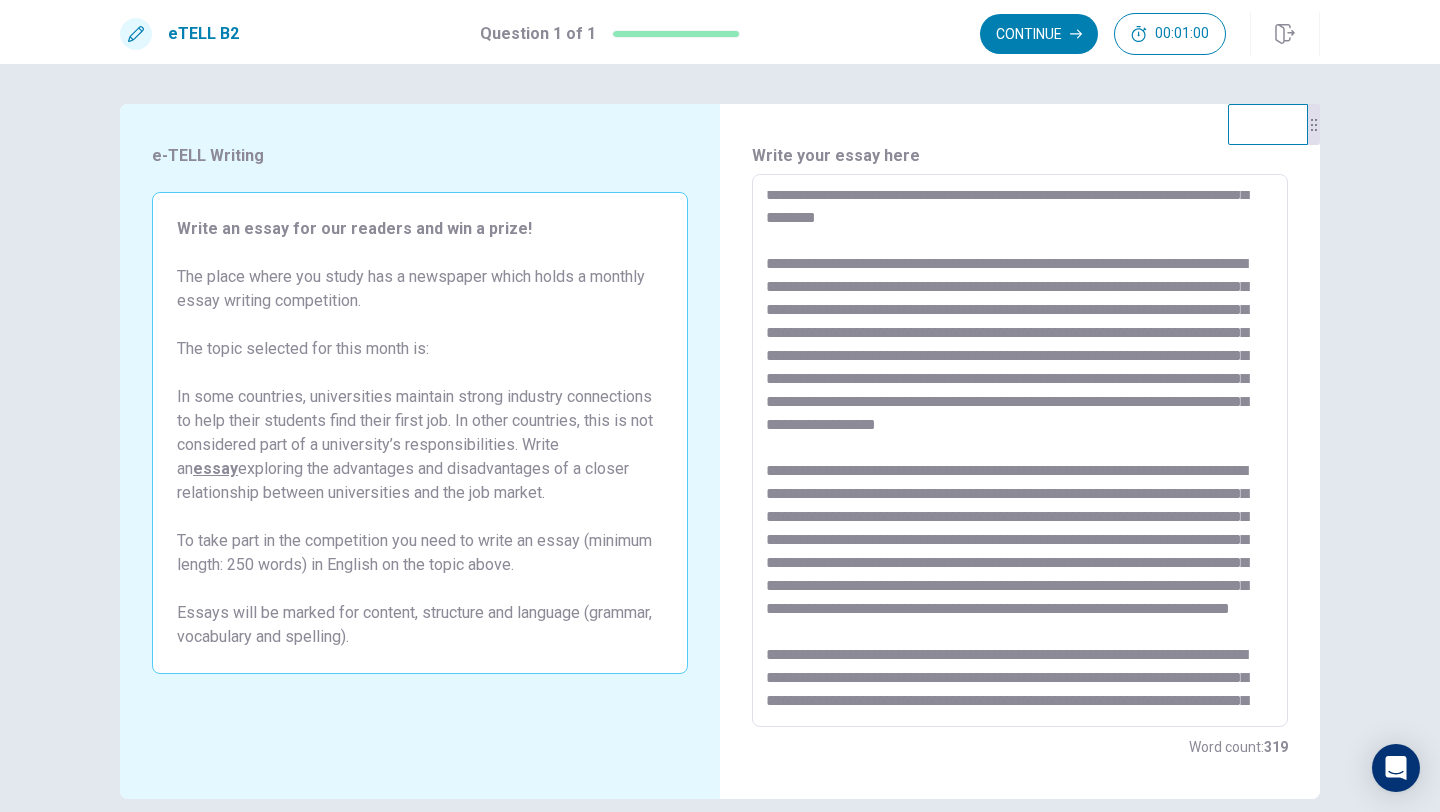 click at bounding box center (1020, 451) 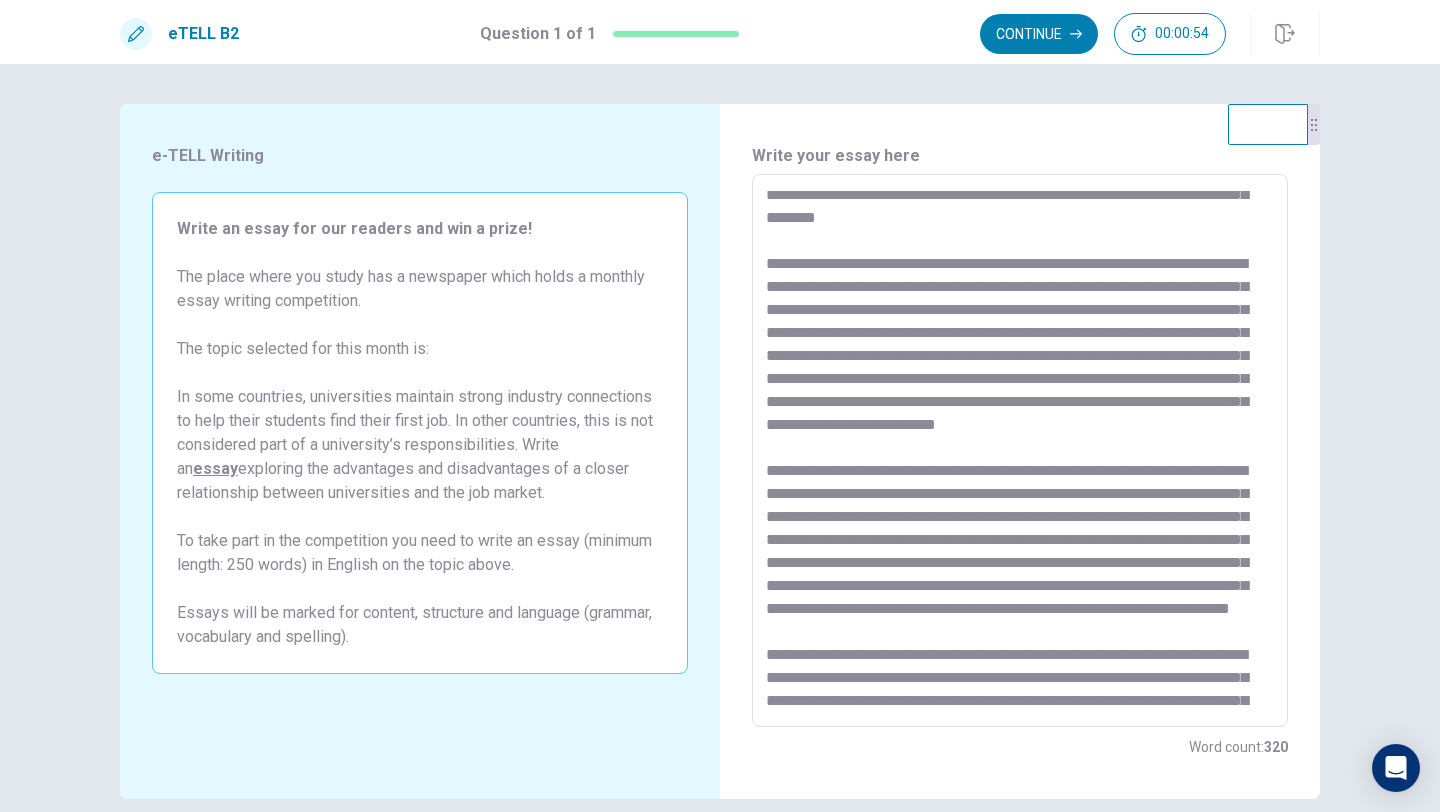click at bounding box center (1020, 451) 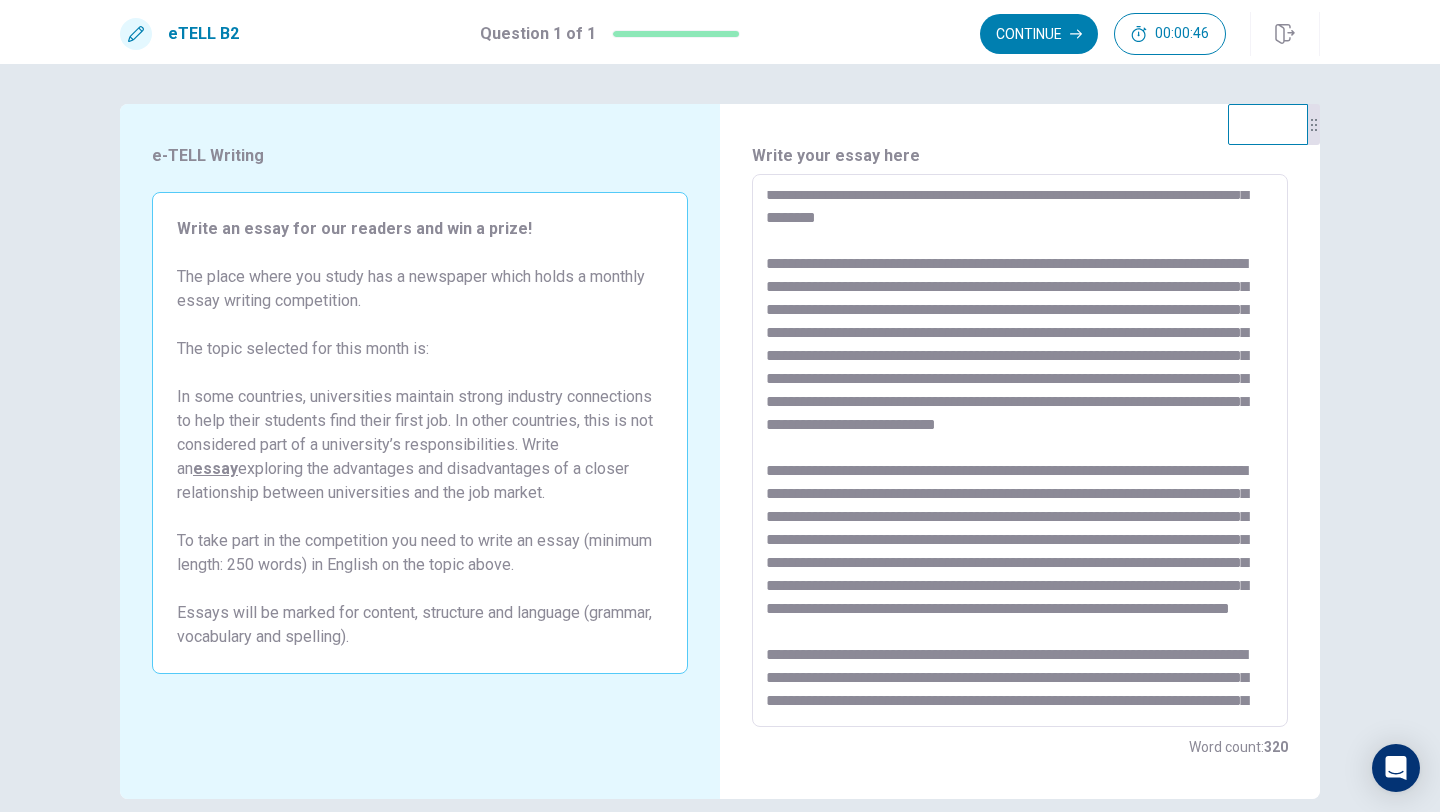 drag, startPoint x: 887, startPoint y: 405, endPoint x: 839, endPoint y: 405, distance: 48 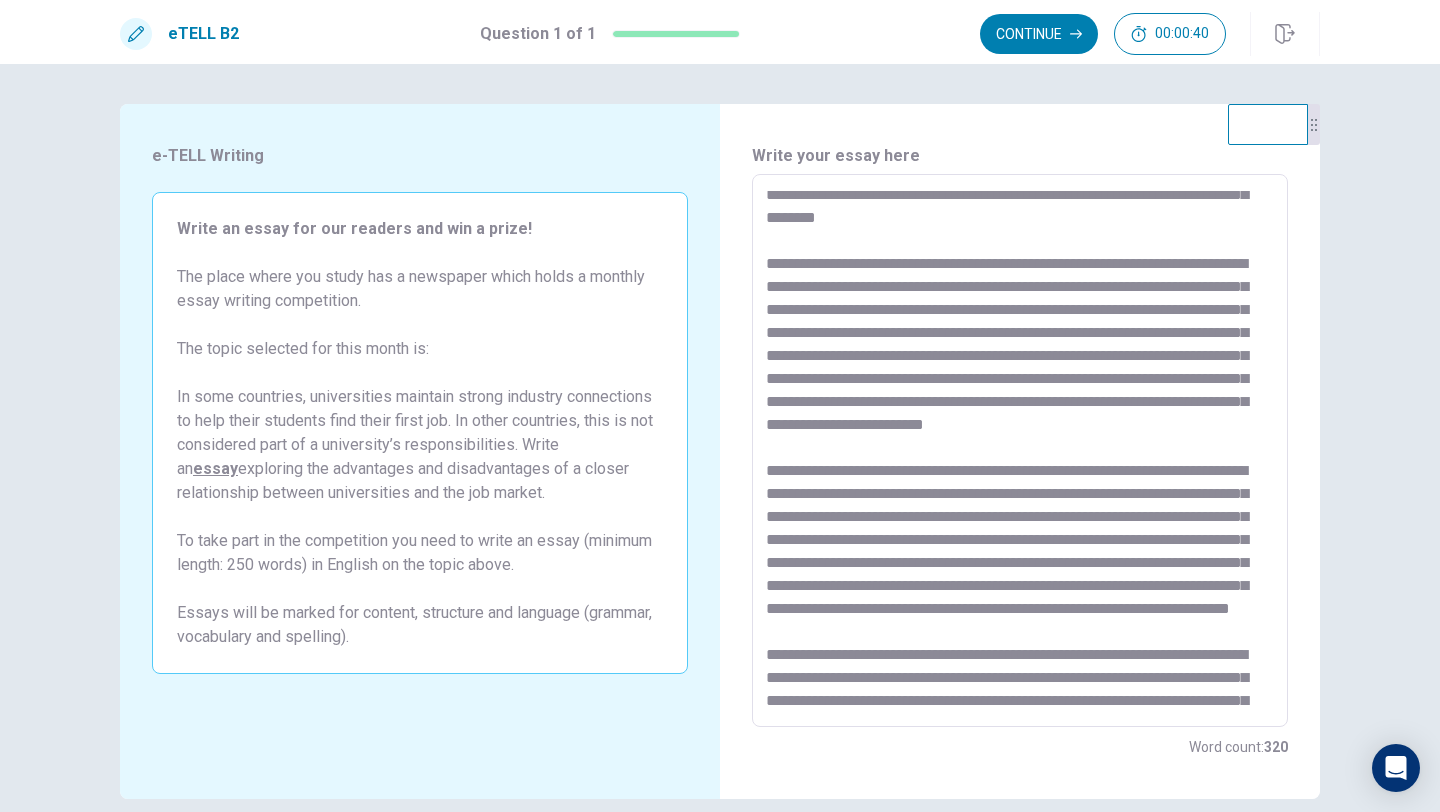 click at bounding box center (1020, 451) 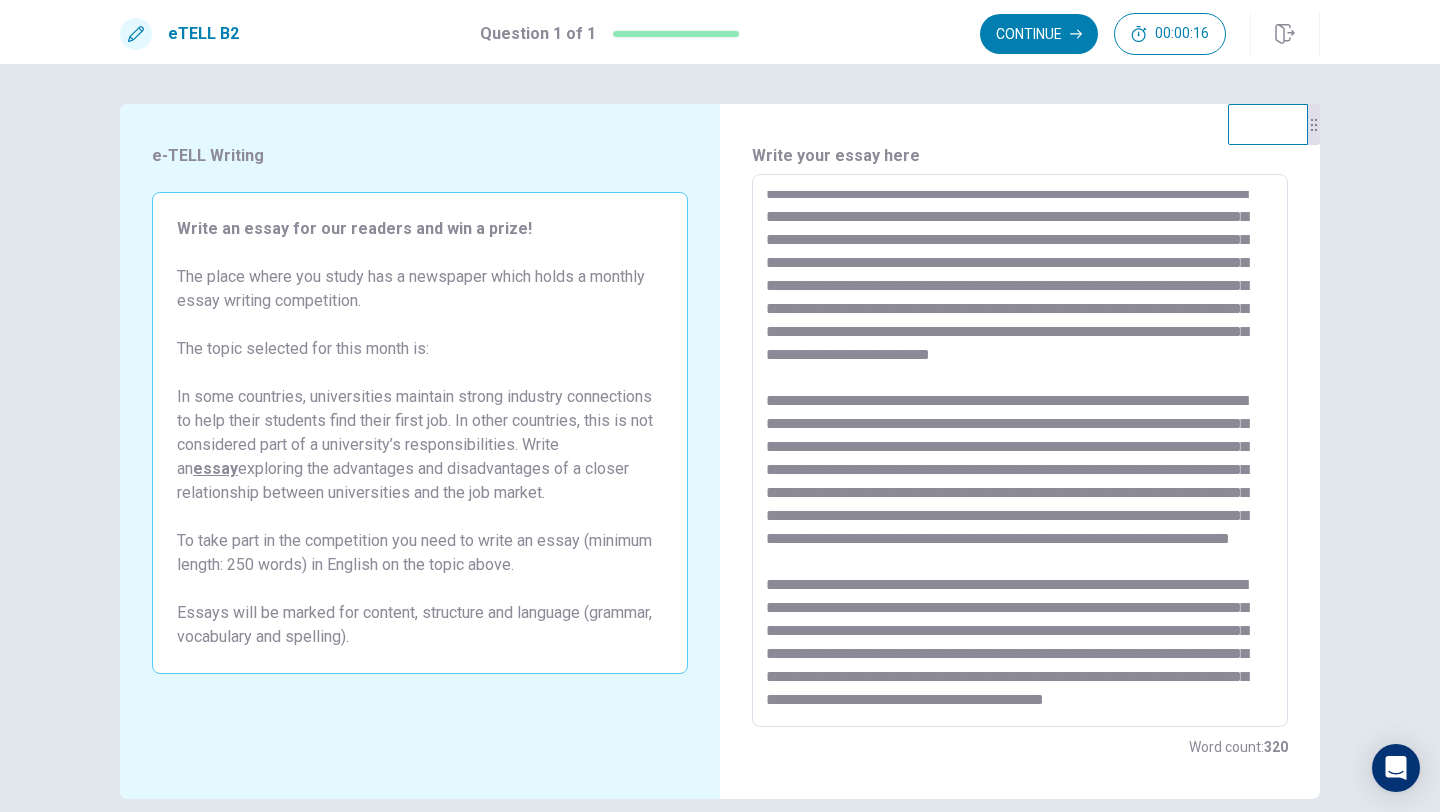 scroll, scrollTop: 176, scrollLeft: 0, axis: vertical 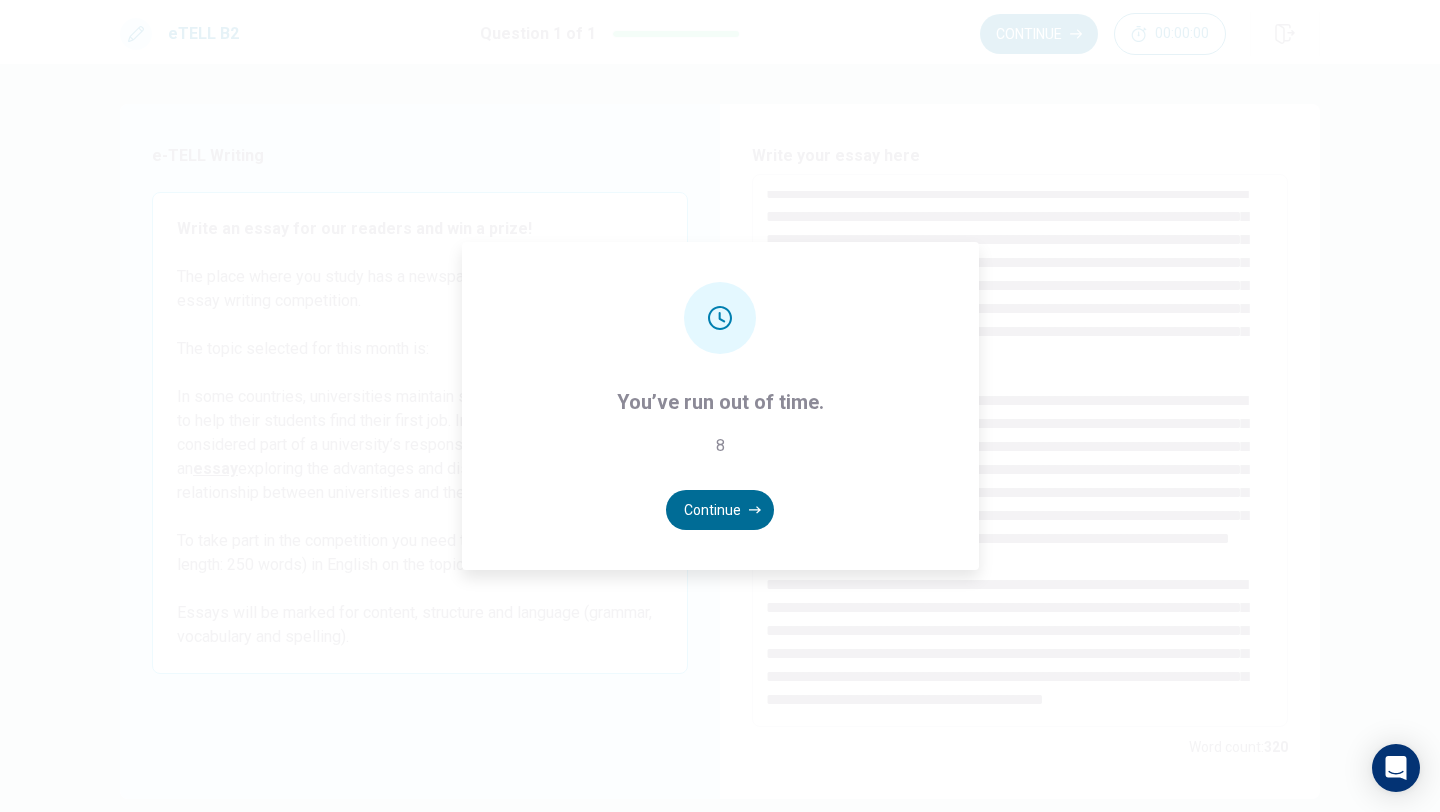 click 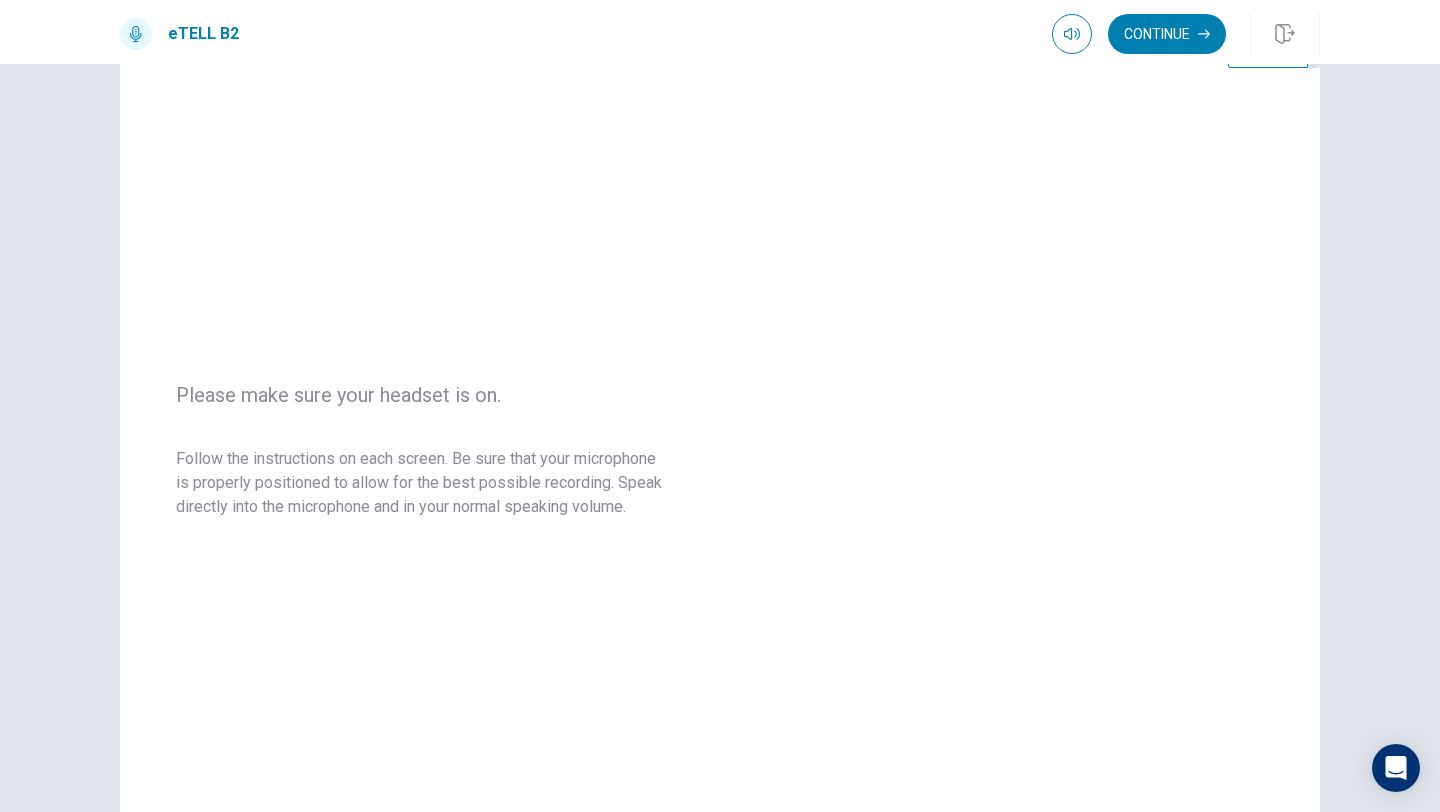 scroll, scrollTop: 0, scrollLeft: 0, axis: both 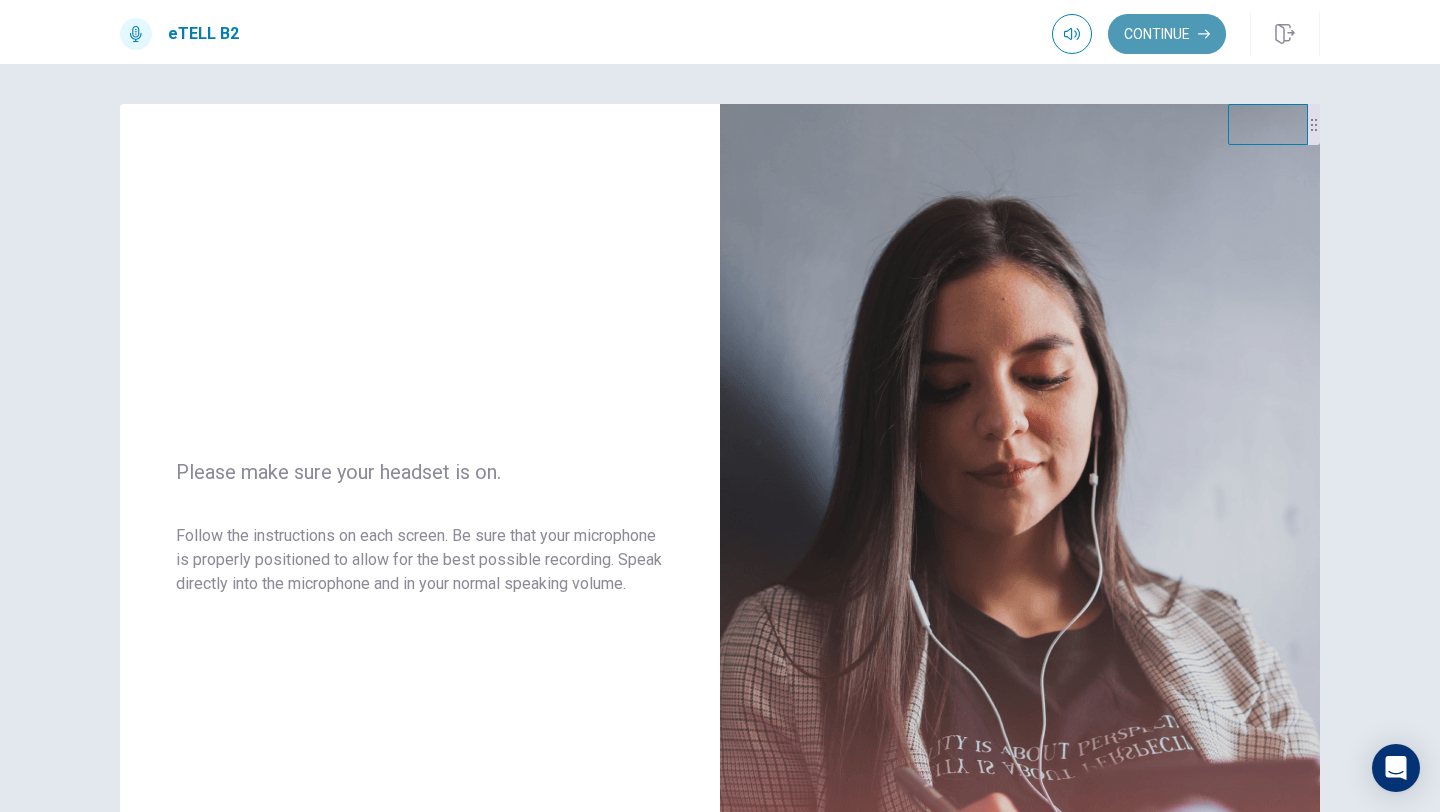click on "Continue" at bounding box center (1167, 34) 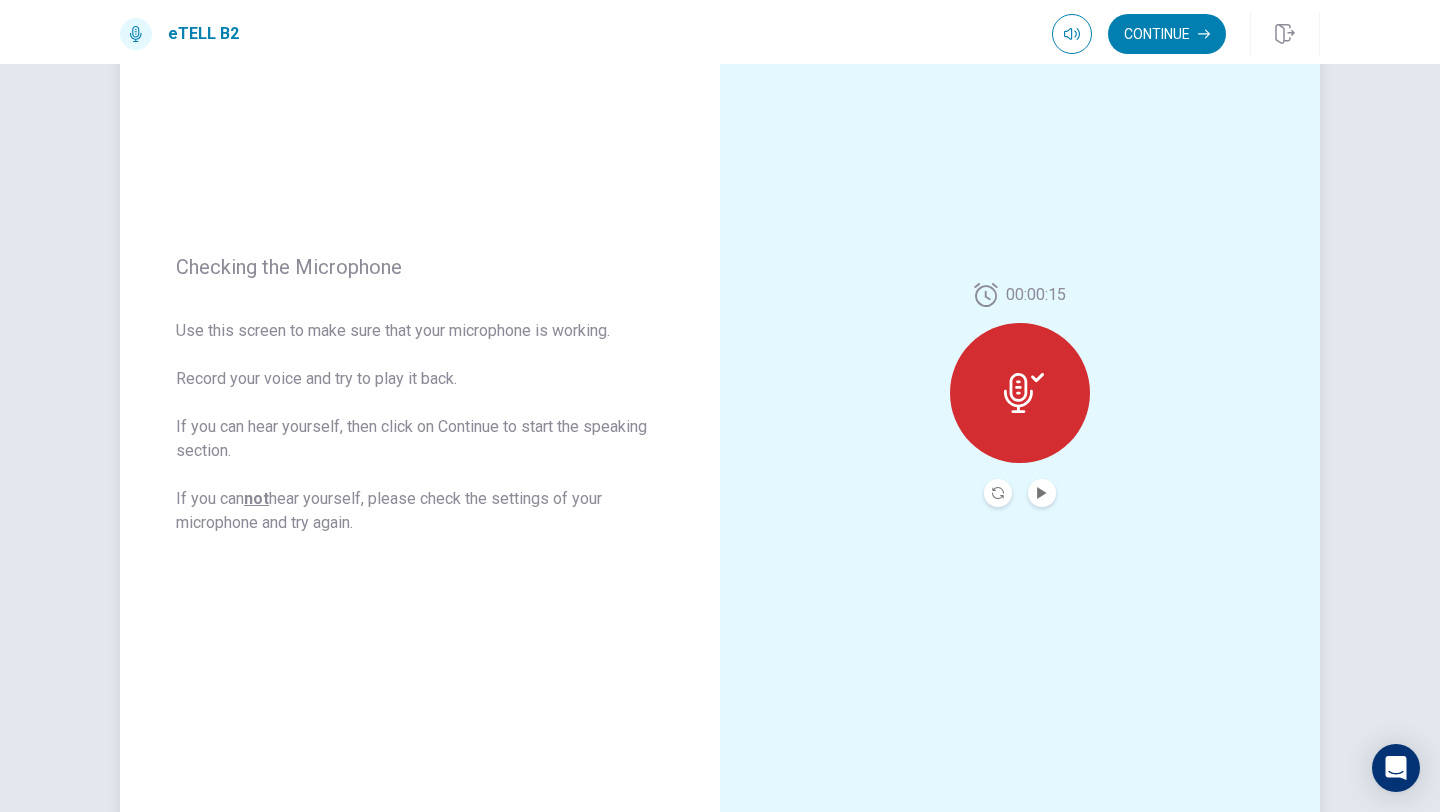 scroll, scrollTop: 151, scrollLeft: 0, axis: vertical 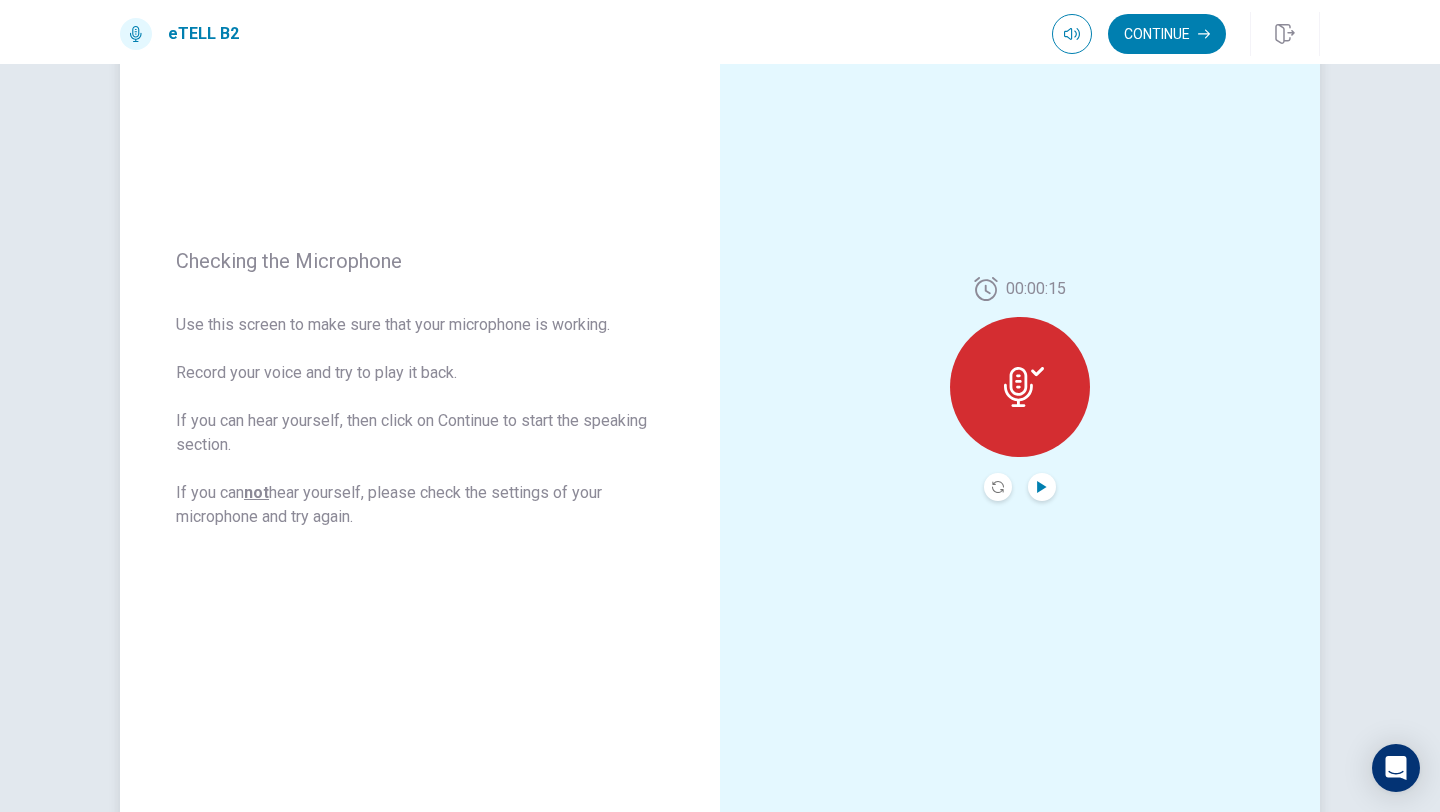 click 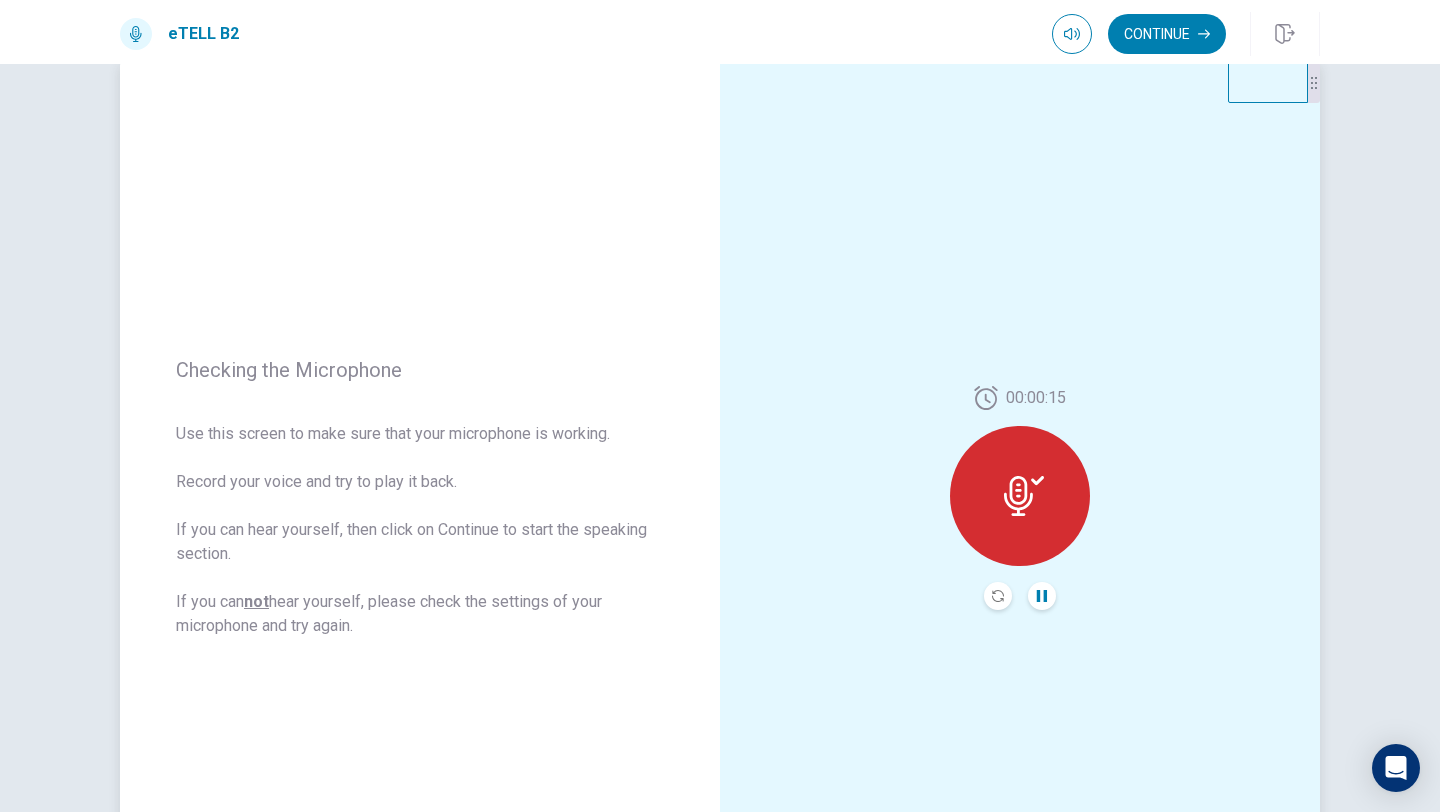 scroll, scrollTop: 43, scrollLeft: 0, axis: vertical 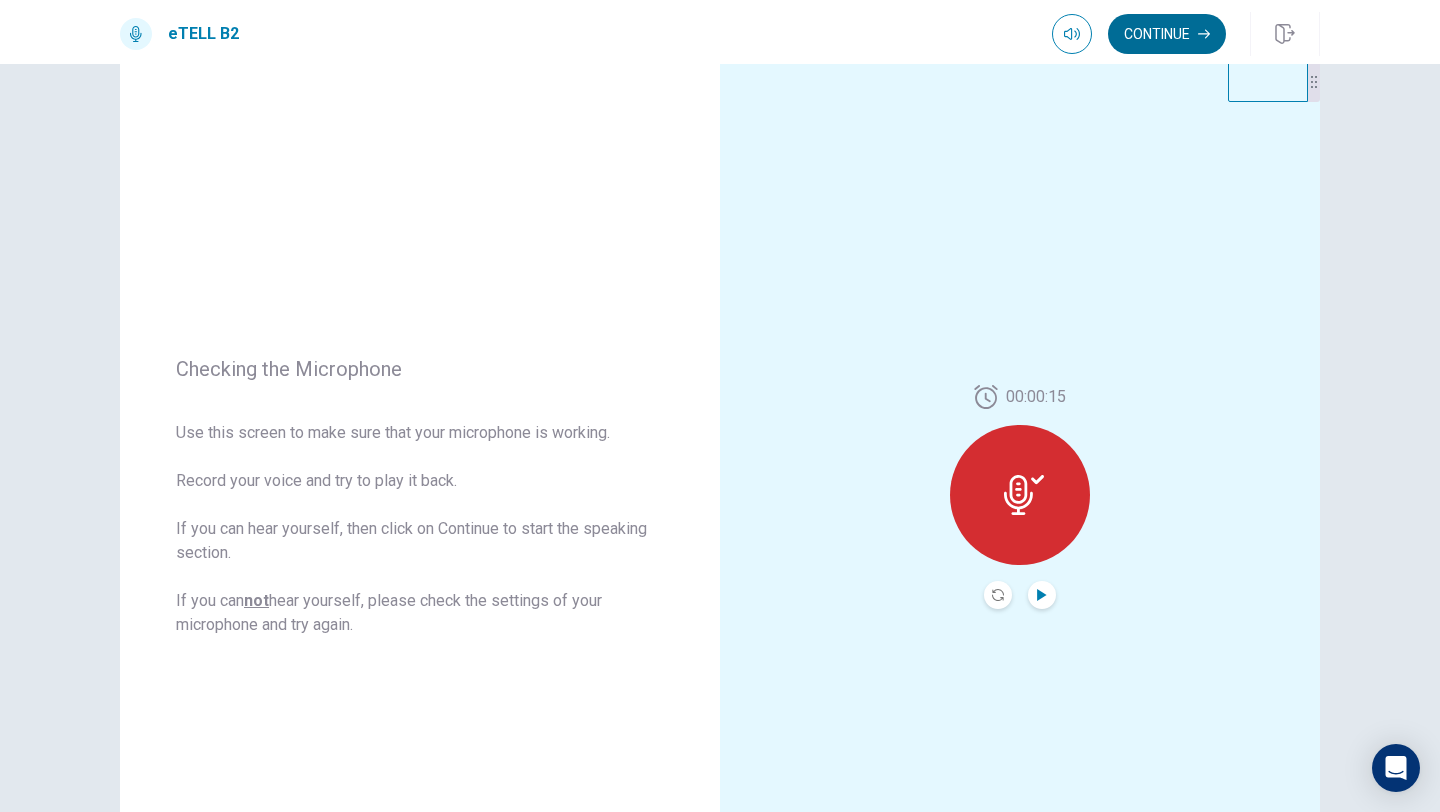 click on "Continue" at bounding box center [1167, 34] 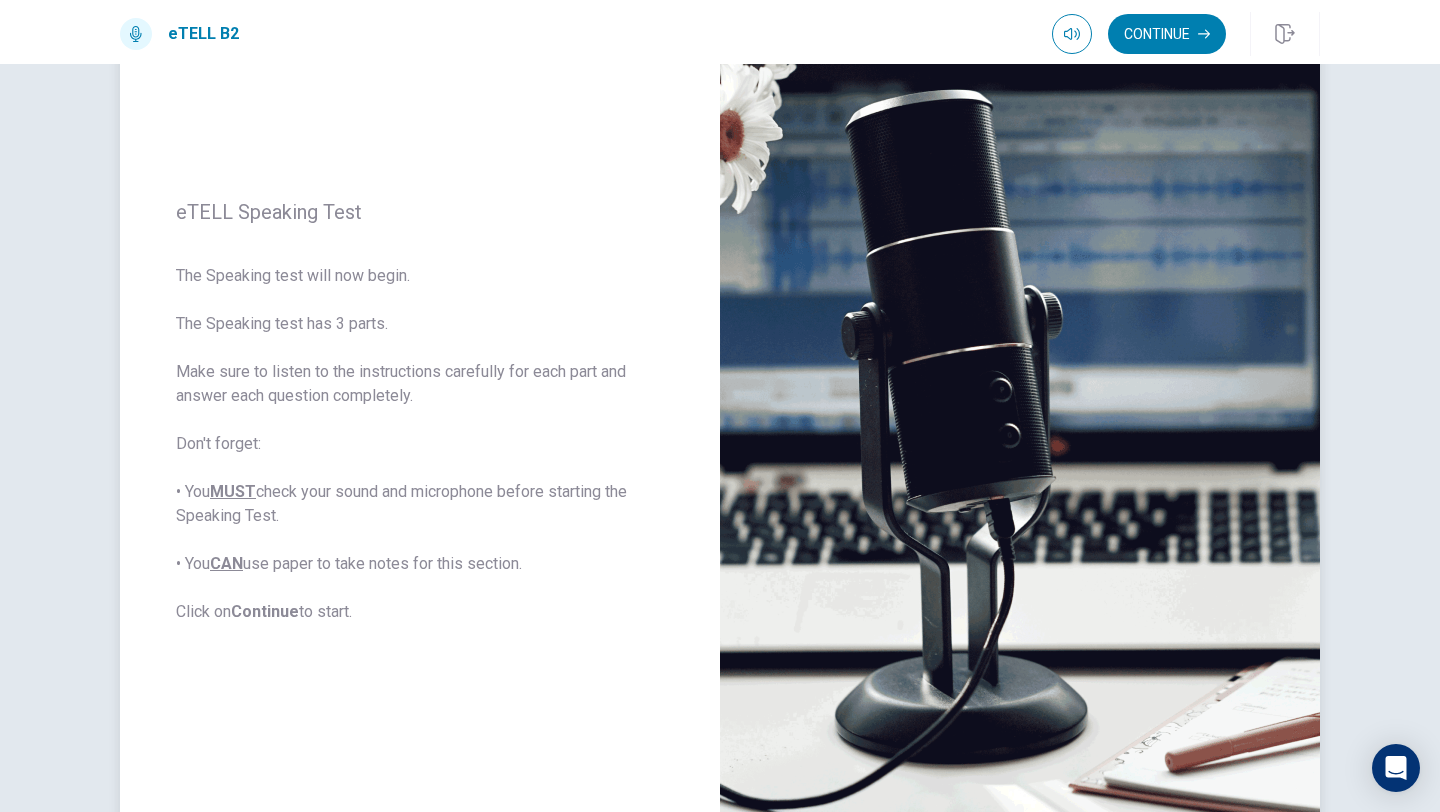 scroll, scrollTop: 94, scrollLeft: 0, axis: vertical 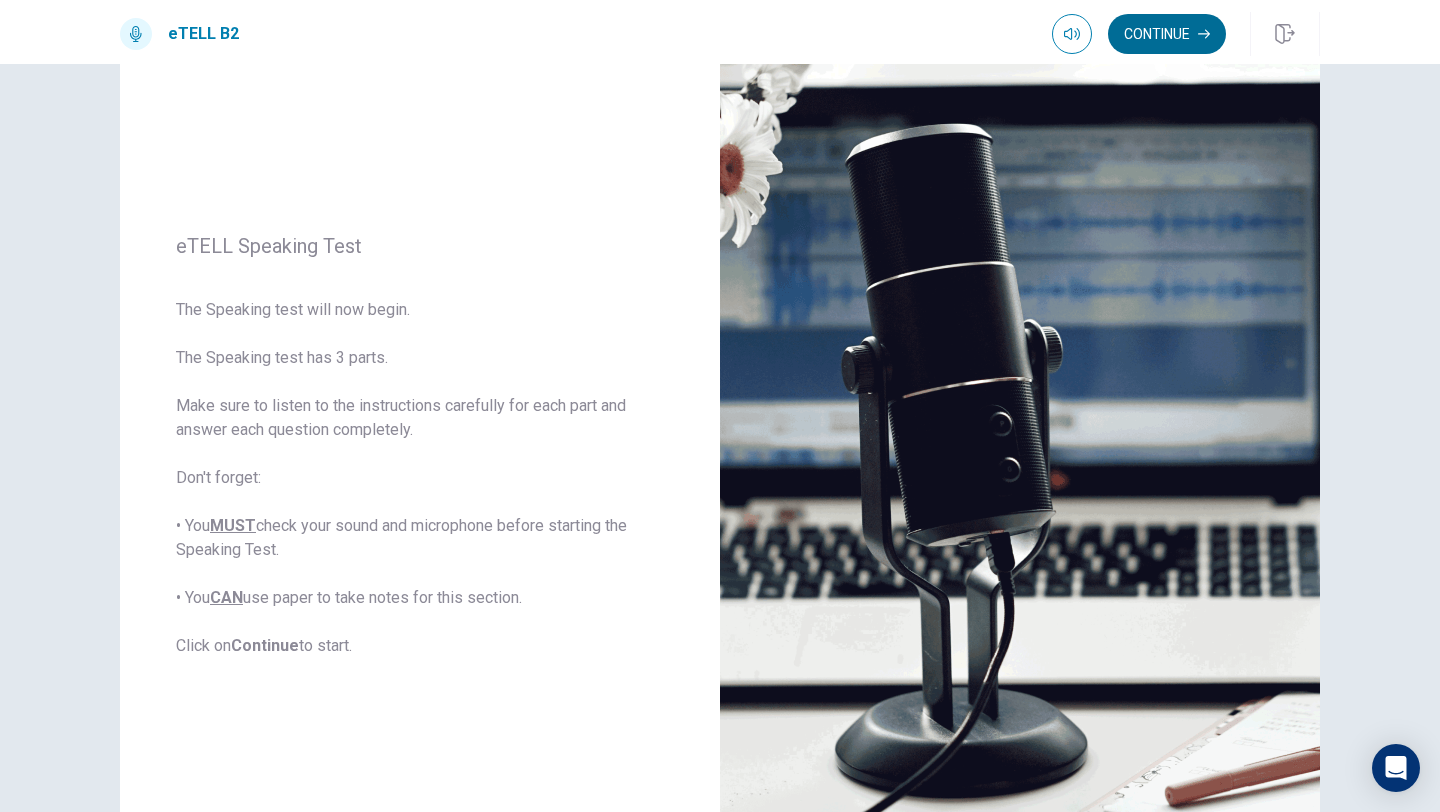 click on "Continue" at bounding box center (1167, 34) 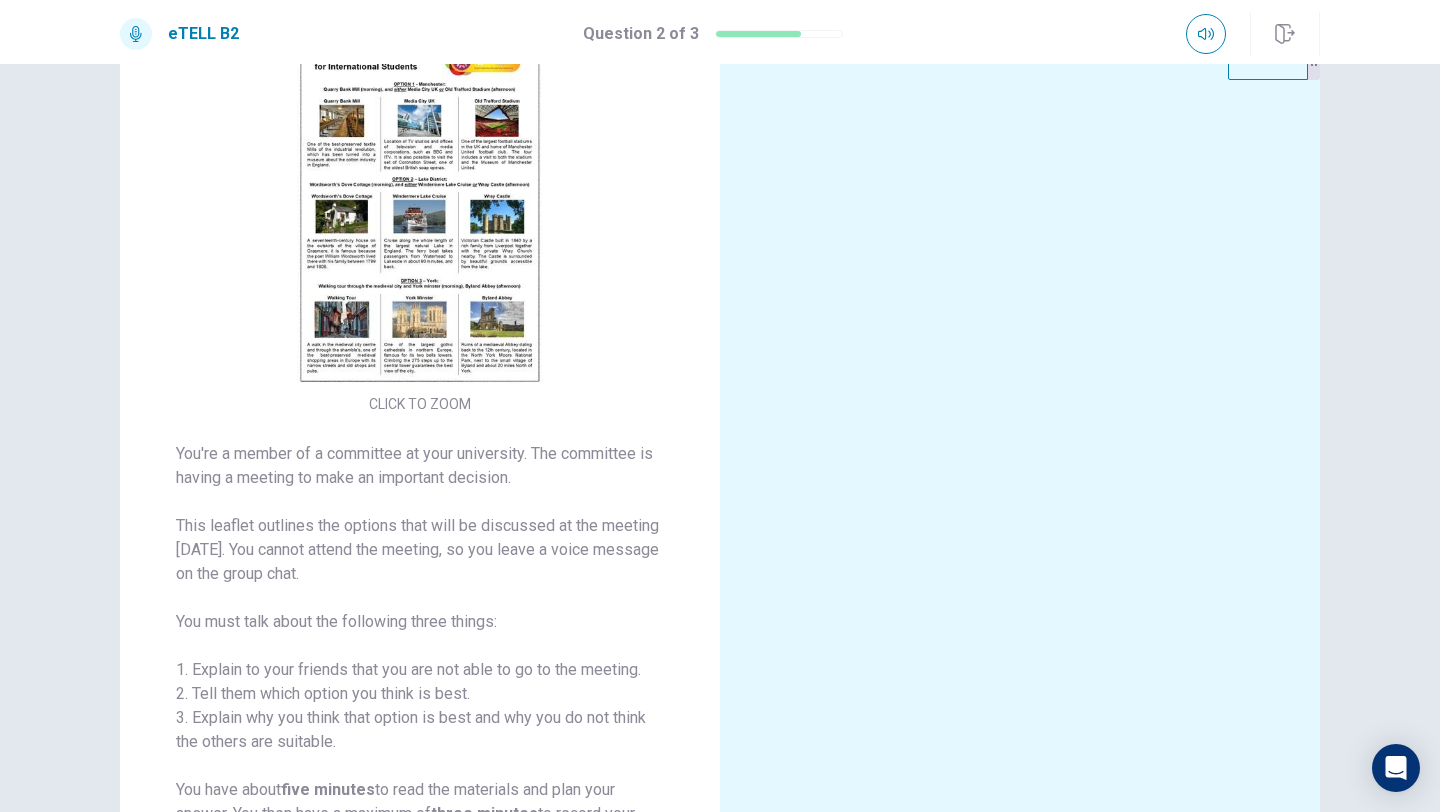 scroll, scrollTop: 94, scrollLeft: 0, axis: vertical 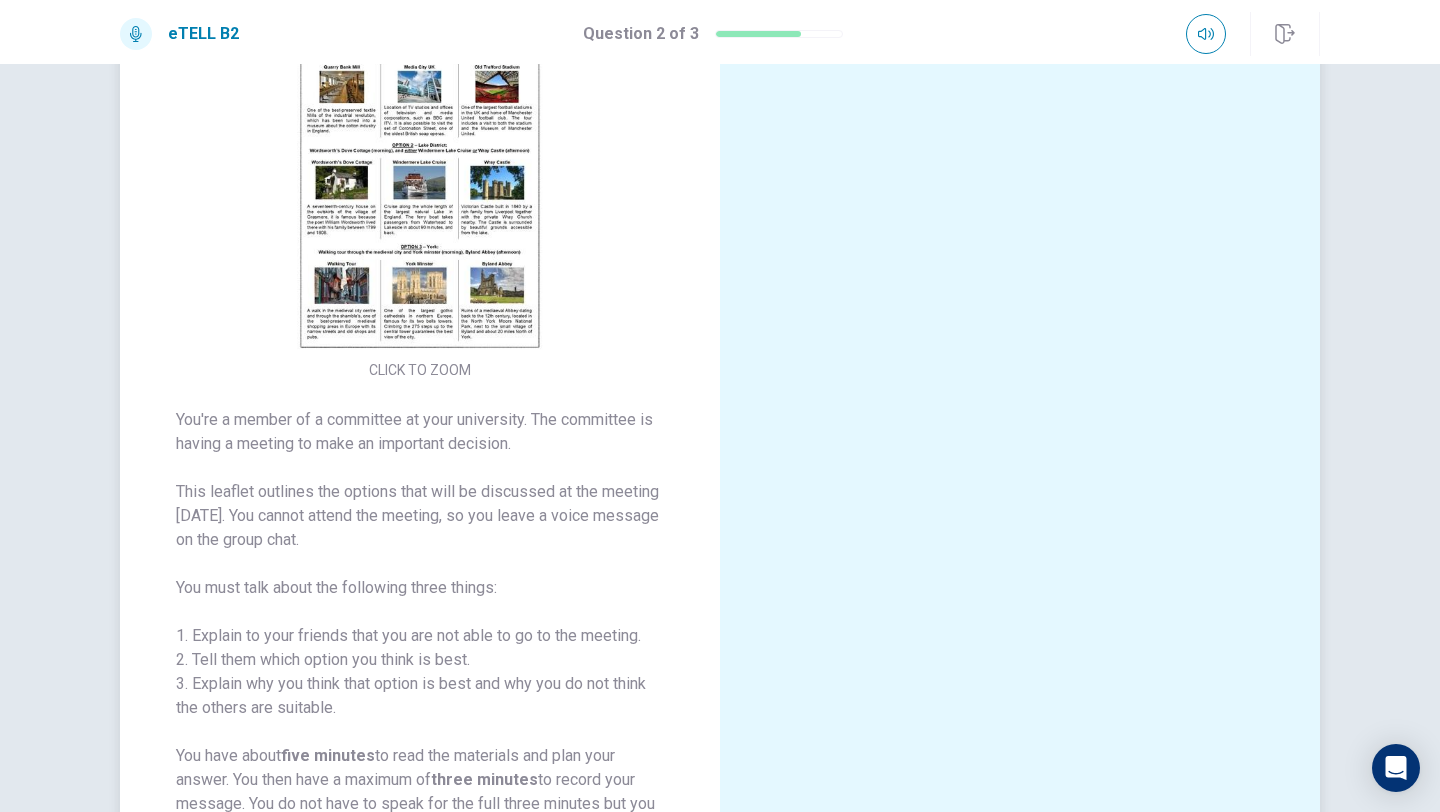 click at bounding box center (420, 177) 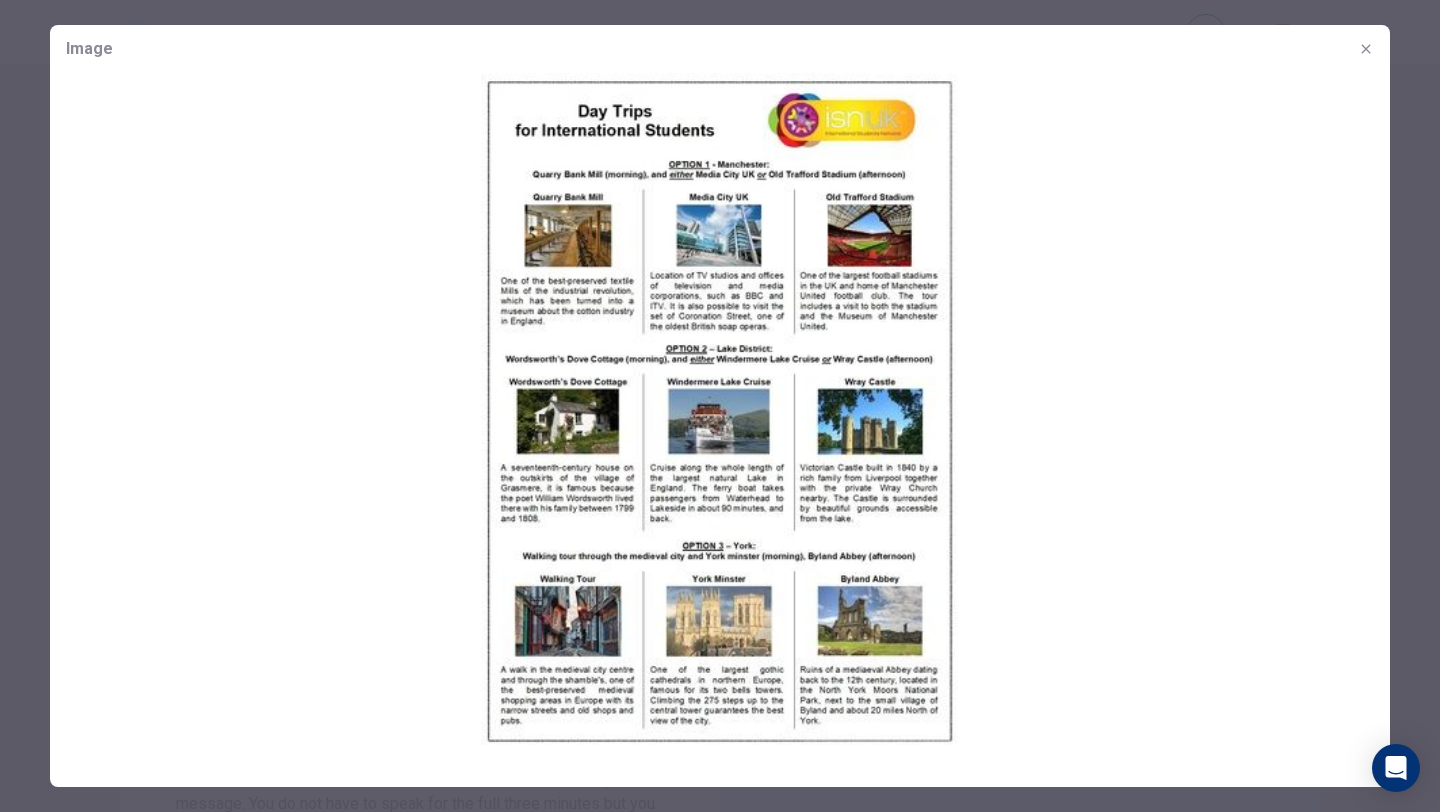 click 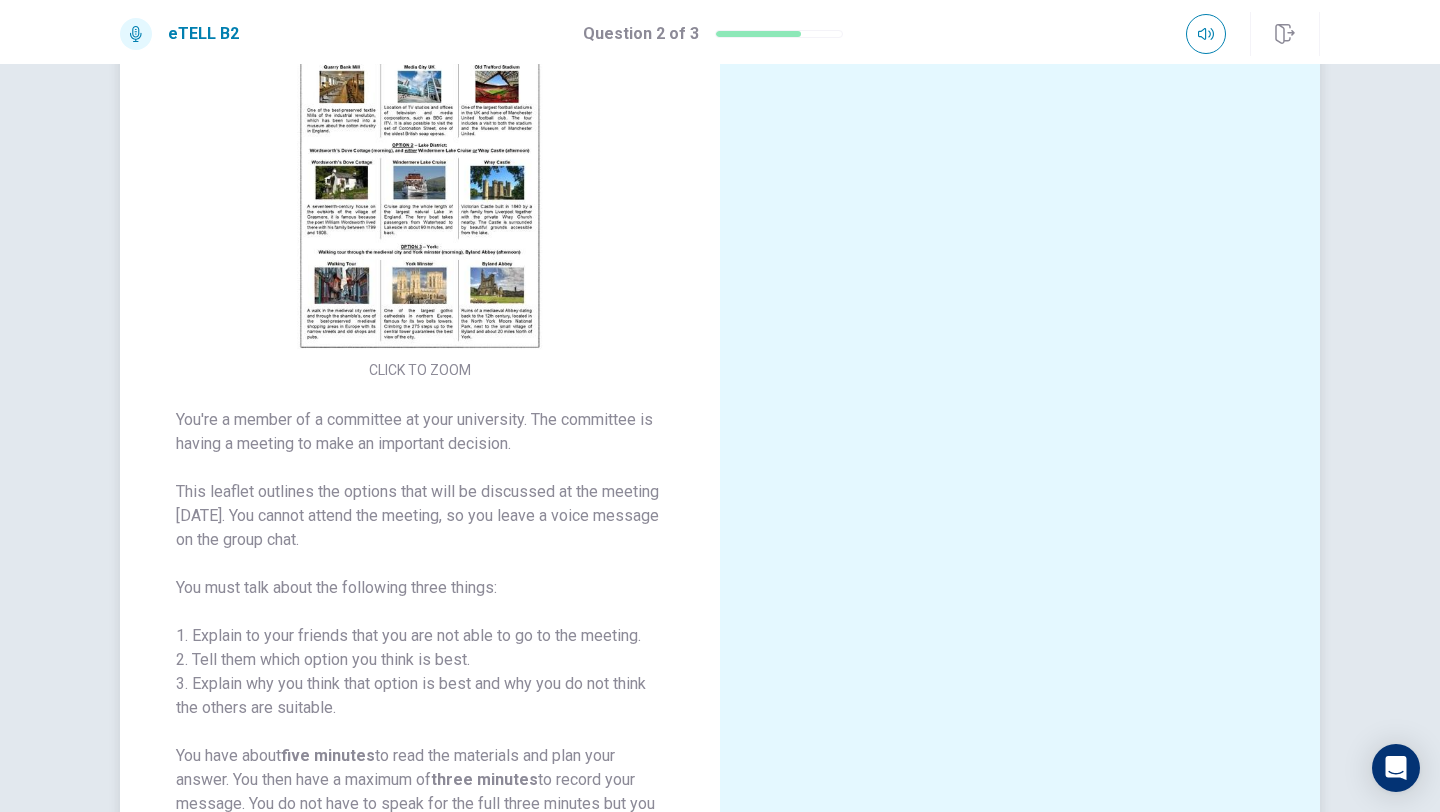 click at bounding box center [420, 177] 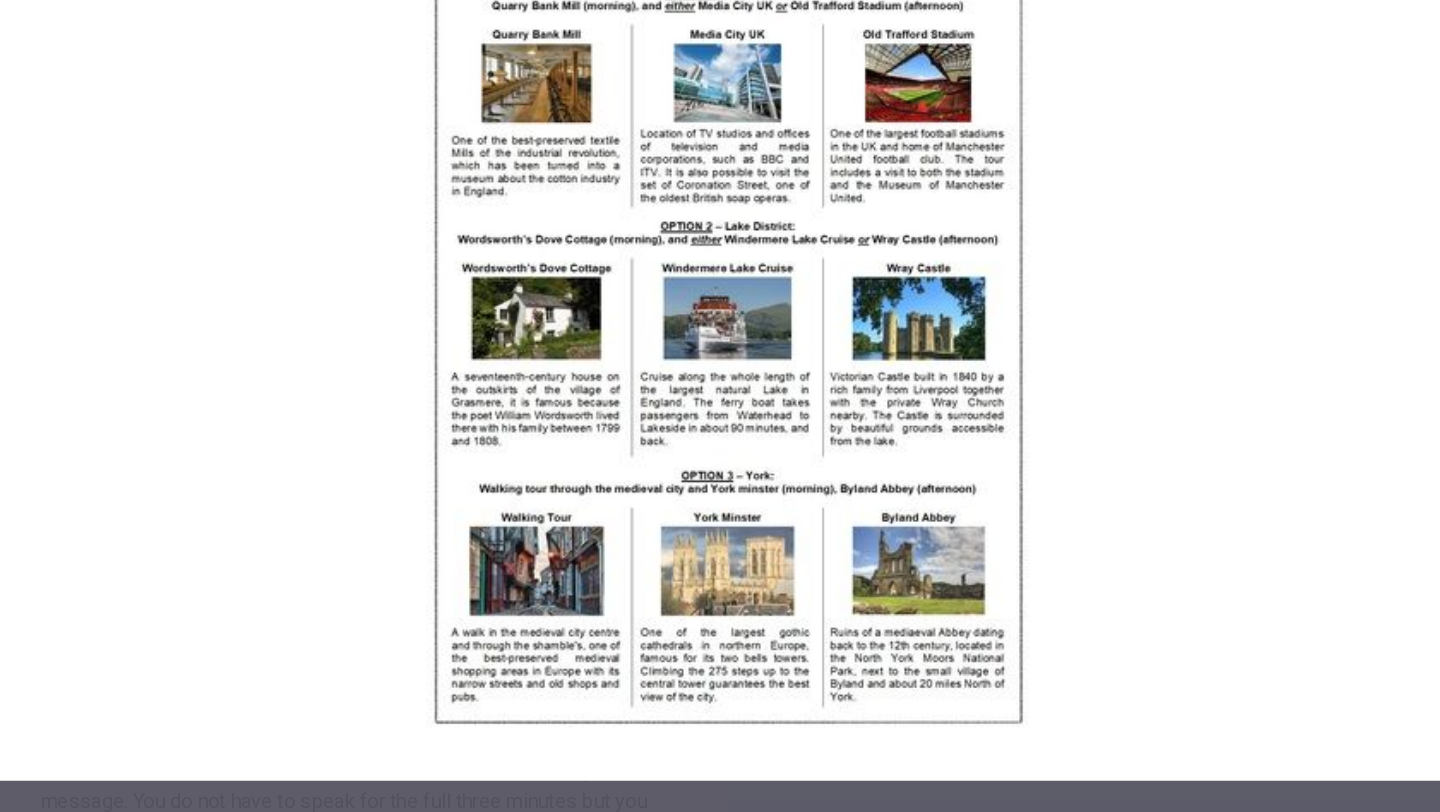 scroll, scrollTop: 0, scrollLeft: 0, axis: both 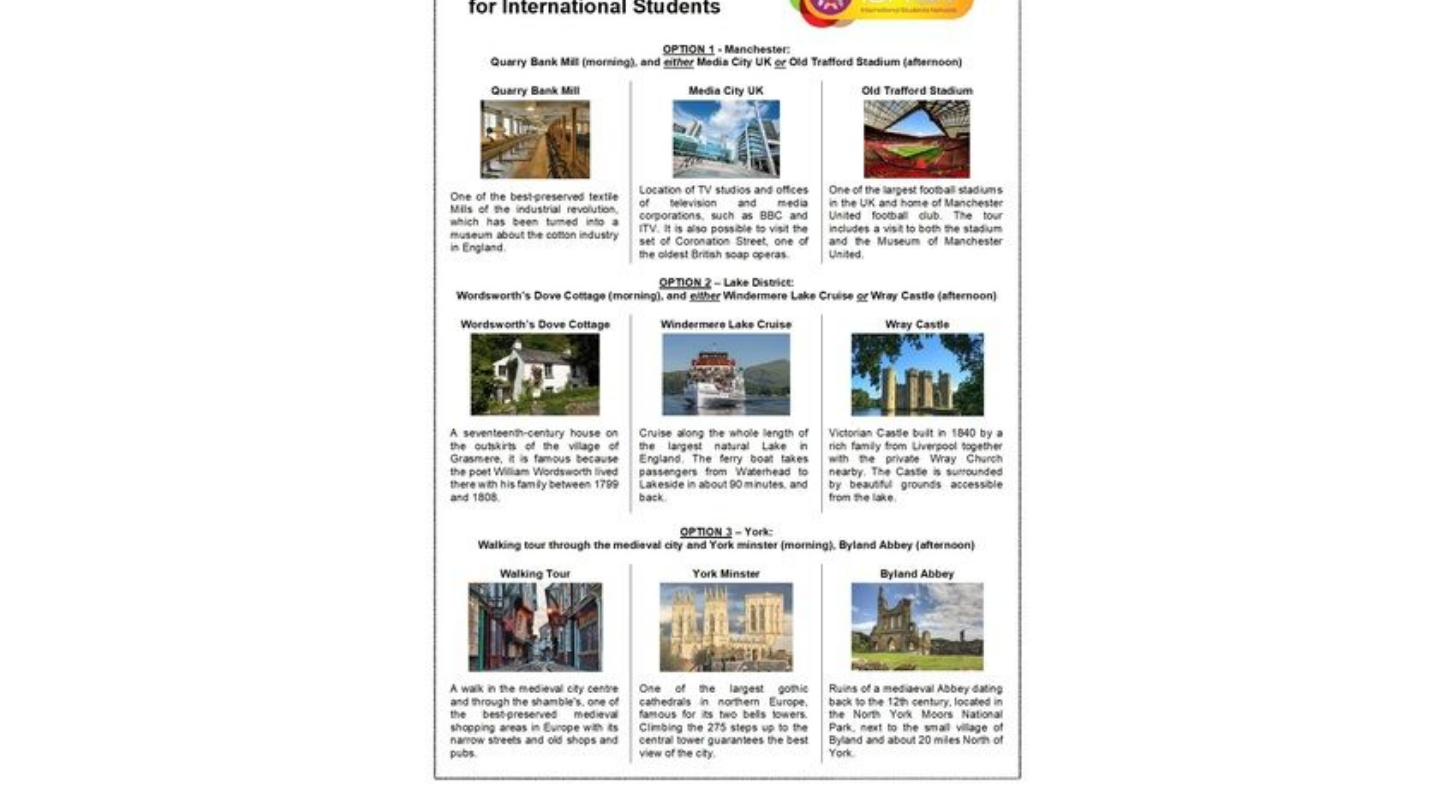 click at bounding box center [720, 411] 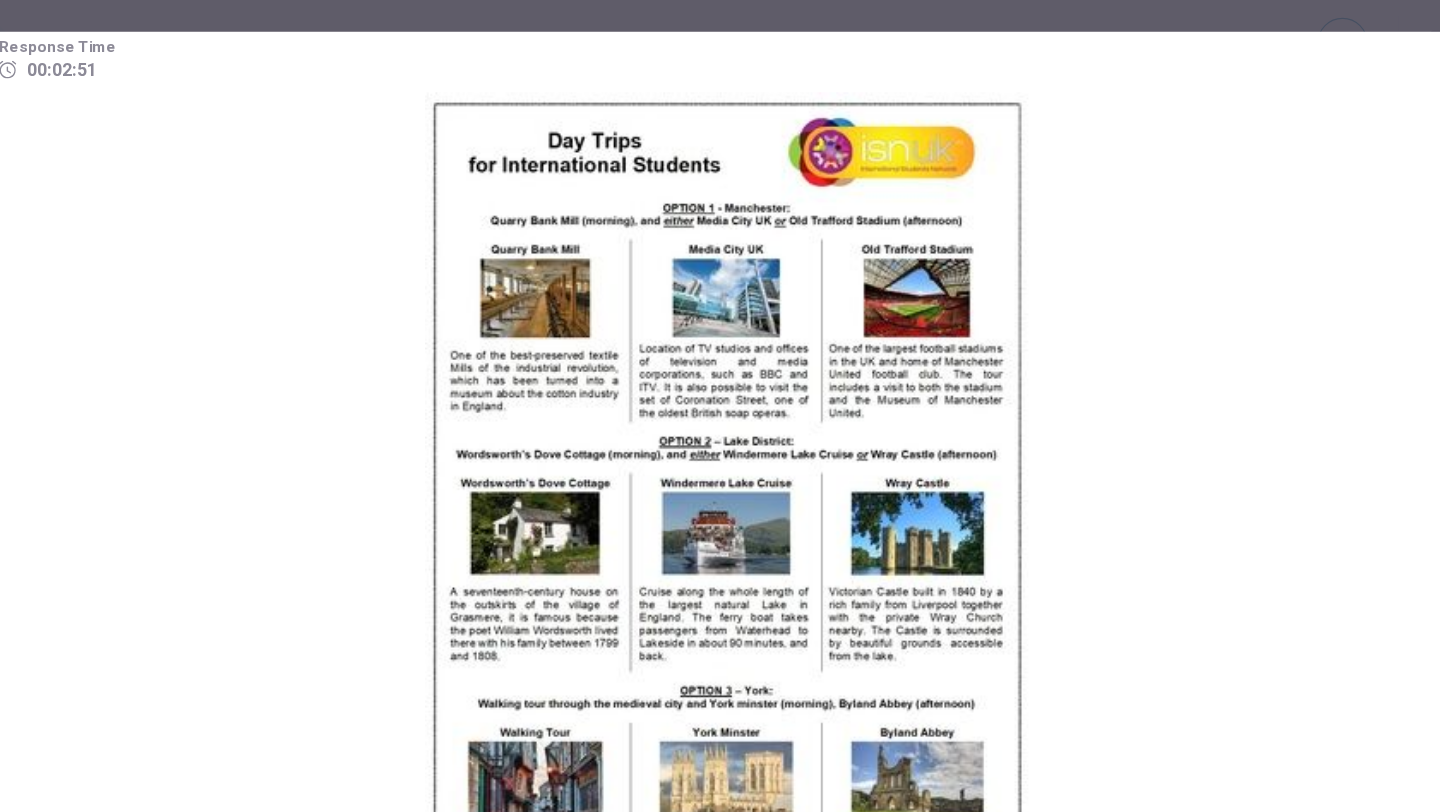 click at bounding box center [720, 406] 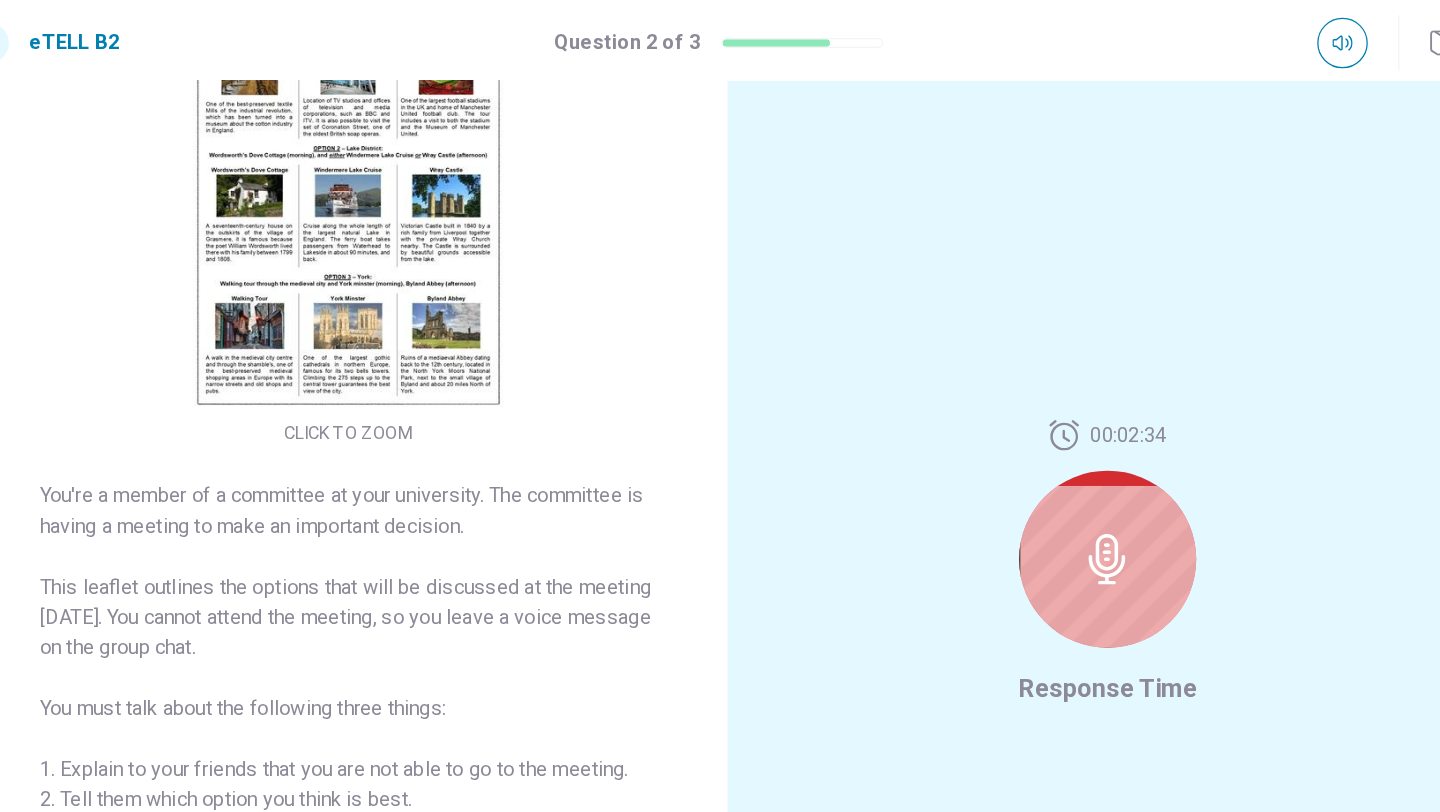 scroll, scrollTop: 0, scrollLeft: 0, axis: both 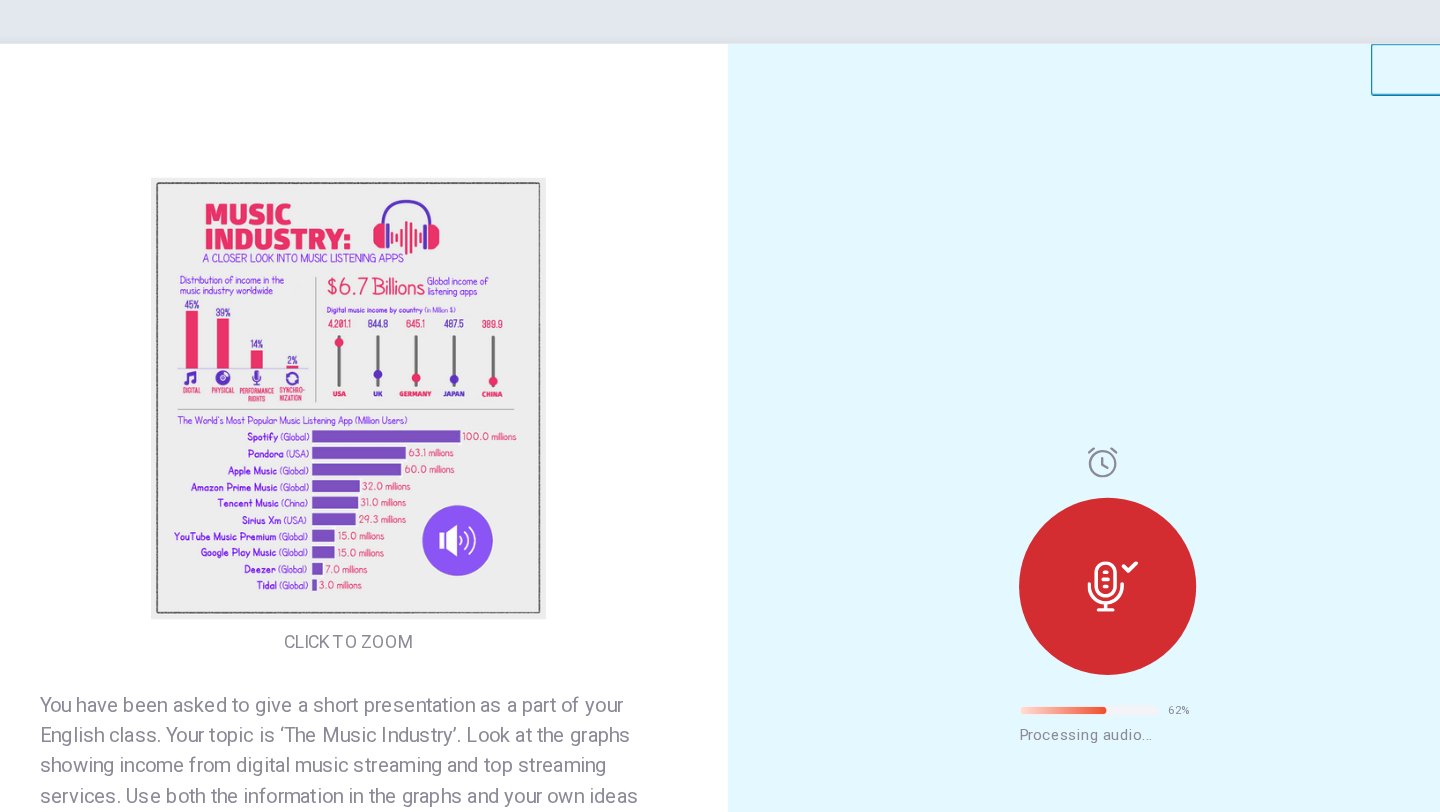click at bounding box center (420, 384) 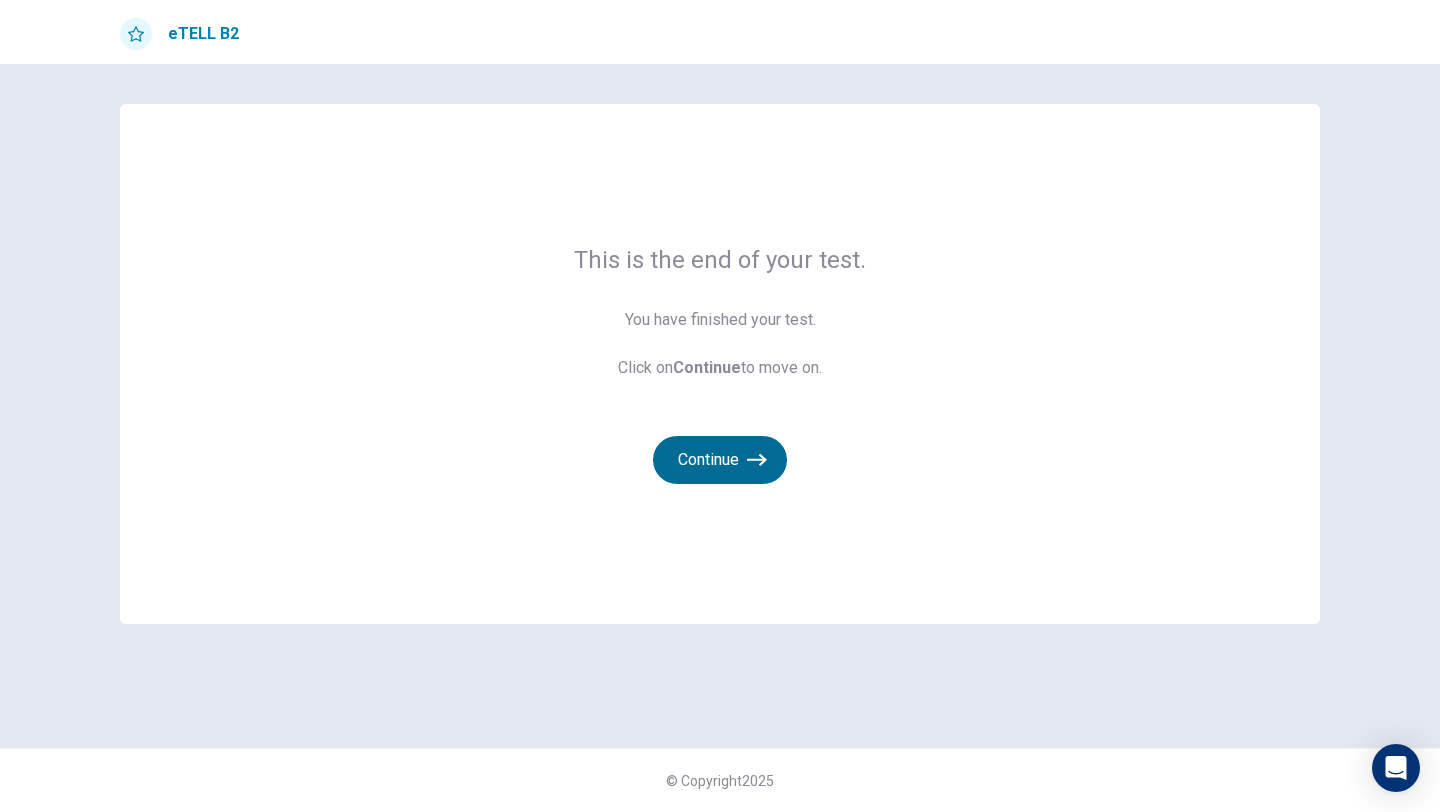 click on "Continue" at bounding box center [720, 460] 